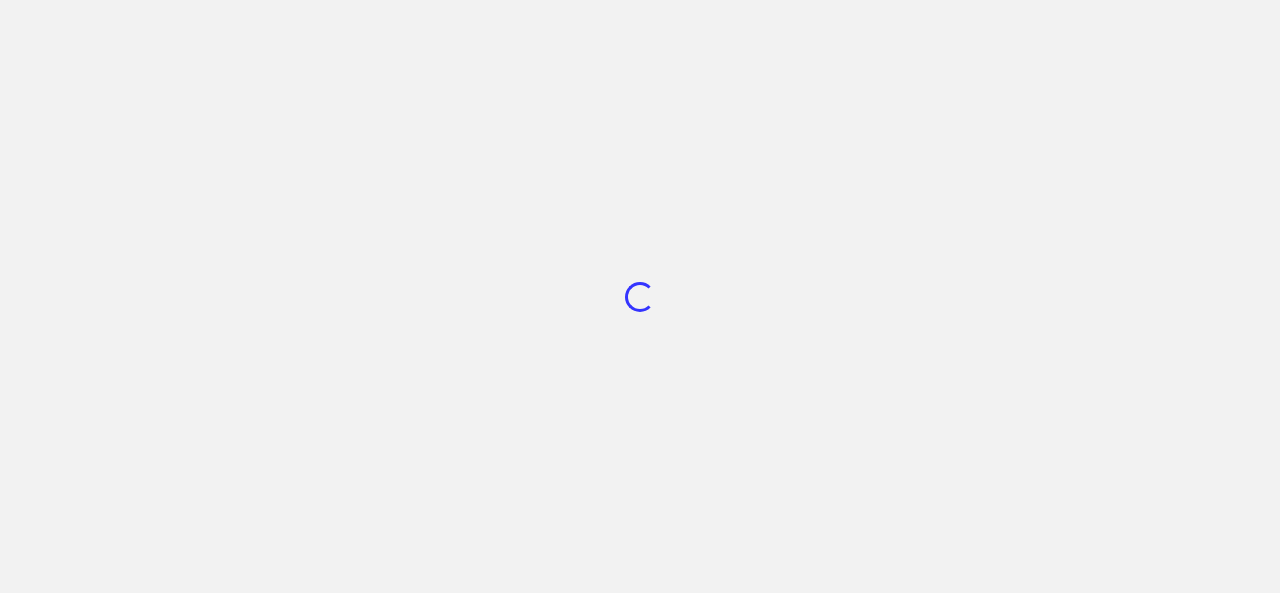 scroll, scrollTop: 0, scrollLeft: 0, axis: both 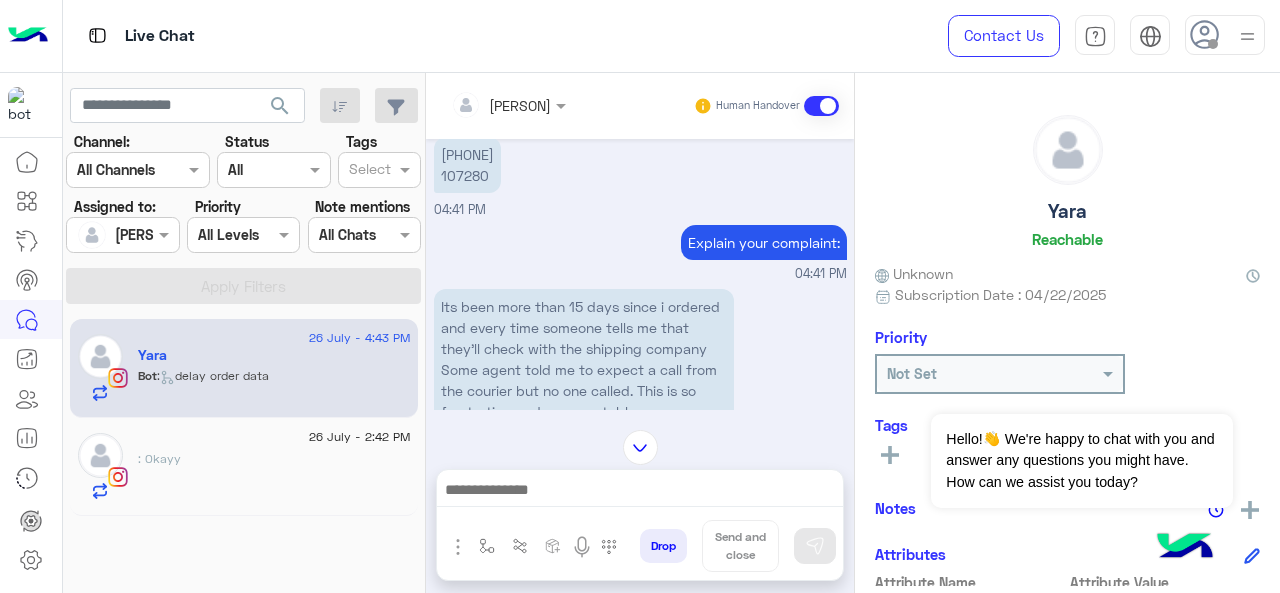 click on ": Okayy" 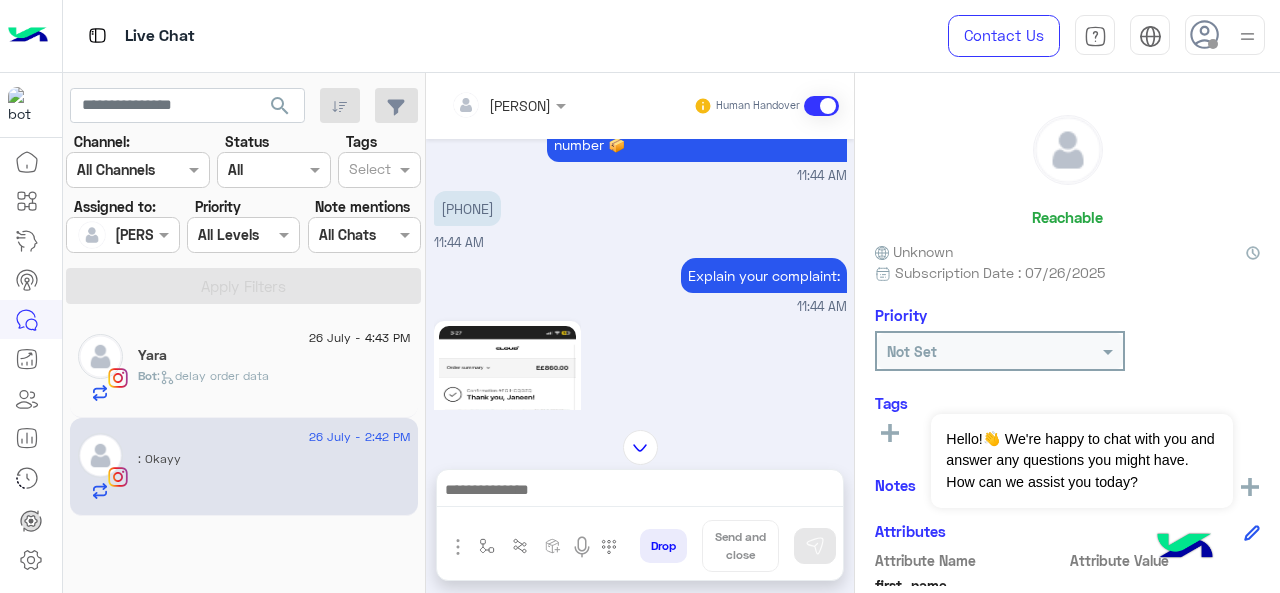 scroll, scrollTop: 1300, scrollLeft: 0, axis: vertical 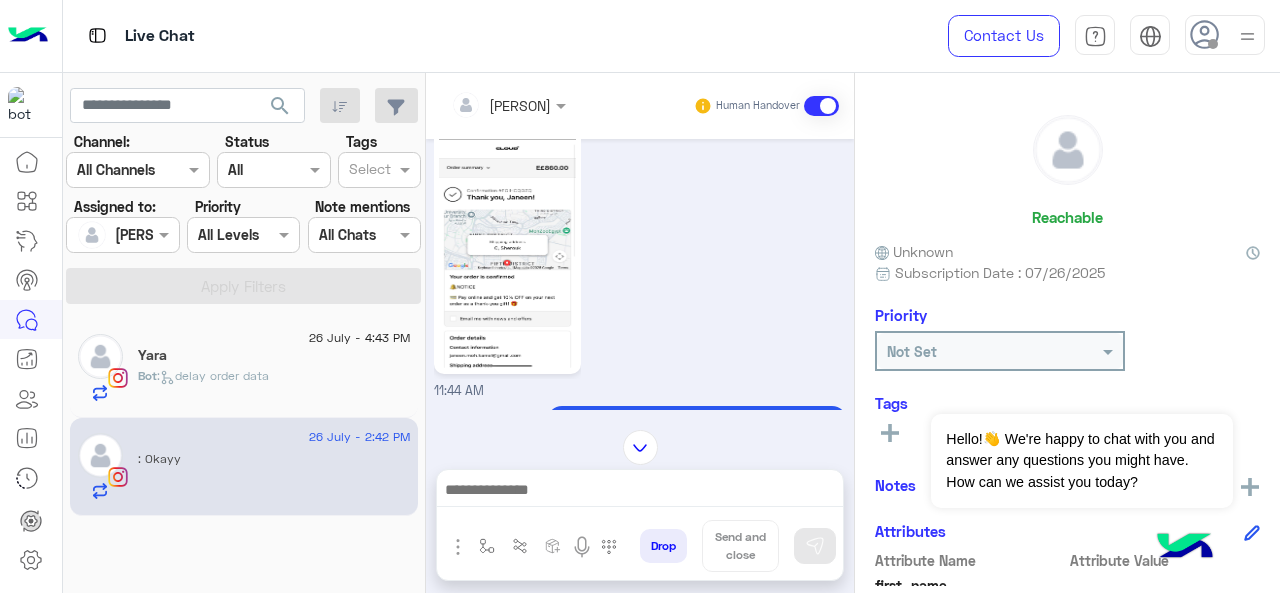 click on "[PERSON]" at bounding box center [115, 235] 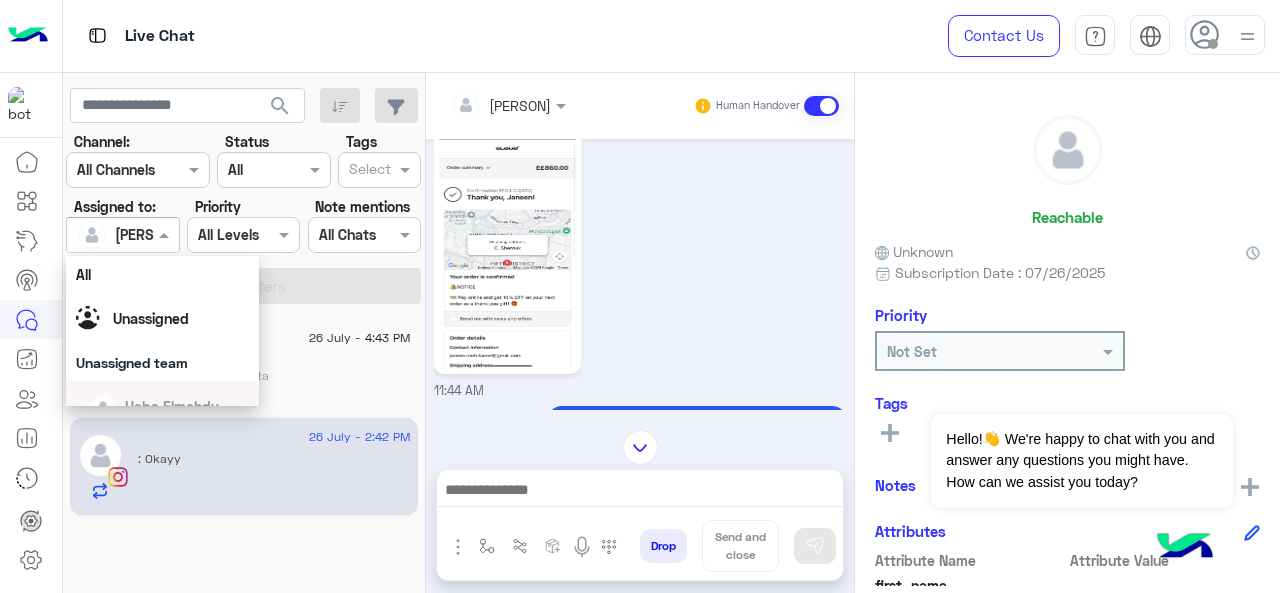 scroll, scrollTop: 200, scrollLeft: 0, axis: vertical 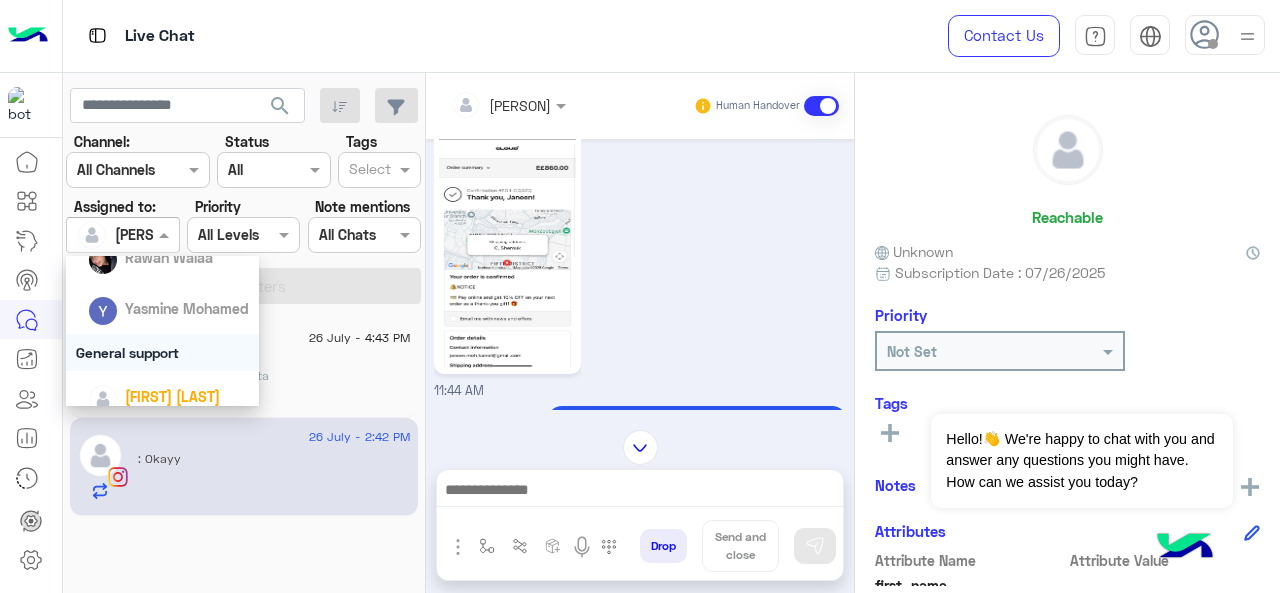 click on "General support" at bounding box center [163, 352] 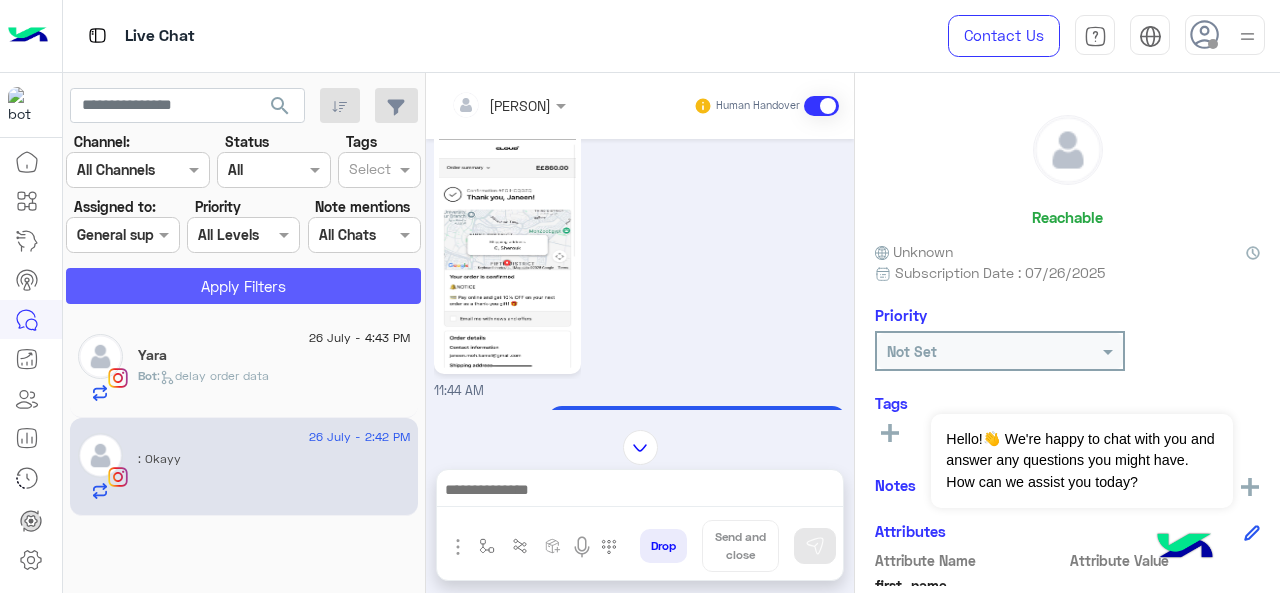 click on "Apply Filters" 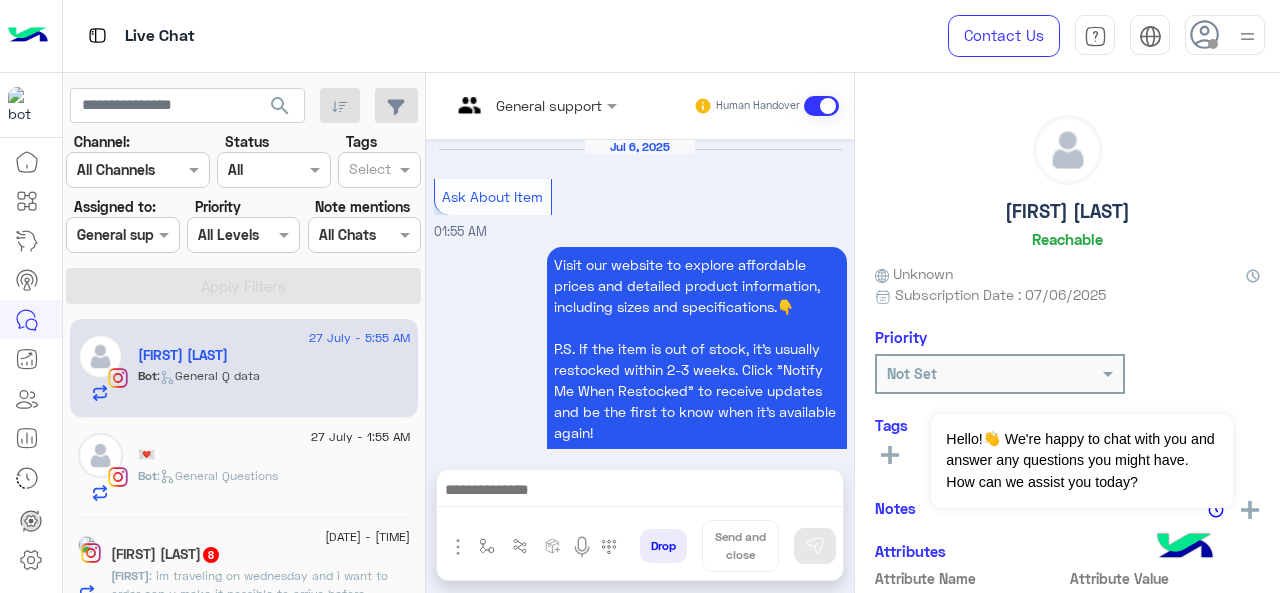 scroll, scrollTop: 1266, scrollLeft: 0, axis: vertical 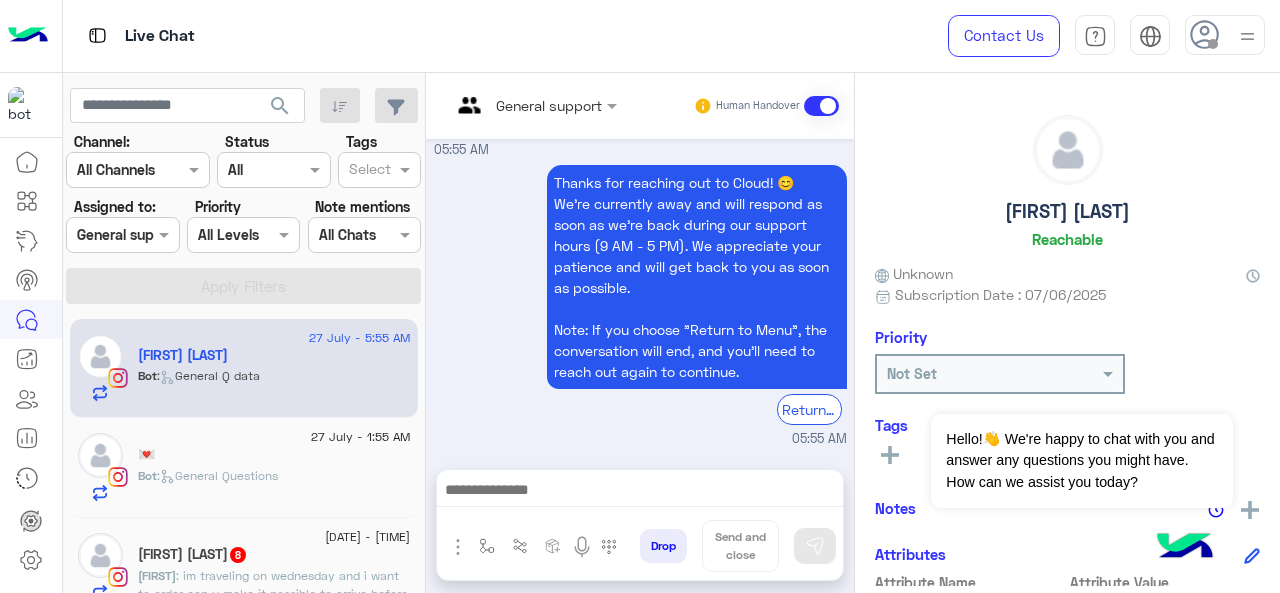 click on "💌" 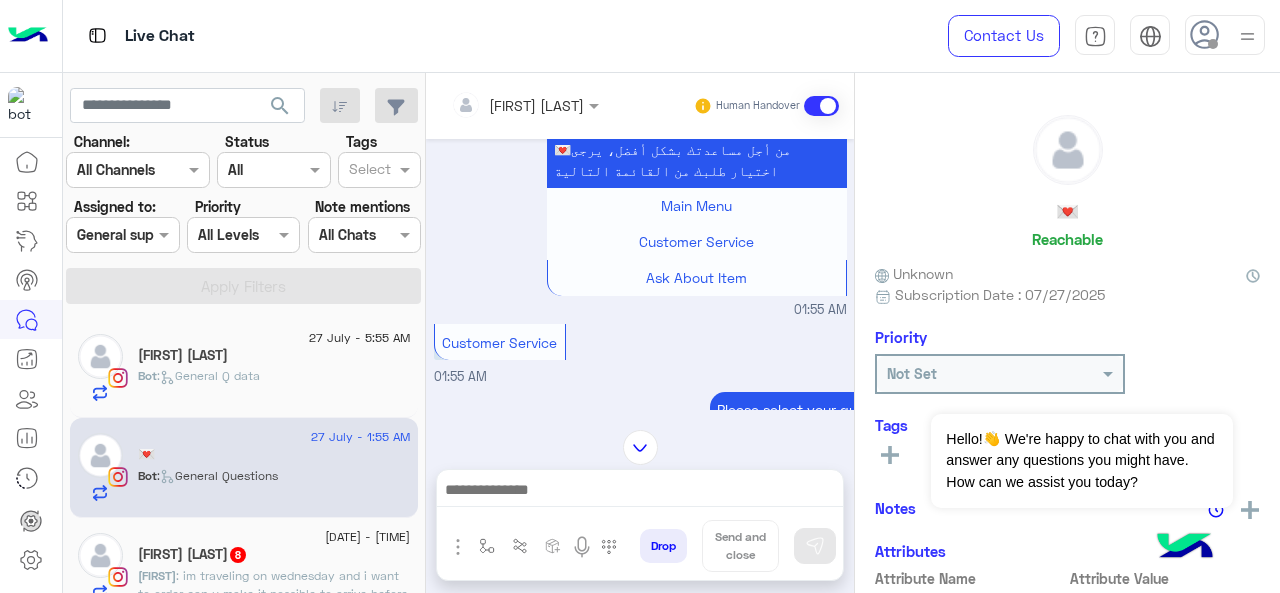 scroll, scrollTop: 250, scrollLeft: 0, axis: vertical 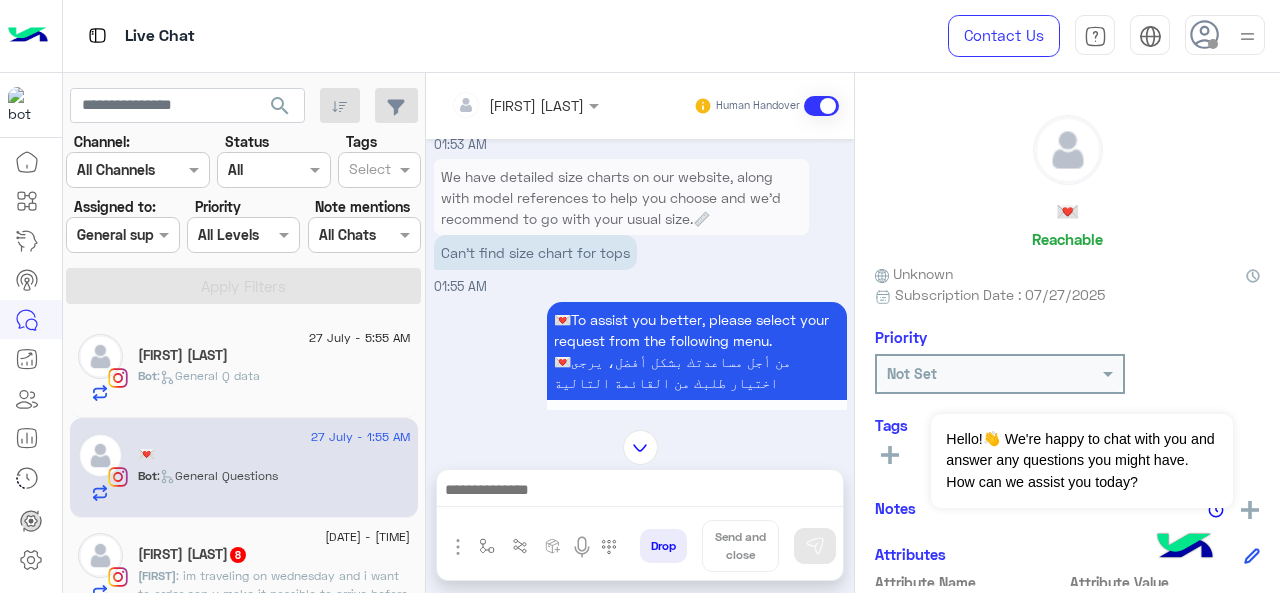click at bounding box center (122, 234) 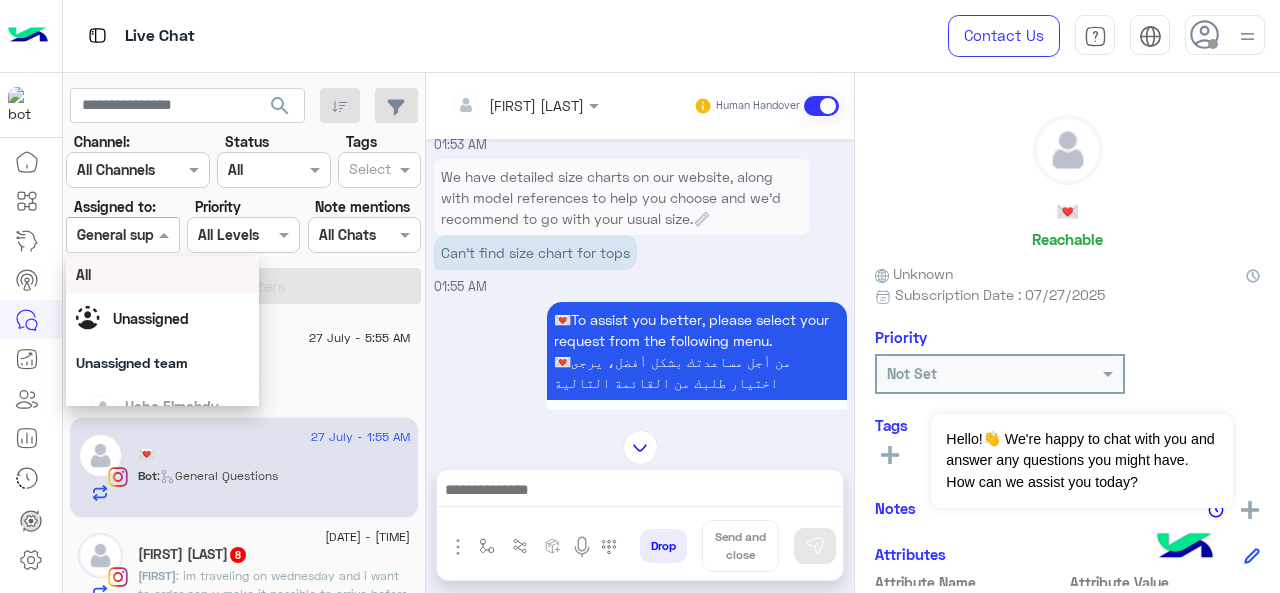 click on "💌To assist you better, please select your request from the following menu. 💌من أجل مساعدتك بشكل أفضل، يرجى اختيار طلبك من القائمة التالية  Main Menu   Customer Service   Ask About Item     01:55 AM" at bounding box center (640, 414) 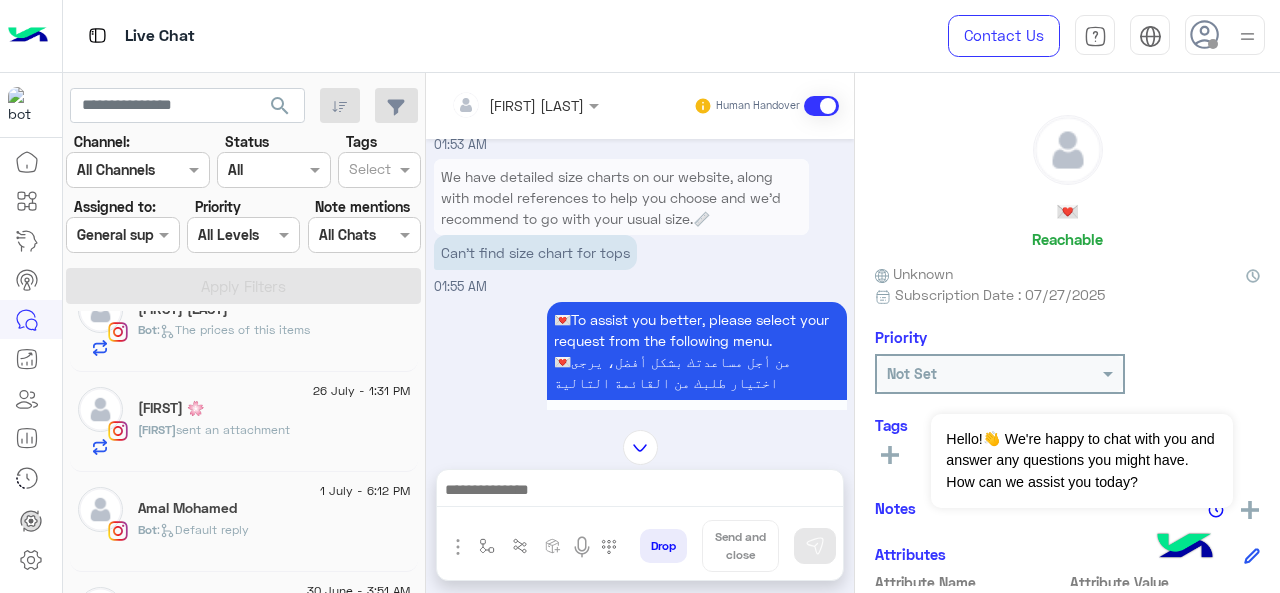 scroll, scrollTop: 900, scrollLeft: 0, axis: vertical 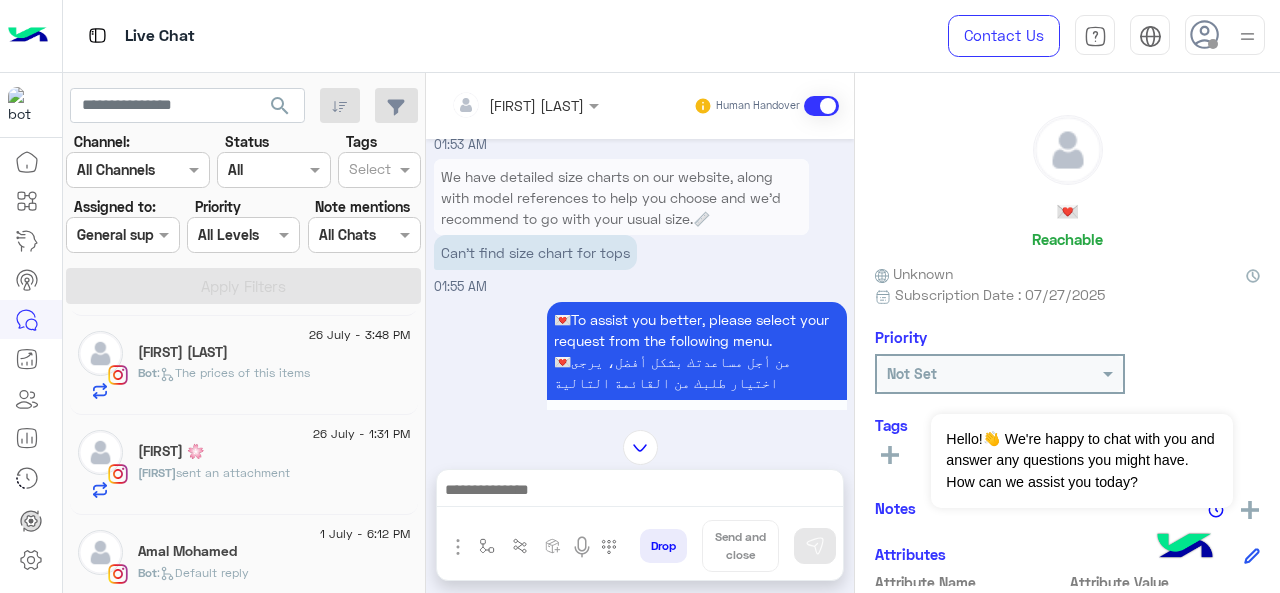 click at bounding box center [122, 234] 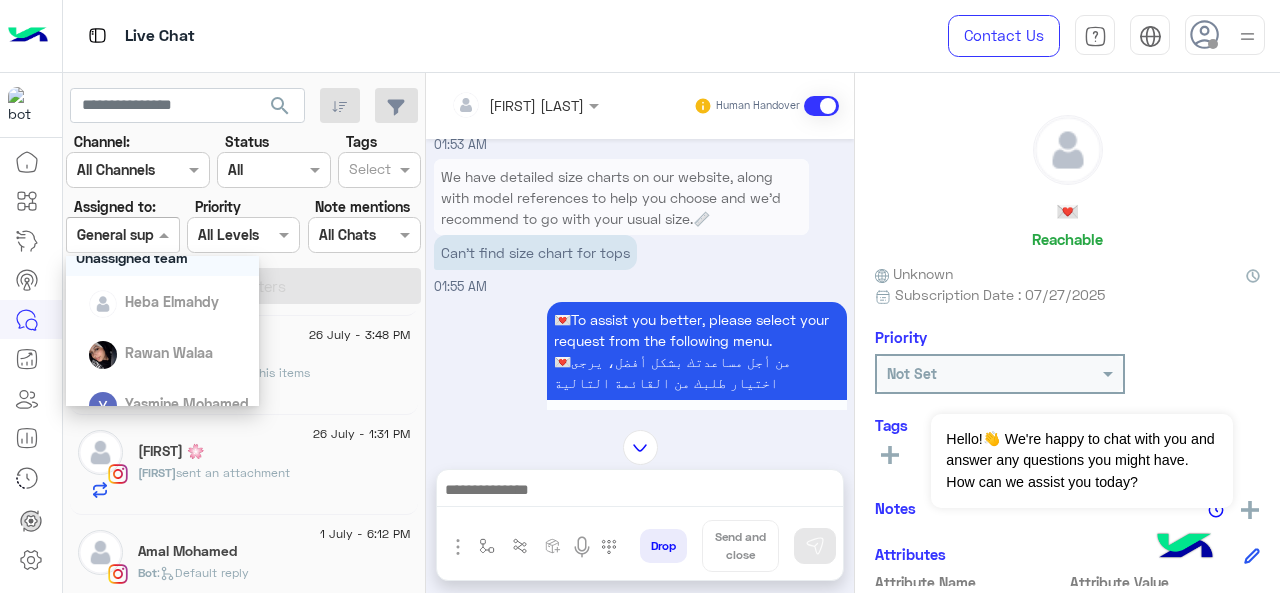scroll, scrollTop: 392, scrollLeft: 0, axis: vertical 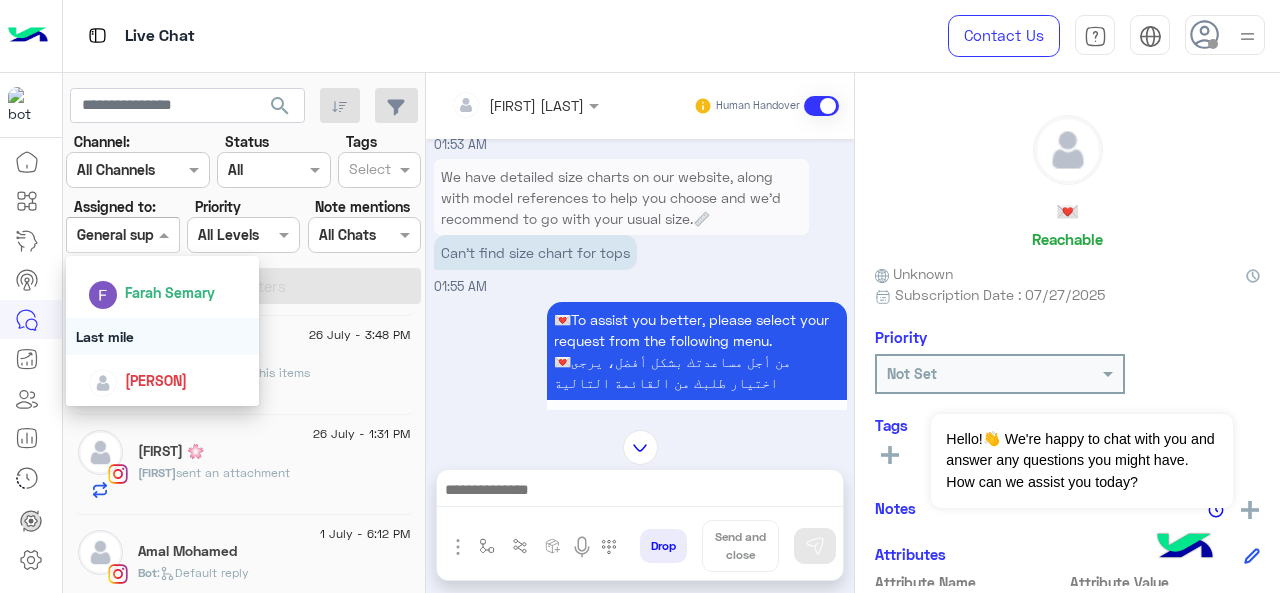 click on "Last mile" at bounding box center [163, 336] 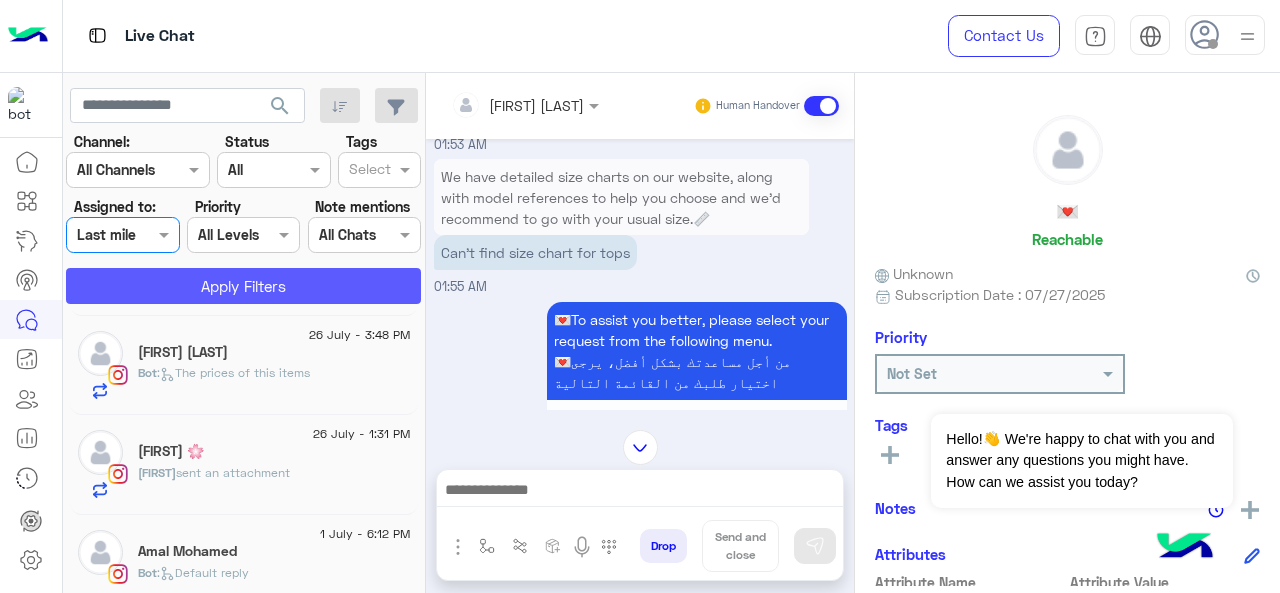 click on "Apply Filters" 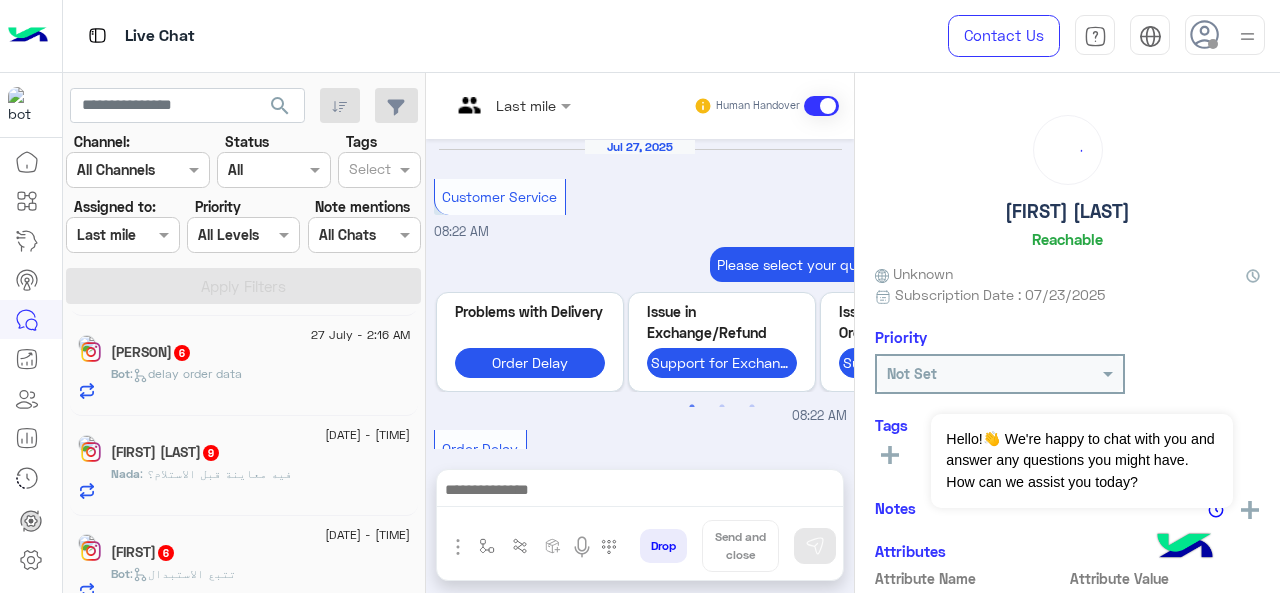 scroll, scrollTop: 890, scrollLeft: 0, axis: vertical 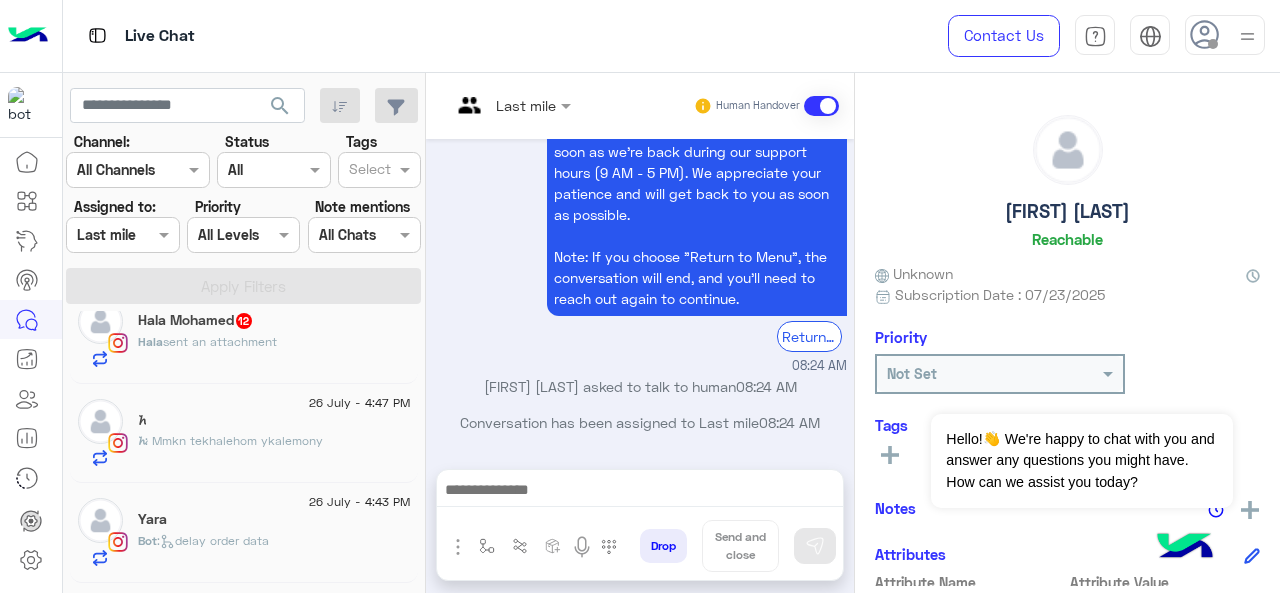 click at bounding box center (100, 235) 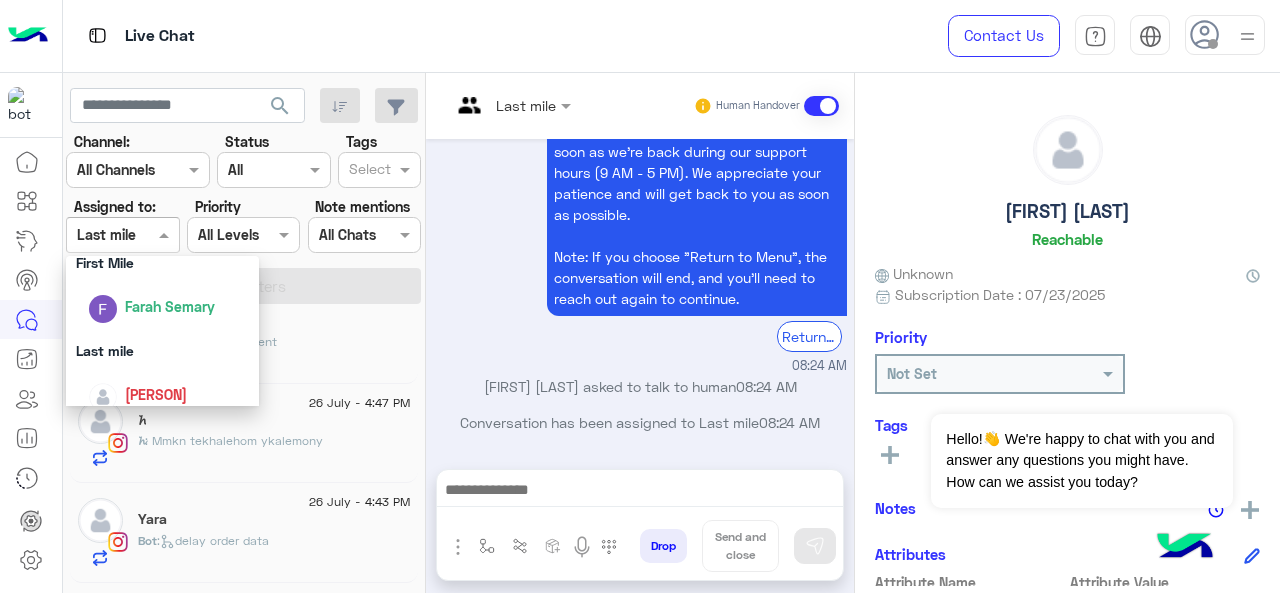 scroll, scrollTop: 392, scrollLeft: 0, axis: vertical 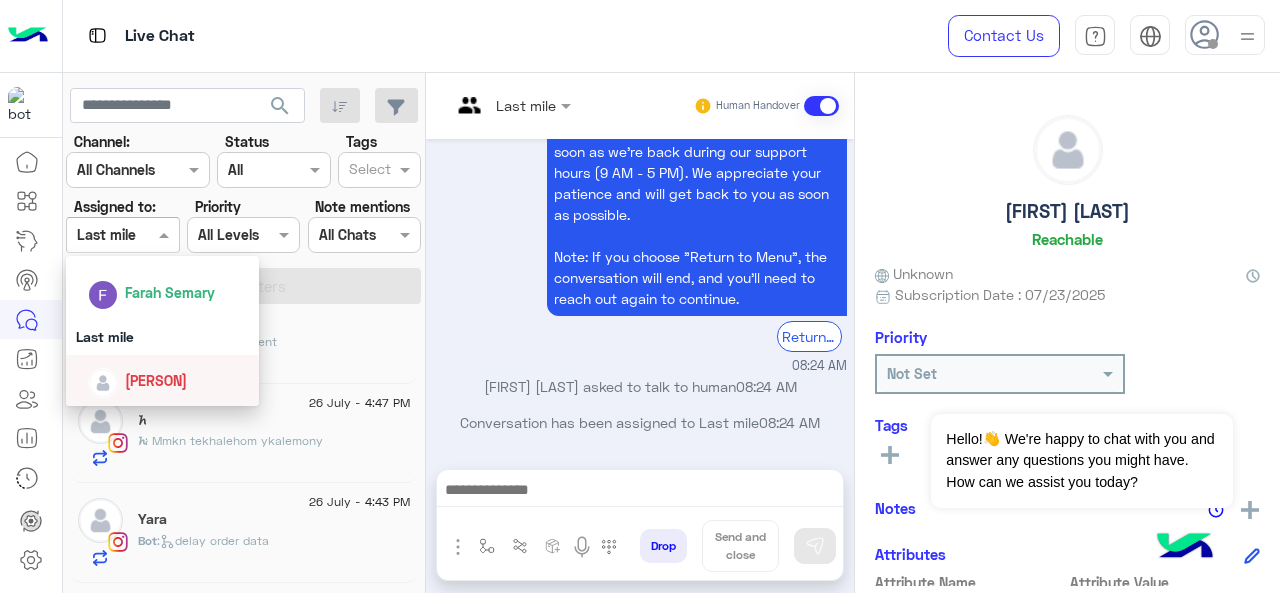 drag, startPoint x: 146, startPoint y: 377, endPoint x: 150, endPoint y: 325, distance: 52.153618 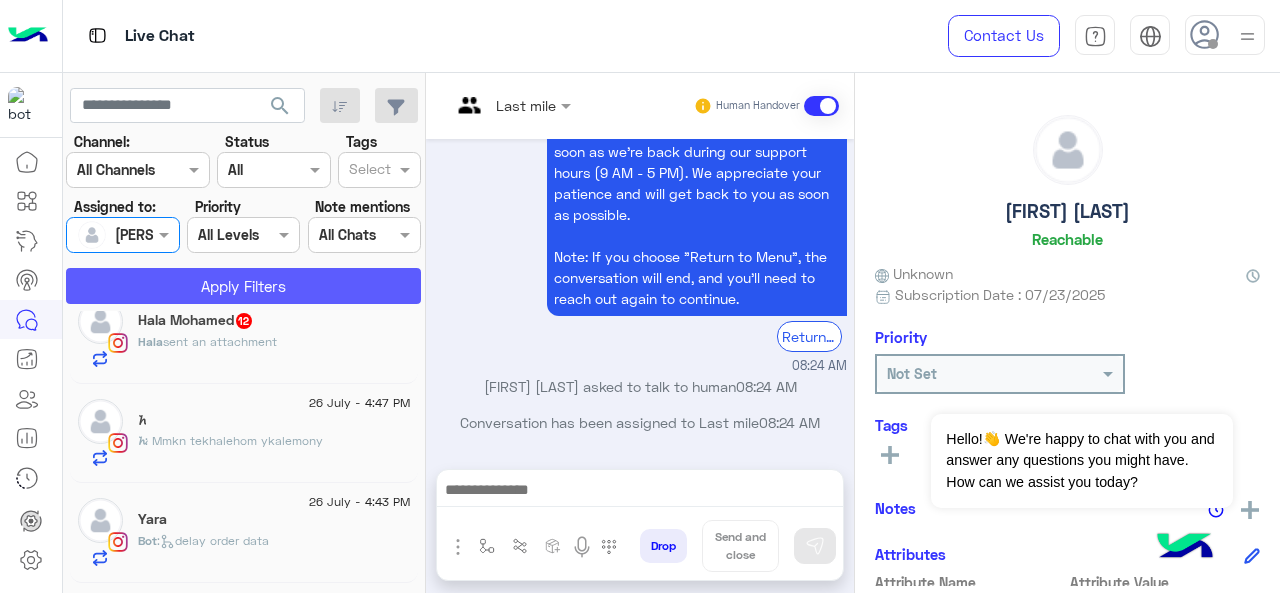 click on "Apply Filters" 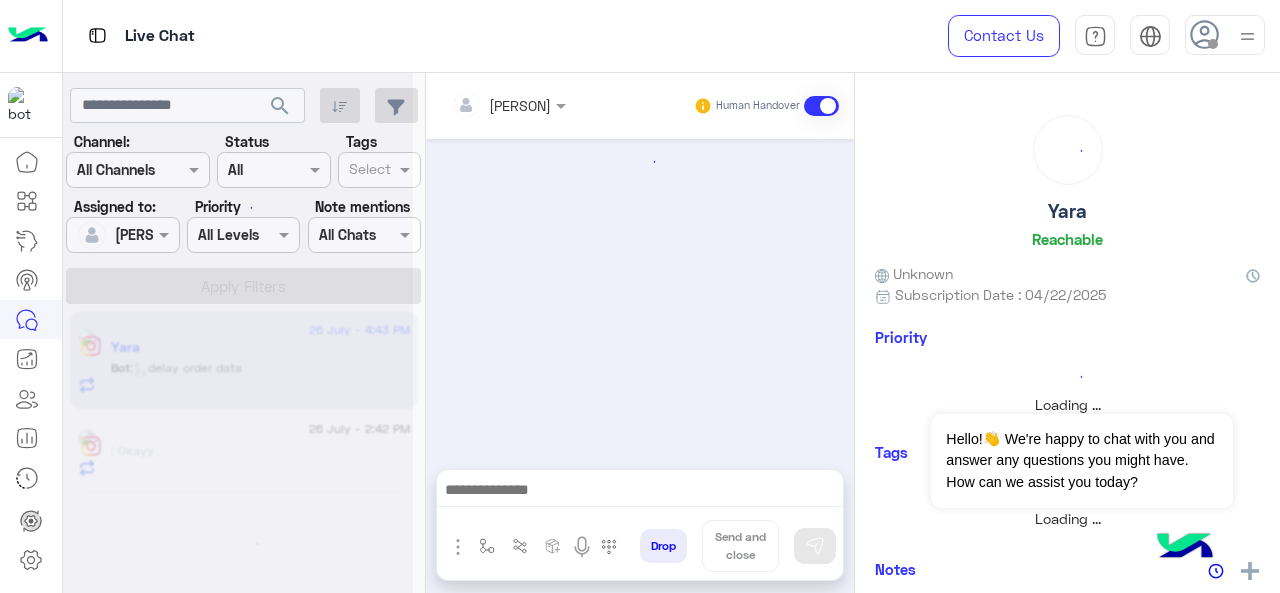 scroll, scrollTop: 0, scrollLeft: 0, axis: both 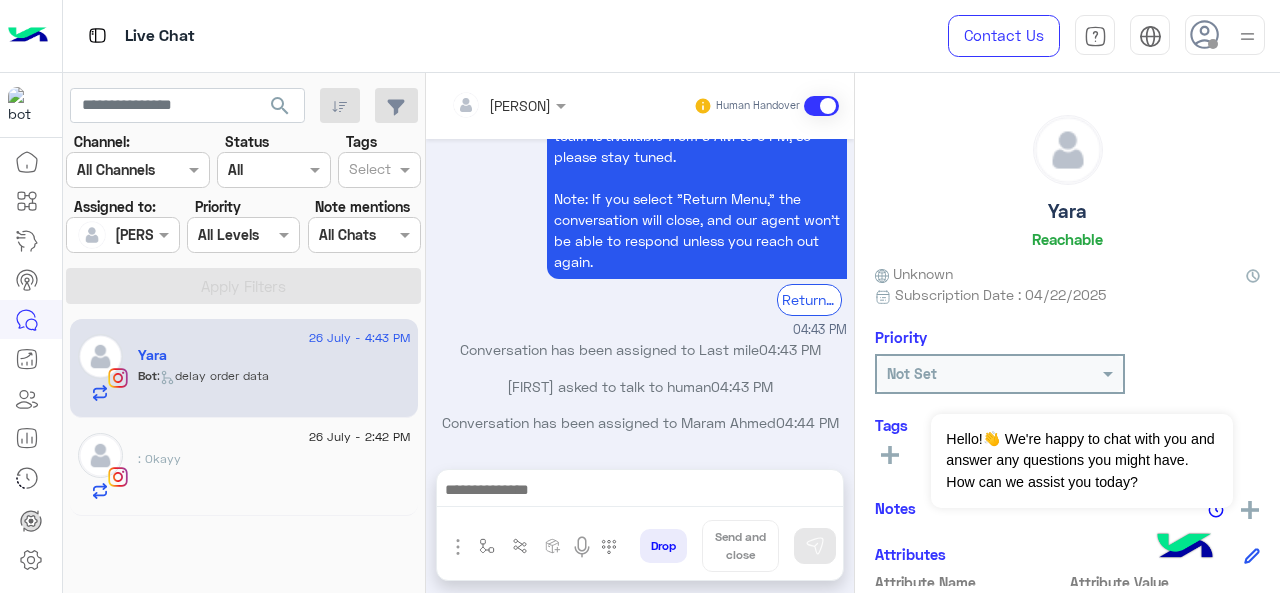 click on "26 July - 2:42 PM" 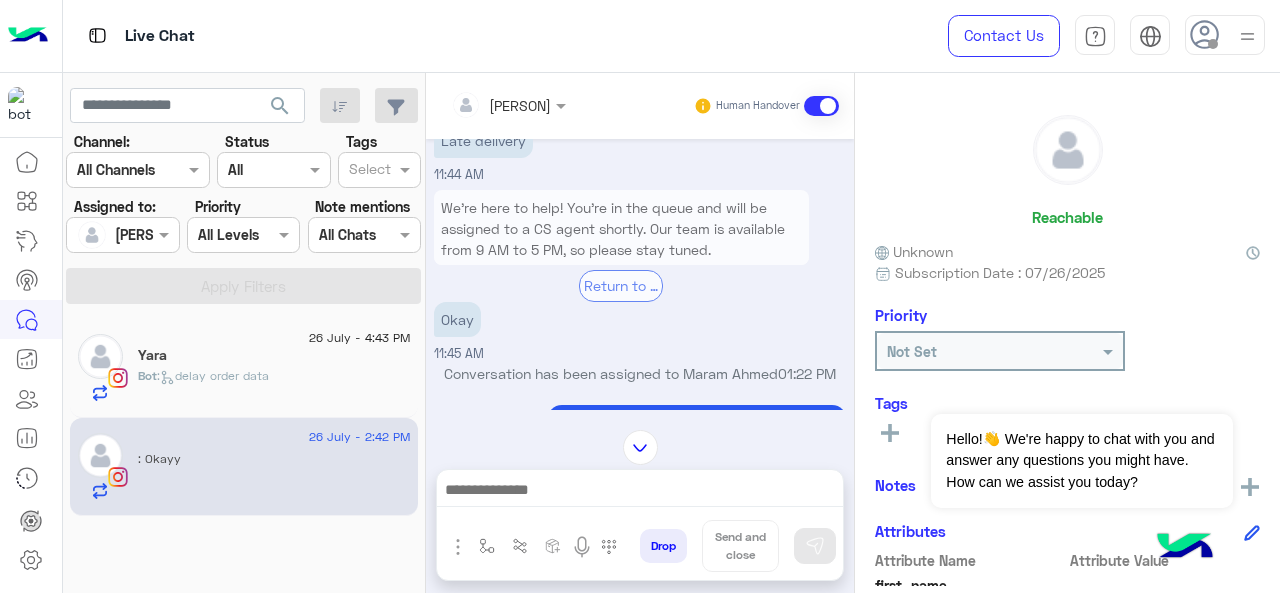 scroll, scrollTop: 2258, scrollLeft: 0, axis: vertical 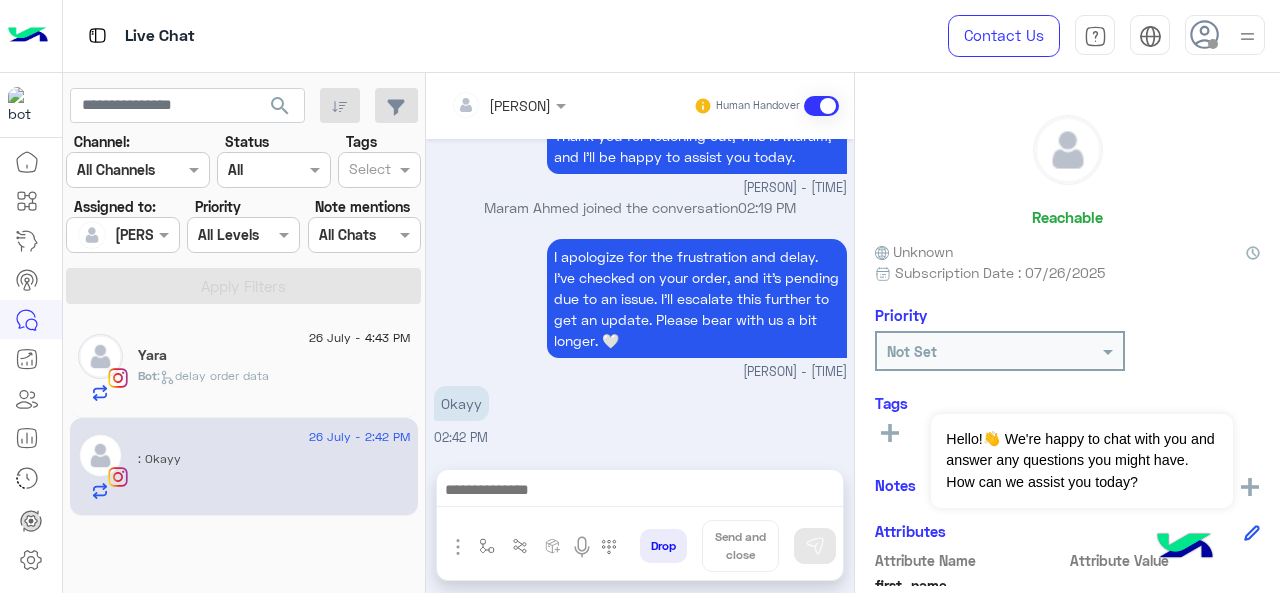 click on "[PERSON]" at bounding box center (146, 234) 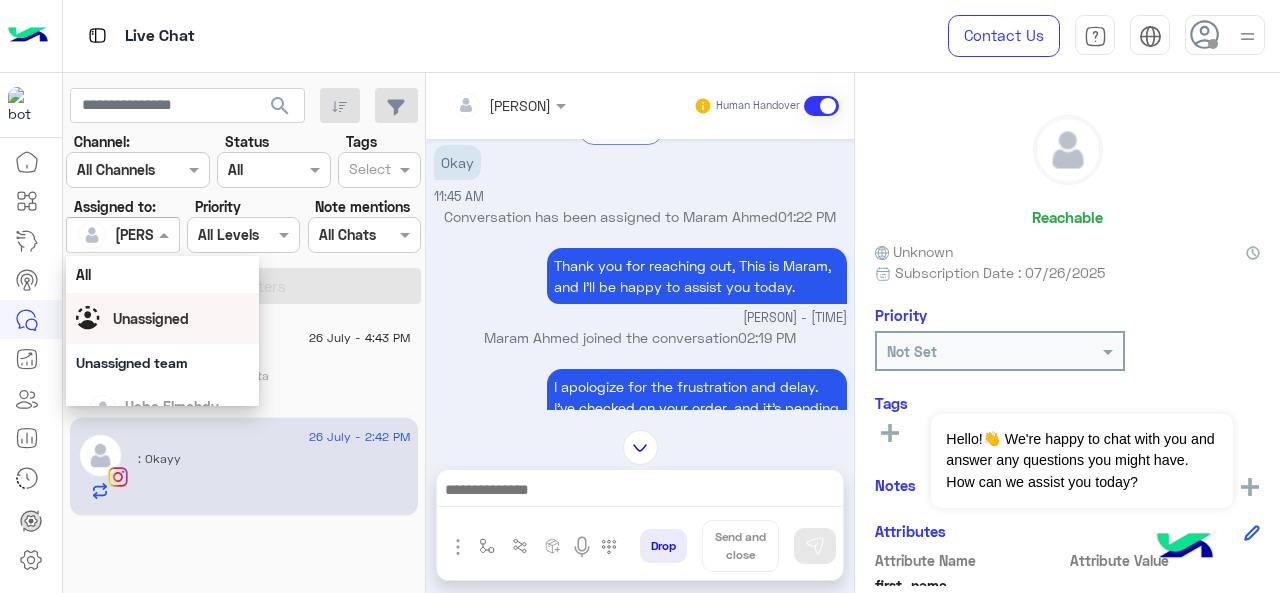 scroll, scrollTop: 2058, scrollLeft: 0, axis: vertical 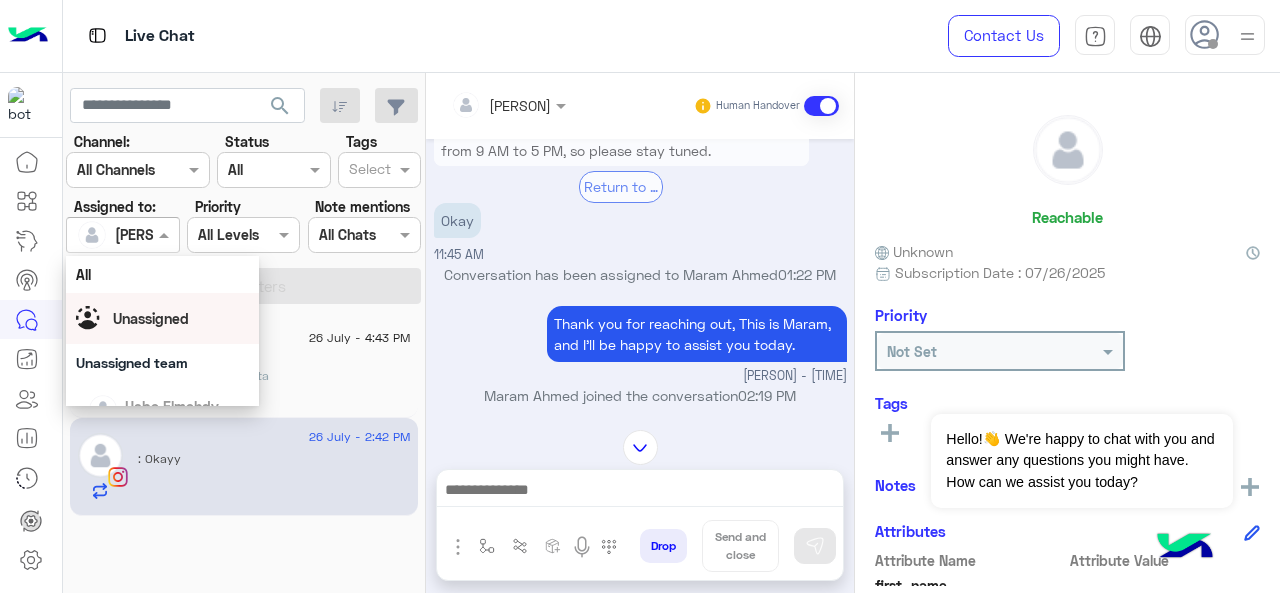 click on "Thank you for reaching out, This is [PERSON], and I’ll be happy to assist you today.  [PERSON] -  [TIME]" at bounding box center (640, 343) 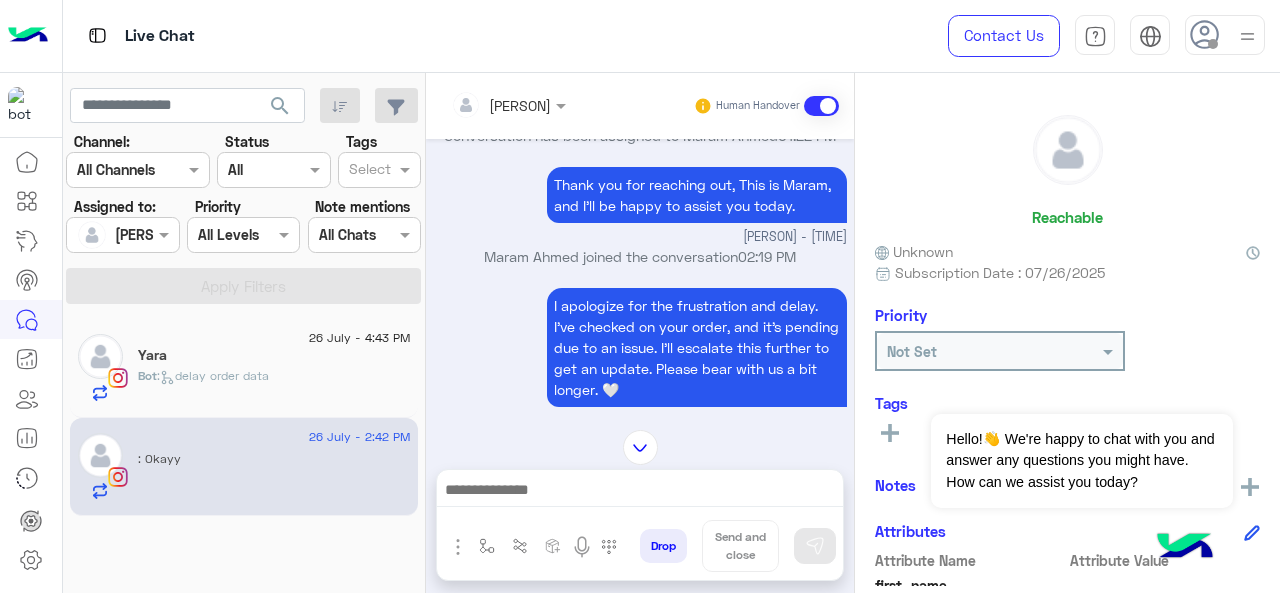 scroll, scrollTop: 2258, scrollLeft: 0, axis: vertical 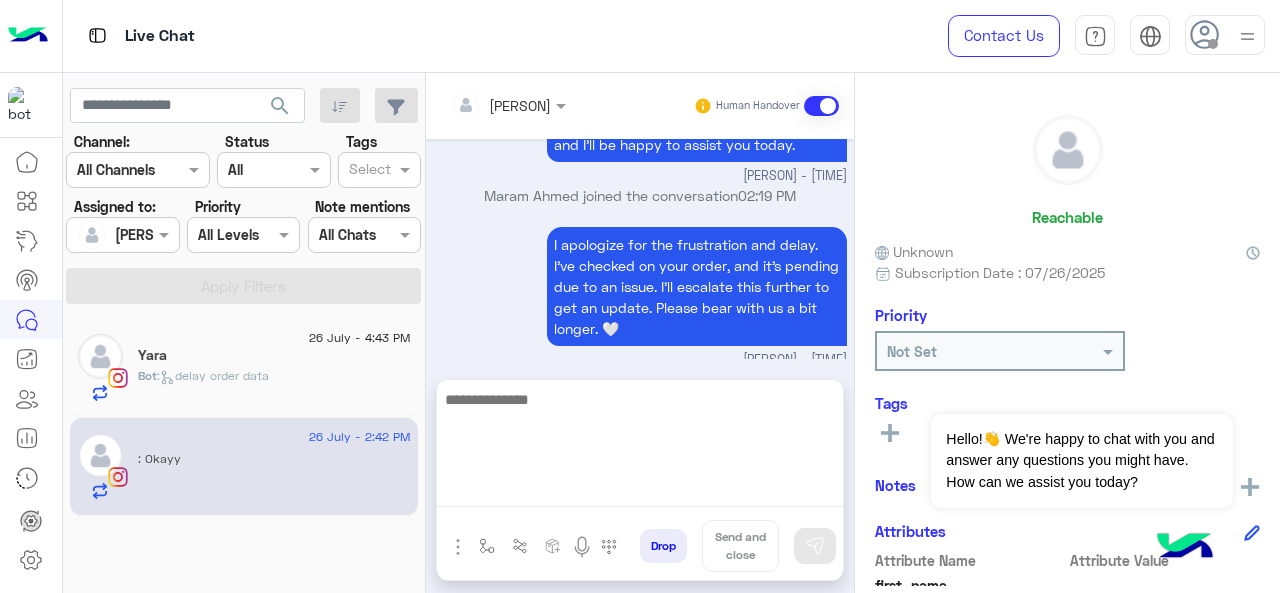 click at bounding box center (640, 447) 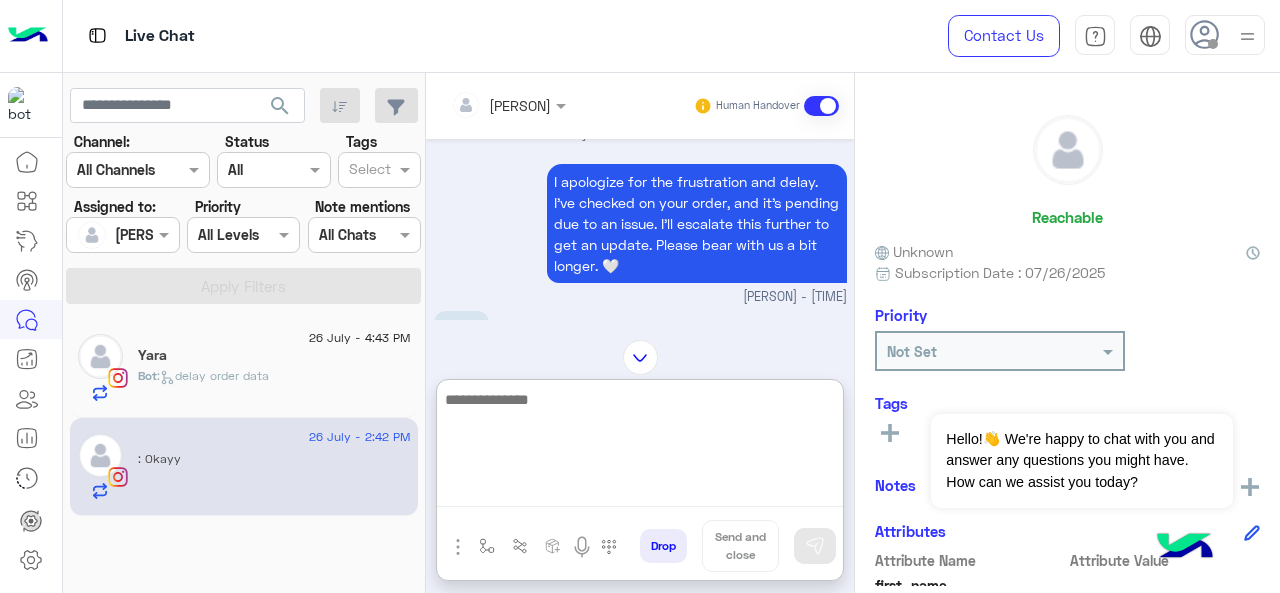 scroll, scrollTop: 2348, scrollLeft: 0, axis: vertical 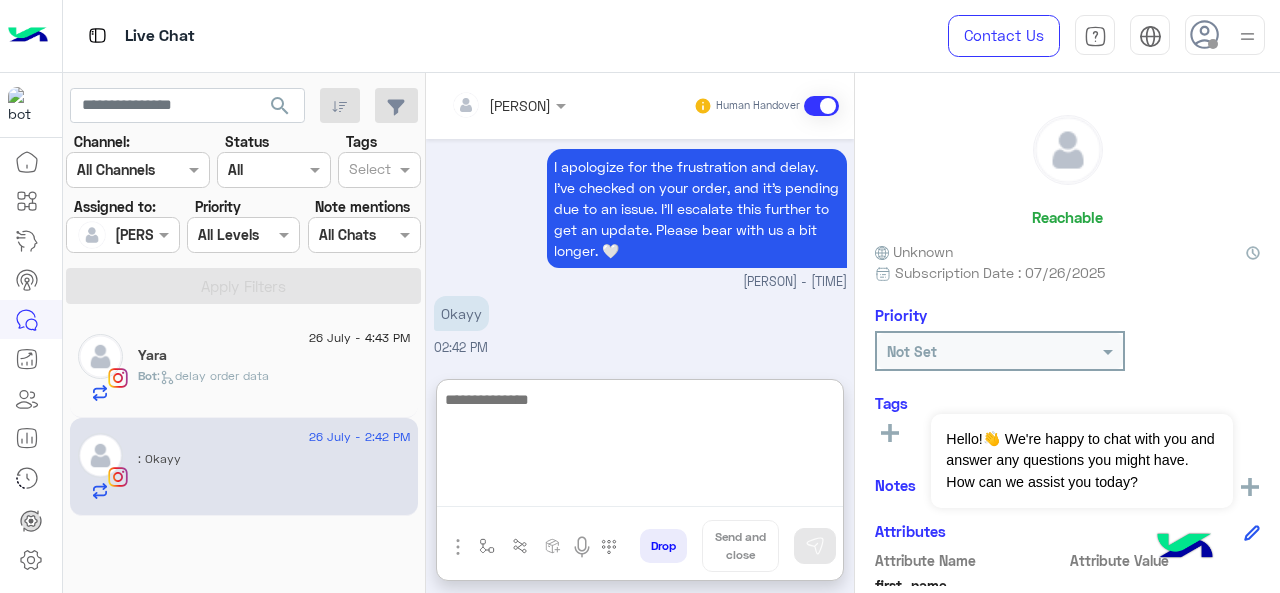 click at bounding box center (640, 447) 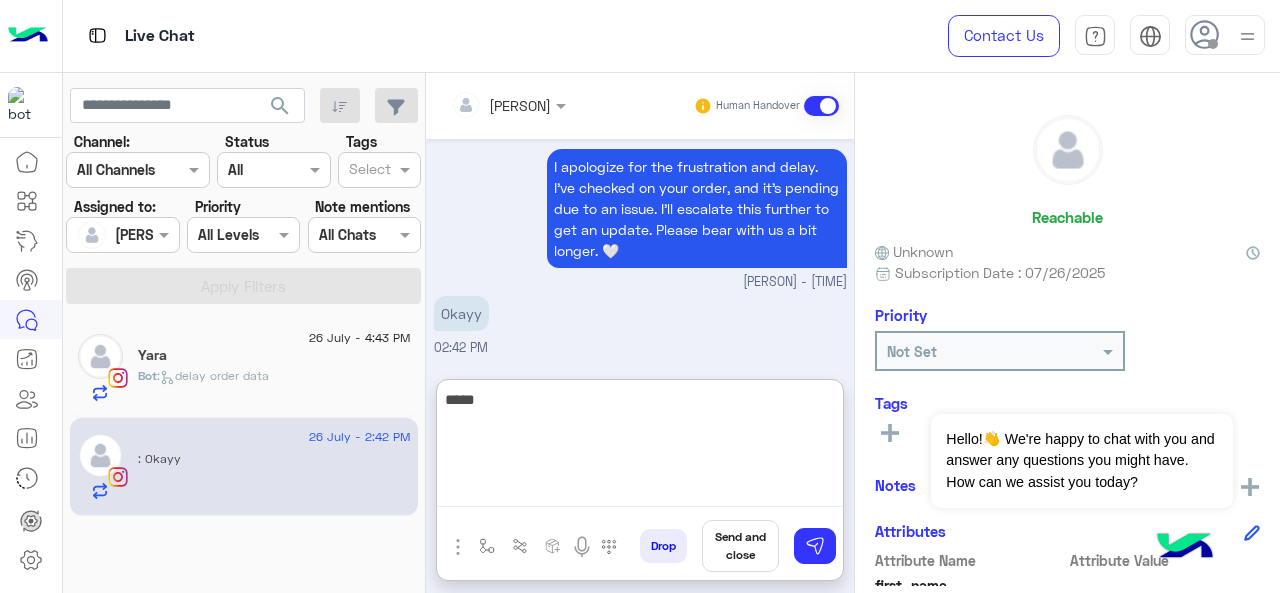 type on "*****" 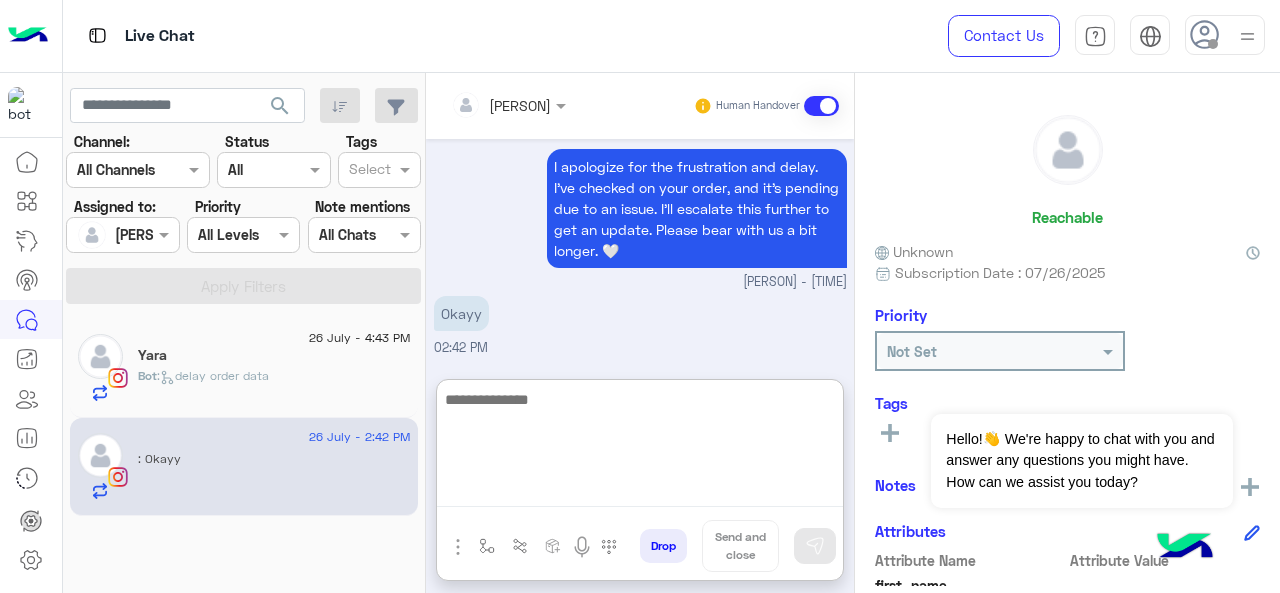 type 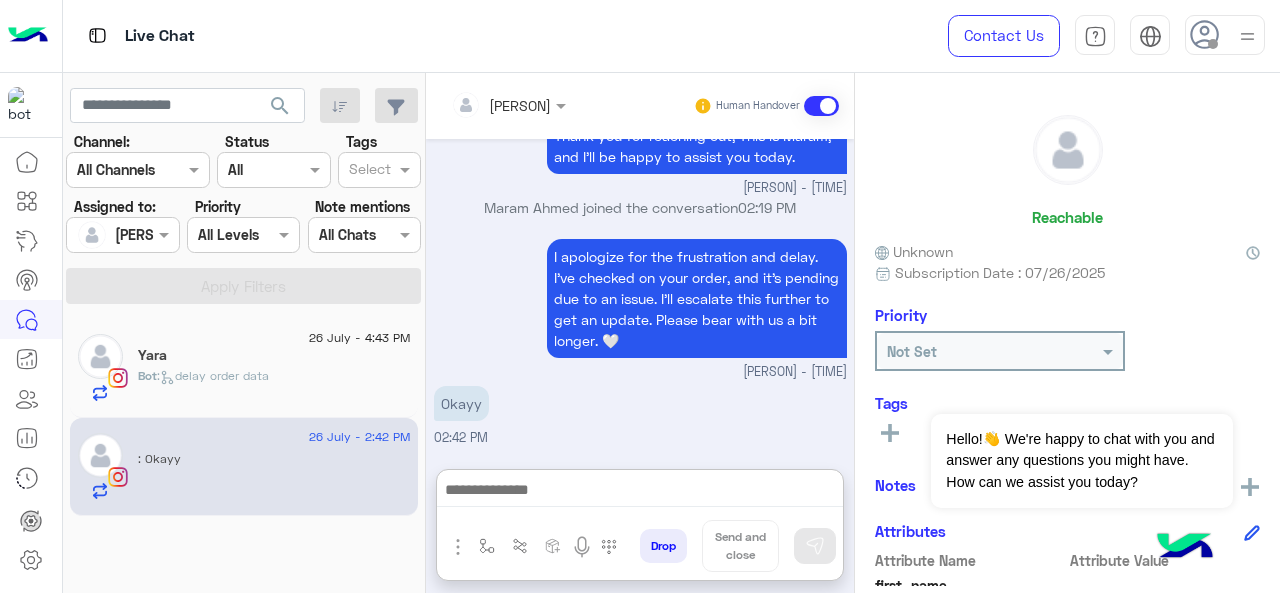 click at bounding box center [122, 234] 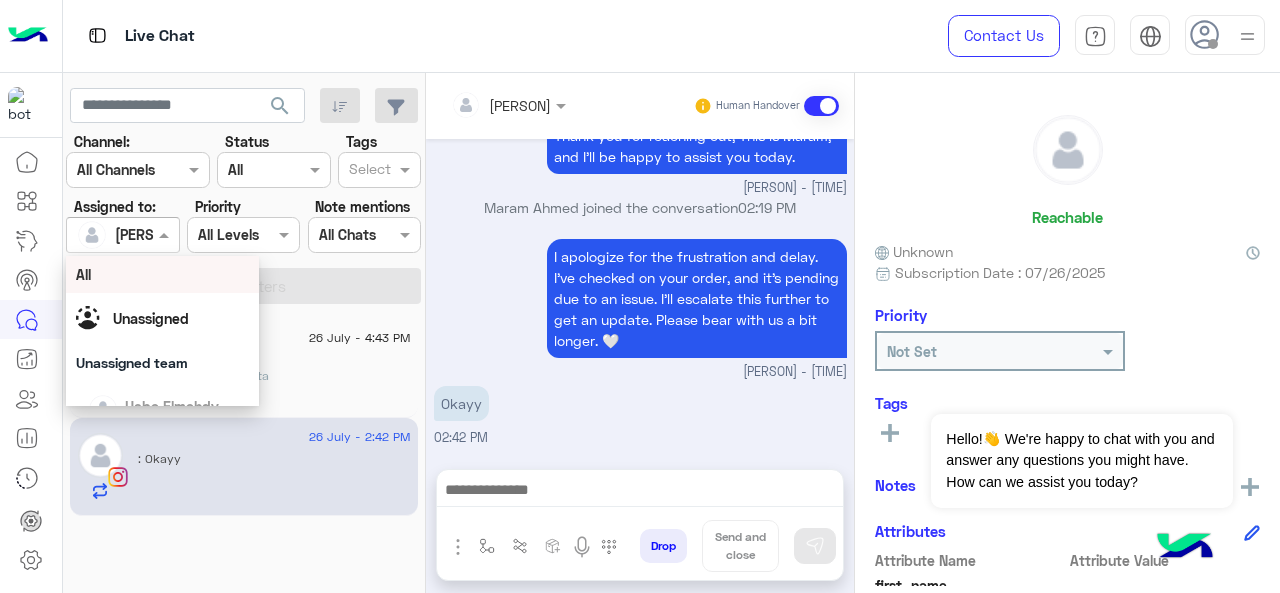 scroll, scrollTop: 2258, scrollLeft: 0, axis: vertical 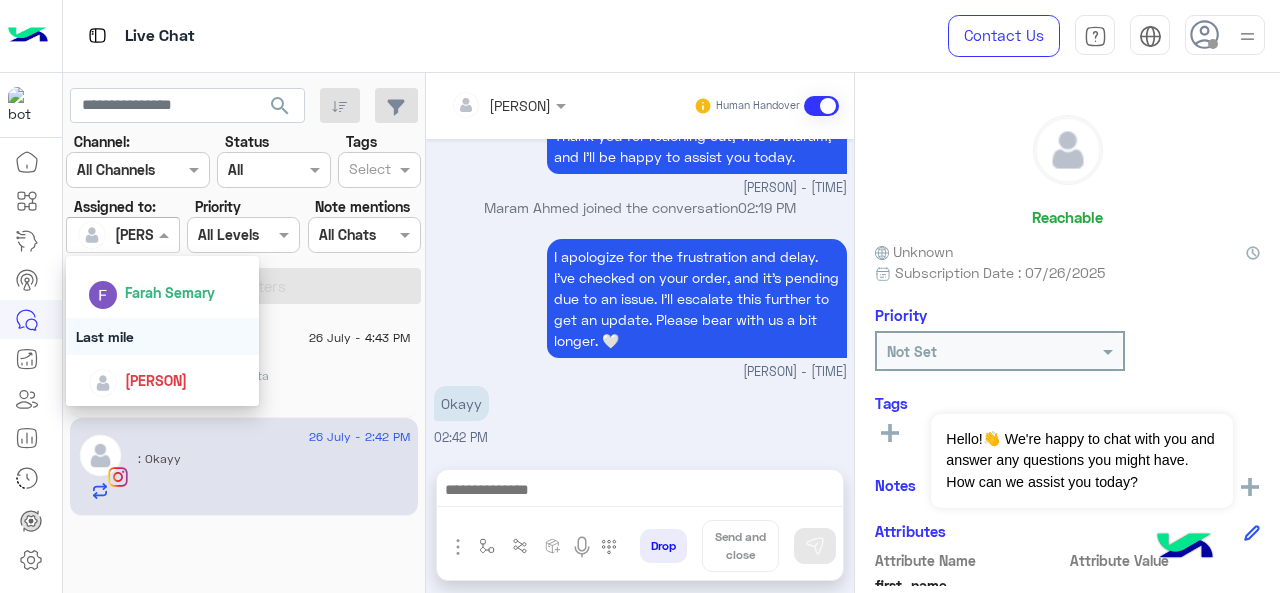 click on "I apologize for the frustration and delay. I've checked on your order, and it's pending due to an issue. I'll escalate this further to get an update. Please bear with us a bit longer. 🤍 [FIRST] [LAST] - 02:19 PM" at bounding box center (640, 308) 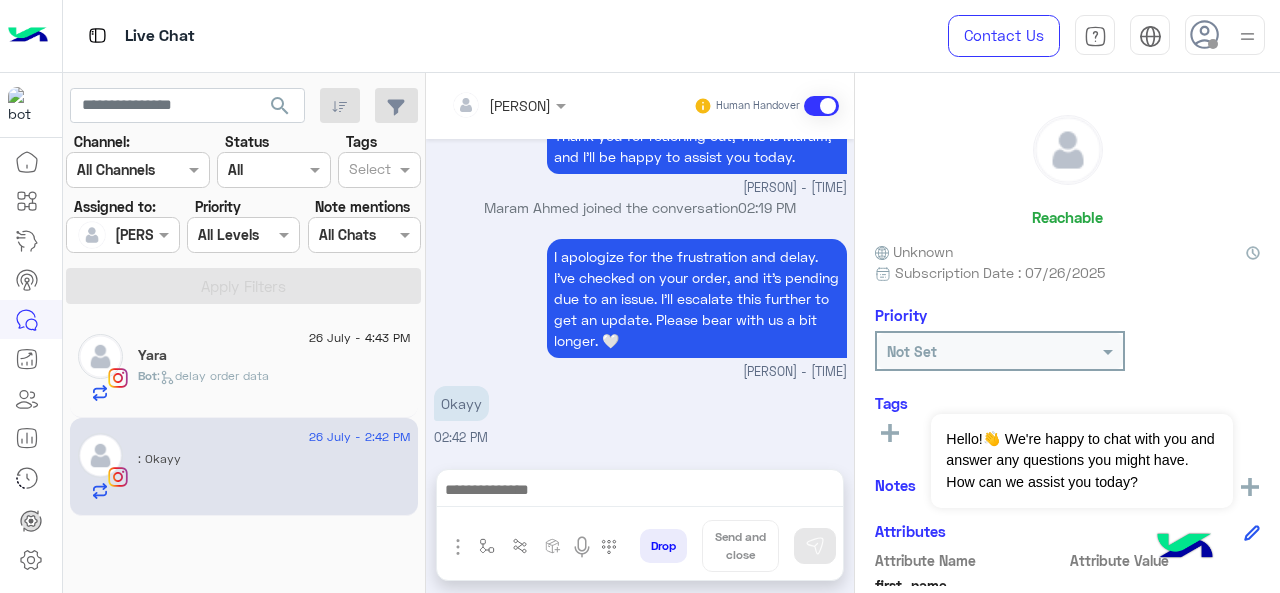click on "Yara" 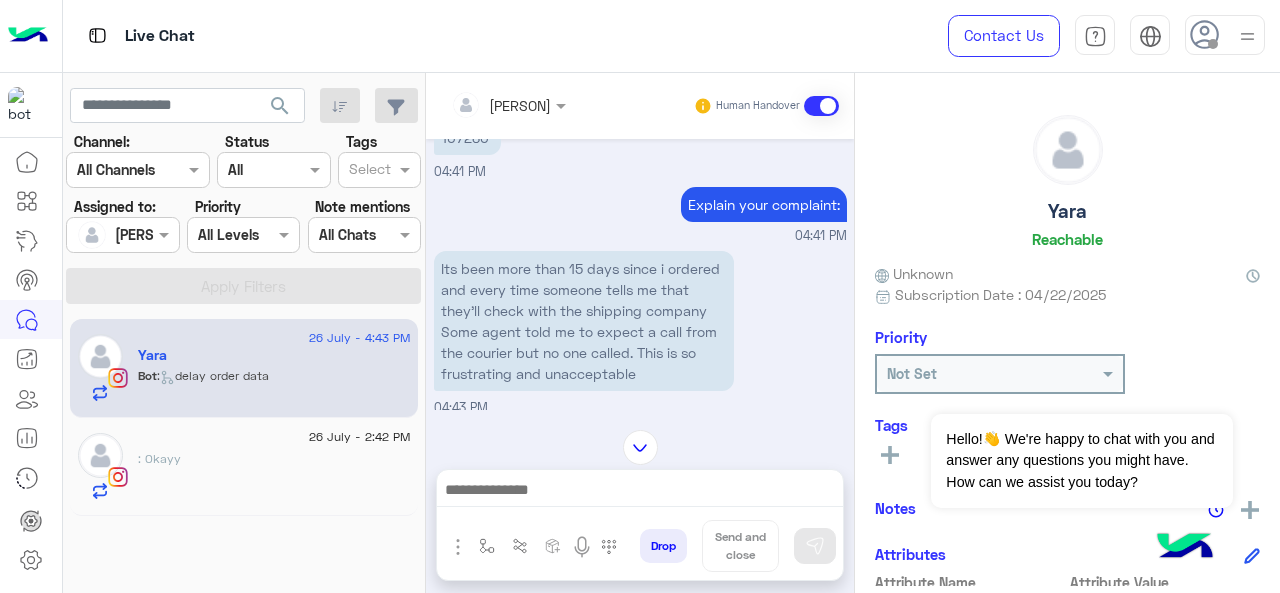 scroll, scrollTop: 1696, scrollLeft: 0, axis: vertical 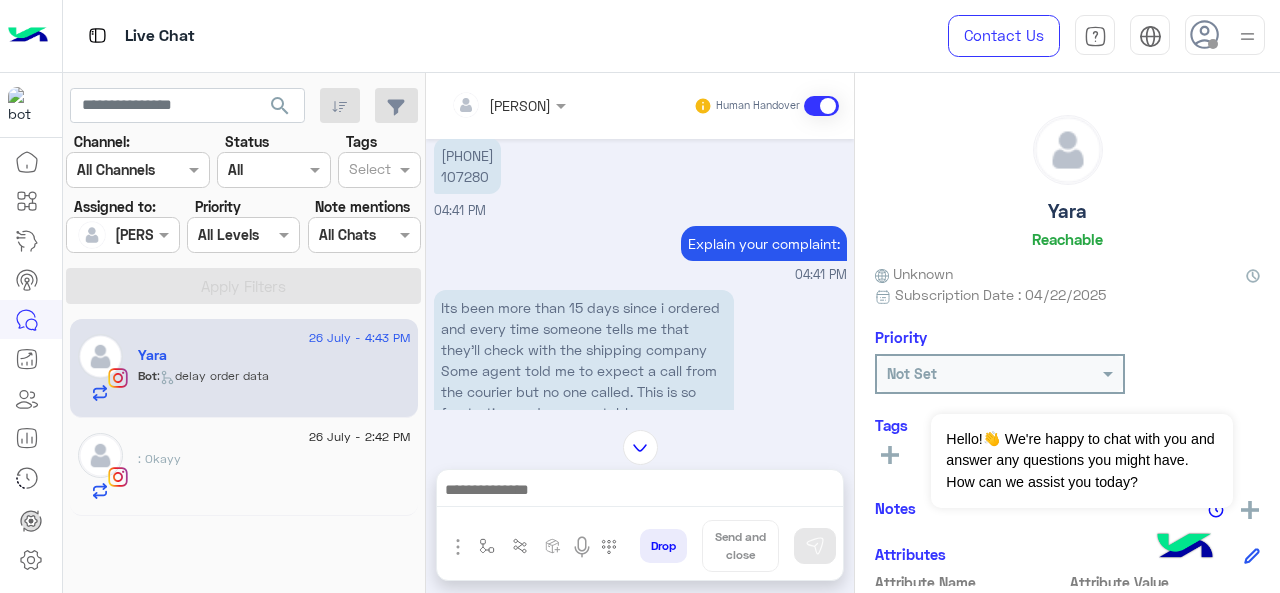 click on "[PHONE] [NUMBER]" at bounding box center [467, 166] 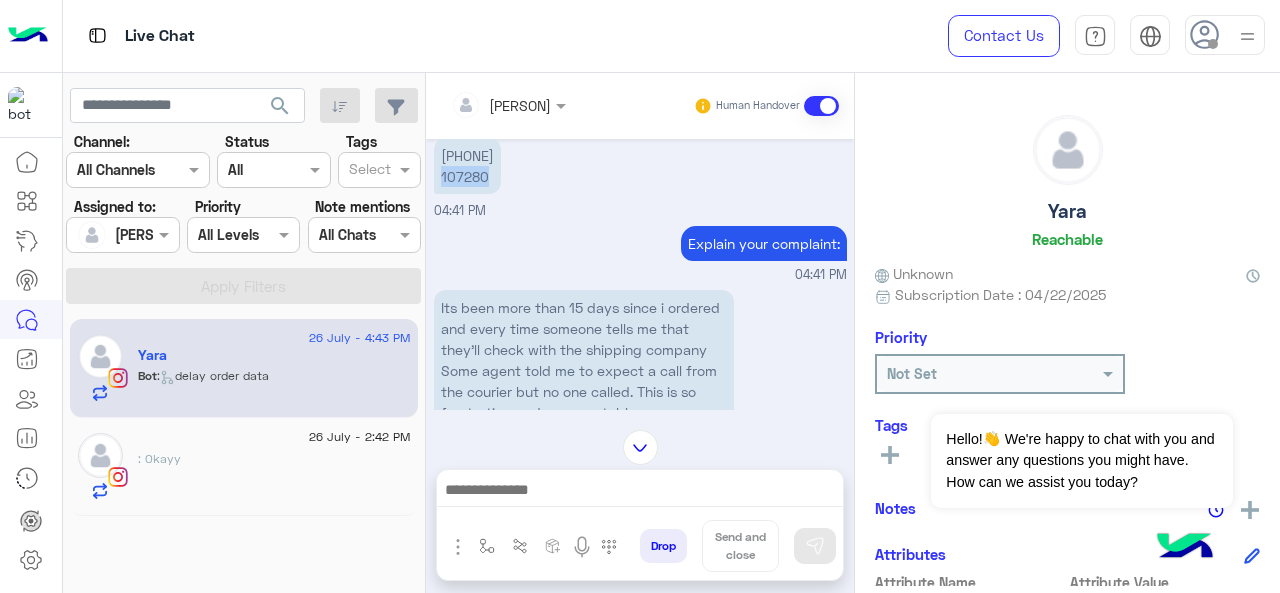 copy on "107280" 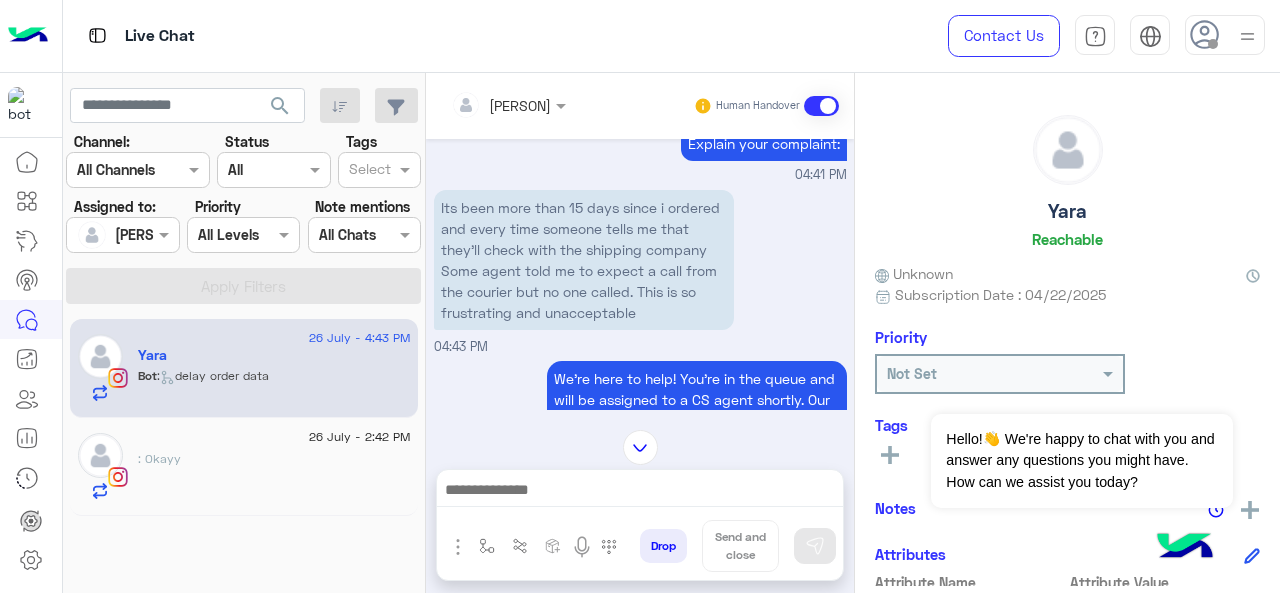 scroll, scrollTop: 2096, scrollLeft: 0, axis: vertical 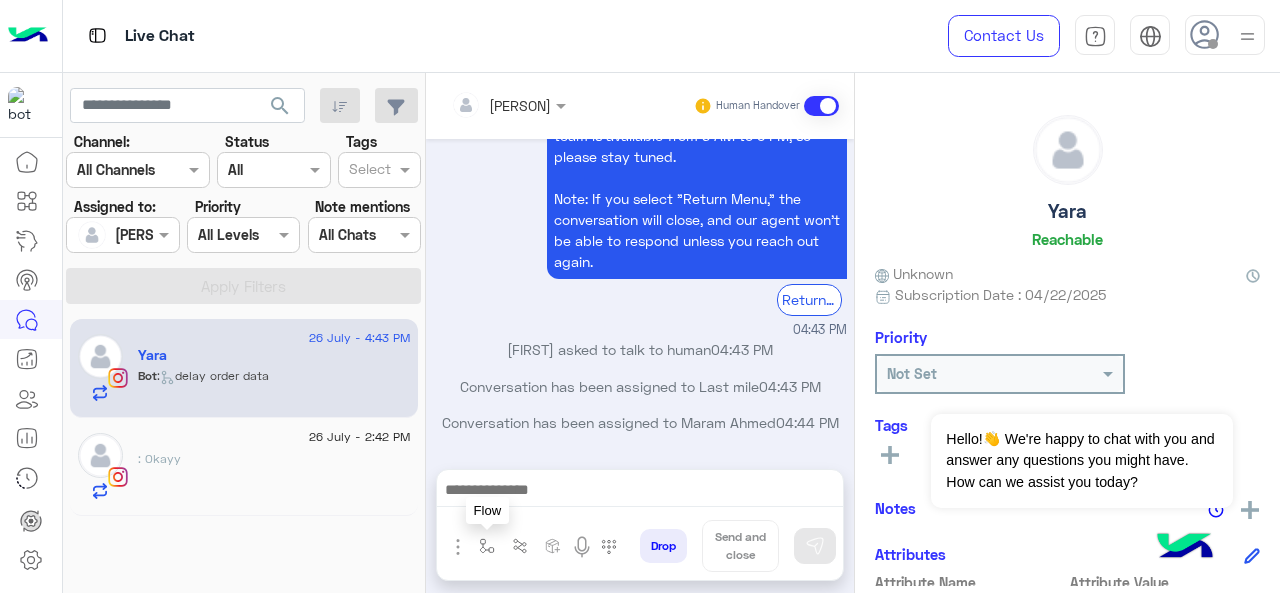 click at bounding box center (487, 546) 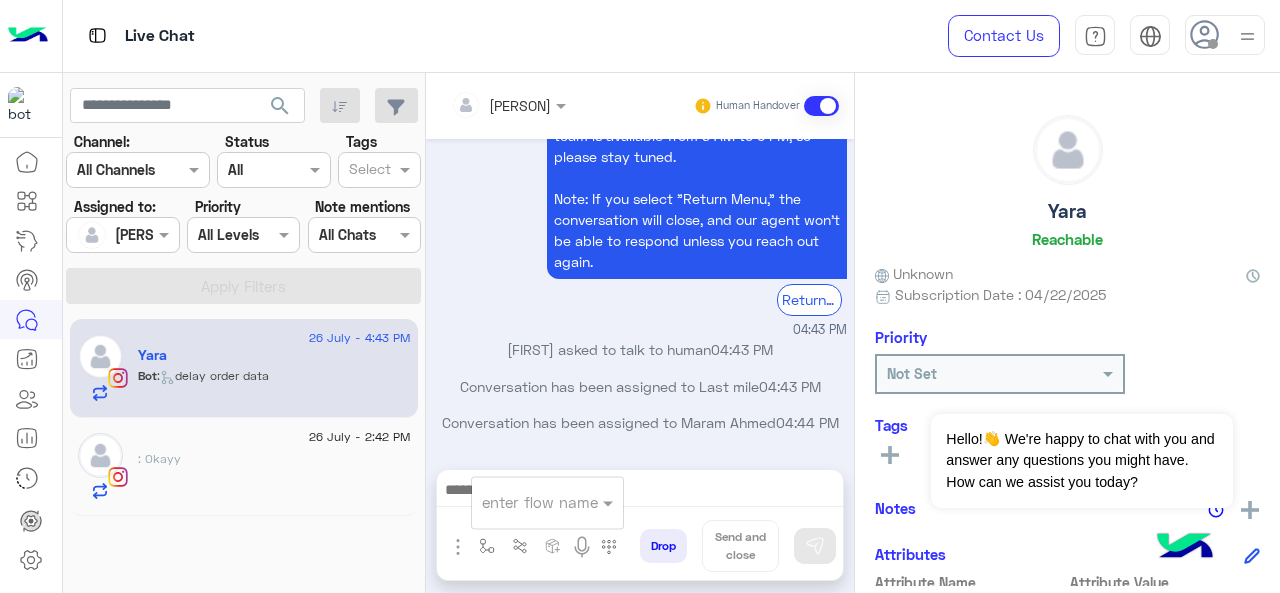 click at bounding box center [523, 502] 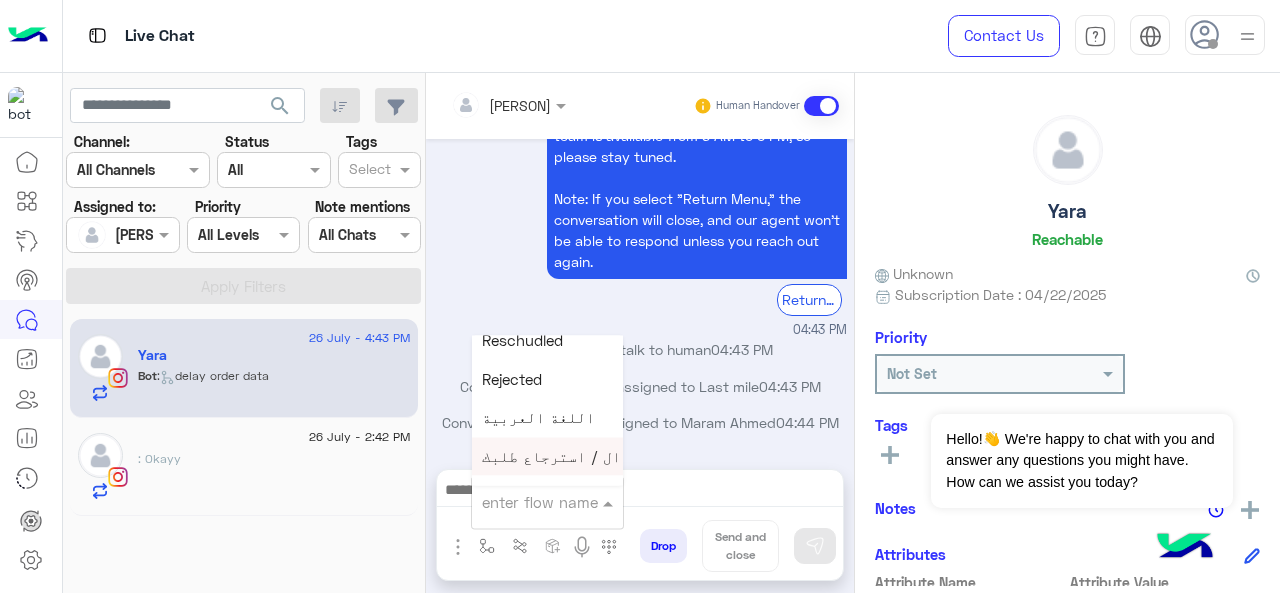 scroll, scrollTop: 400, scrollLeft: 0, axis: vertical 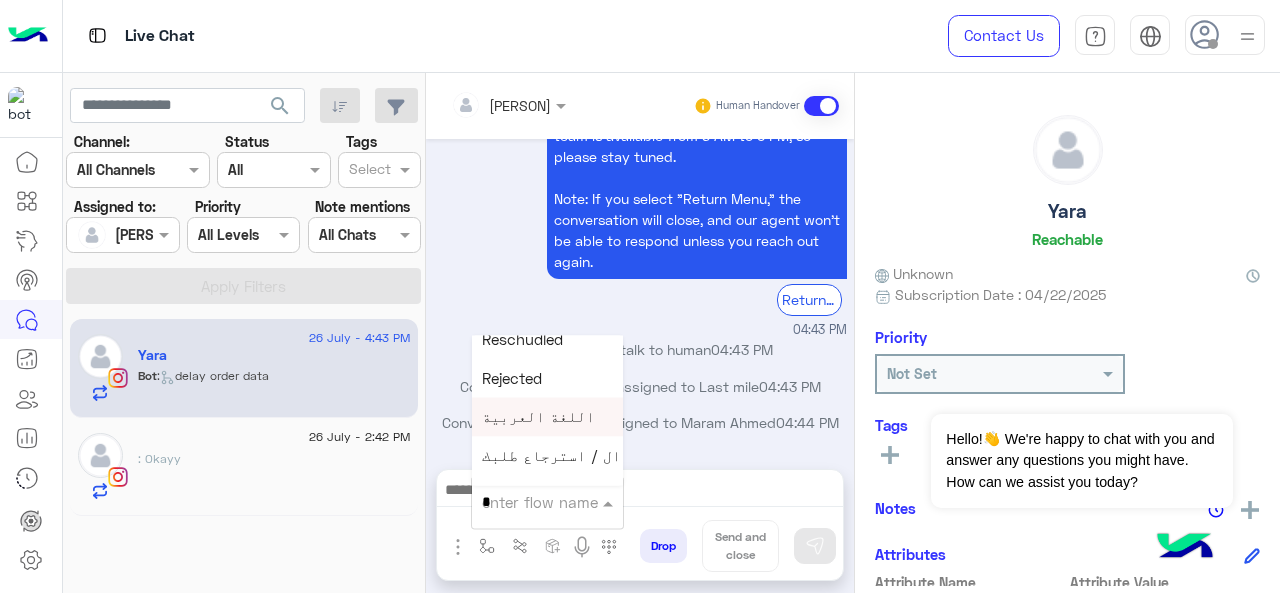 type on "*" 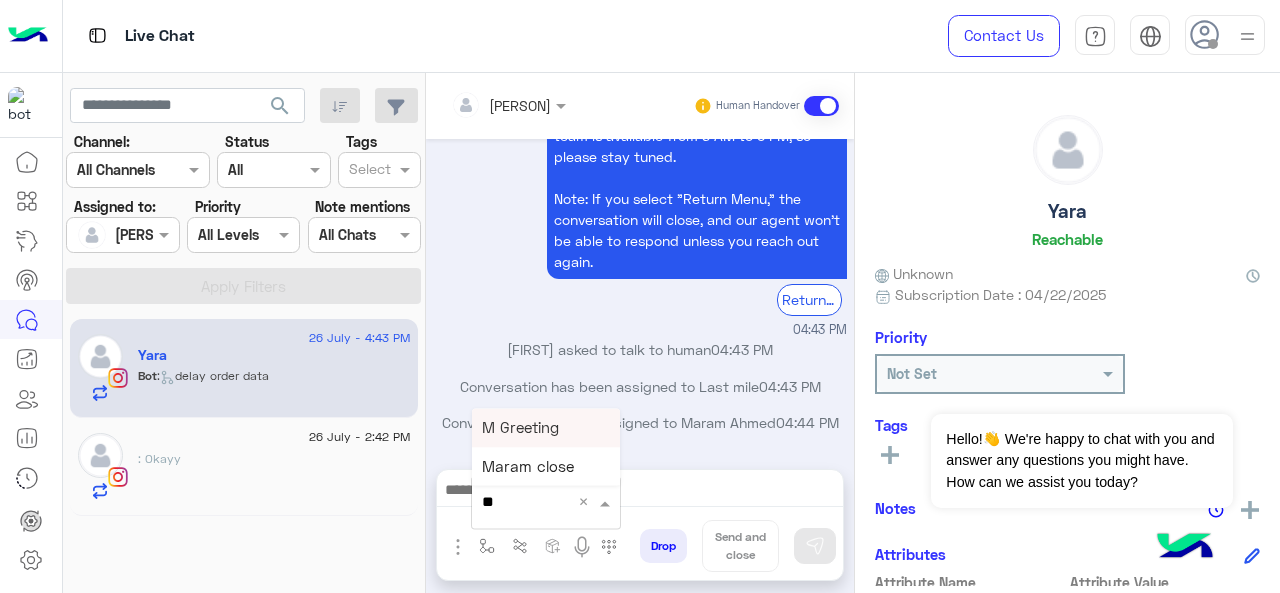 scroll, scrollTop: 0, scrollLeft: 0, axis: both 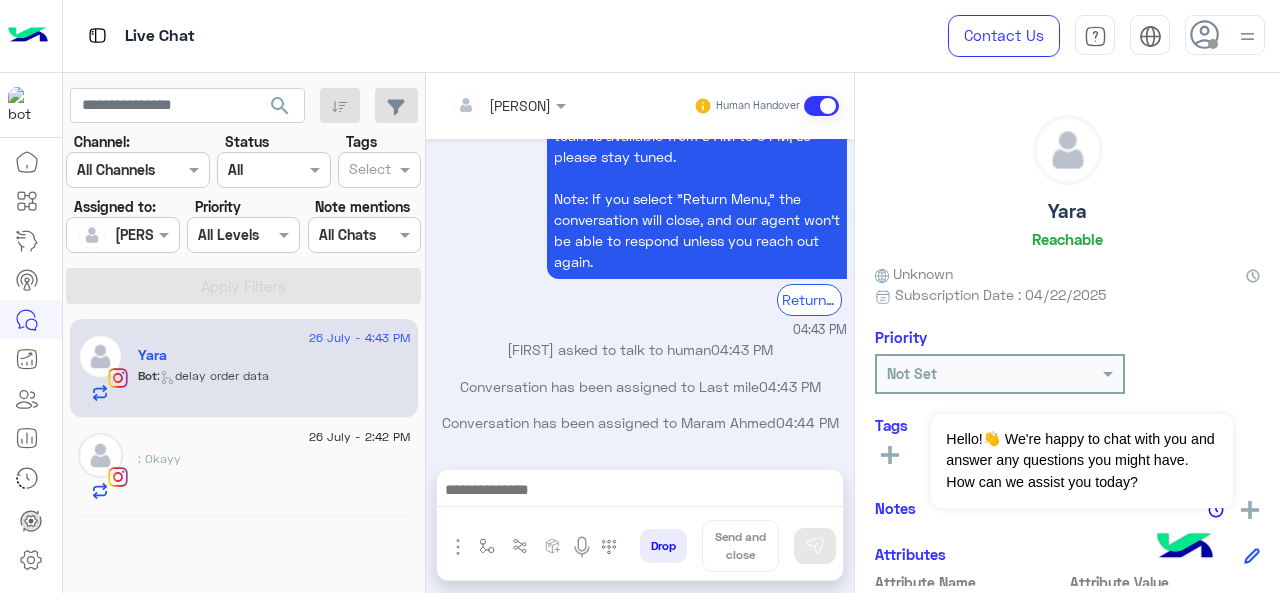 type on "**********" 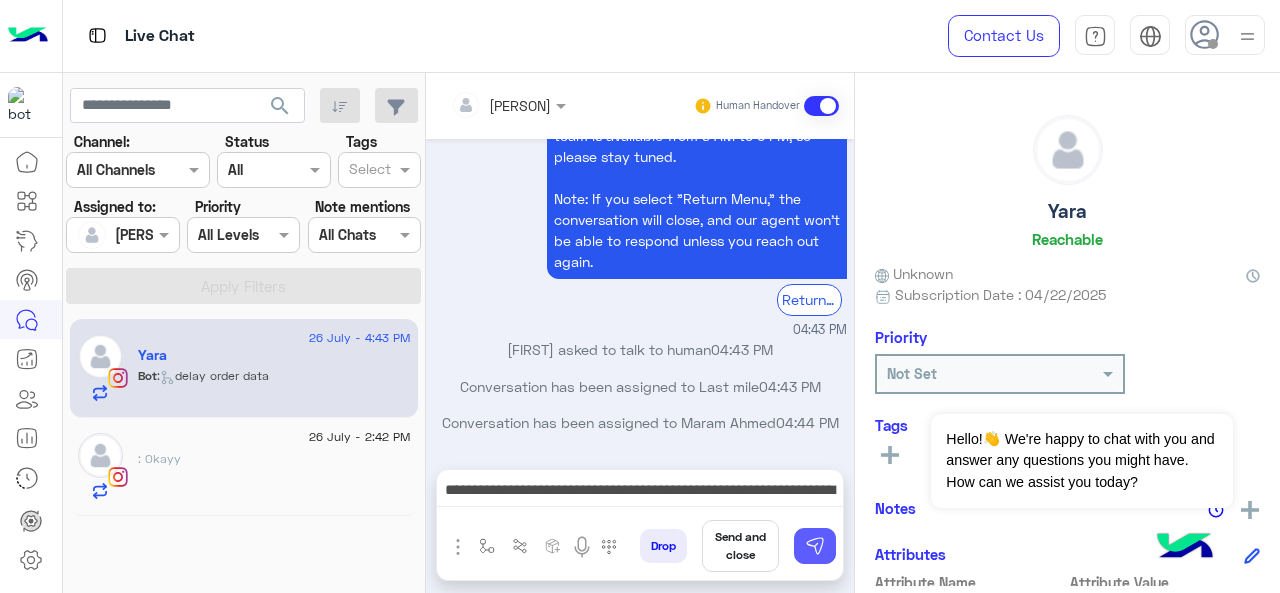 drag, startPoint x: 808, startPoint y: 549, endPoint x: 780, endPoint y: 522, distance: 38.8973 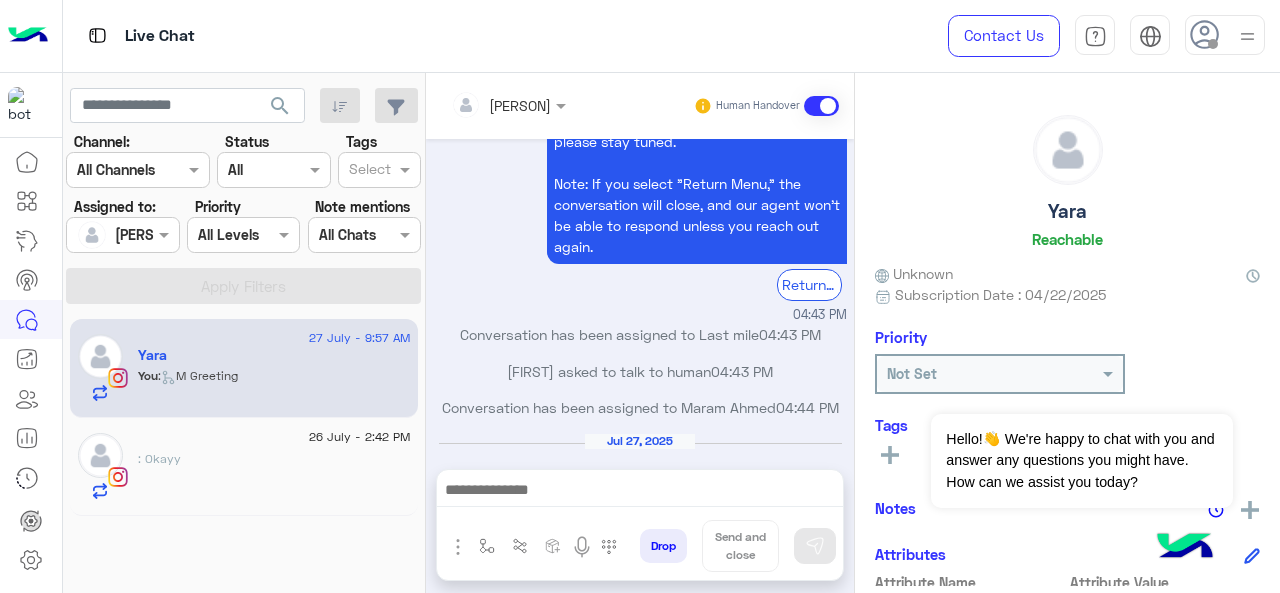 scroll, scrollTop: 2252, scrollLeft: 0, axis: vertical 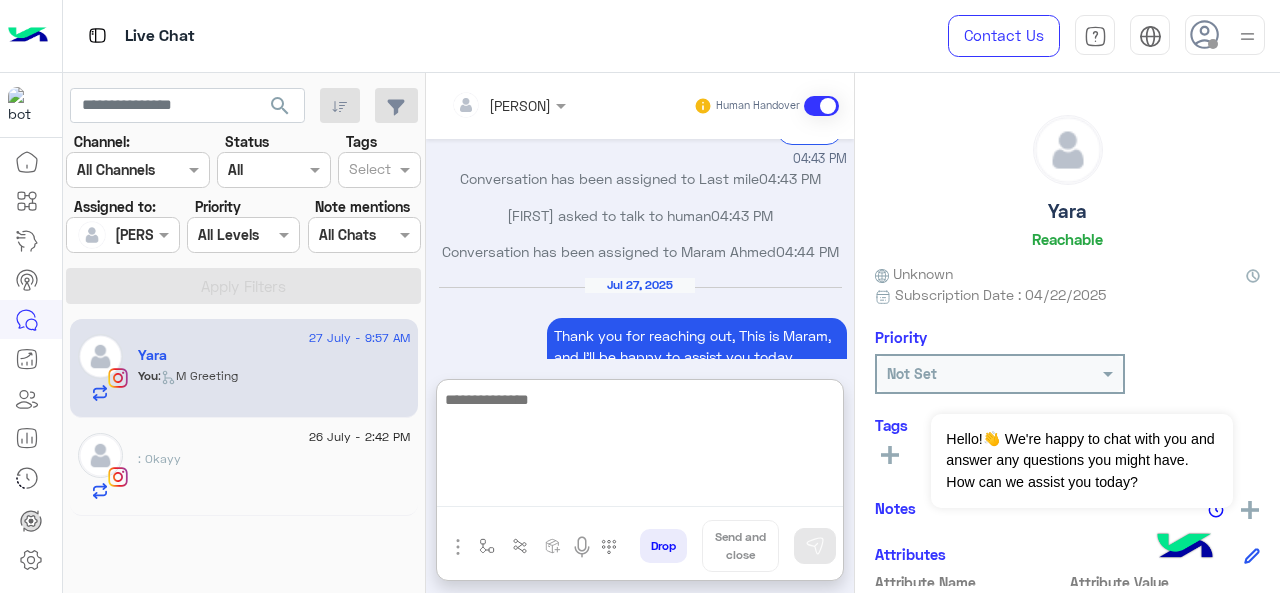 drag, startPoint x: 506, startPoint y: 489, endPoint x: 458, endPoint y: 409, distance: 93.29523 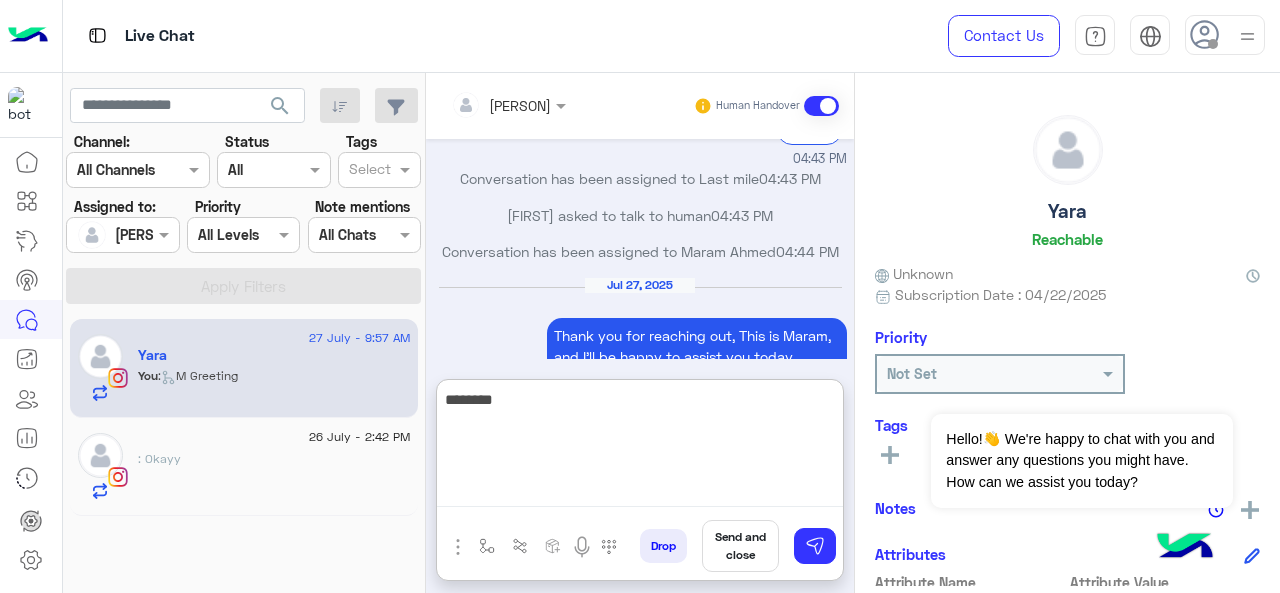 paste on "**********" 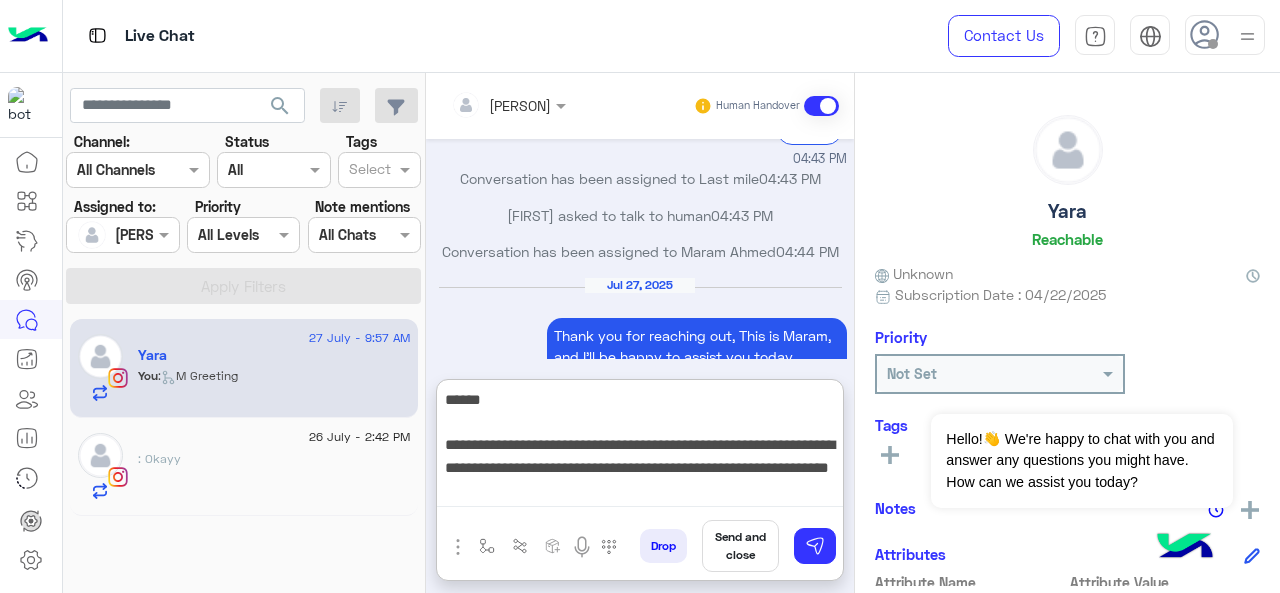 click on "**********" at bounding box center (640, 447) 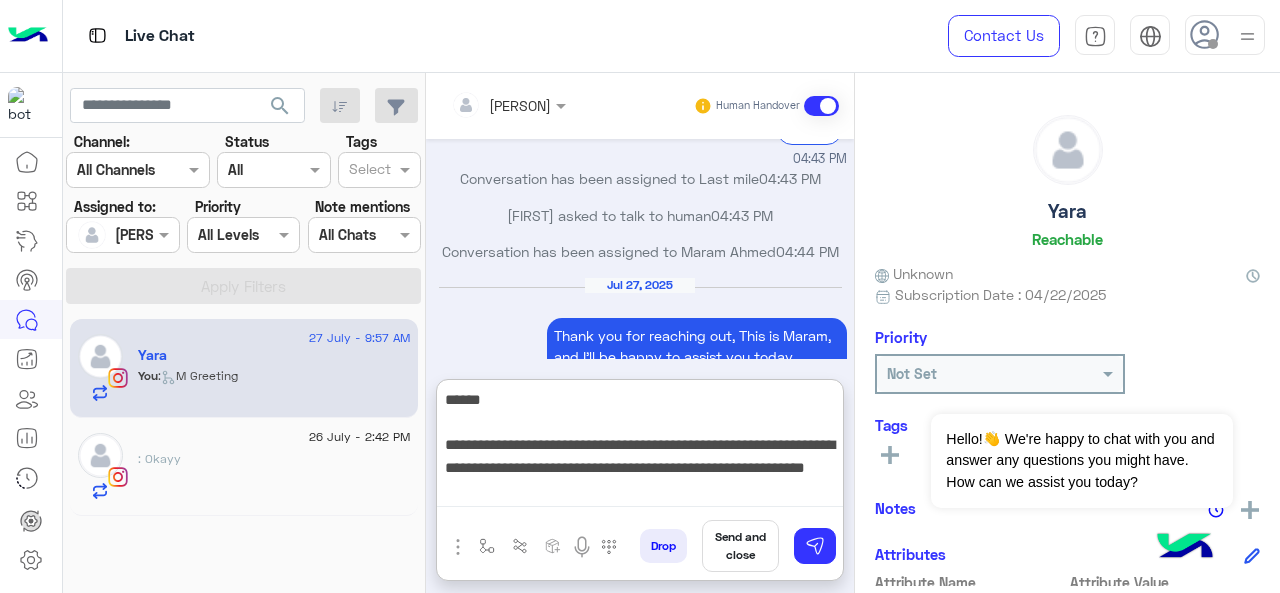 click on "**********" at bounding box center (640, 447) 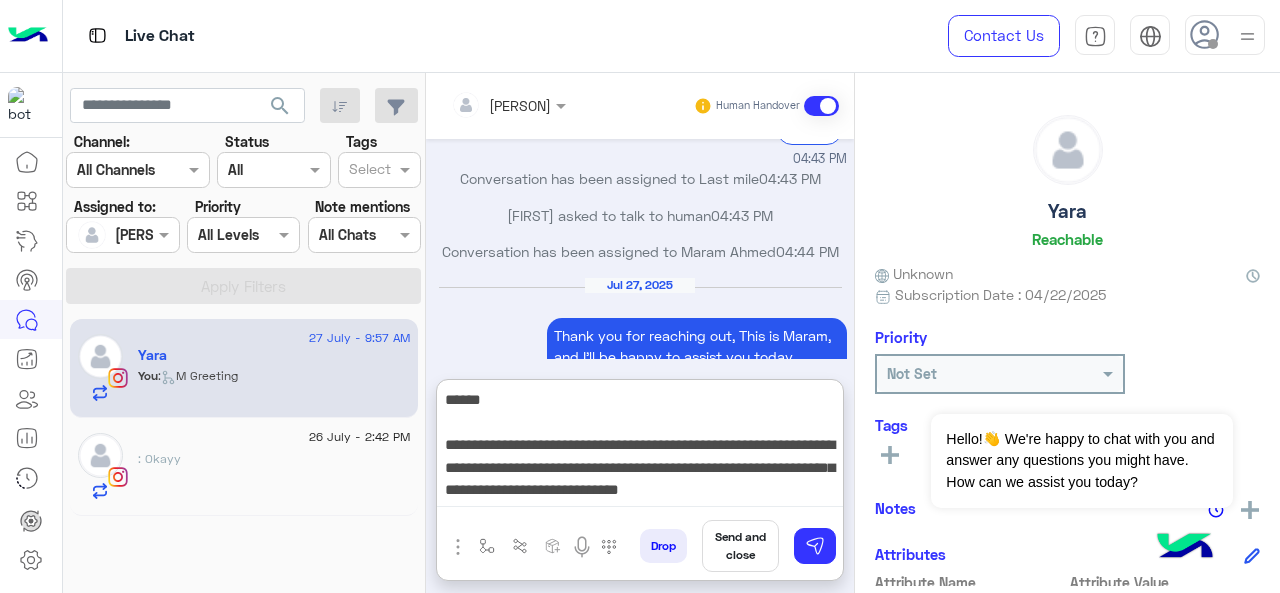 scroll, scrollTop: 15, scrollLeft: 0, axis: vertical 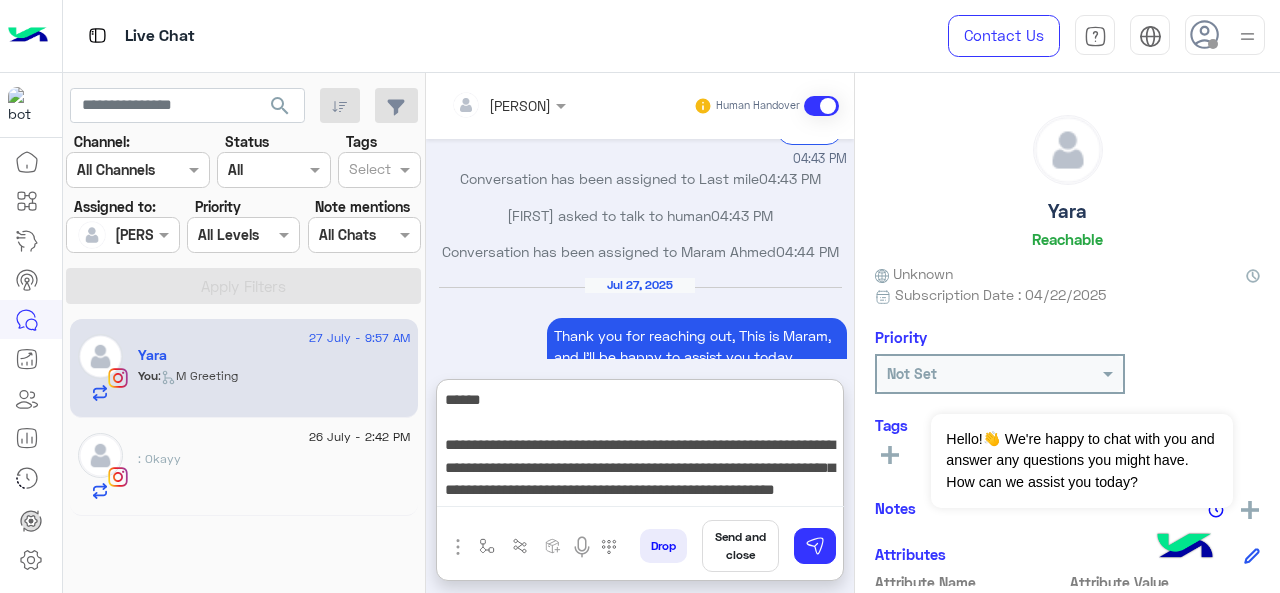 type on "**********" 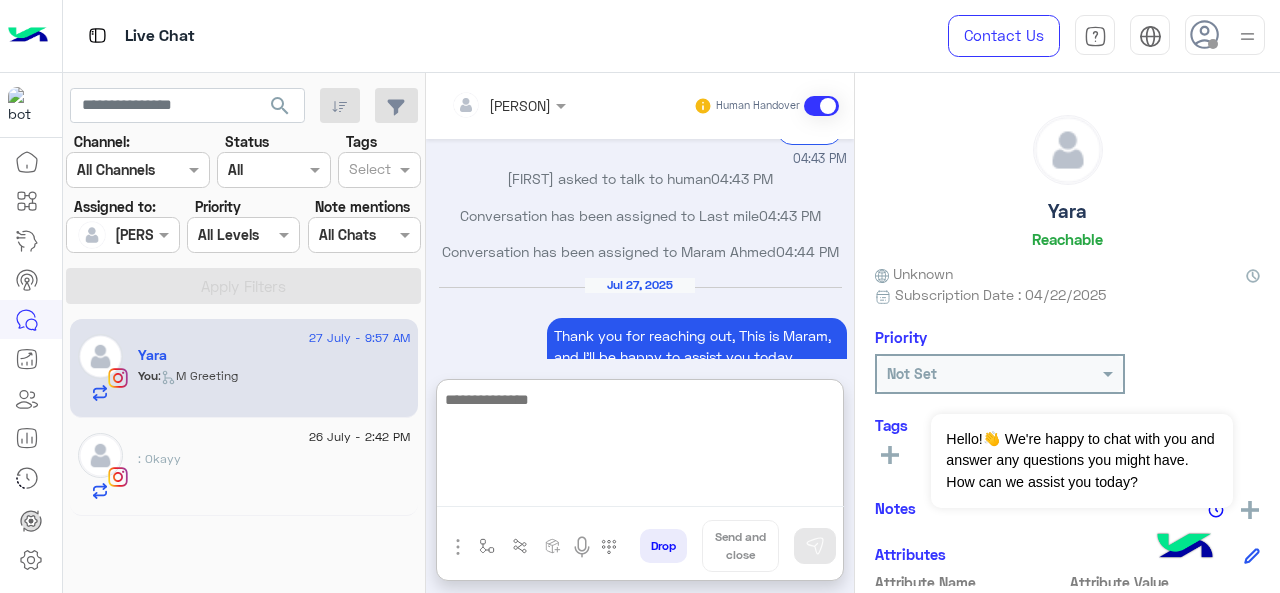 scroll, scrollTop: 0, scrollLeft: 0, axis: both 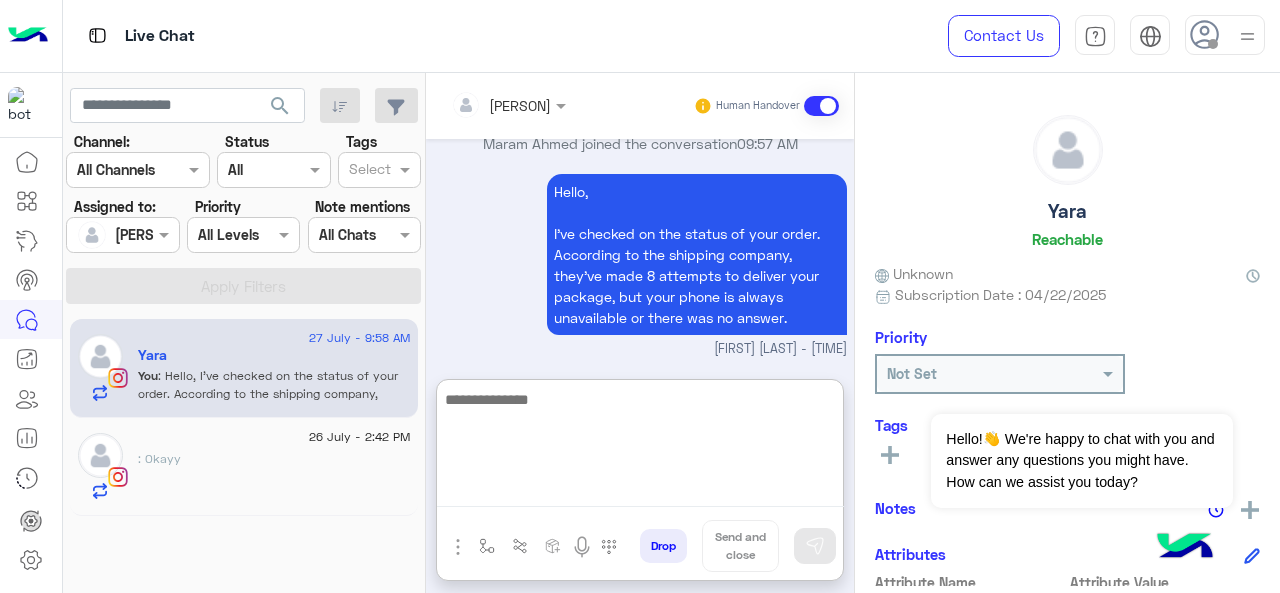 click on "26 July - 2:42 PM" 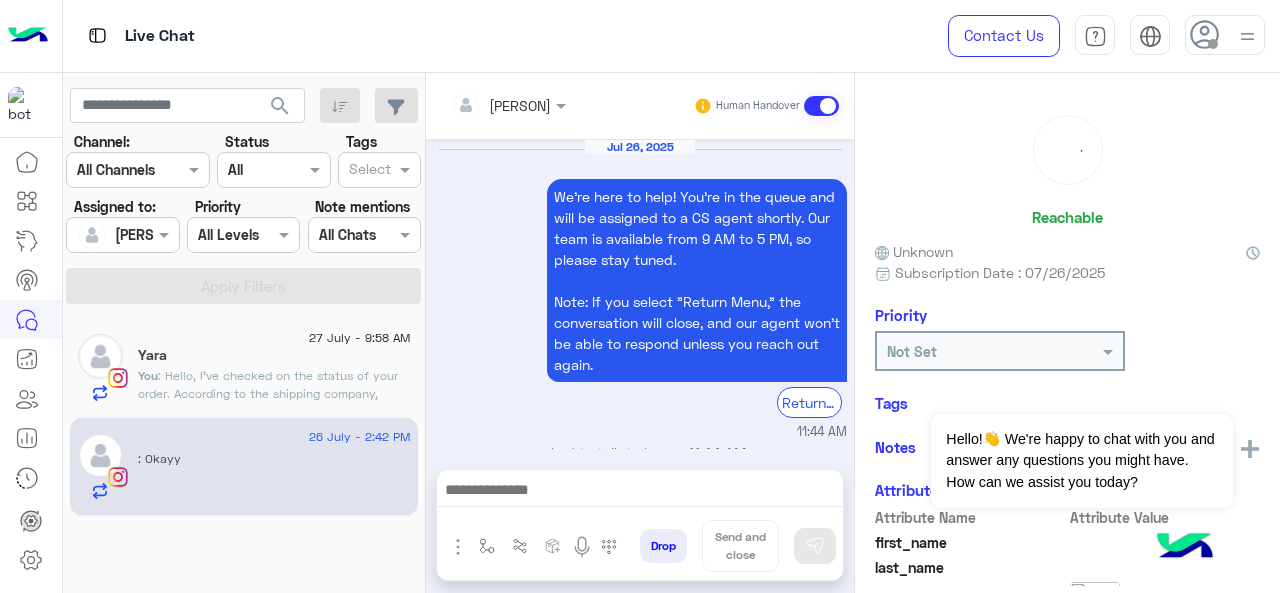 scroll, scrollTop: 714, scrollLeft: 0, axis: vertical 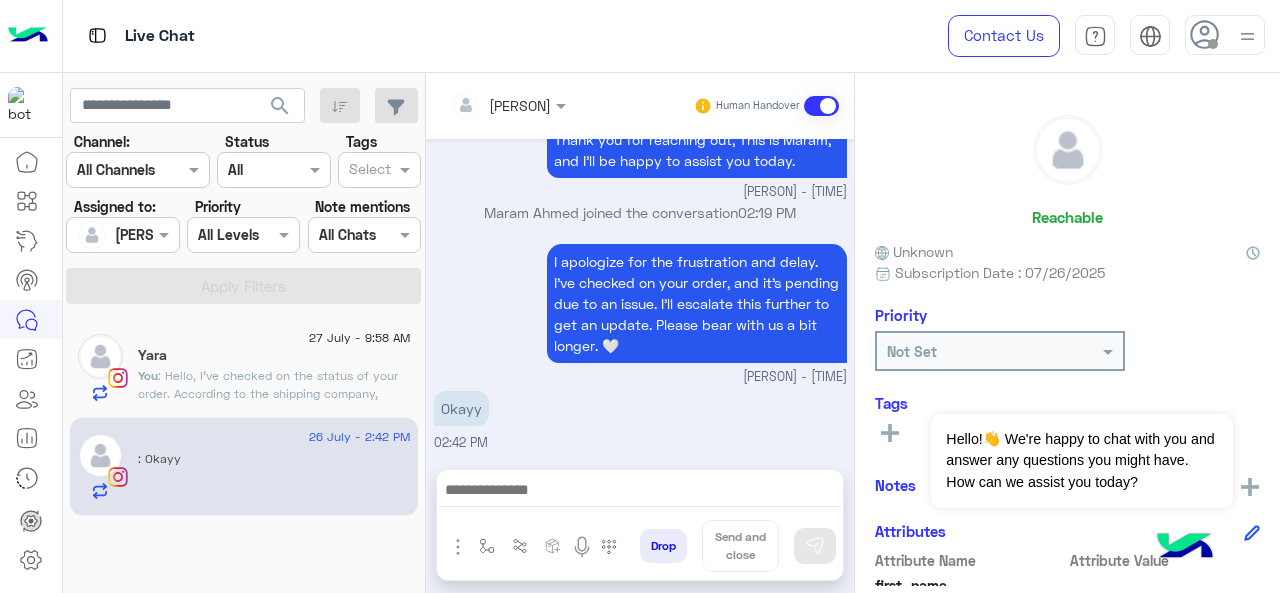 click on ": Hello,
I've checked on the status of your order. According to the shipping company, they've made 8 attempts to deliver your package, but your phone is always unavailable or there was no answer." 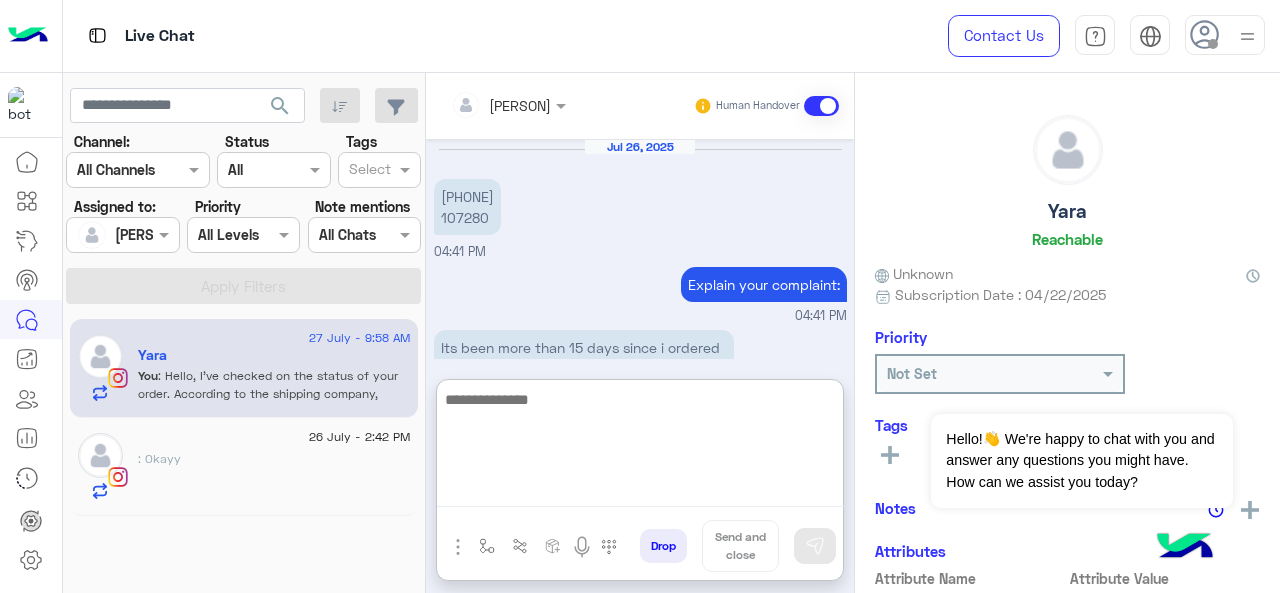 scroll, scrollTop: 858, scrollLeft: 0, axis: vertical 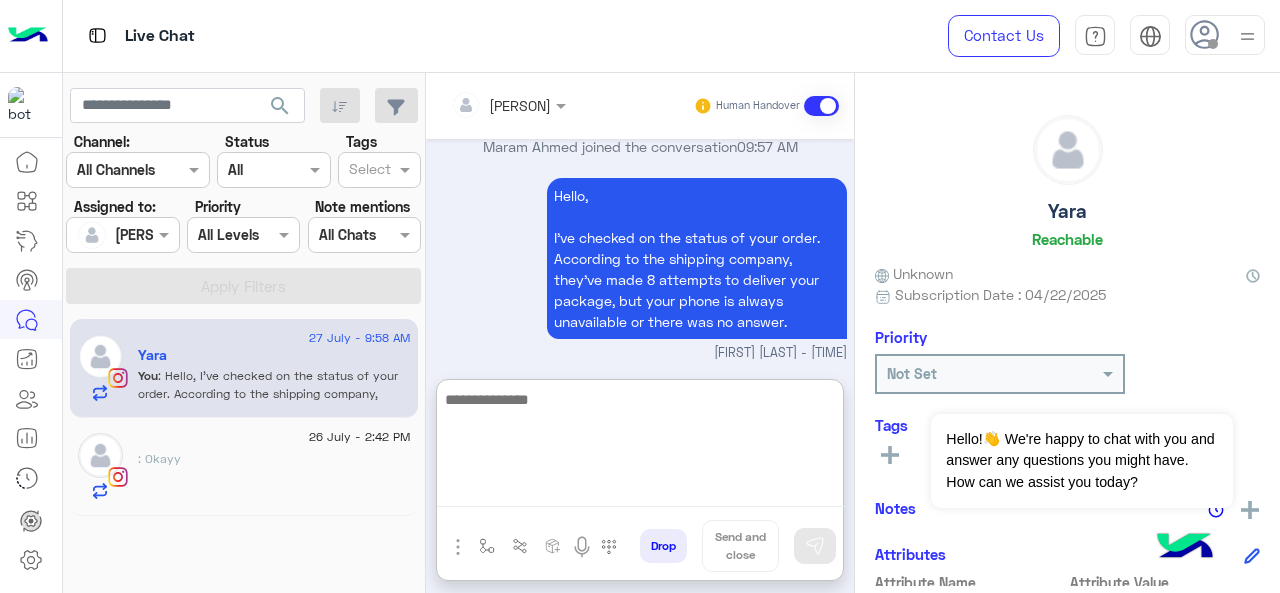 paste on "**********" 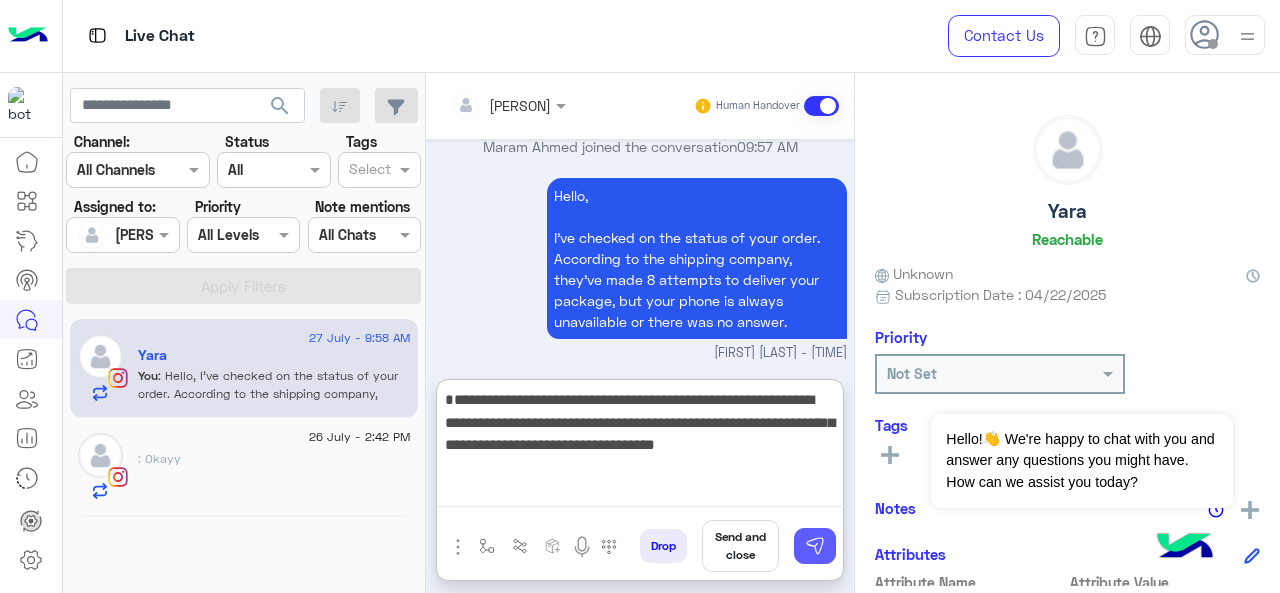 type on "**********" 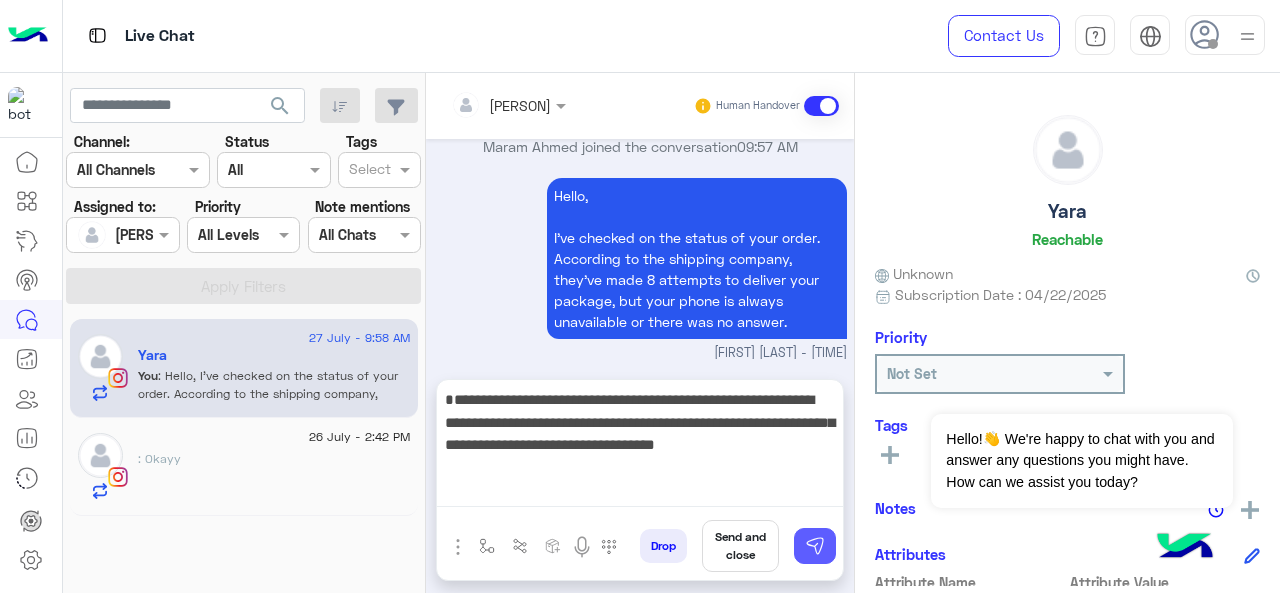 click at bounding box center [815, 546] 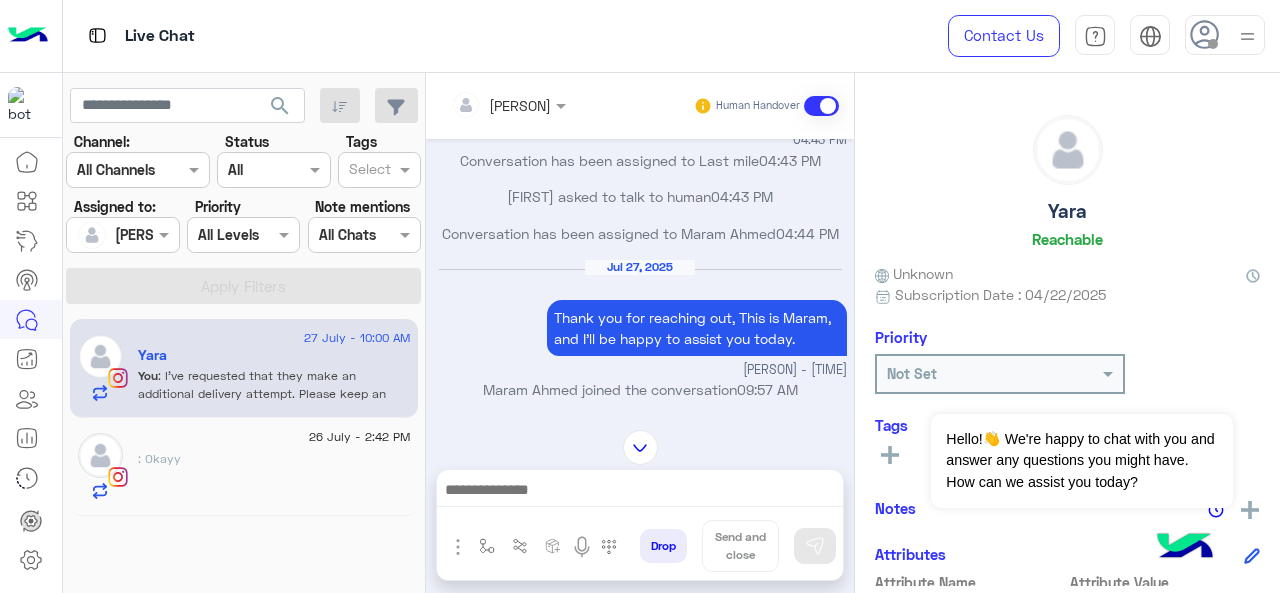 scroll, scrollTop: 915, scrollLeft: 0, axis: vertical 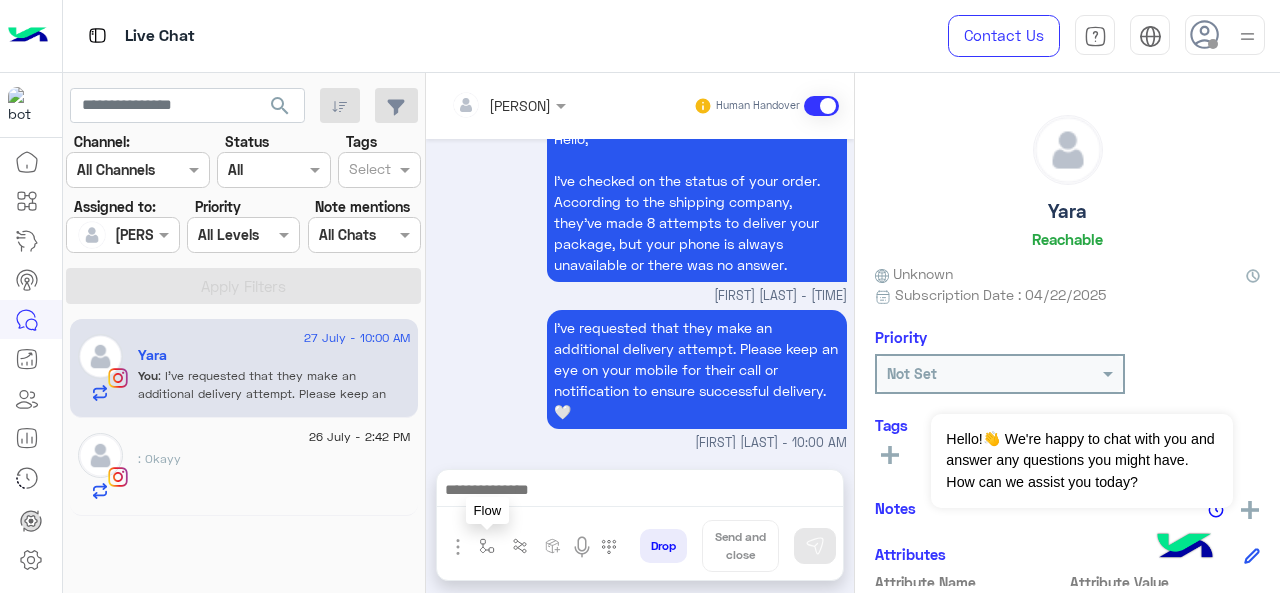 click at bounding box center [487, 546] 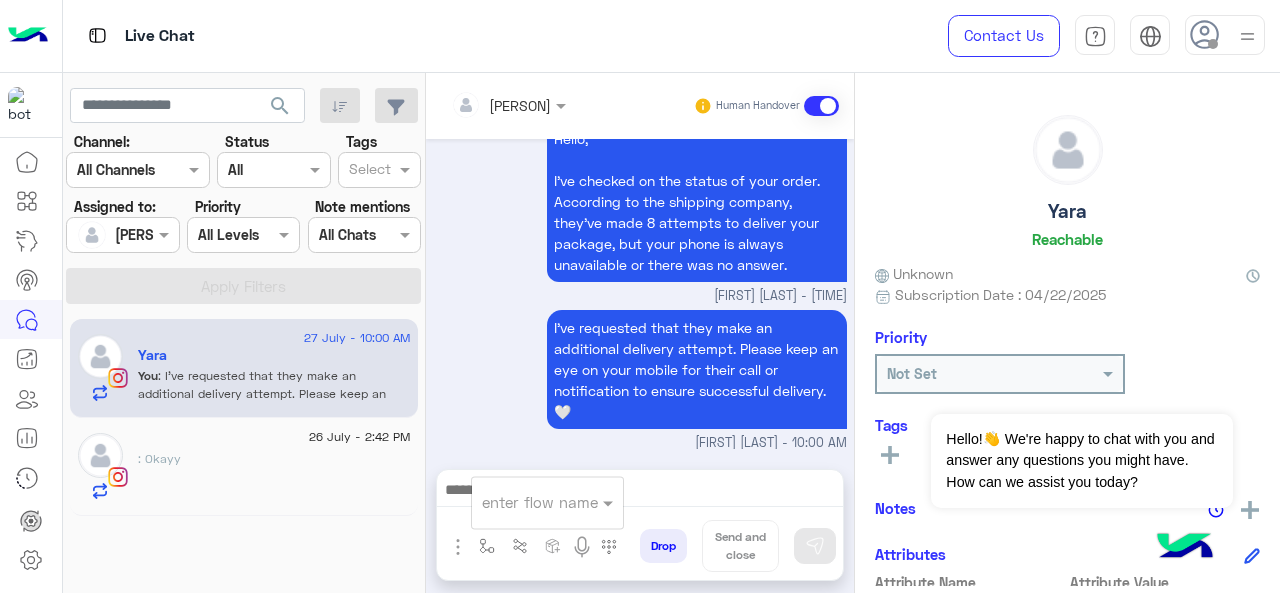 click on "enter flow name" at bounding box center (540, 502) 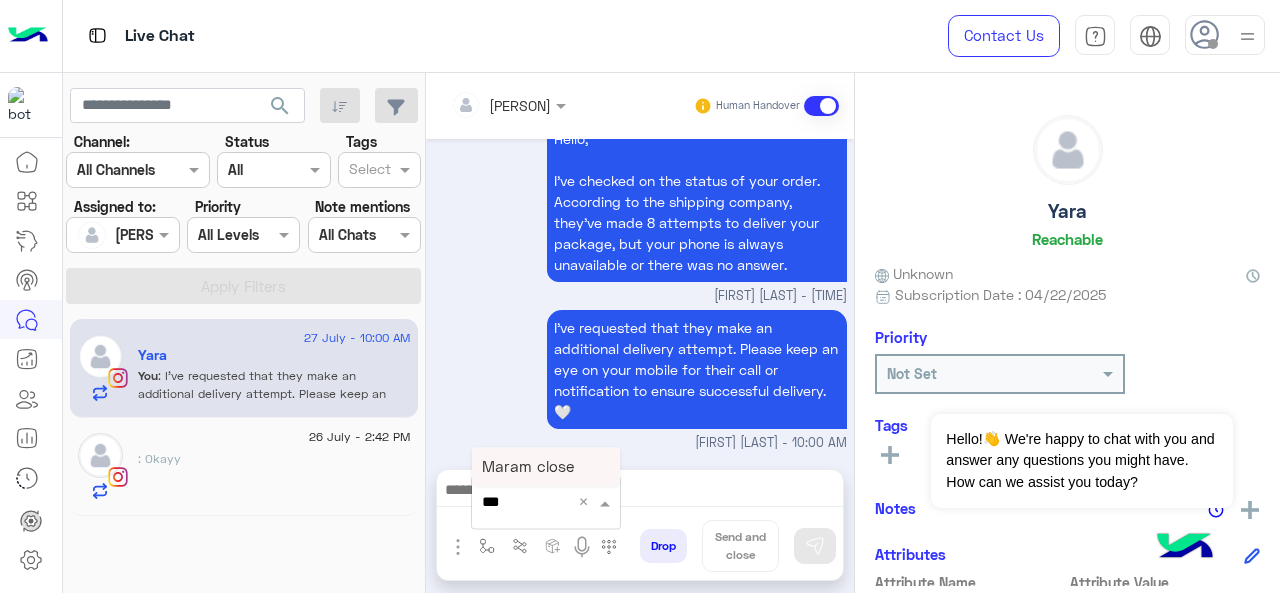 type on "****" 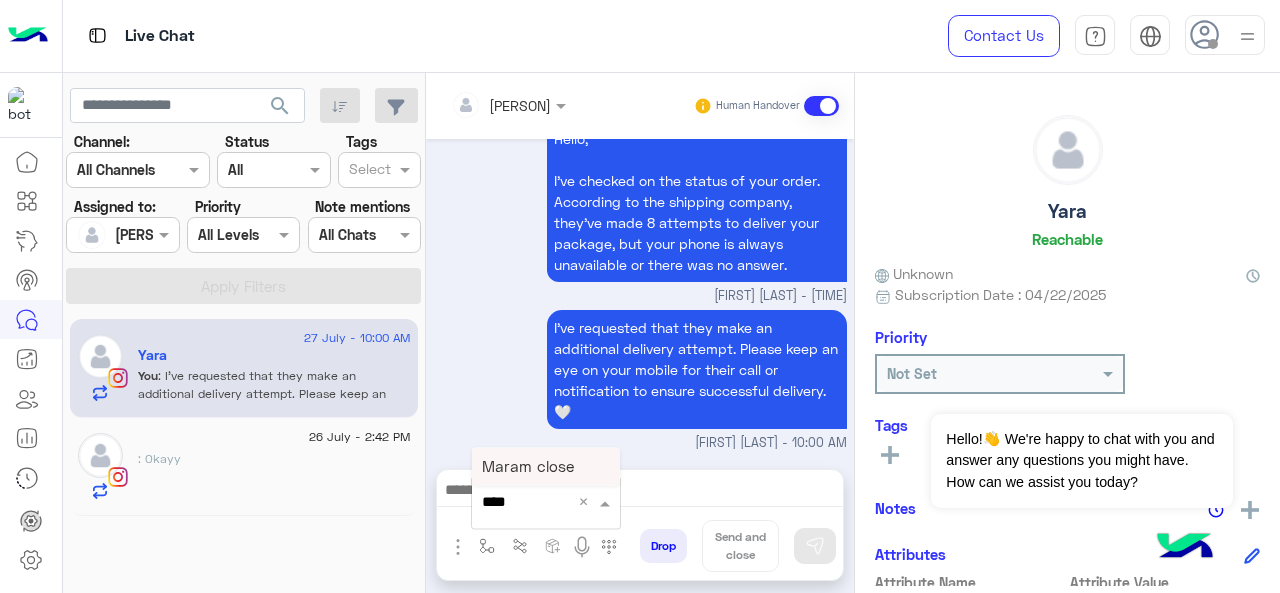 click on "Maram close" at bounding box center (528, 466) 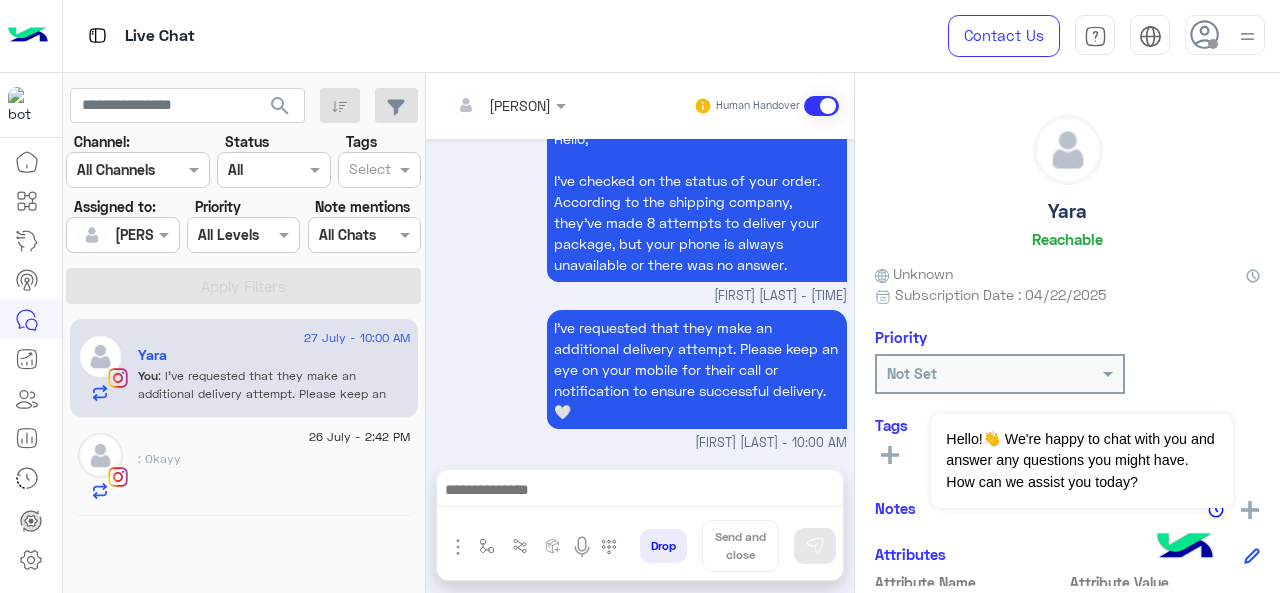 type on "**********" 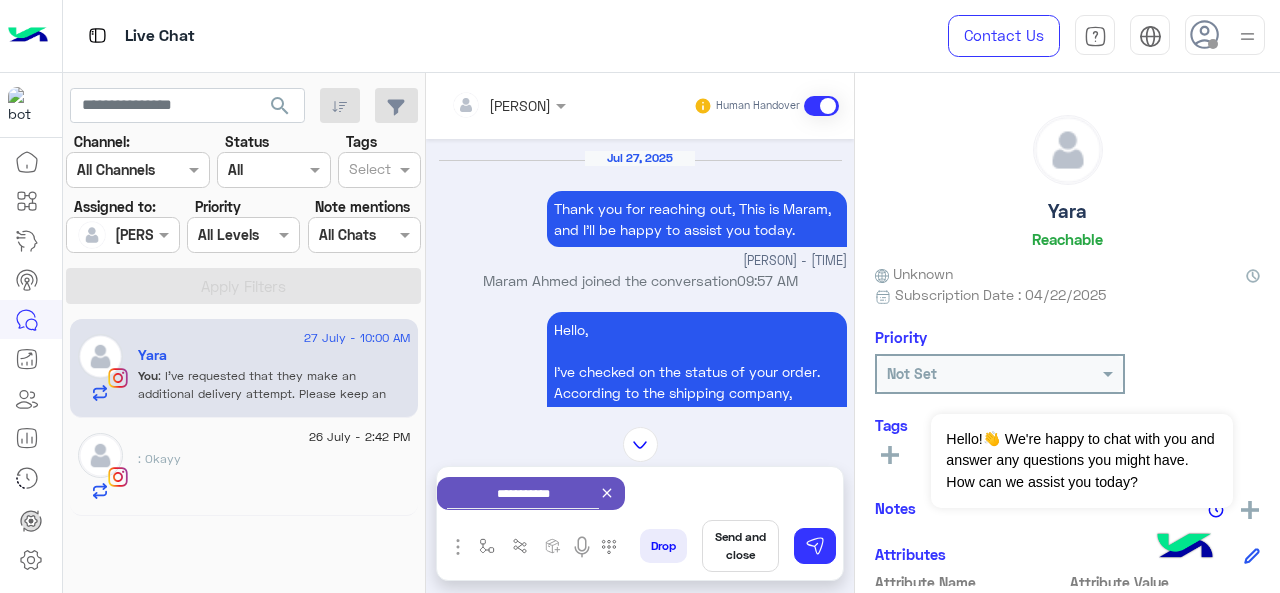 scroll, scrollTop: 918, scrollLeft: 0, axis: vertical 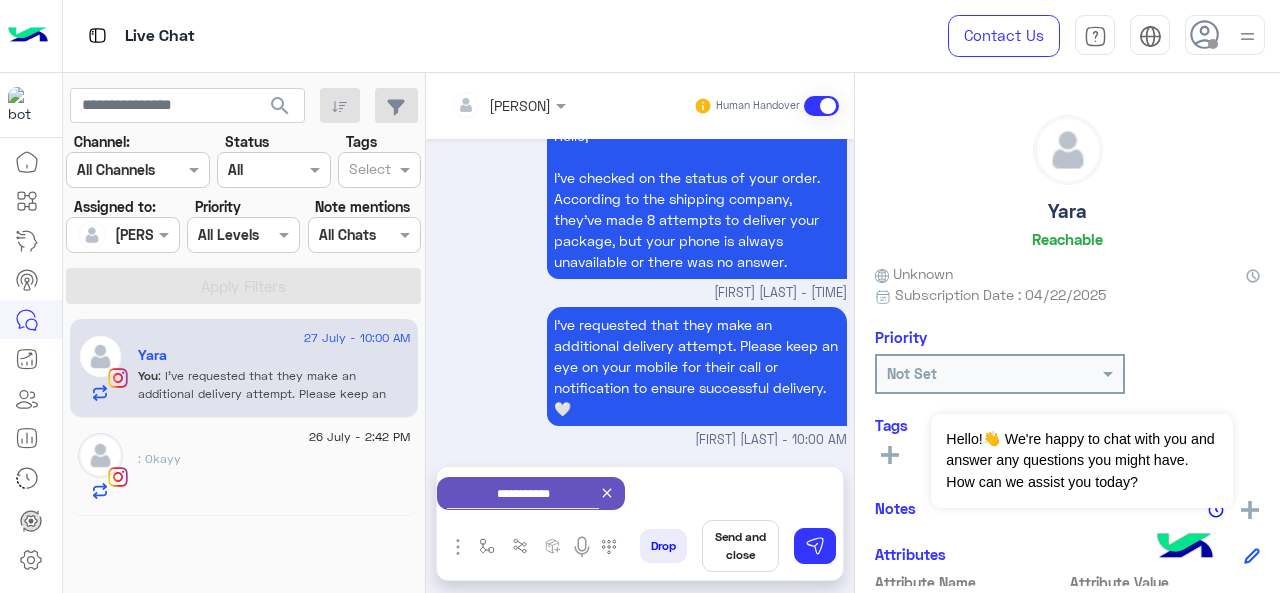 click on "Send and close" at bounding box center (740, 546) 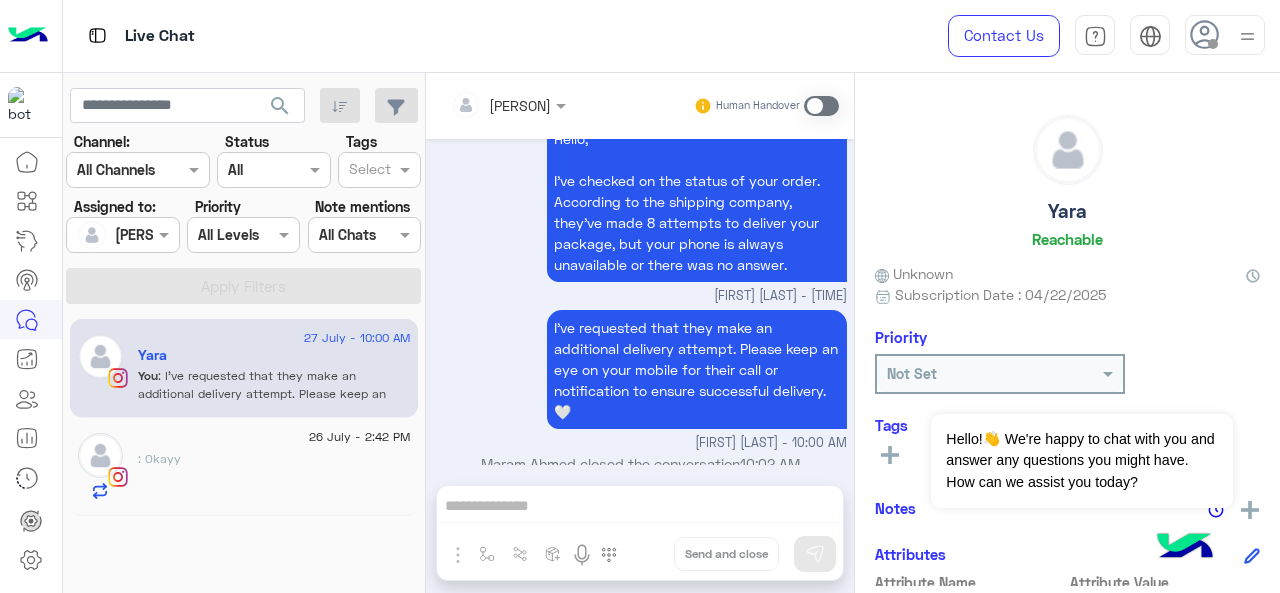 scroll, scrollTop: 936, scrollLeft: 0, axis: vertical 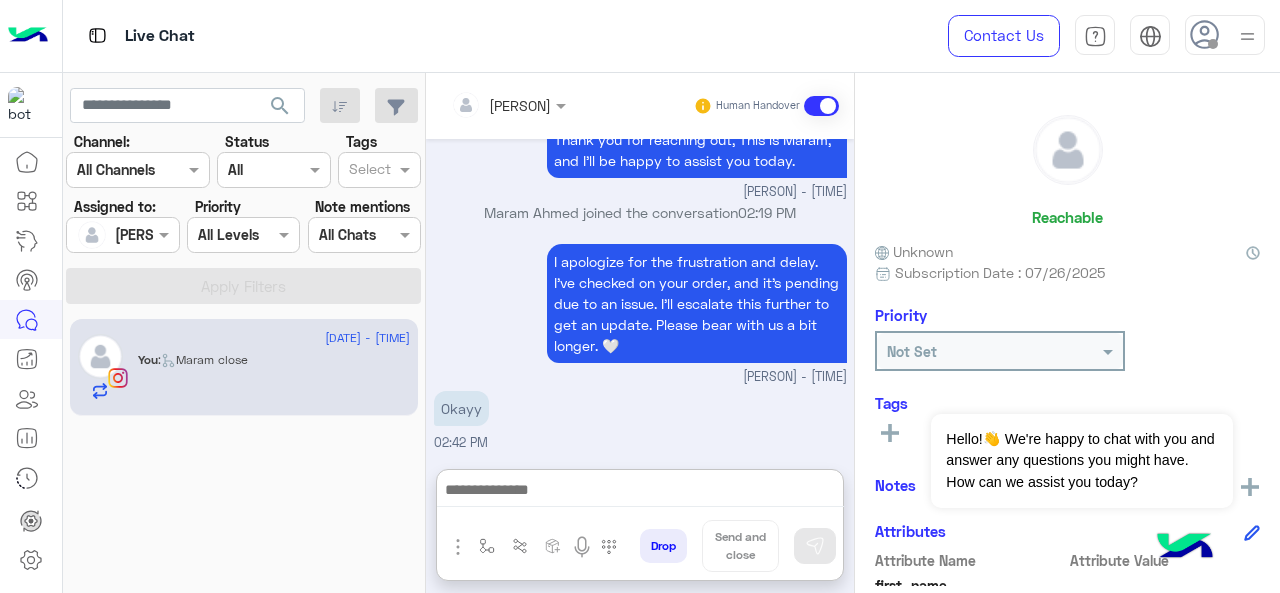 click at bounding box center (640, 492) 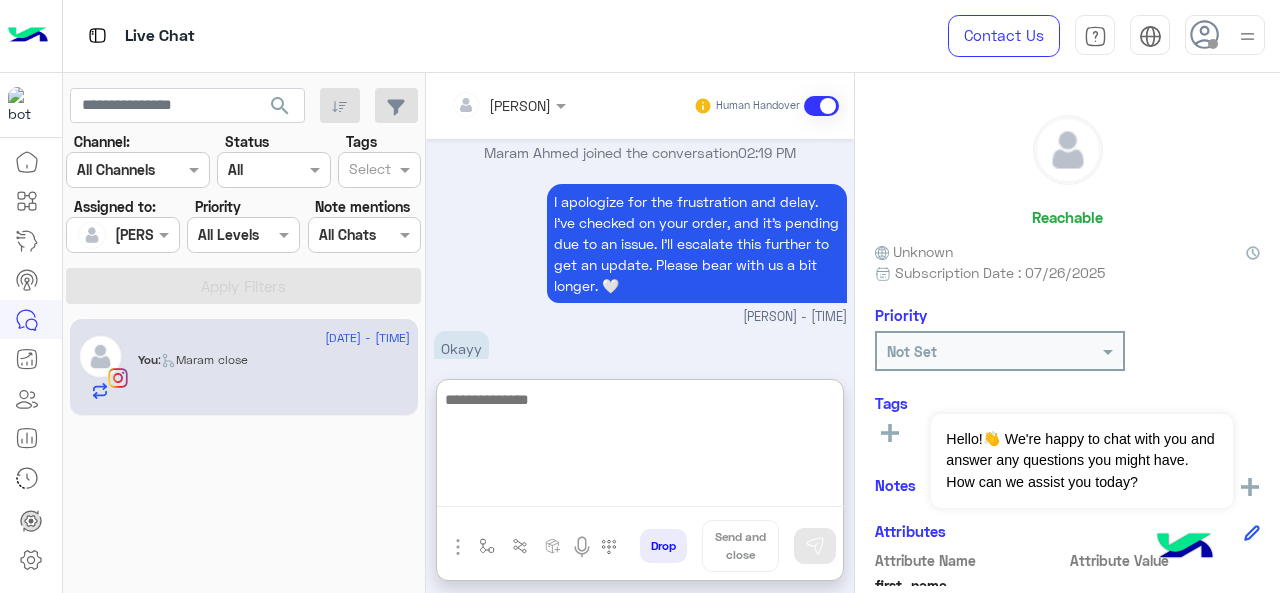 scroll, scrollTop: 804, scrollLeft: 0, axis: vertical 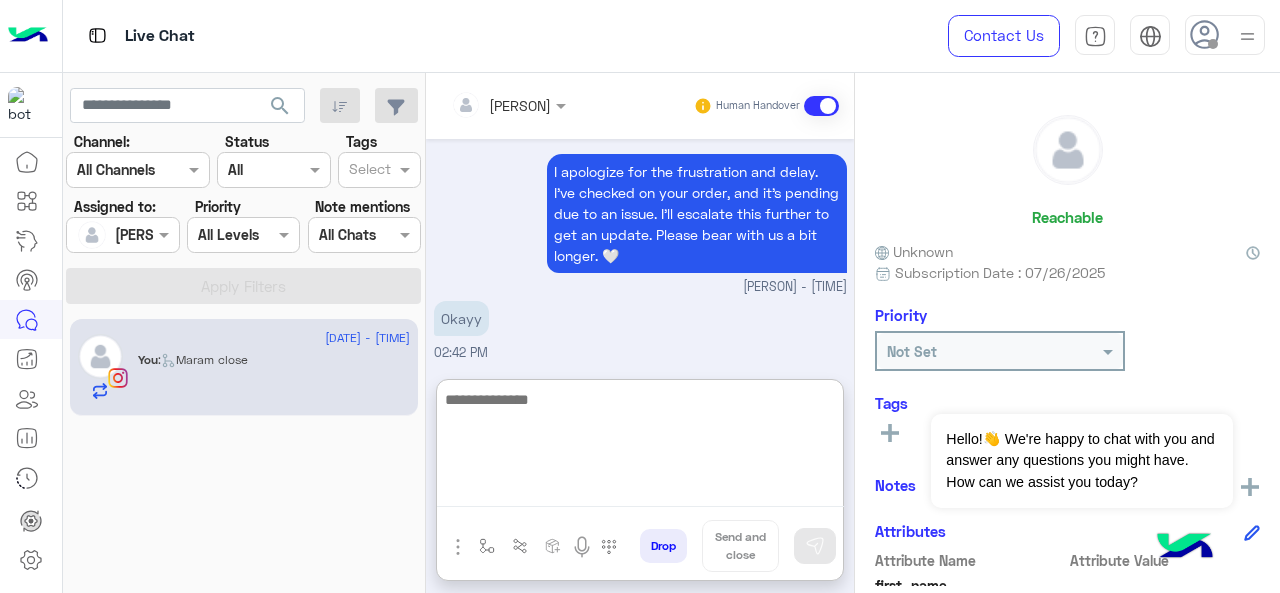 click at bounding box center (640, 447) 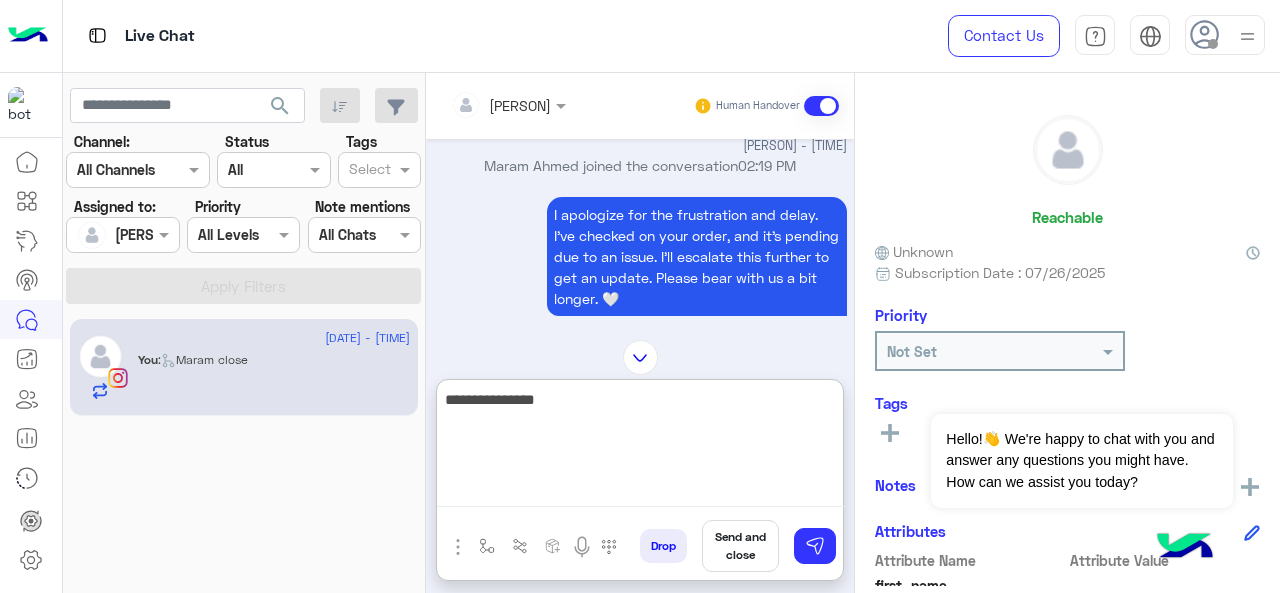 scroll, scrollTop: 2348, scrollLeft: 0, axis: vertical 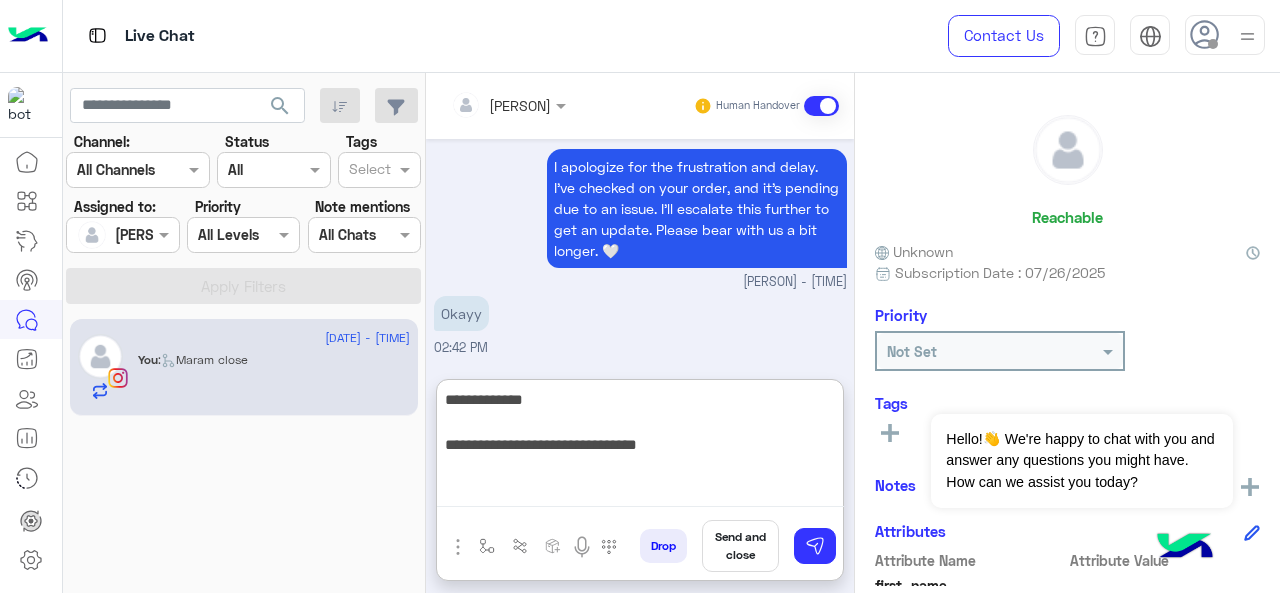click on "**********" at bounding box center [640, 447] 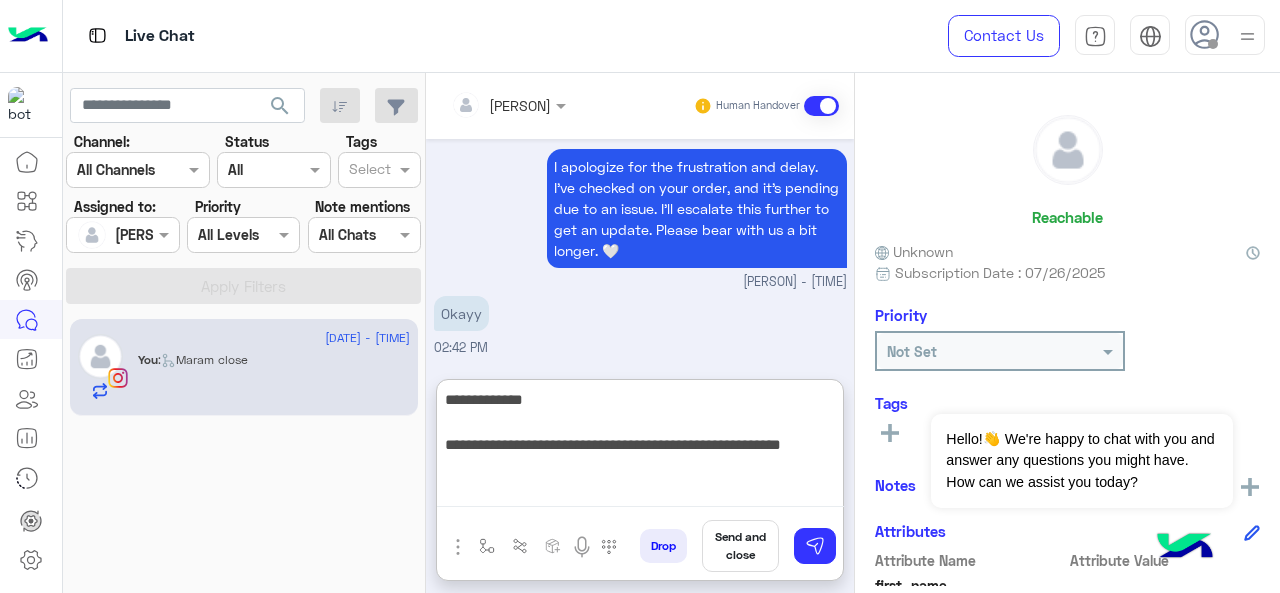 click on "**********" at bounding box center (640, 447) 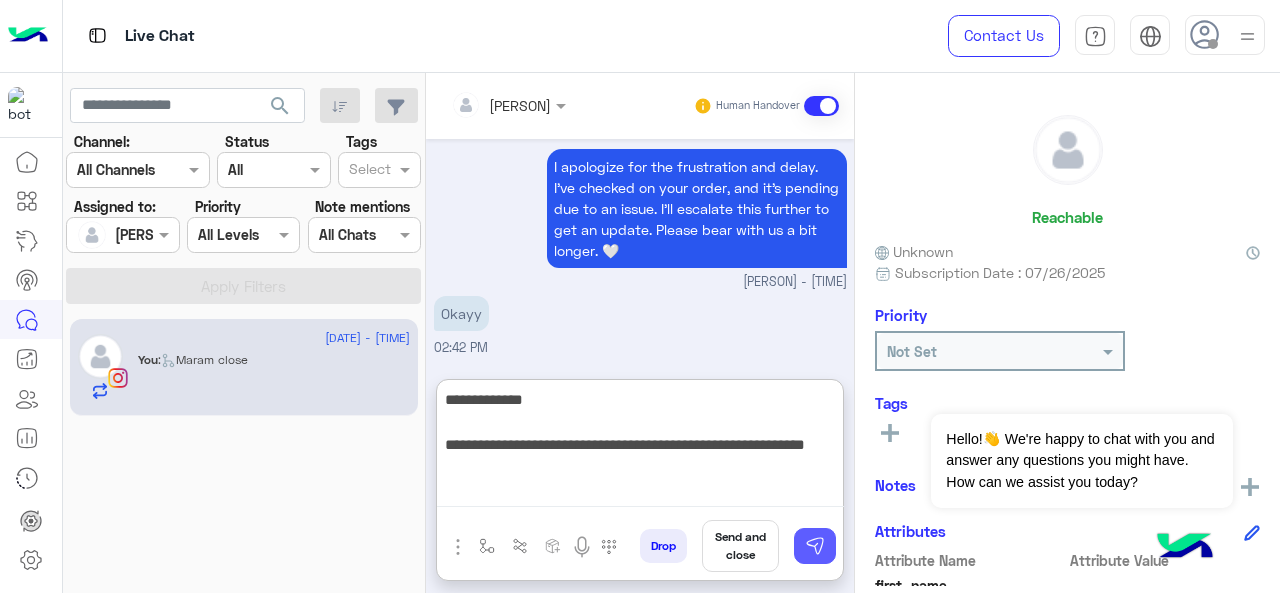 type on "**********" 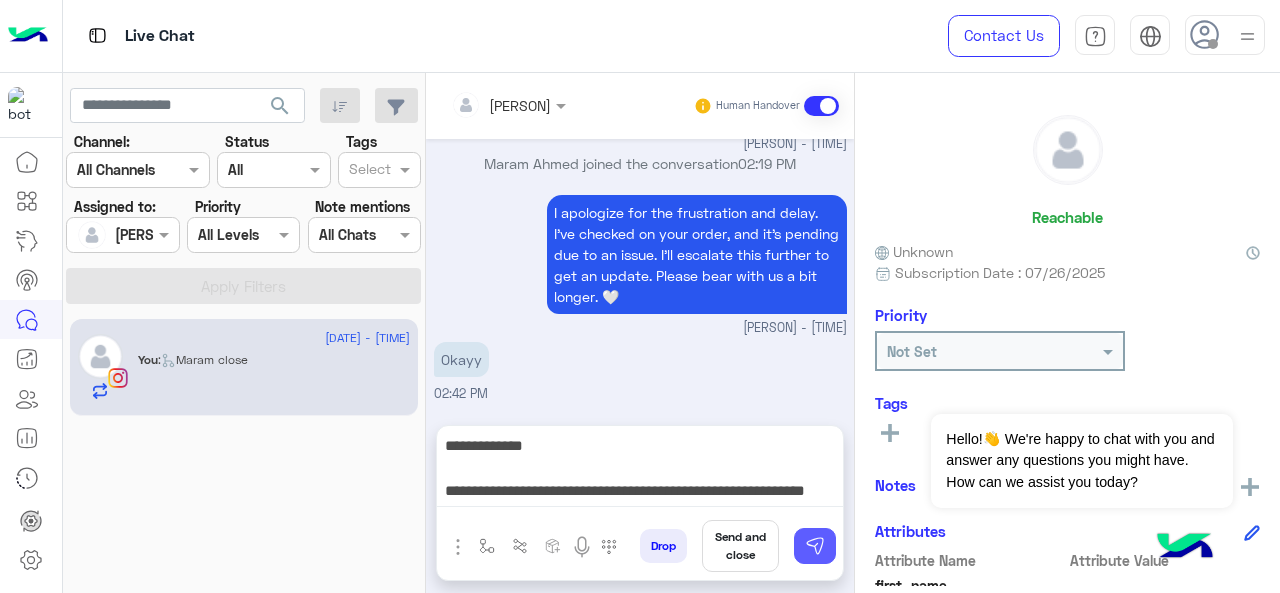 scroll, scrollTop: 2258, scrollLeft: 0, axis: vertical 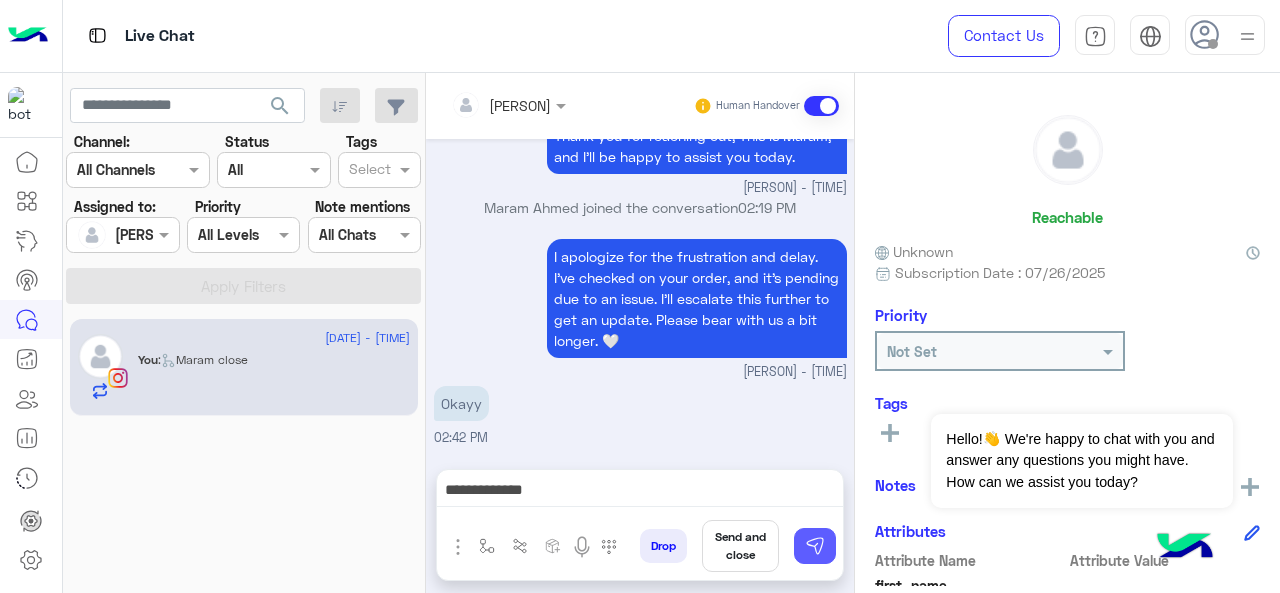 click at bounding box center [815, 546] 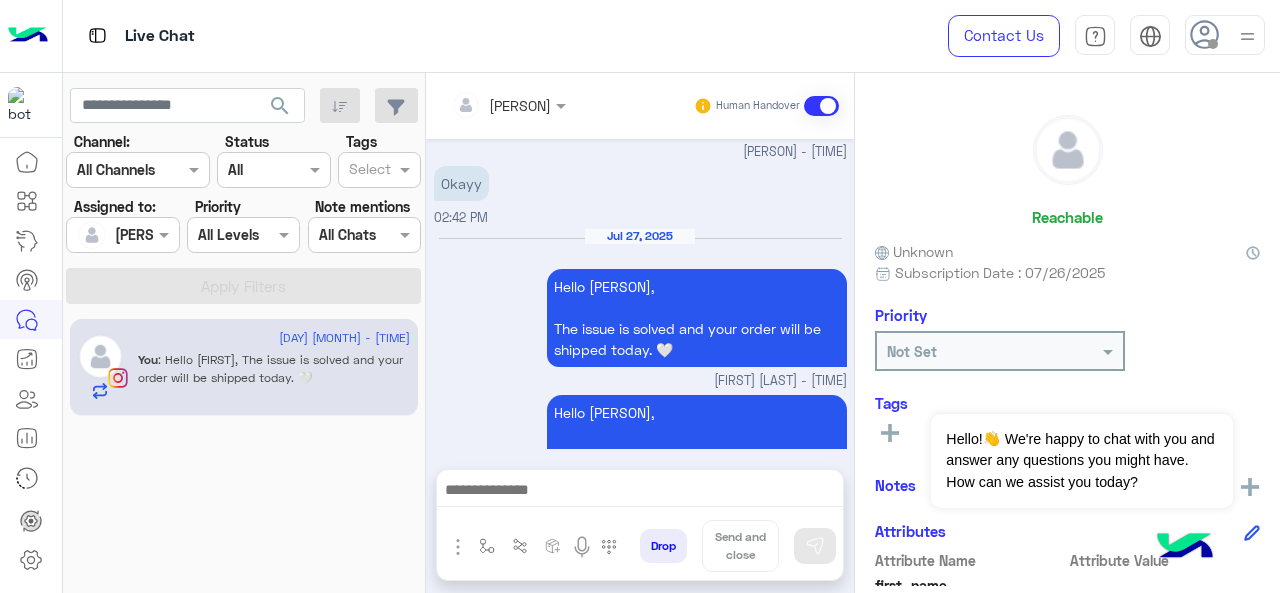 scroll, scrollTop: 2547, scrollLeft: 0, axis: vertical 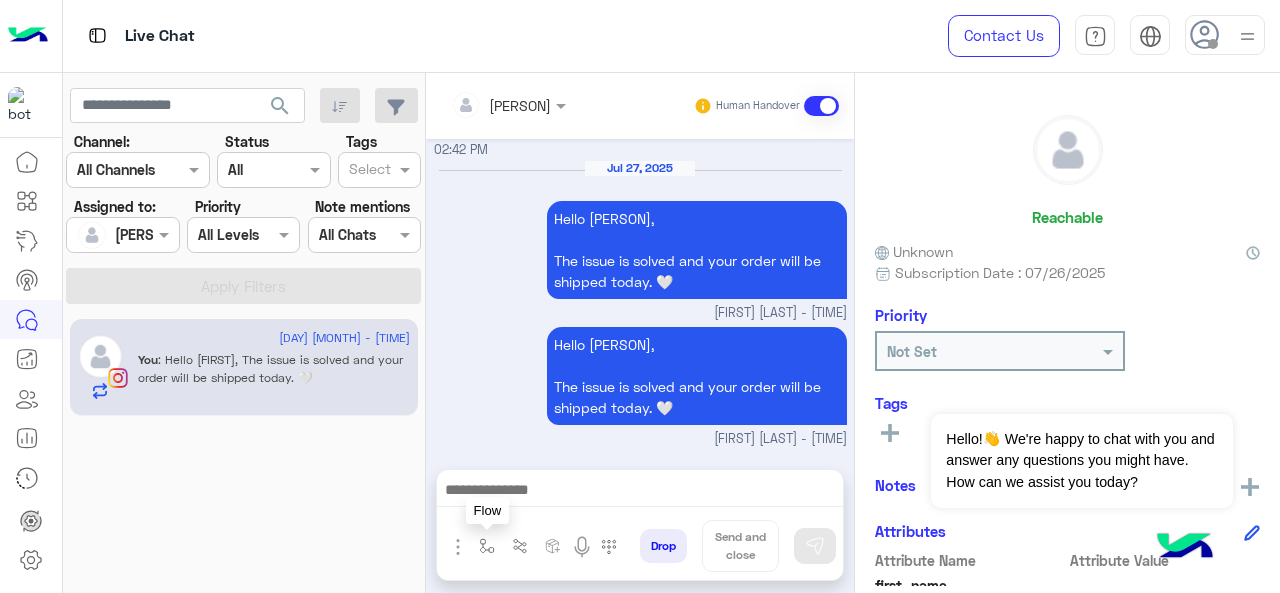 click at bounding box center (487, 546) 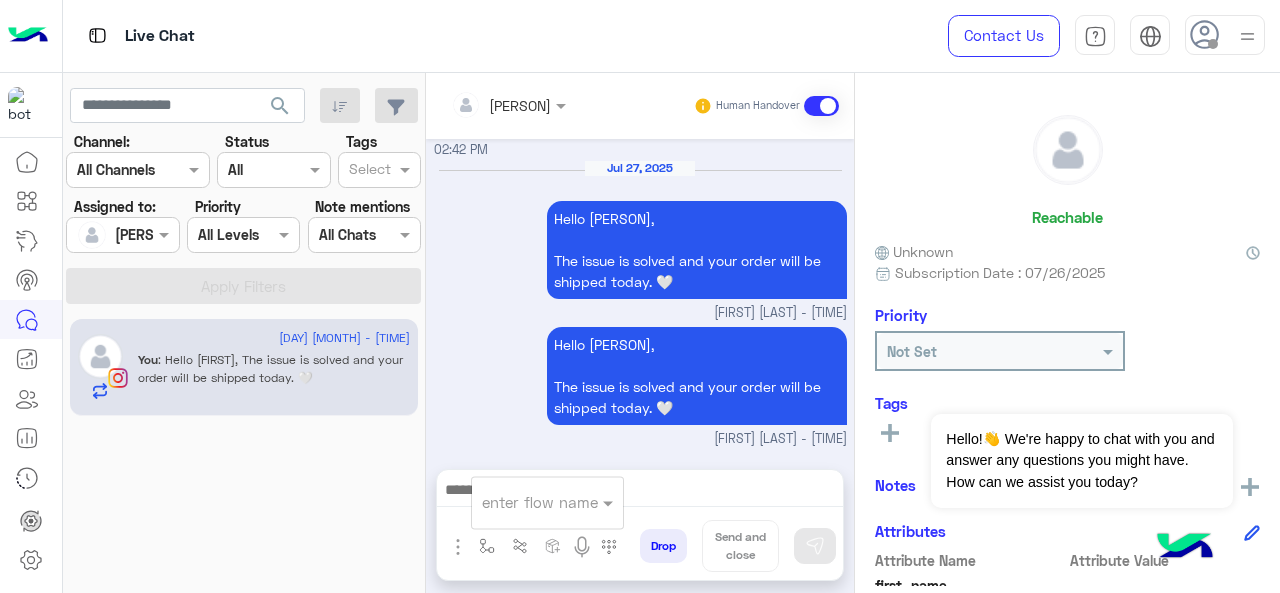 click on "enter flow name" at bounding box center [547, 502] 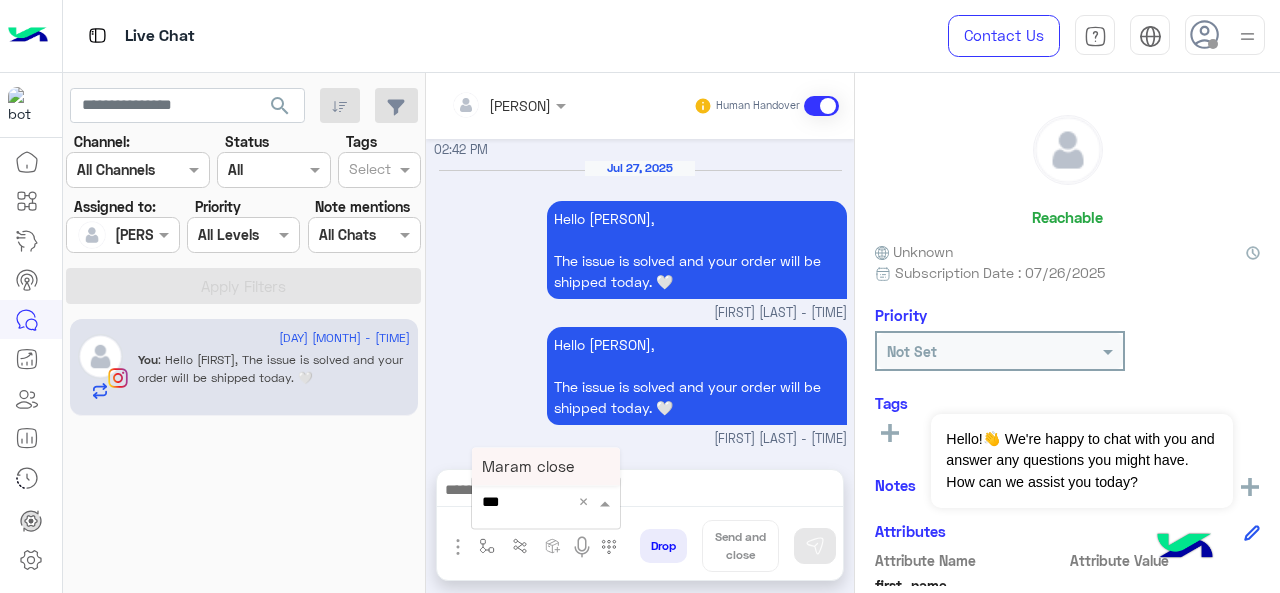 type on "****" 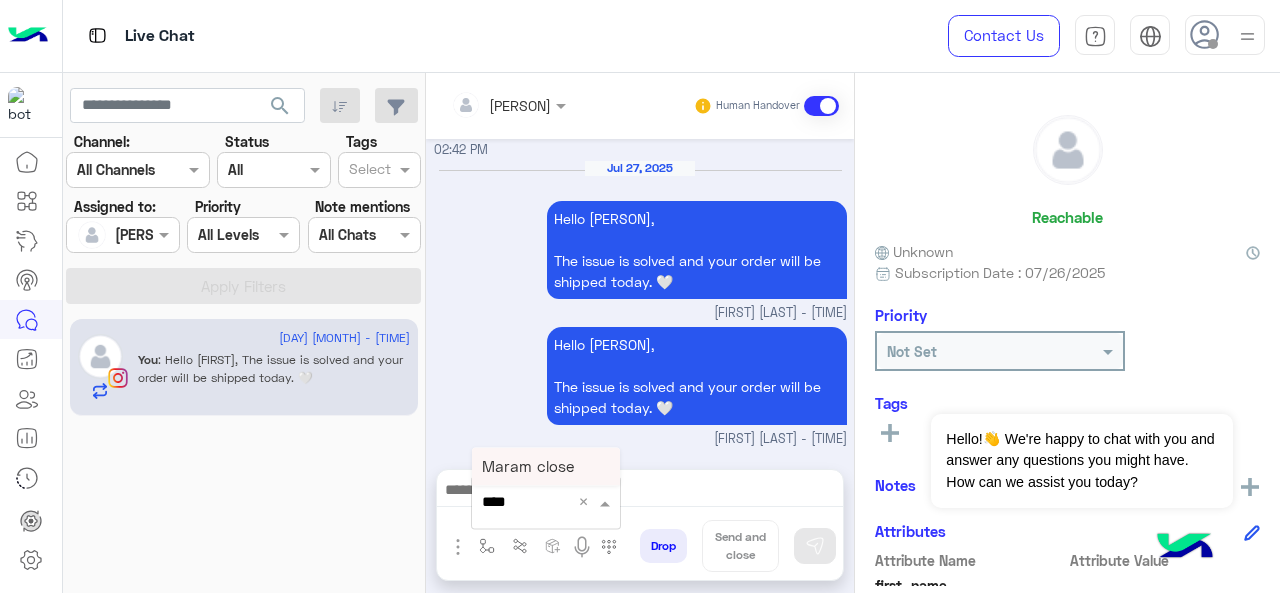 click on "Maram close" at bounding box center [528, 466] 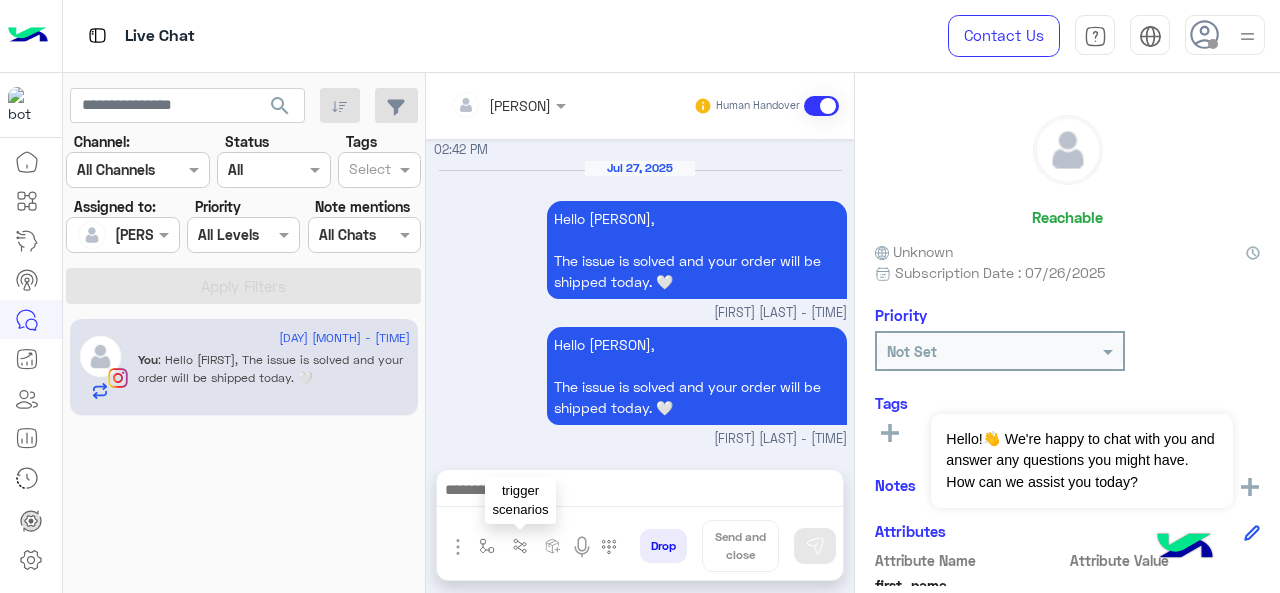type on "**********" 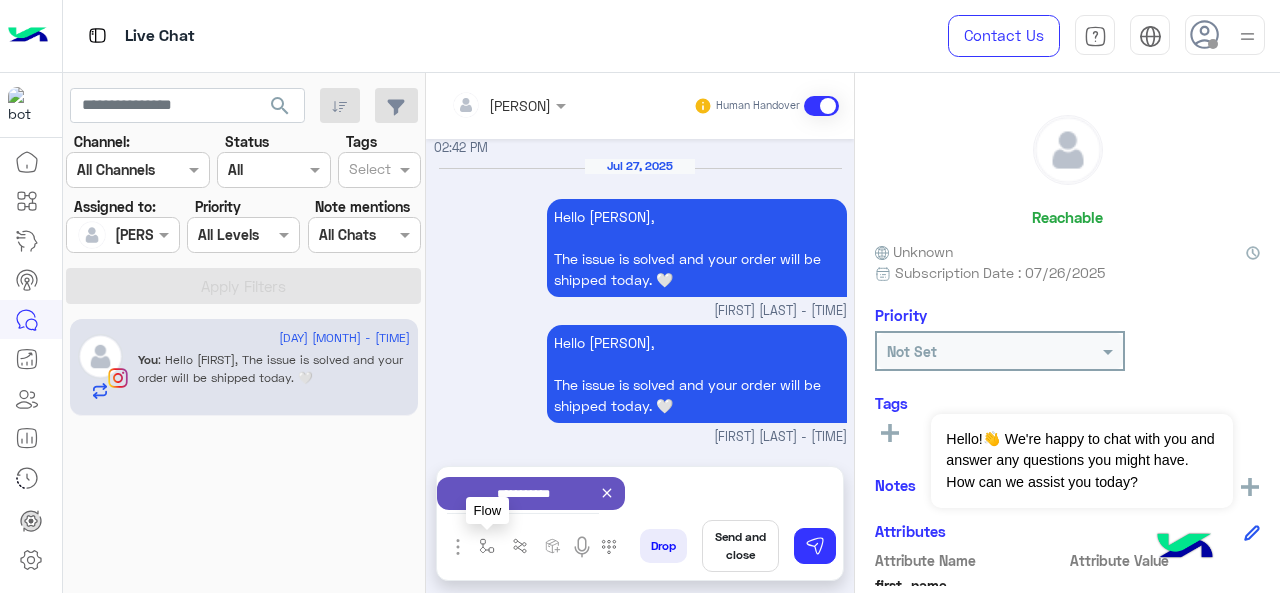 scroll, scrollTop: 2550, scrollLeft: 0, axis: vertical 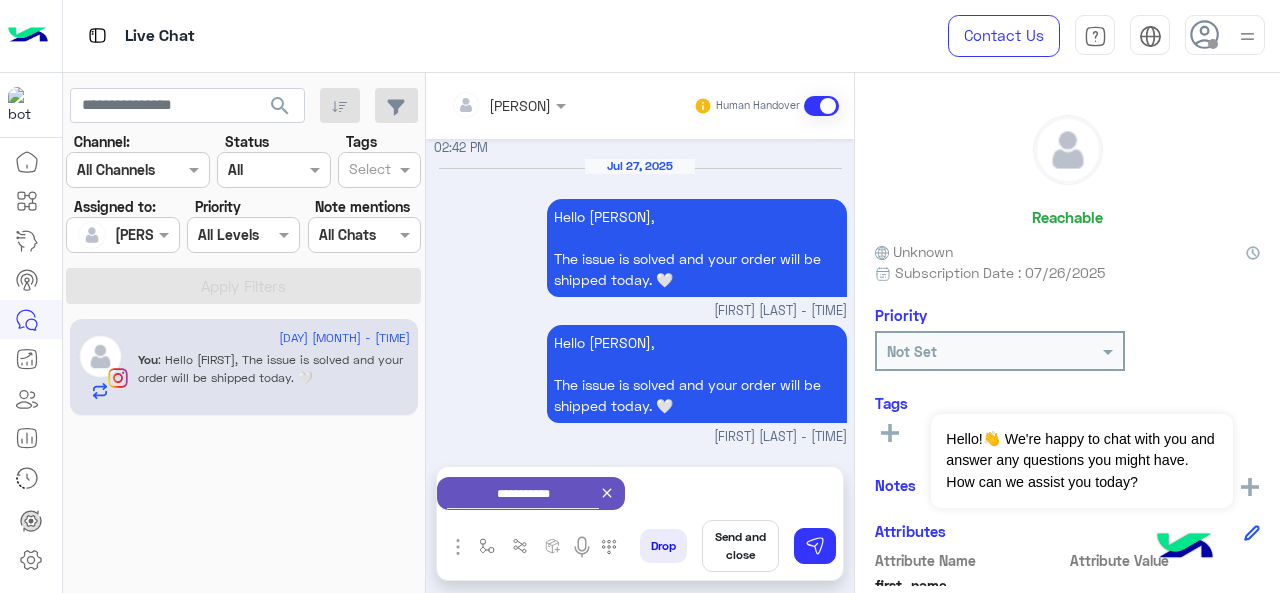 click at bounding box center [122, 234] 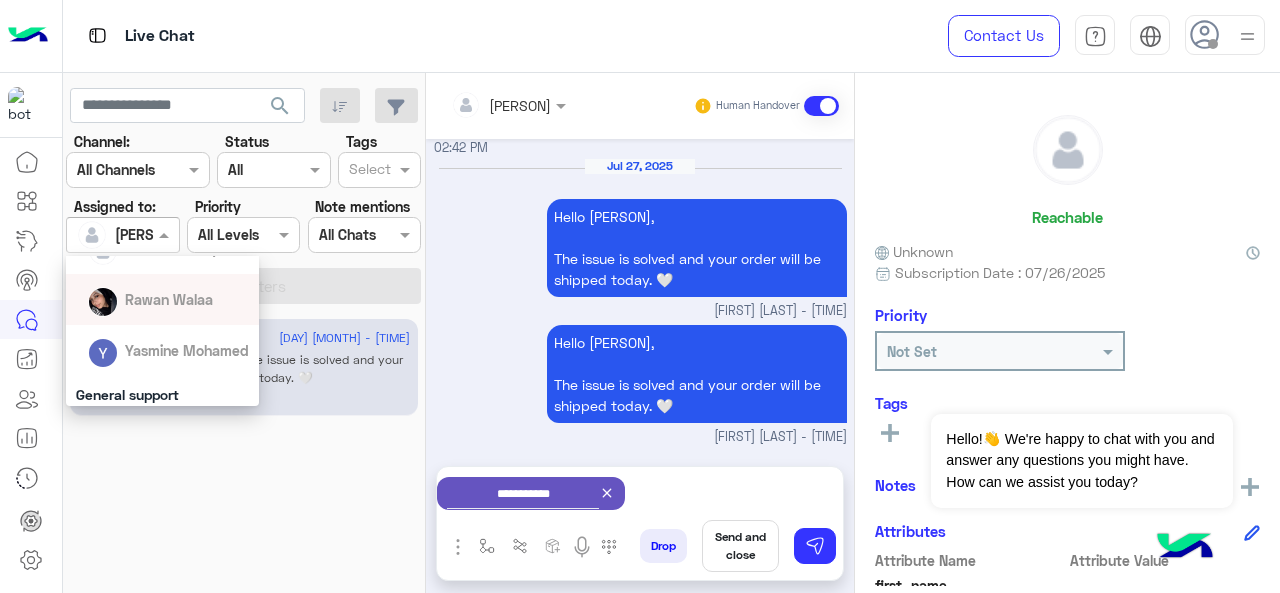 scroll, scrollTop: 392, scrollLeft: 0, axis: vertical 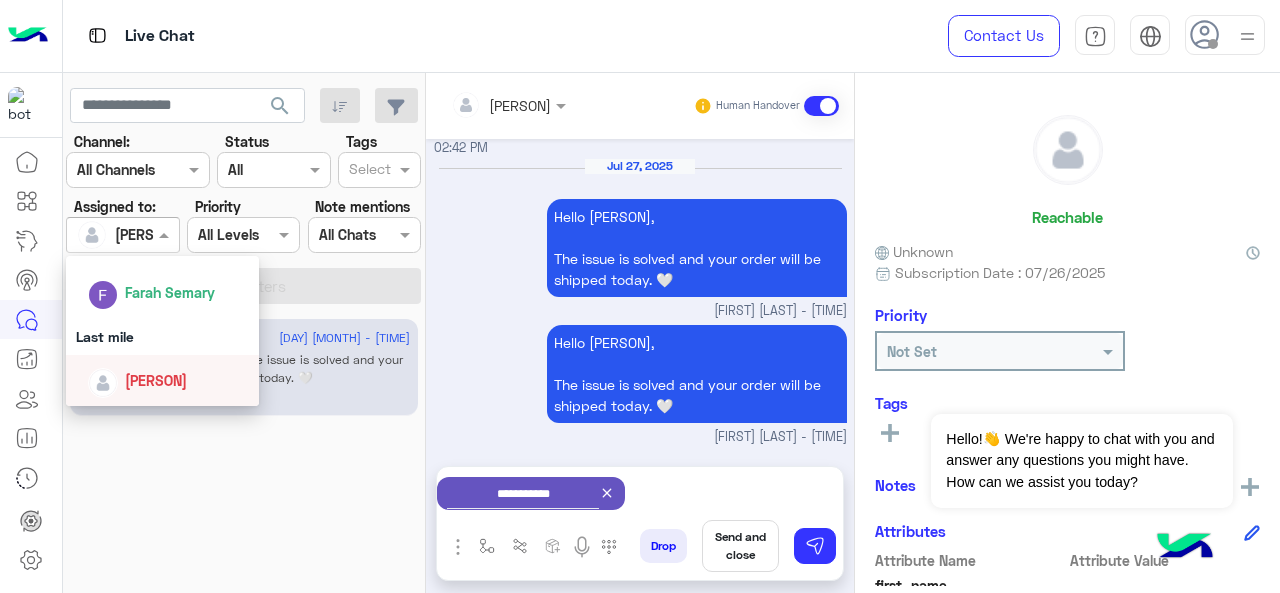 click on "[DATE] - [TIME]      You  : Hello [PERSON],
The issue is solved and your order will be shipped today. 🤍" 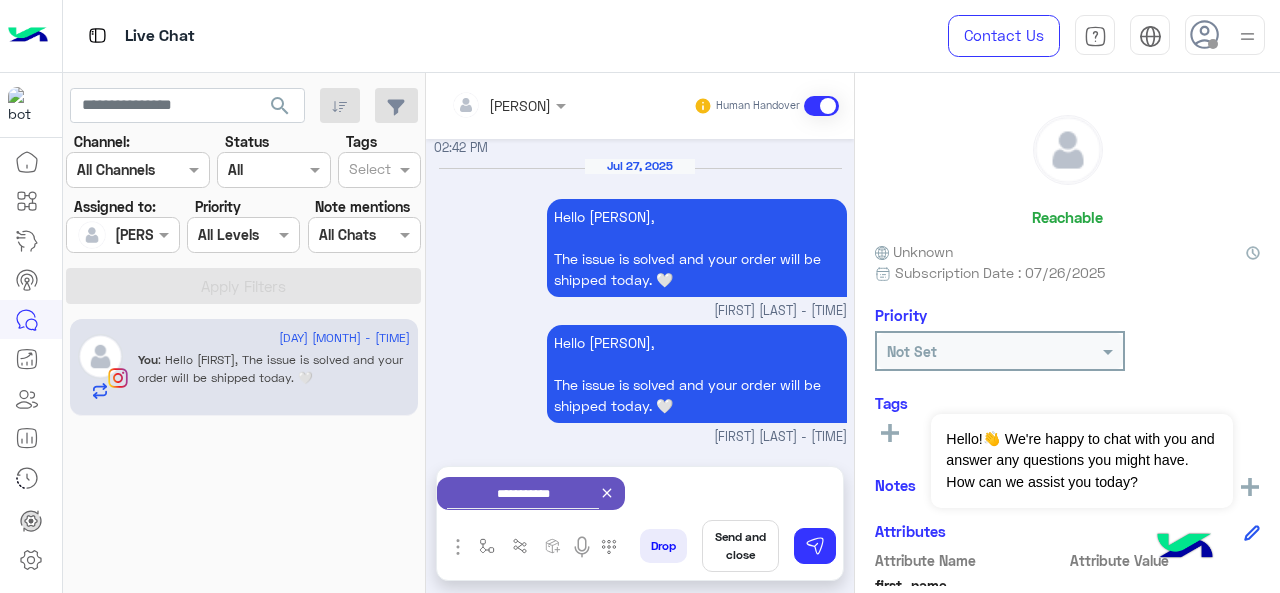click on "Send and close" at bounding box center (740, 546) 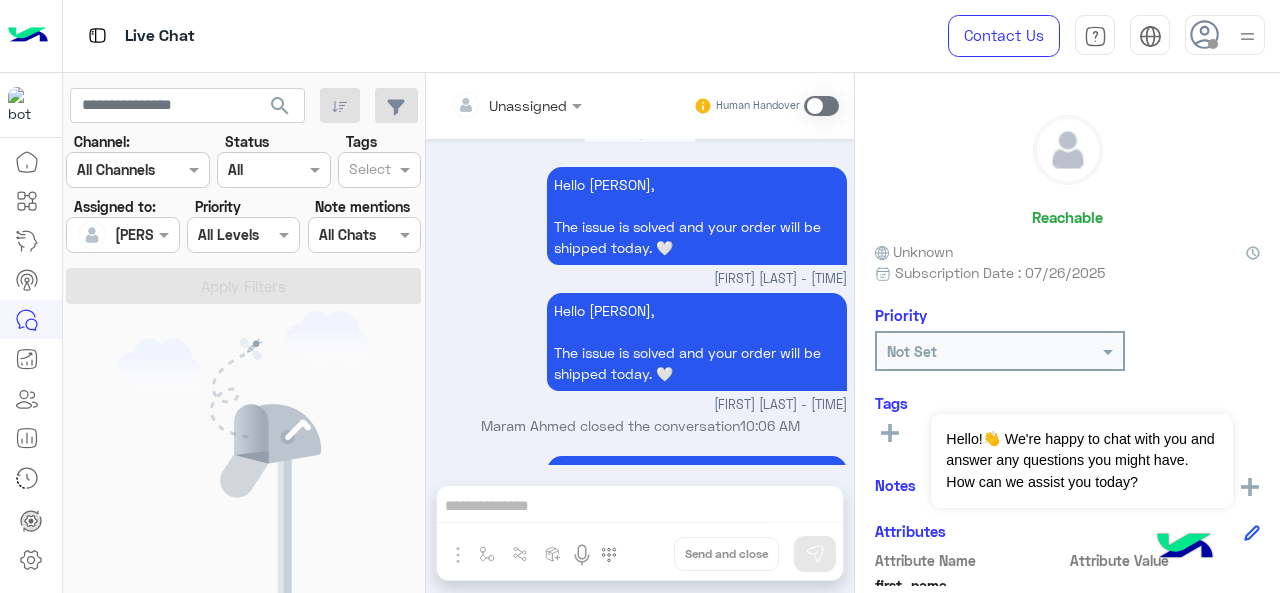 scroll, scrollTop: 2815, scrollLeft: 0, axis: vertical 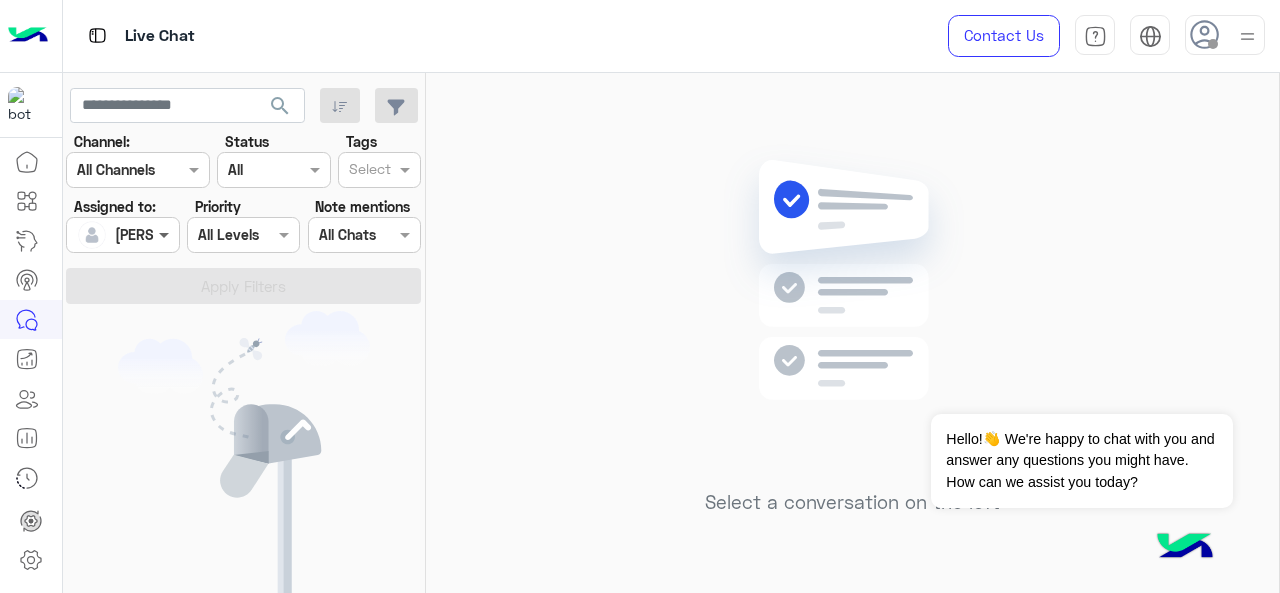 click at bounding box center (166, 234) 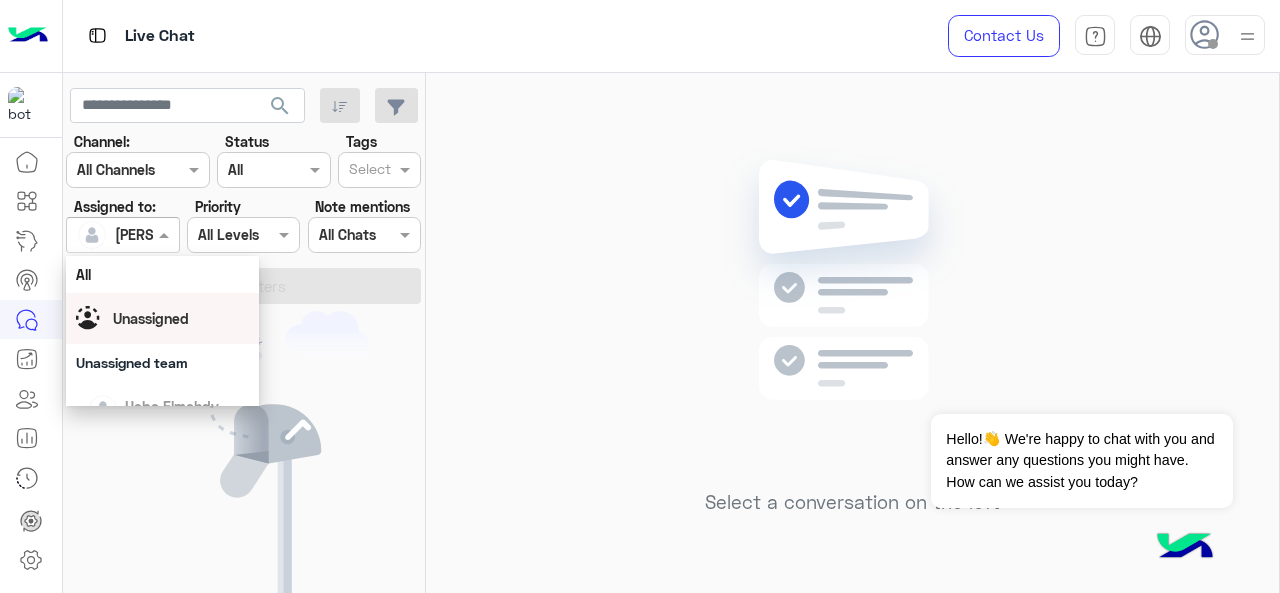 scroll, scrollTop: 392, scrollLeft: 0, axis: vertical 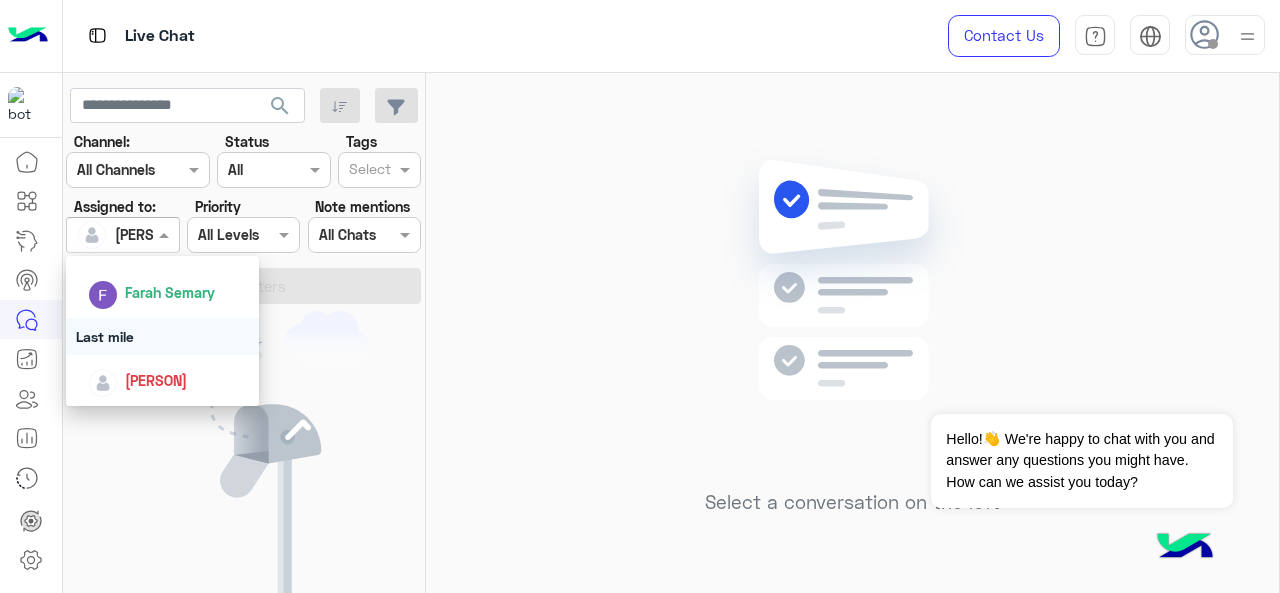 click on "Last mile" at bounding box center [163, 336] 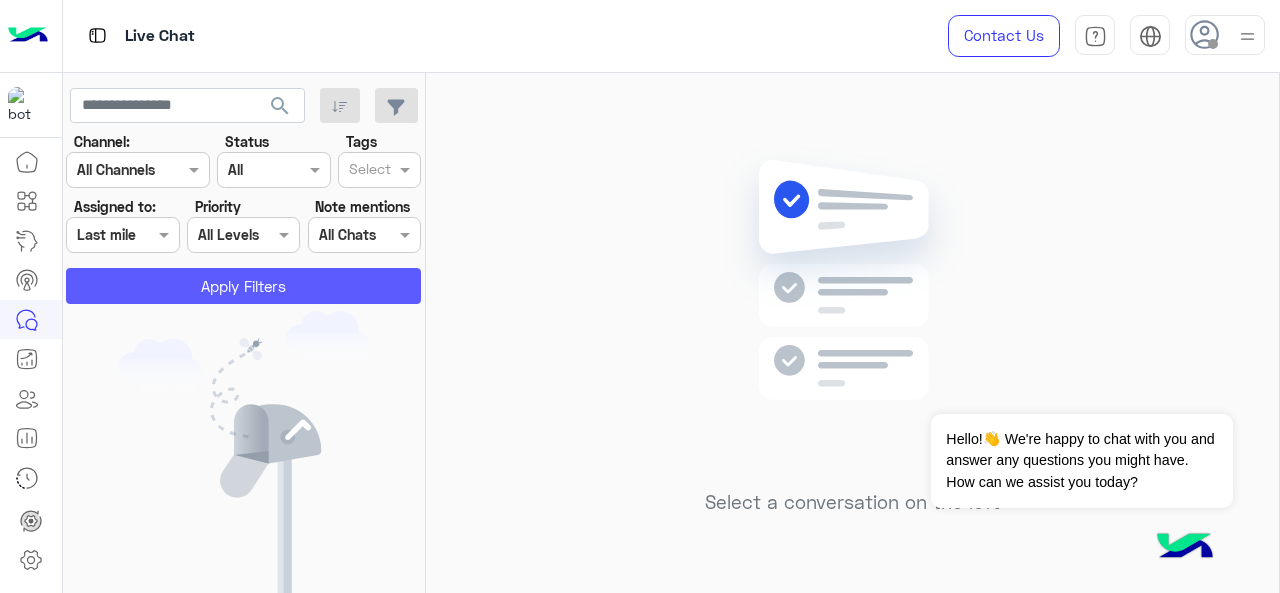 click on "Apply Filters" 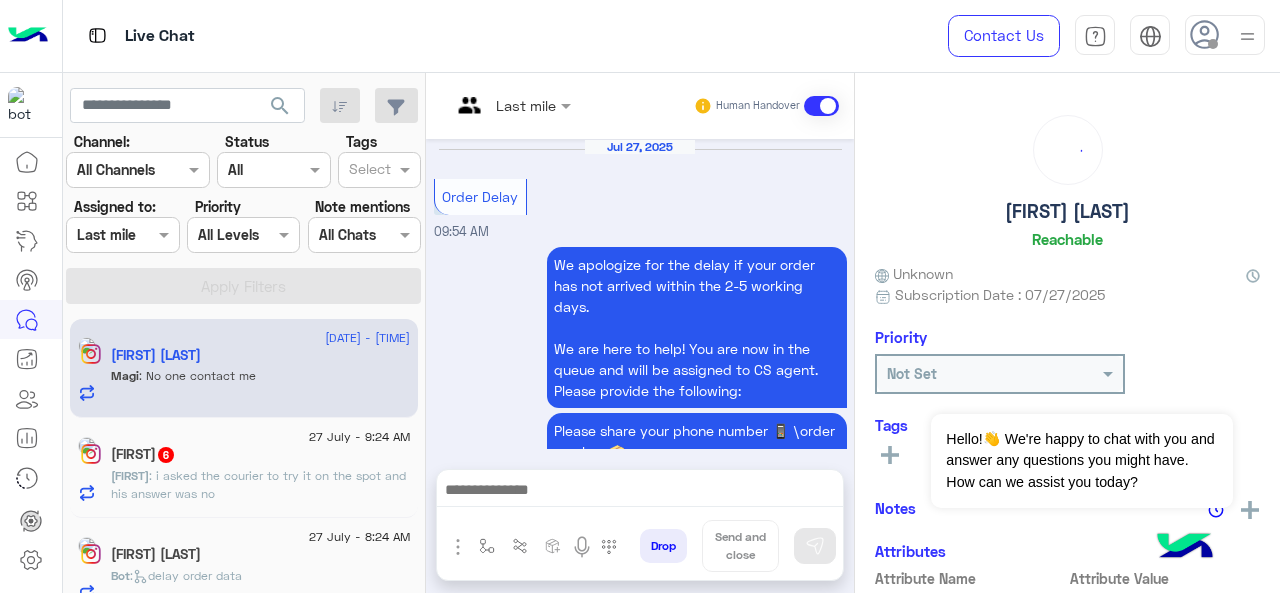 scroll, scrollTop: 710, scrollLeft: 0, axis: vertical 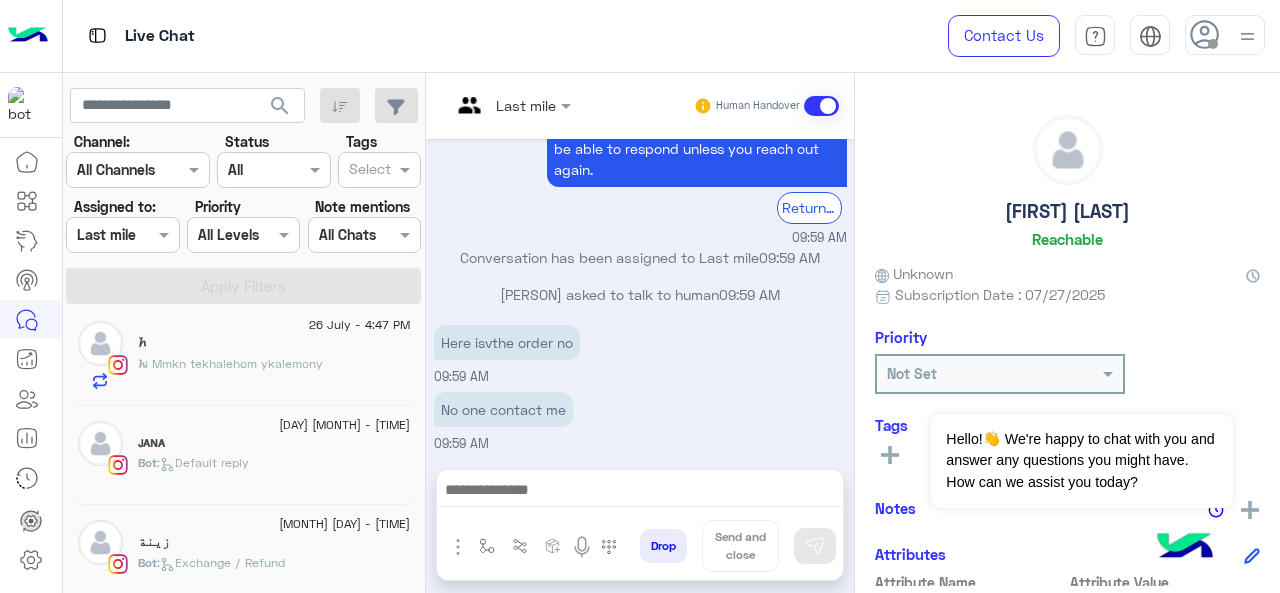 click on ": Mmkn tekhalehom ykalemony" 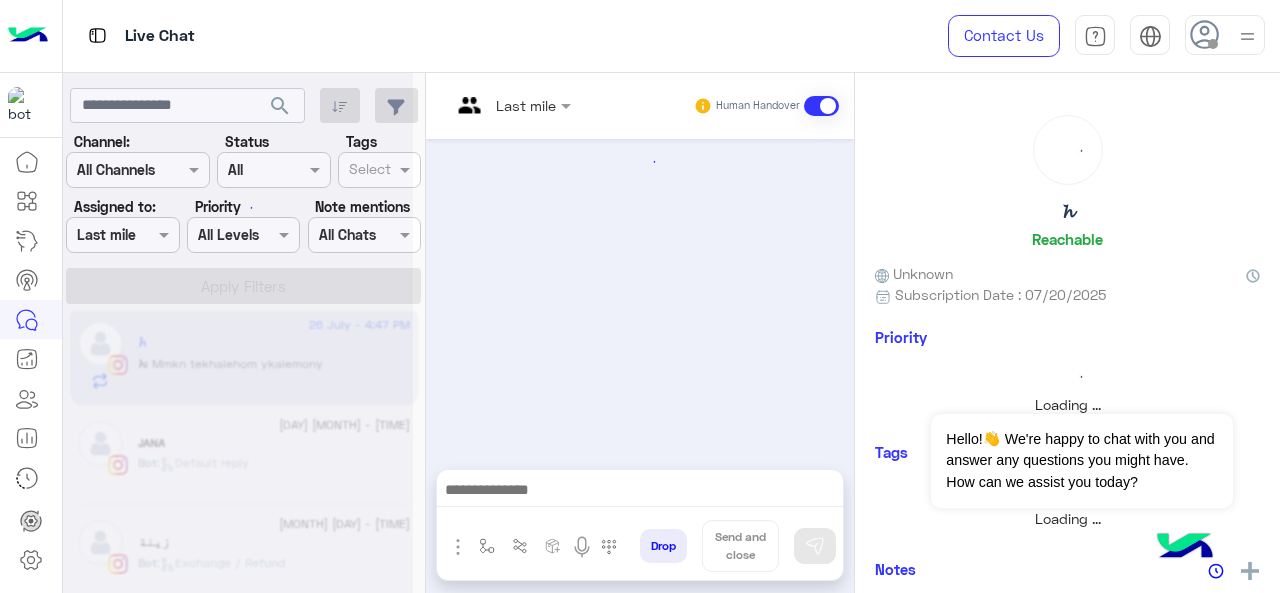 scroll, scrollTop: 0, scrollLeft: 0, axis: both 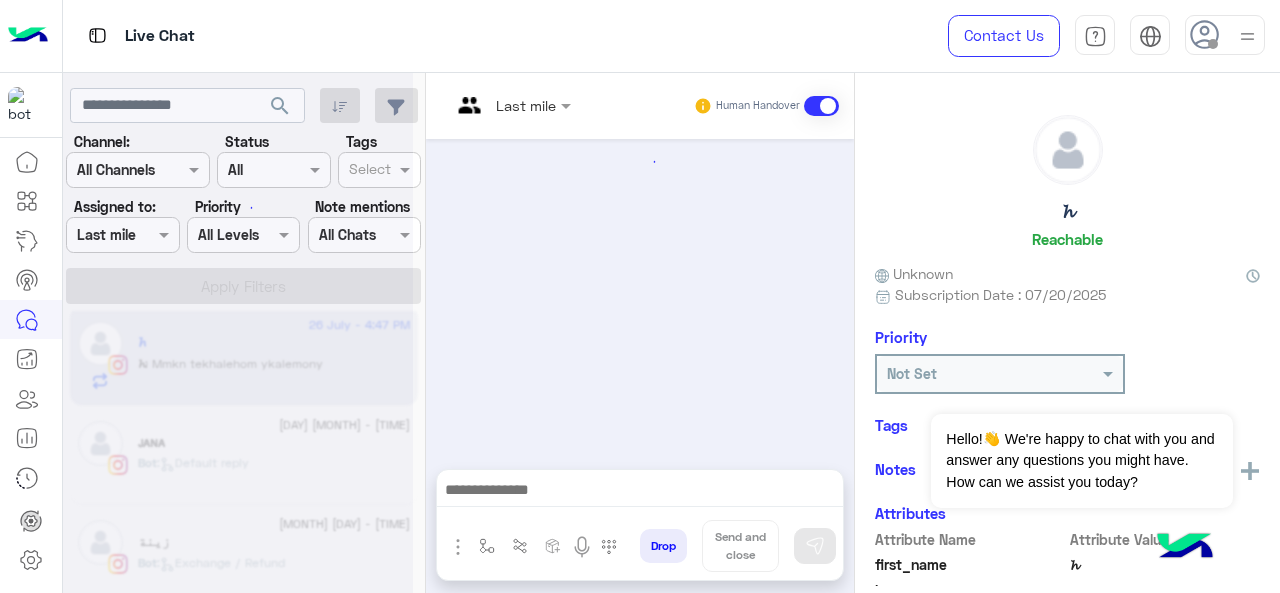click at bounding box center [511, 104] 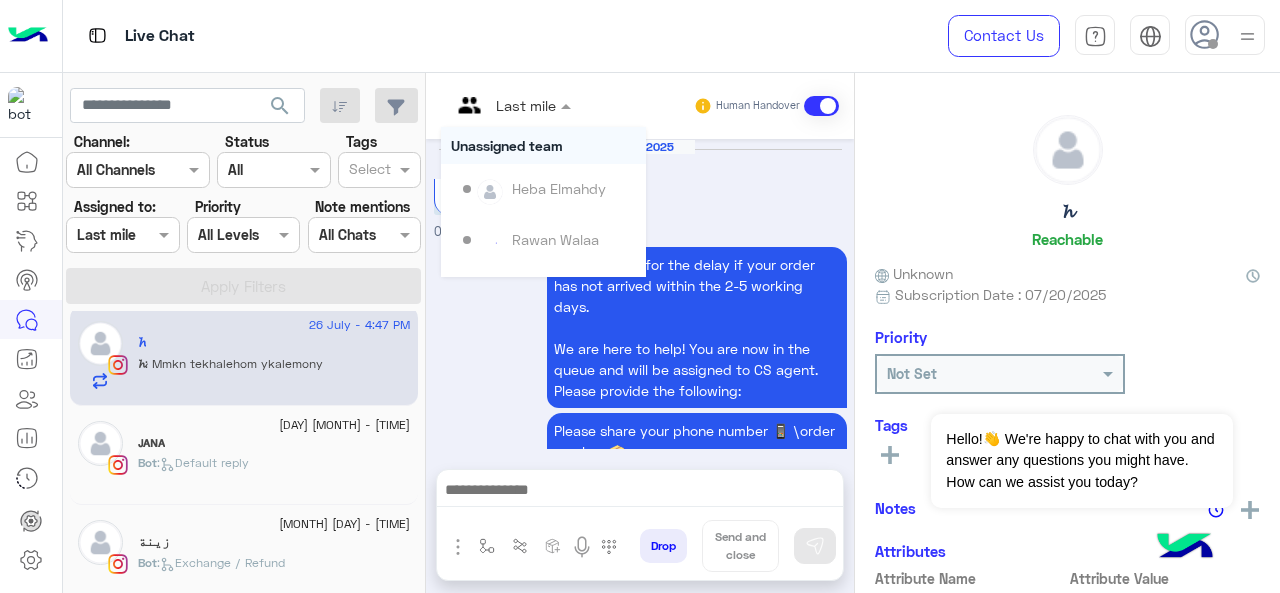 scroll, scrollTop: 928, scrollLeft: 0, axis: vertical 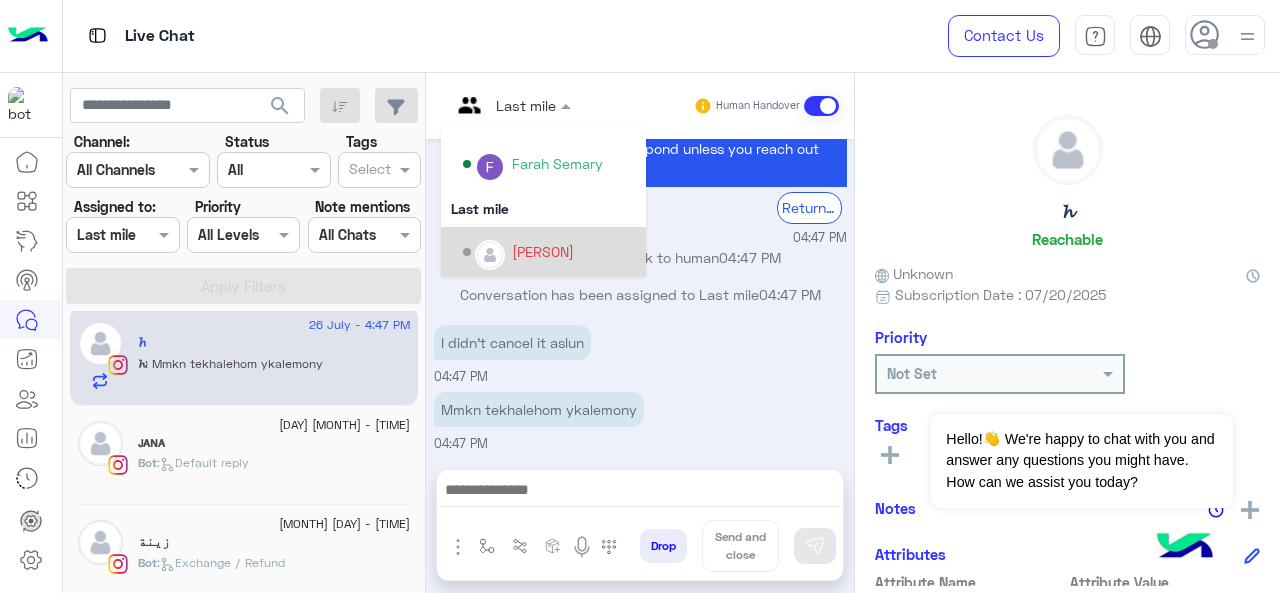 click on "[PERSON]" at bounding box center (543, 251) 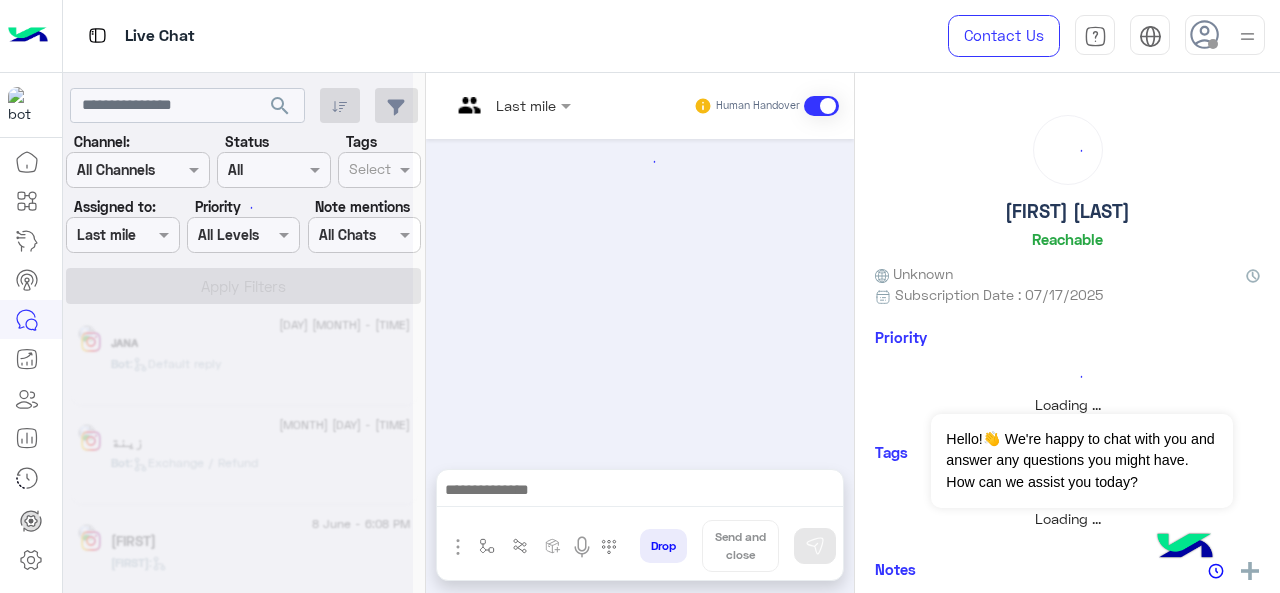 scroll, scrollTop: 0, scrollLeft: 0, axis: both 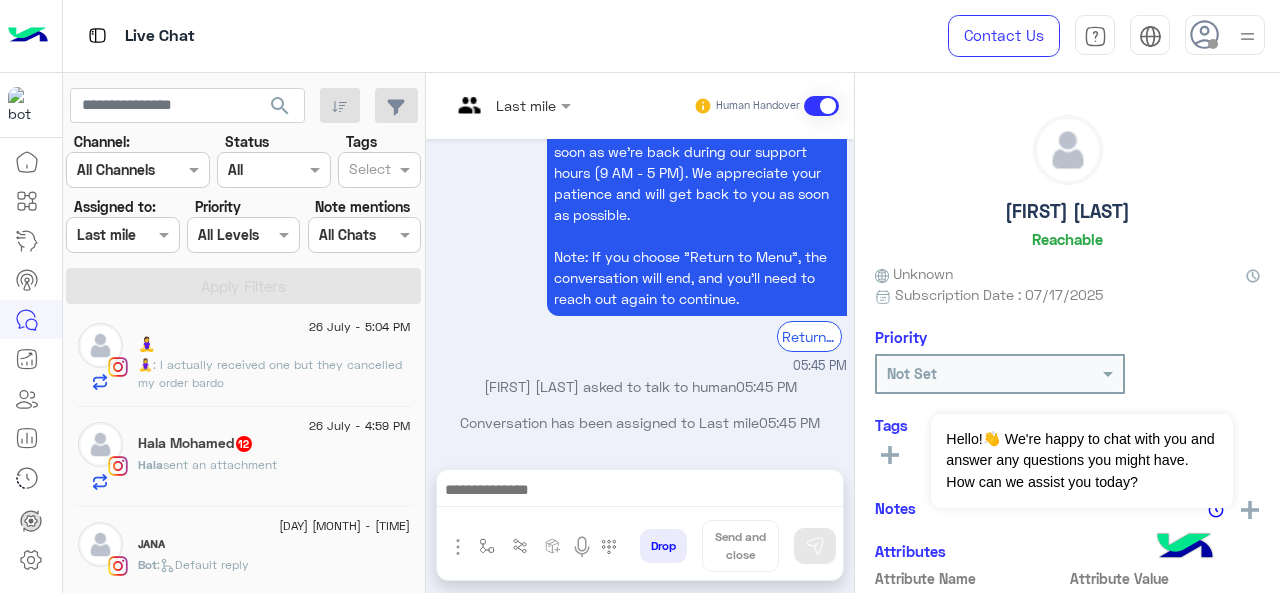 click on "[FIRST] [LAST]  12" 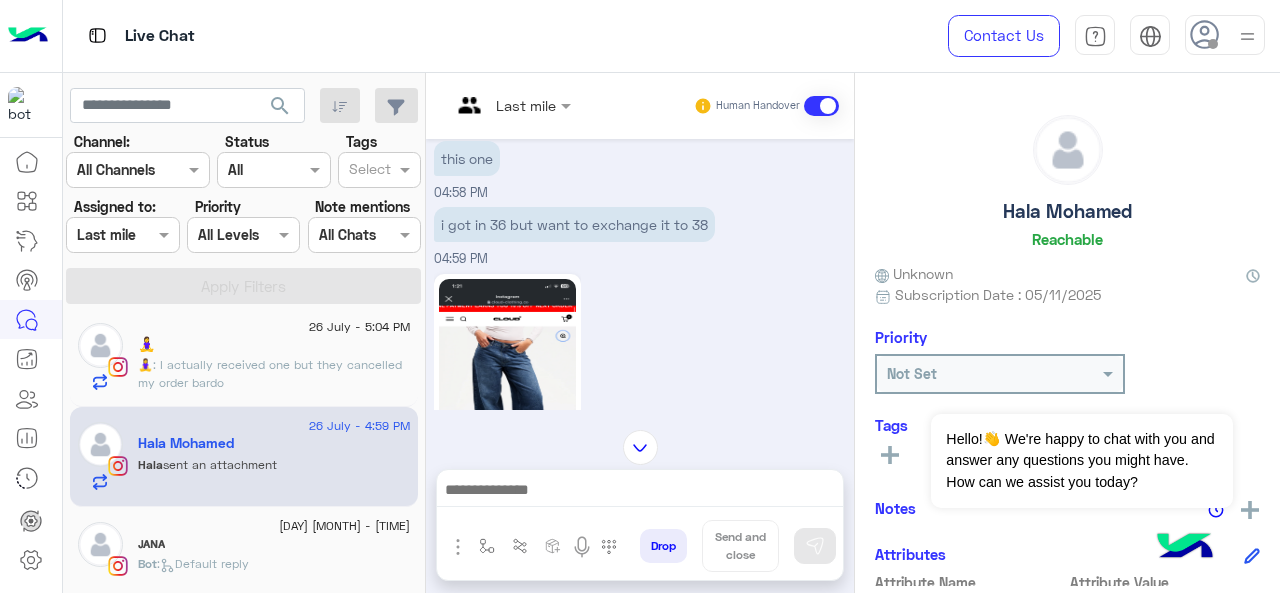 scroll, scrollTop: 446, scrollLeft: 0, axis: vertical 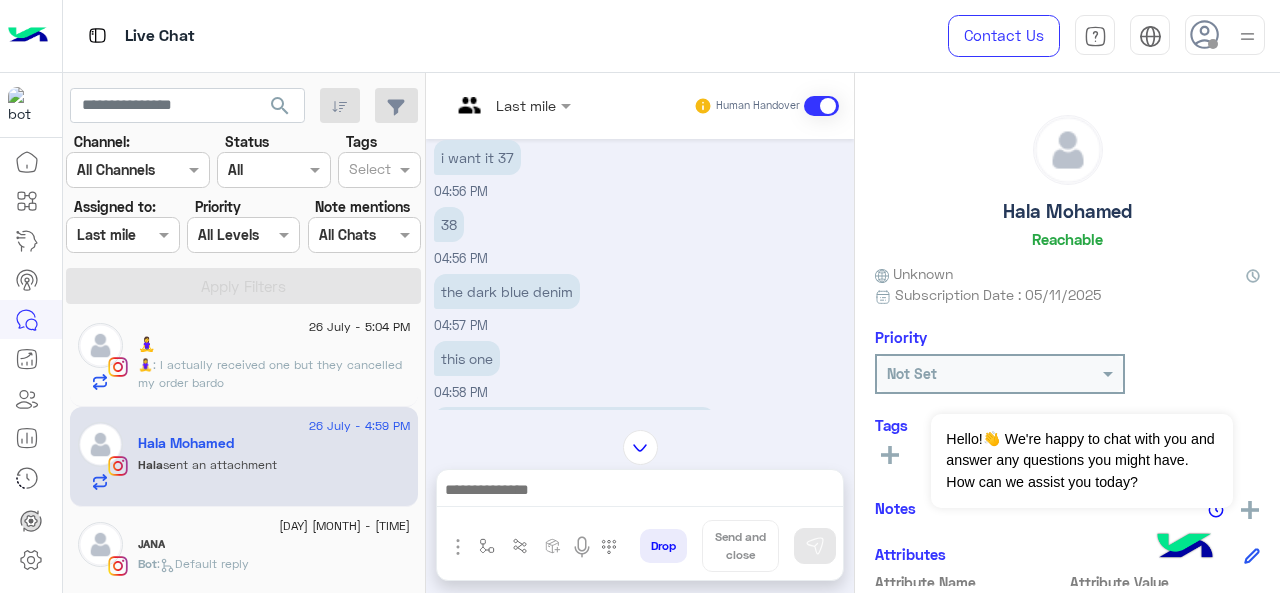 click at bounding box center (511, 104) 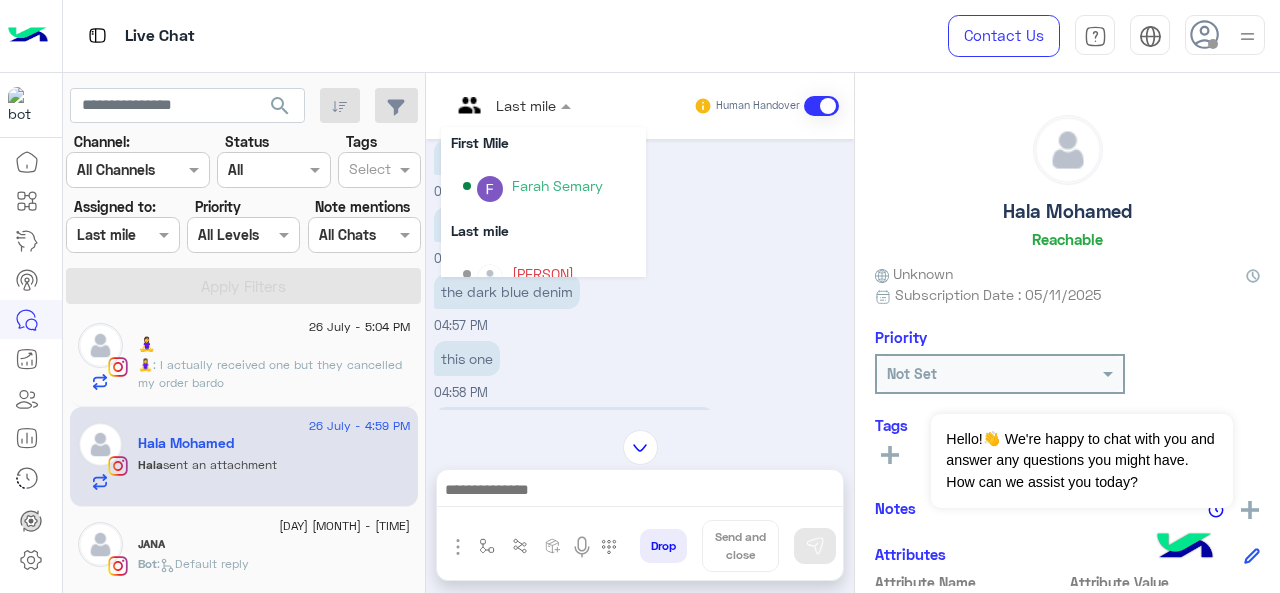 scroll, scrollTop: 354, scrollLeft: 0, axis: vertical 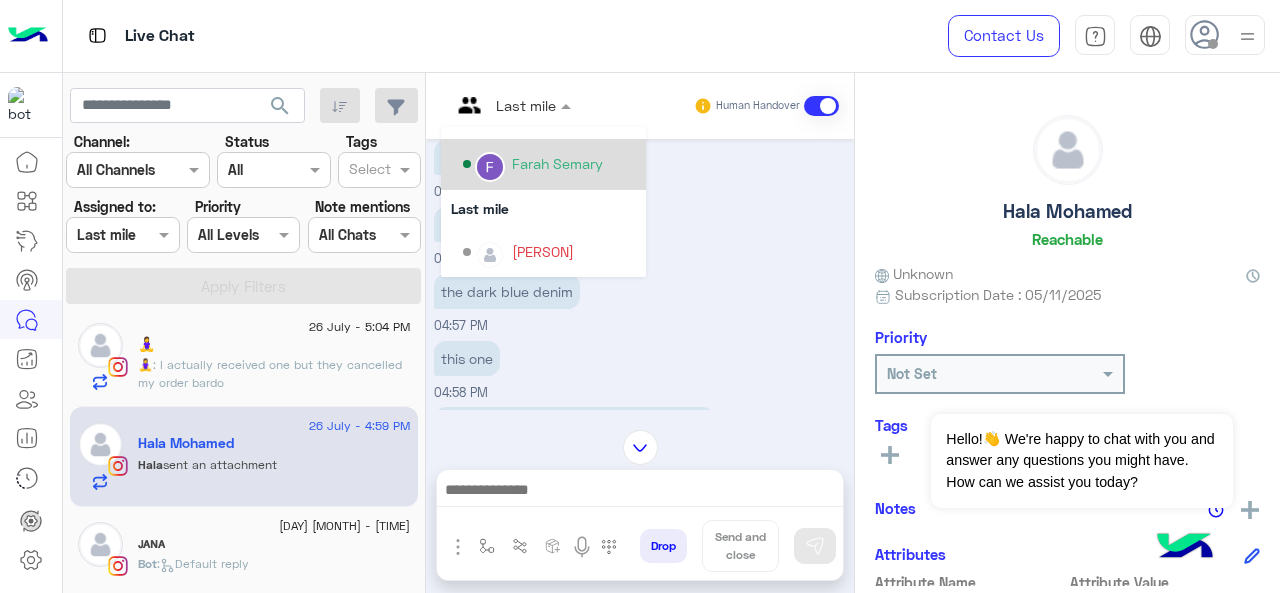 click on "Farah Semary" at bounding box center (557, 163) 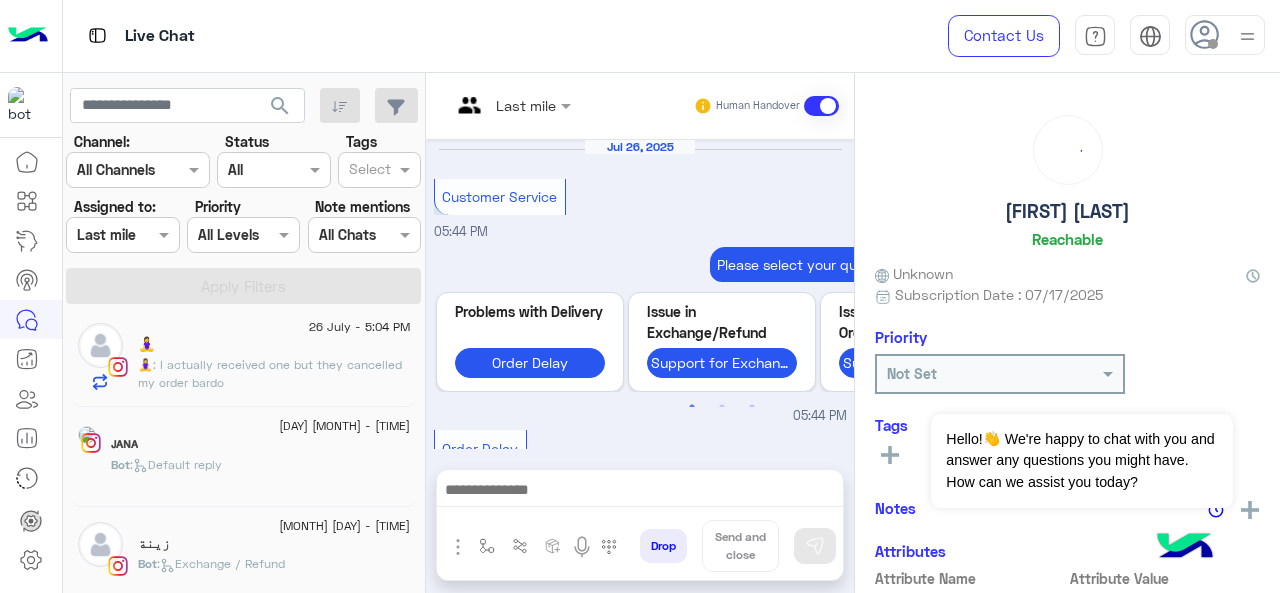 scroll, scrollTop: 932, scrollLeft: 0, axis: vertical 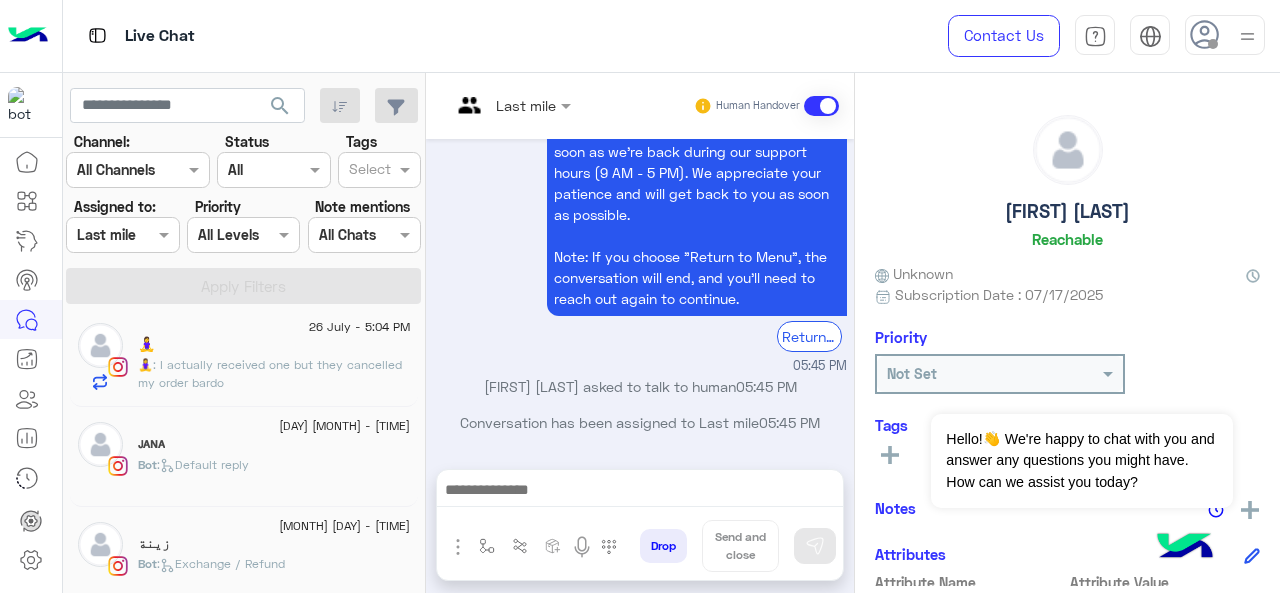 click on ": I actually received one but they cancelled my order bardo" 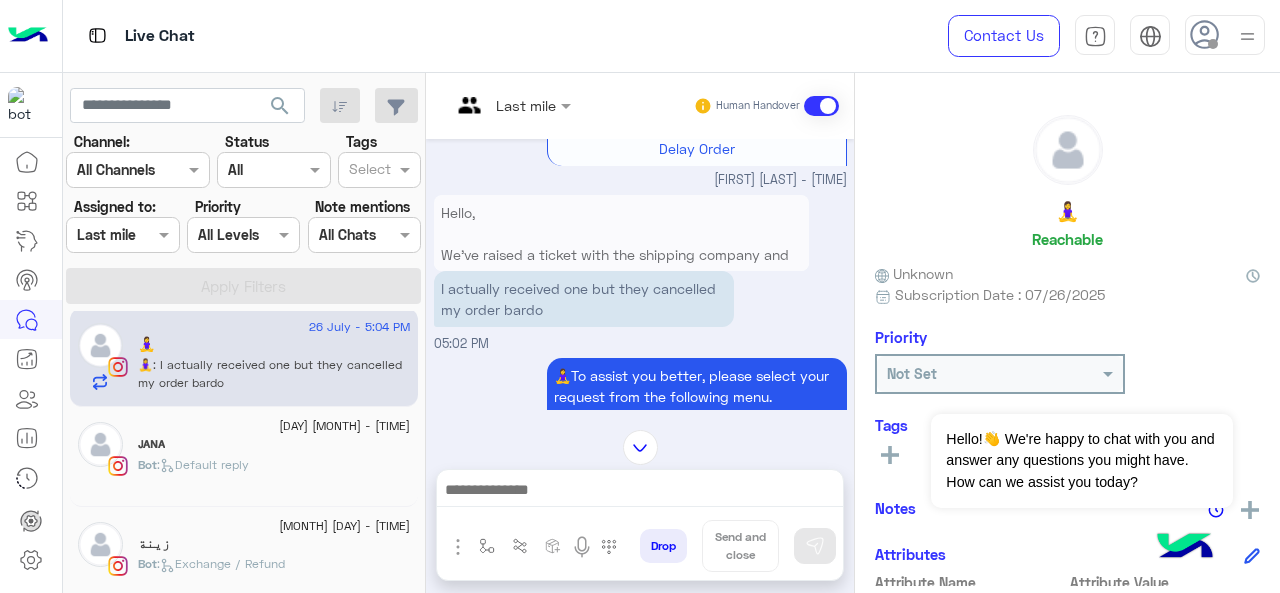 scroll, scrollTop: 553, scrollLeft: 0, axis: vertical 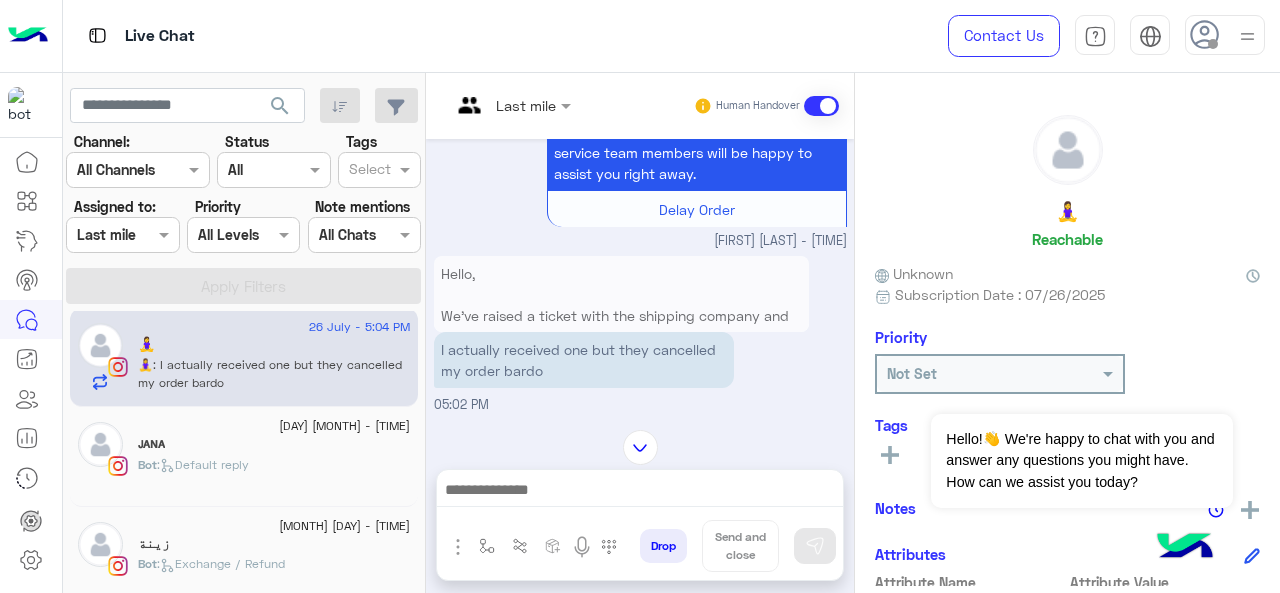 click on "Last mile" at bounding box center [526, 105] 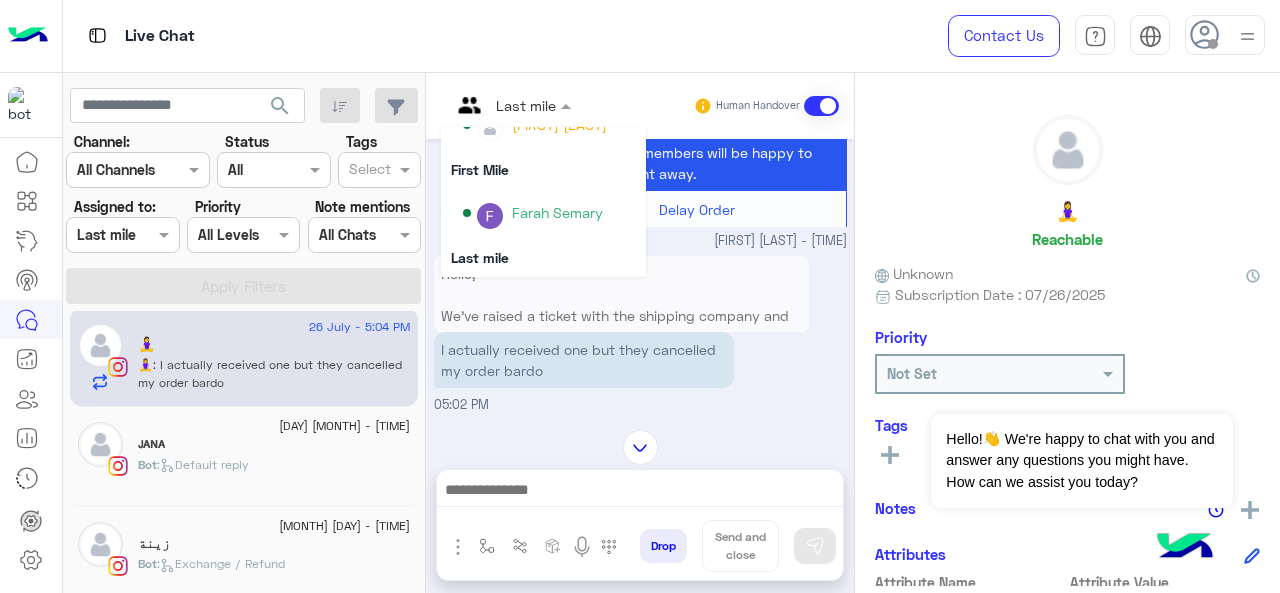 scroll, scrollTop: 354, scrollLeft: 0, axis: vertical 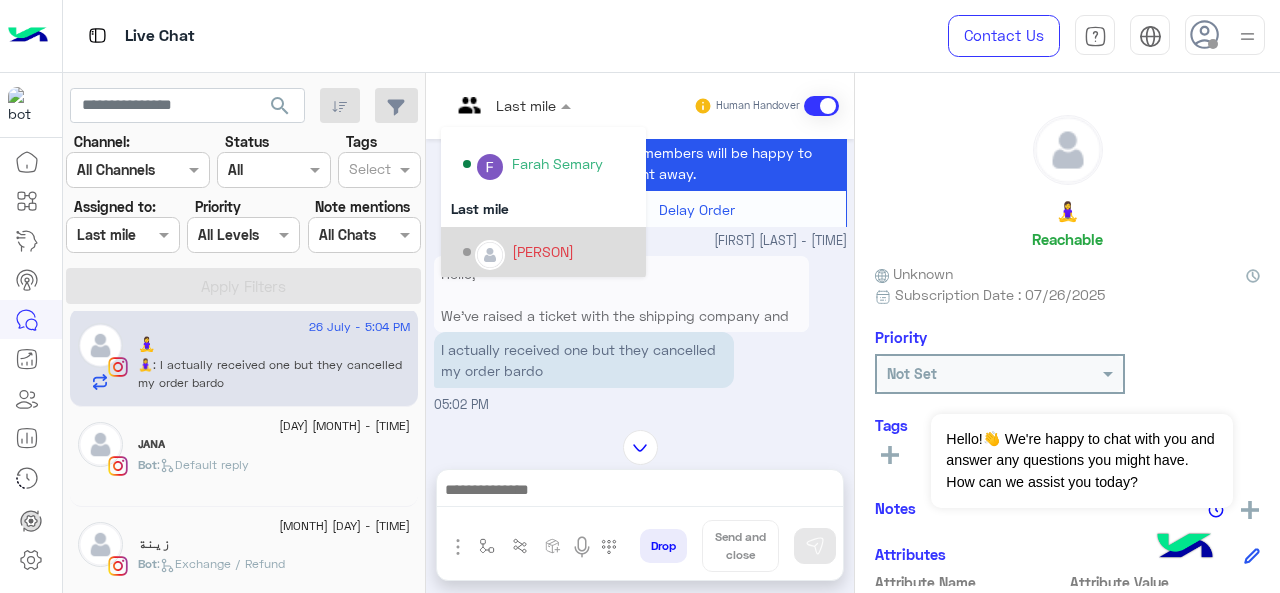 click on "[PERSON]" at bounding box center [549, 252] 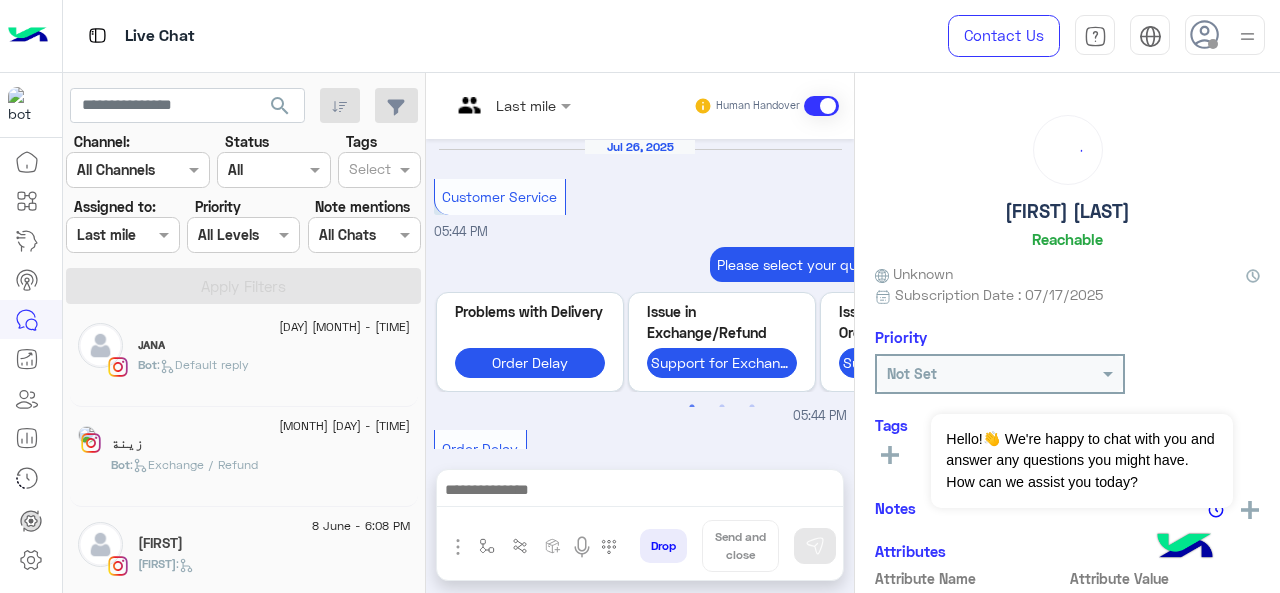 scroll, scrollTop: 932, scrollLeft: 0, axis: vertical 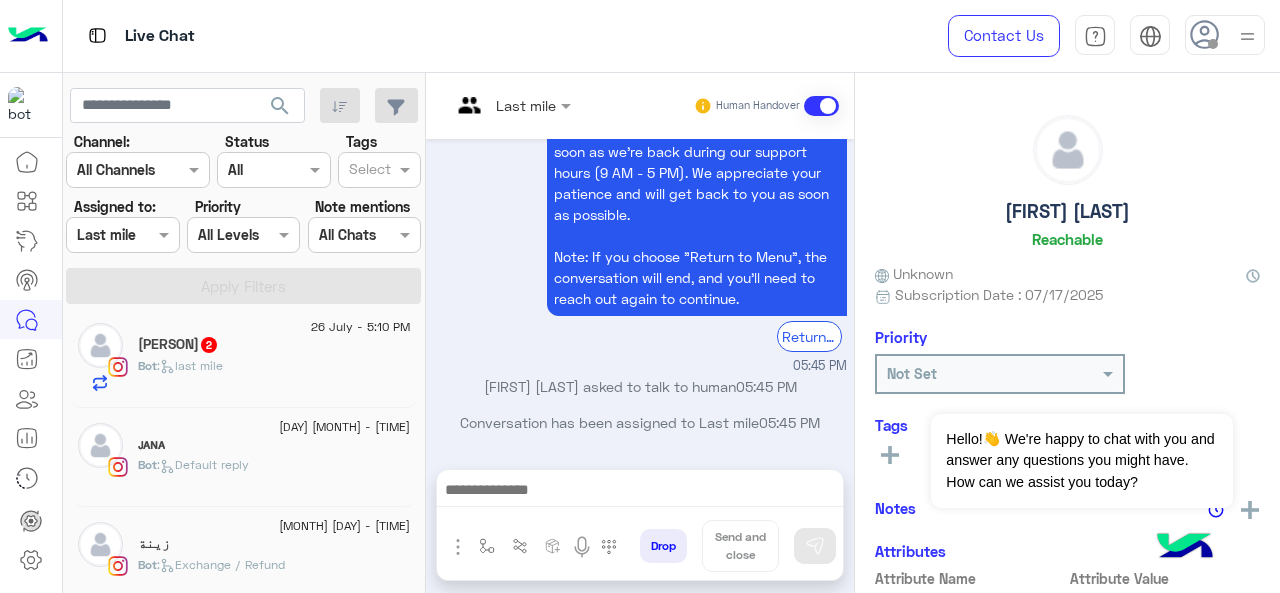 click on "Bot :   last mile" 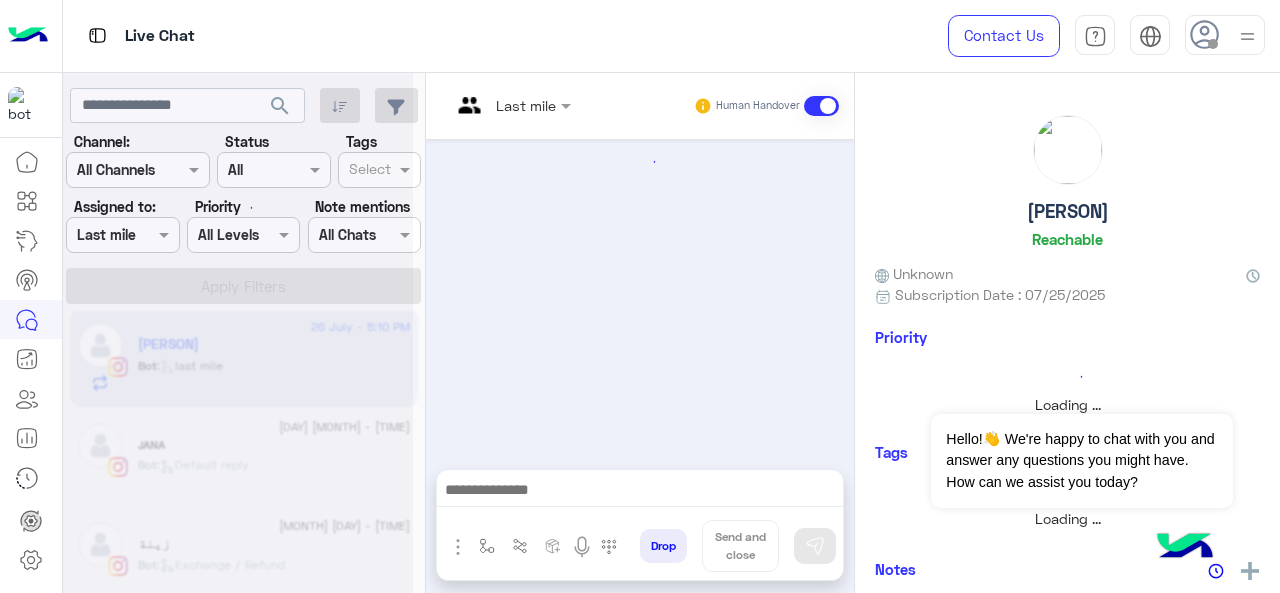scroll 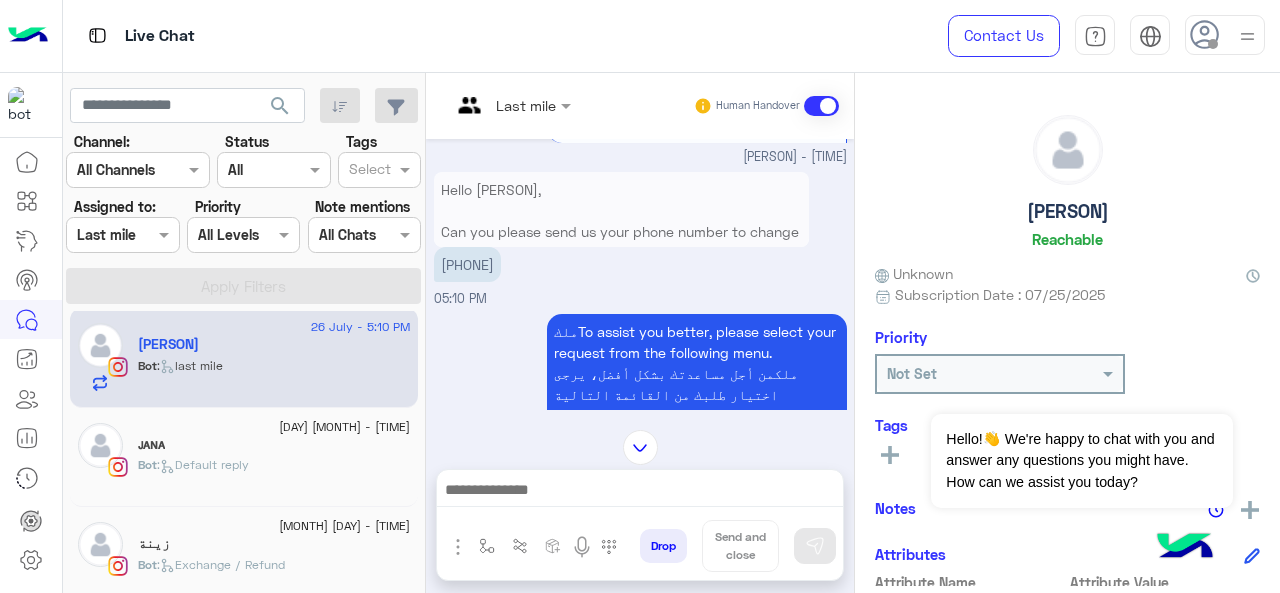 click at bounding box center [487, 105] 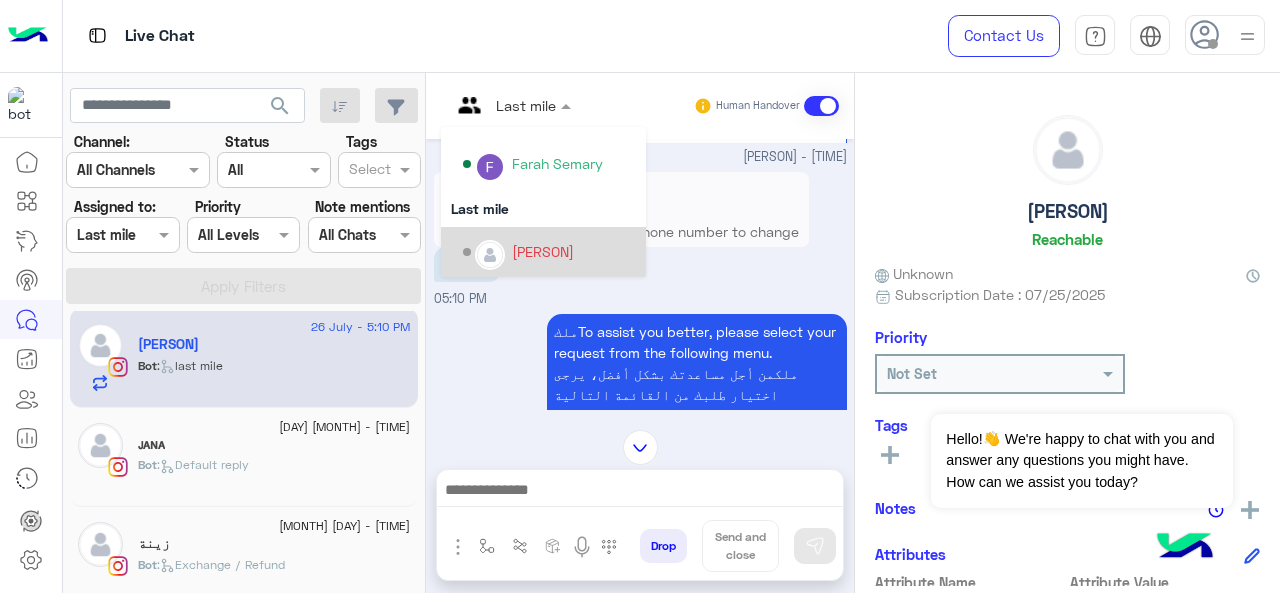 click at bounding box center (490, 255) 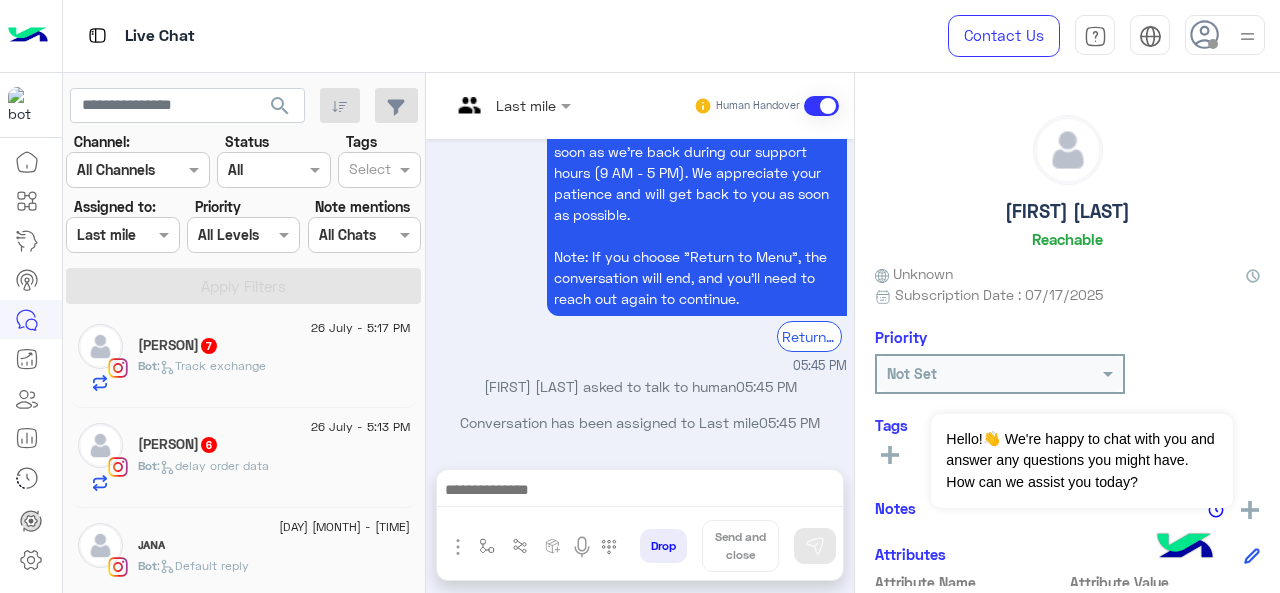 click on ":   delay order data" 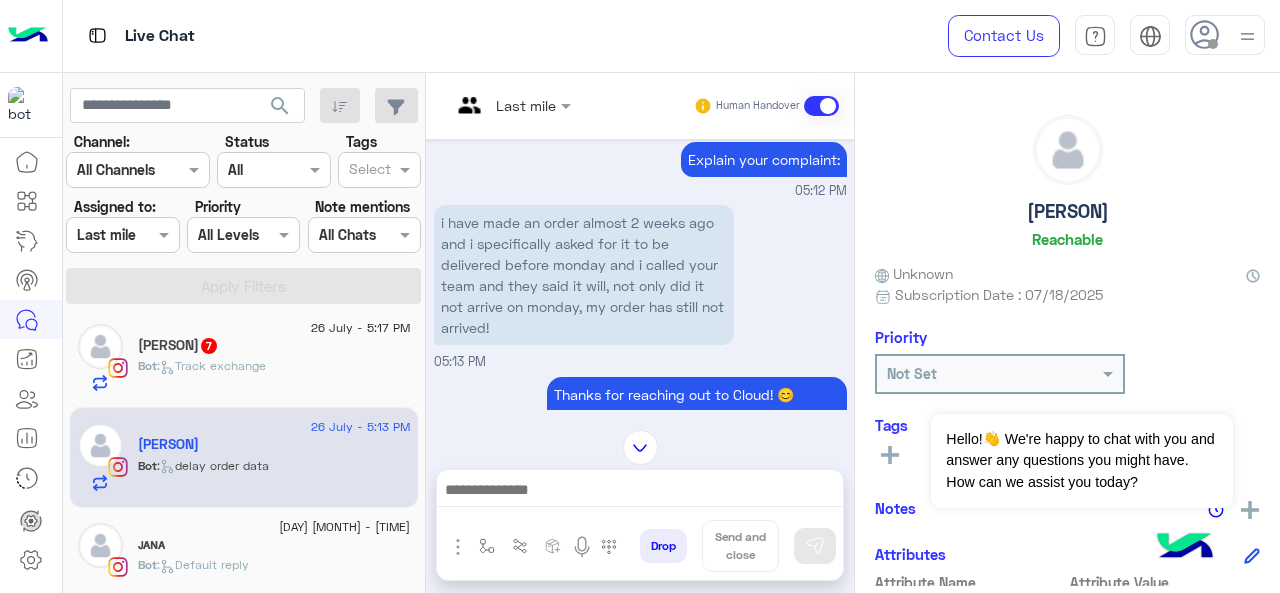 click at bounding box center [511, 104] 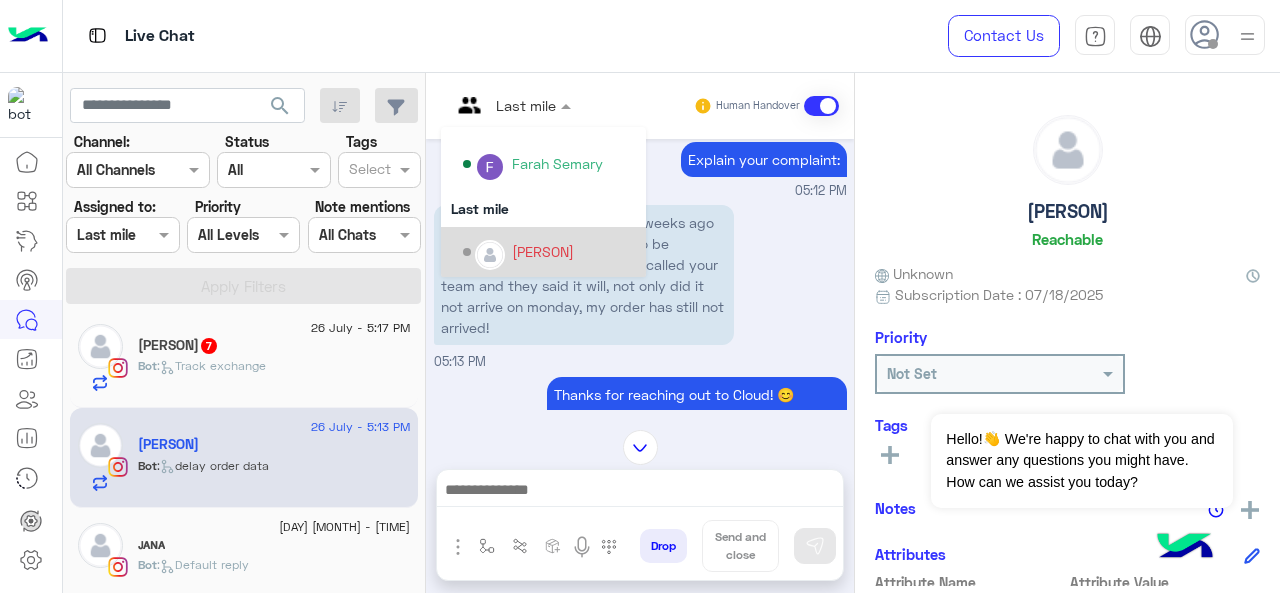 click on "[PERSON]" at bounding box center (543, 251) 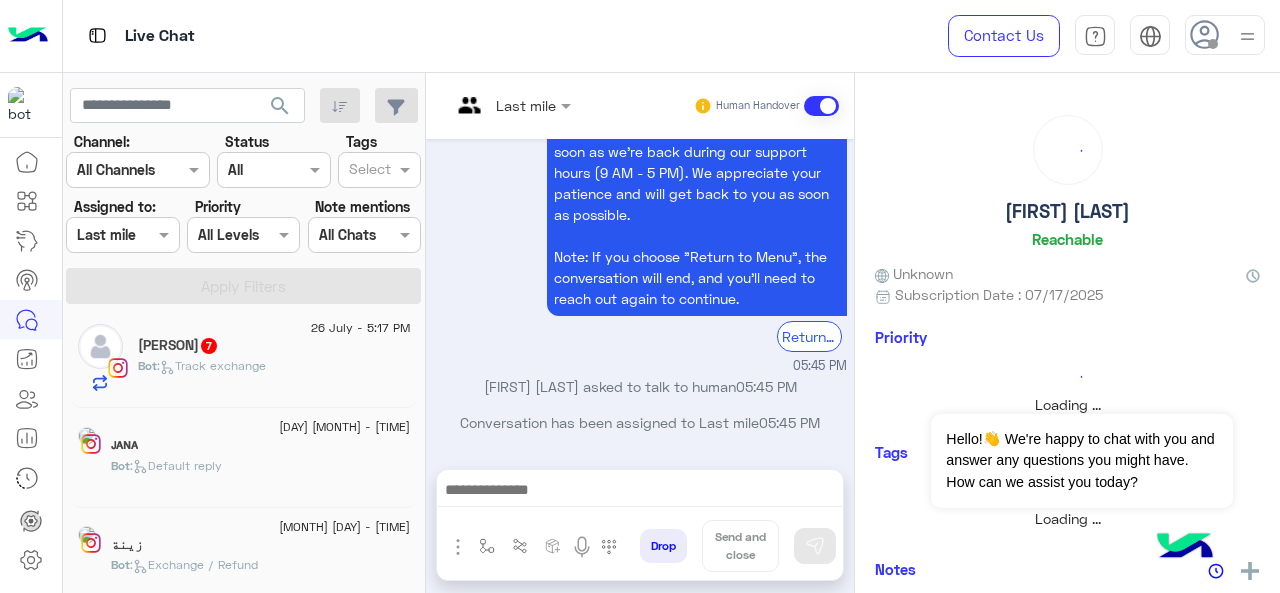 click on "[FIRST] [LAST]  7" 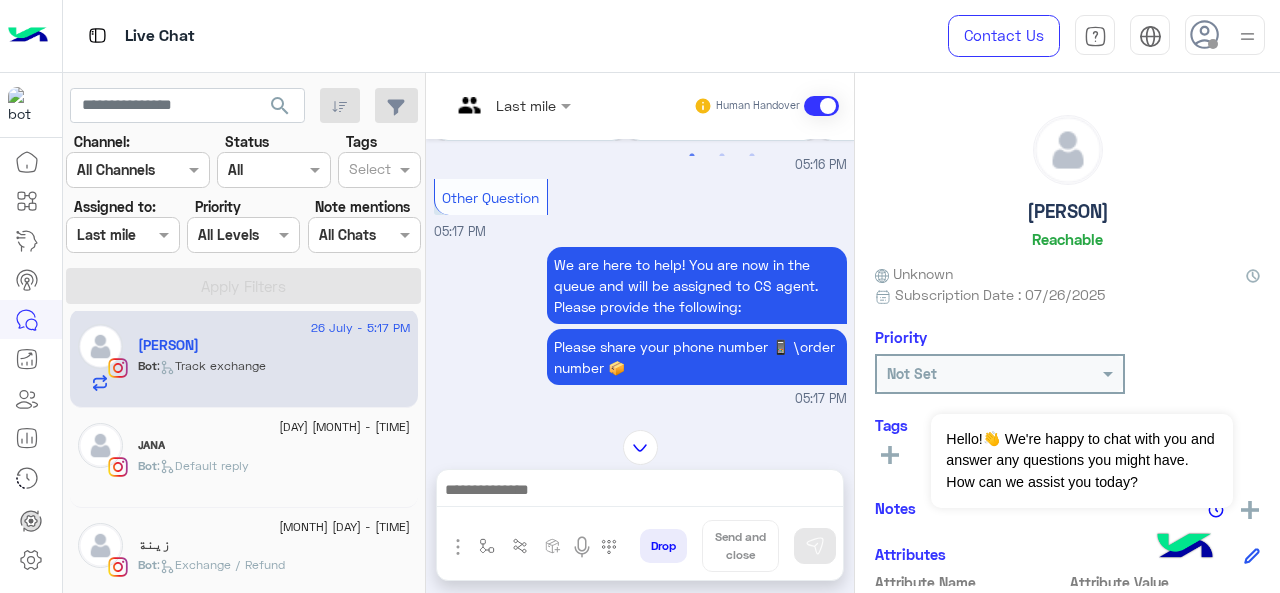 scroll, scrollTop: 196, scrollLeft: 0, axis: vertical 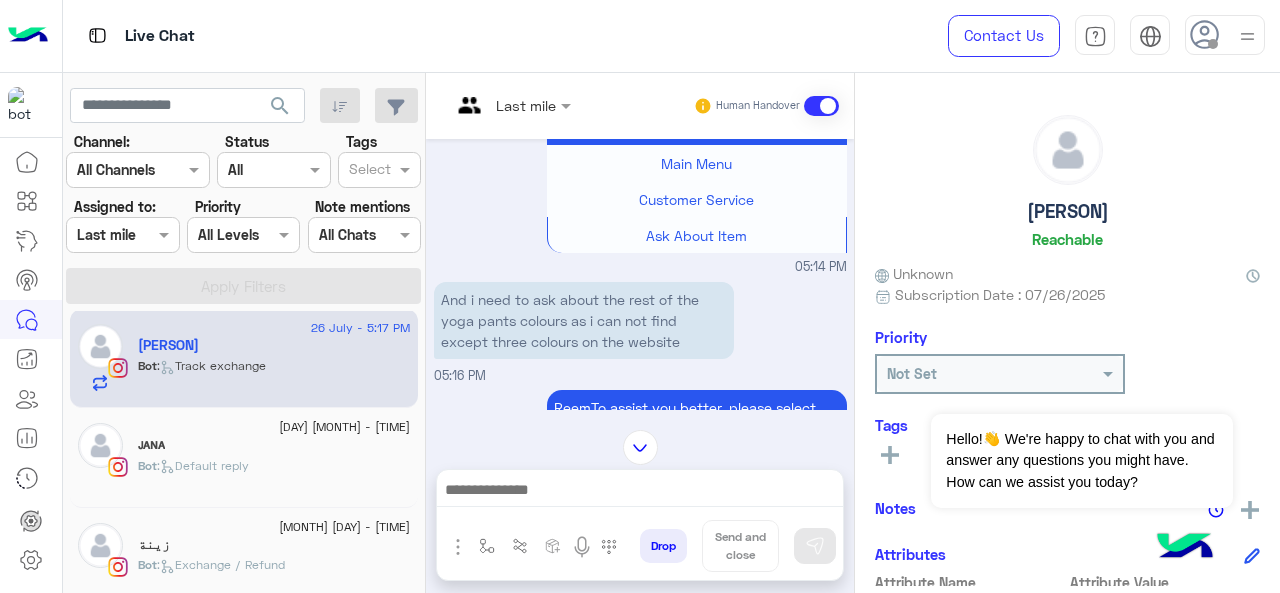 drag, startPoint x: 532, startPoint y: 103, endPoint x: 524, endPoint y: 123, distance: 21.540659 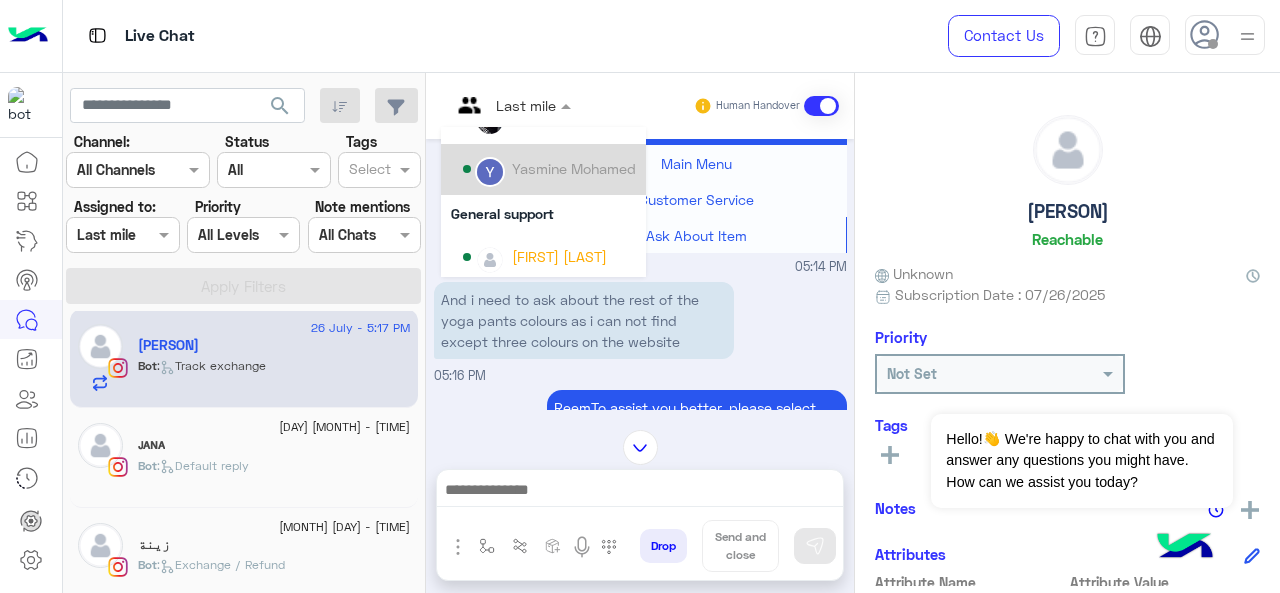 scroll, scrollTop: 154, scrollLeft: 0, axis: vertical 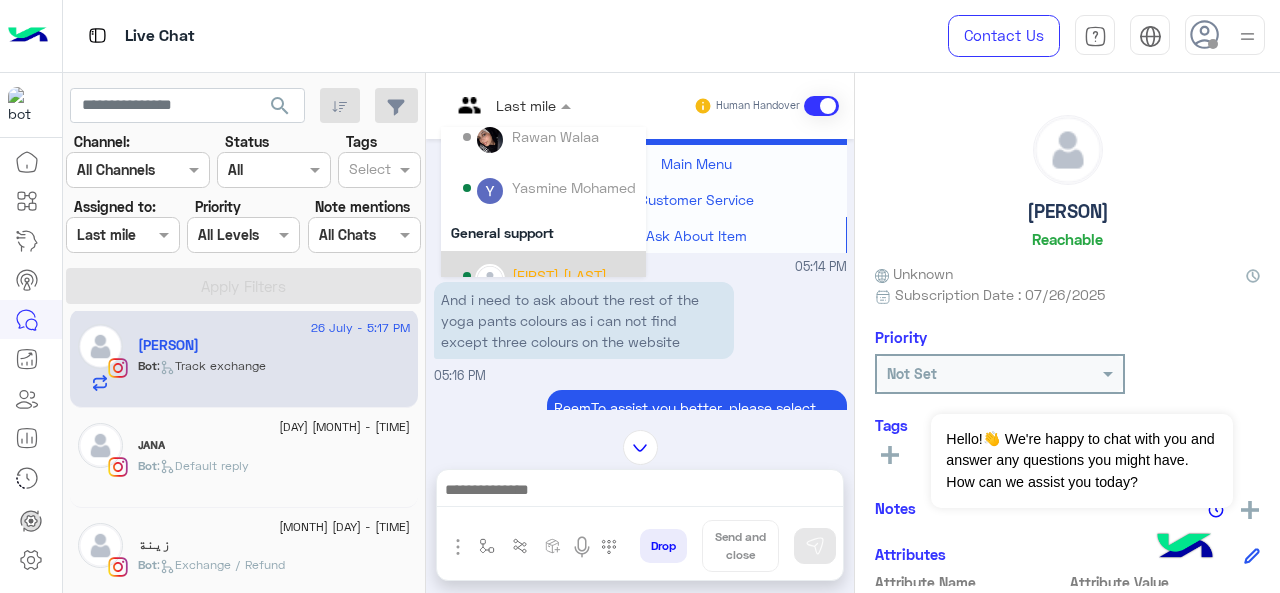 click on "[FIRST] [LAST]" at bounding box center (549, 276) 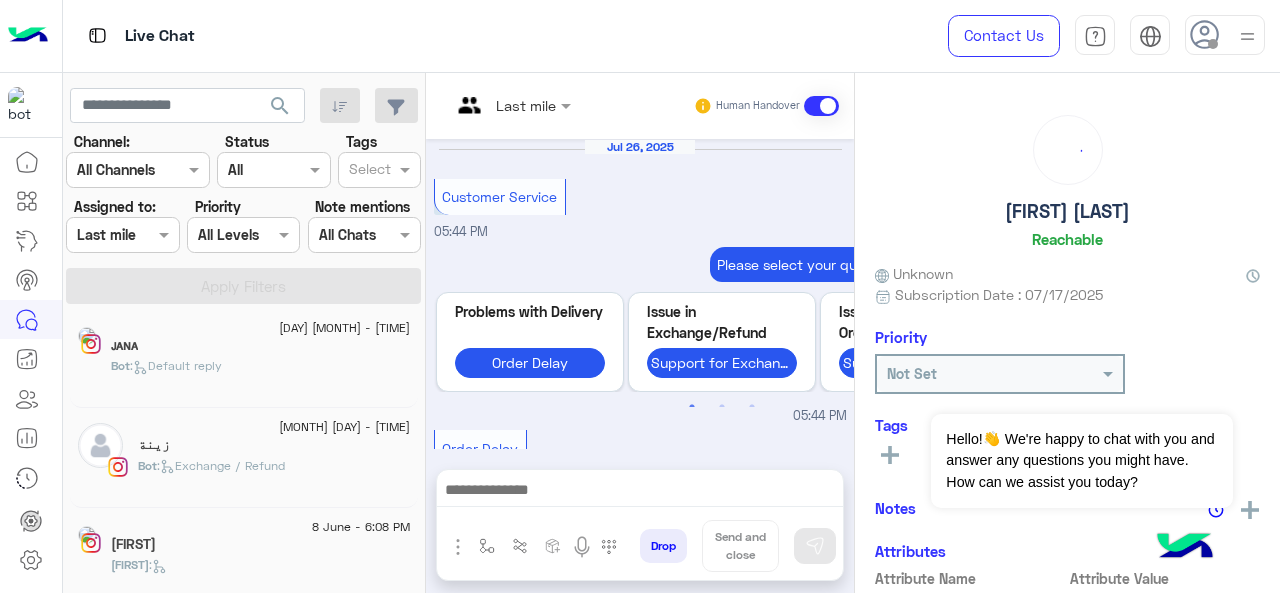 scroll, scrollTop: 932, scrollLeft: 0, axis: vertical 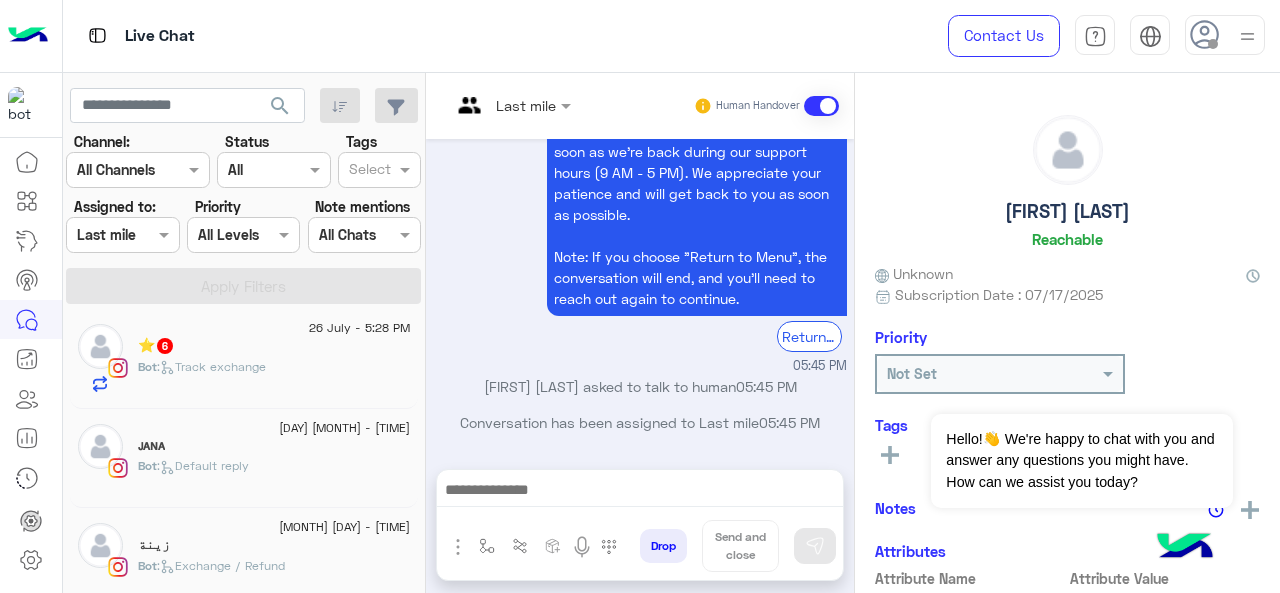 click on ":   Track exchange" 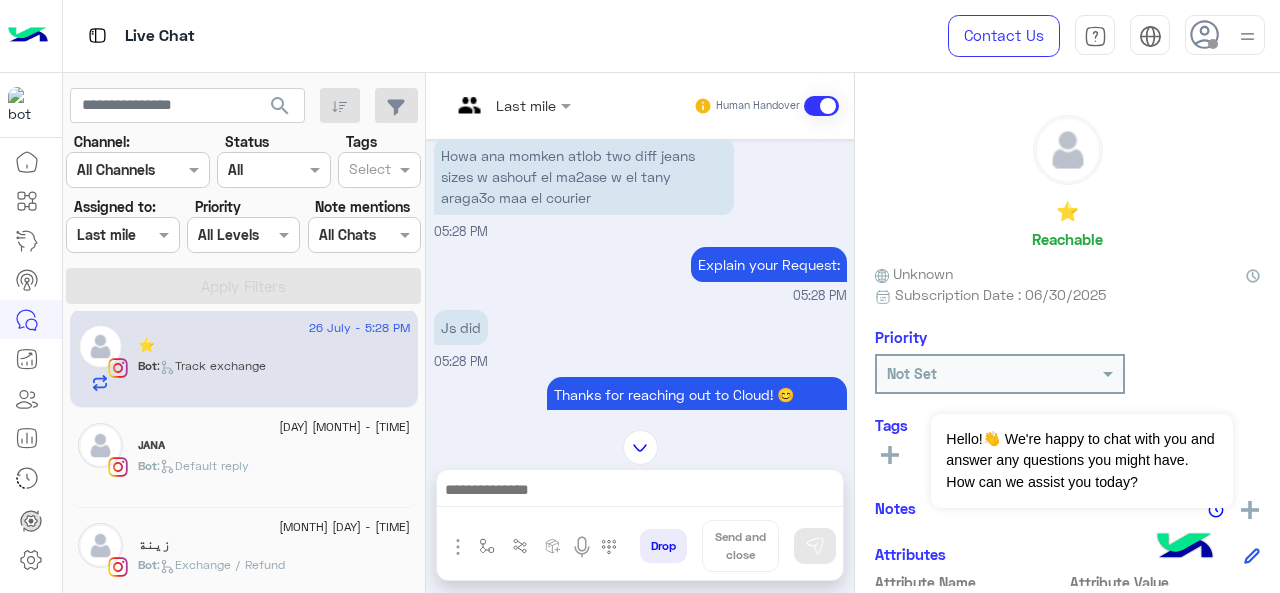click at bounding box center (511, 104) 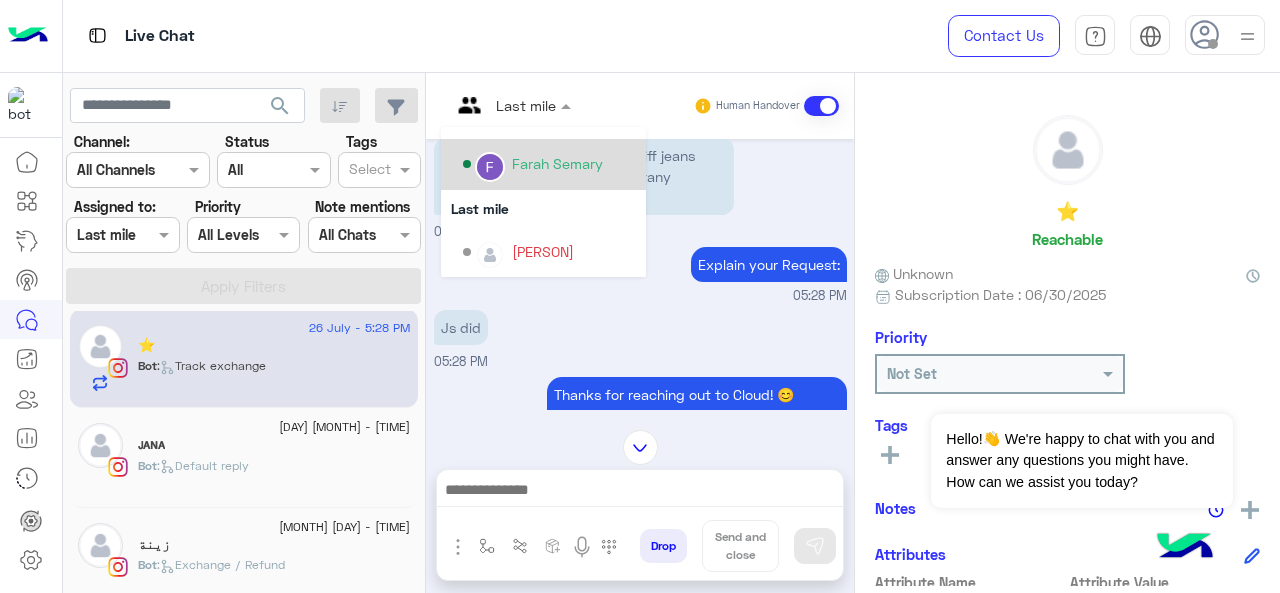 scroll, scrollTop: 254, scrollLeft: 0, axis: vertical 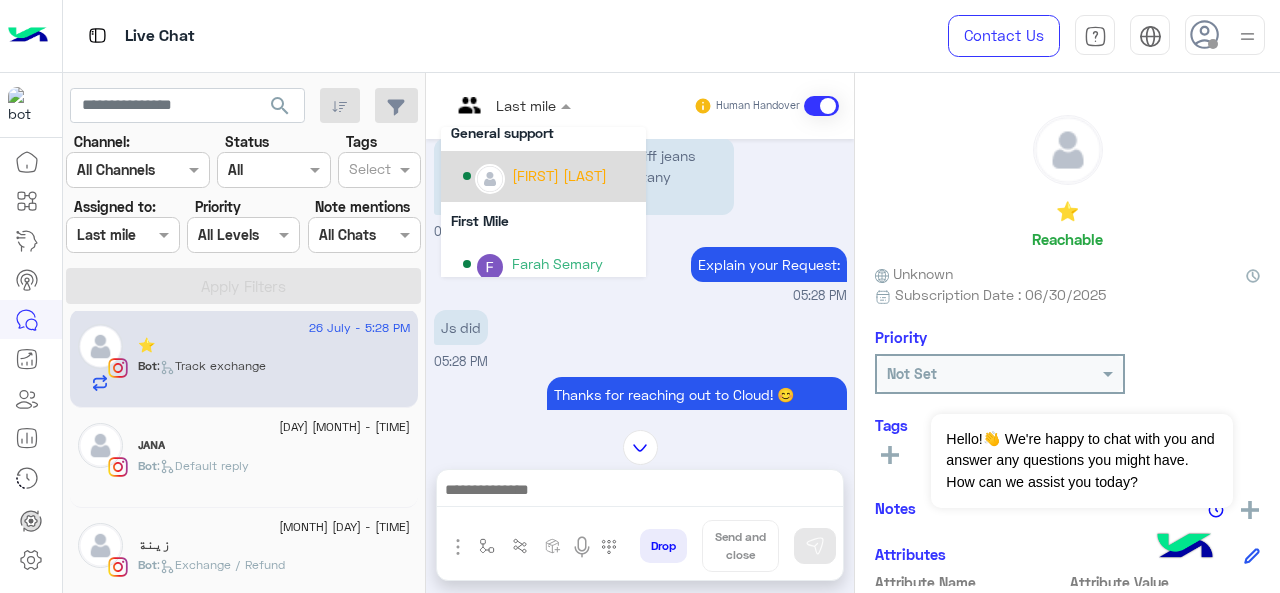 click on "[FIRST] [LAST]" at bounding box center (549, 176) 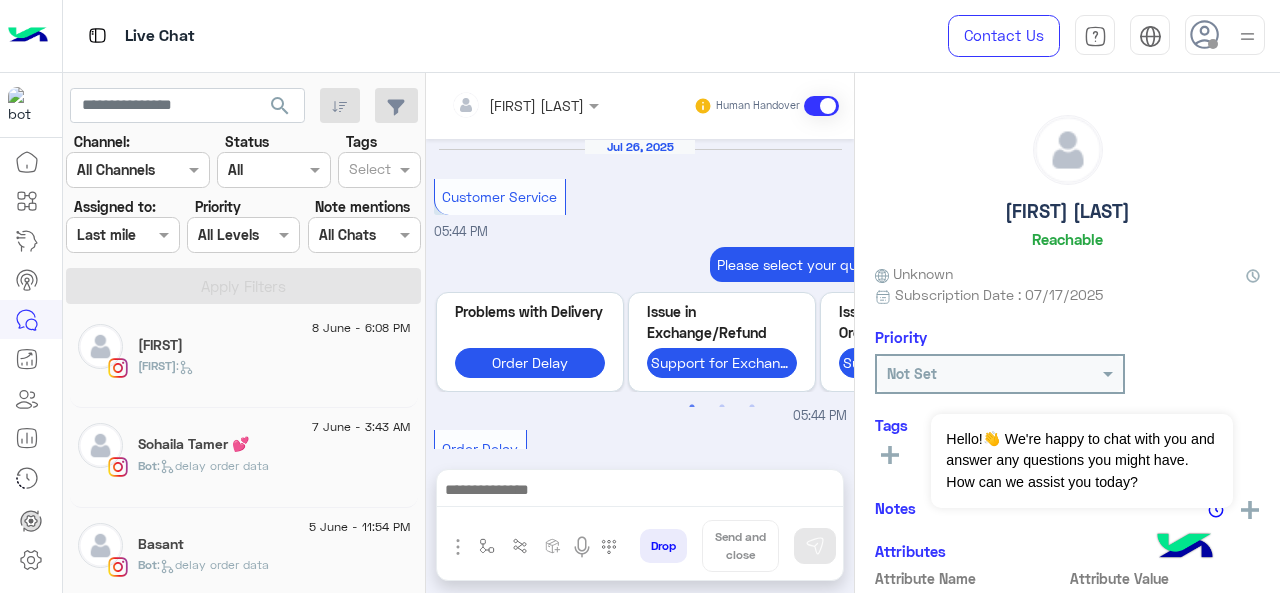 scroll, scrollTop: 932, scrollLeft: 0, axis: vertical 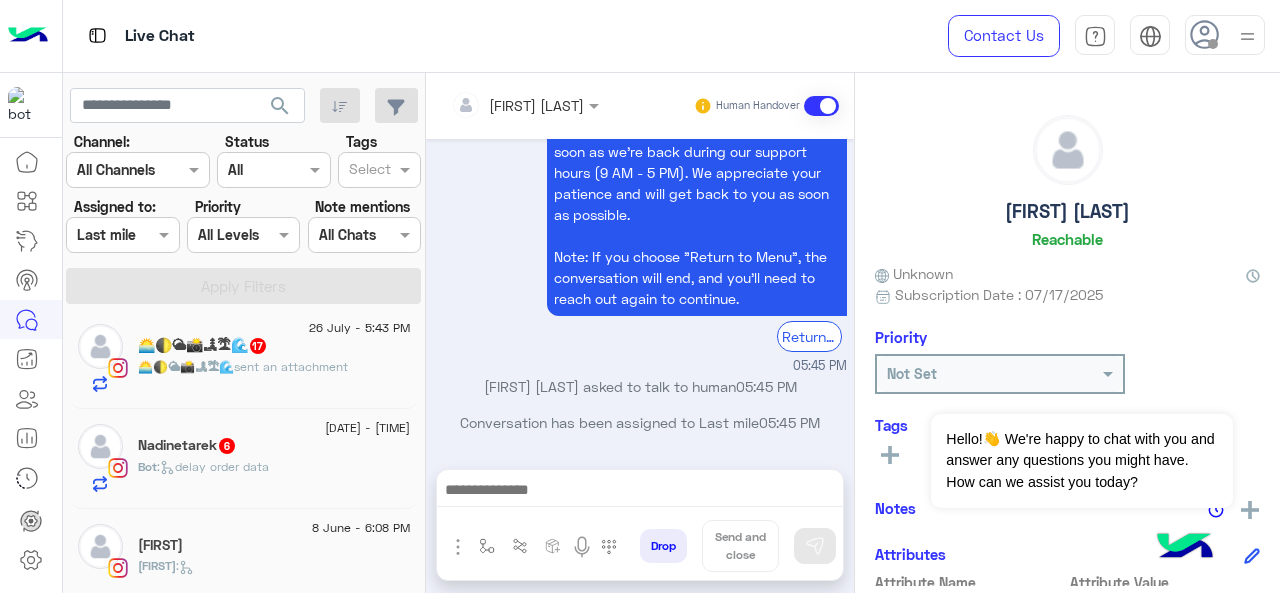 click on ":   delay order data" 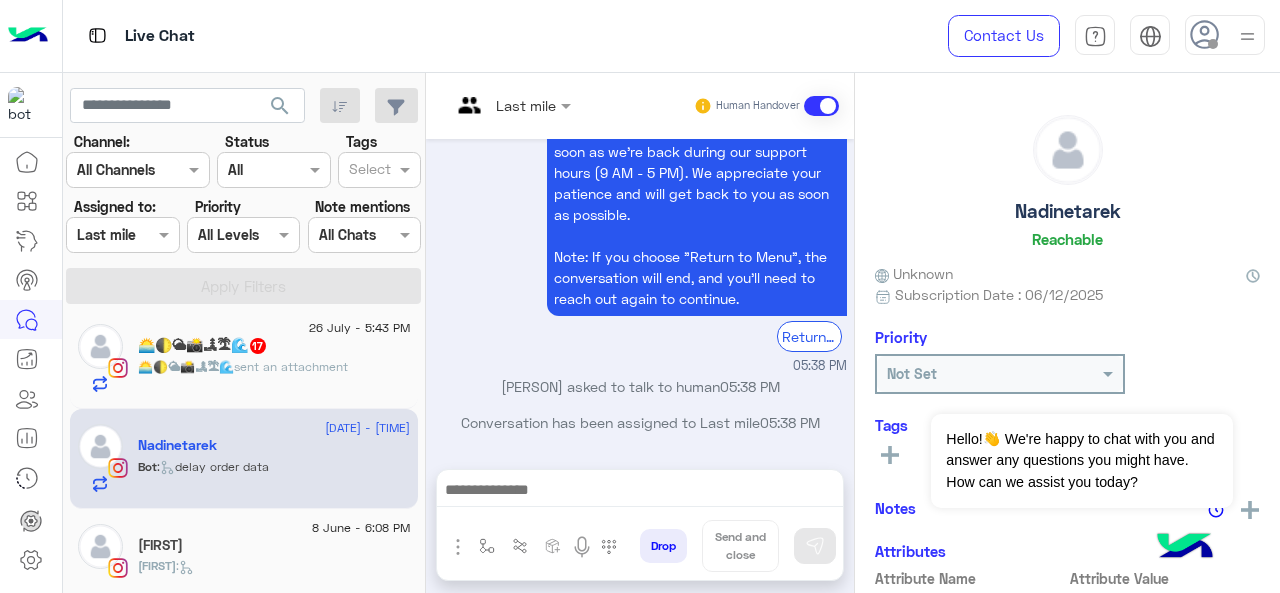 scroll, scrollTop: 711, scrollLeft: 0, axis: vertical 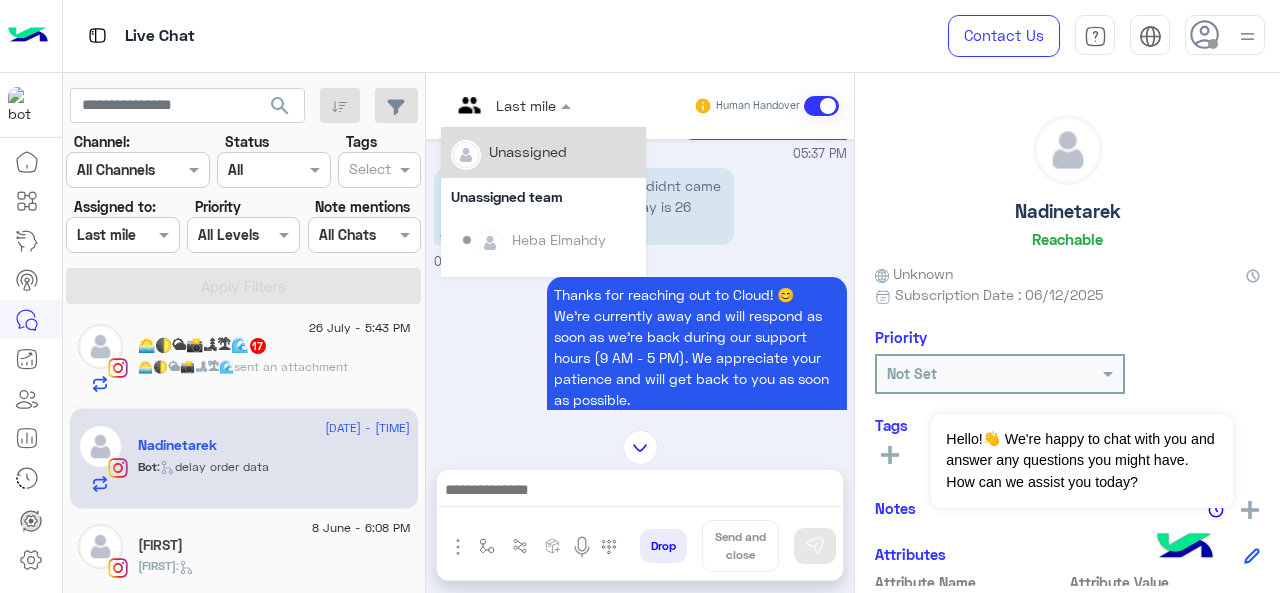 click at bounding box center [487, 105] 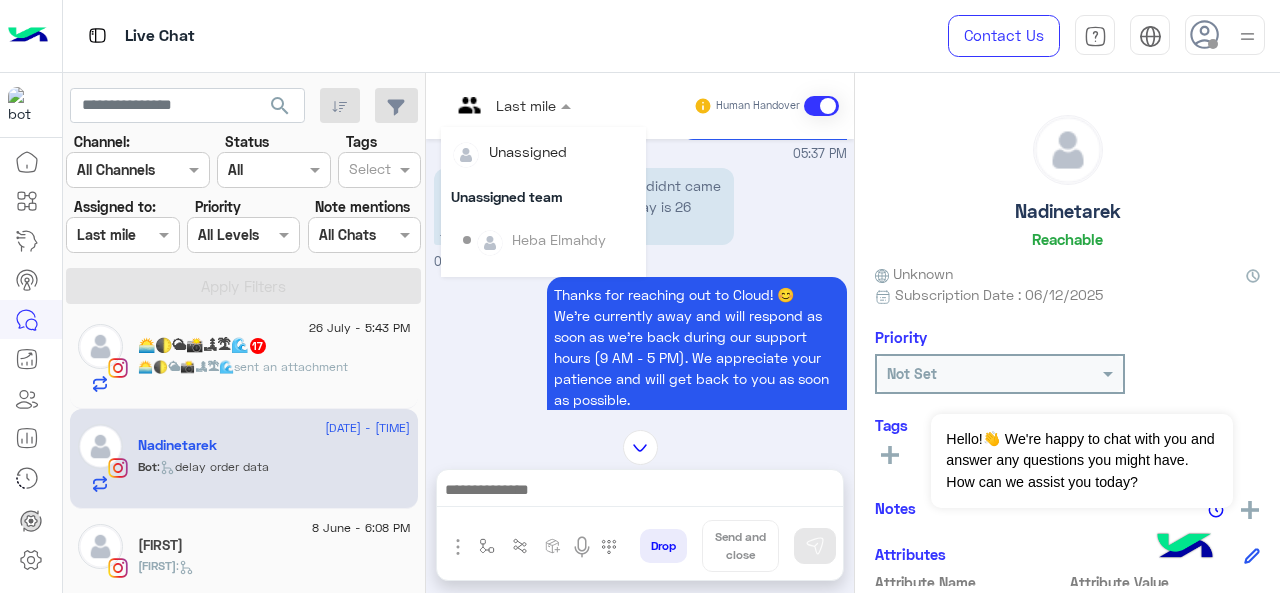 scroll, scrollTop: 354, scrollLeft: 0, axis: vertical 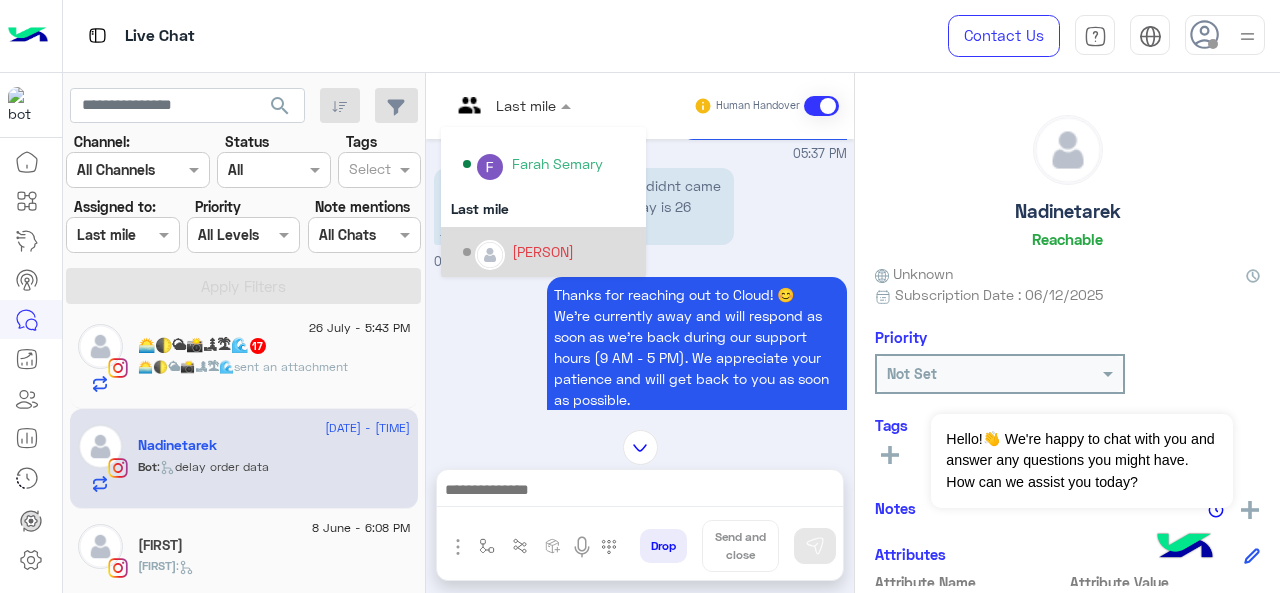 click on "[PERSON]" at bounding box center (549, 252) 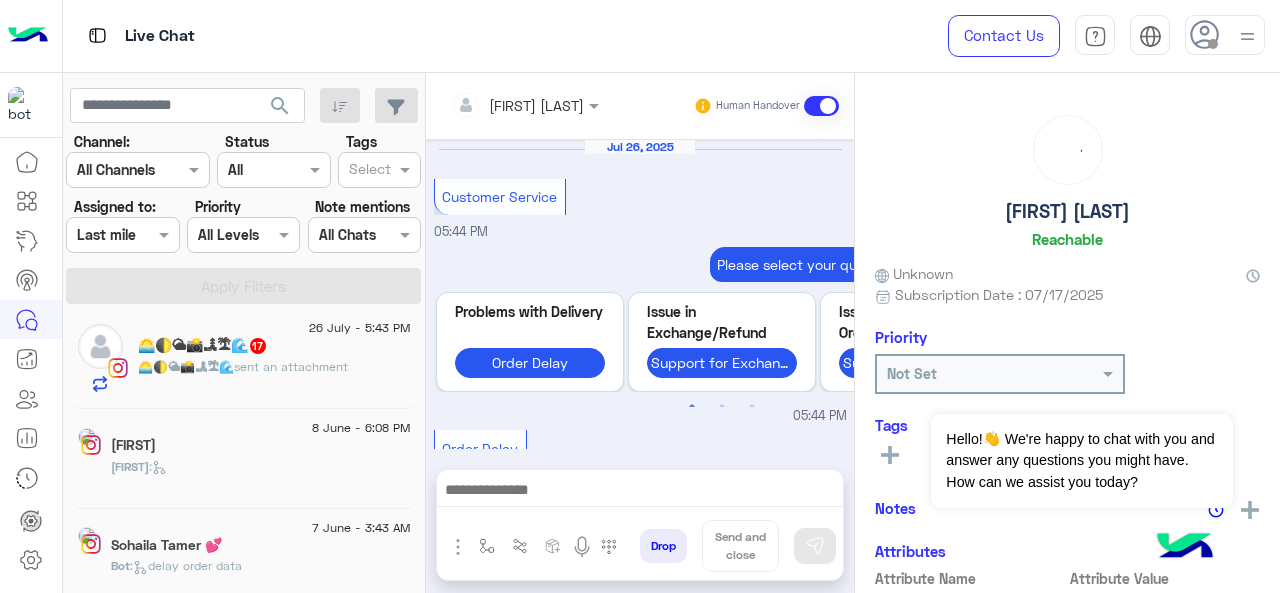 scroll, scrollTop: 932, scrollLeft: 0, axis: vertical 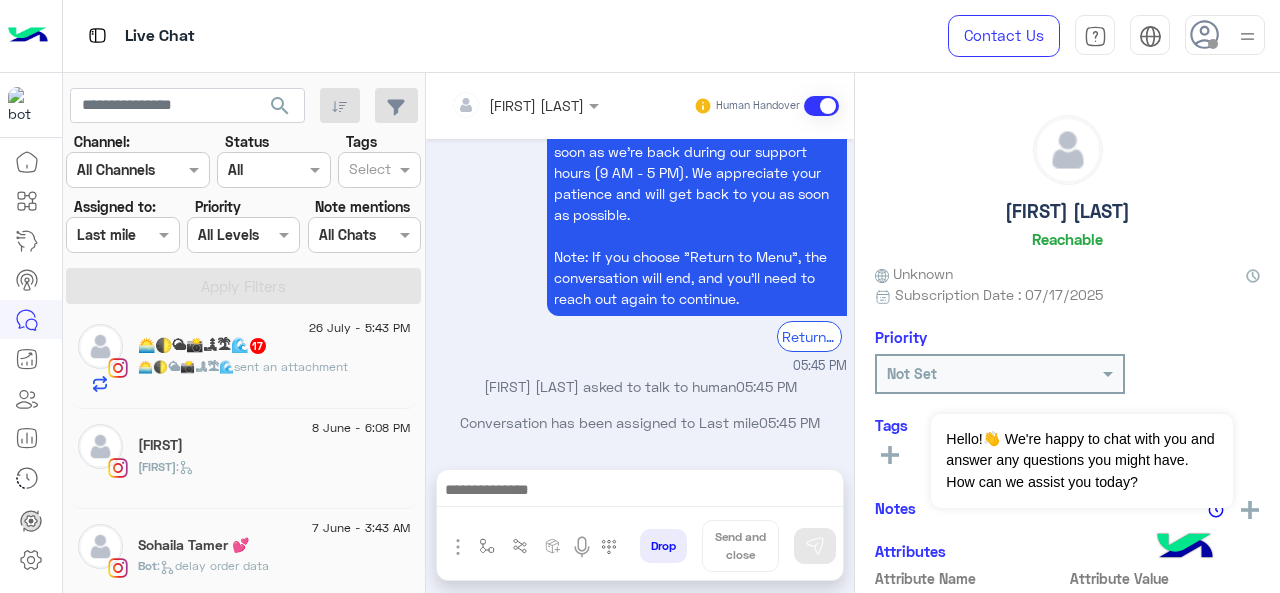click on "sent an attachment" 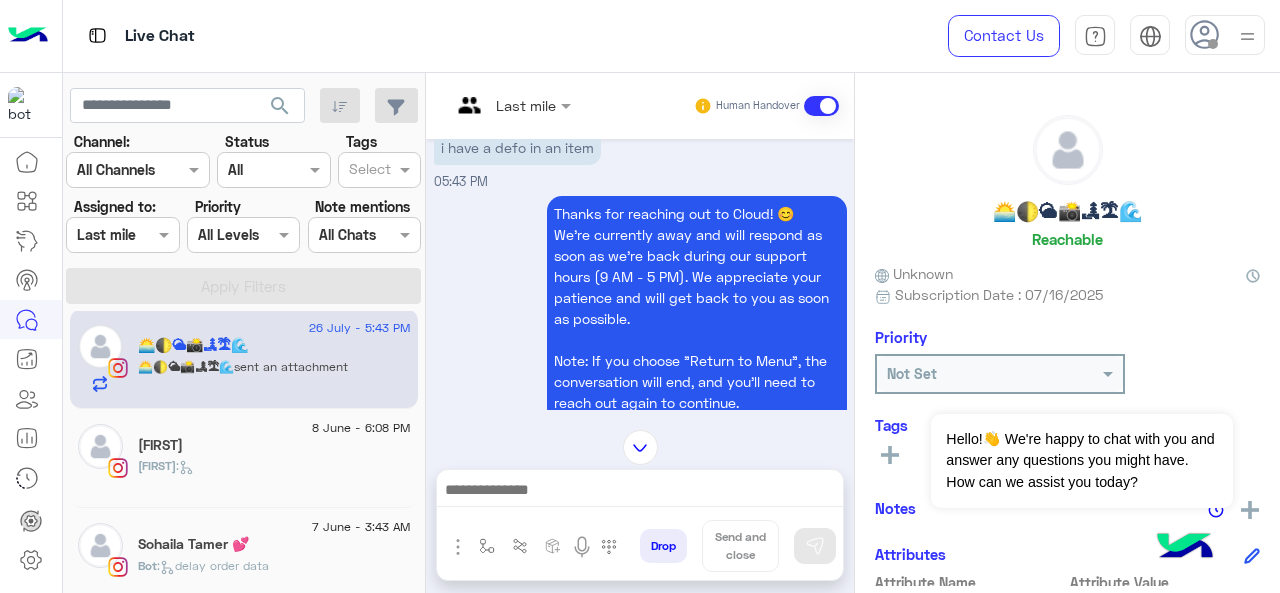 scroll, scrollTop: 723, scrollLeft: 0, axis: vertical 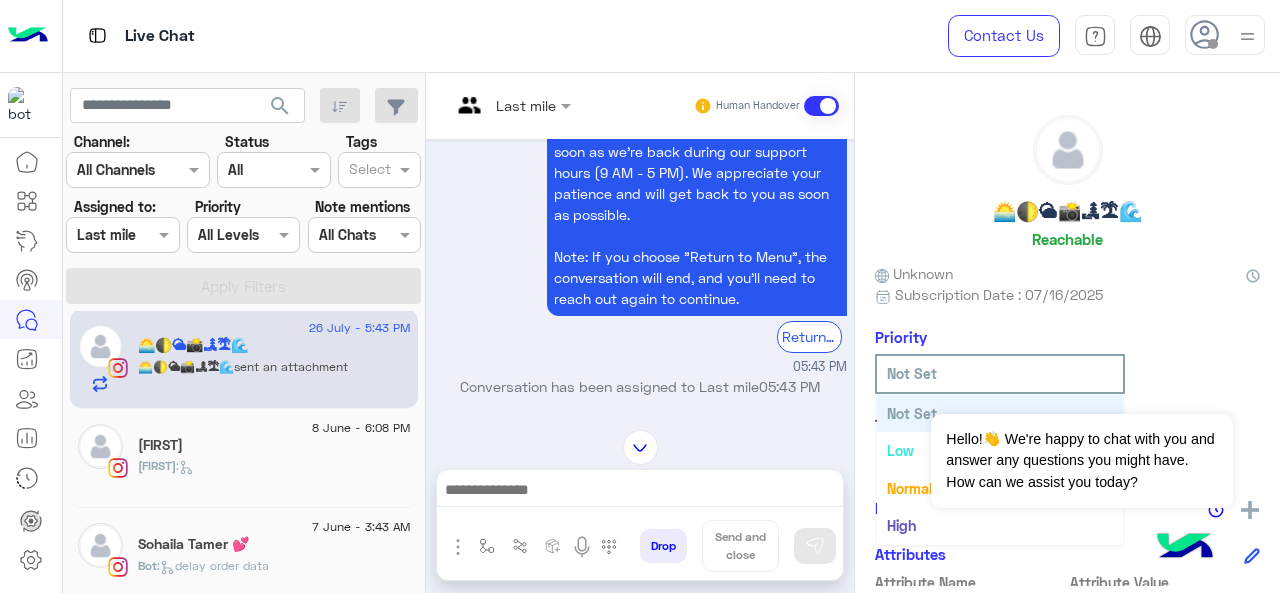 click on "Not Set" 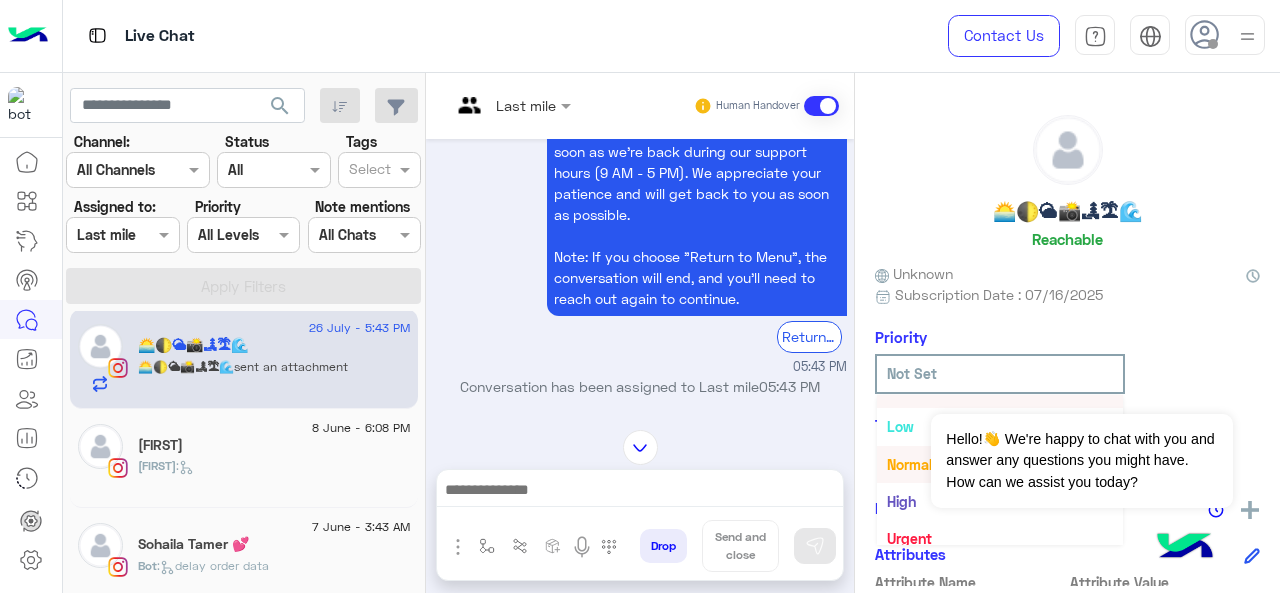 scroll, scrollTop: 36, scrollLeft: 0, axis: vertical 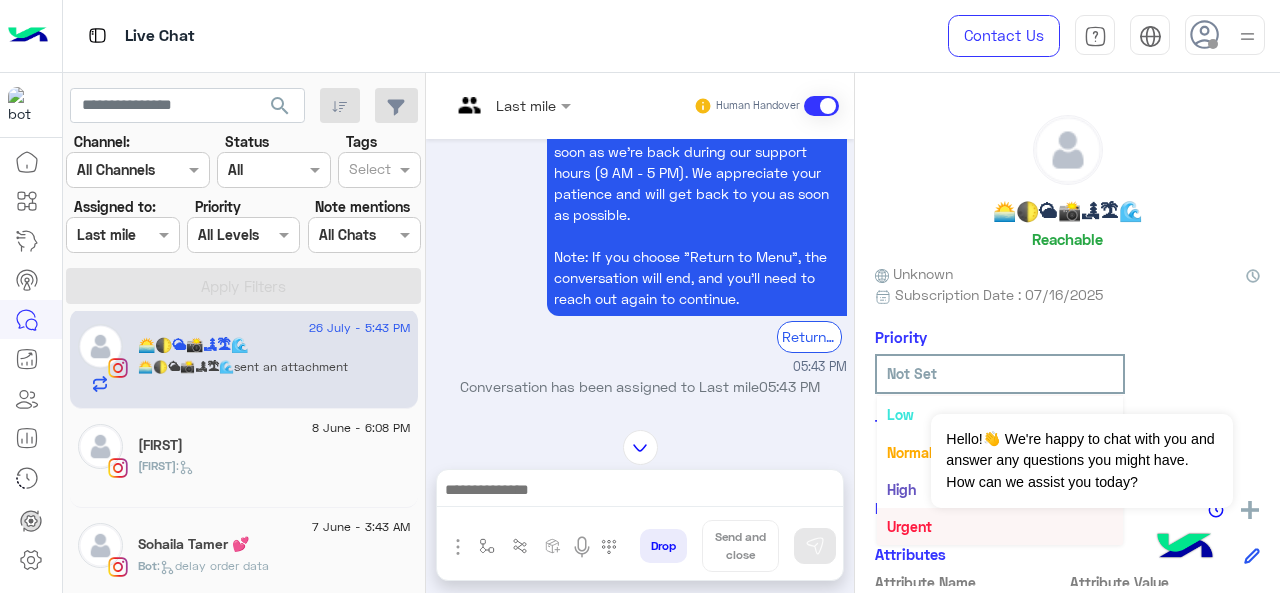 click on "Urgent" at bounding box center (909, 526) 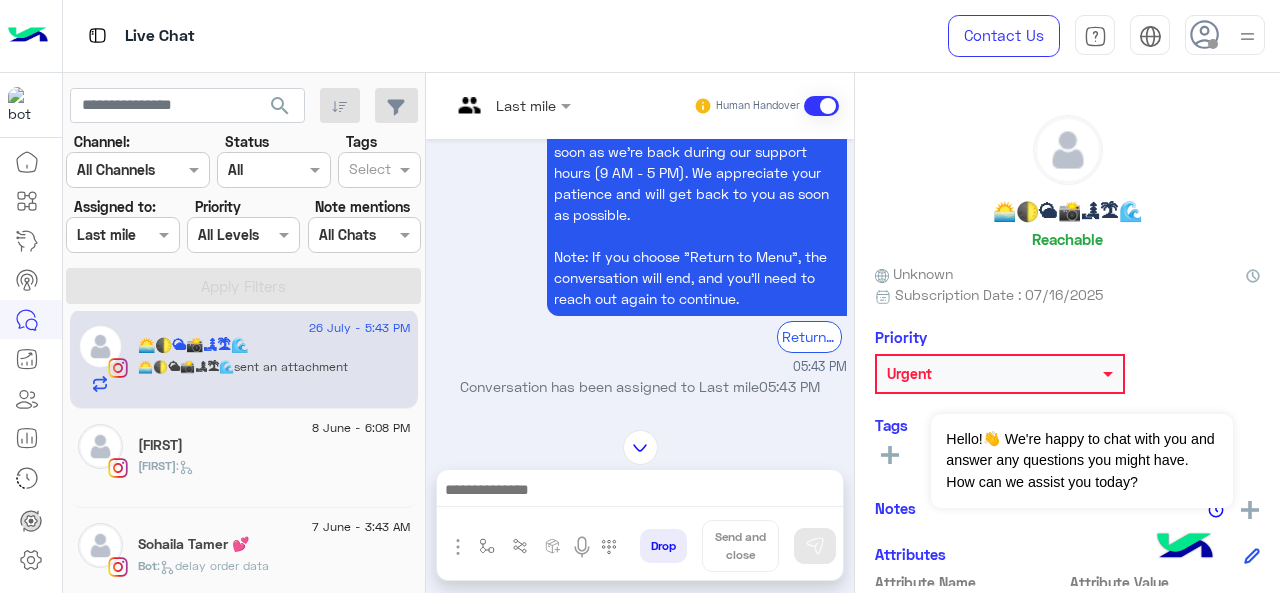 click at bounding box center (511, 104) 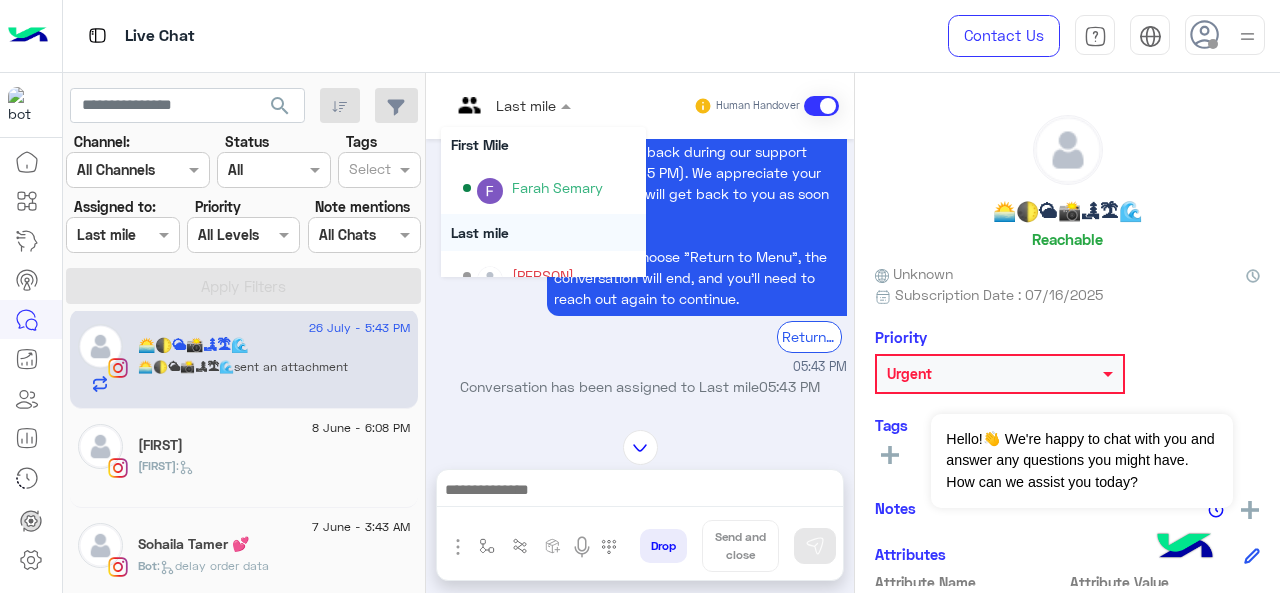 scroll, scrollTop: 354, scrollLeft: 0, axis: vertical 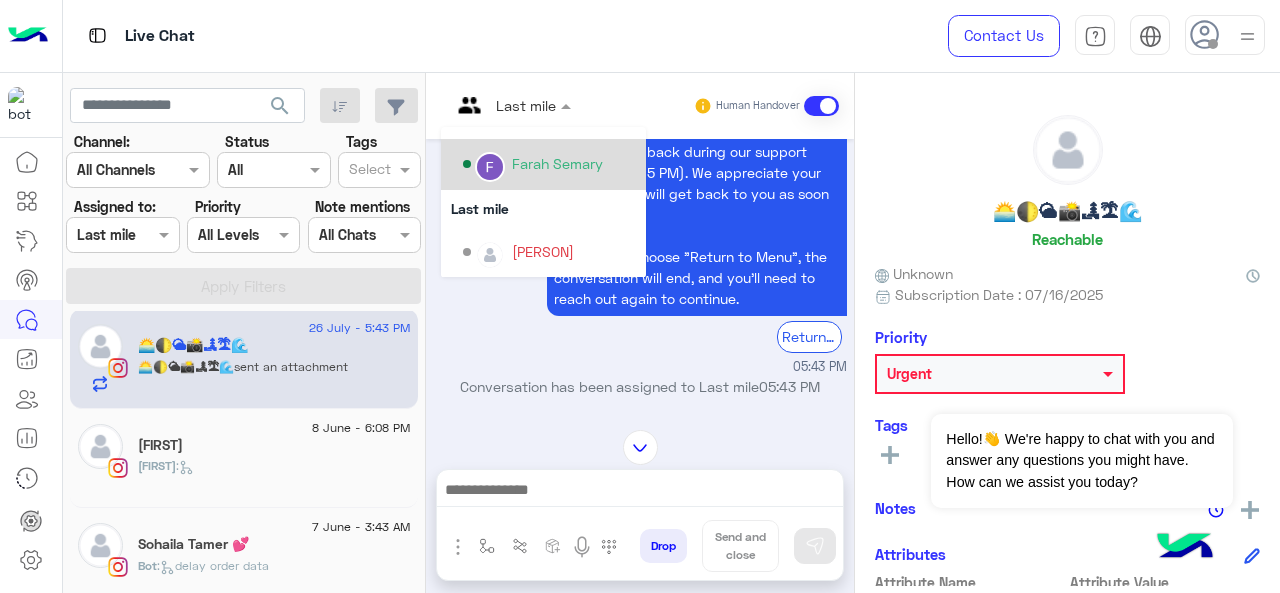 click on "Farah Semary" at bounding box center [557, 163] 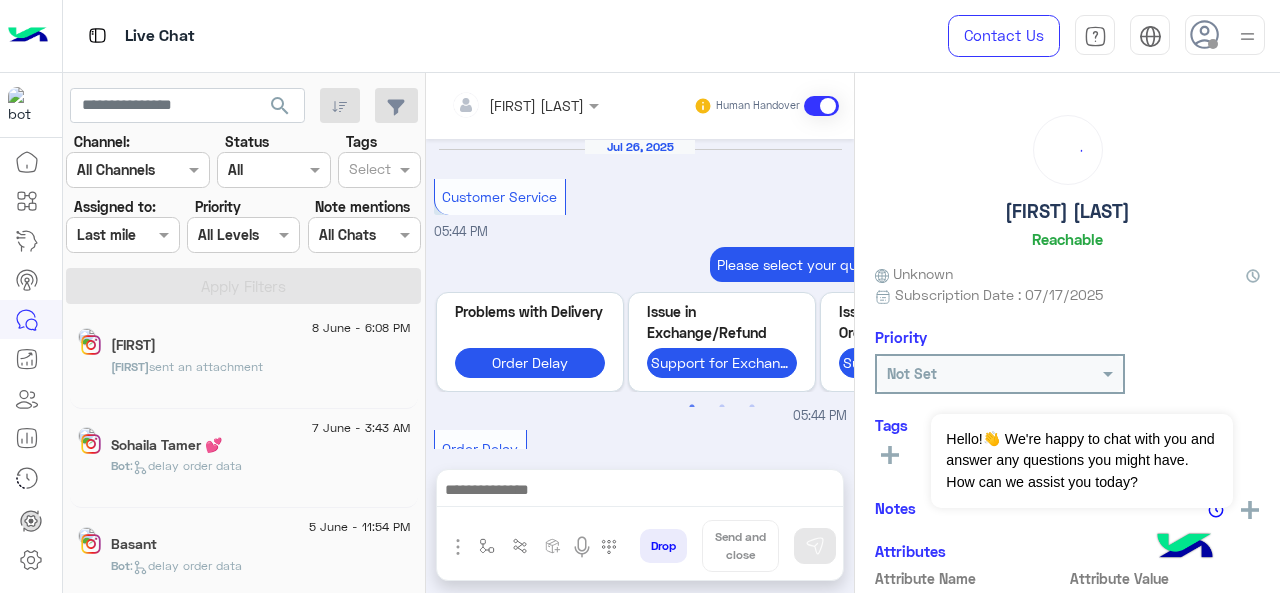 scroll, scrollTop: 932, scrollLeft: 0, axis: vertical 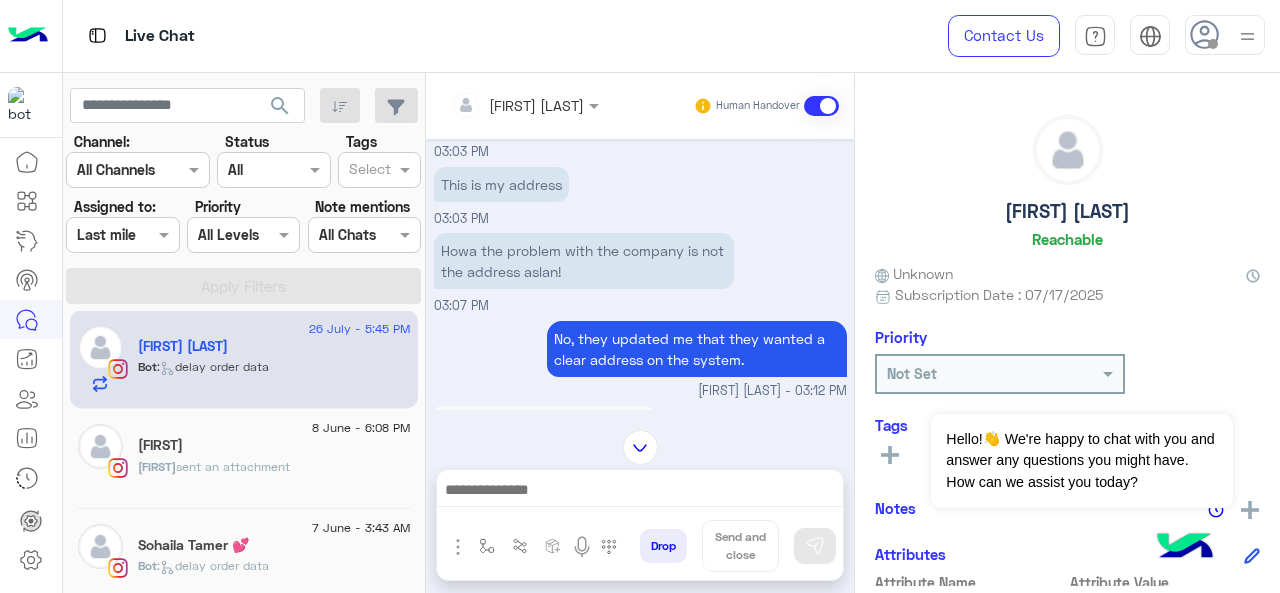 click at bounding box center [499, 105] 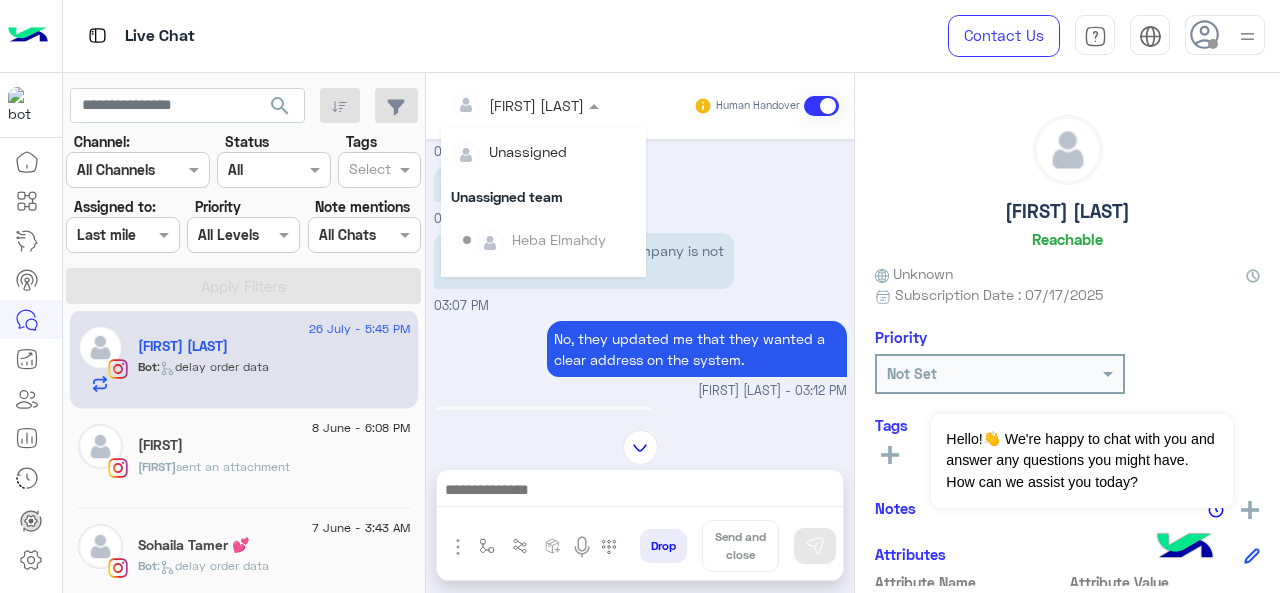 scroll, scrollTop: 354, scrollLeft: 0, axis: vertical 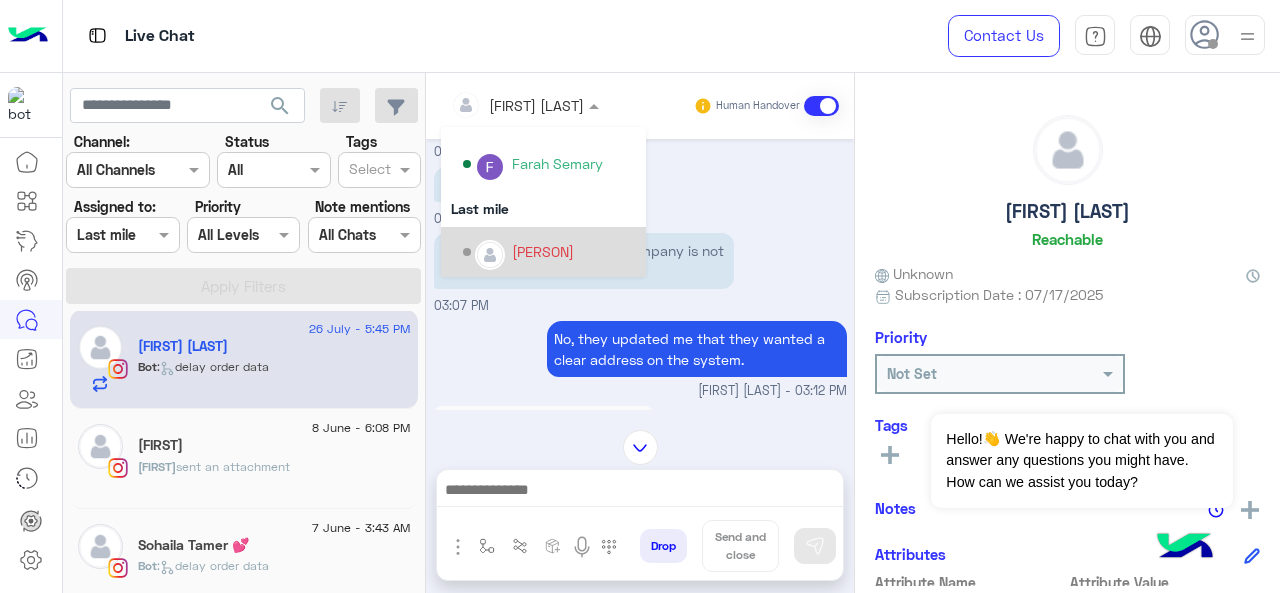click on "[PERSON]" at bounding box center (543, 251) 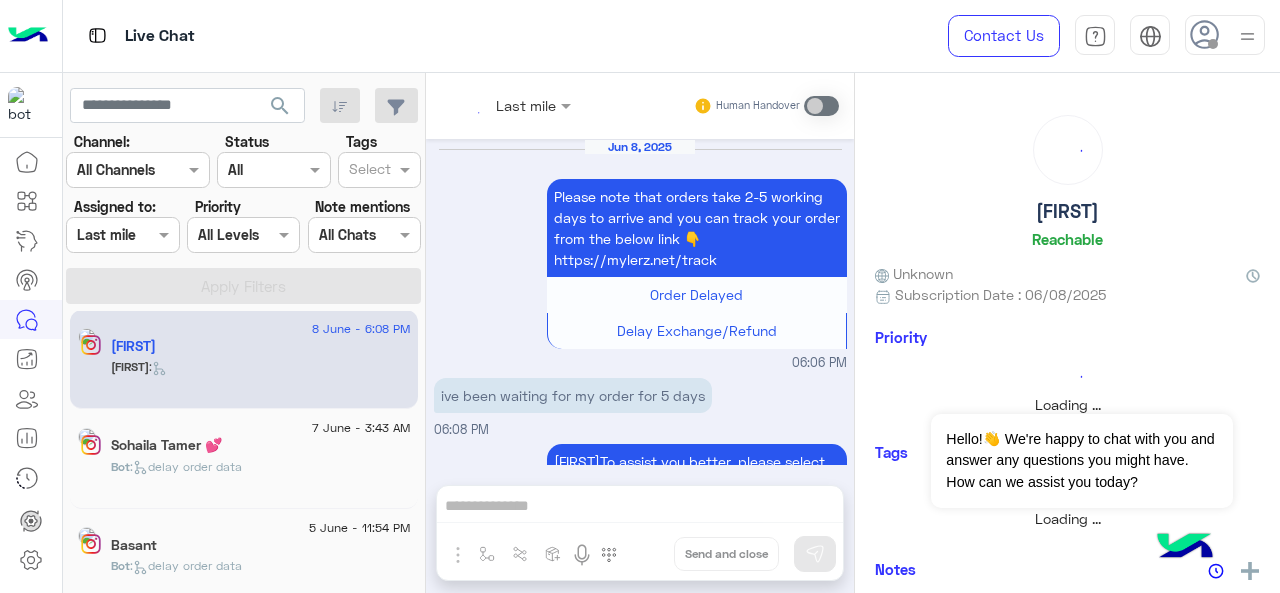 scroll, scrollTop: 920, scrollLeft: 0, axis: vertical 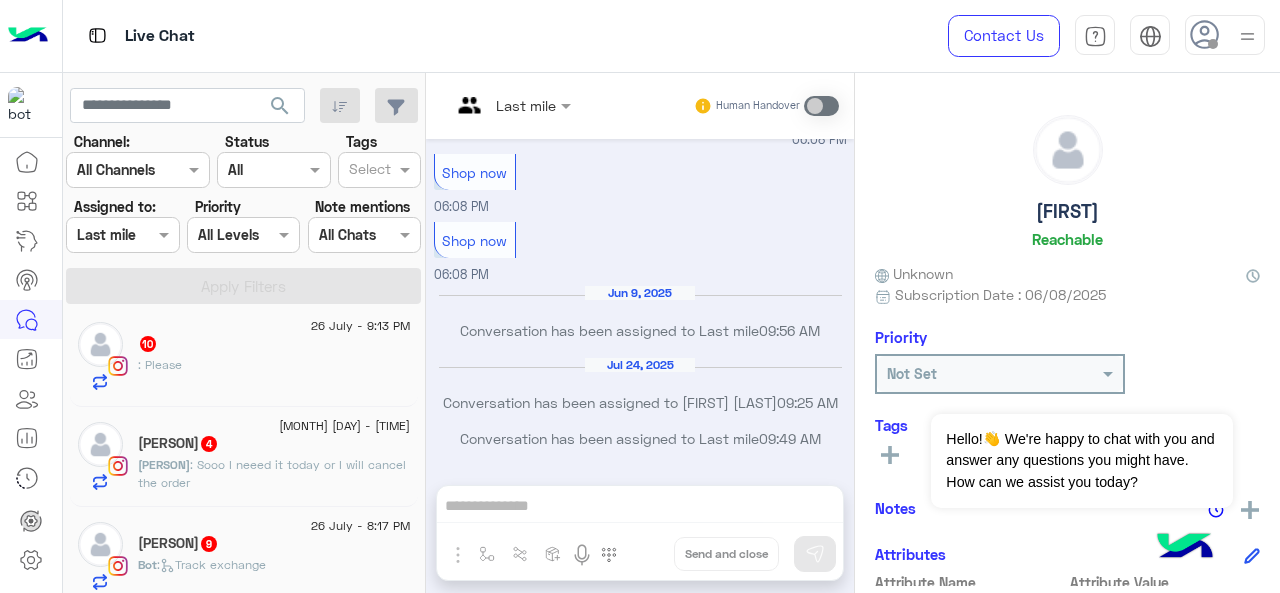 click on "[PERSON]   4" 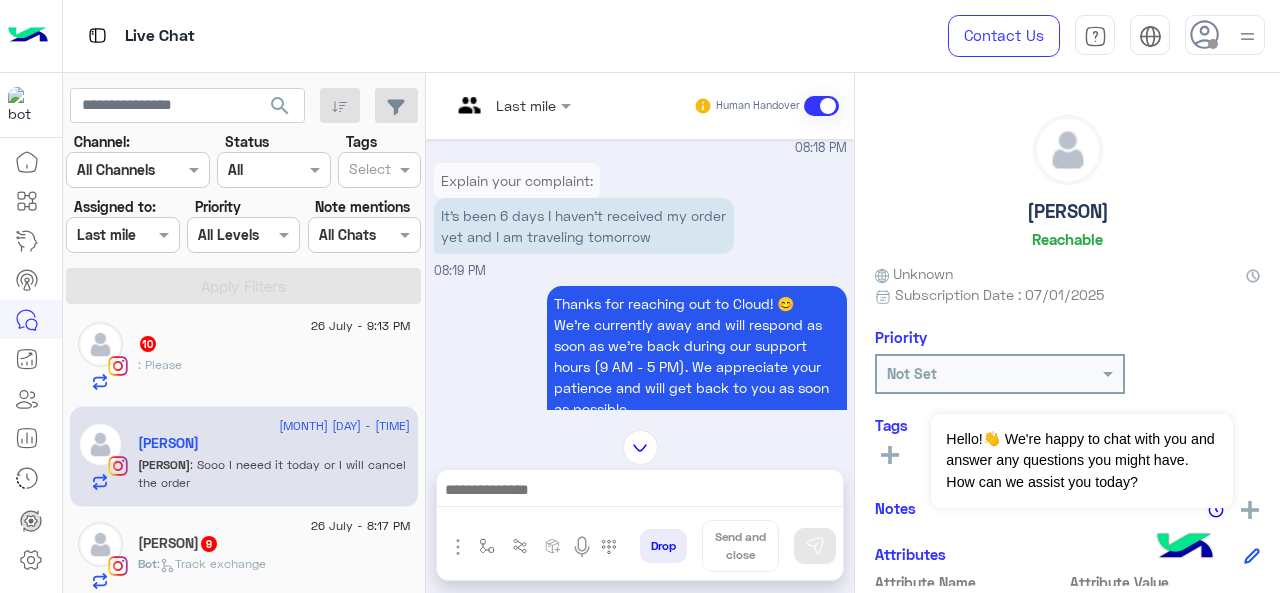 scroll, scrollTop: 482, scrollLeft: 0, axis: vertical 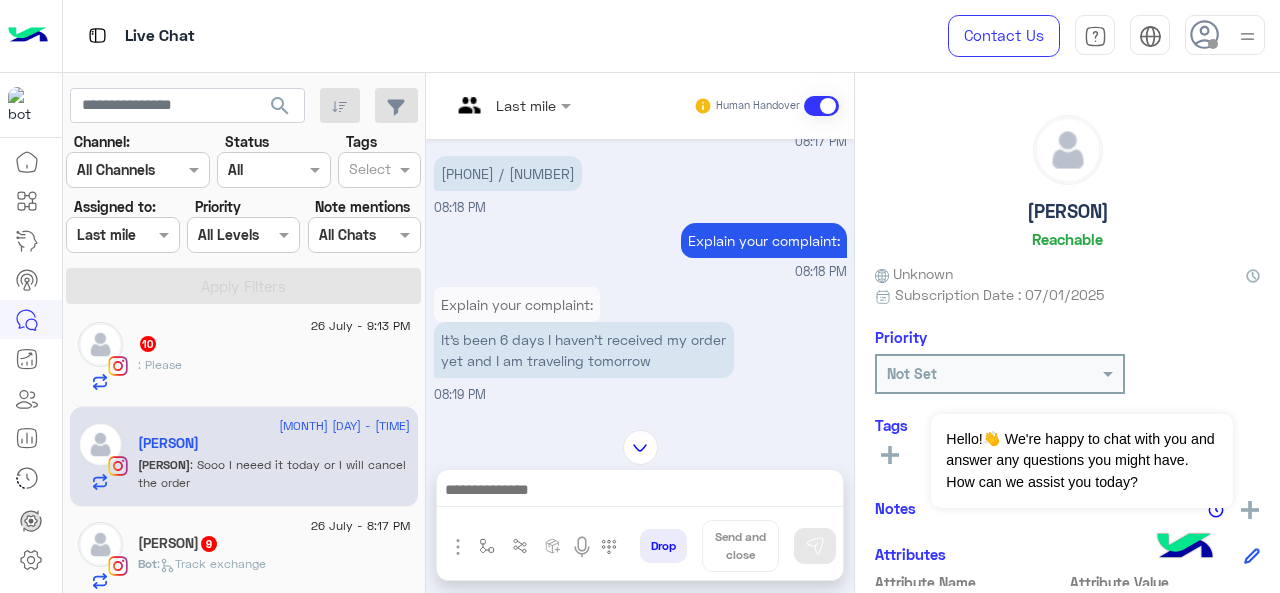click at bounding box center (487, 105) 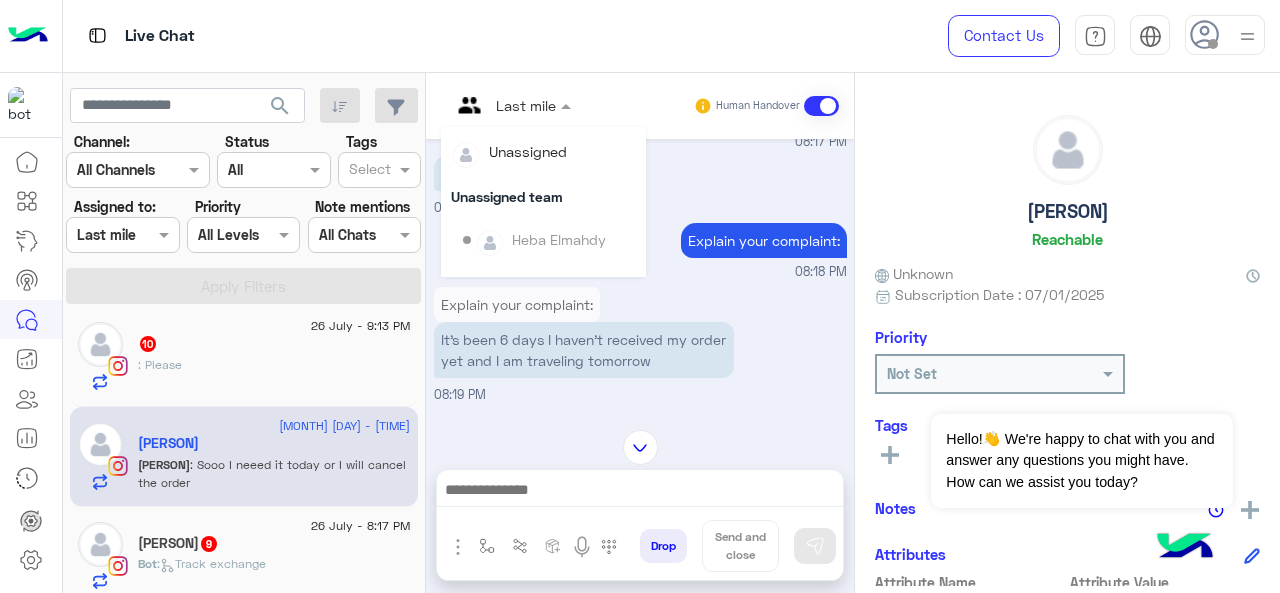 scroll, scrollTop: 354, scrollLeft: 0, axis: vertical 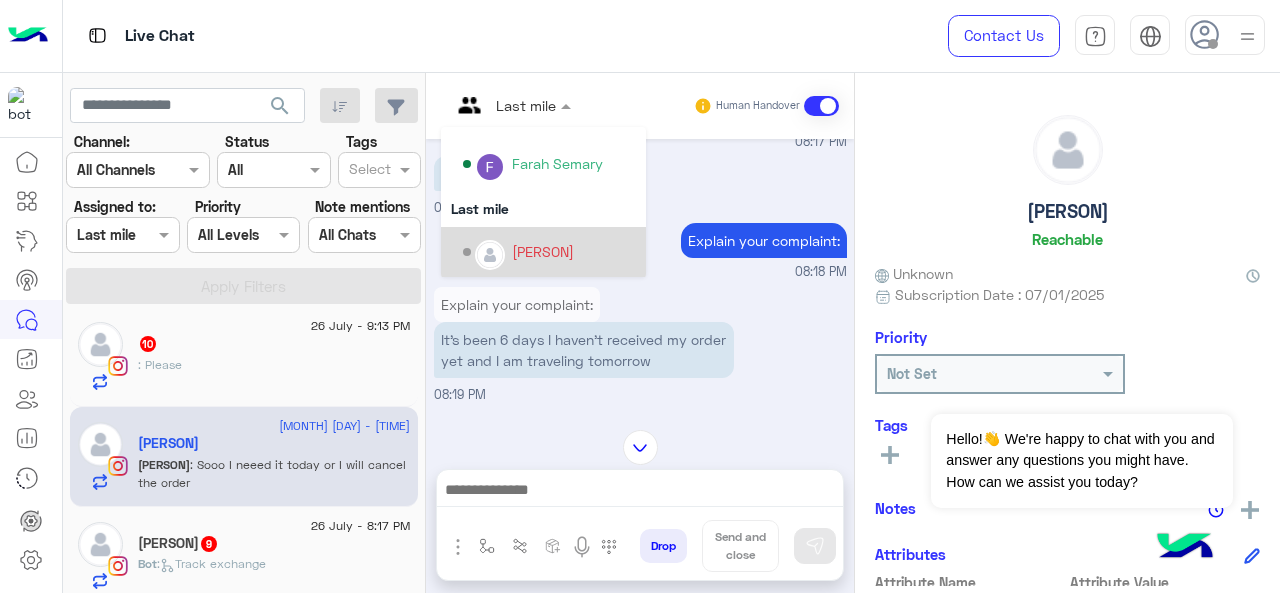 click on "[PERSON]" at bounding box center (543, 251) 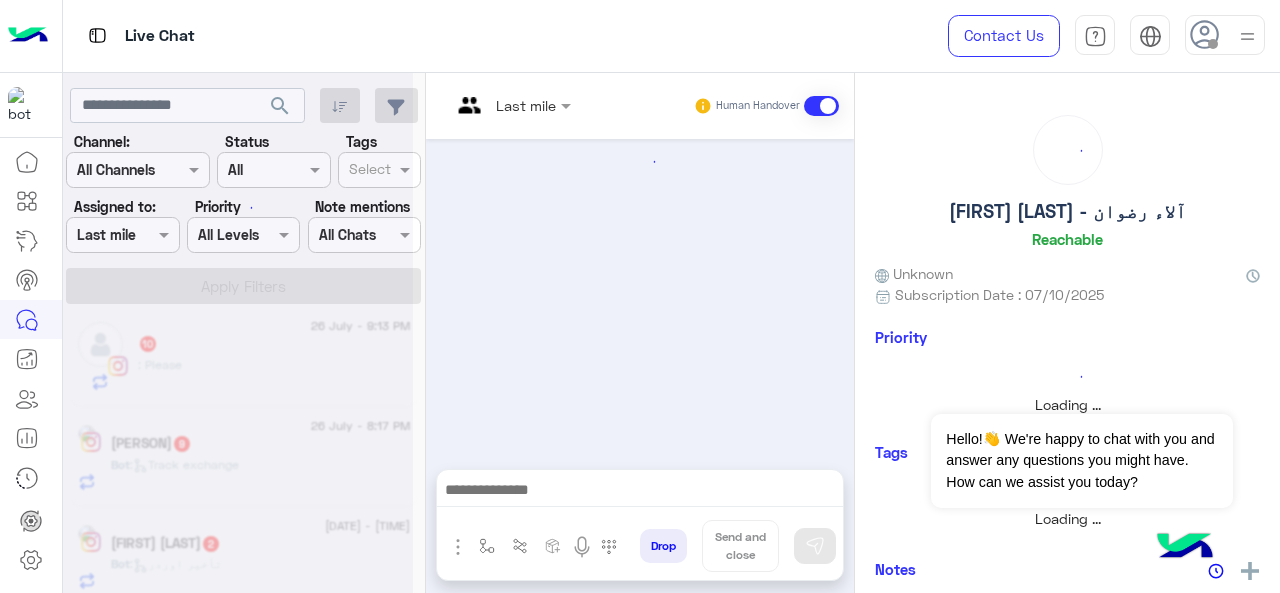 scroll, scrollTop: 0, scrollLeft: 0, axis: both 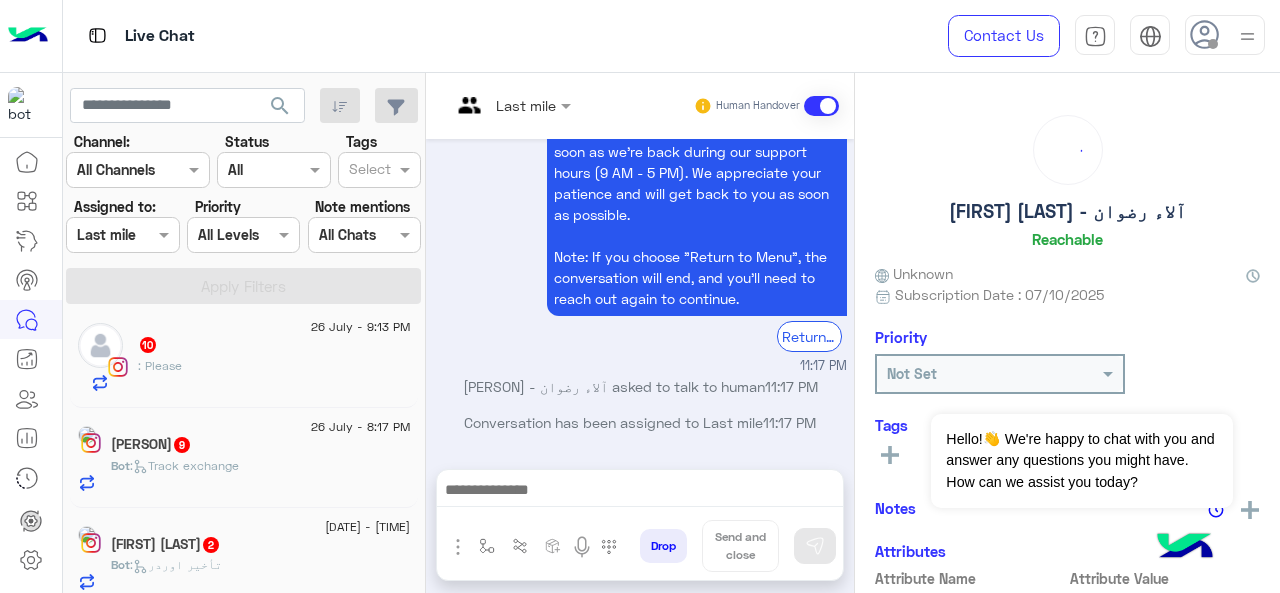 click on ":   Track exchange" 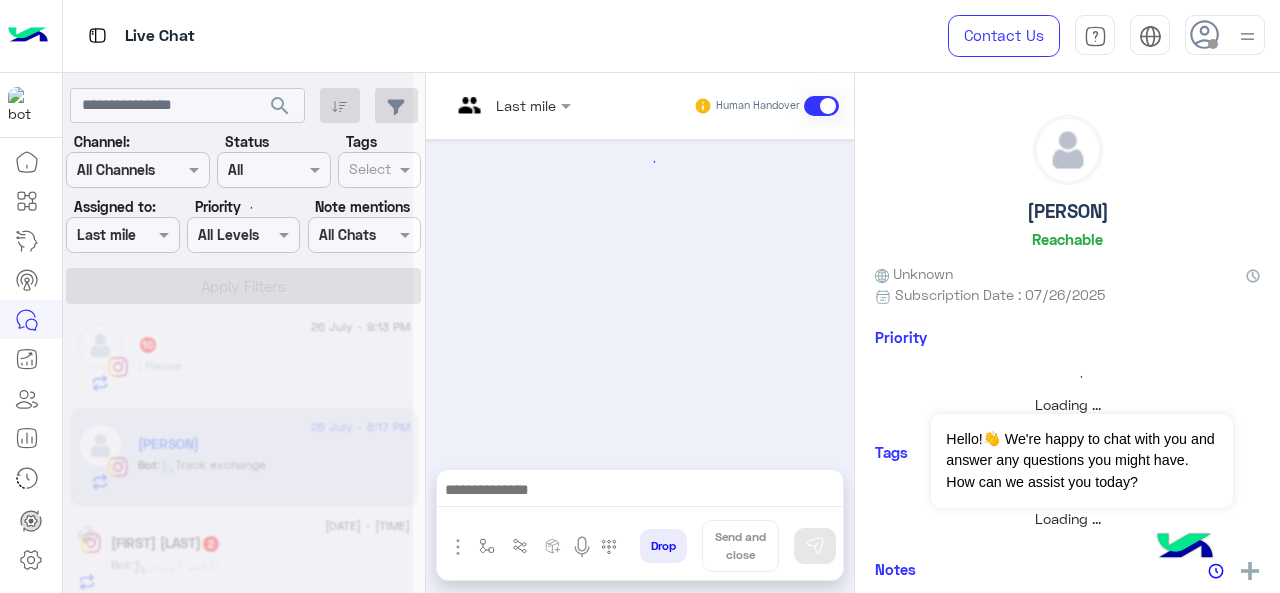 scroll, scrollTop: 0, scrollLeft: 0, axis: both 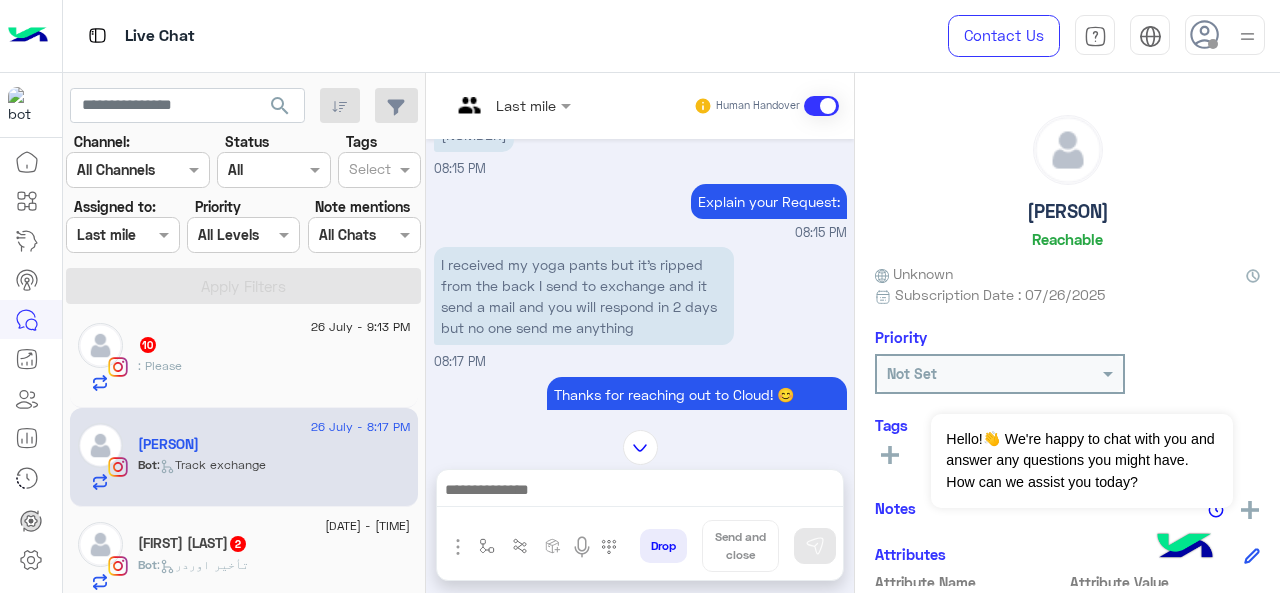 click on "[NUMBER]" at bounding box center [474, 134] 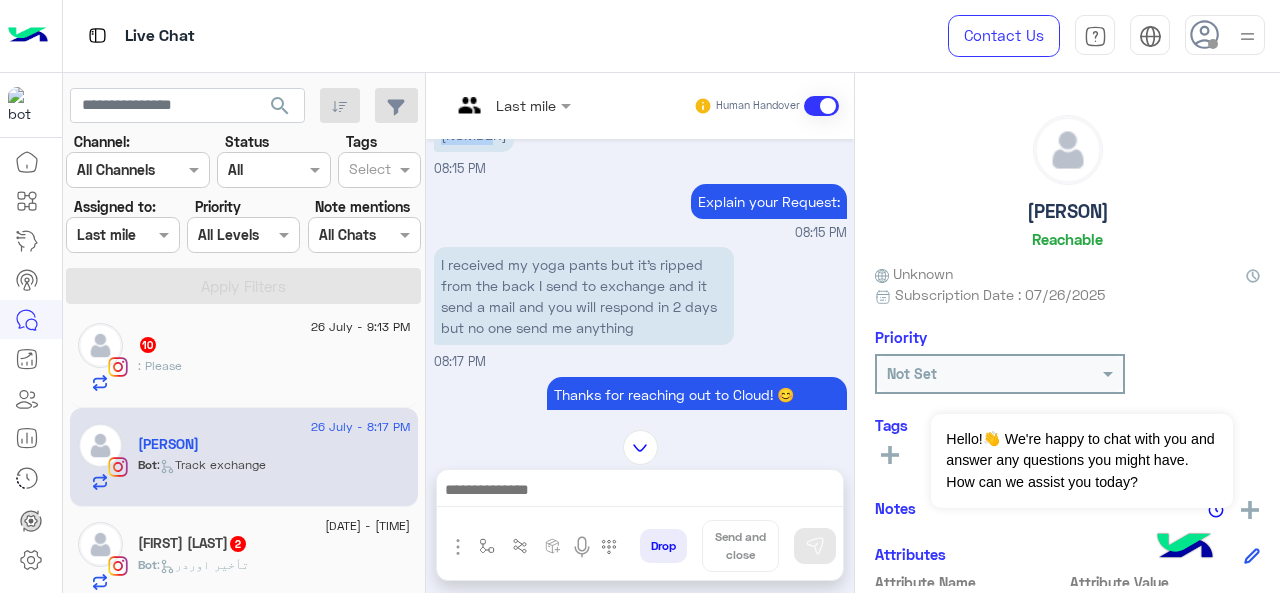 click on "[NUMBER]" at bounding box center [474, 134] 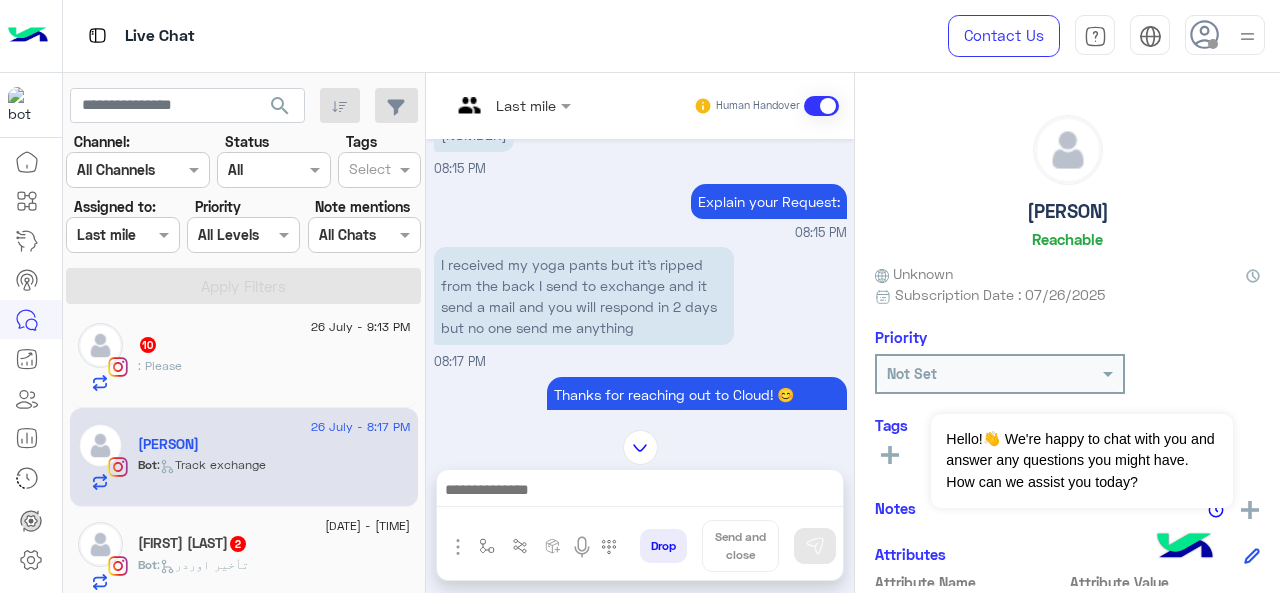 click at bounding box center [511, 104] 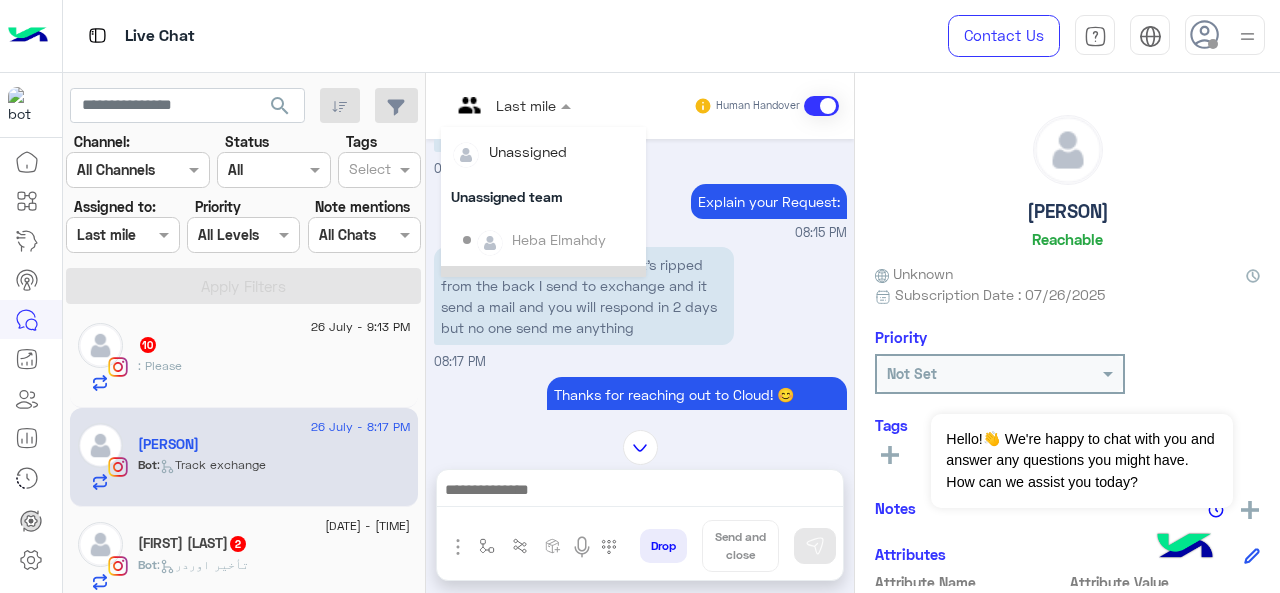 scroll, scrollTop: 354, scrollLeft: 0, axis: vertical 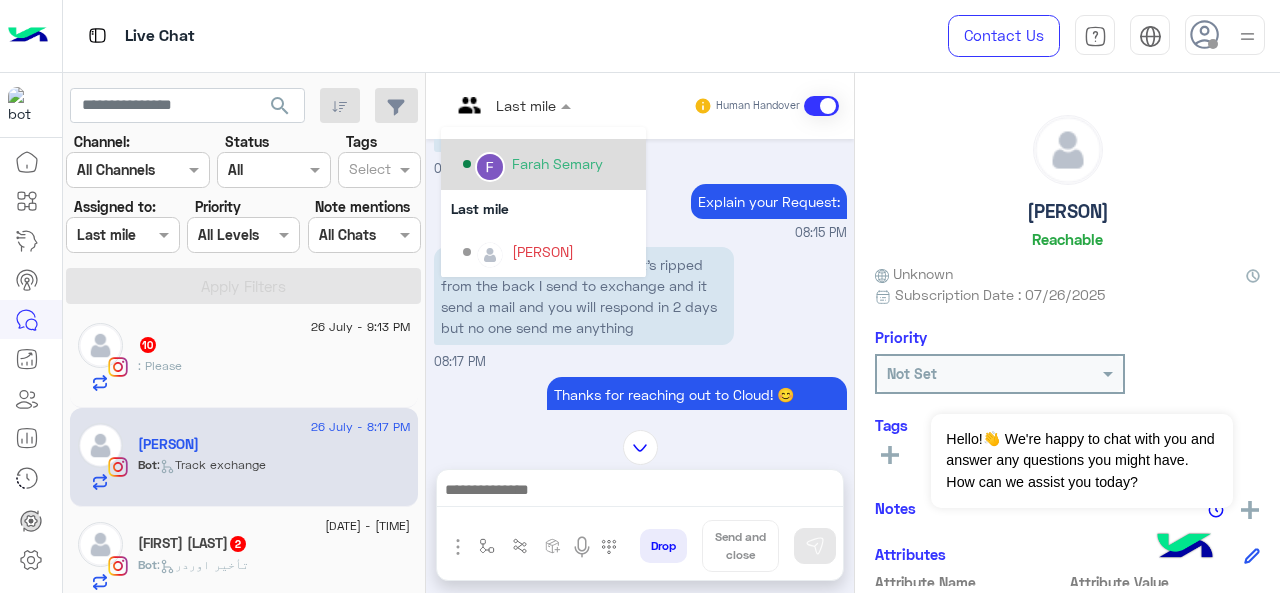 click on "Farah Semary" at bounding box center [549, 164] 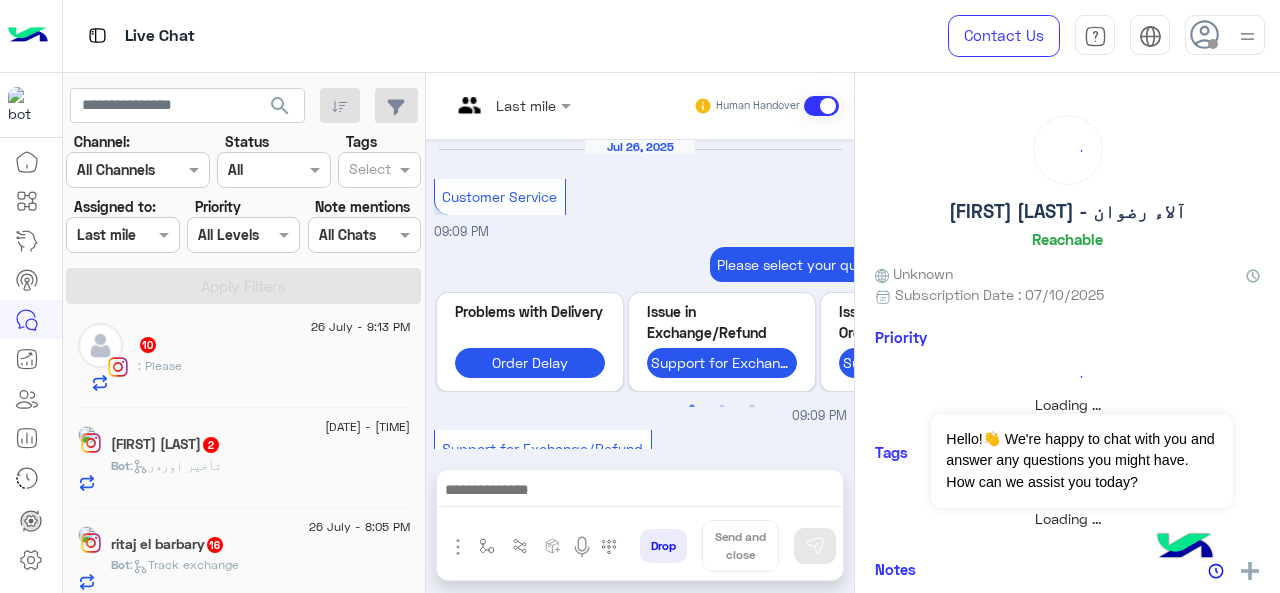 scroll, scrollTop: 785, scrollLeft: 0, axis: vertical 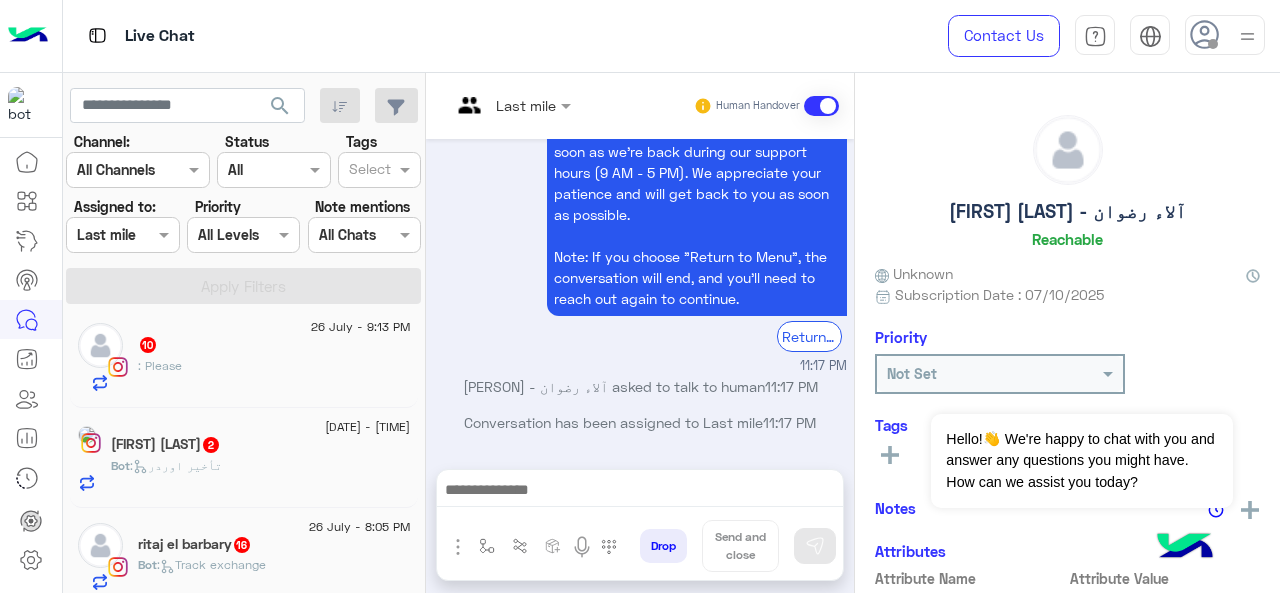 click on "[DATE] - [TIME]" 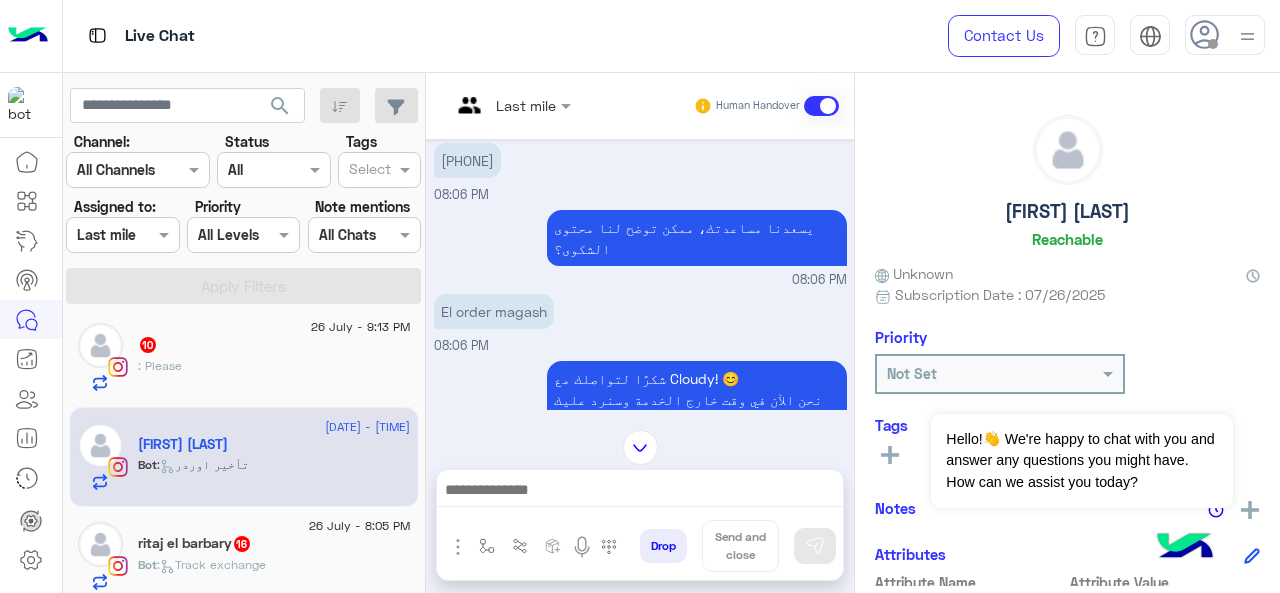 scroll, scrollTop: 427, scrollLeft: 0, axis: vertical 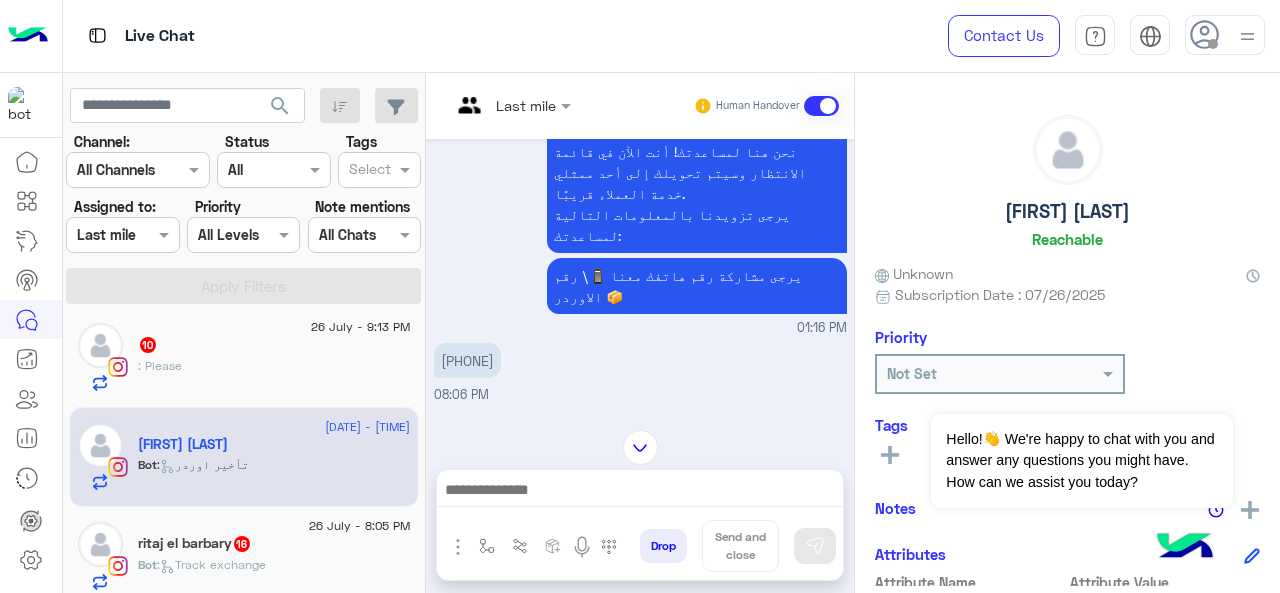 click on "Last mile" at bounding box center [503, 106] 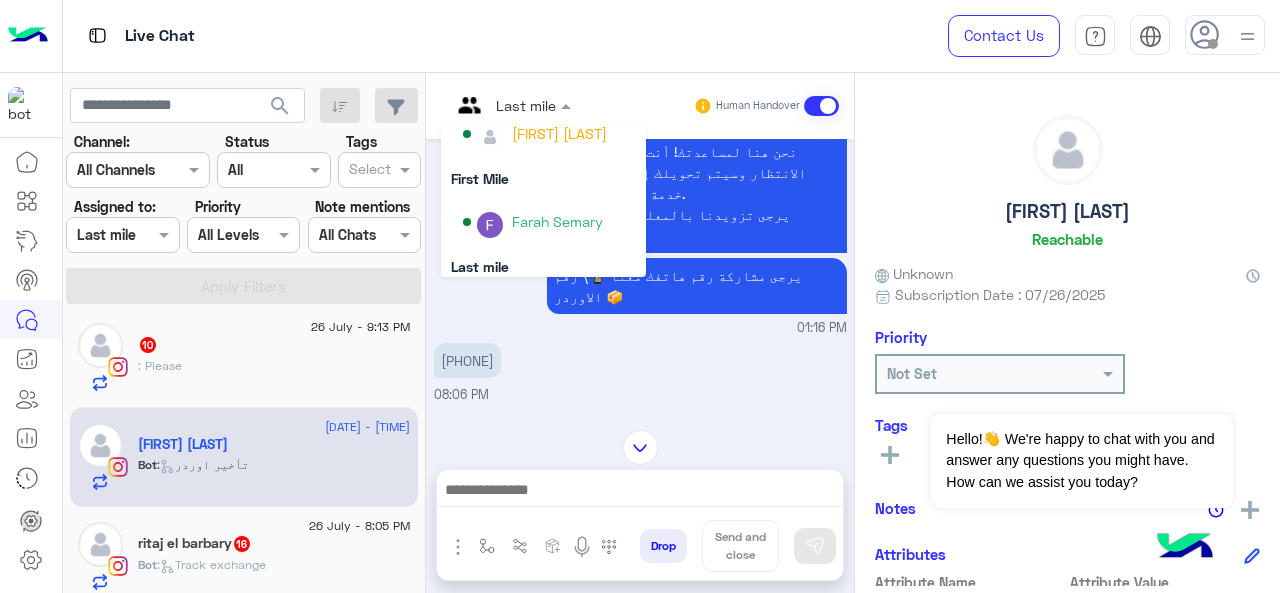 scroll, scrollTop: 354, scrollLeft: 0, axis: vertical 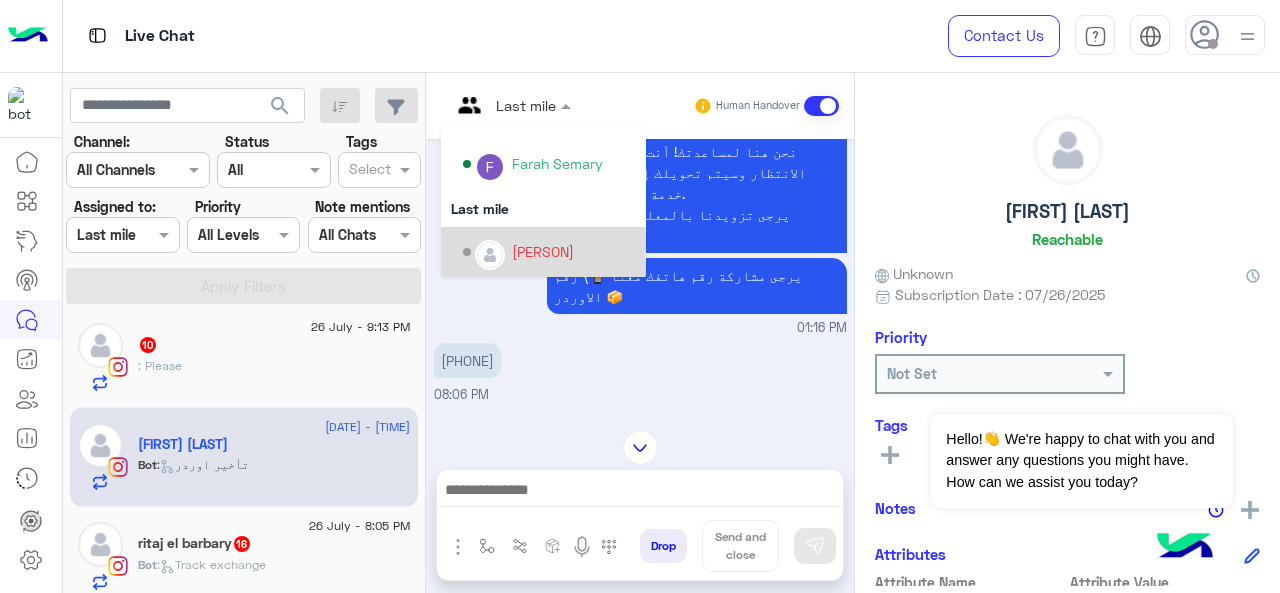 click on "[PERSON]" at bounding box center [549, 252] 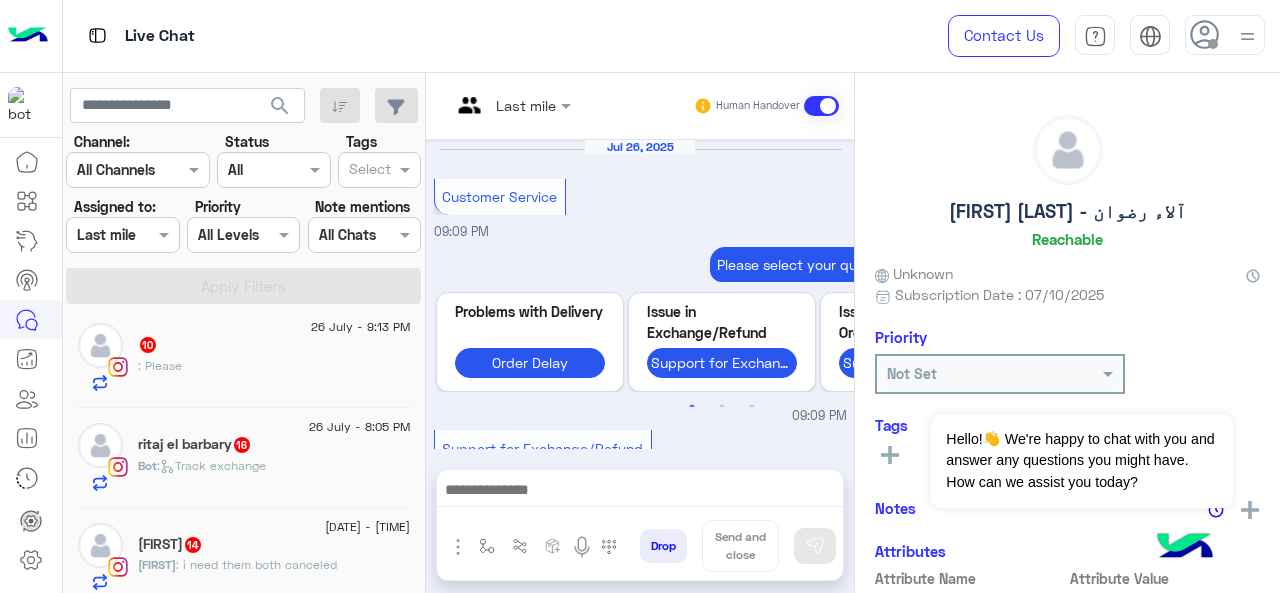 click on "[FIRST] [LAST] [NUMBER]" 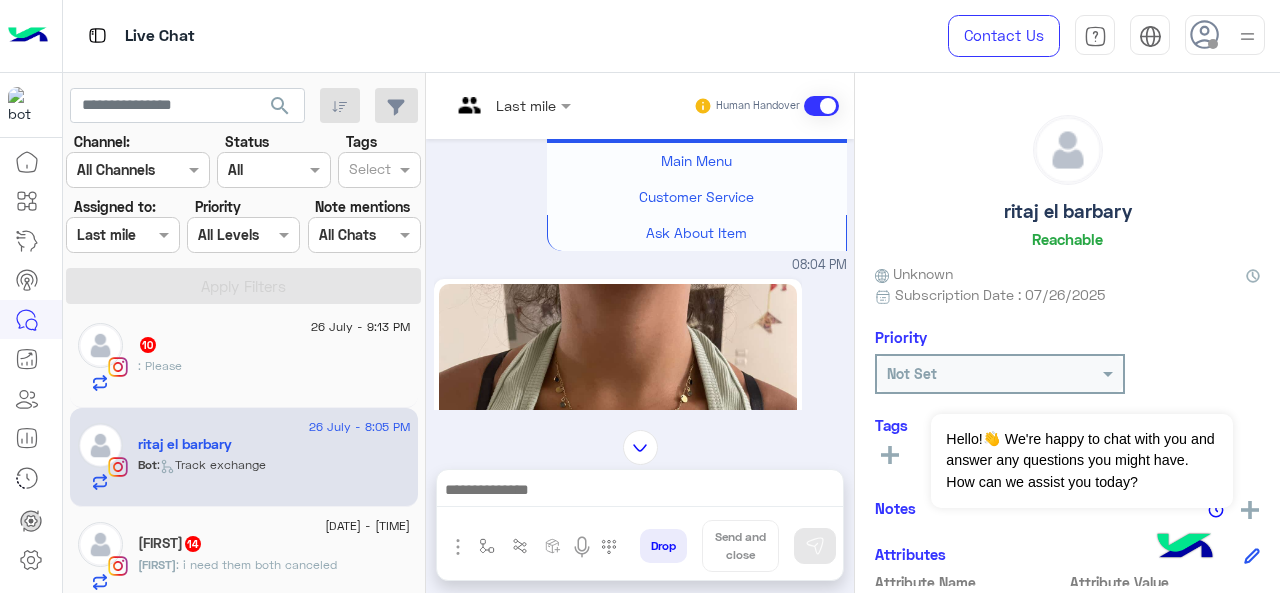 scroll, scrollTop: 1004, scrollLeft: 0, axis: vertical 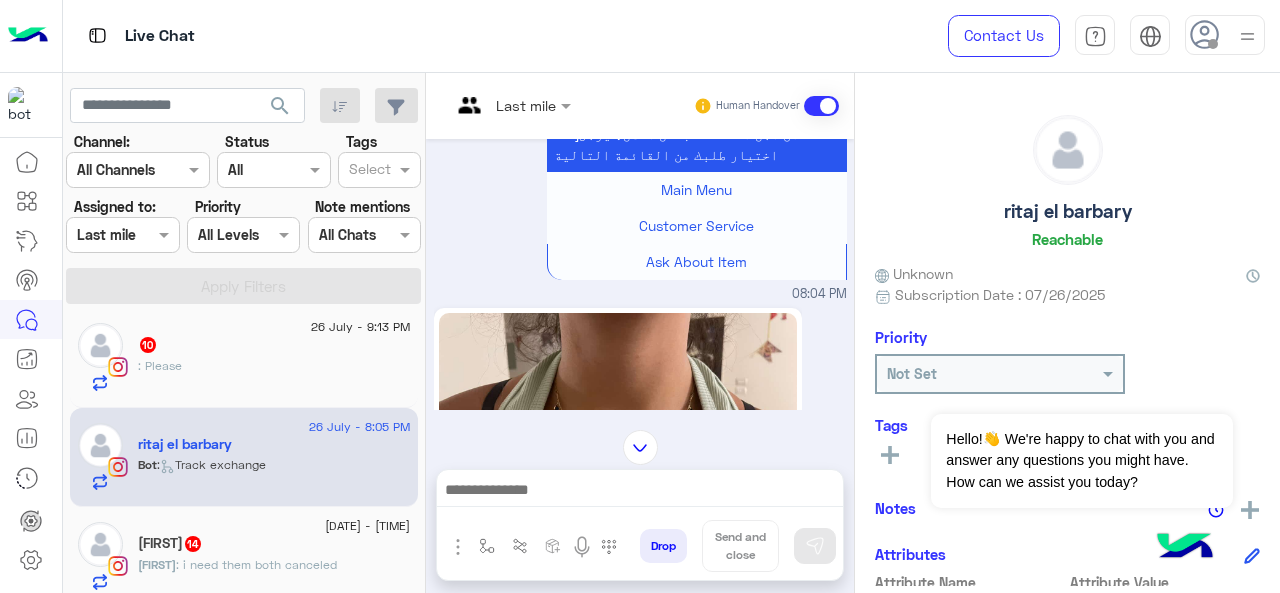 click 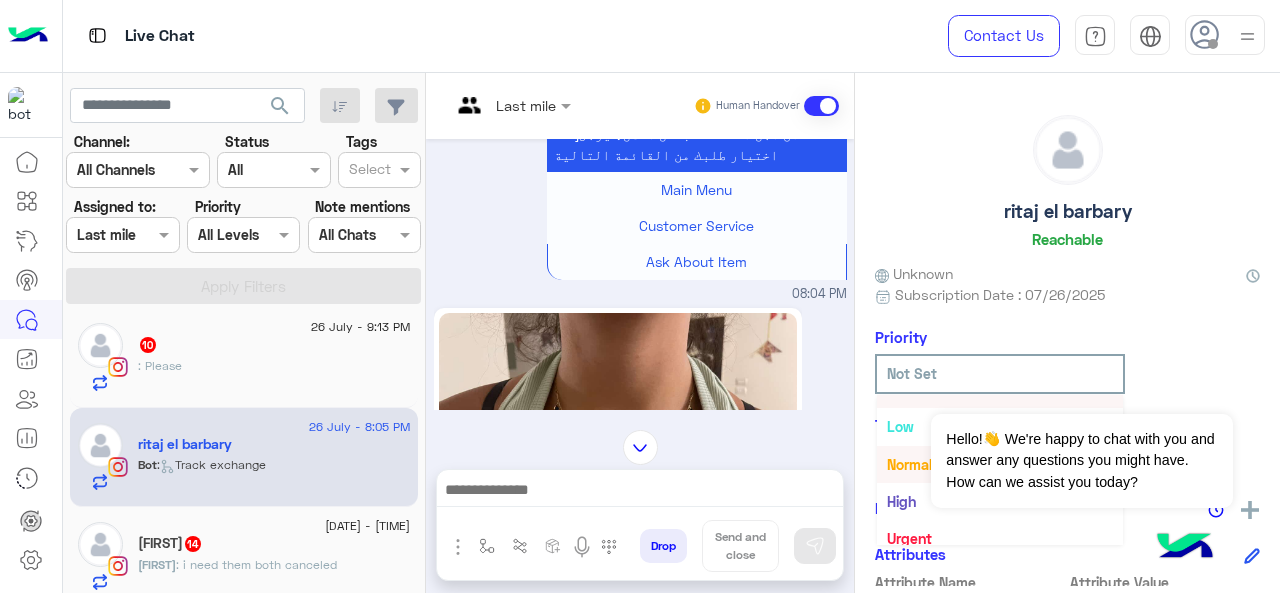scroll, scrollTop: 36, scrollLeft: 0, axis: vertical 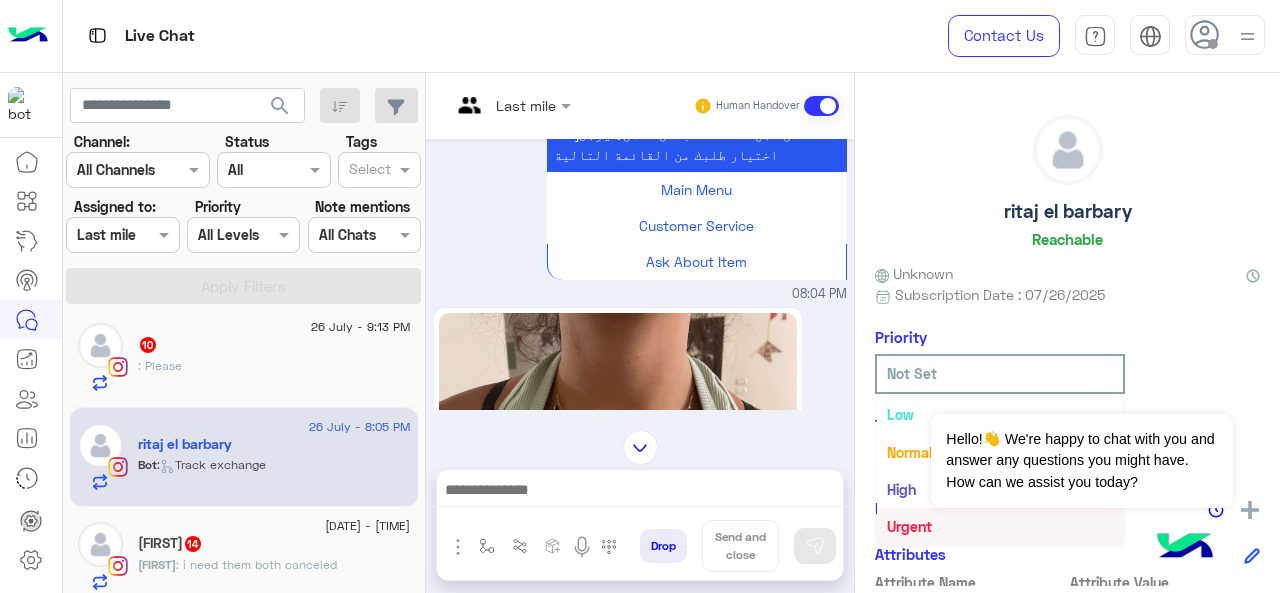 drag, startPoint x: 902, startPoint y: 526, endPoint x: 926, endPoint y: 529, distance: 24.186773 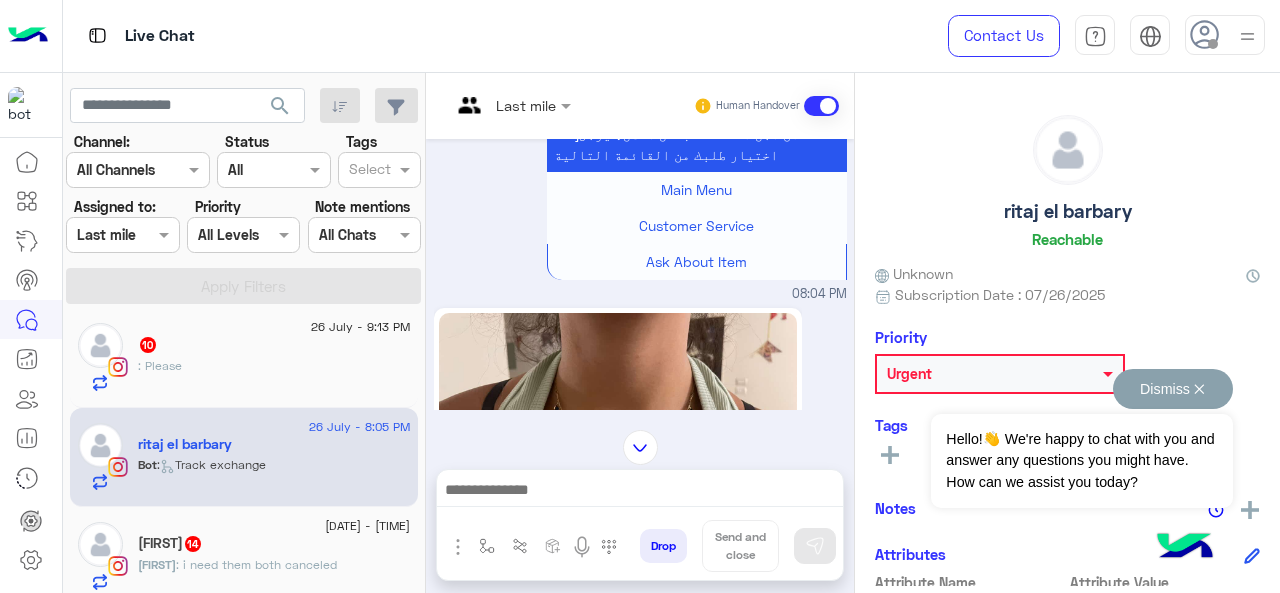 click on "Dismiss ✕" at bounding box center [1173, 389] 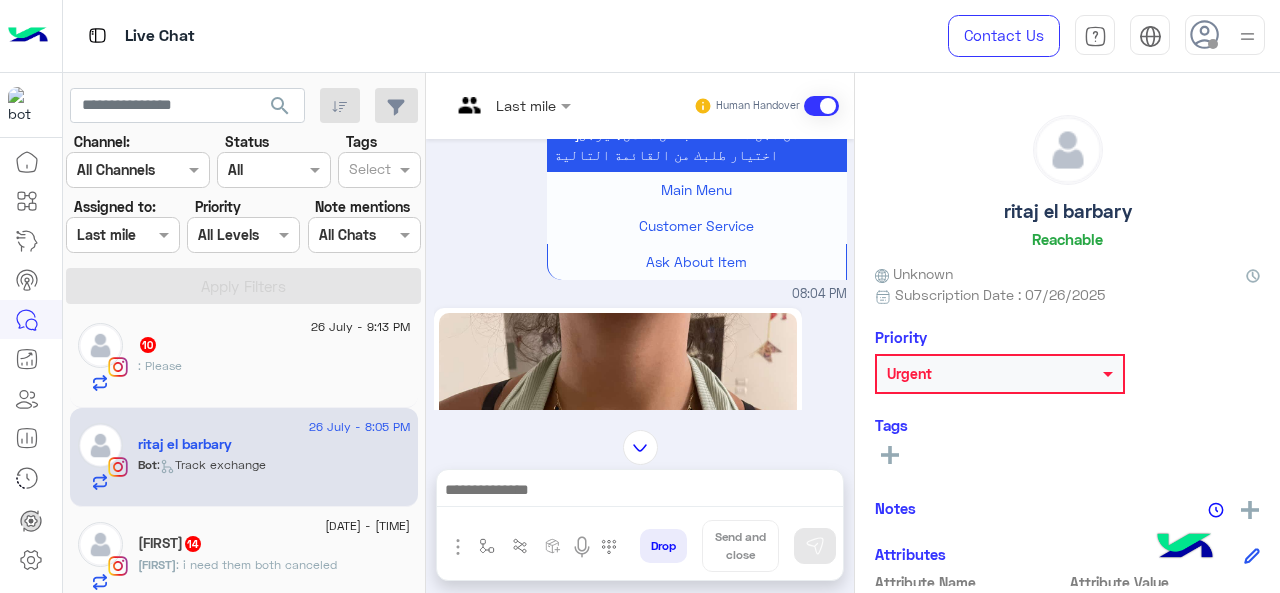 click at bounding box center [487, 105] 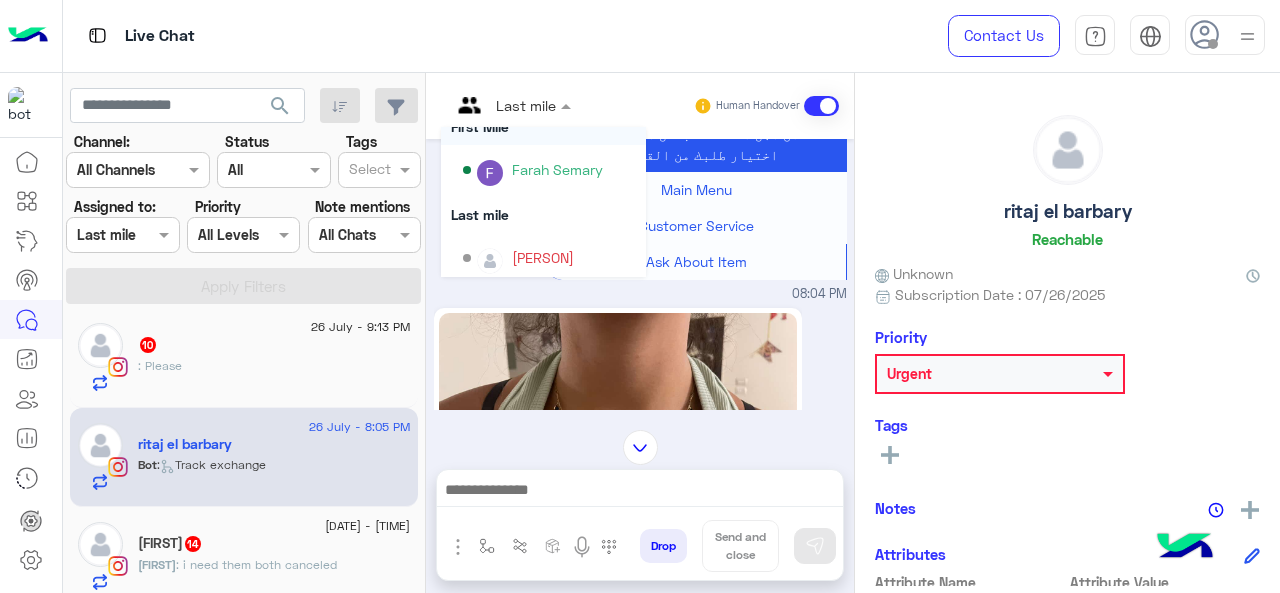 scroll, scrollTop: 354, scrollLeft: 0, axis: vertical 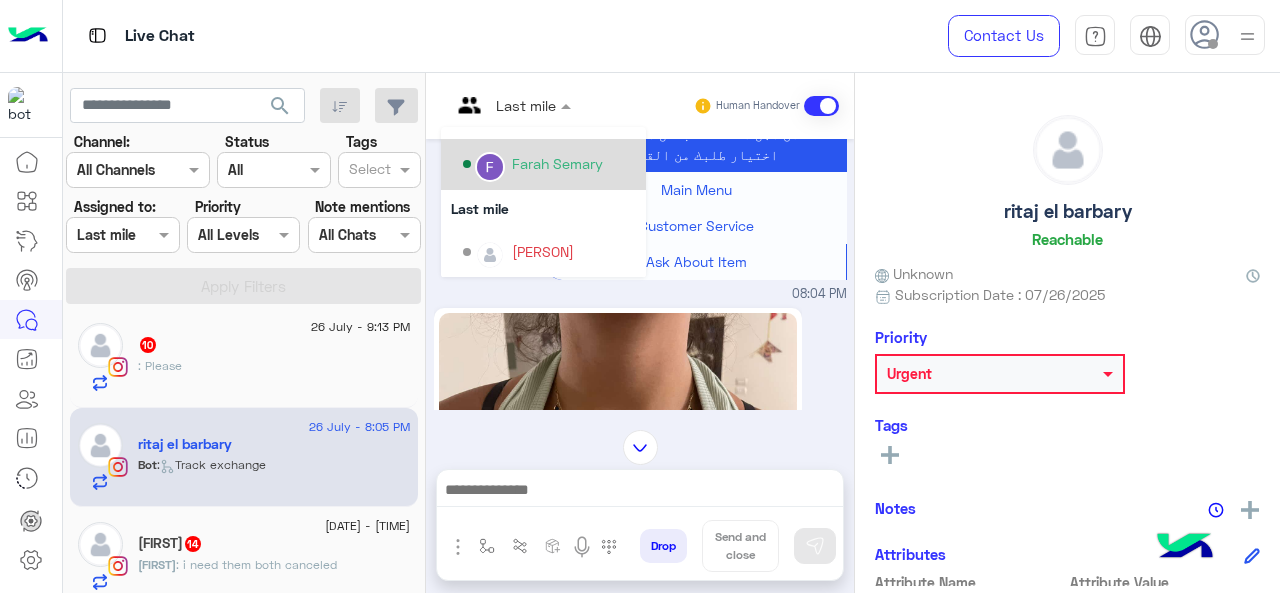 click on "Farah Semary" at bounding box center (549, 164) 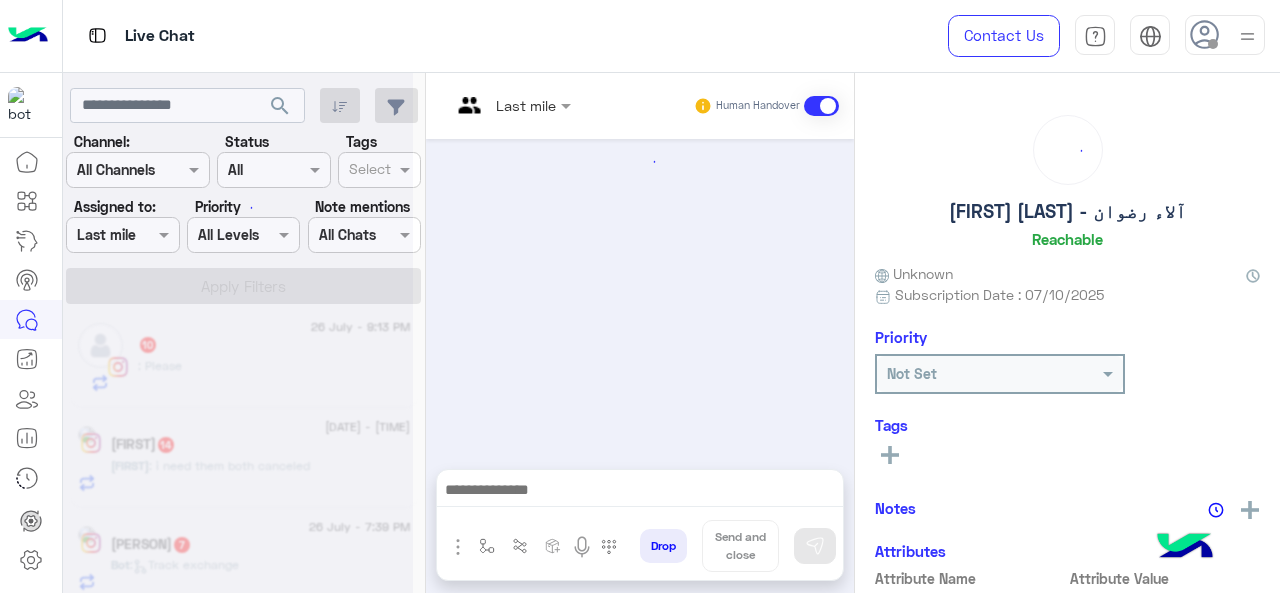 scroll, scrollTop: 785, scrollLeft: 0, axis: vertical 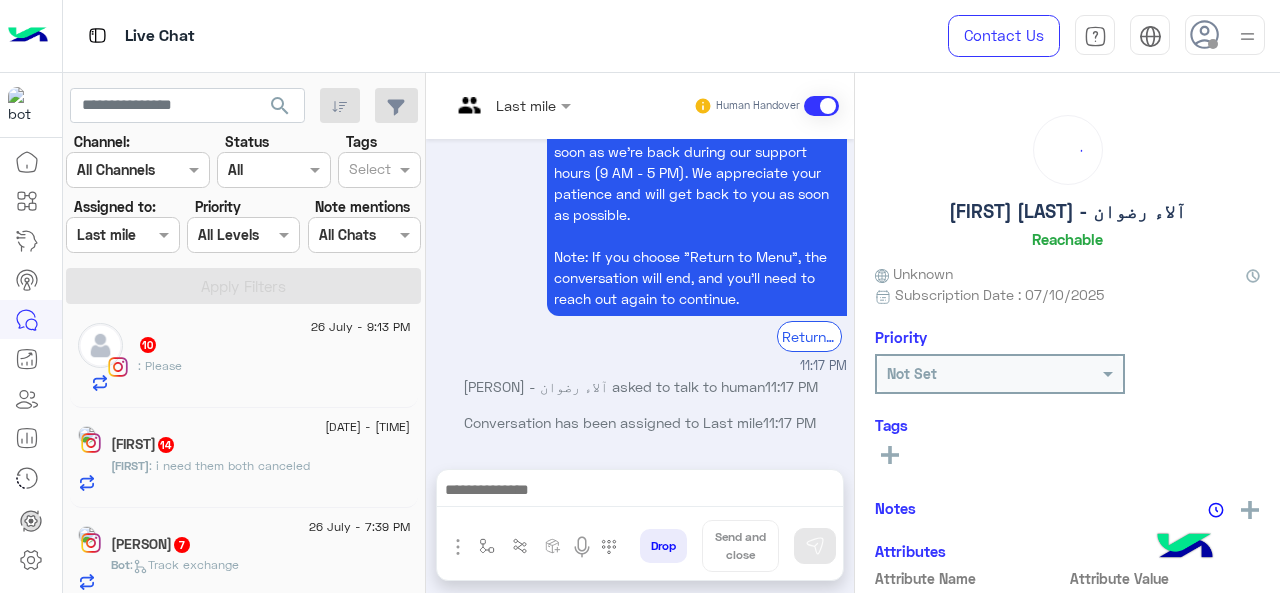 click on "$[FIRST]   14" 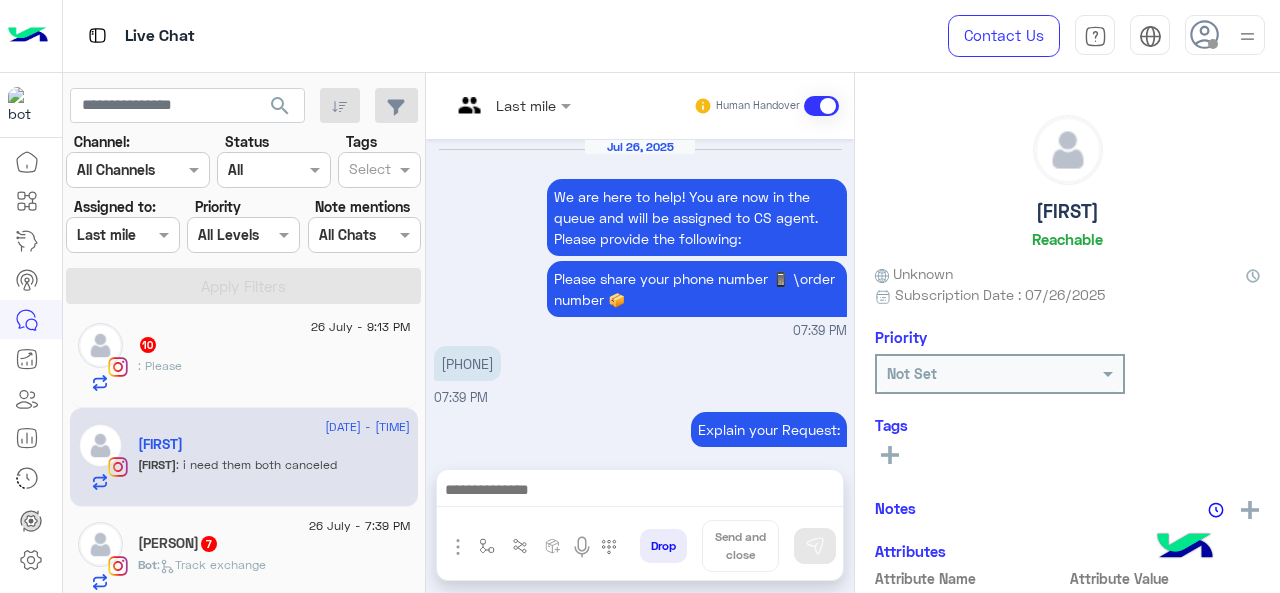 scroll, scrollTop: 719, scrollLeft: 0, axis: vertical 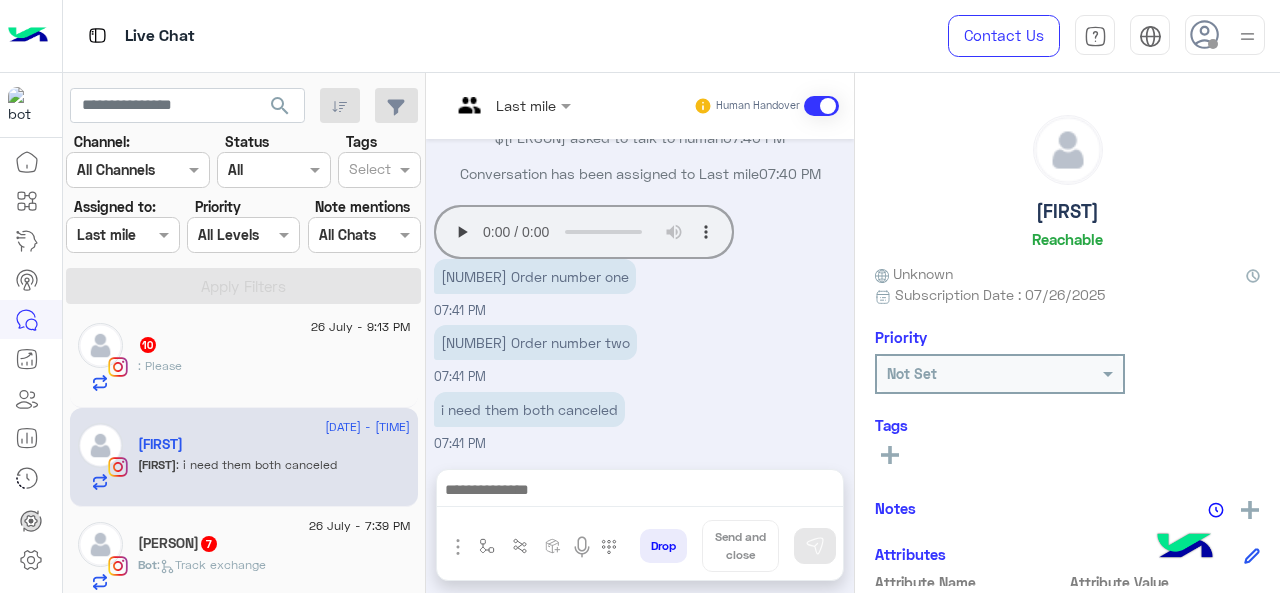 click on "Your browser does not support the audio tag." 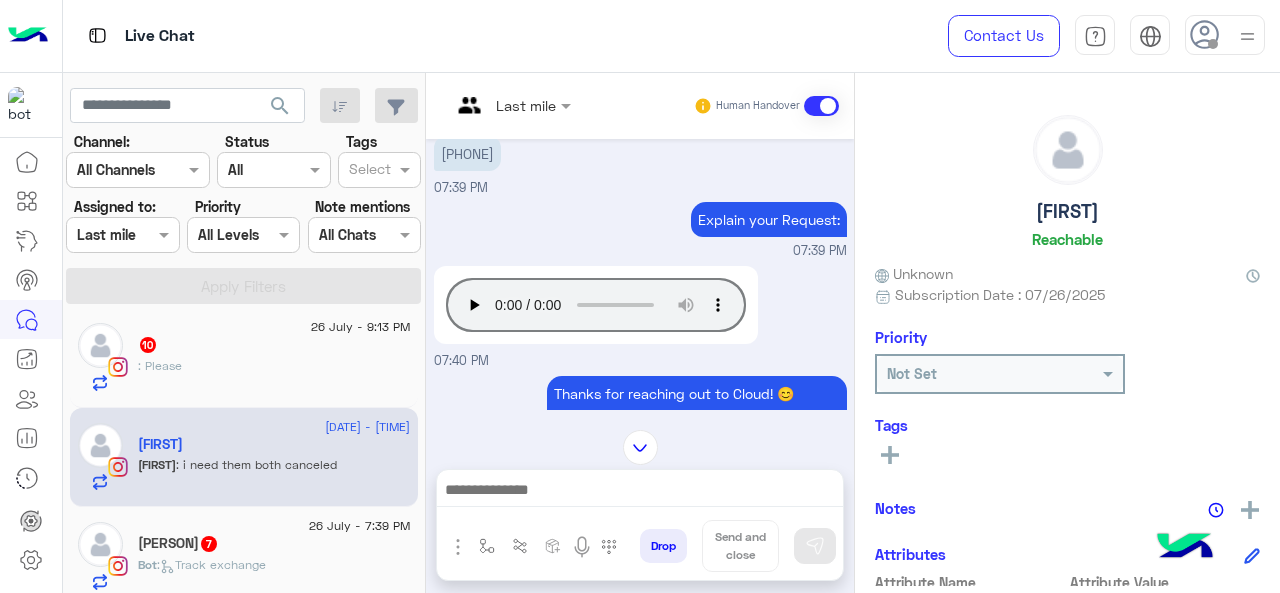 scroll, scrollTop: 208, scrollLeft: 0, axis: vertical 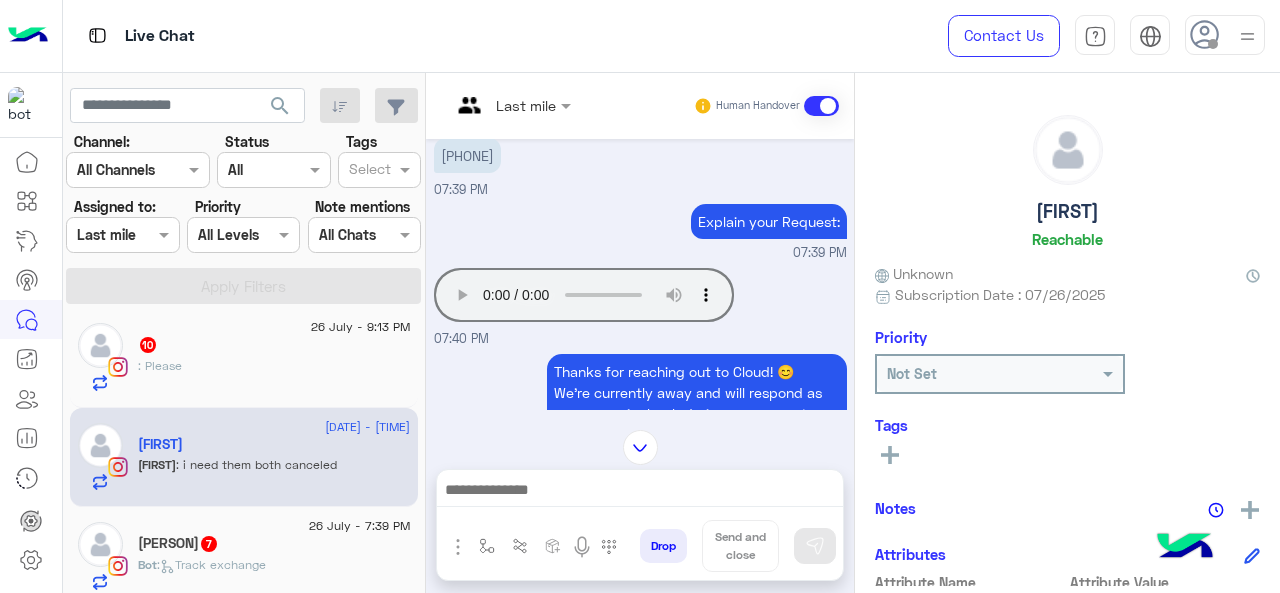 click at bounding box center (511, 104) 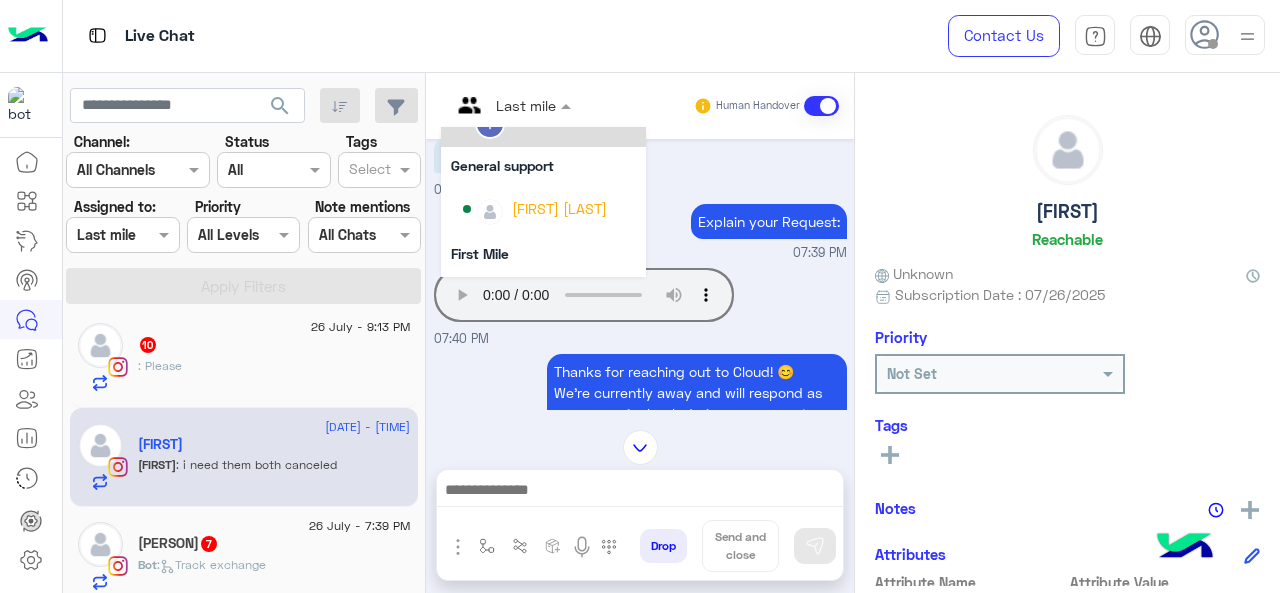 scroll, scrollTop: 154, scrollLeft: 0, axis: vertical 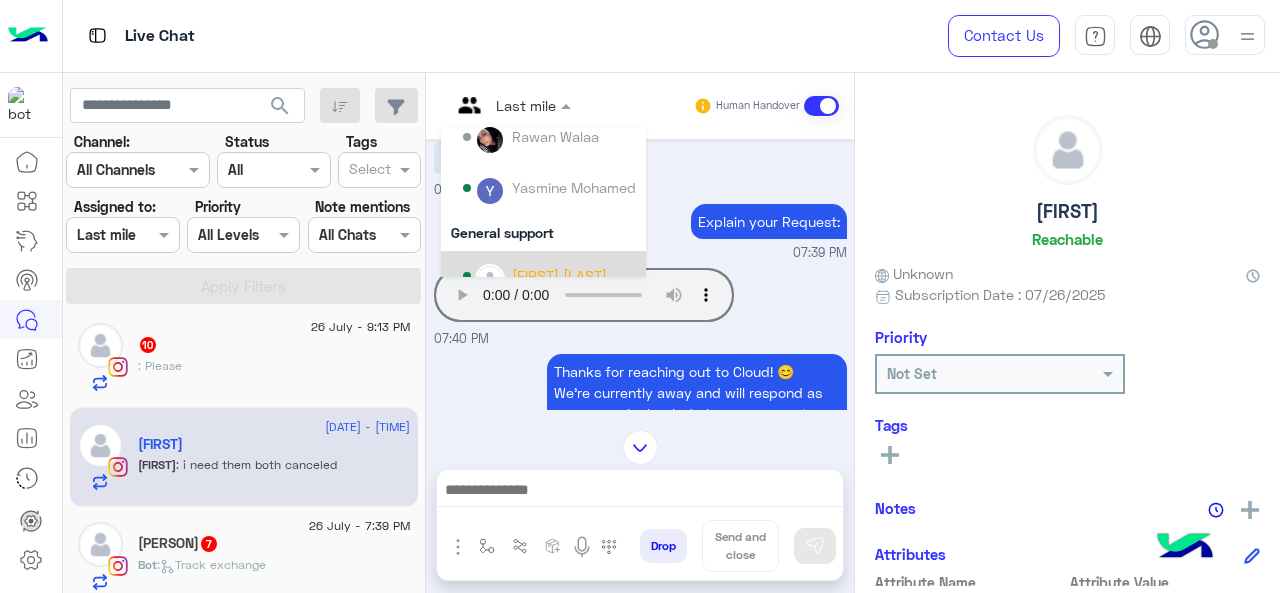 click on "[FIRST] [LAST]" at bounding box center (559, 275) 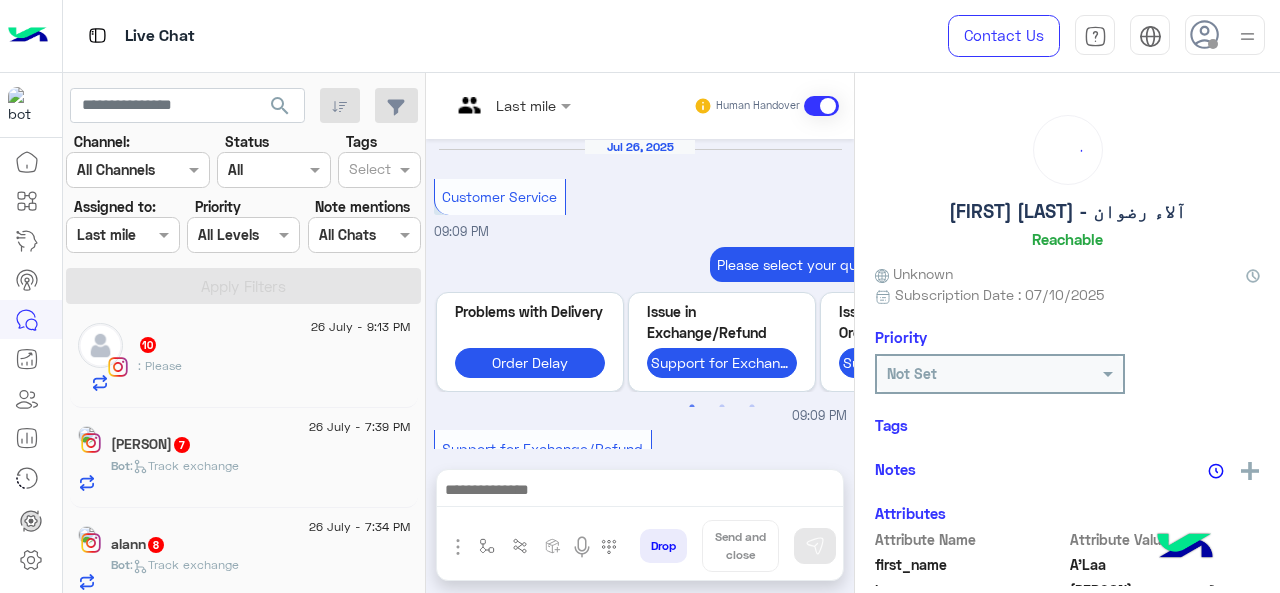 scroll, scrollTop: 785, scrollLeft: 0, axis: vertical 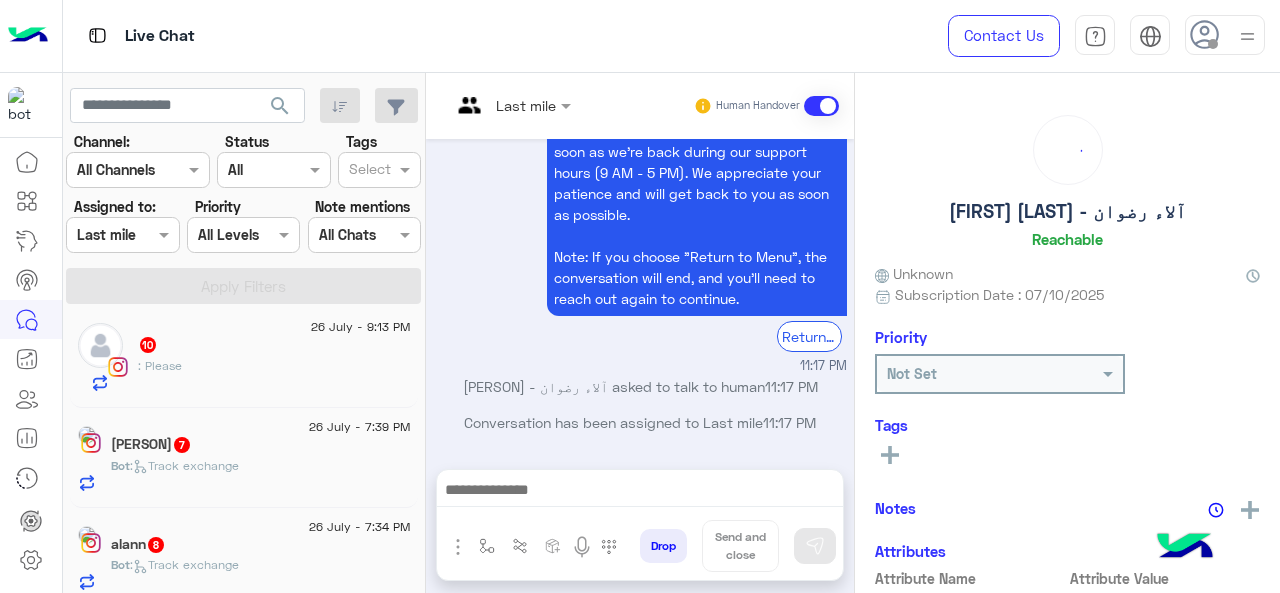 click on "Bot :   Track exchange" 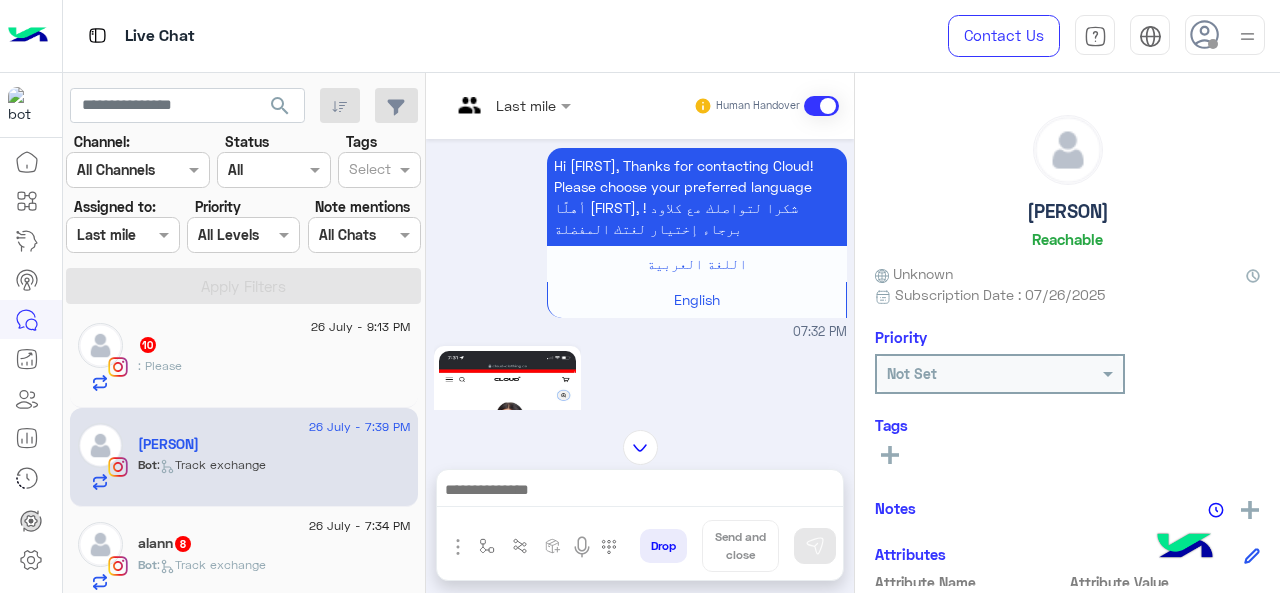 scroll, scrollTop: 0, scrollLeft: 0, axis: both 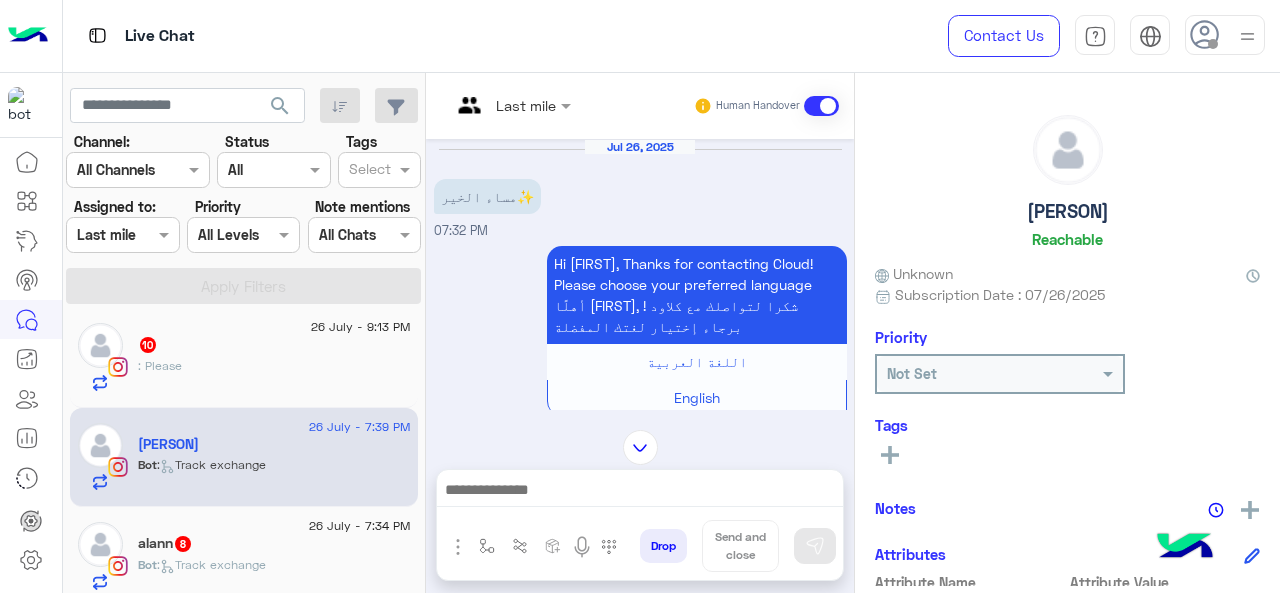 click at bounding box center (511, 104) 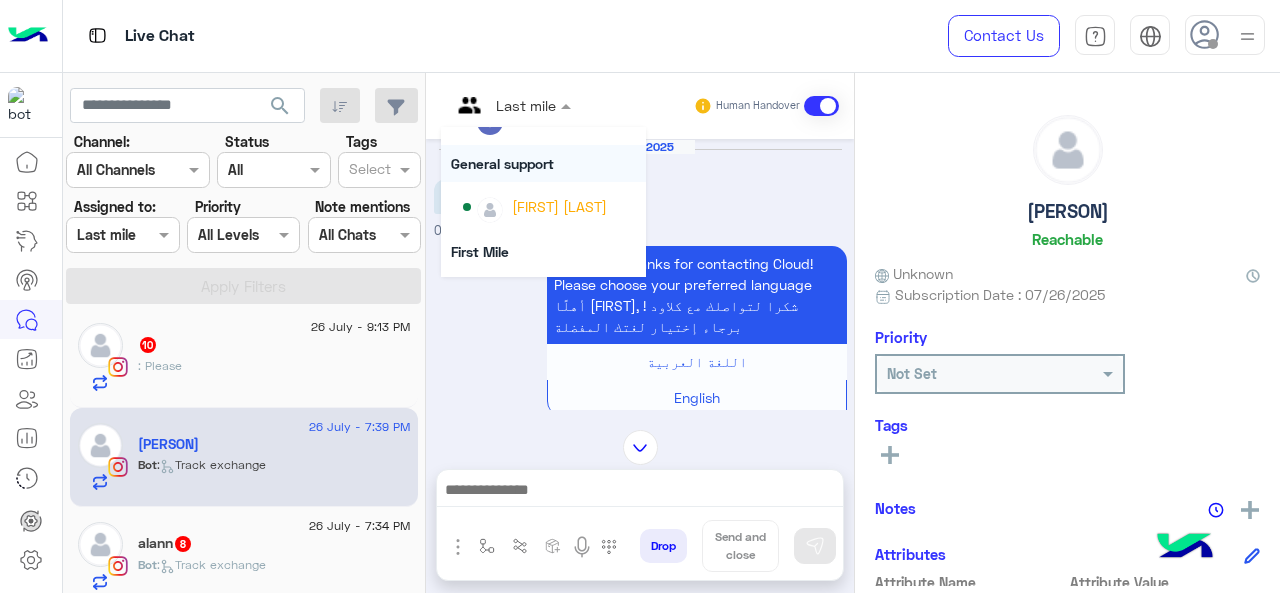 scroll, scrollTop: 254, scrollLeft: 0, axis: vertical 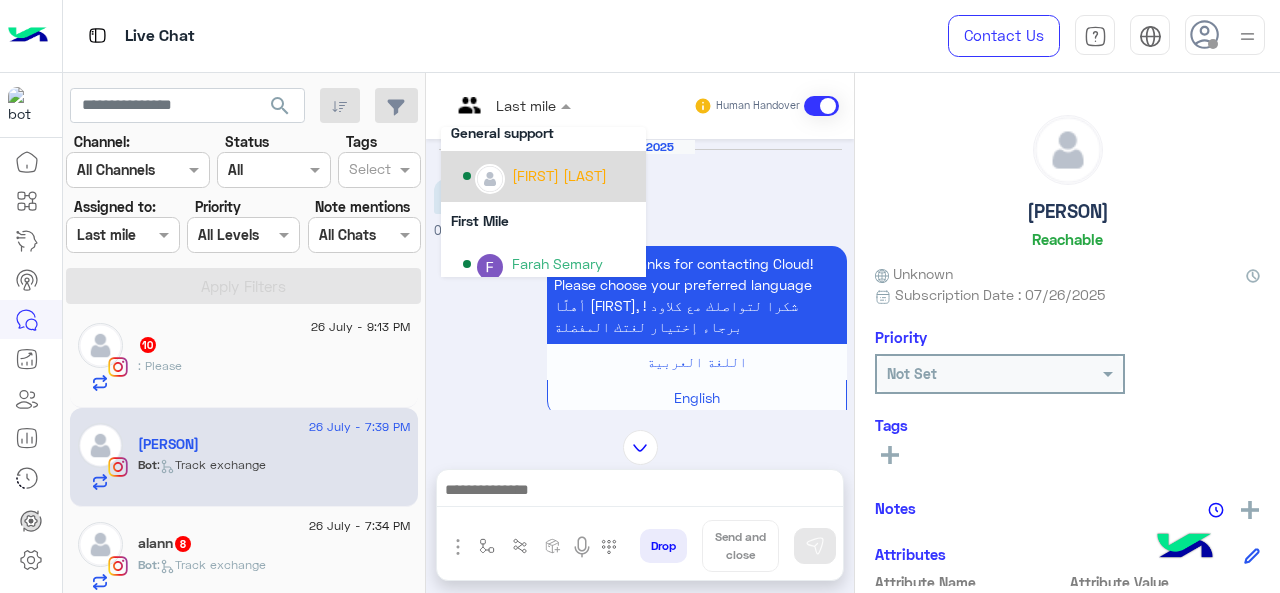 click on "[FIRST] [LAST]" at bounding box center [549, 176] 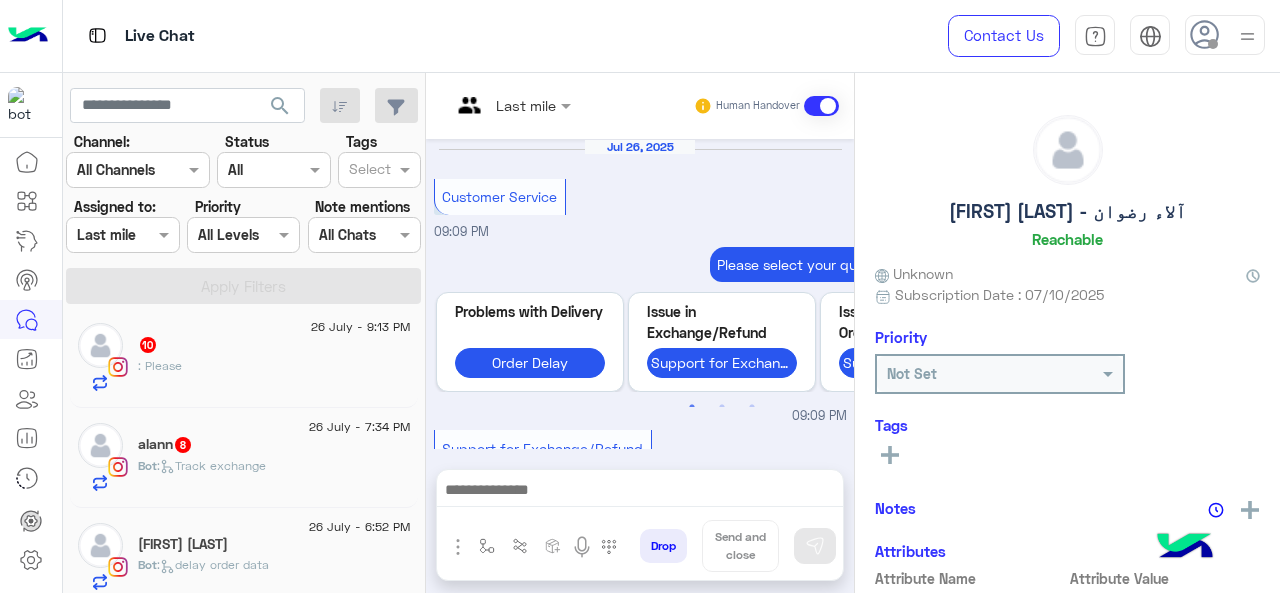 scroll, scrollTop: 785, scrollLeft: 0, axis: vertical 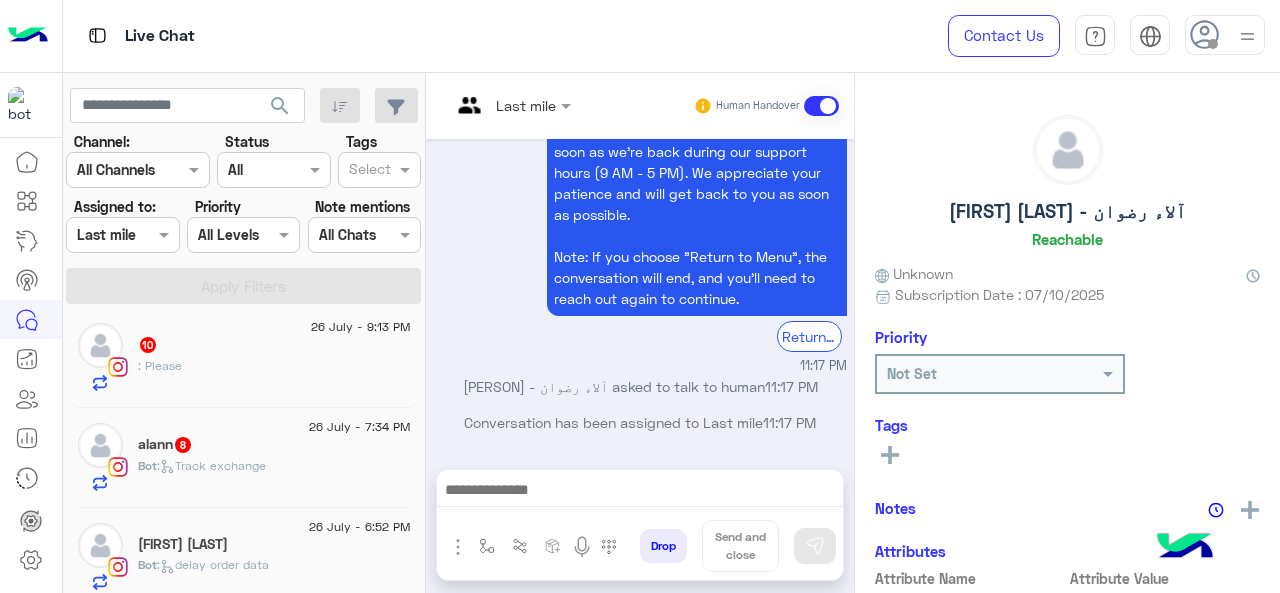 click on "[USERNAME]   8" 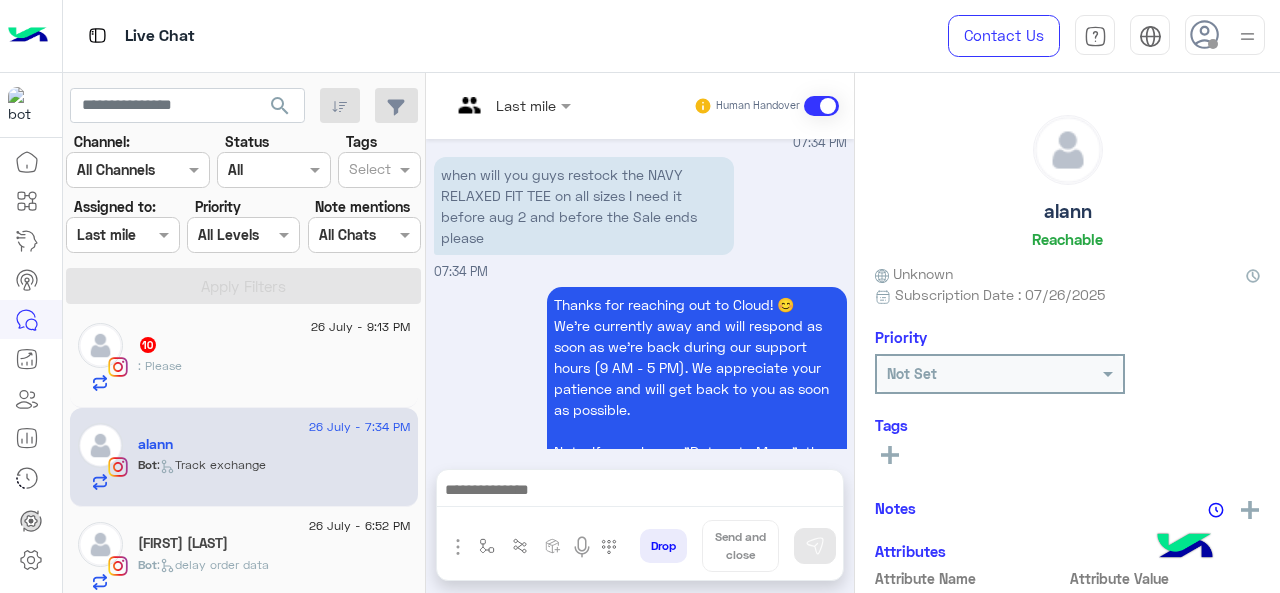 scroll, scrollTop: 548, scrollLeft: 0, axis: vertical 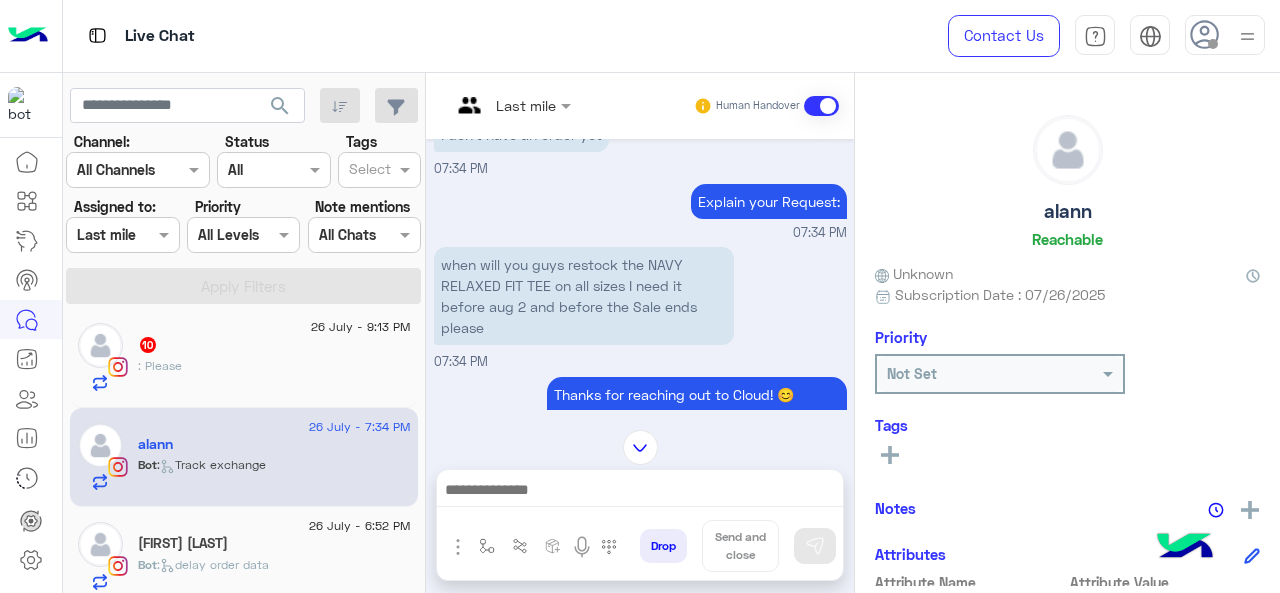 click at bounding box center (511, 104) 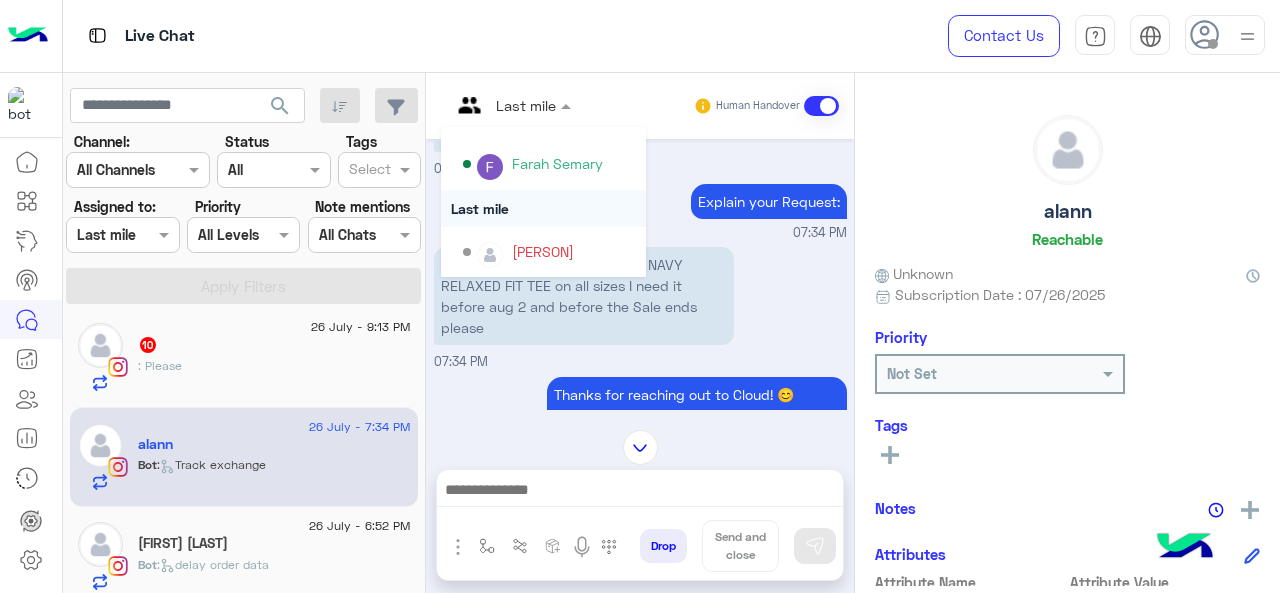 scroll, scrollTop: 254, scrollLeft: 0, axis: vertical 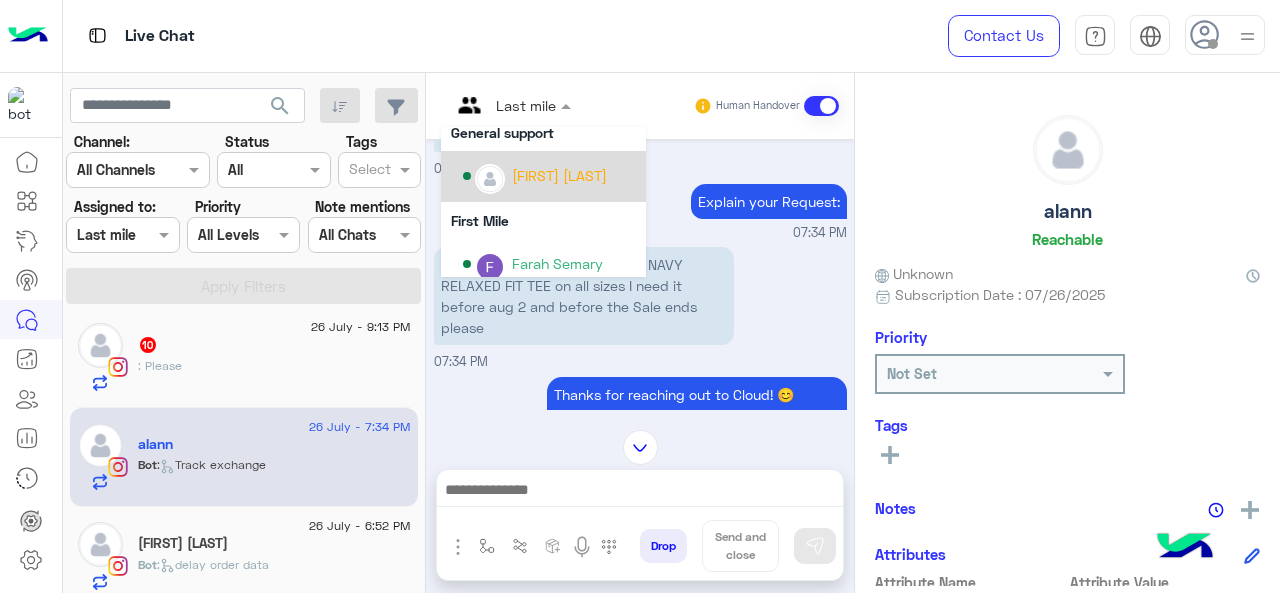 click on "[FIRST] [LAST]" at bounding box center [549, 176] 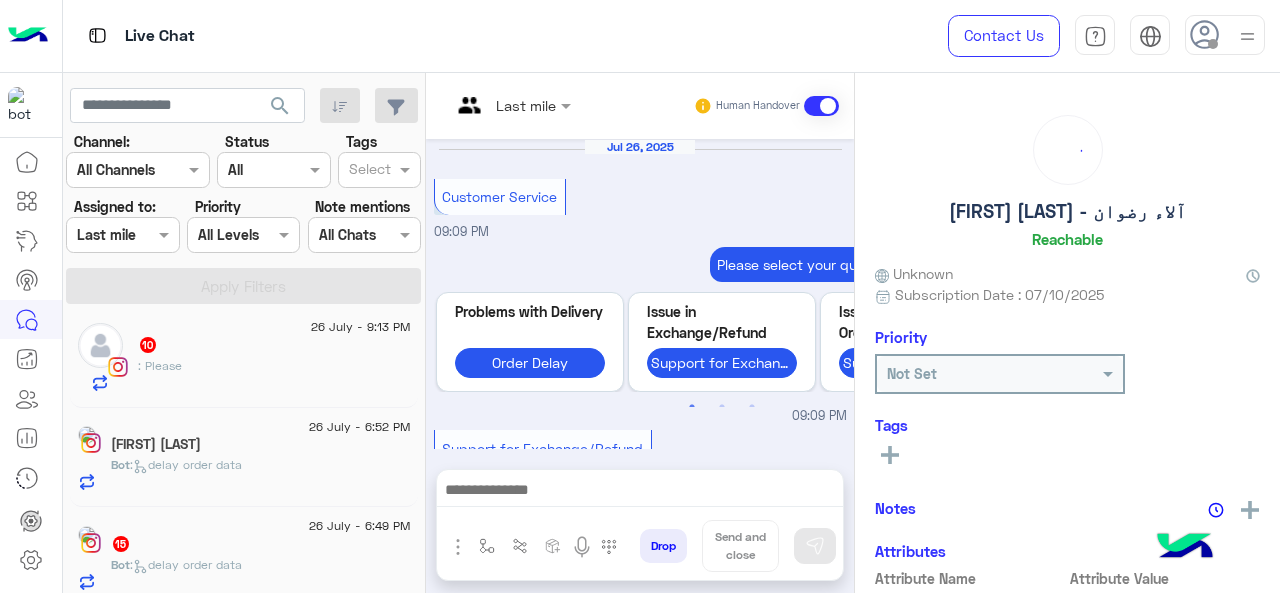 scroll, scrollTop: 785, scrollLeft: 0, axis: vertical 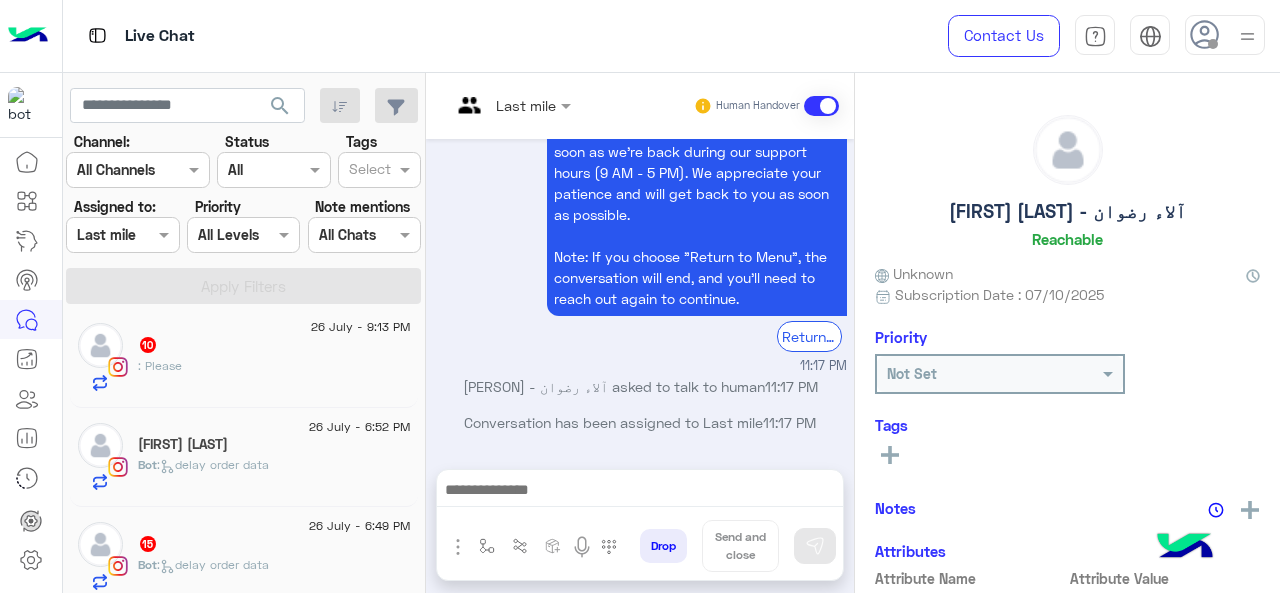click on "26 July - 6:52 PM" 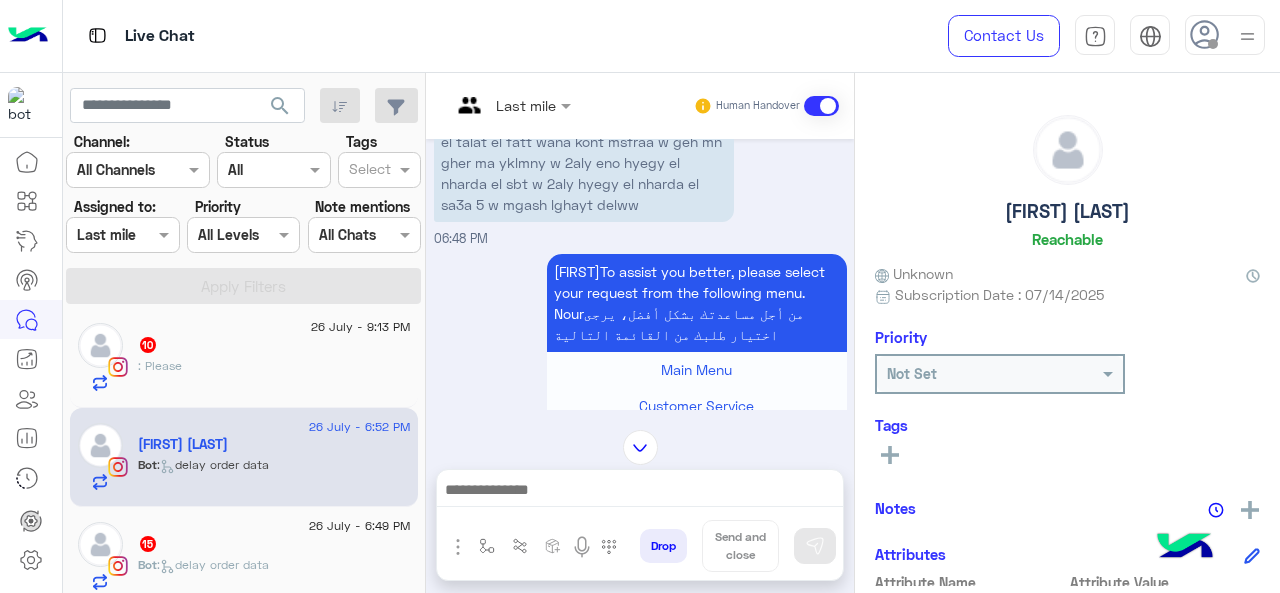 scroll, scrollTop: 1095, scrollLeft: 0, axis: vertical 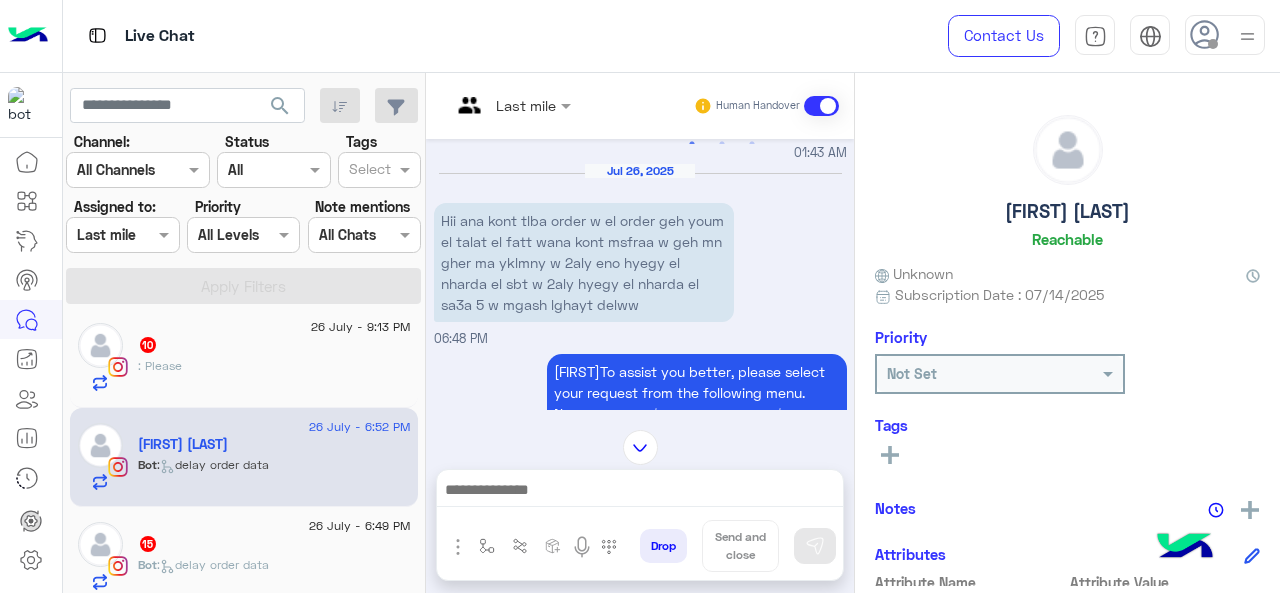 click at bounding box center [511, 104] 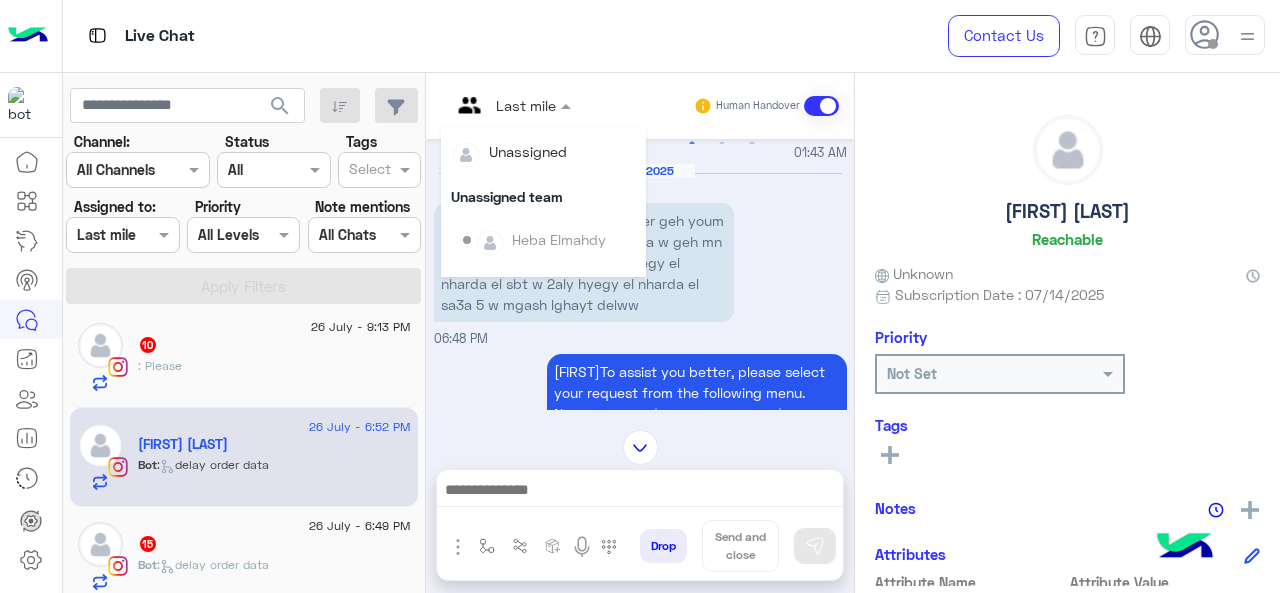 scroll, scrollTop: 354, scrollLeft: 0, axis: vertical 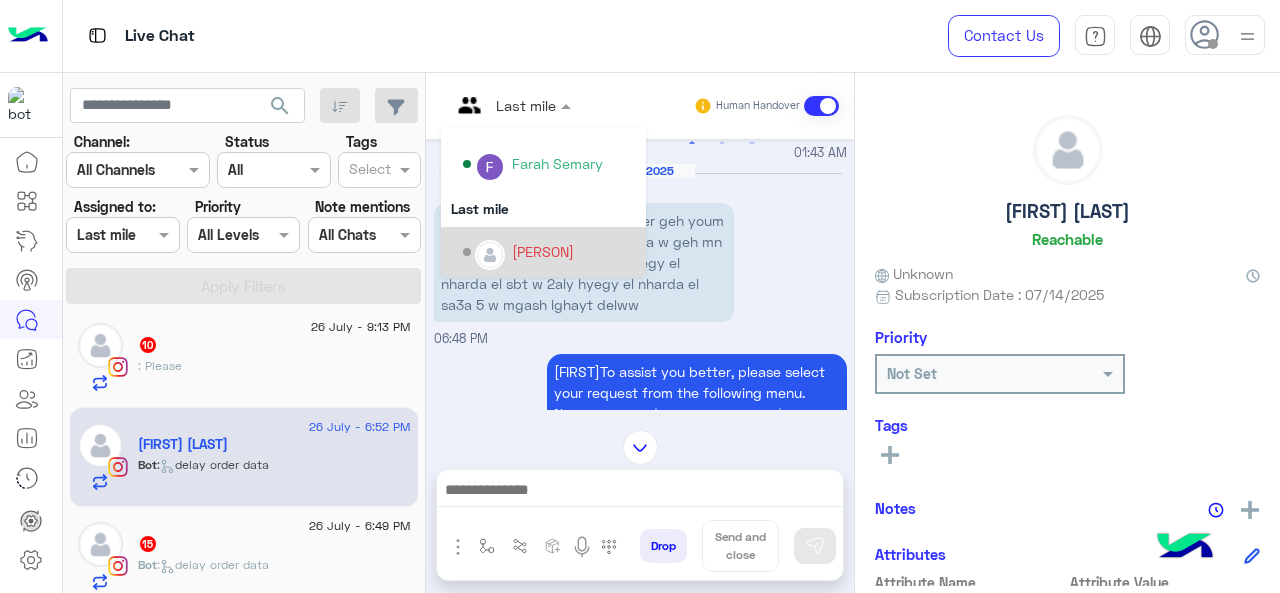 click on "[PERSON]" at bounding box center [543, 251] 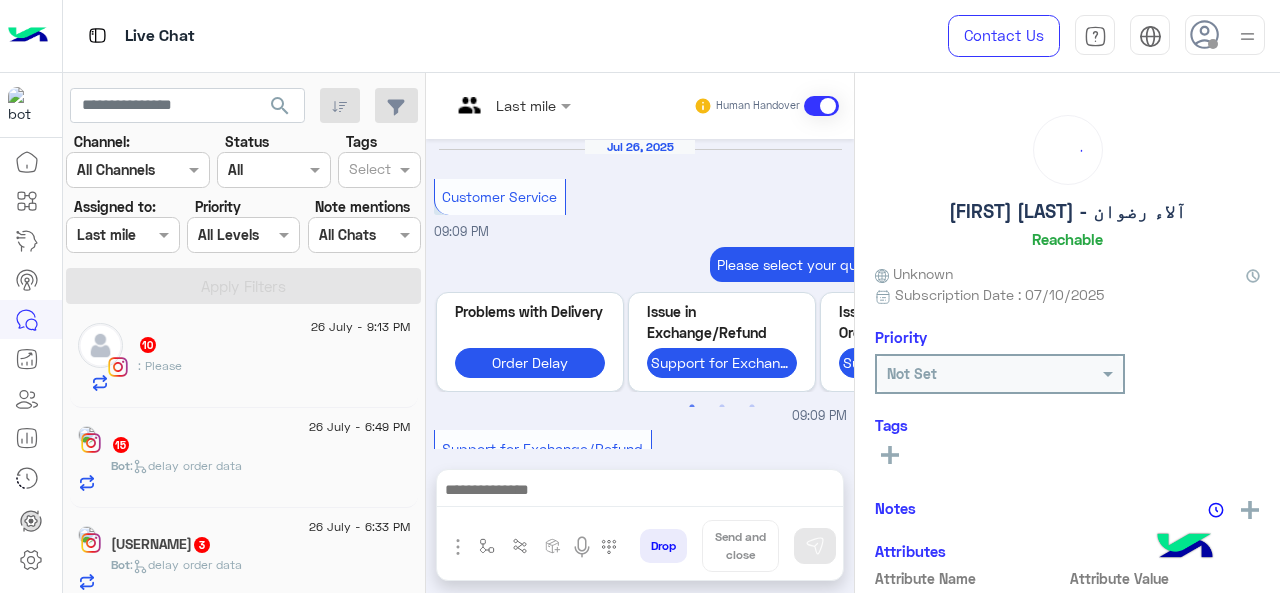 scroll, scrollTop: 785, scrollLeft: 0, axis: vertical 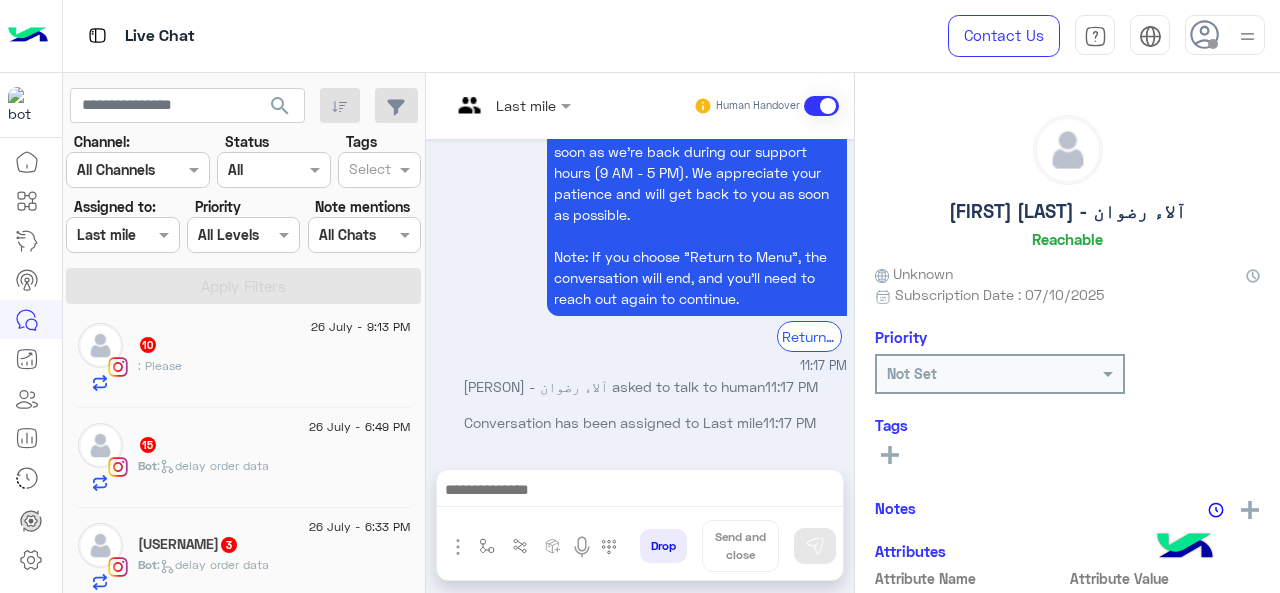 click on ":   delay order data" 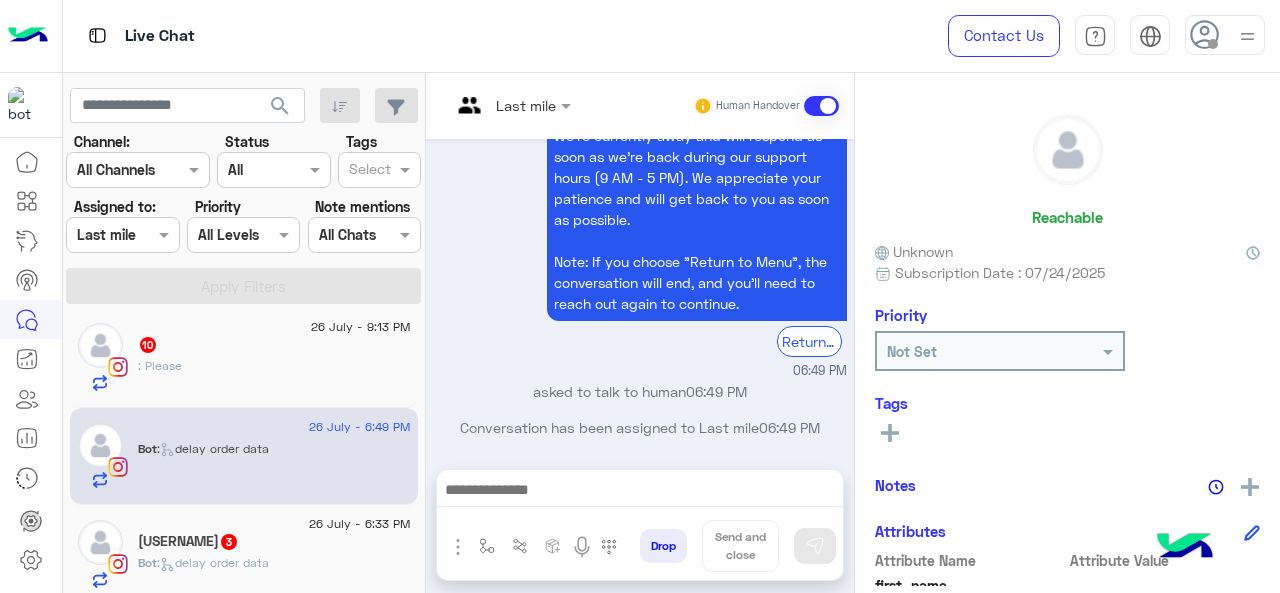 scroll, scrollTop: 781, scrollLeft: 0, axis: vertical 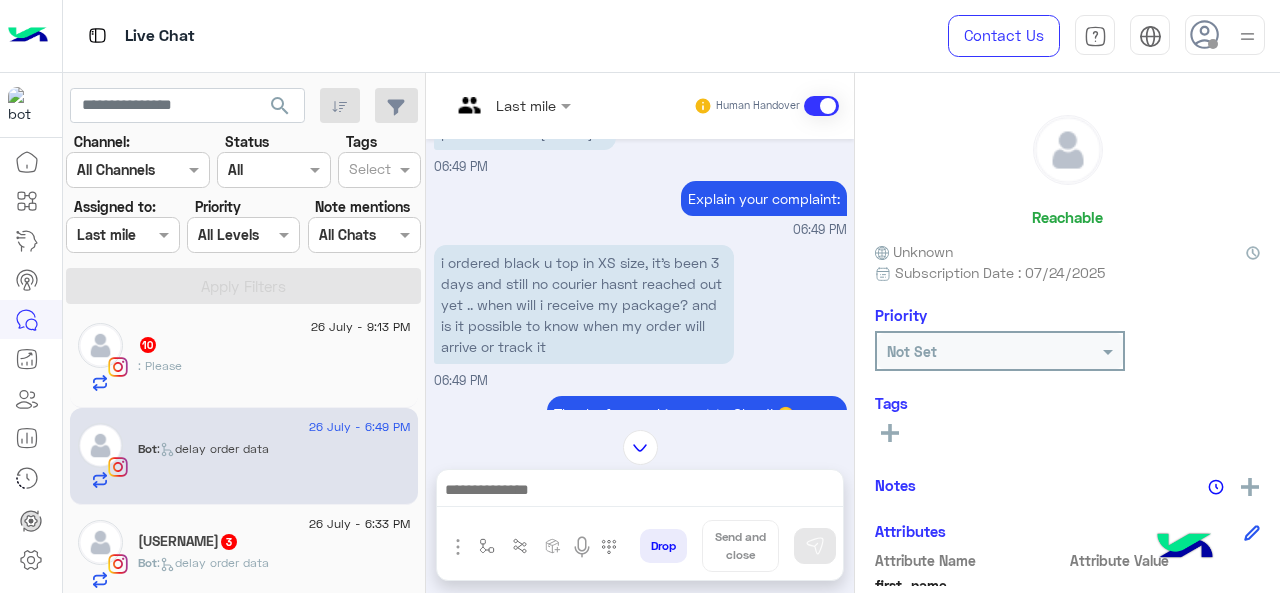 click at bounding box center [511, 104] 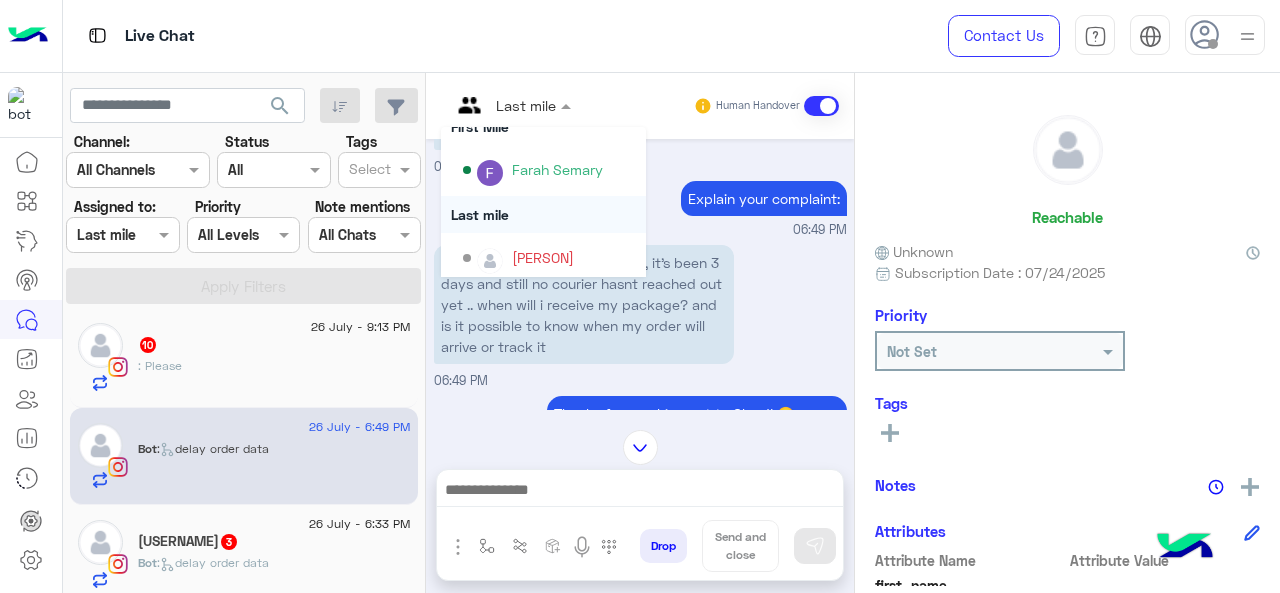 scroll, scrollTop: 354, scrollLeft: 0, axis: vertical 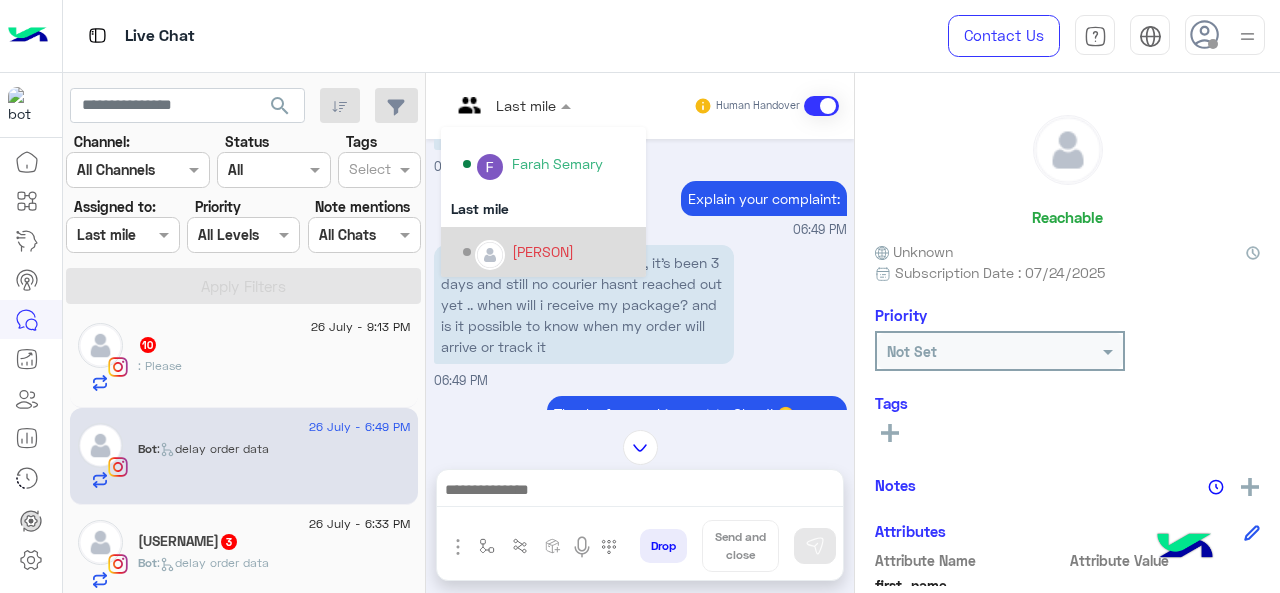 click on "[PERSON]" at bounding box center [543, 251] 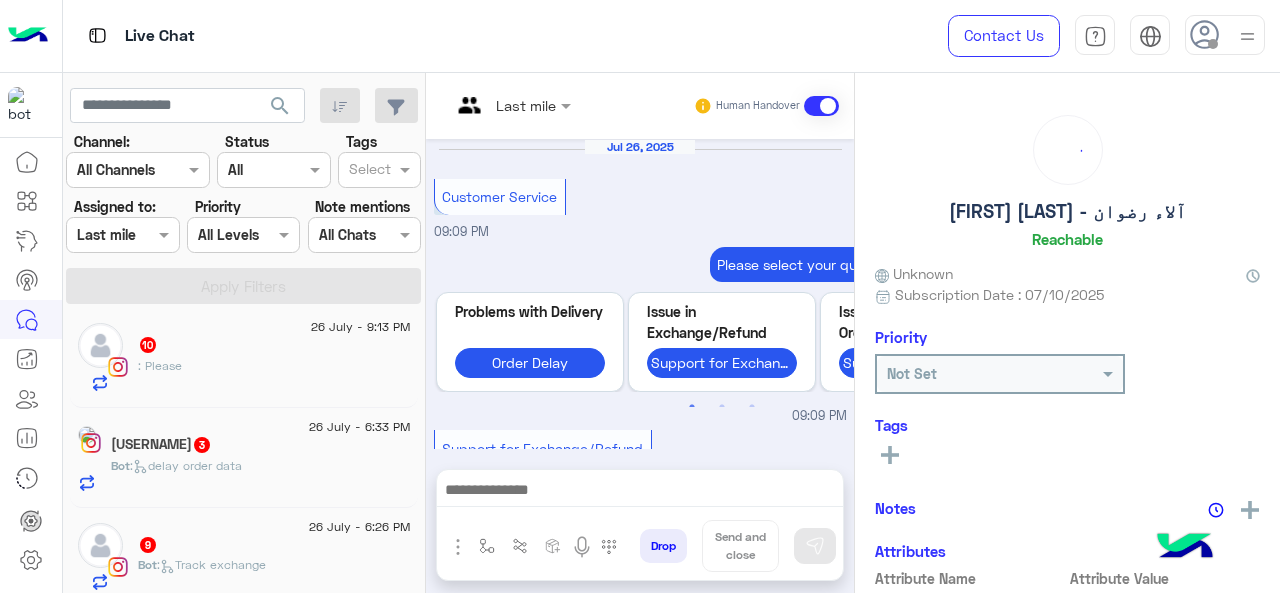 scroll, scrollTop: 785, scrollLeft: 0, axis: vertical 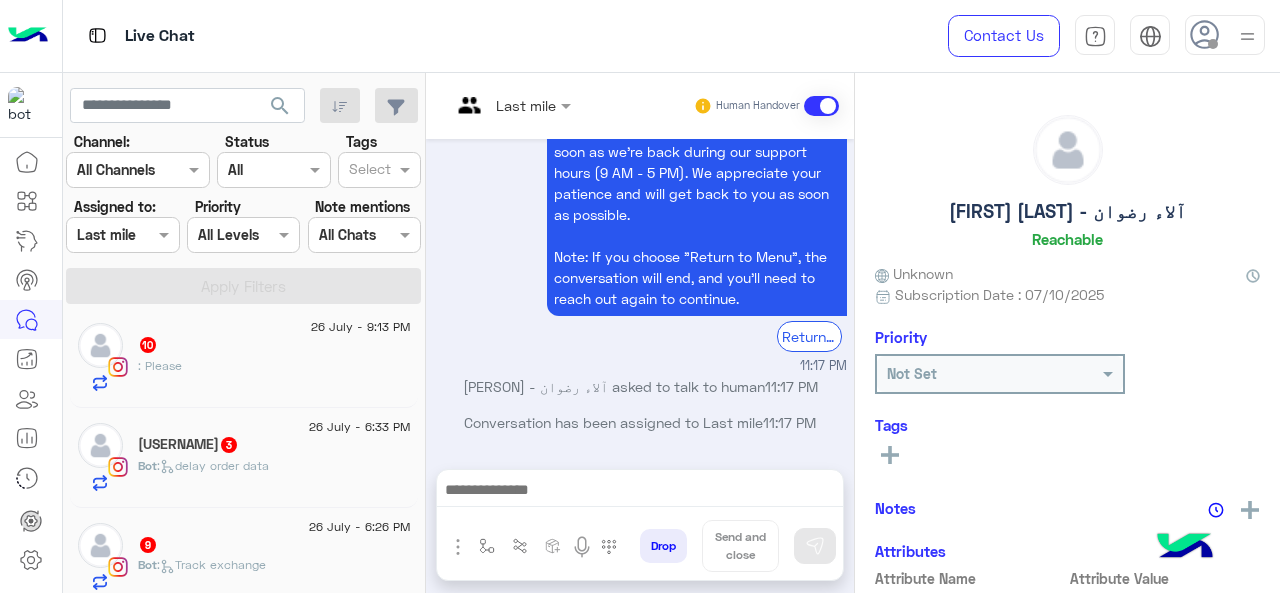 click on ":   delay order data" 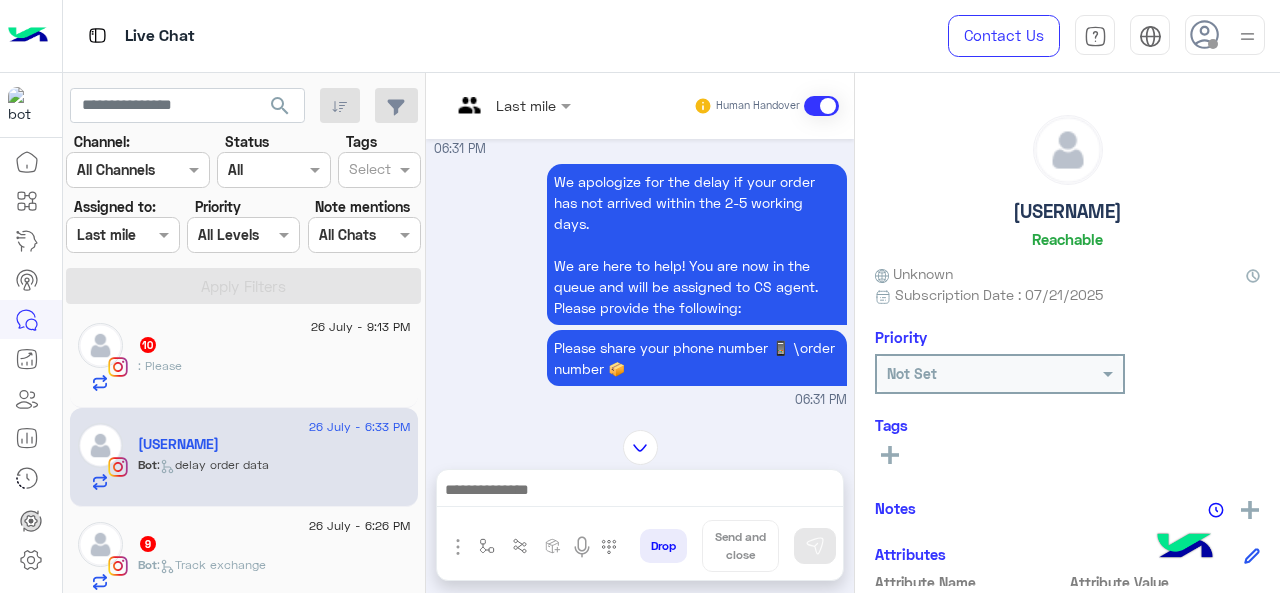 scroll, scrollTop: 526, scrollLeft: 0, axis: vertical 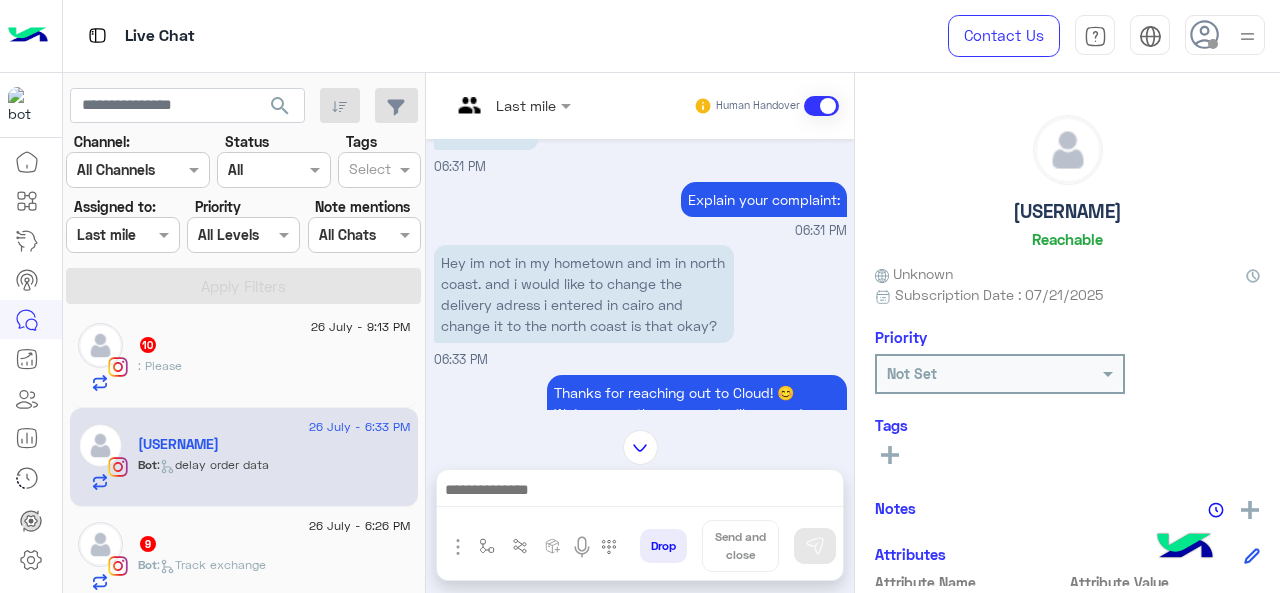 click on "Order #114159" at bounding box center [486, 132] 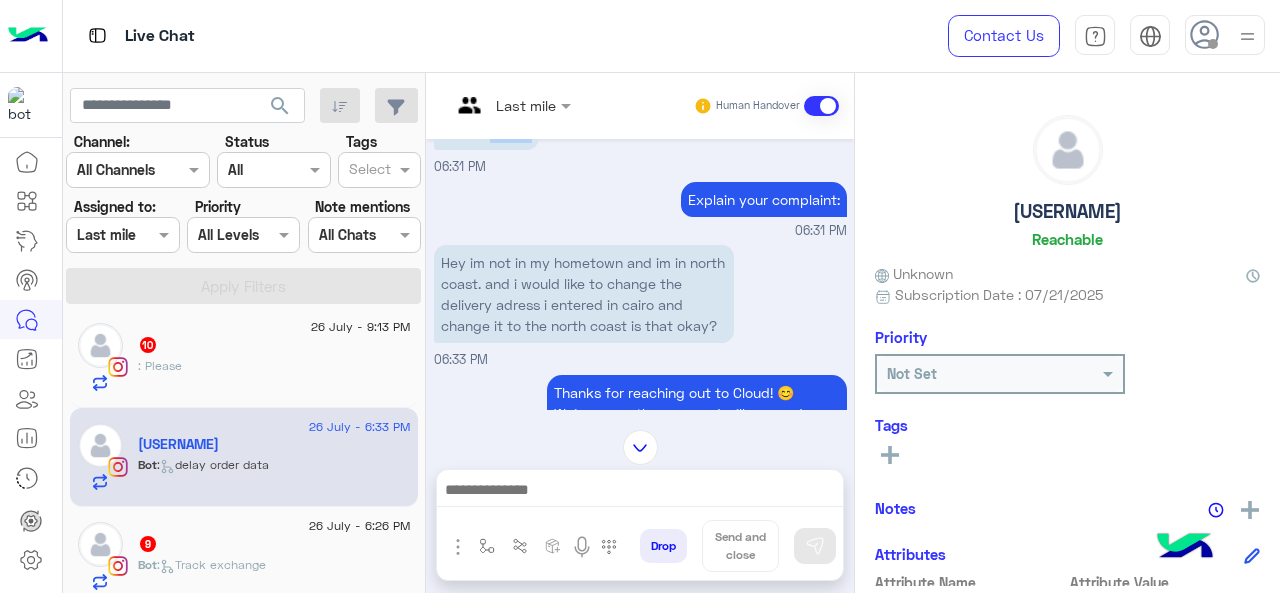 click on "Order #114159" at bounding box center [486, 132] 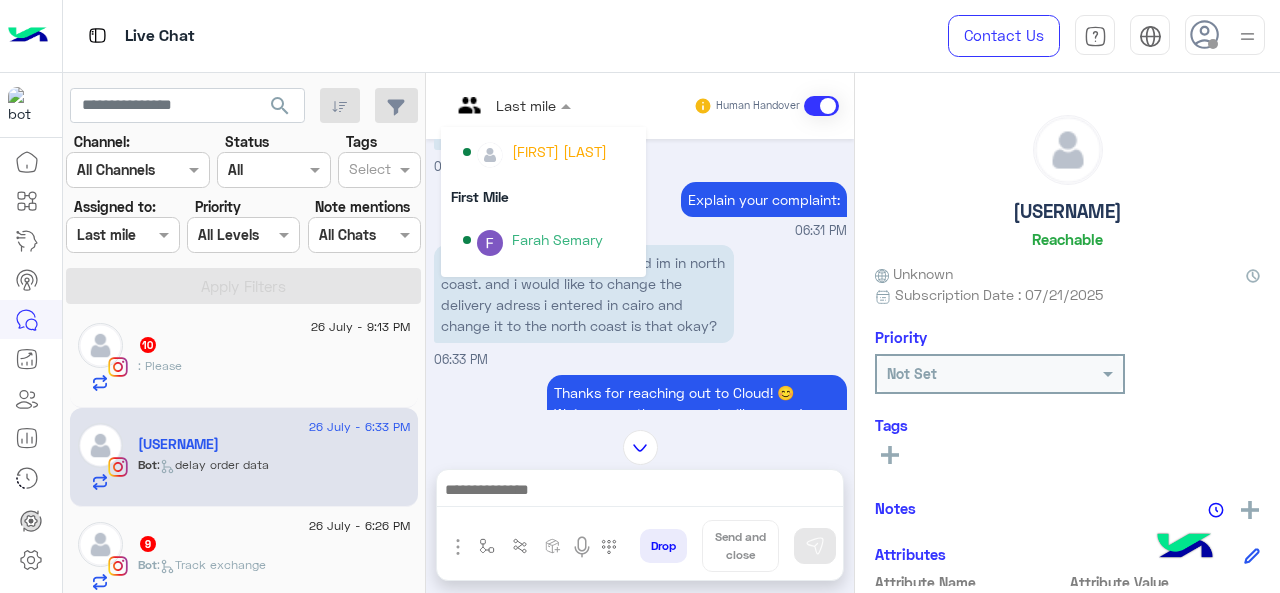 scroll, scrollTop: 354, scrollLeft: 0, axis: vertical 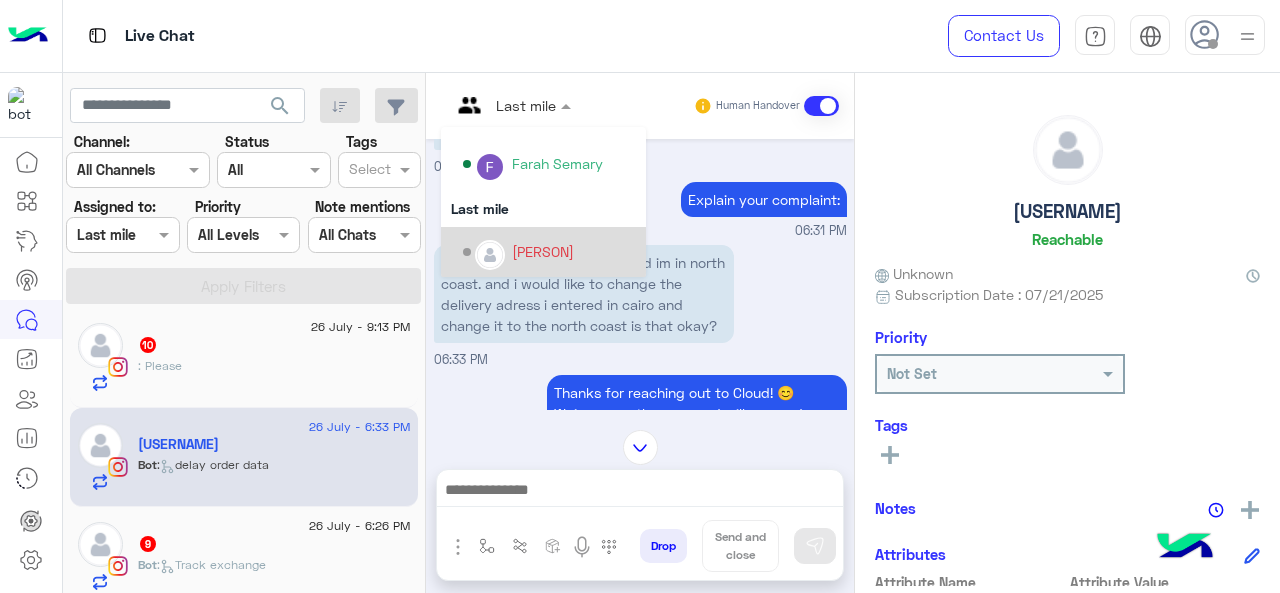 click on "[PERSON]" at bounding box center (543, 251) 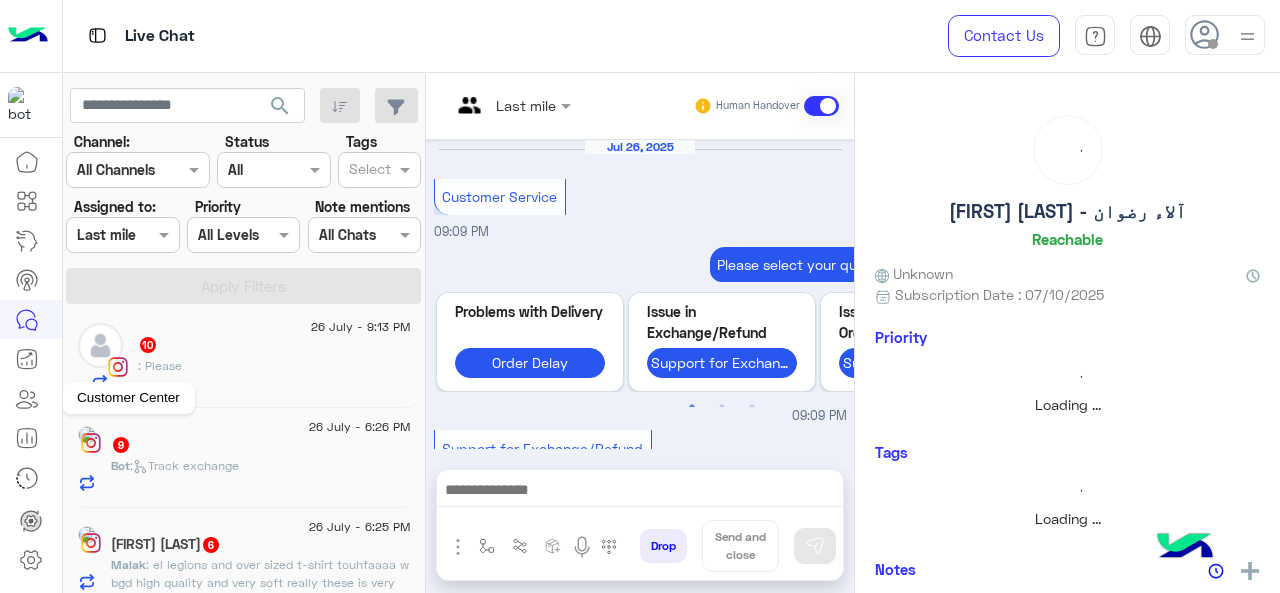 scroll, scrollTop: 785, scrollLeft: 0, axis: vertical 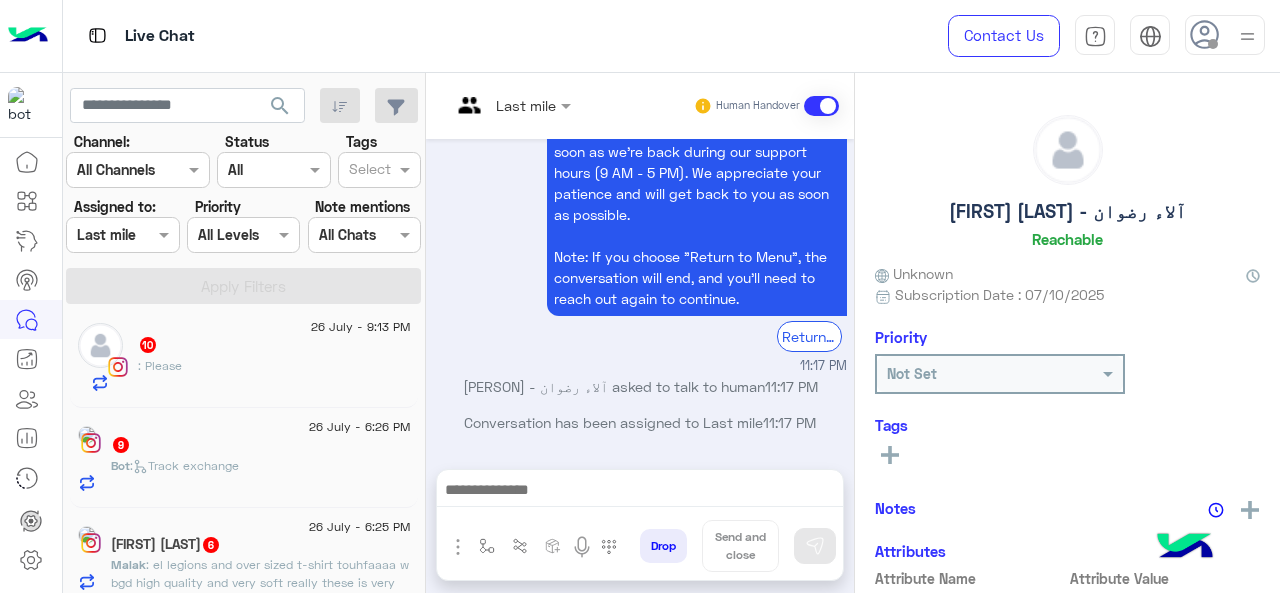 click on "9" 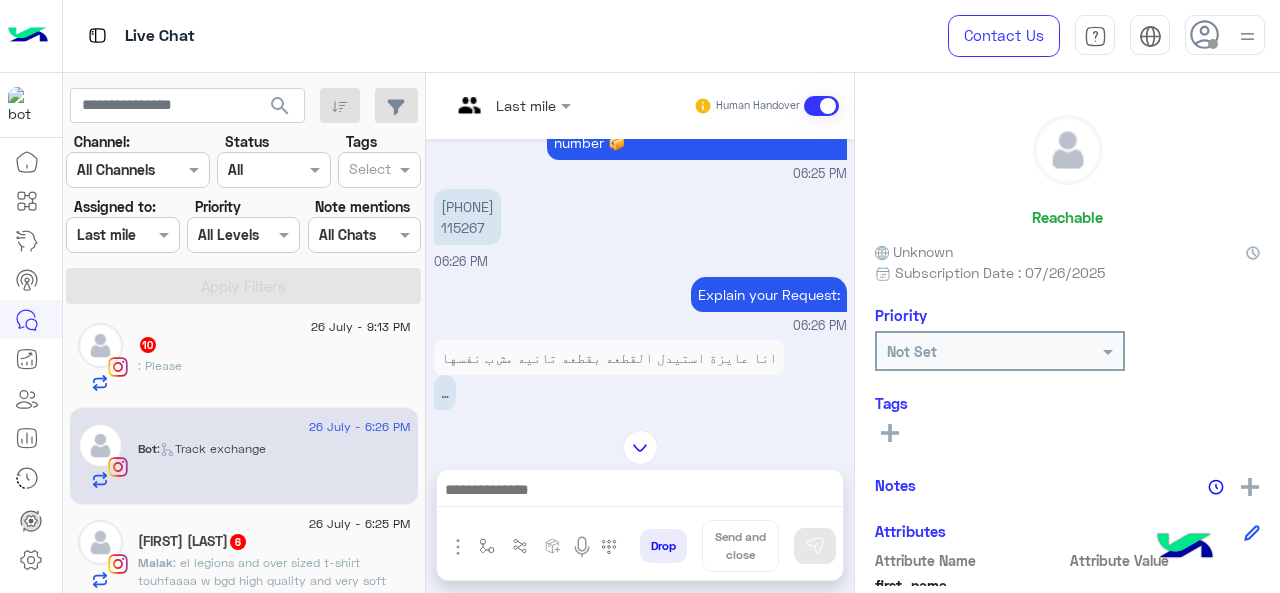scroll, scrollTop: 341, scrollLeft: 0, axis: vertical 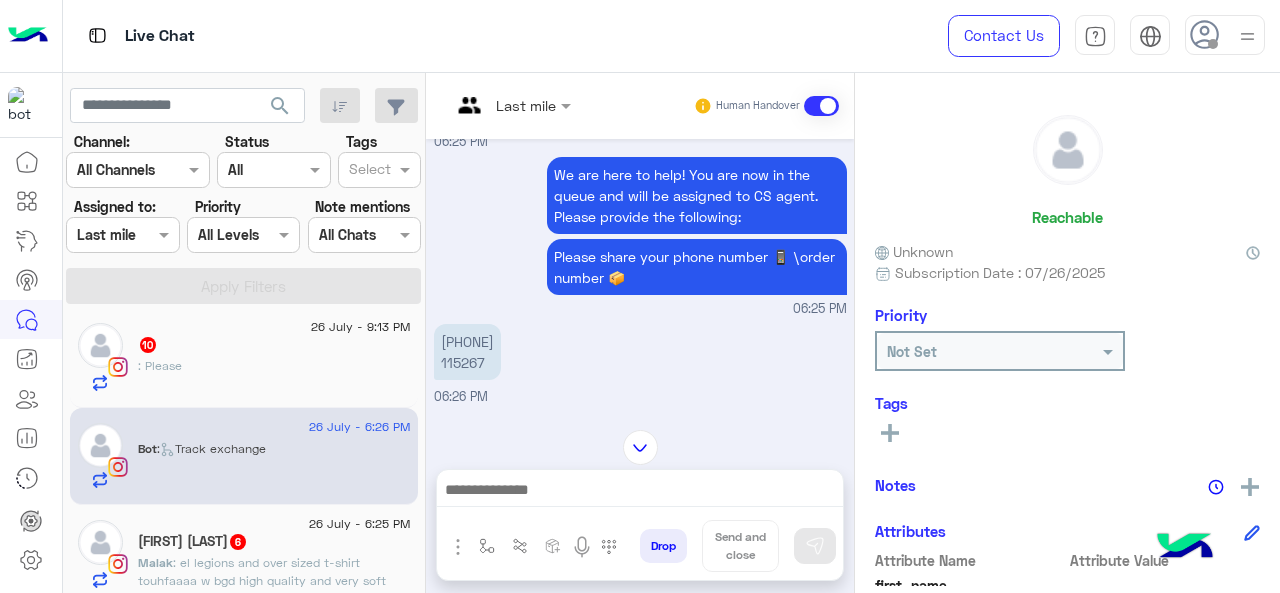 click on "Not Set" 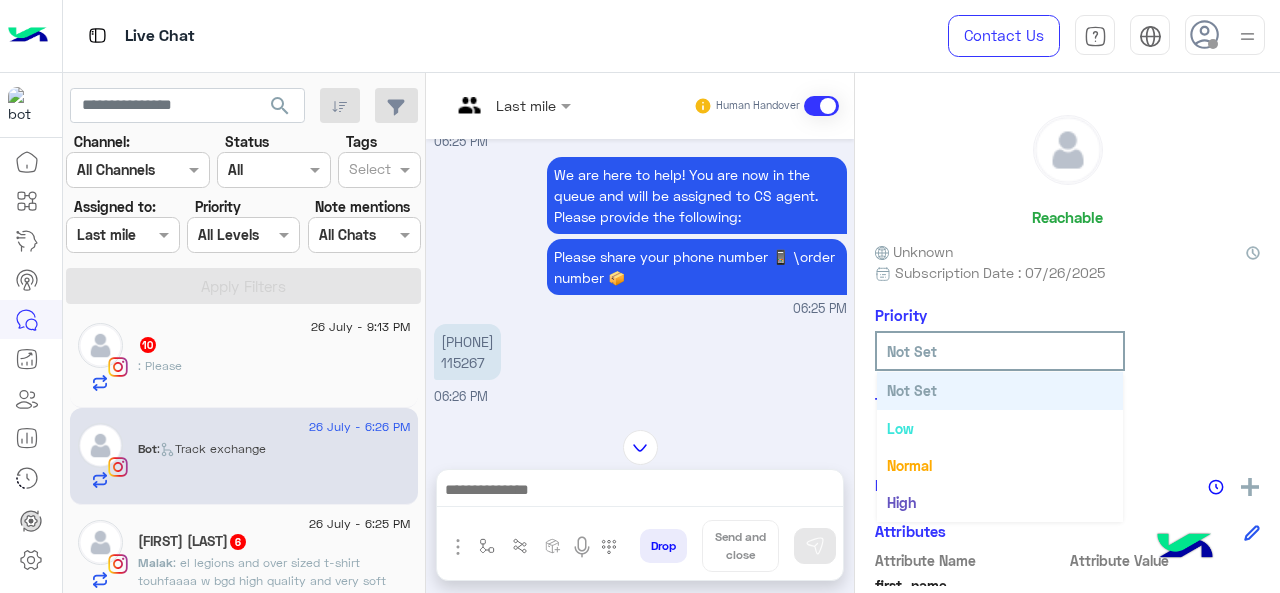 click at bounding box center [511, 104] 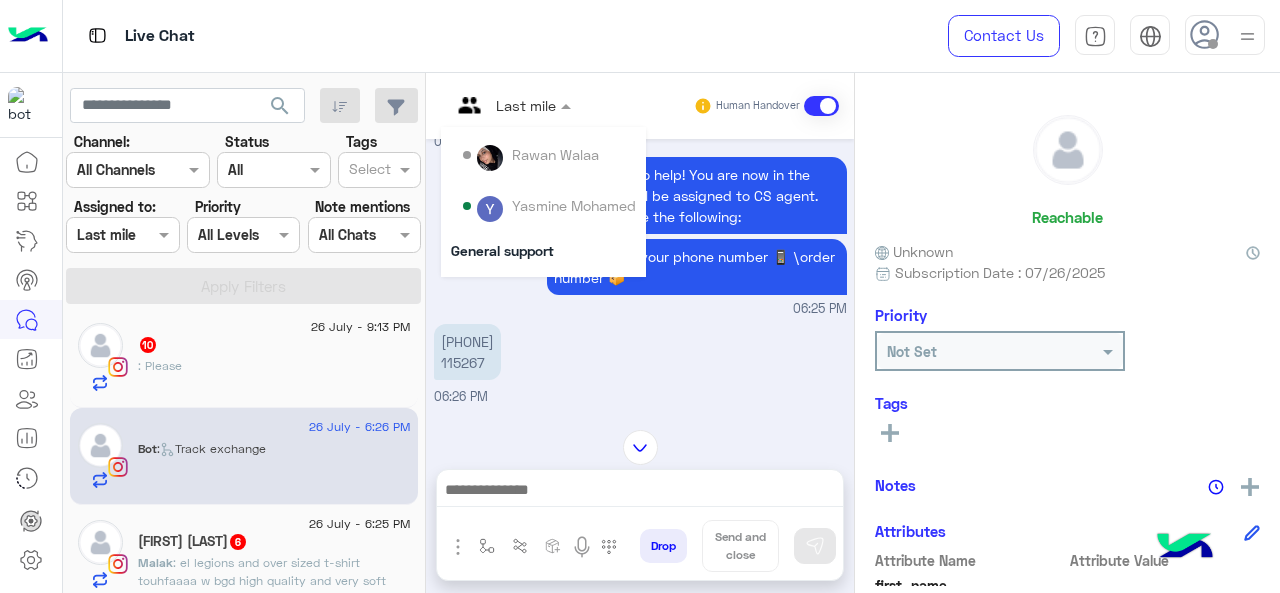 scroll, scrollTop: 354, scrollLeft: 0, axis: vertical 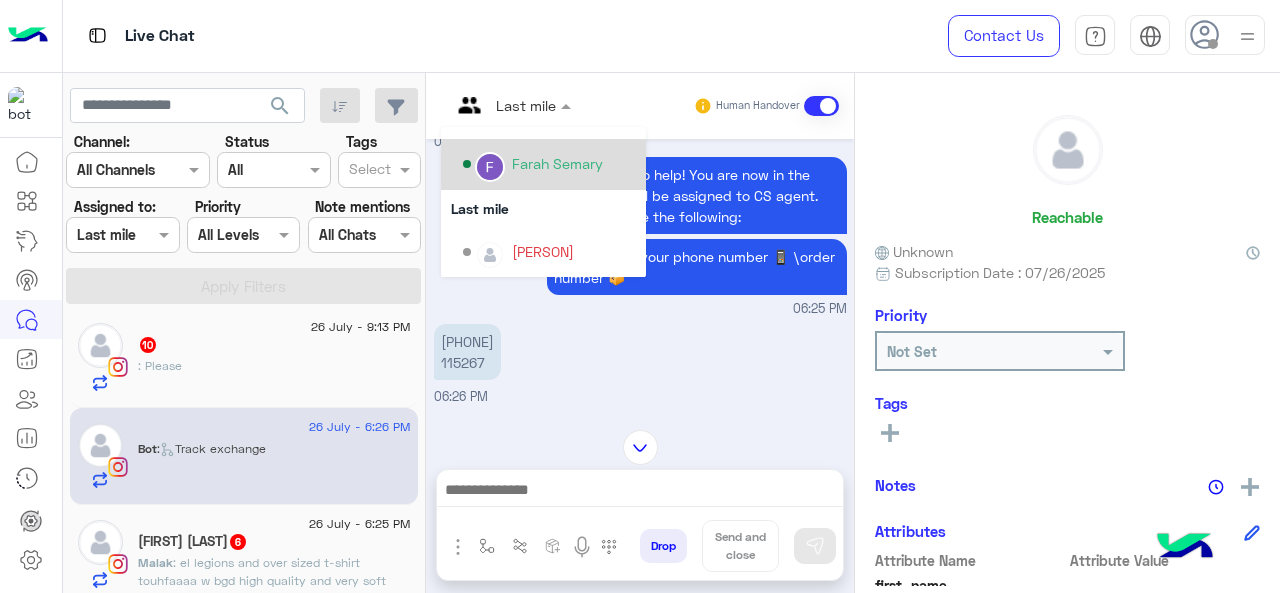 click on "Farah Semary" at bounding box center (549, 164) 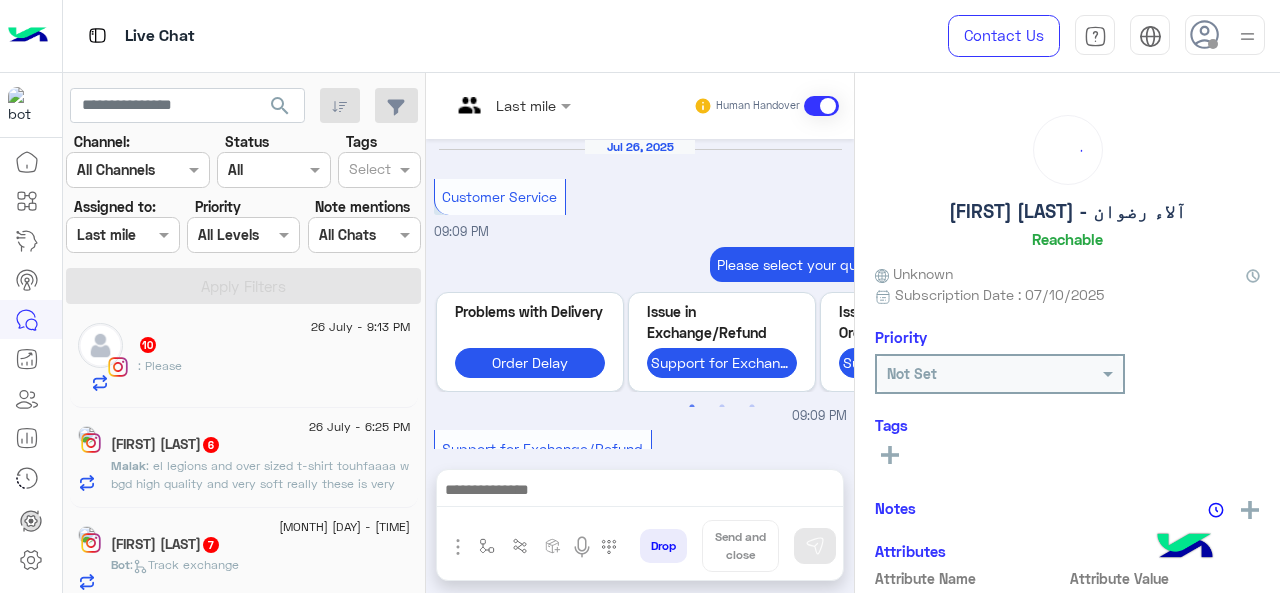 scroll, scrollTop: 785, scrollLeft: 0, axis: vertical 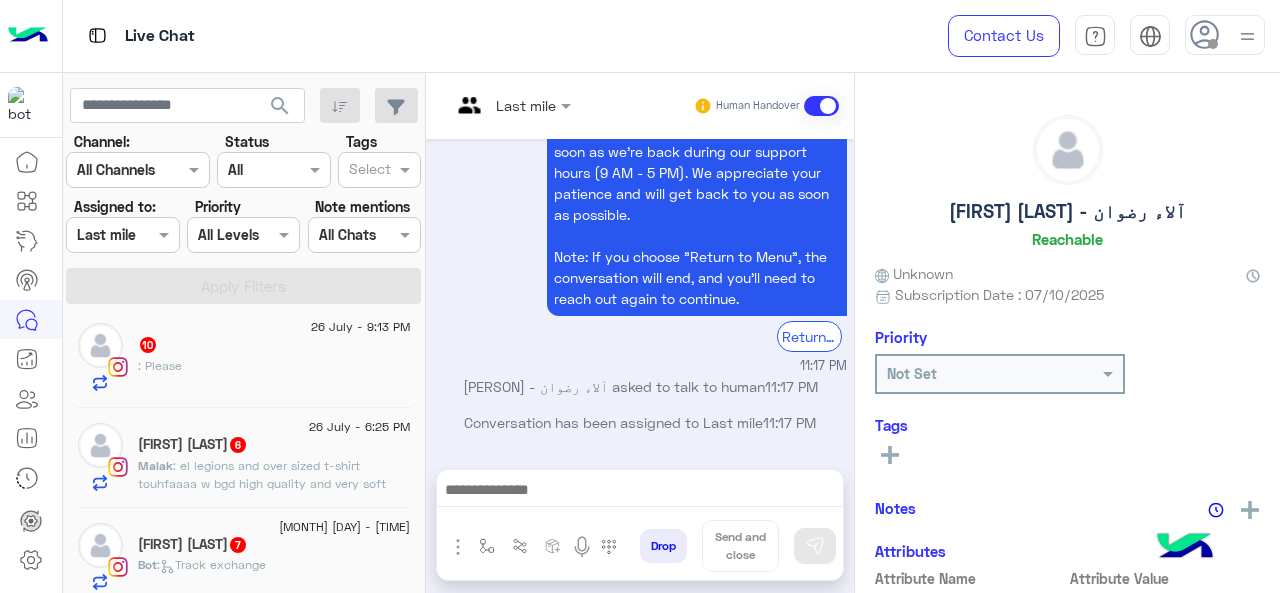 click on "[PERSON]  6" 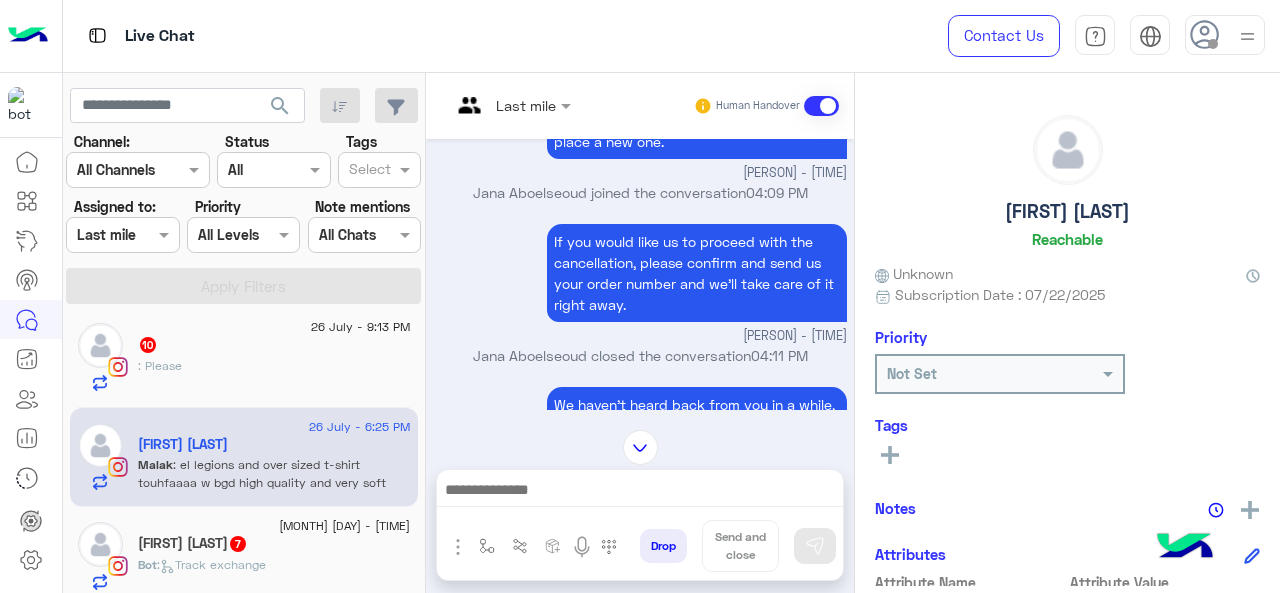 scroll, scrollTop: 481, scrollLeft: 0, axis: vertical 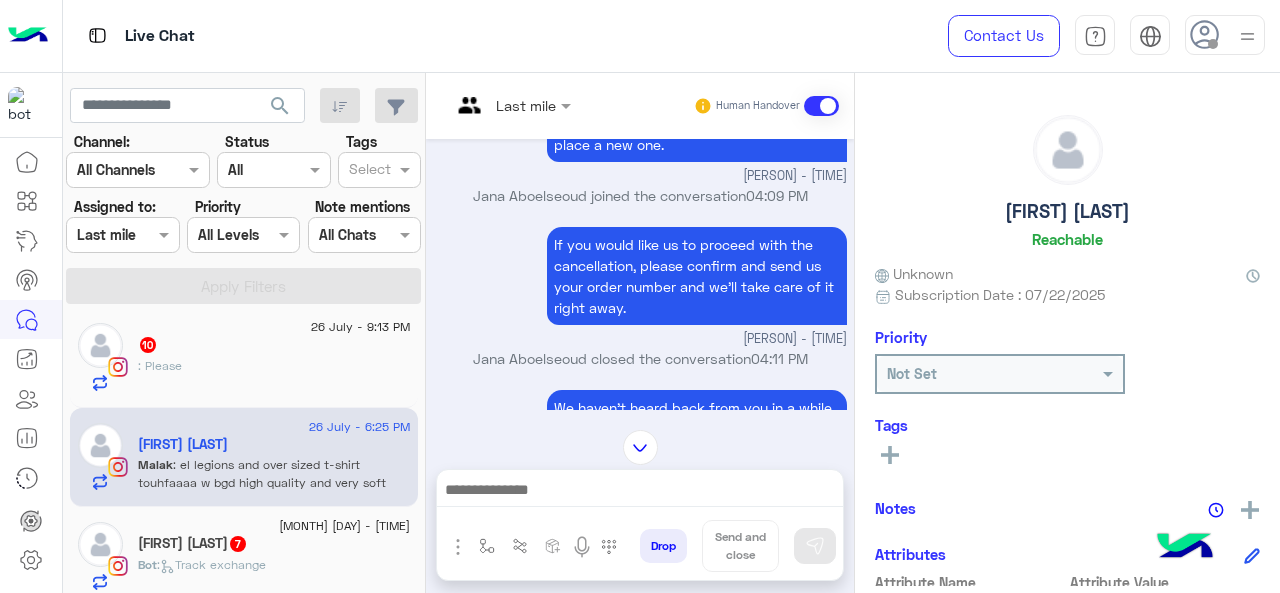 click at bounding box center (487, 105) 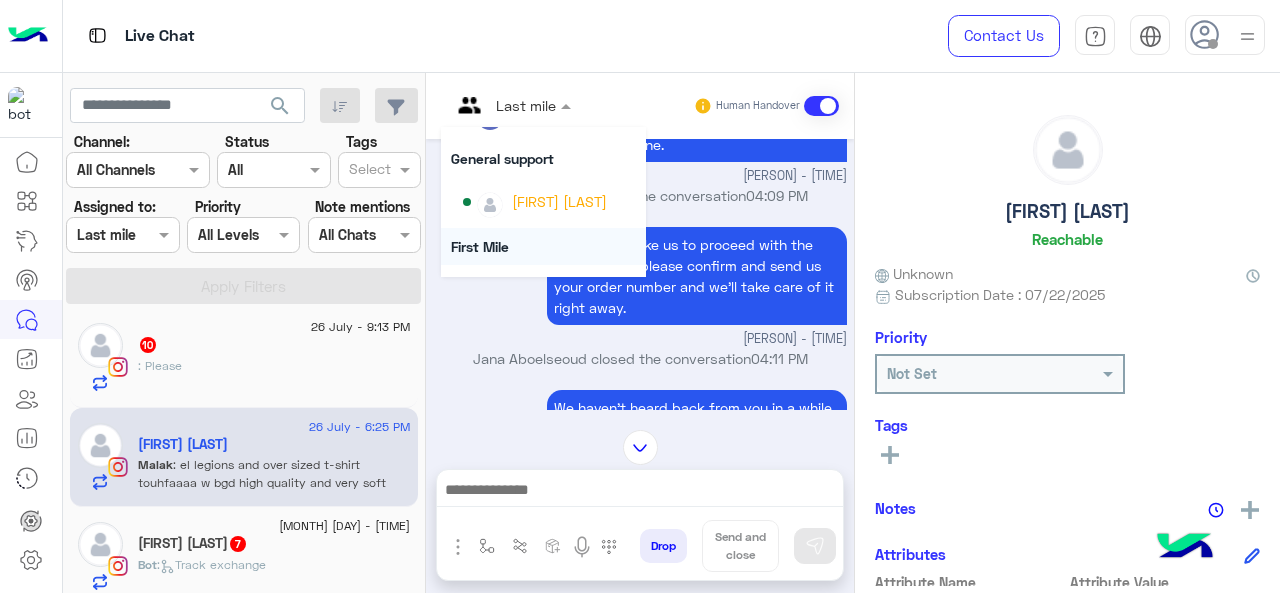 scroll, scrollTop: 254, scrollLeft: 0, axis: vertical 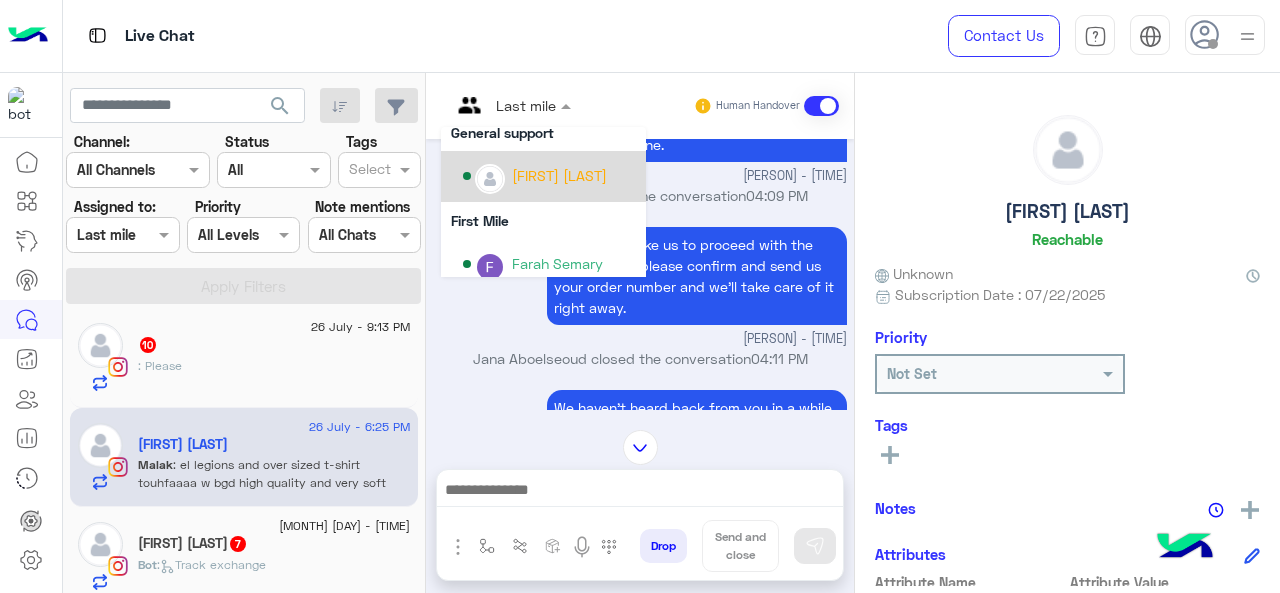 click on "[FIRST] [LAST]" at bounding box center [559, 175] 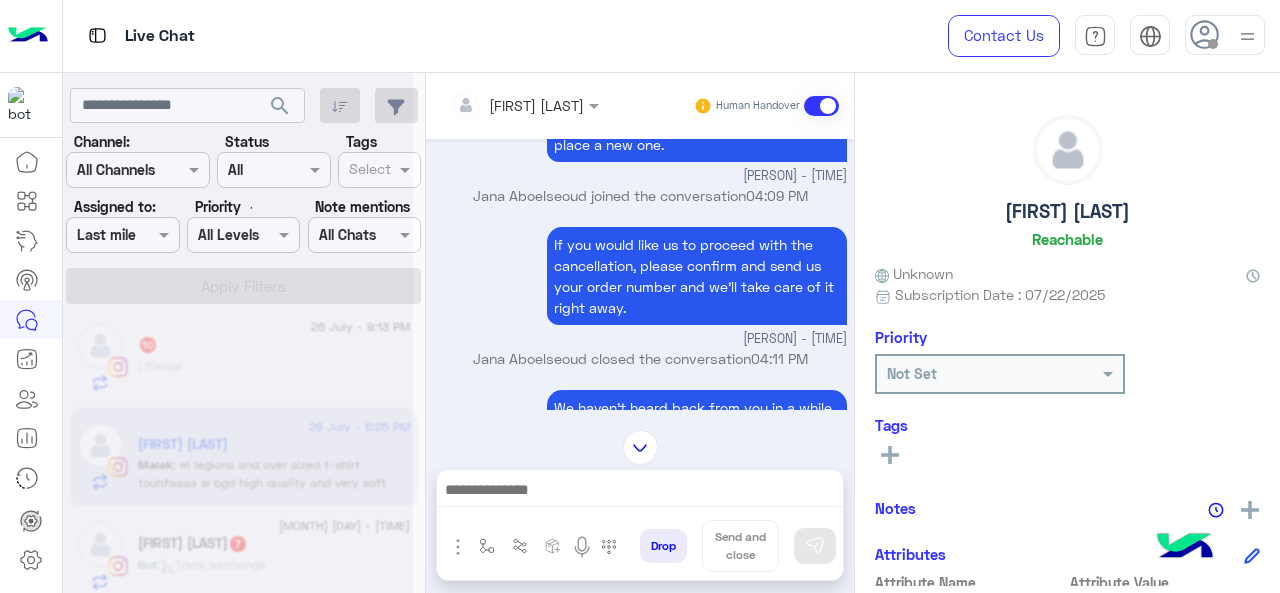 scroll, scrollTop: 609, scrollLeft: 0, axis: vertical 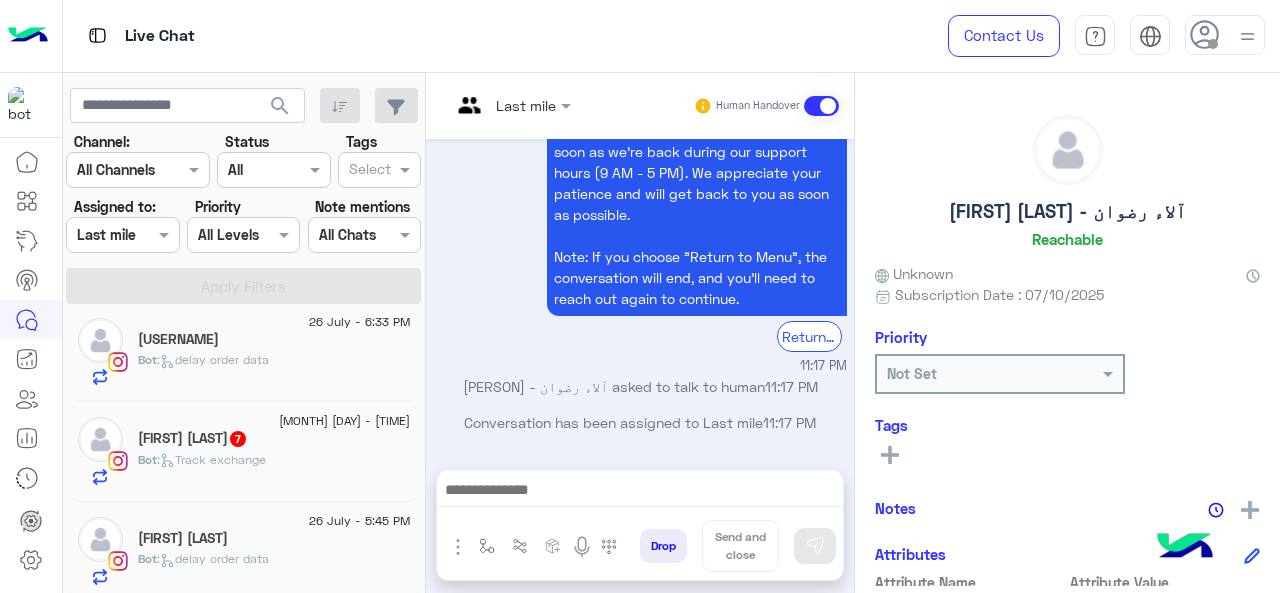 click on "[FIRST] [LAST] [NUMBER]" 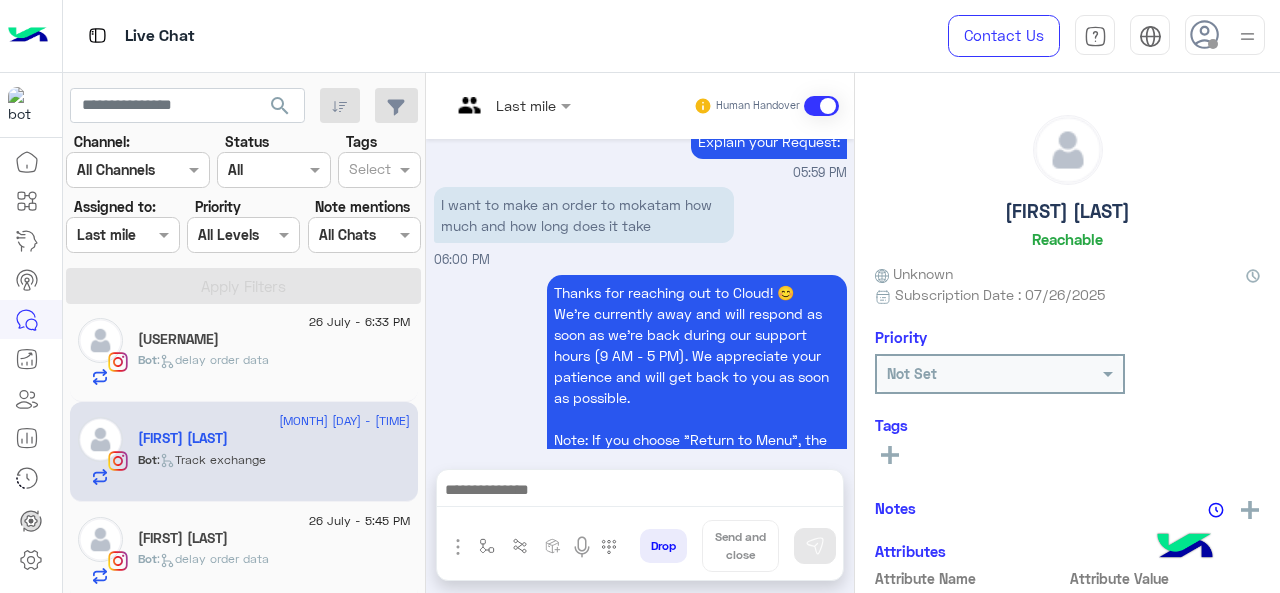 scroll, scrollTop: 606, scrollLeft: 0, axis: vertical 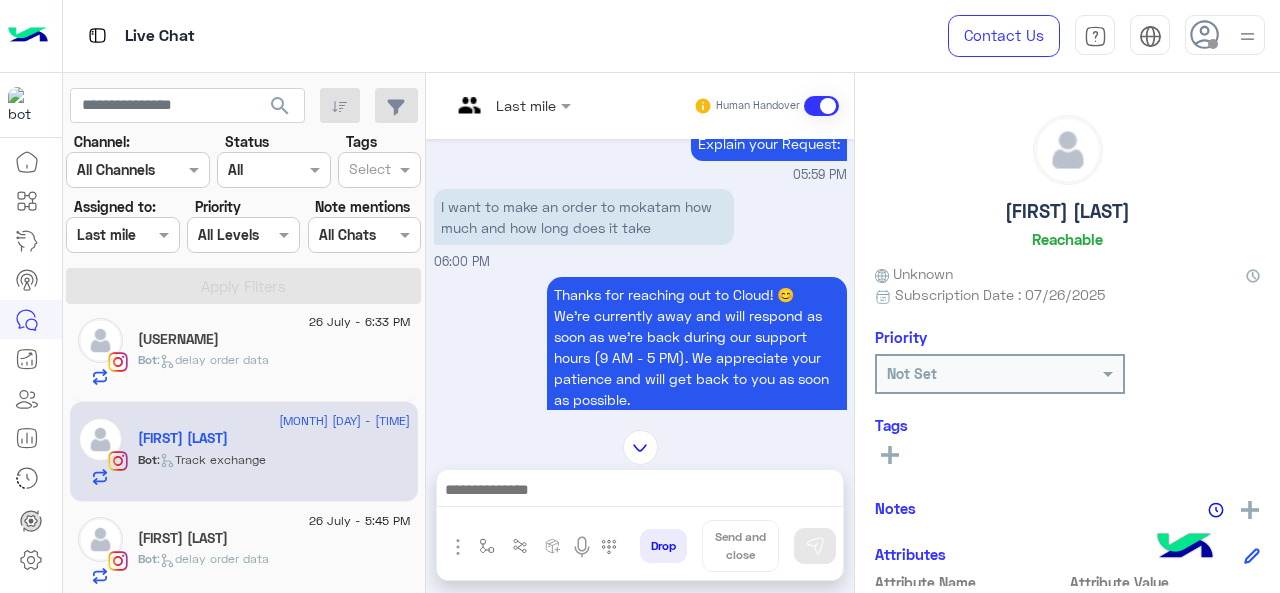 click at bounding box center [511, 104] 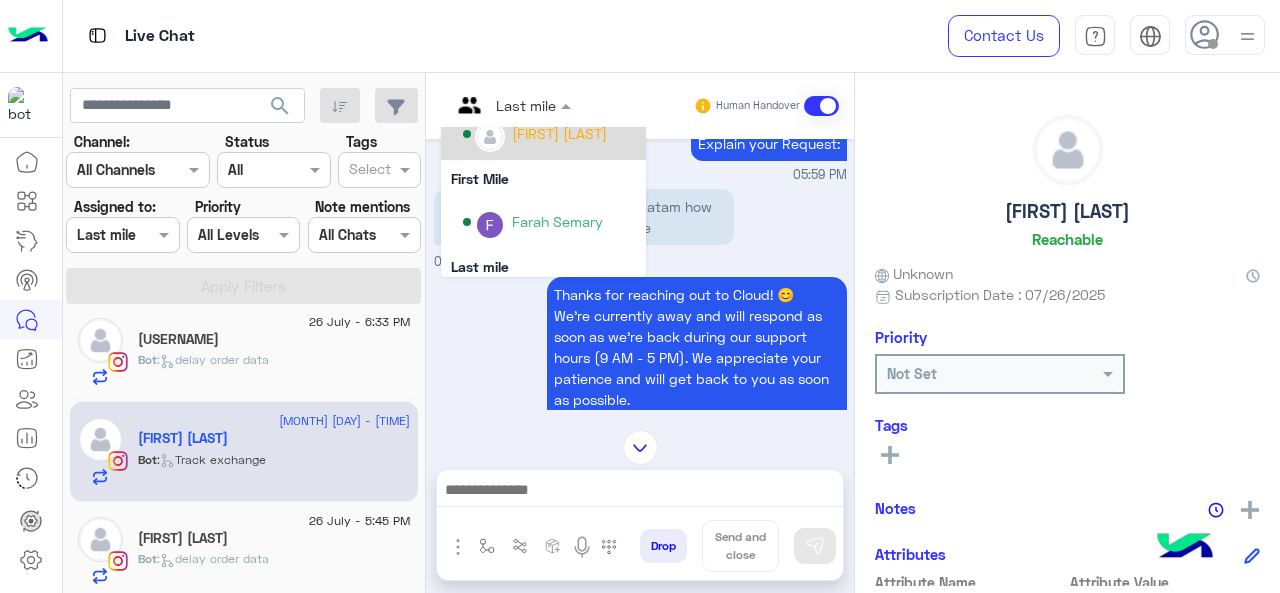 scroll, scrollTop: 254, scrollLeft: 0, axis: vertical 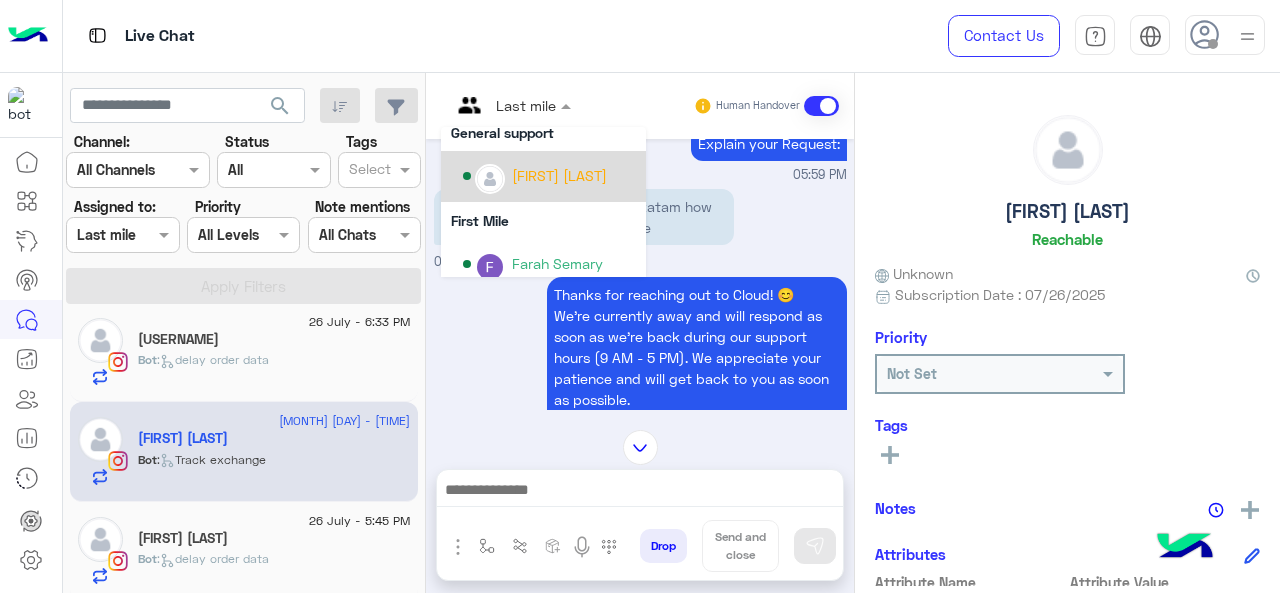 click on "[FIRST] [LAST]" at bounding box center [559, 175] 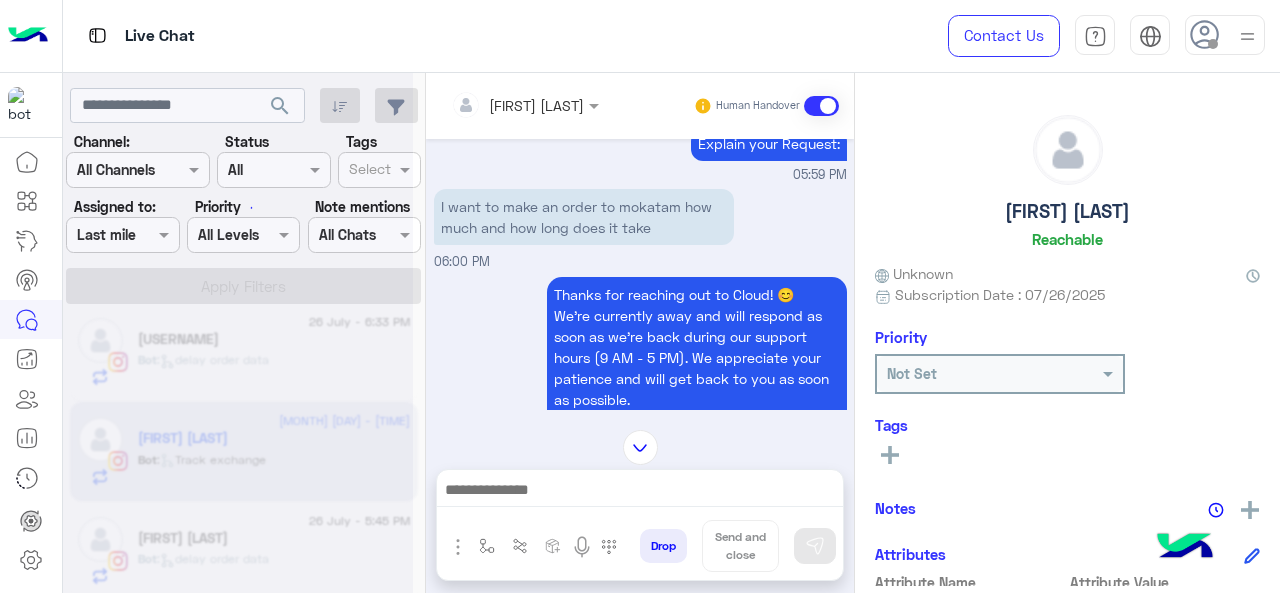 scroll, scrollTop: 0, scrollLeft: 0, axis: both 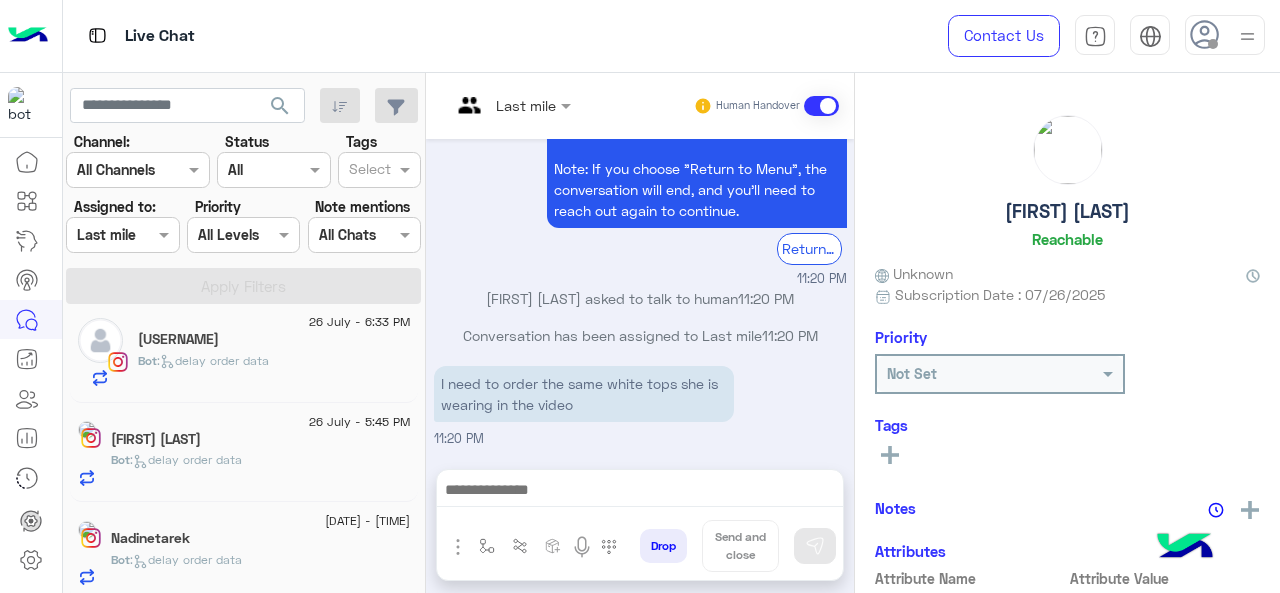click on "[FIRST] [LAST]" 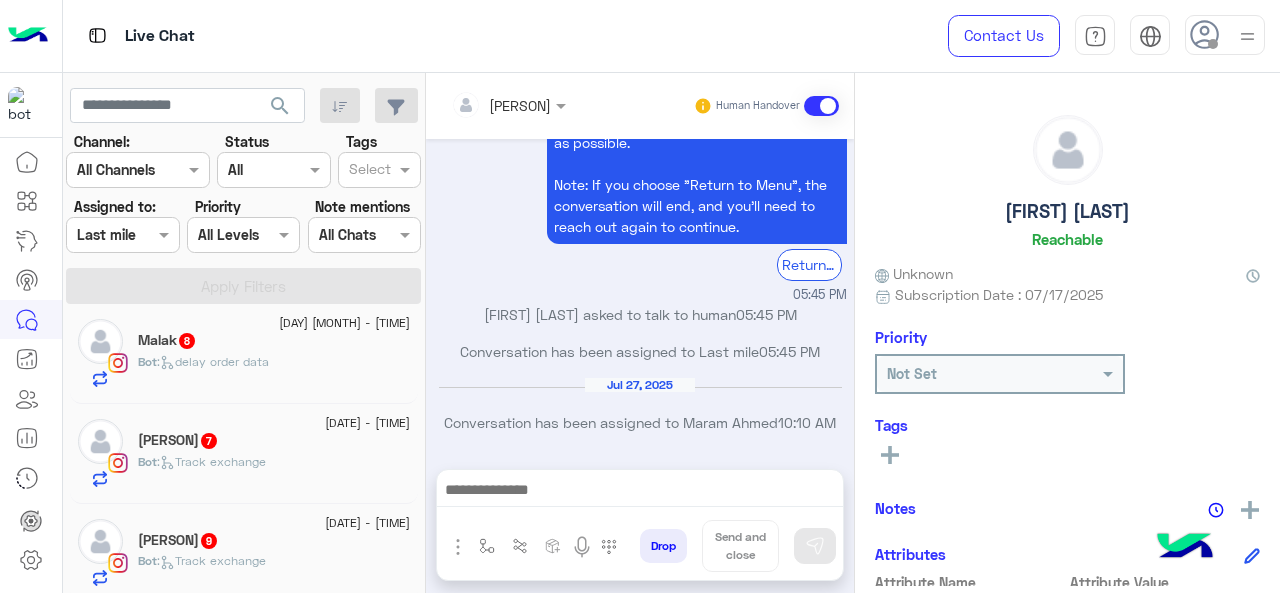 click on "[DATE] - [TIME]  [PERSON]   7 Bot :   Track exchange" 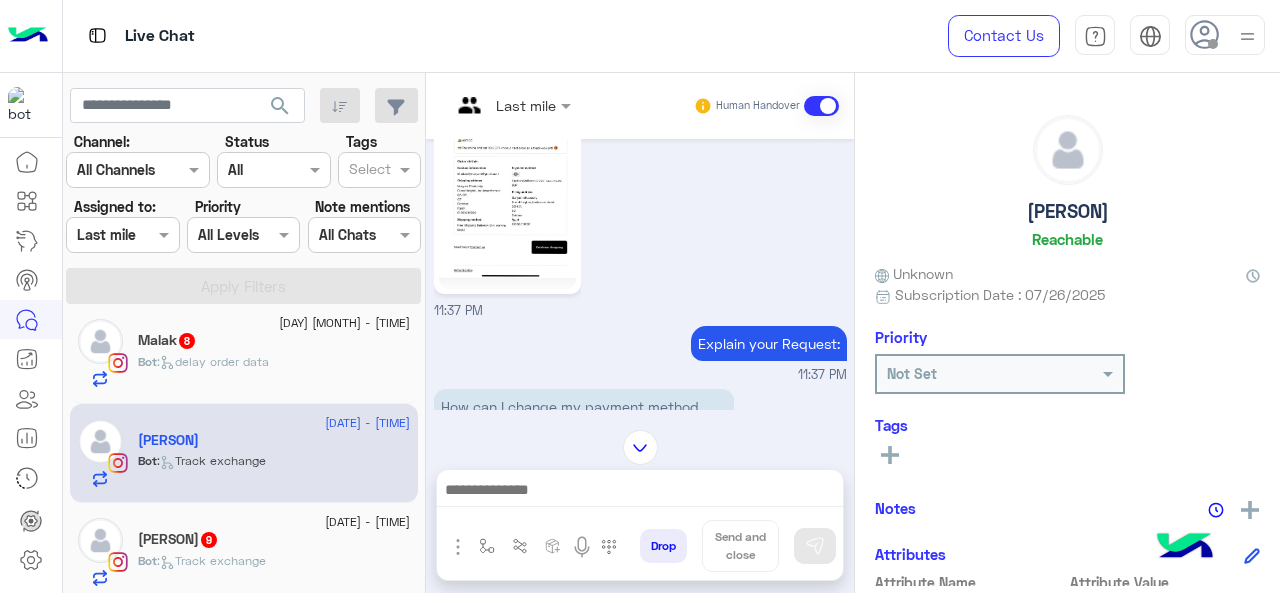 click at bounding box center (511, 104) 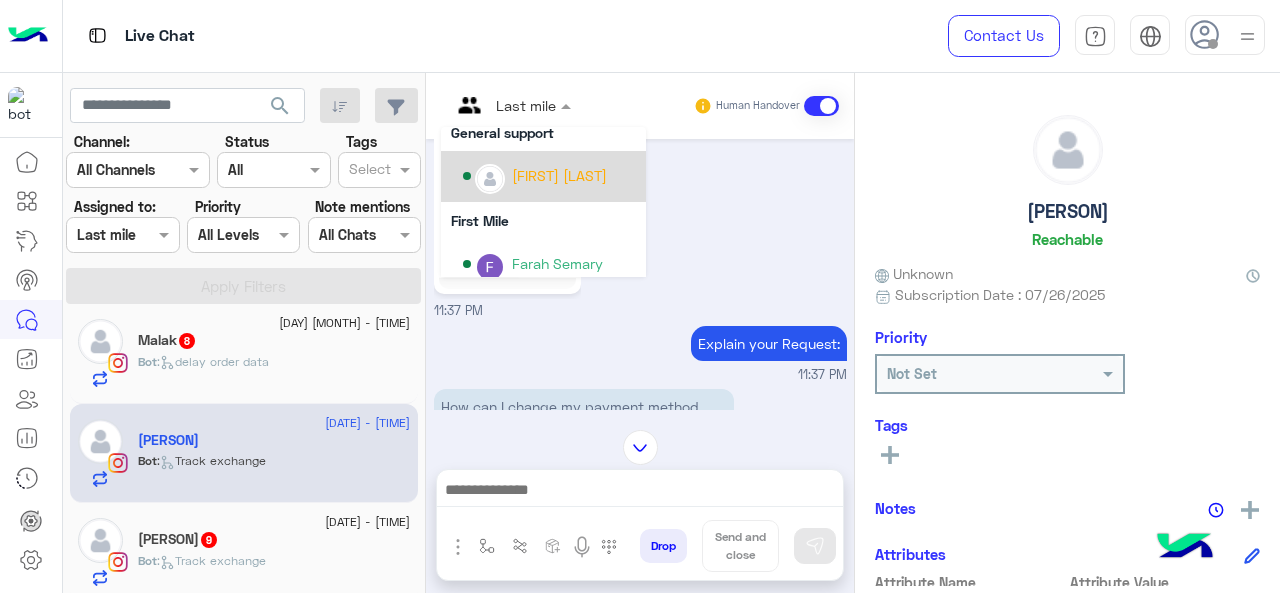 click on "[FIRST] [LAST]" at bounding box center (559, 175) 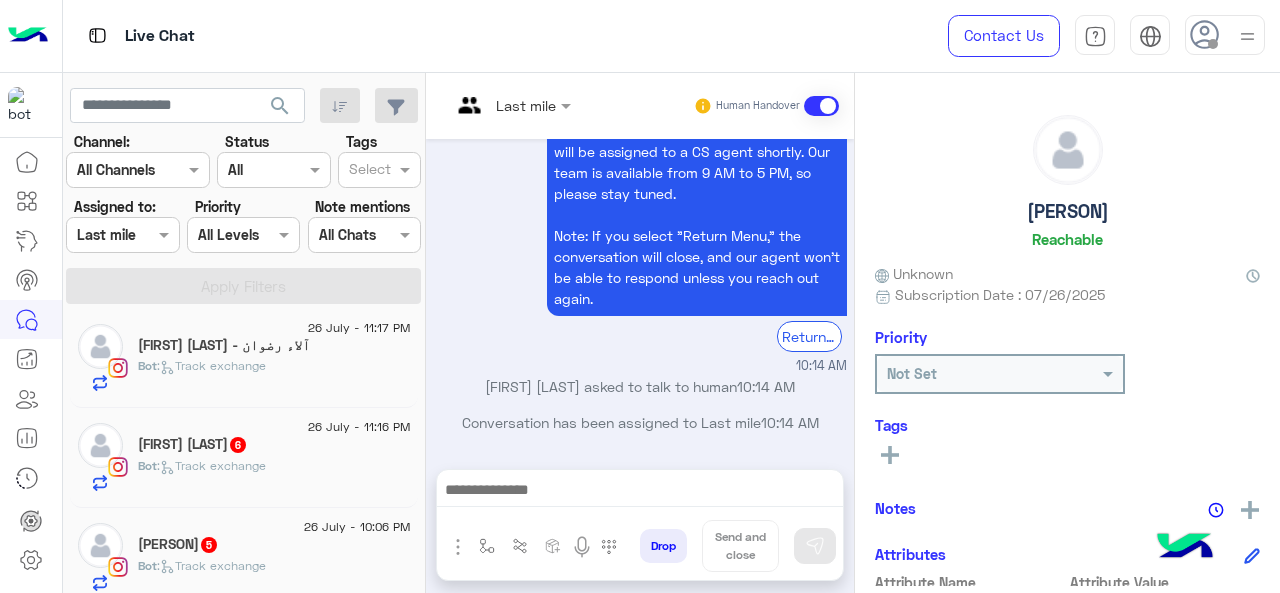 click on ":   Track exchange" 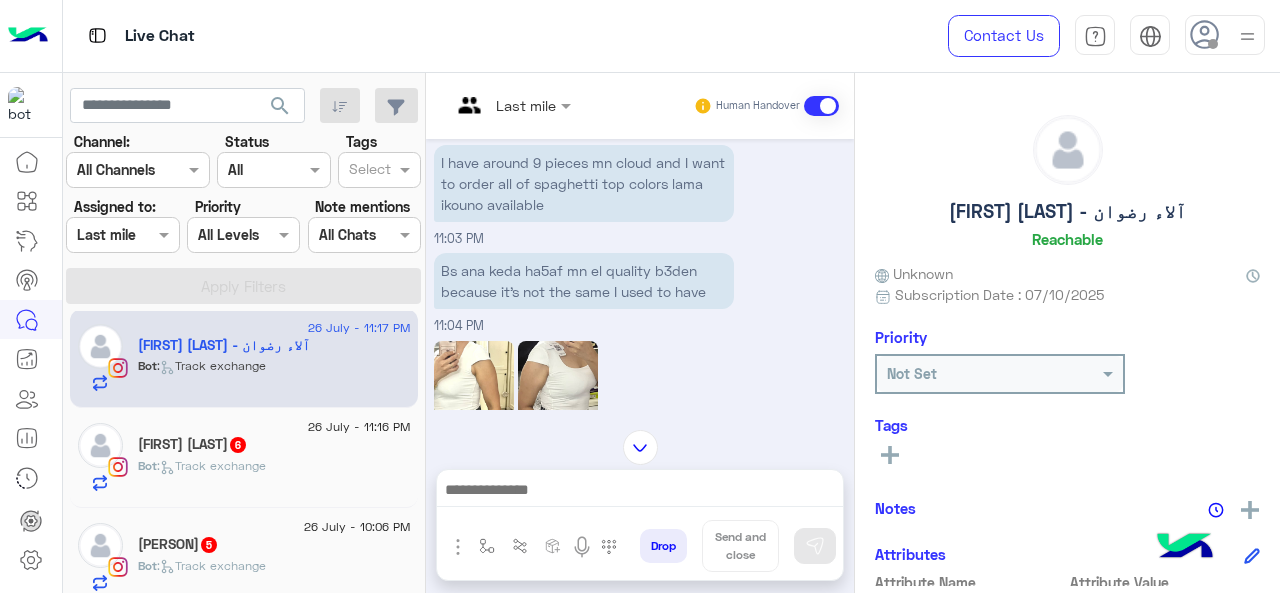 click 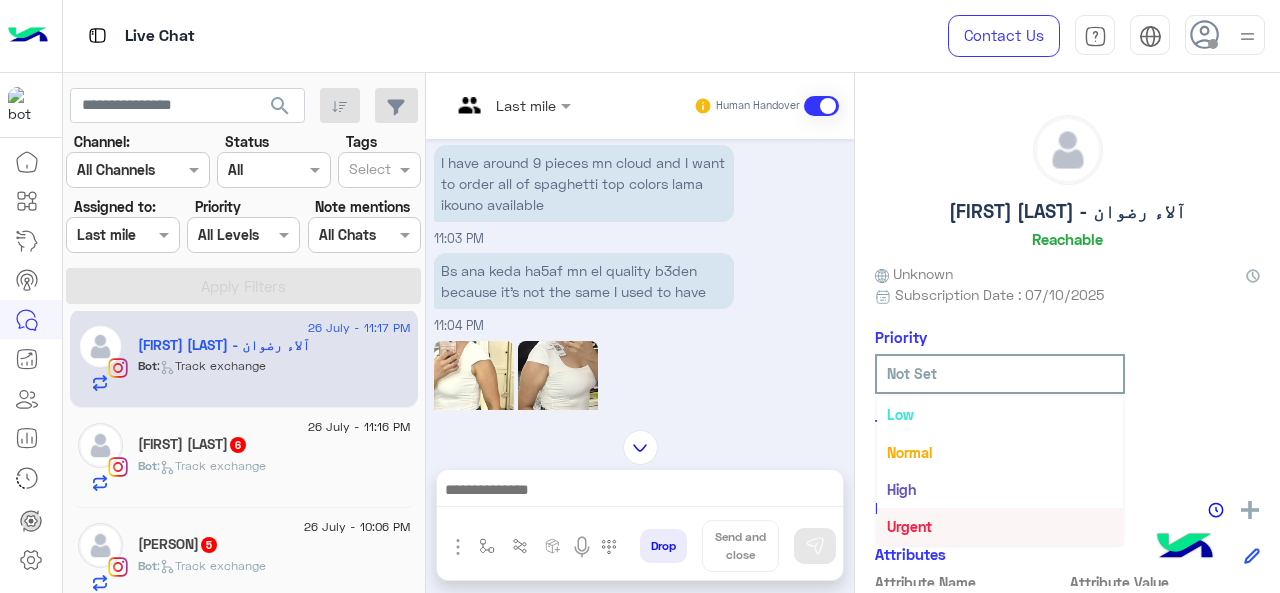 click on "Urgent" at bounding box center [909, 526] 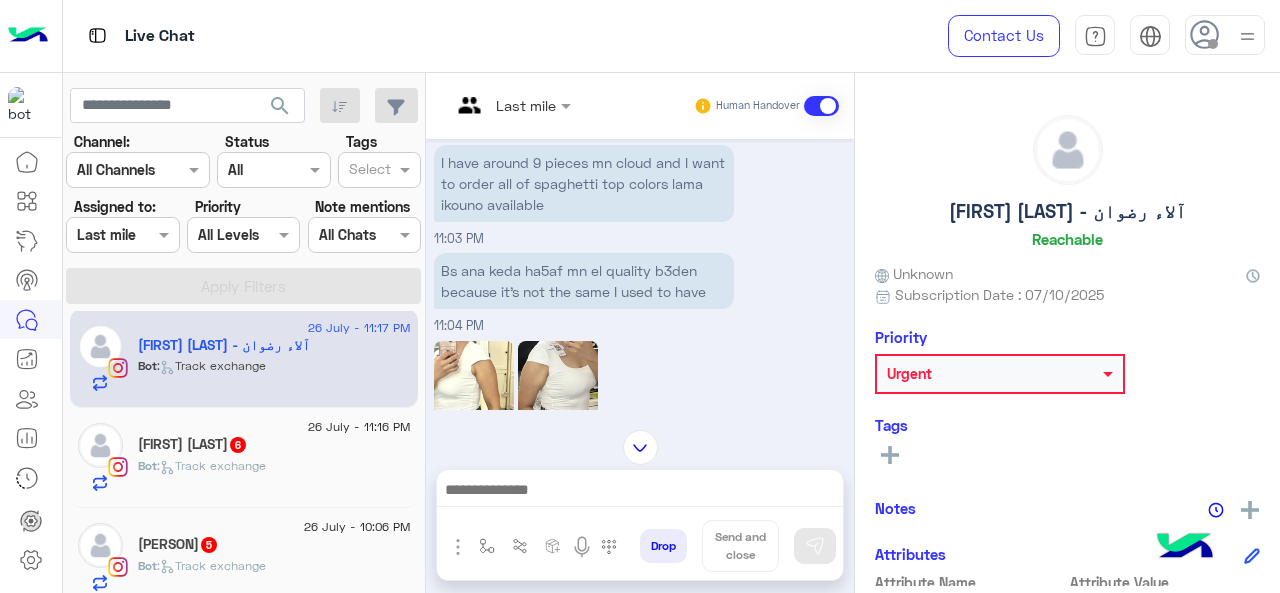 click at bounding box center (511, 104) 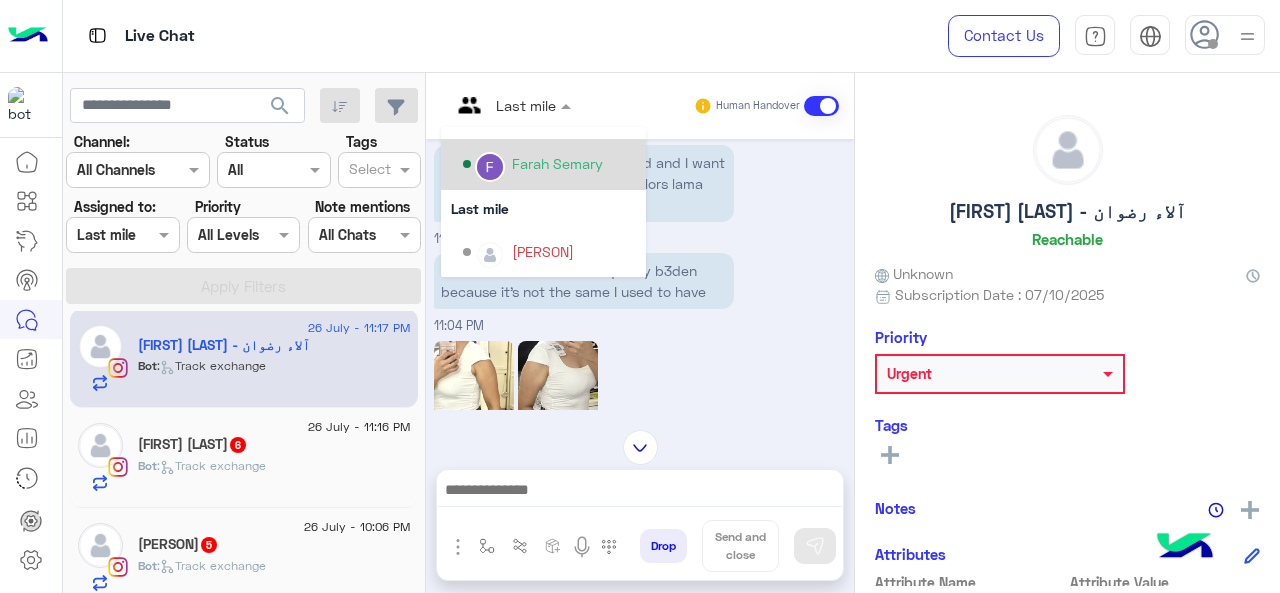 click on "Farah Semary" at bounding box center [557, 163] 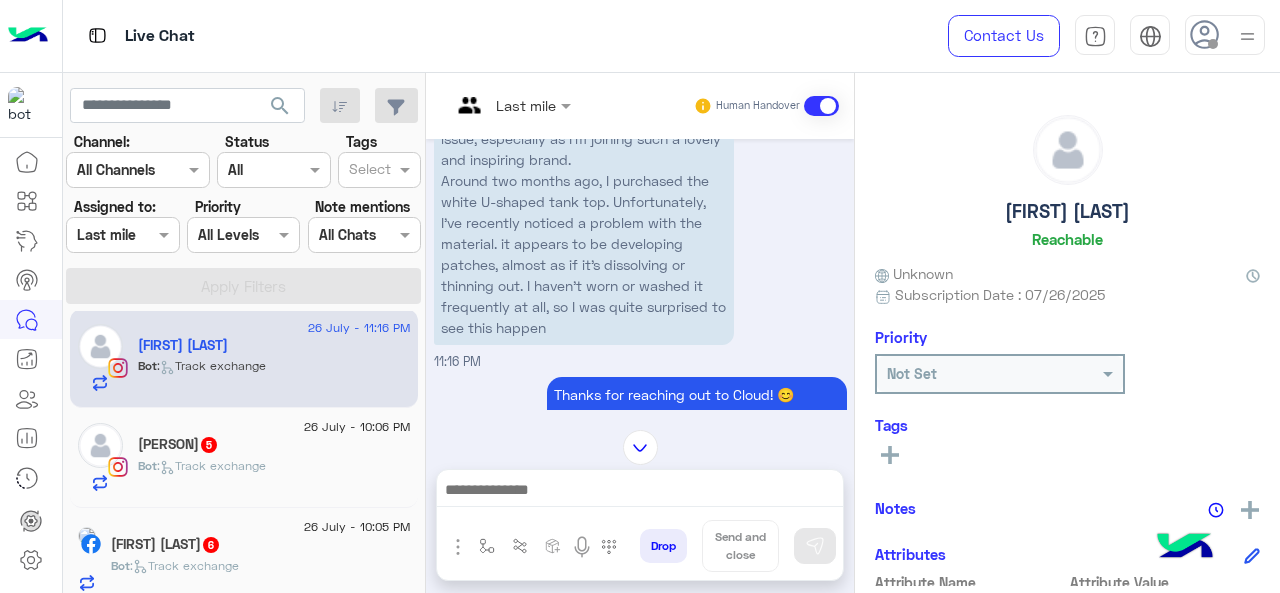 click on "Not Set" 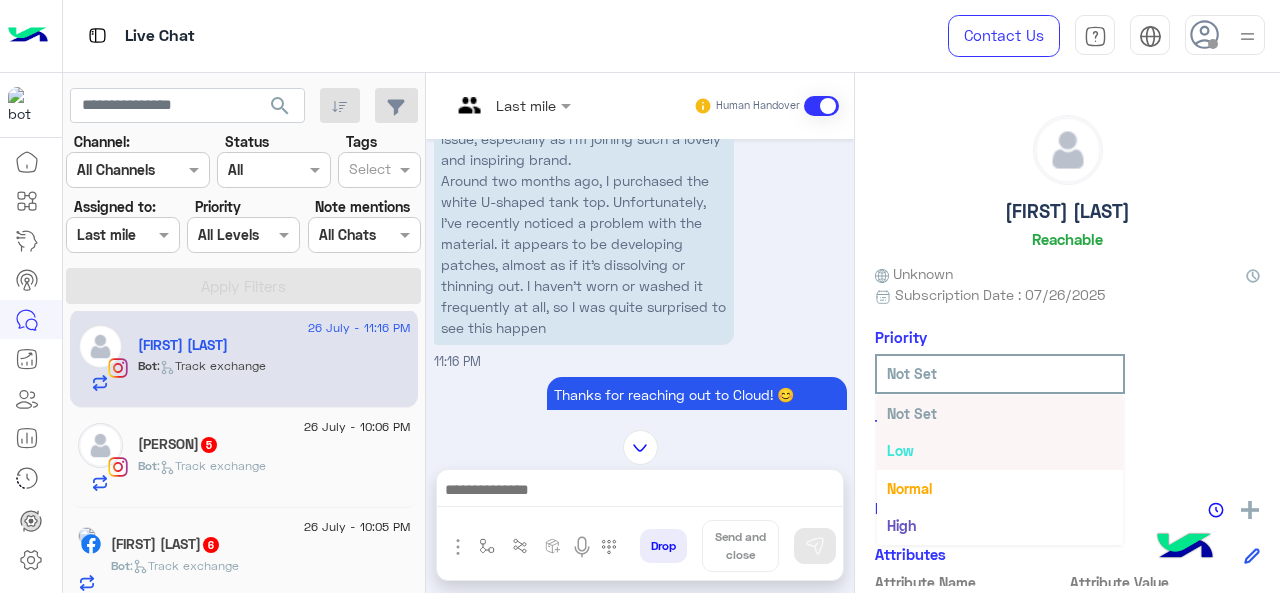 scroll, scrollTop: 36, scrollLeft: 0, axis: vertical 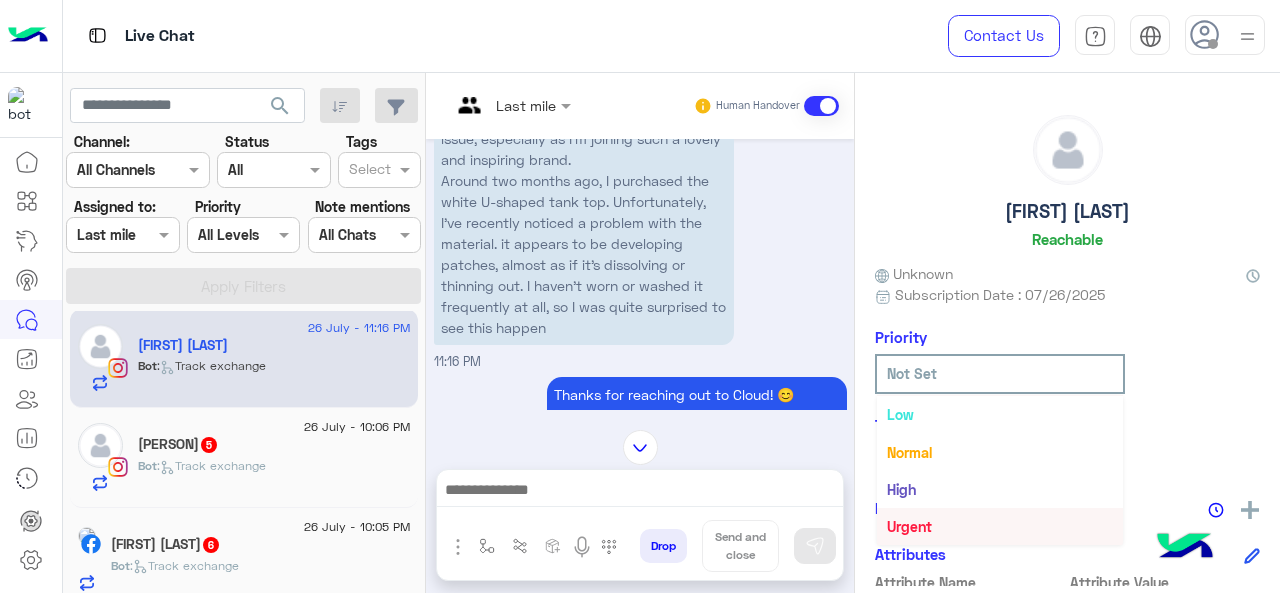 click on "Urgent" at bounding box center (909, 526) 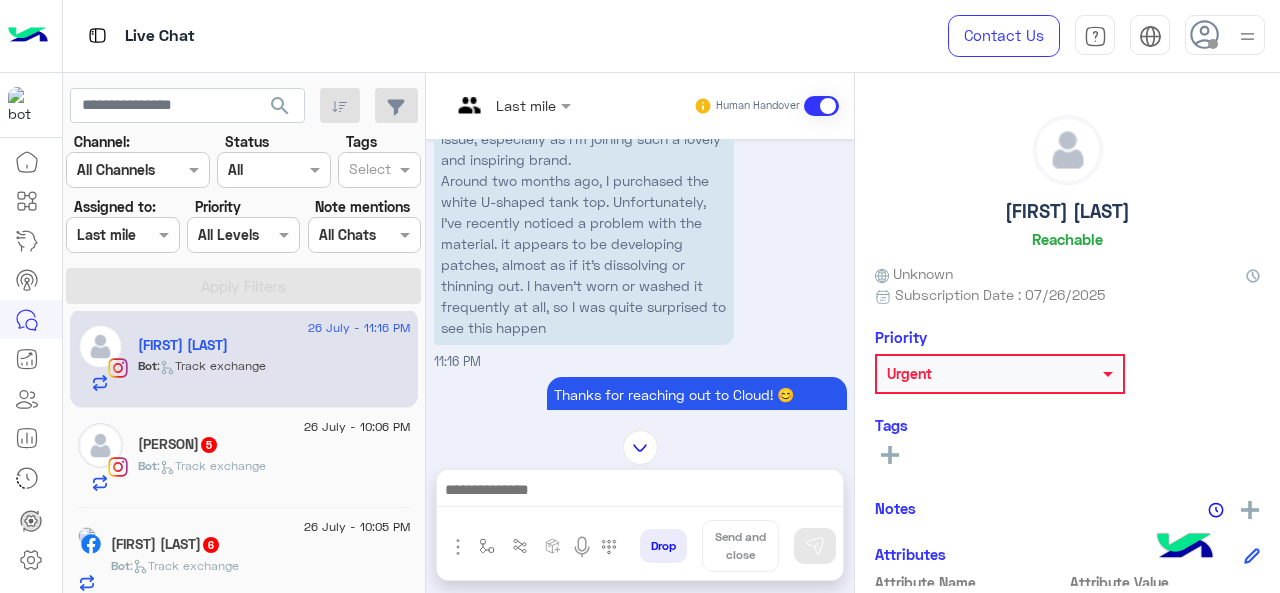 drag, startPoint x: 921, startPoint y: 509, endPoint x: 540, endPoint y: 91, distance: 565.58374 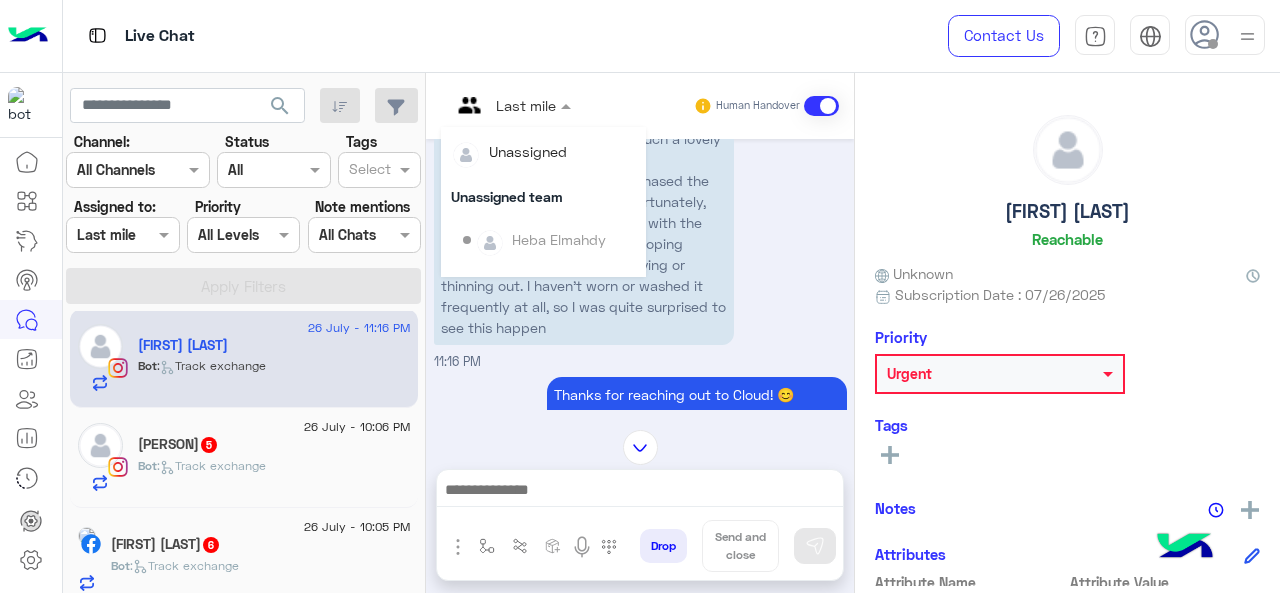 scroll, scrollTop: 354, scrollLeft: 0, axis: vertical 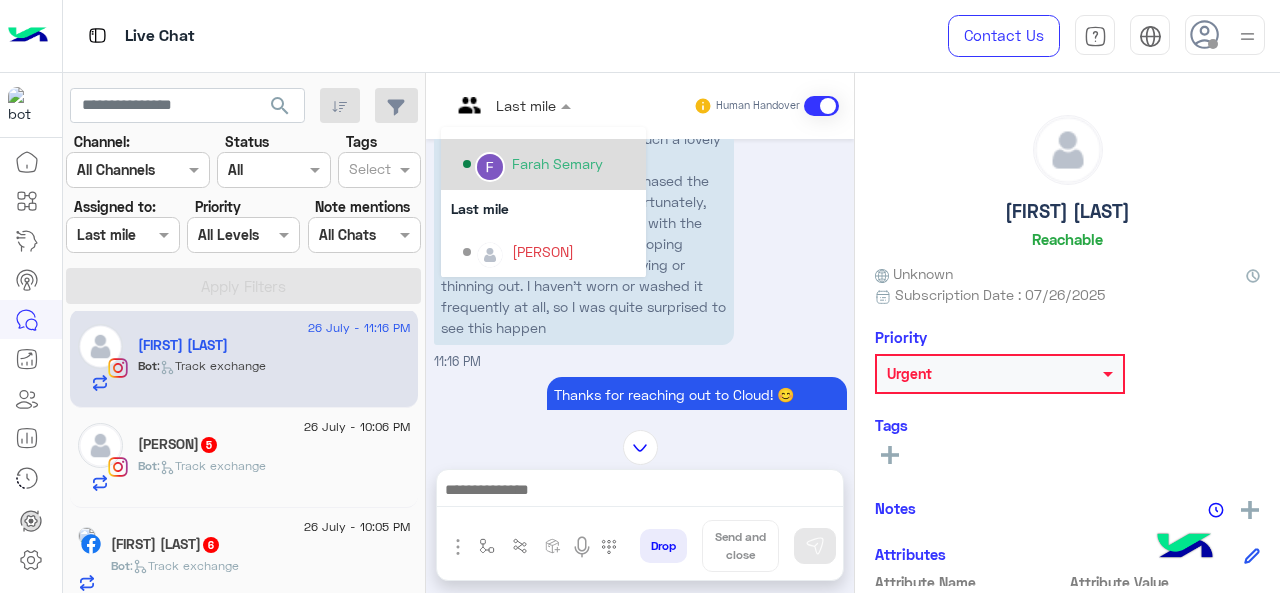 click on "Farah Semary" at bounding box center (557, 163) 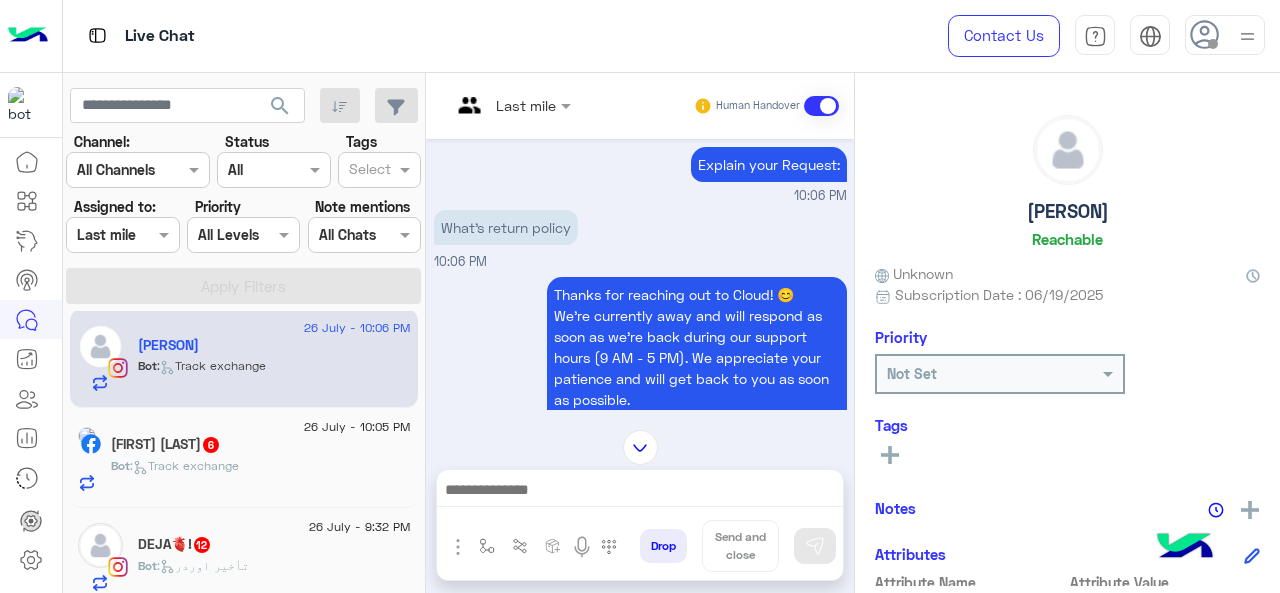 scroll, scrollTop: 486, scrollLeft: 0, axis: vertical 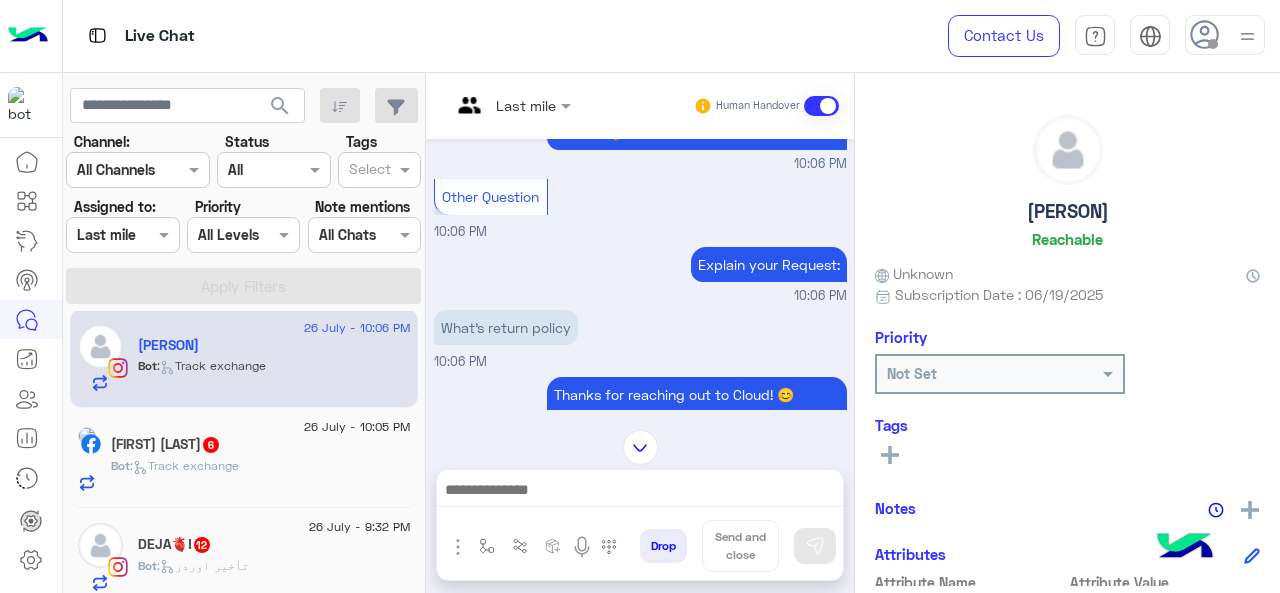 click on "Last mile" at bounding box center (503, 106) 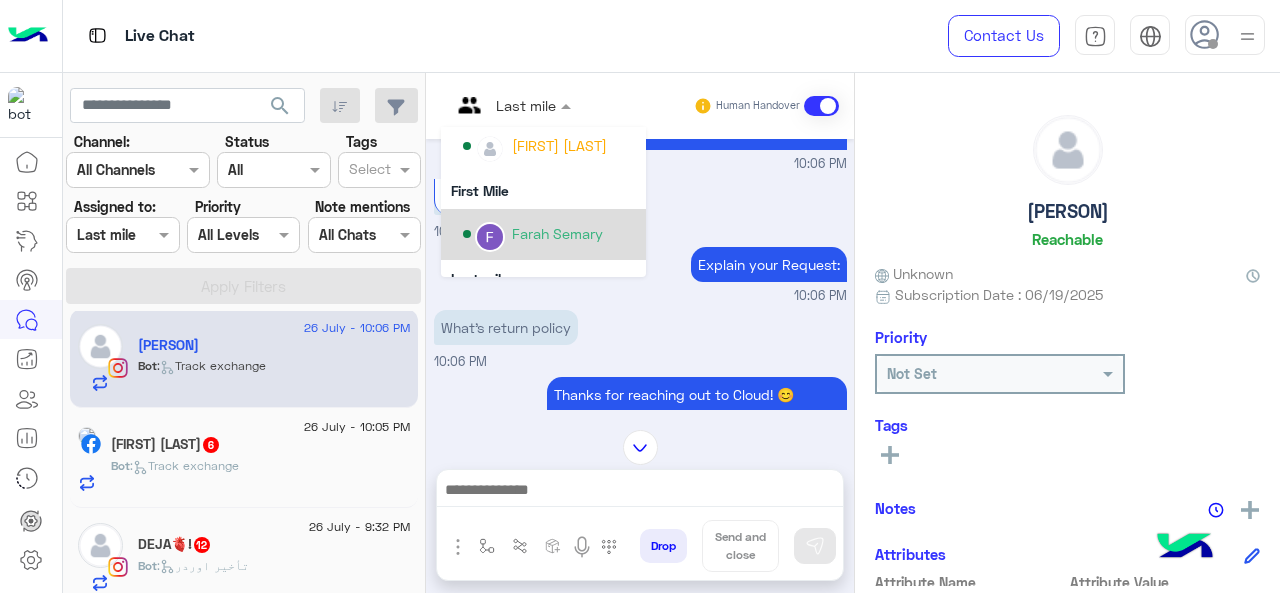scroll, scrollTop: 254, scrollLeft: 0, axis: vertical 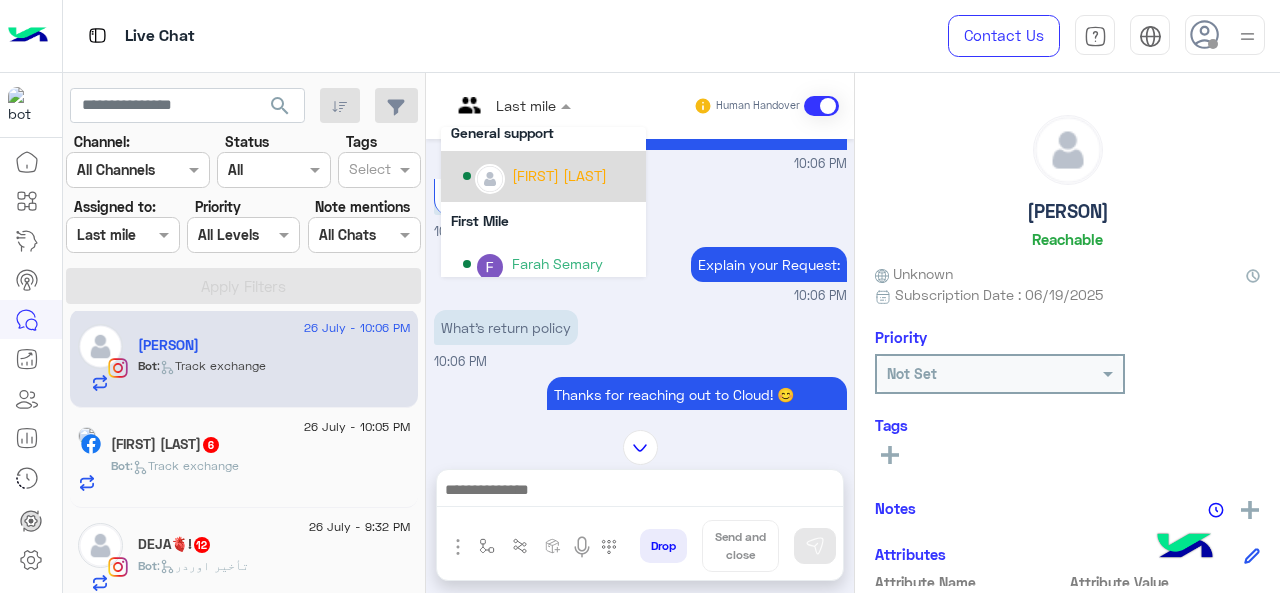 click on "[FIRST] [LAST]" at bounding box center [559, 175] 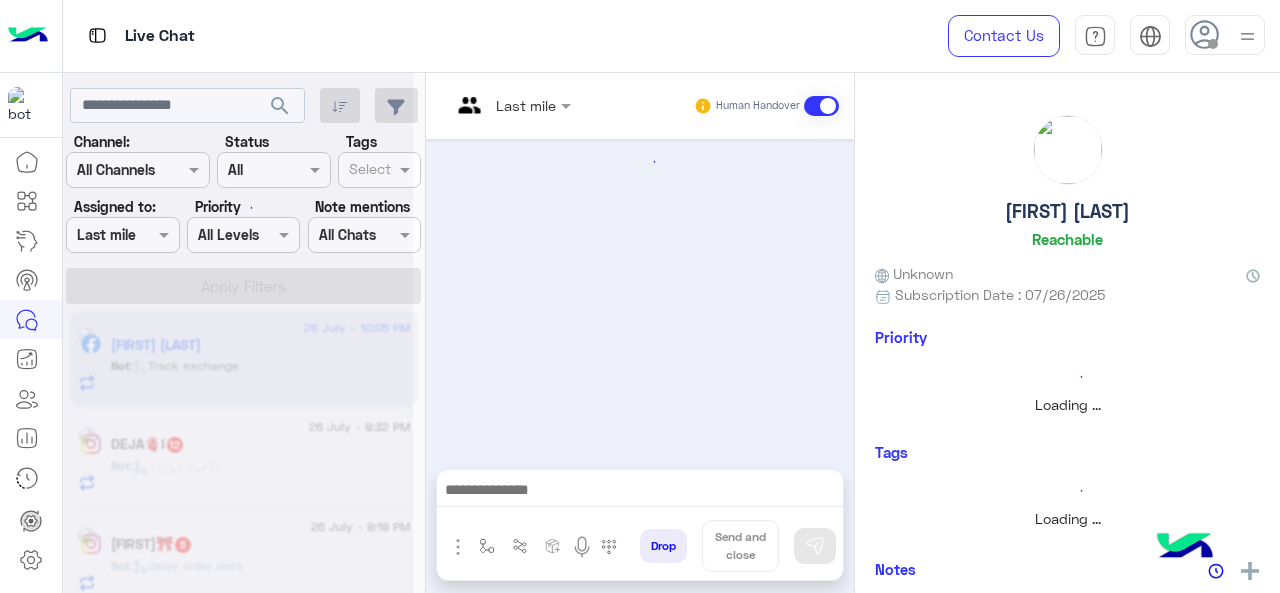 scroll, scrollTop: 785, scrollLeft: 0, axis: vertical 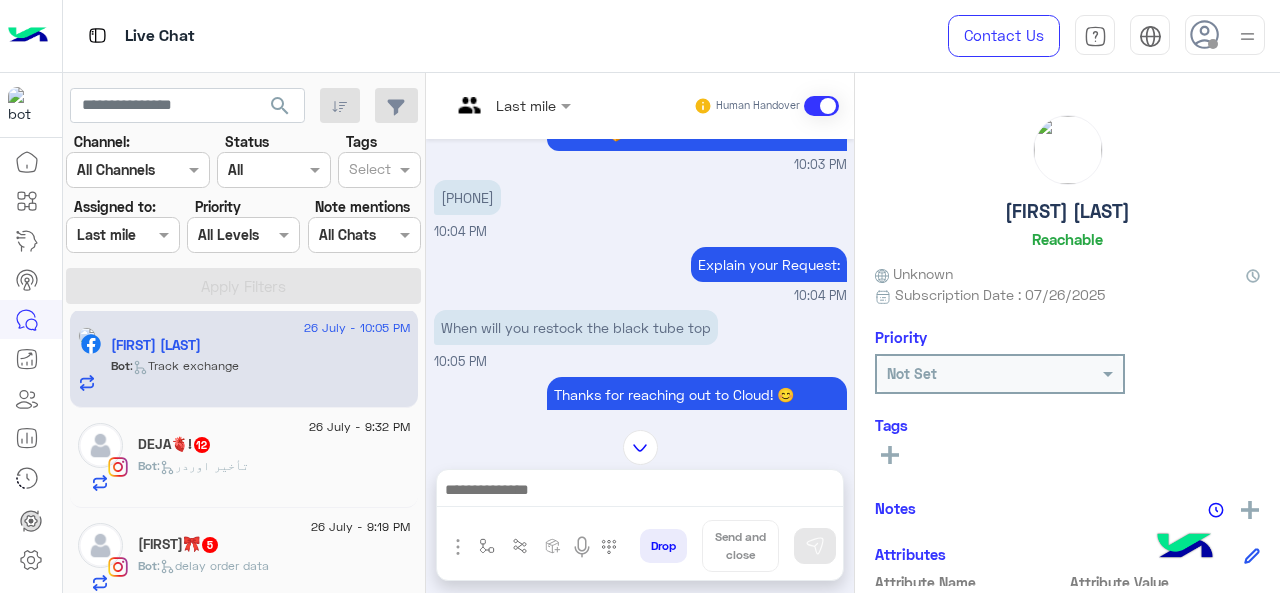click at bounding box center (511, 104) 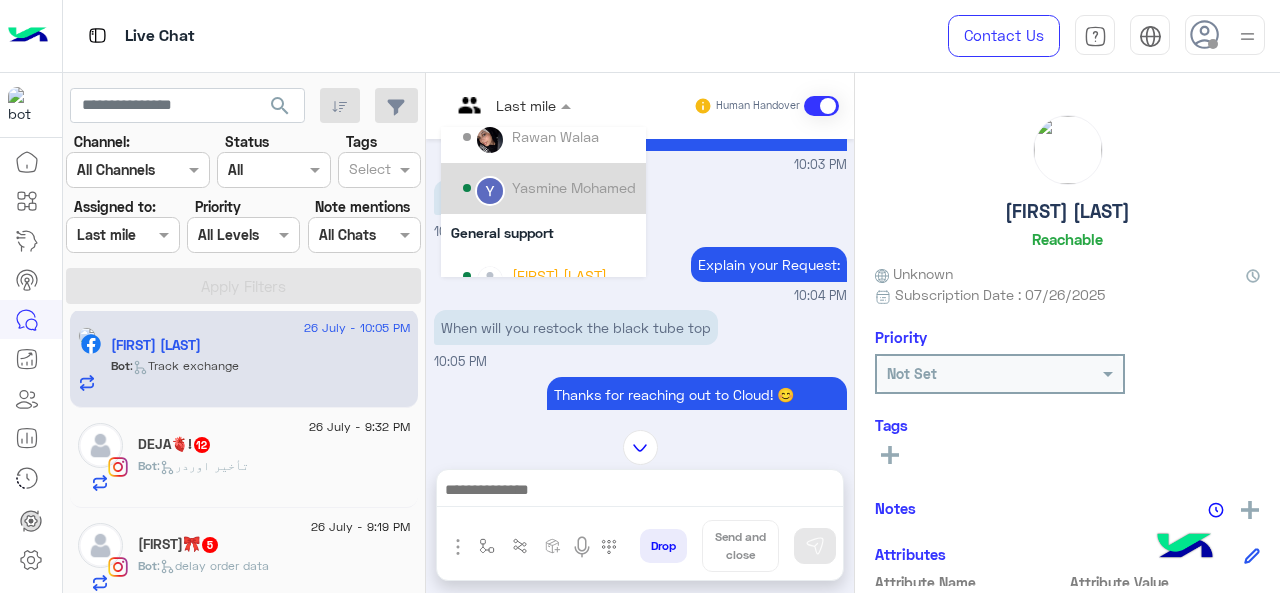 scroll, scrollTop: 254, scrollLeft: 0, axis: vertical 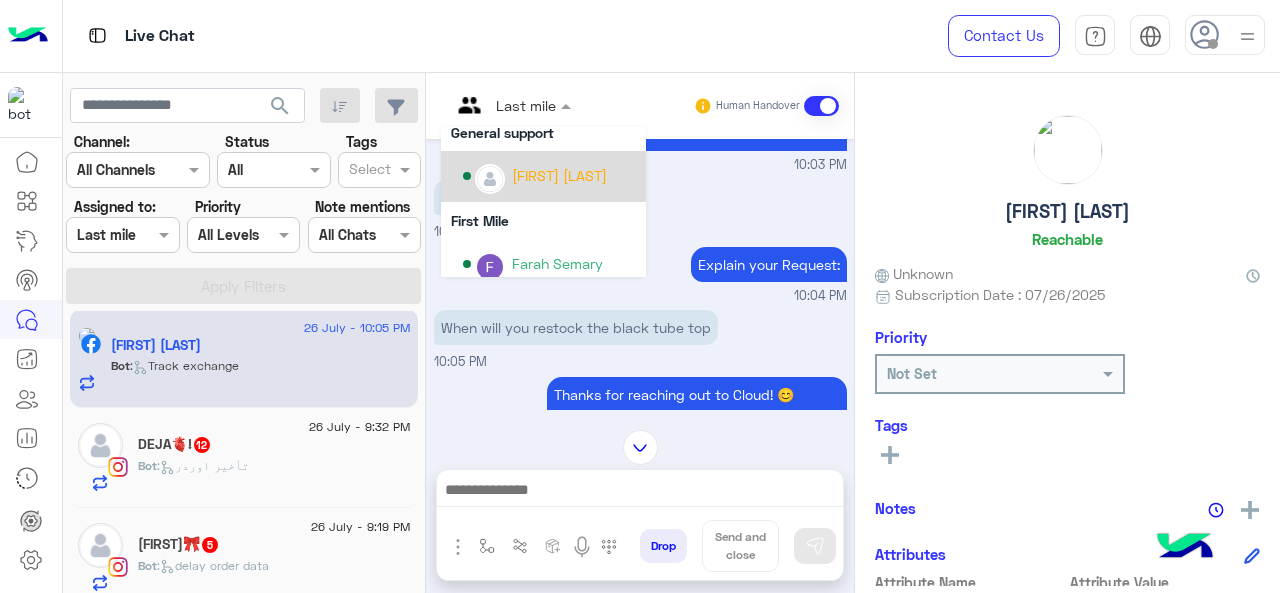 click on "[FIRST] [LAST]" at bounding box center [543, 176] 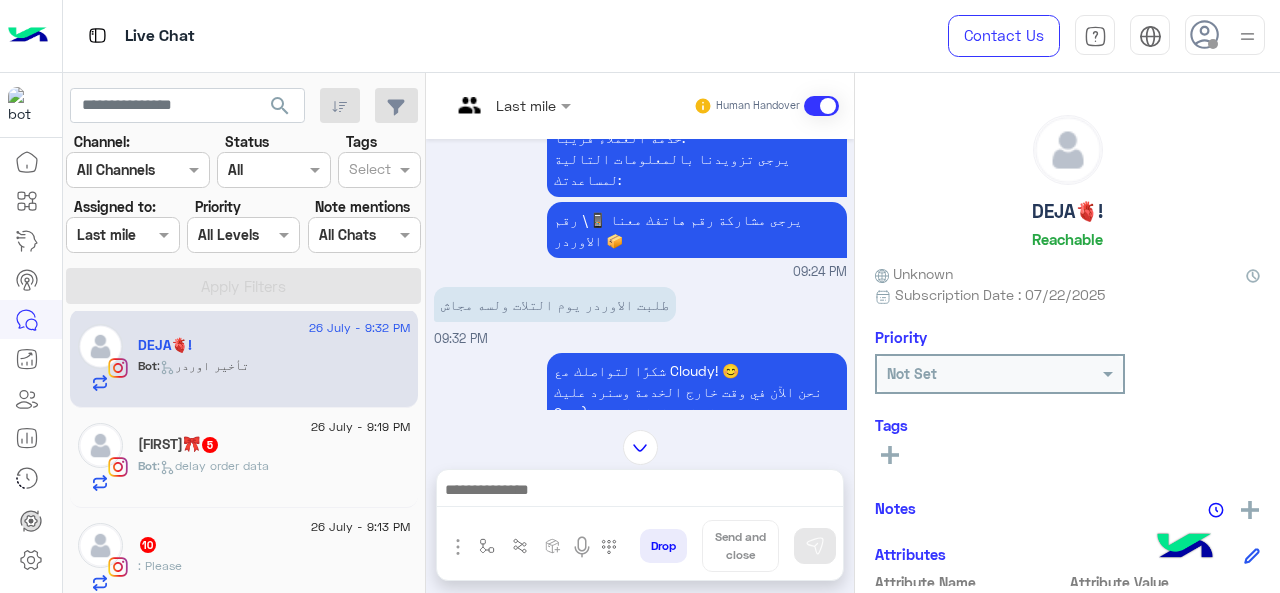 scroll, scrollTop: 472, scrollLeft: 0, axis: vertical 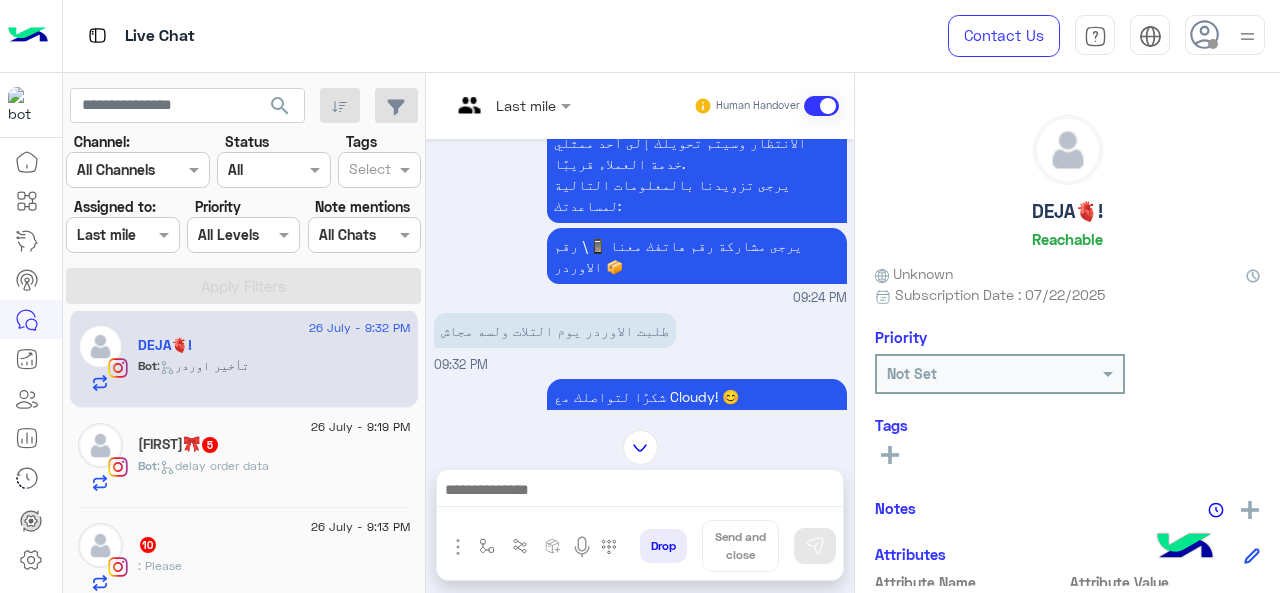 click at bounding box center [511, 104] 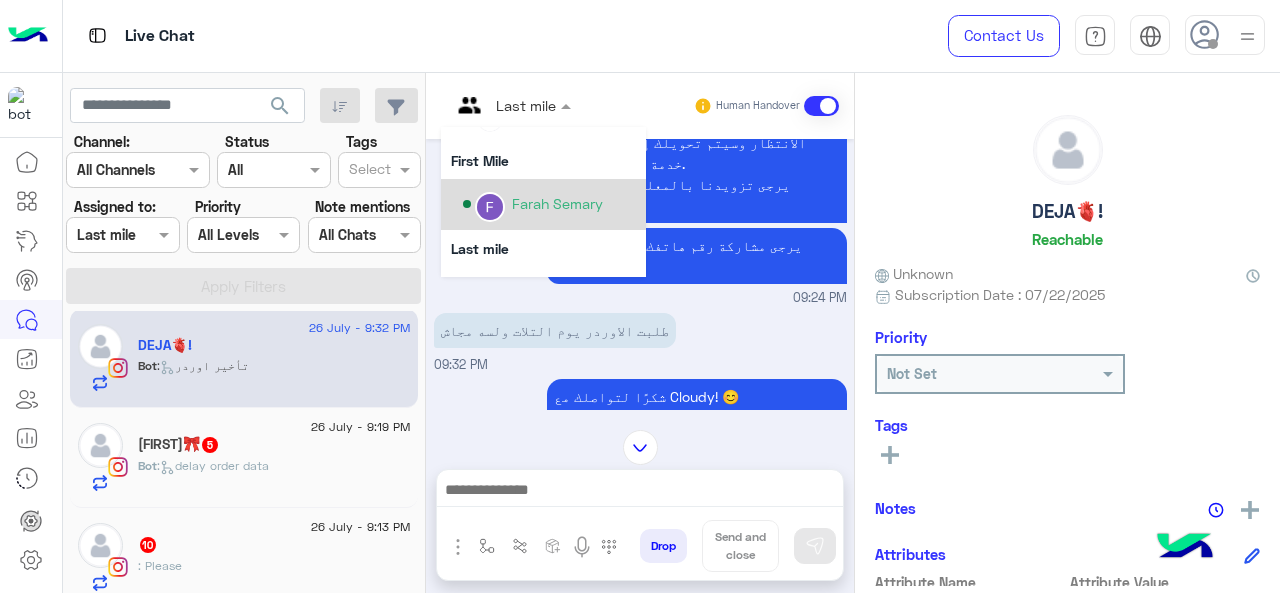 scroll, scrollTop: 354, scrollLeft: 0, axis: vertical 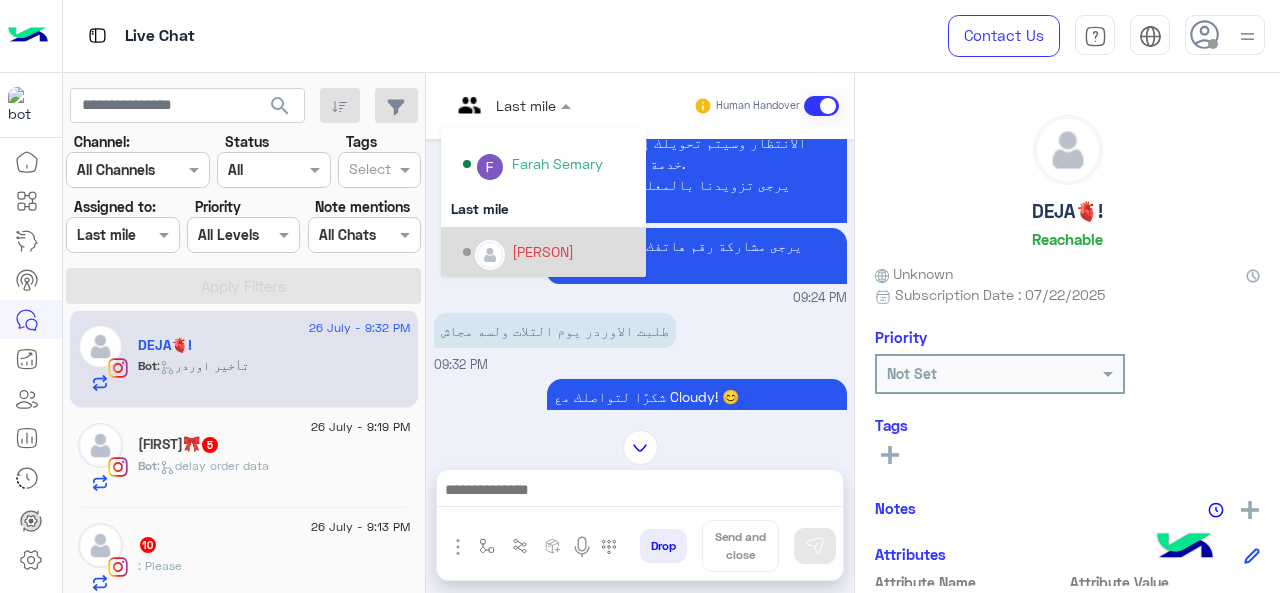 drag, startPoint x: 534, startPoint y: 185, endPoint x: 550, endPoint y: 245, distance: 62.0967 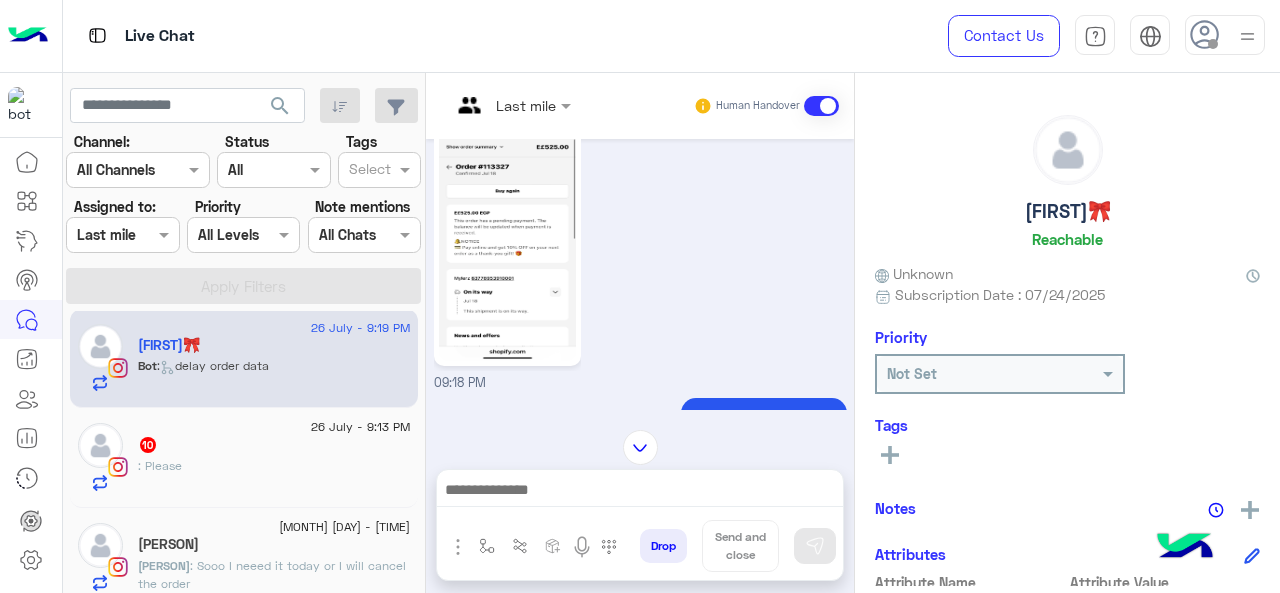 scroll, scrollTop: 587, scrollLeft: 0, axis: vertical 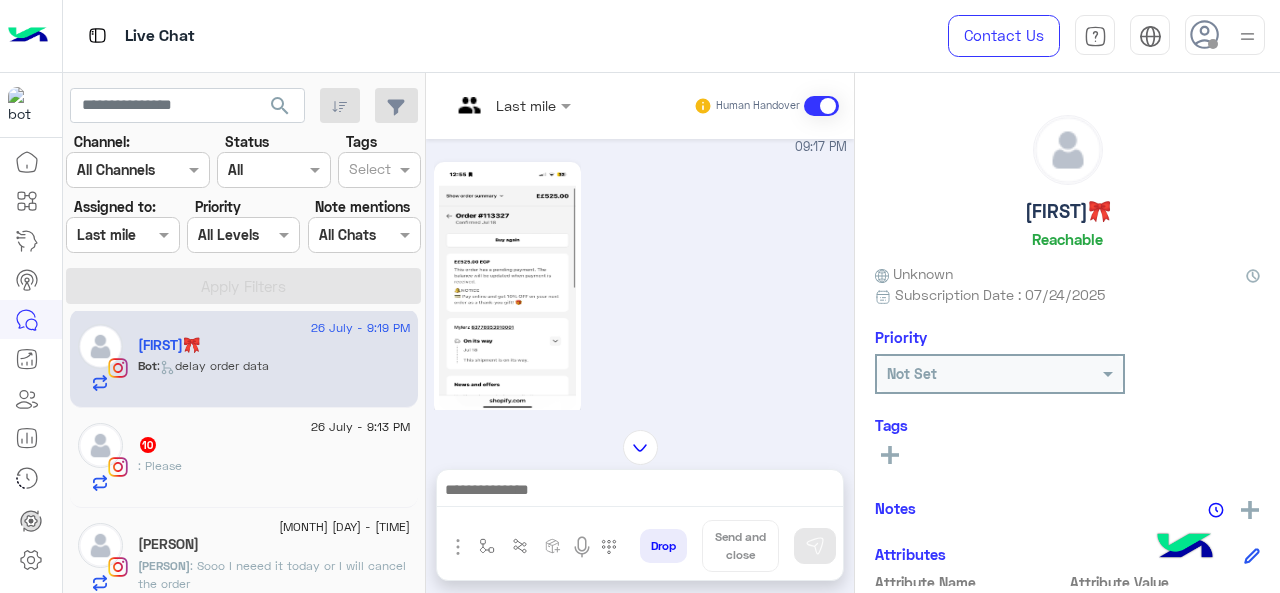 click at bounding box center (511, 104) 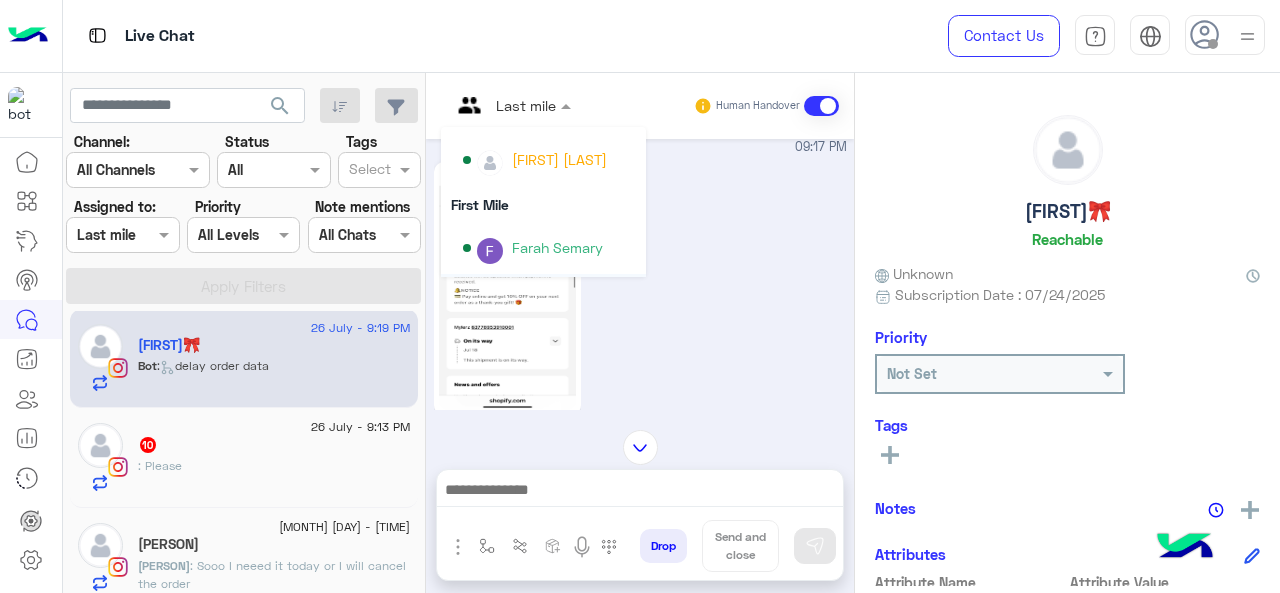 scroll, scrollTop: 354, scrollLeft: 0, axis: vertical 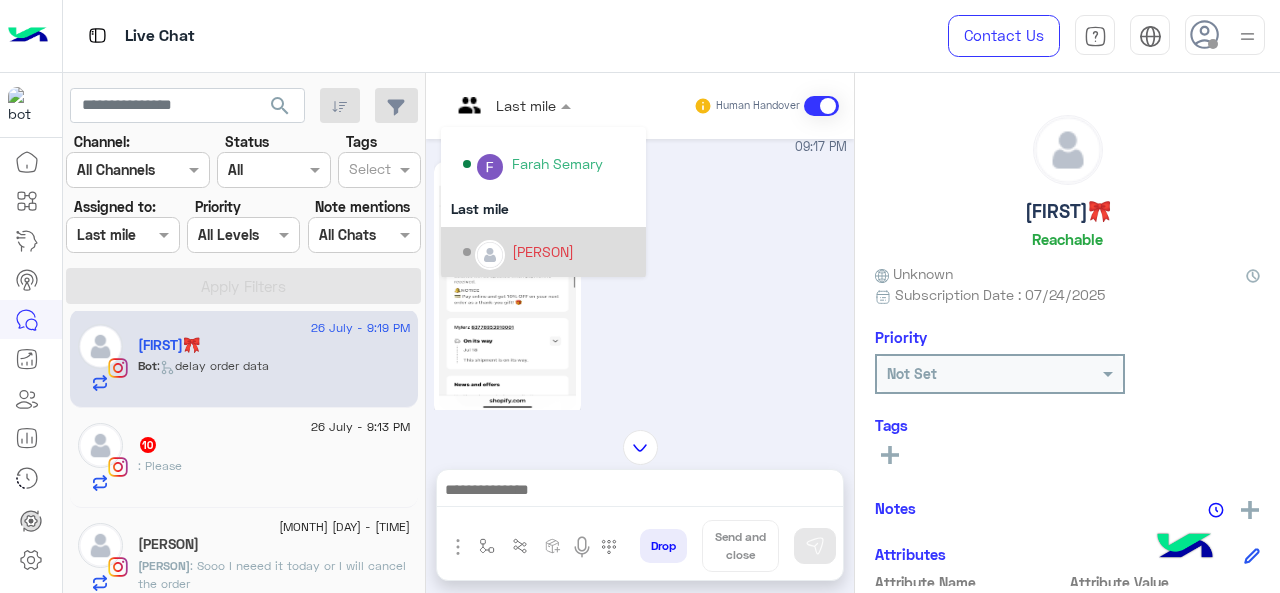 click on "[PERSON]" at bounding box center [543, 251] 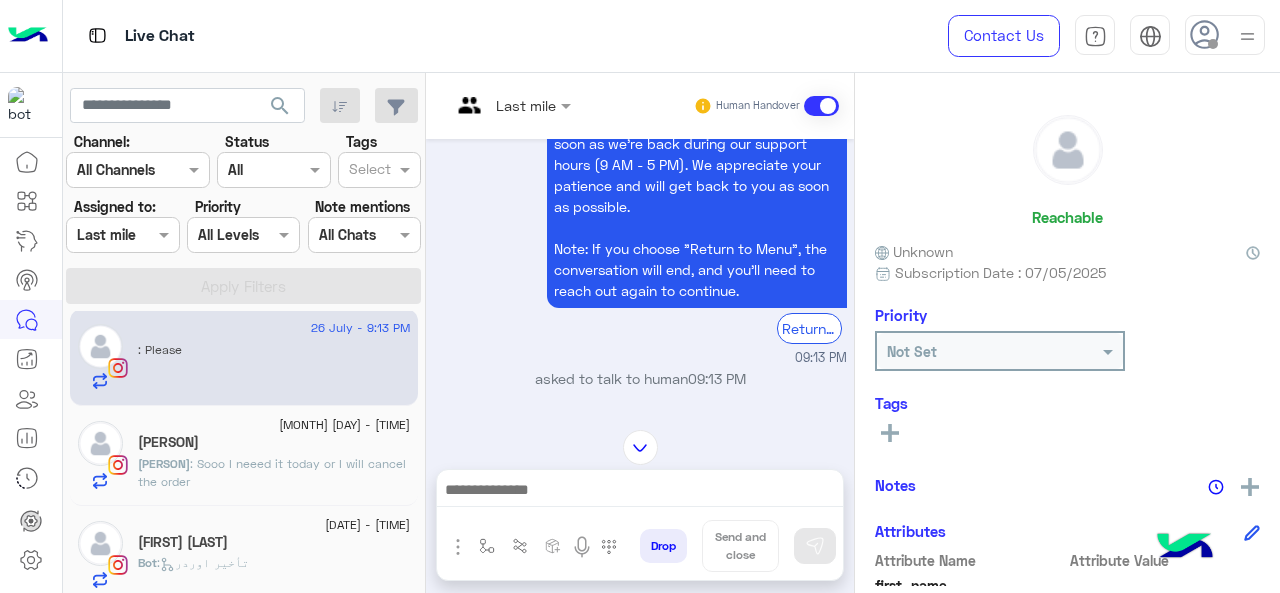 scroll, scrollTop: 3368, scrollLeft: 0, axis: vertical 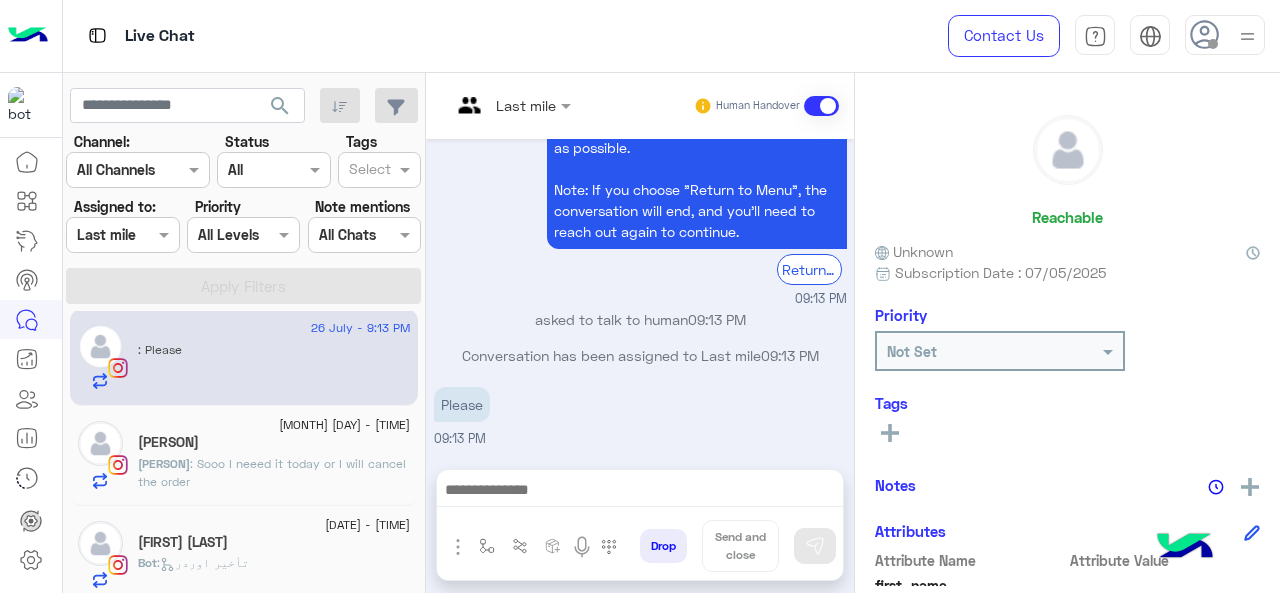 drag, startPoint x: 903, startPoint y: 342, endPoint x: 906, endPoint y: 371, distance: 29.15476 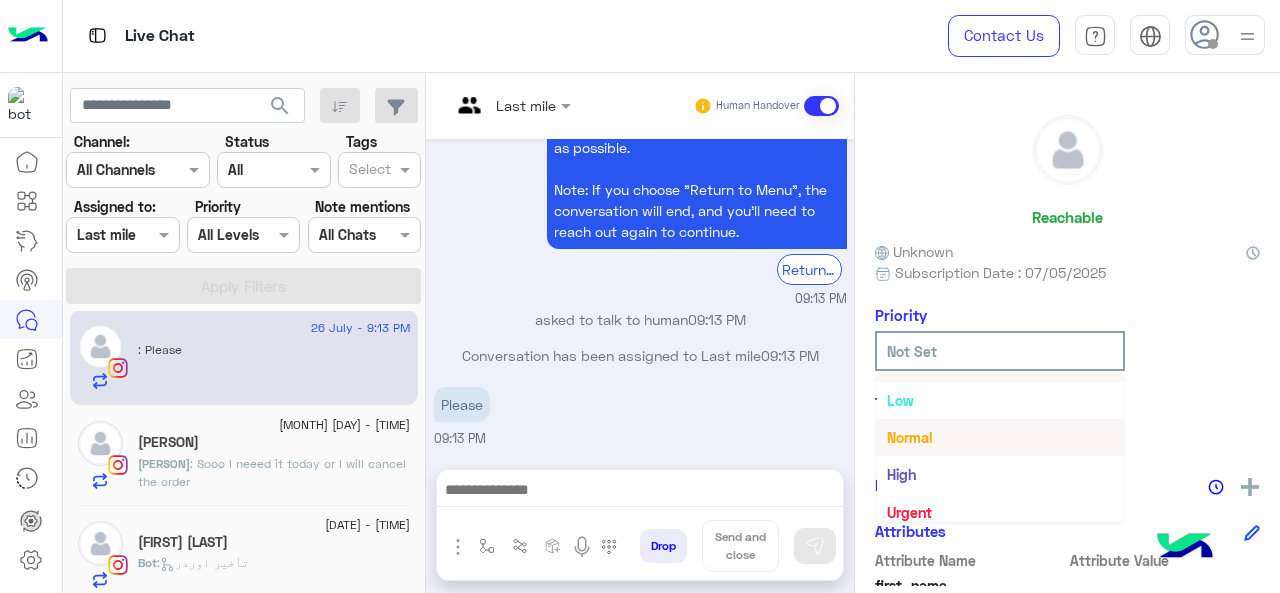 scroll, scrollTop: 36, scrollLeft: 0, axis: vertical 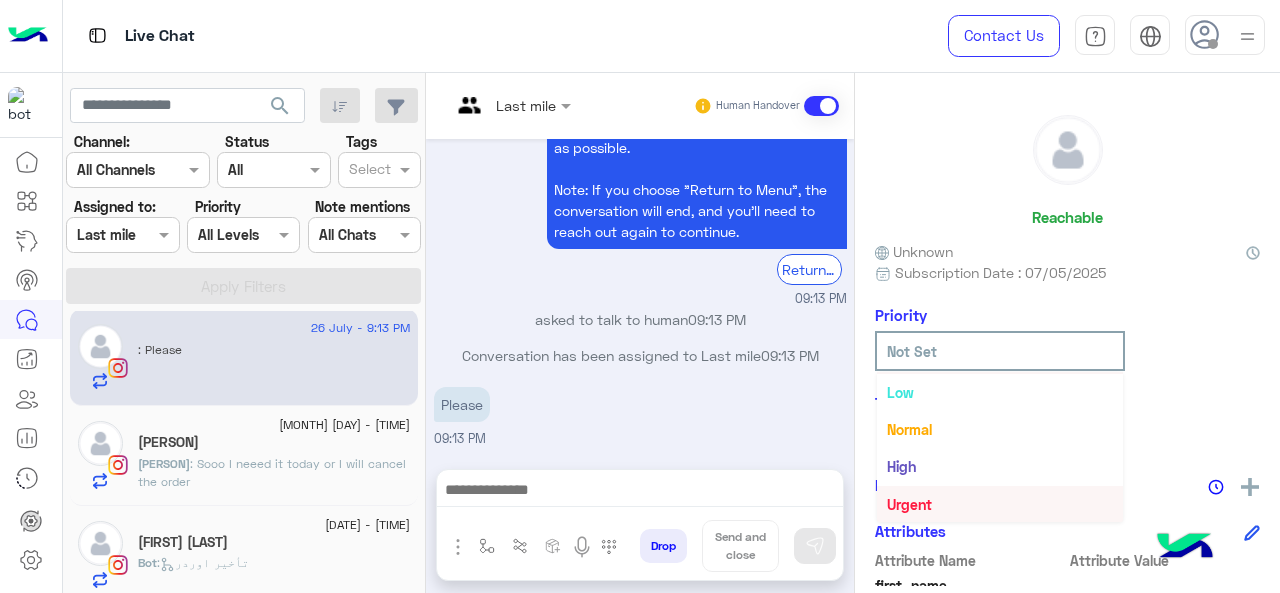 click on "Urgent" at bounding box center (1000, 504) 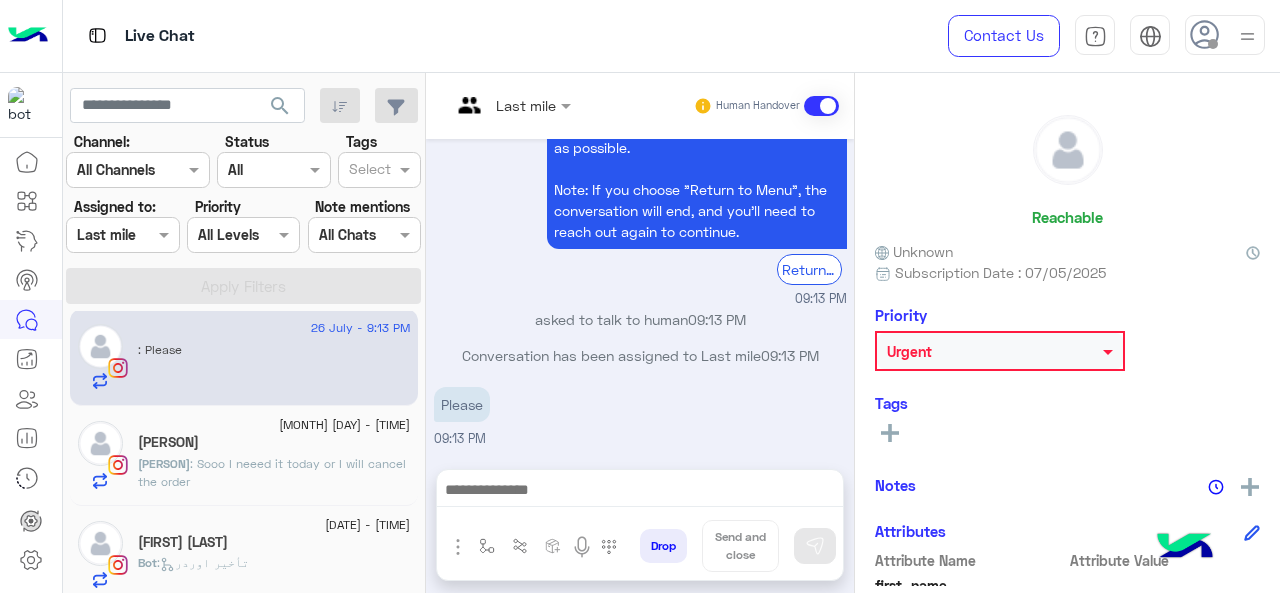 click at bounding box center (511, 104) 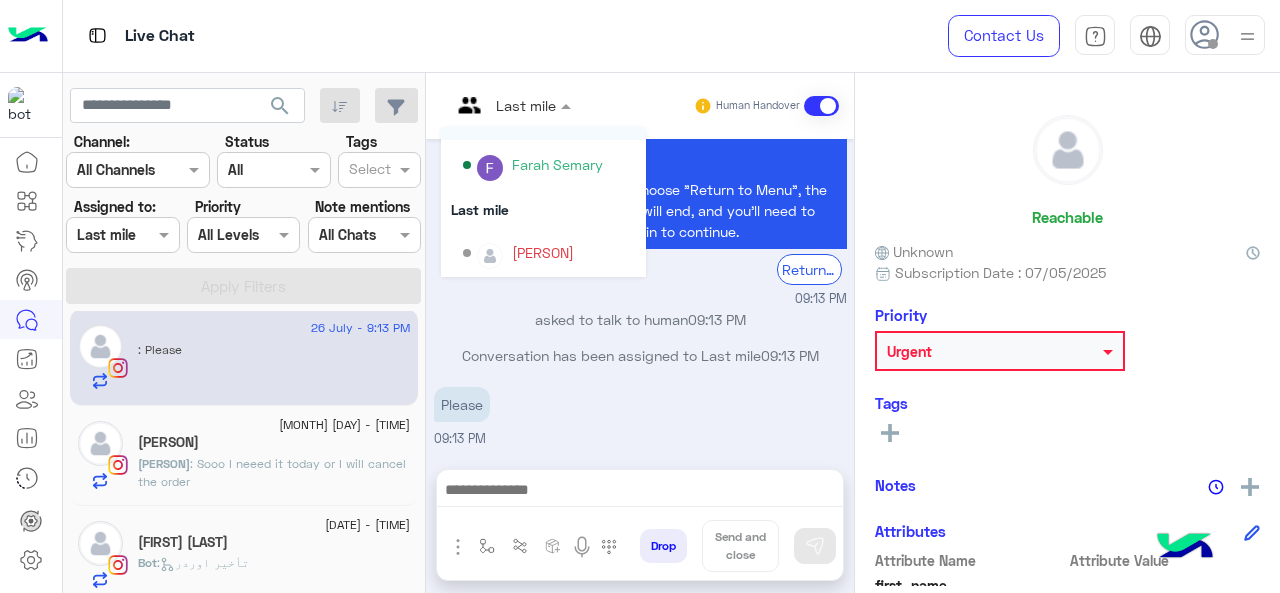 scroll, scrollTop: 354, scrollLeft: 0, axis: vertical 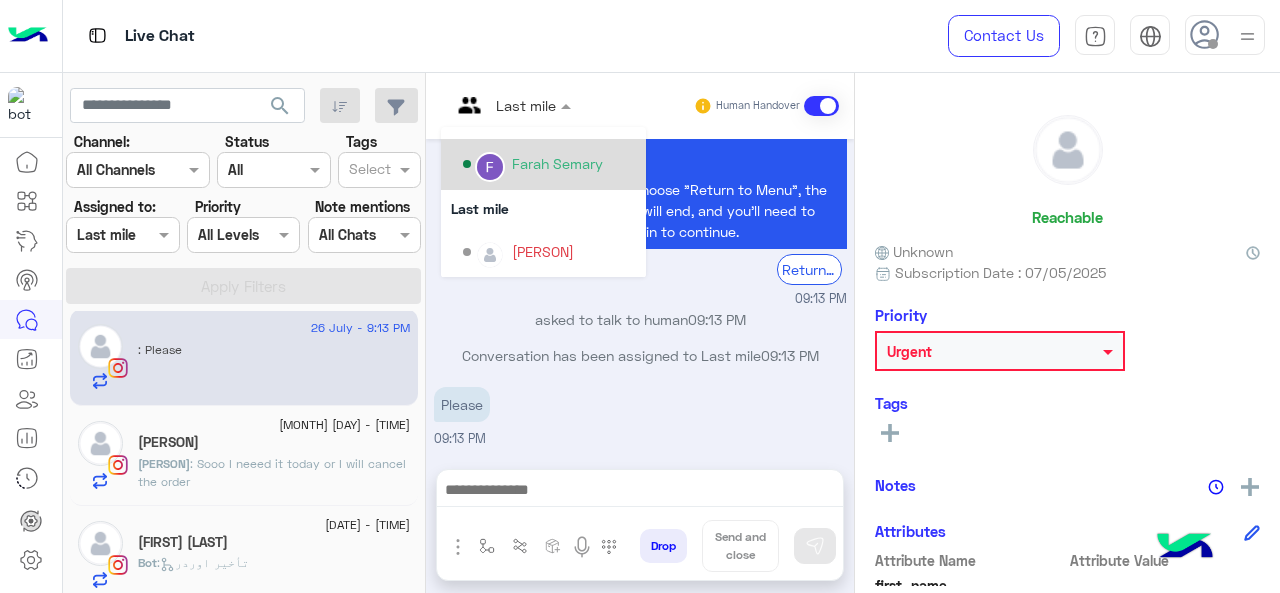 click on "Farah Semary" at bounding box center (557, 163) 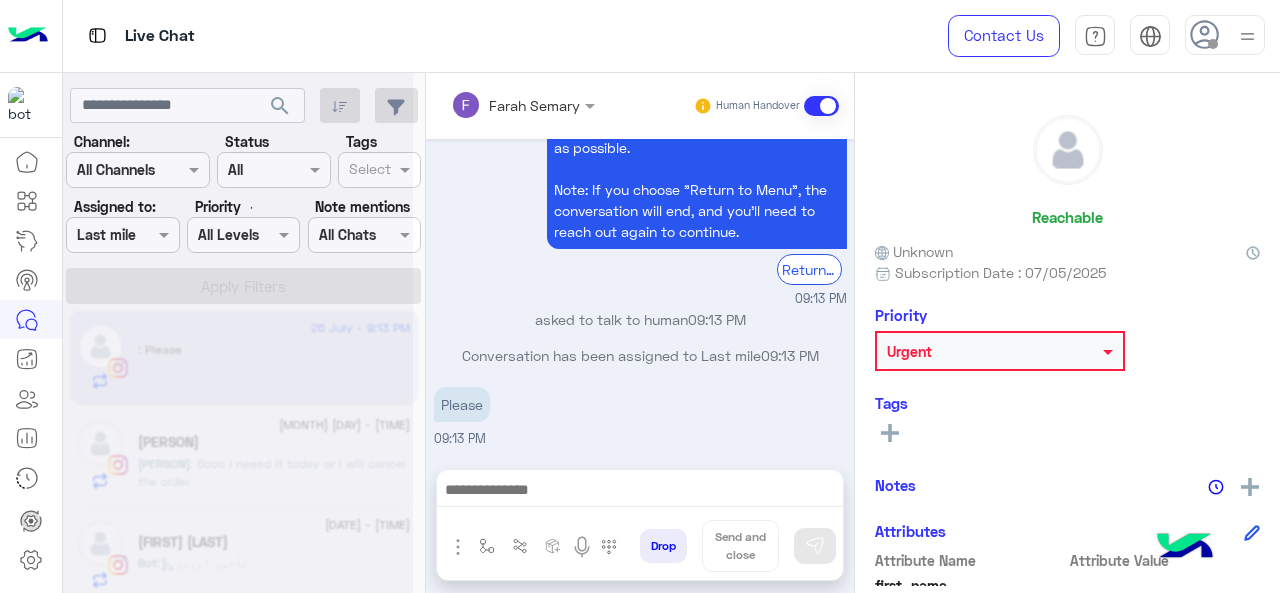 scroll, scrollTop: 0, scrollLeft: 0, axis: both 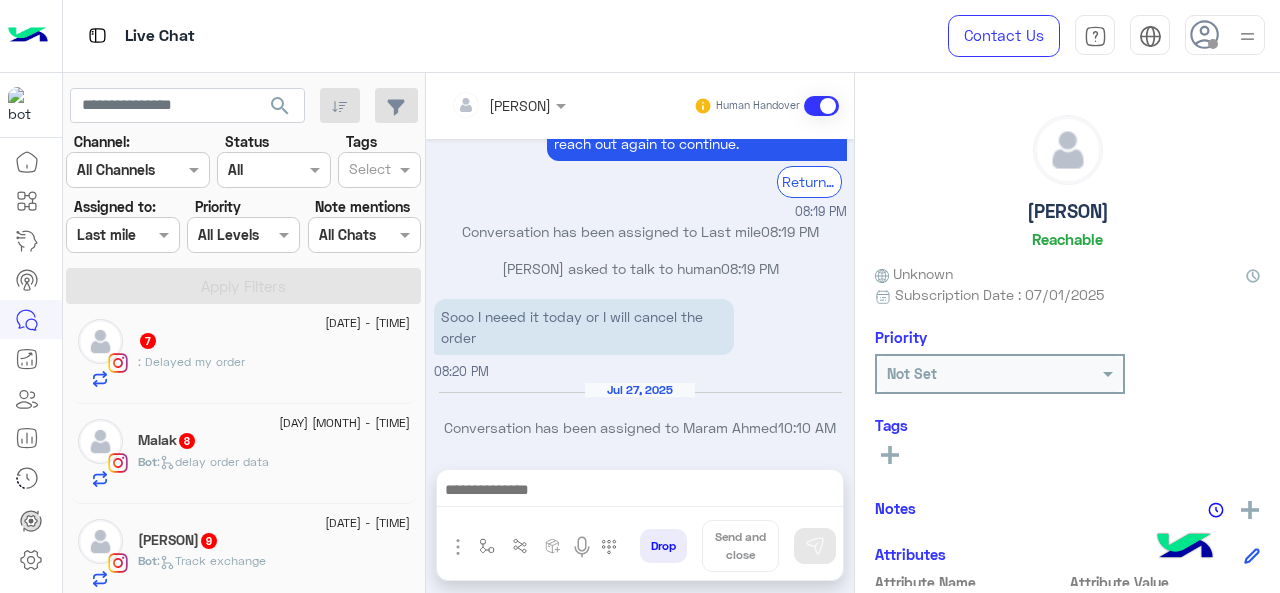 click on "9" 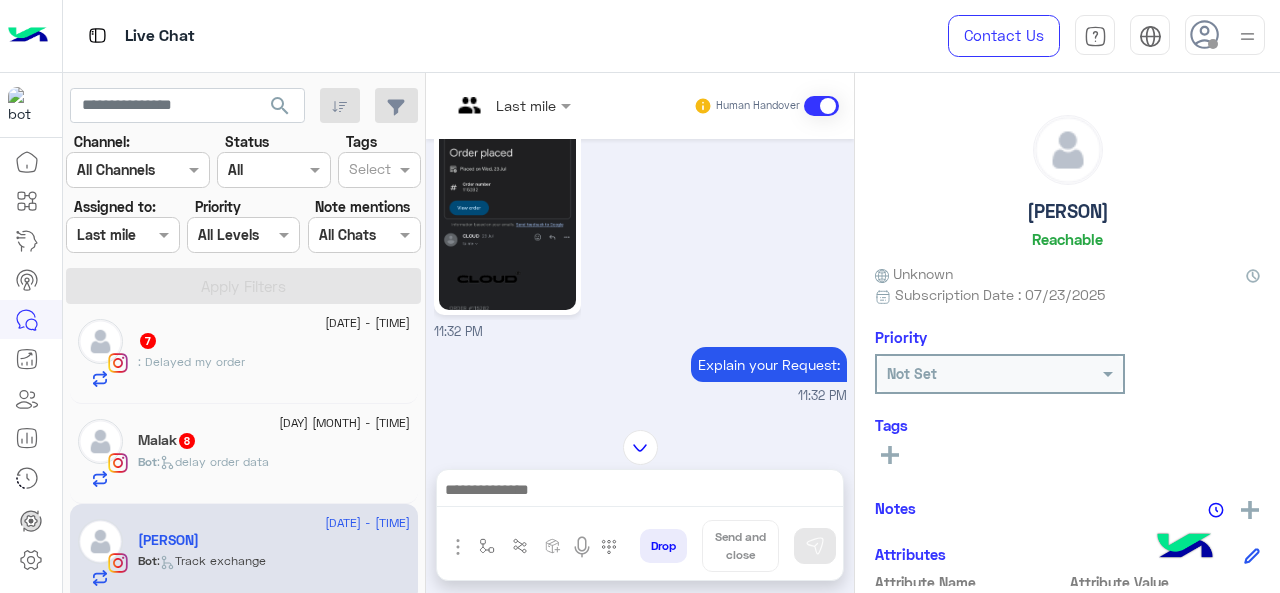 click on "Last mile" at bounding box center [503, 106] 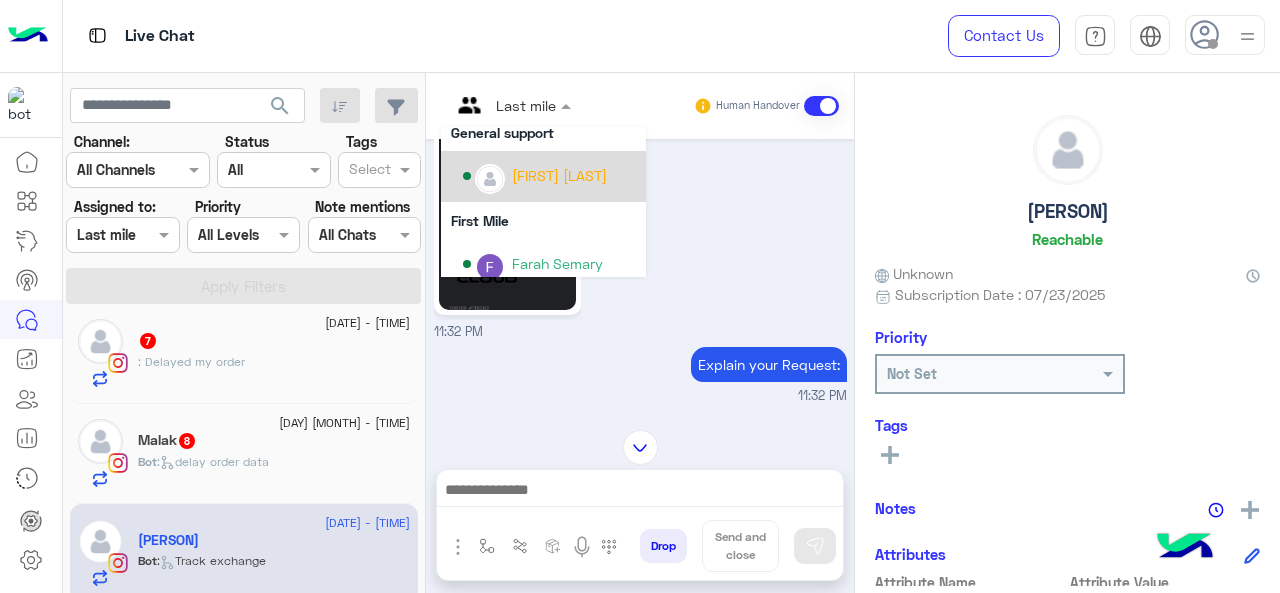 click on "[FIRST] [LAST]" at bounding box center (549, 176) 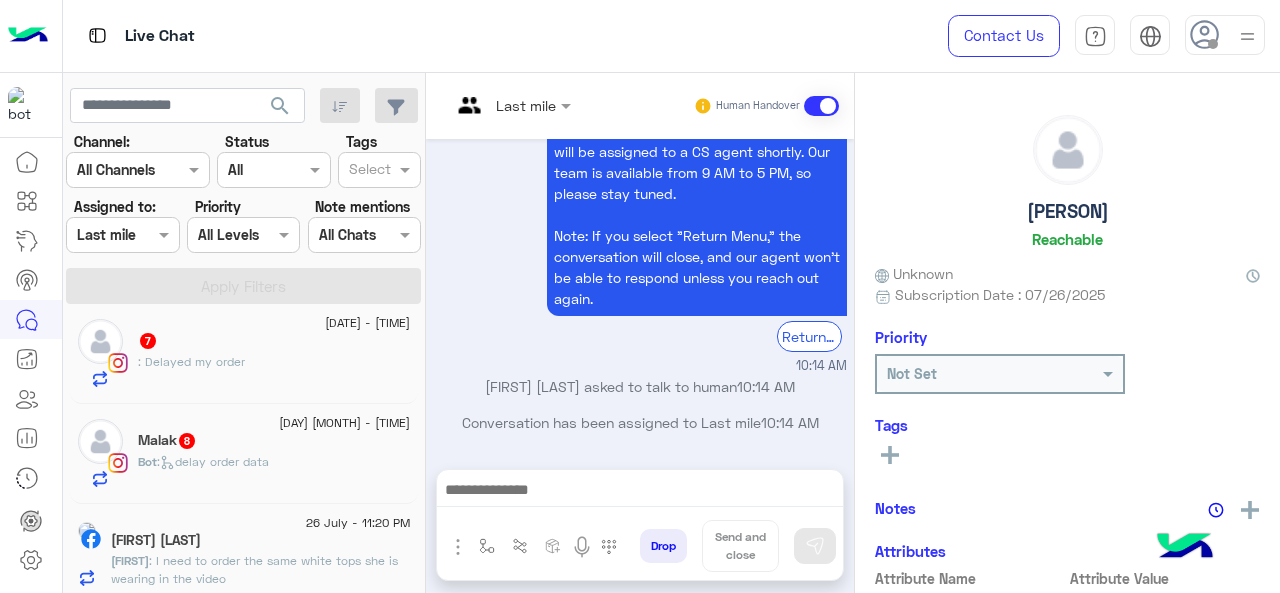 click on "[FIRST] [LAST]" 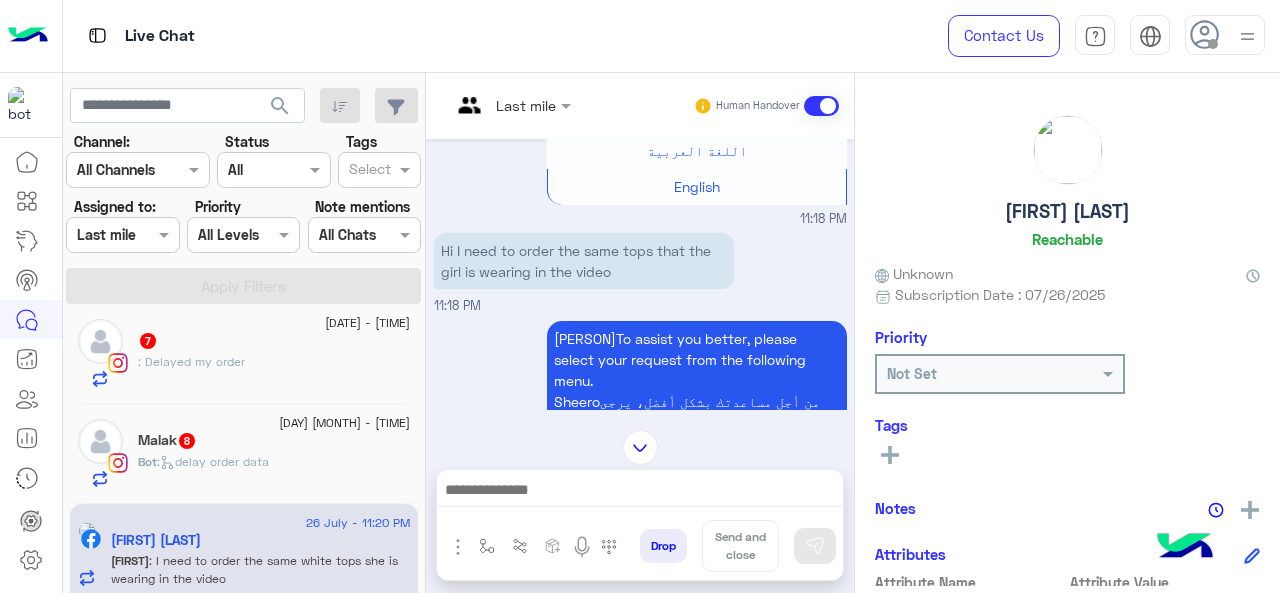 click at bounding box center [511, 104] 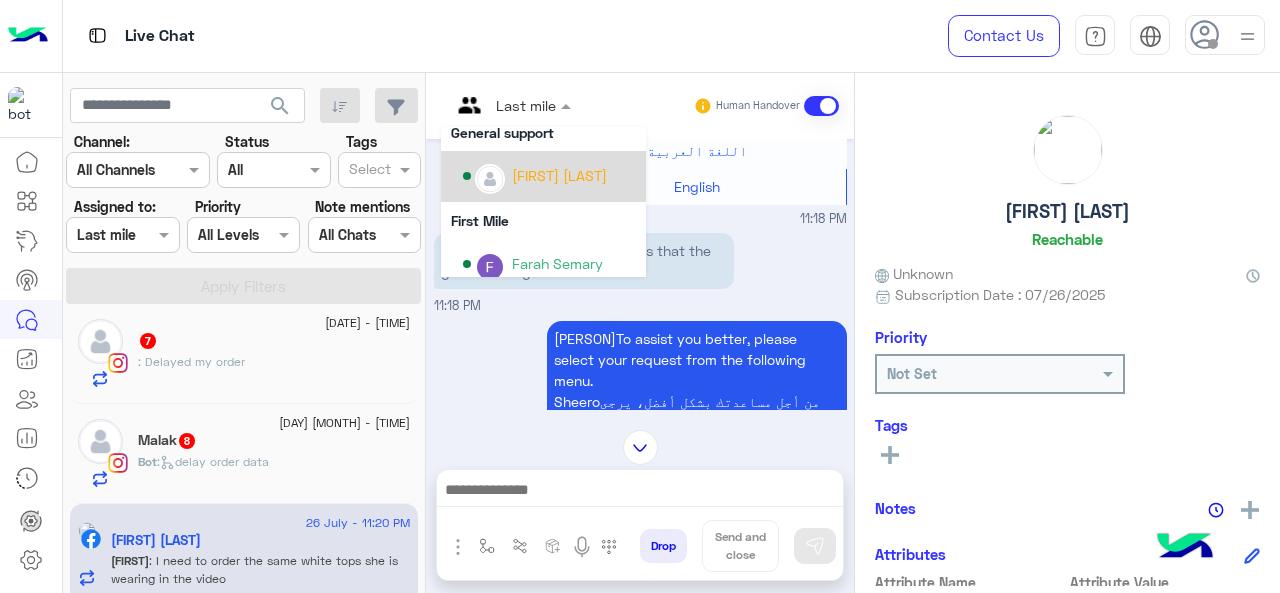 click on "[FIRST] [LAST]" at bounding box center (559, 175) 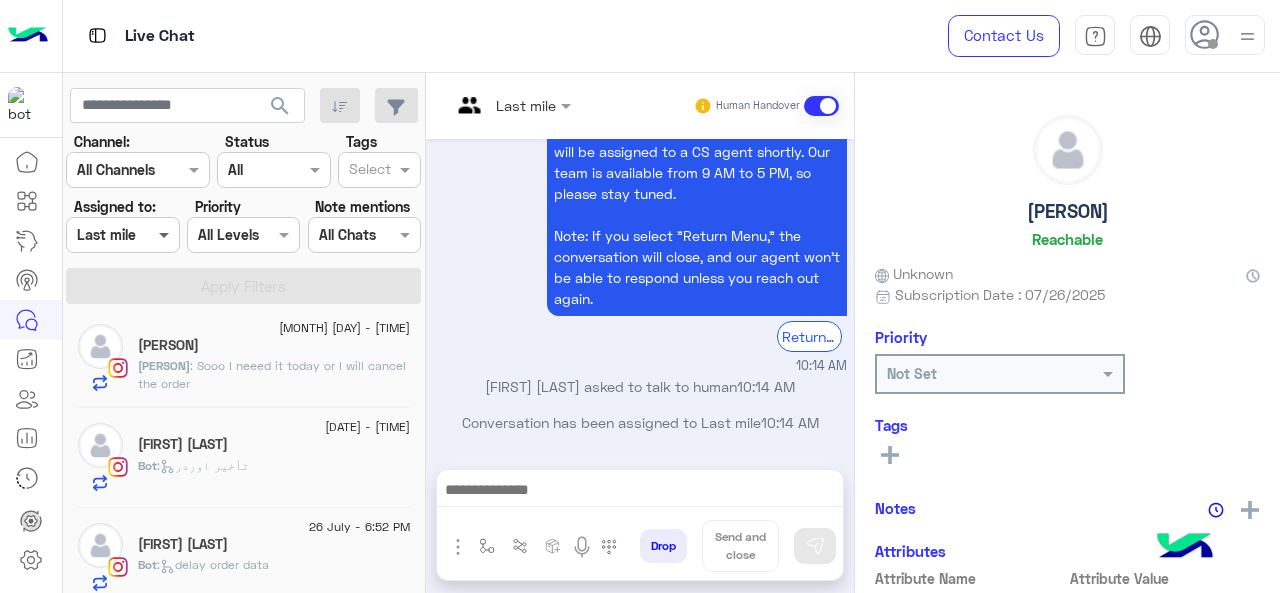 click at bounding box center [166, 234] 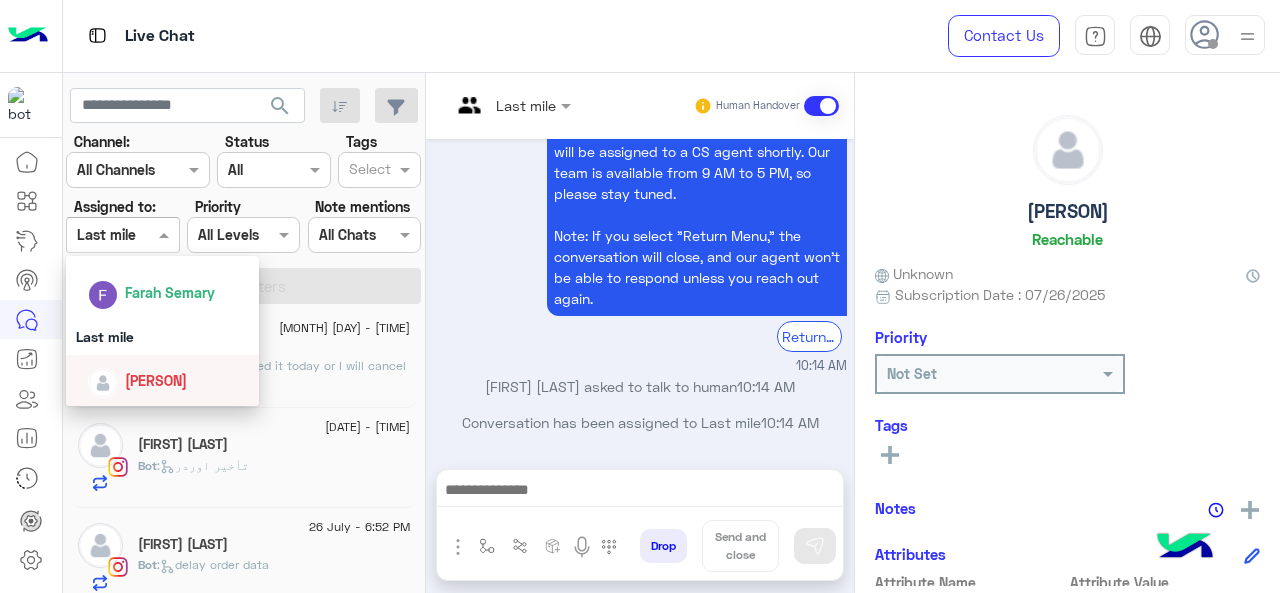 click on "[PERSON]" at bounding box center [156, 380] 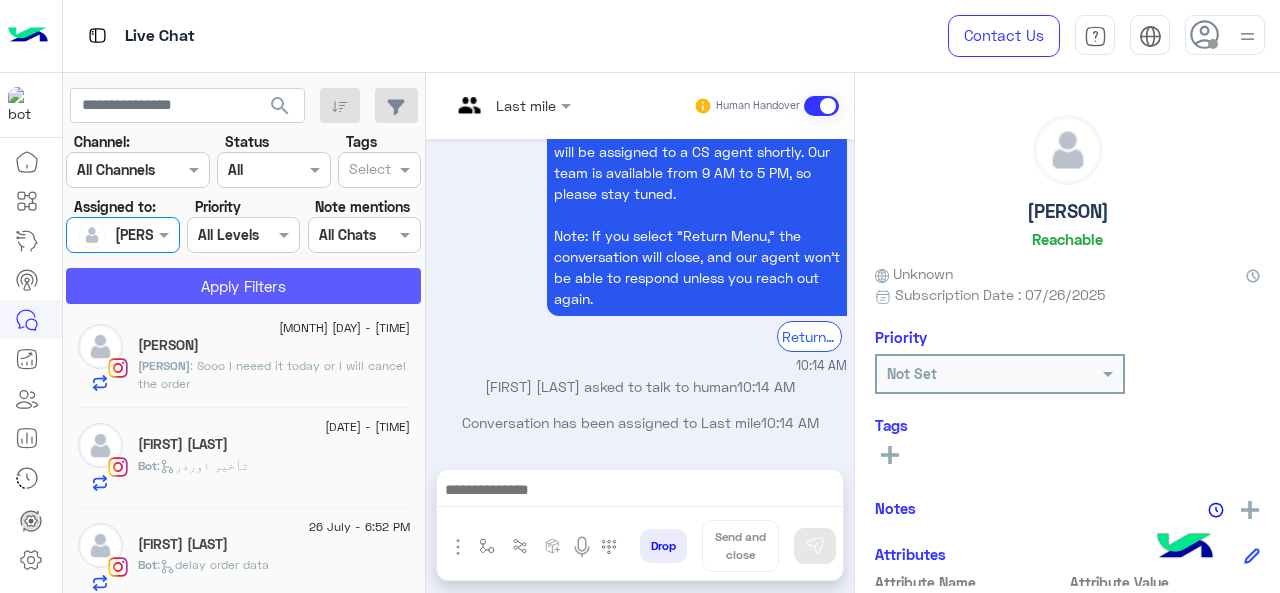 click on "Apply Filters" 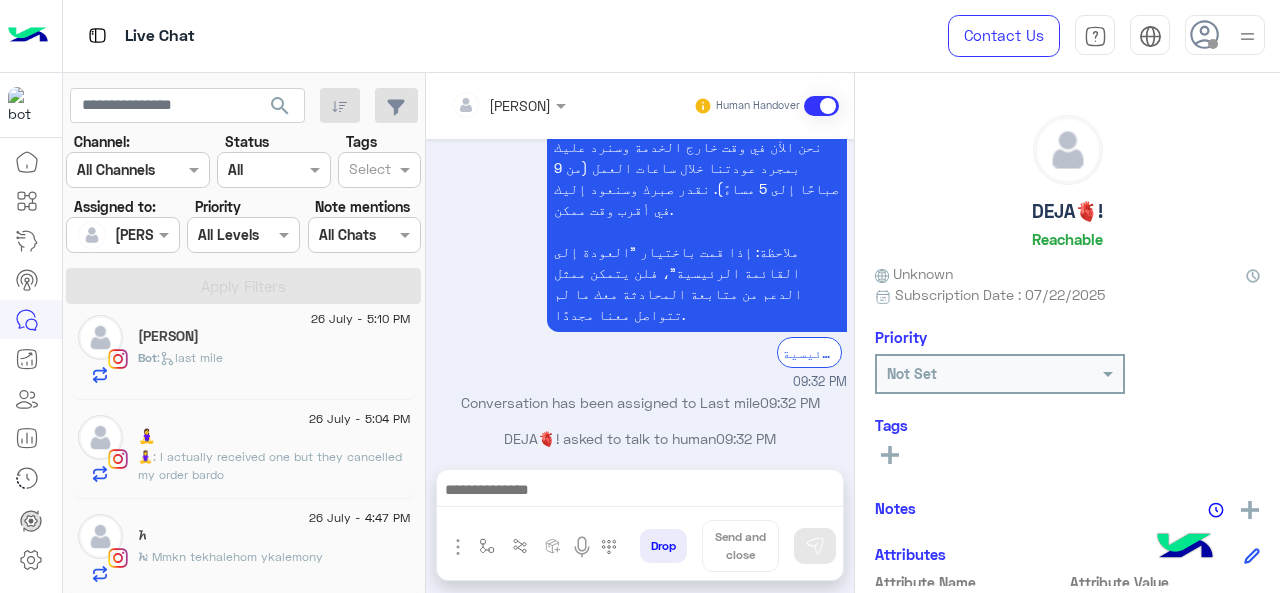click on ": Mmkn tekhalehom ykalemony" 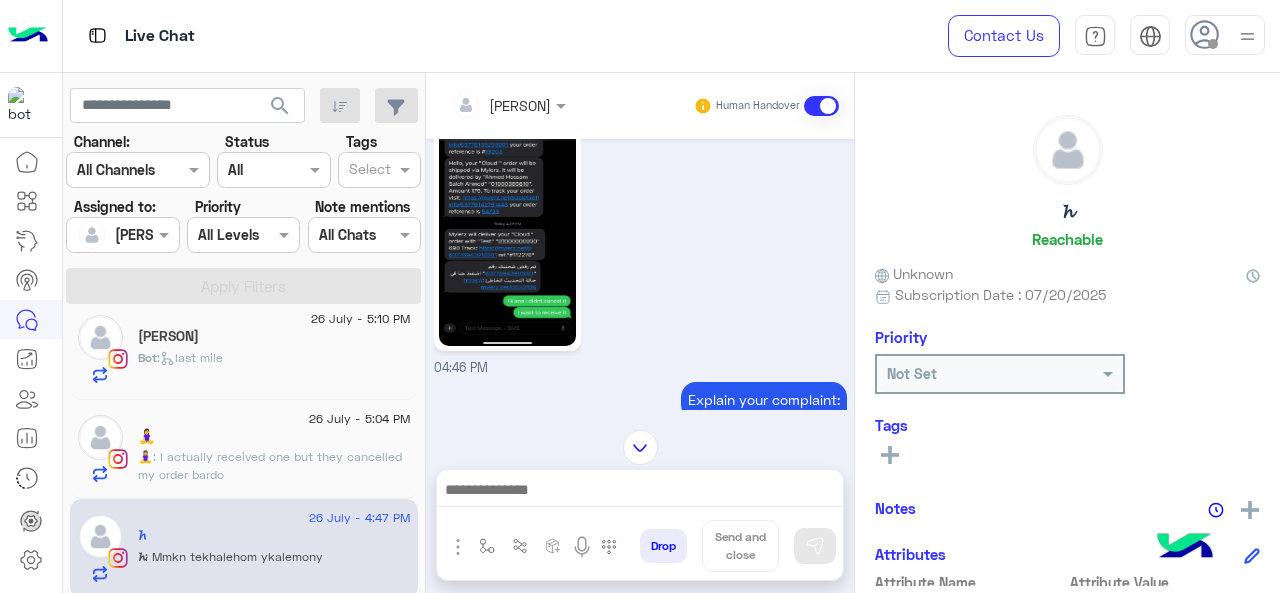click 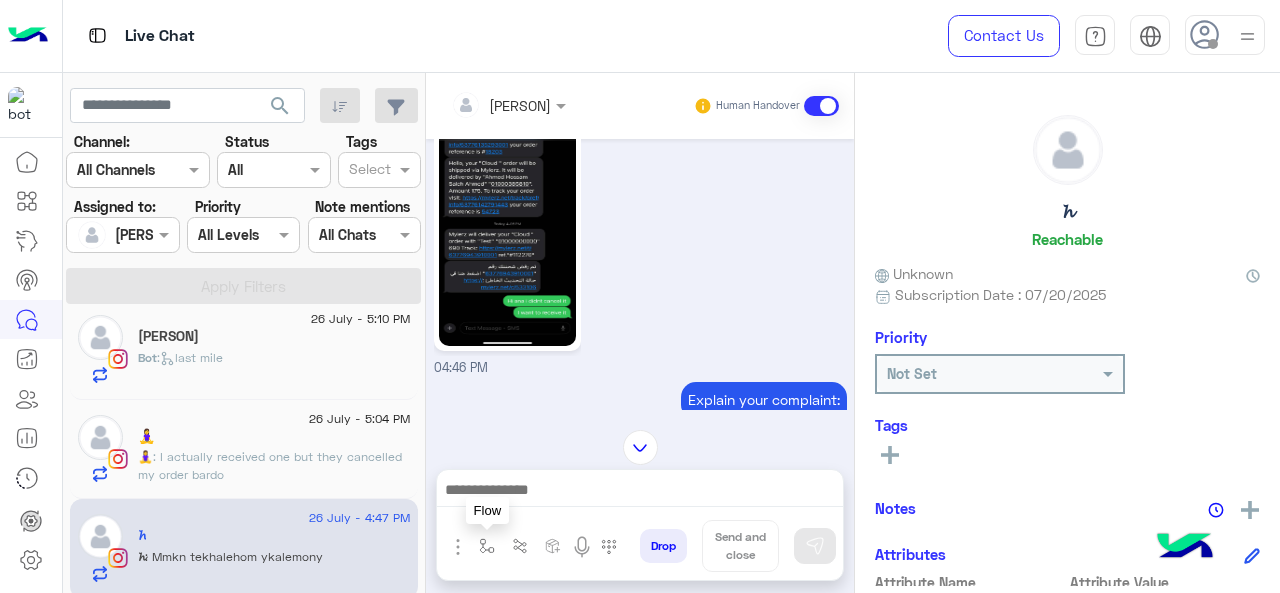 click at bounding box center (487, 546) 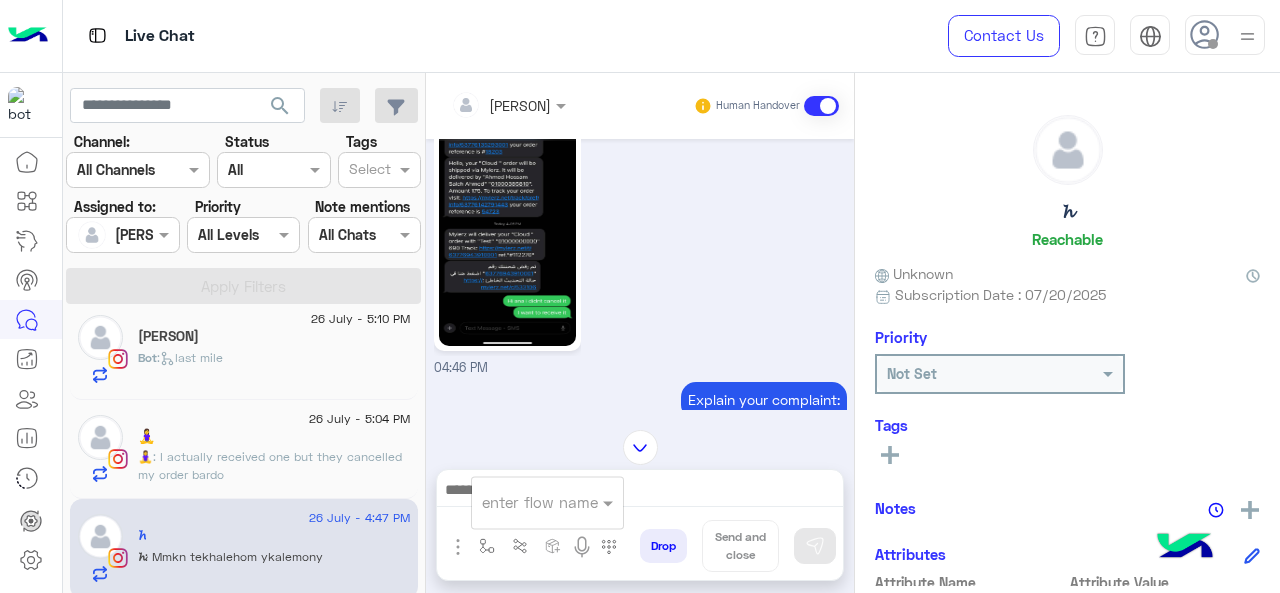 click at bounding box center (523, 502) 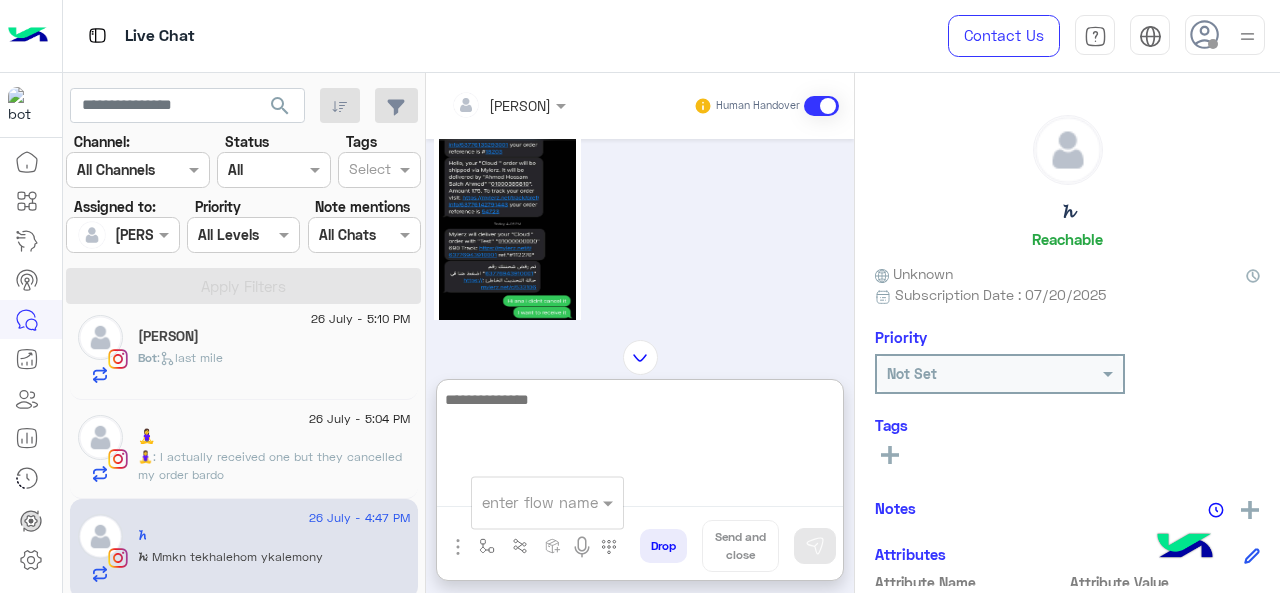 click at bounding box center (640, 447) 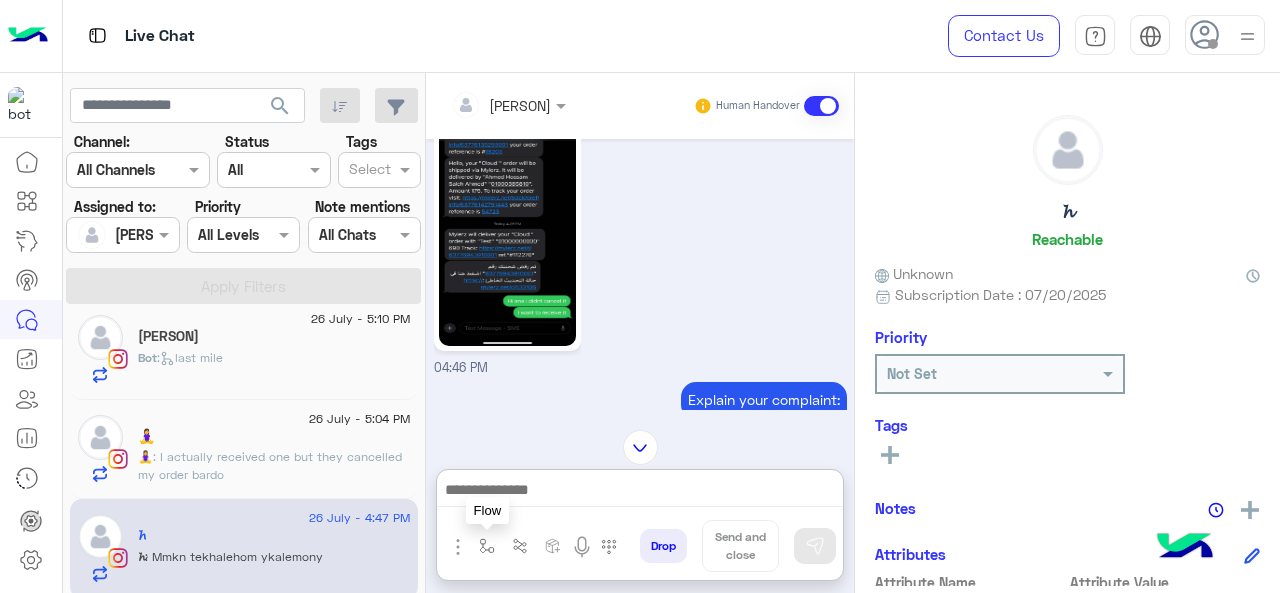 click at bounding box center [487, 546] 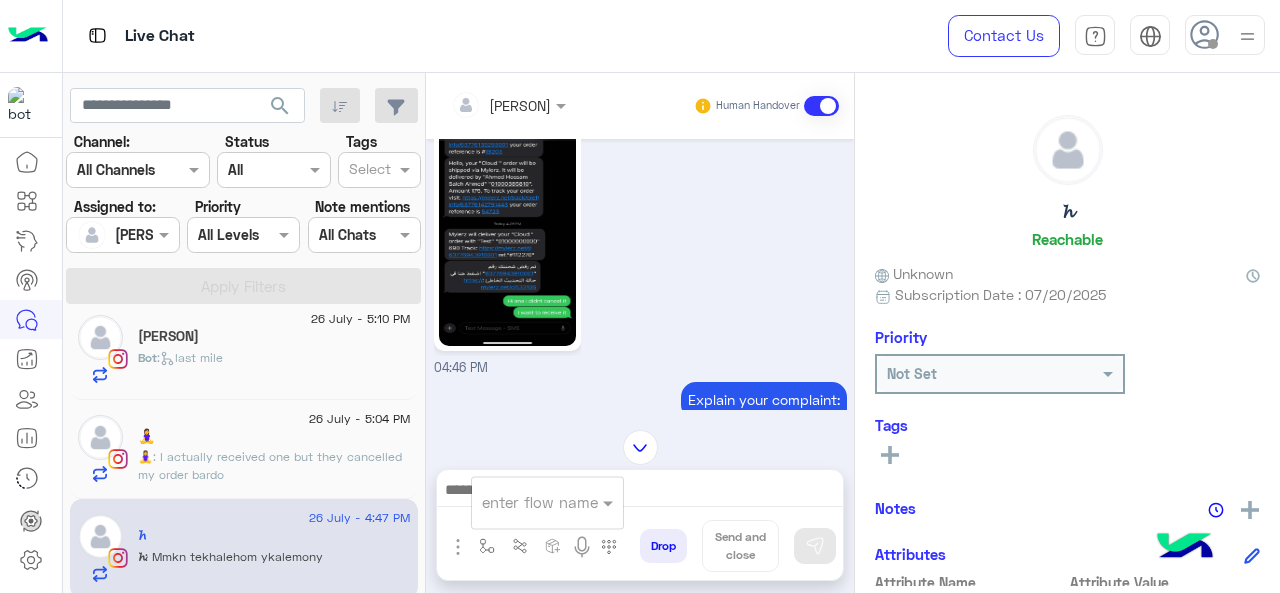 click at bounding box center (523, 502) 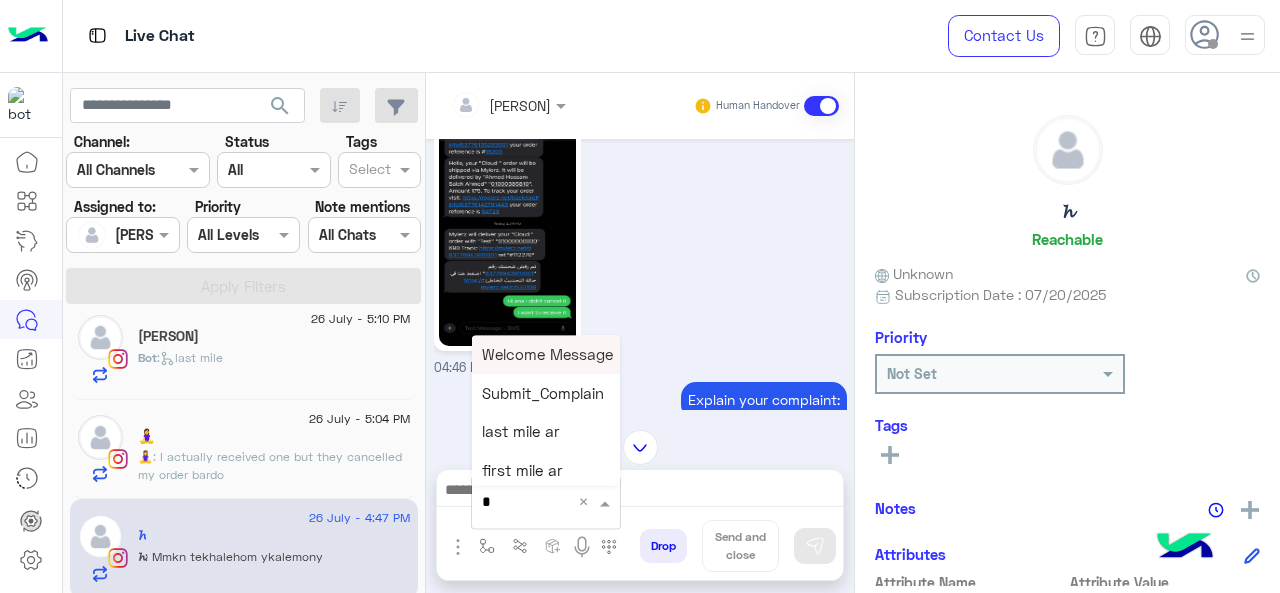type on "*" 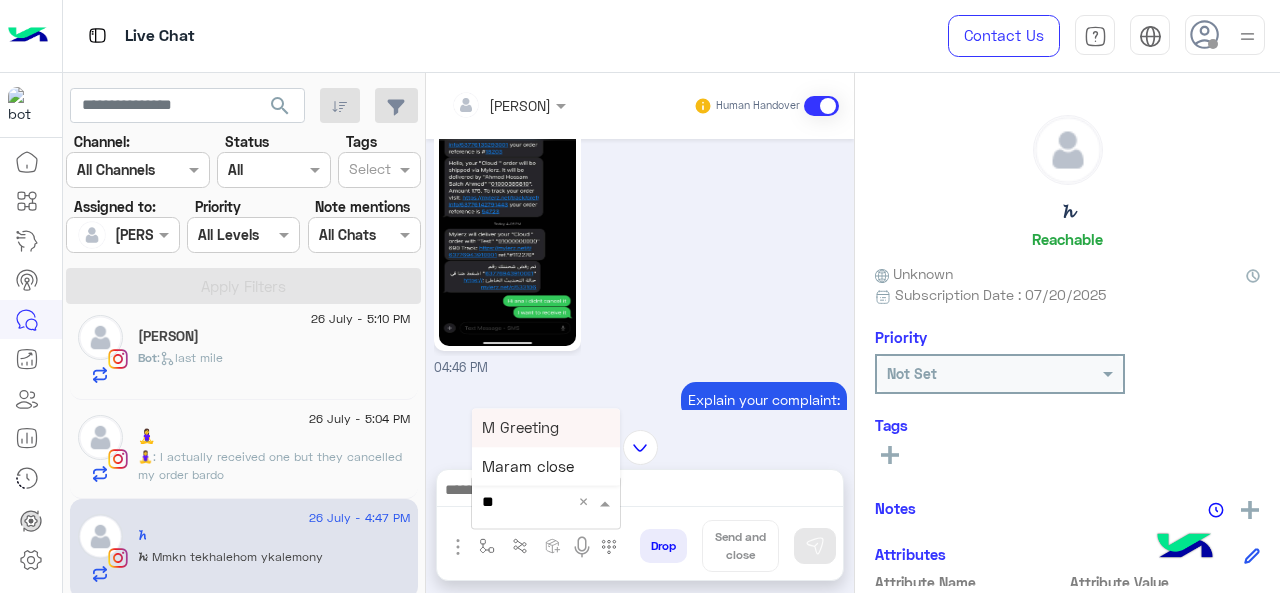click on "M Greeting" at bounding box center [520, 427] 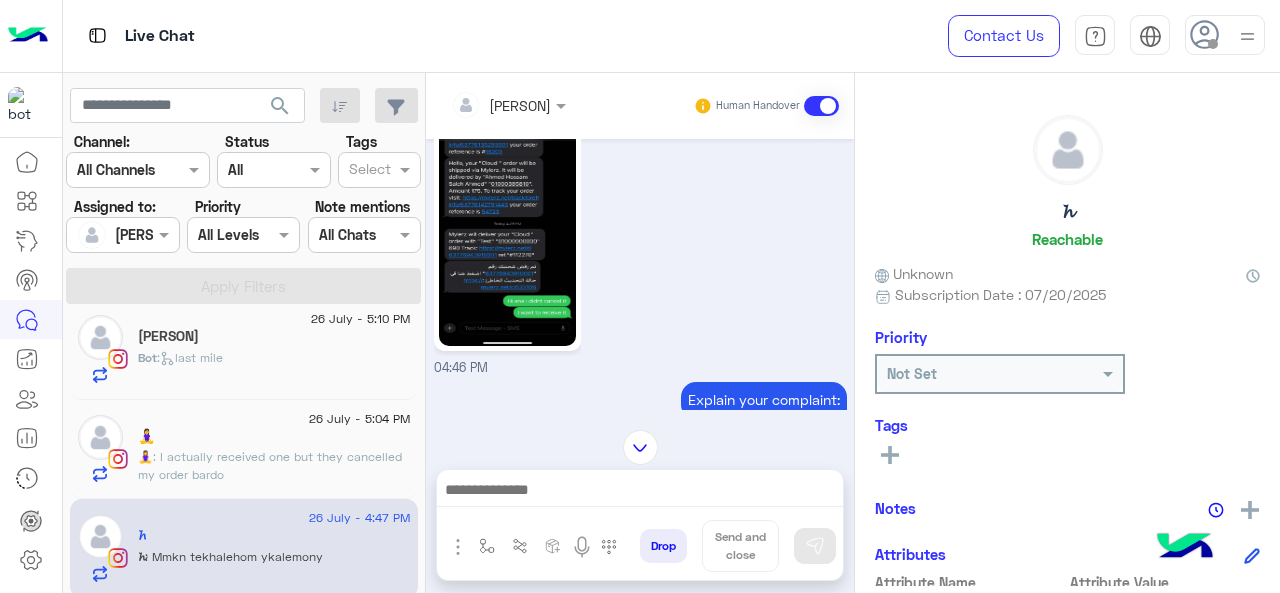 type on "**********" 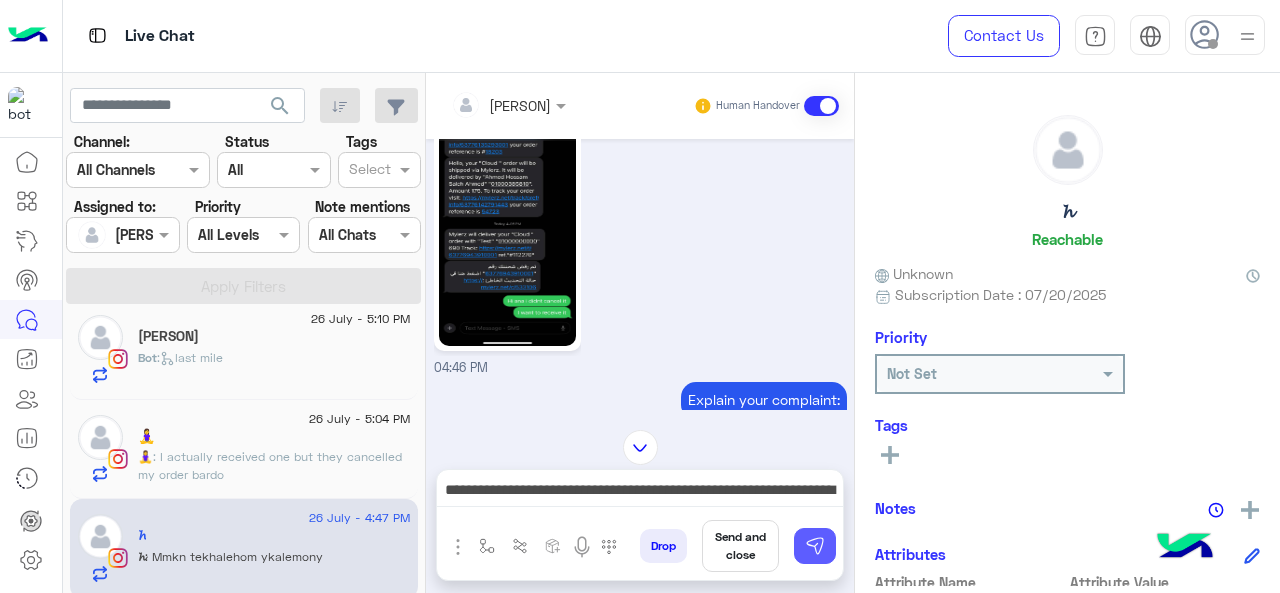 click at bounding box center [815, 546] 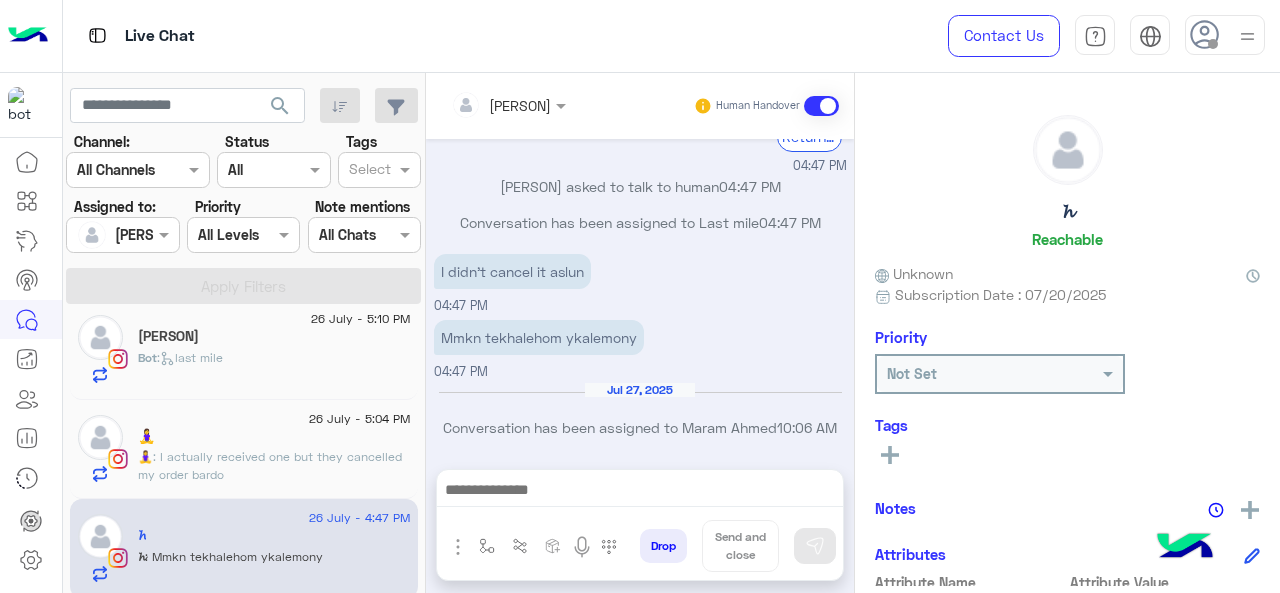 scroll, scrollTop: 1053, scrollLeft: 0, axis: vertical 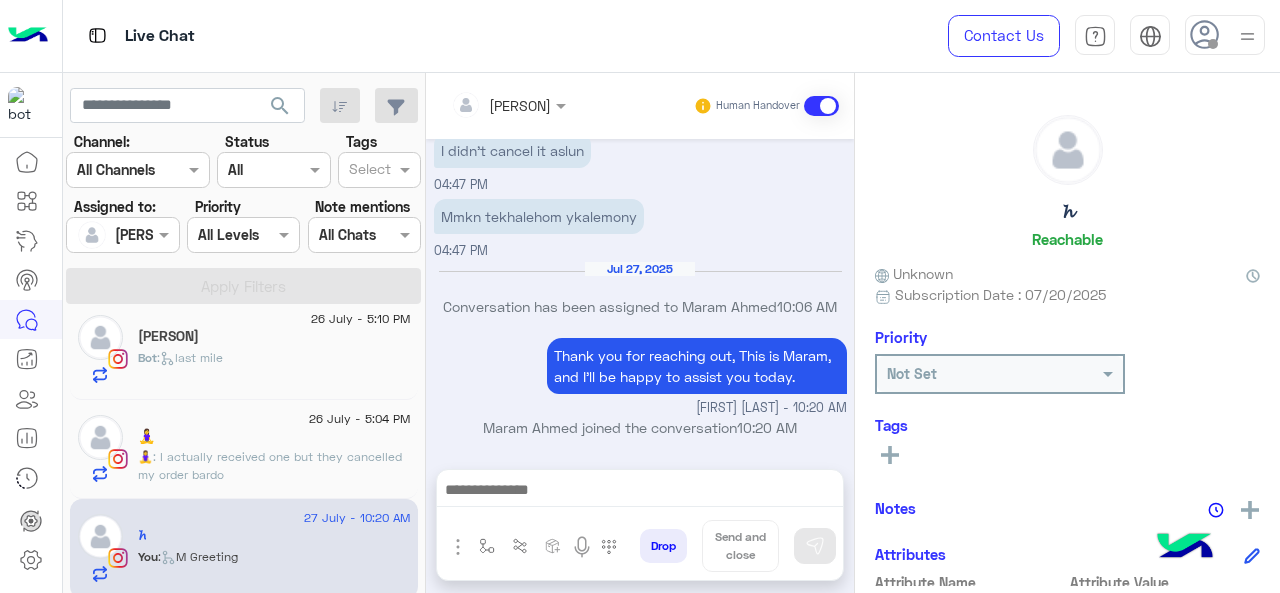 click at bounding box center [640, 495] 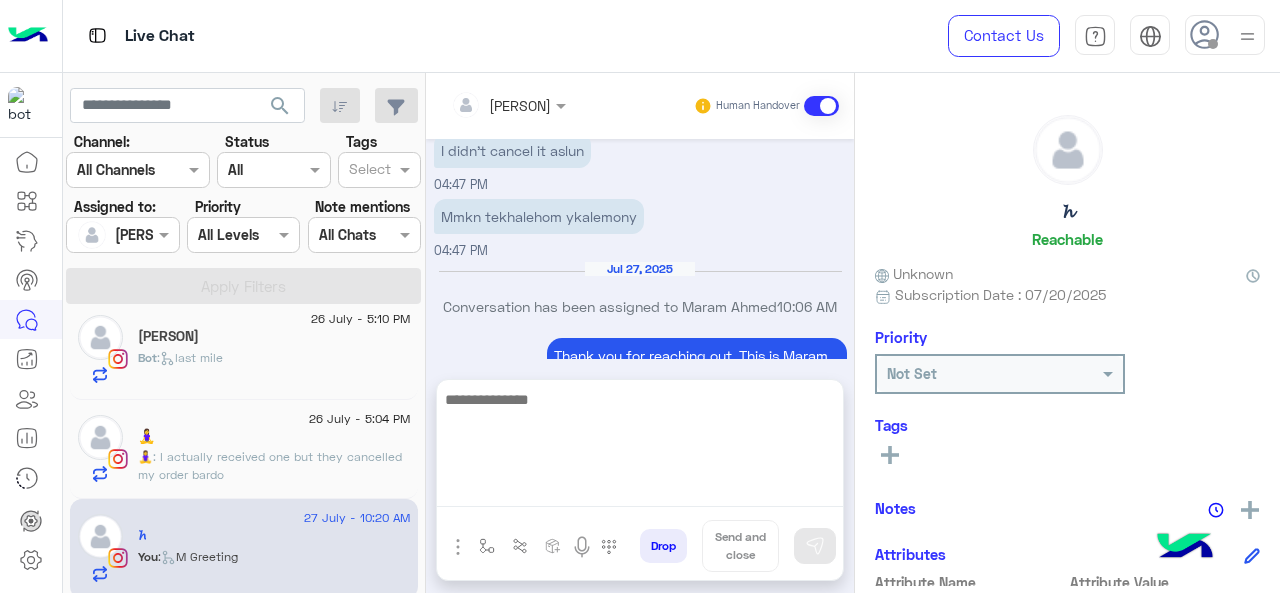 click at bounding box center (640, 447) 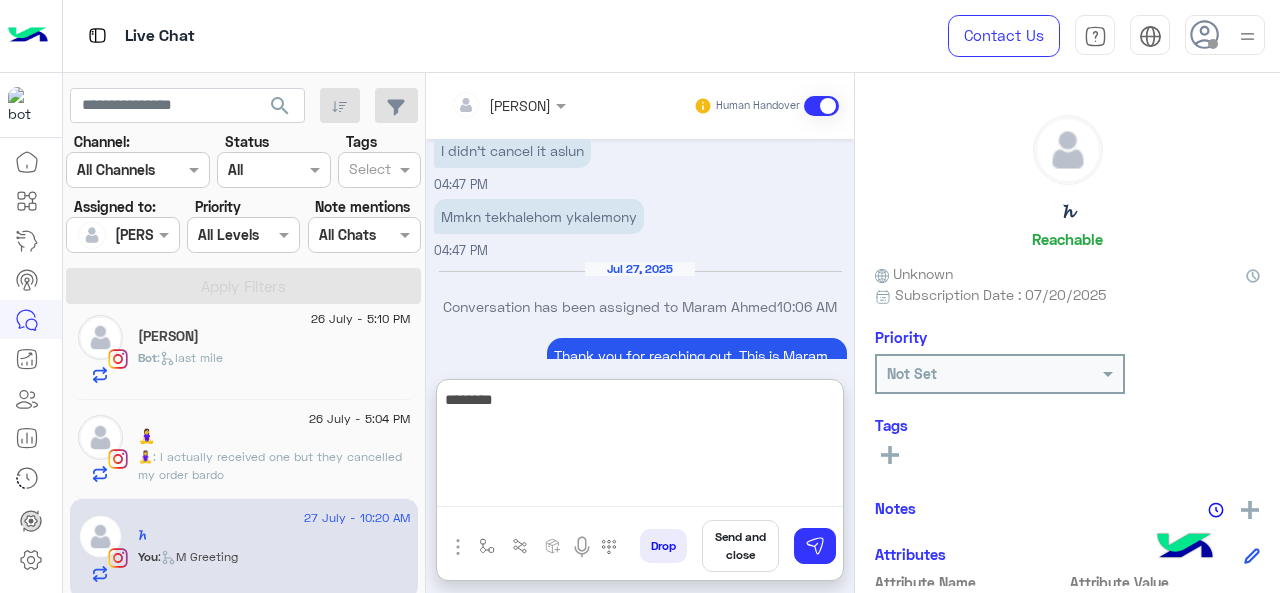 paste on "**********" 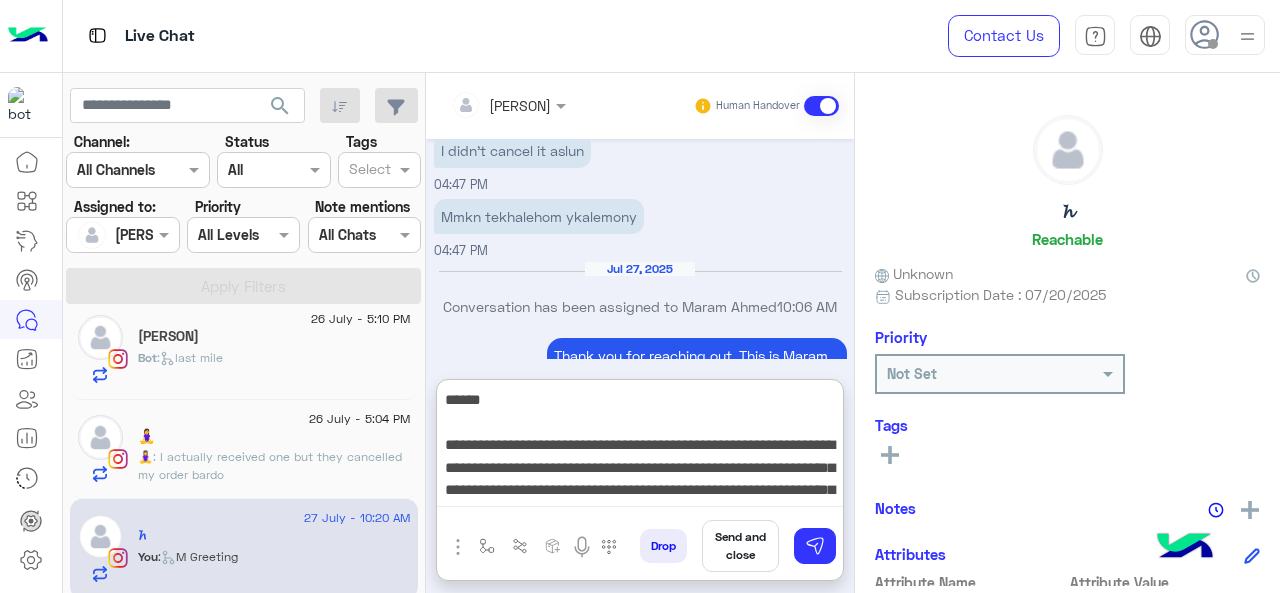 scroll, scrollTop: 60, scrollLeft: 0, axis: vertical 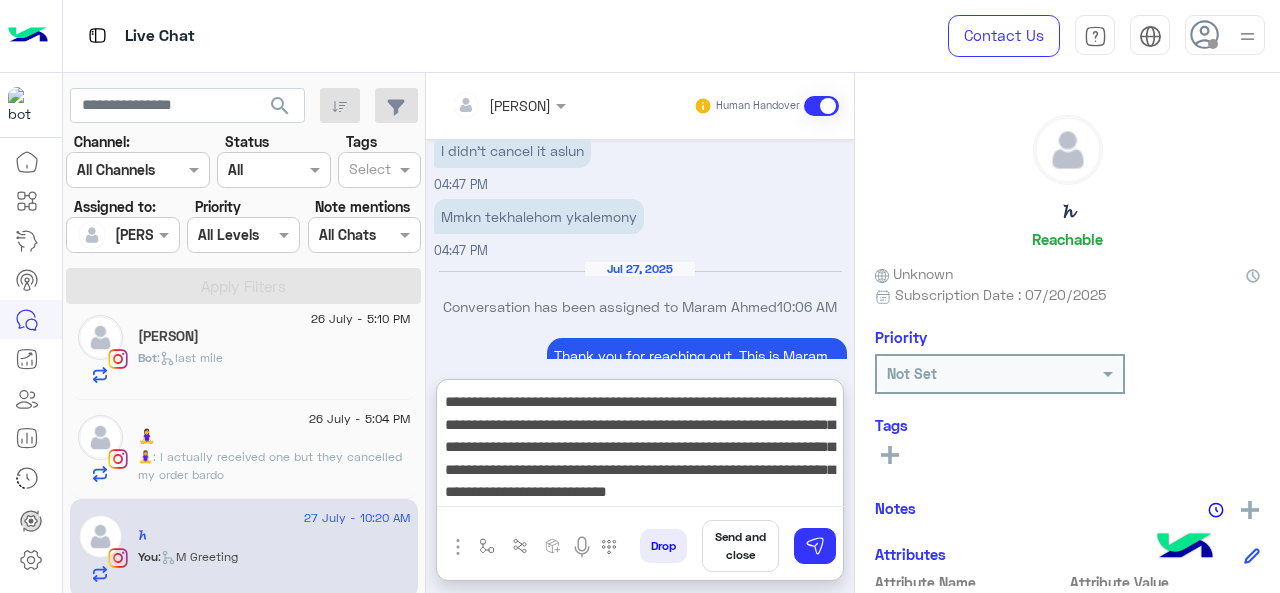 click on "**********" at bounding box center (640, 447) 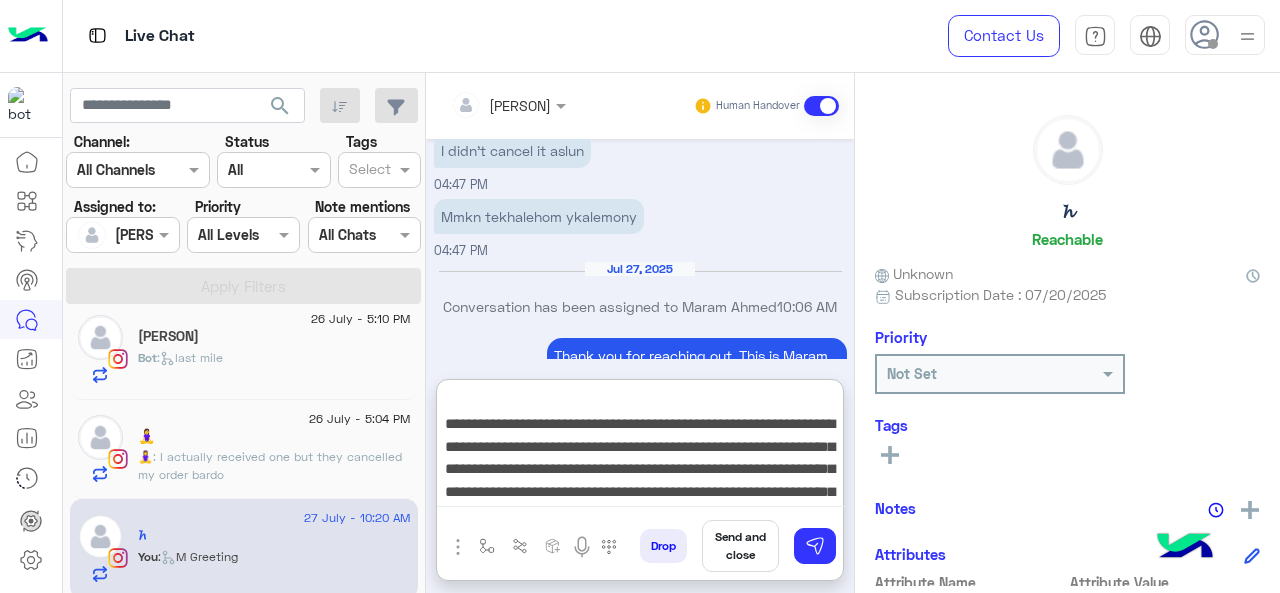 scroll, scrollTop: 0, scrollLeft: 0, axis: both 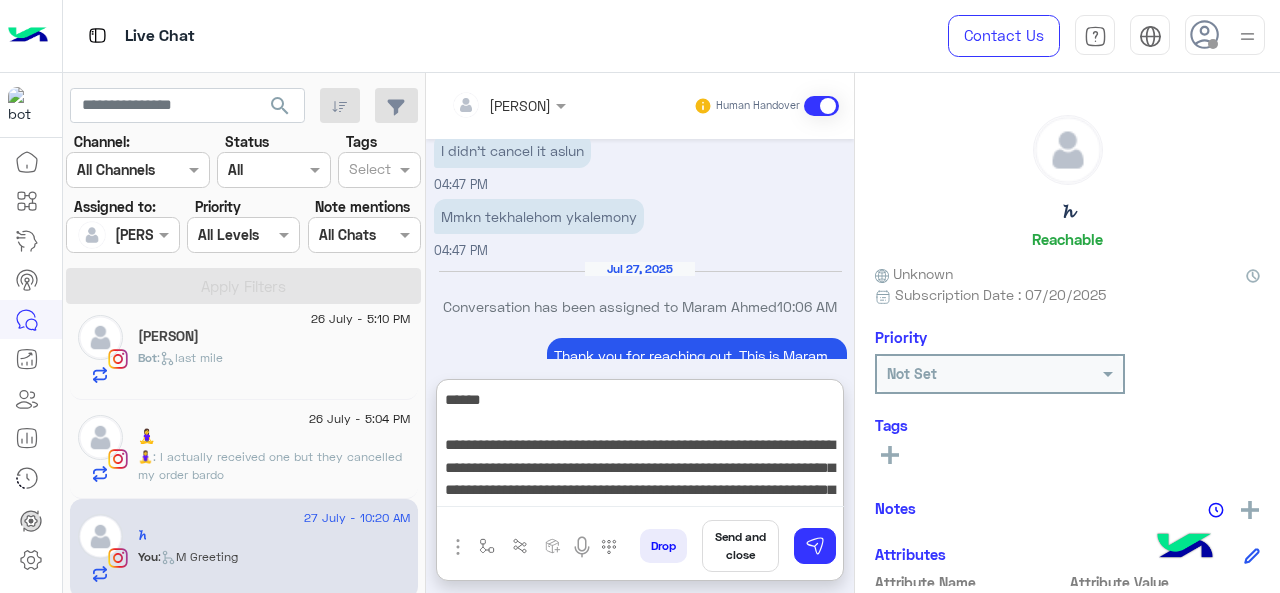 click on "**********" at bounding box center [640, 447] 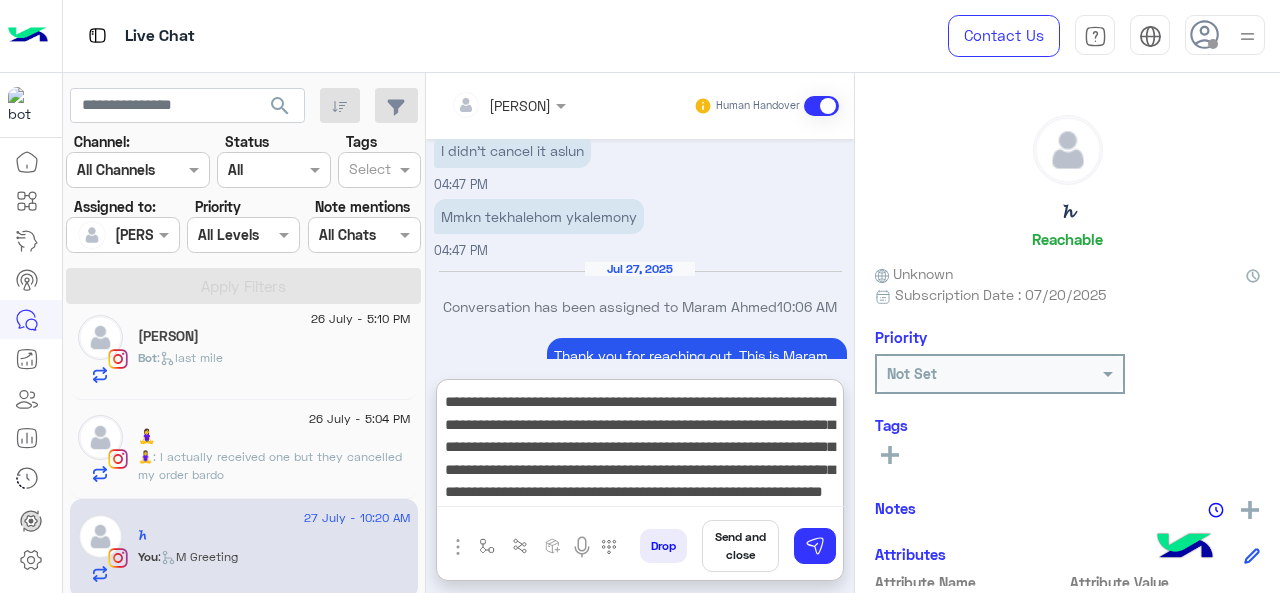 scroll, scrollTop: 86, scrollLeft: 0, axis: vertical 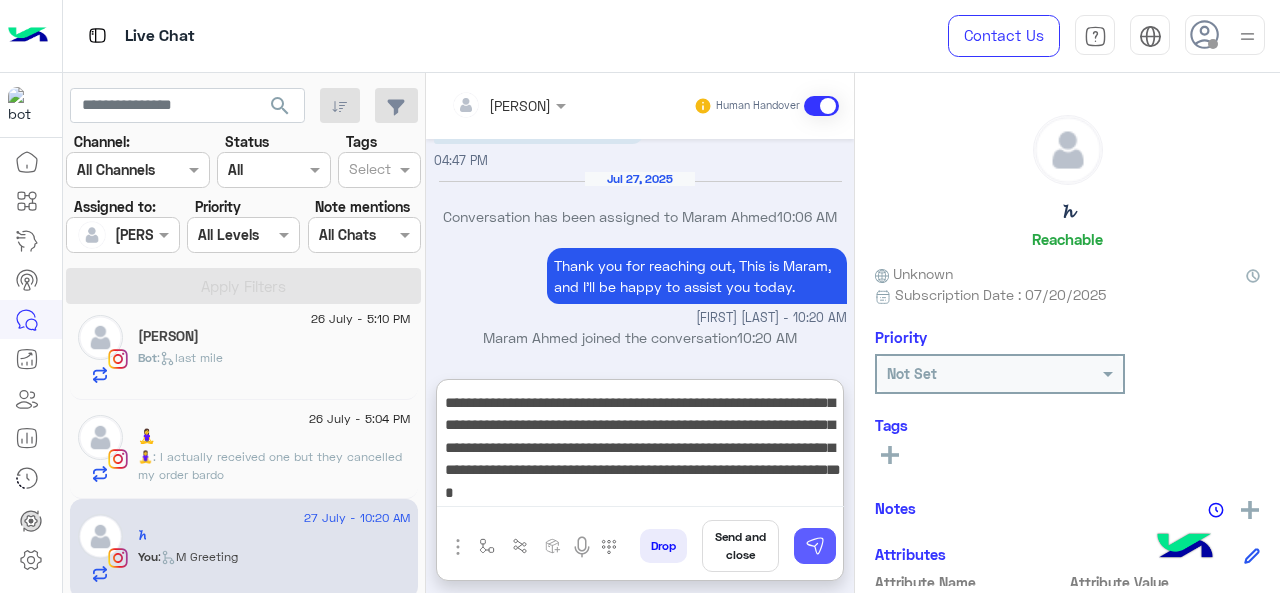 type on "**********" 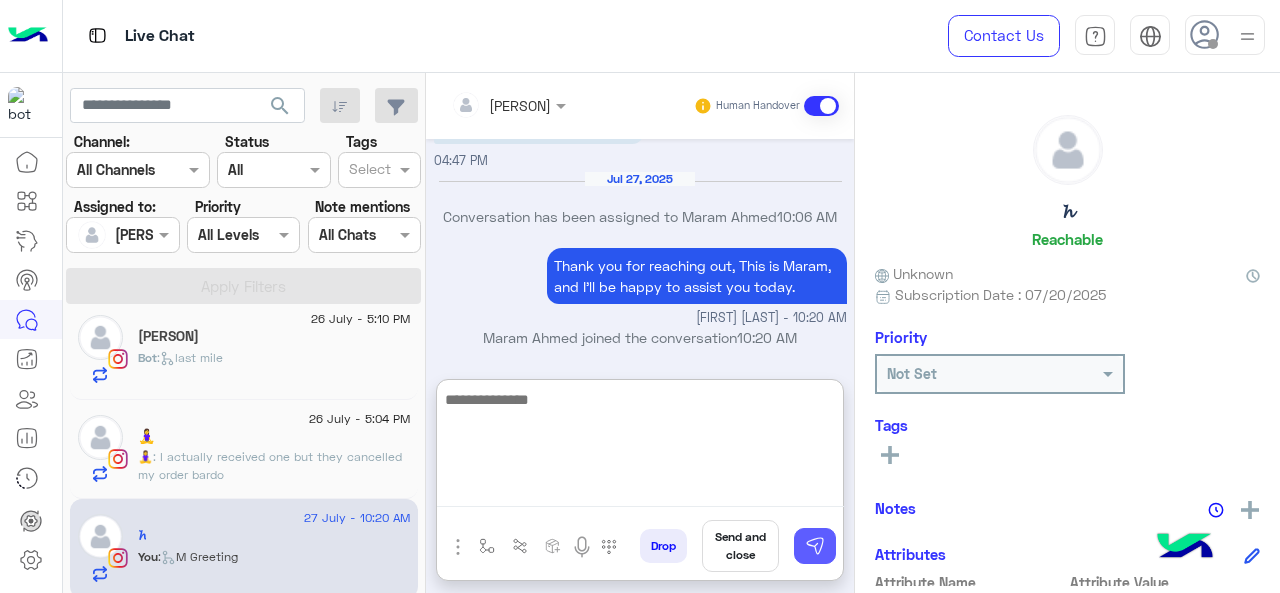 scroll, scrollTop: 1371, scrollLeft: 0, axis: vertical 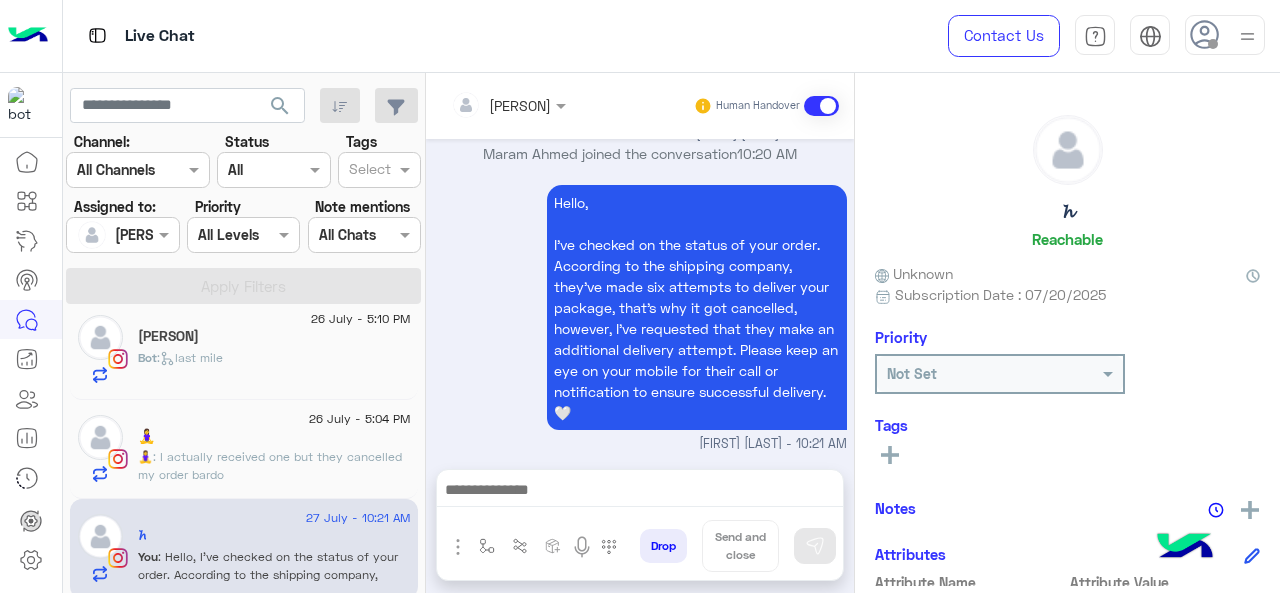 click on ": I actually received one but they cancelled my order bardo" 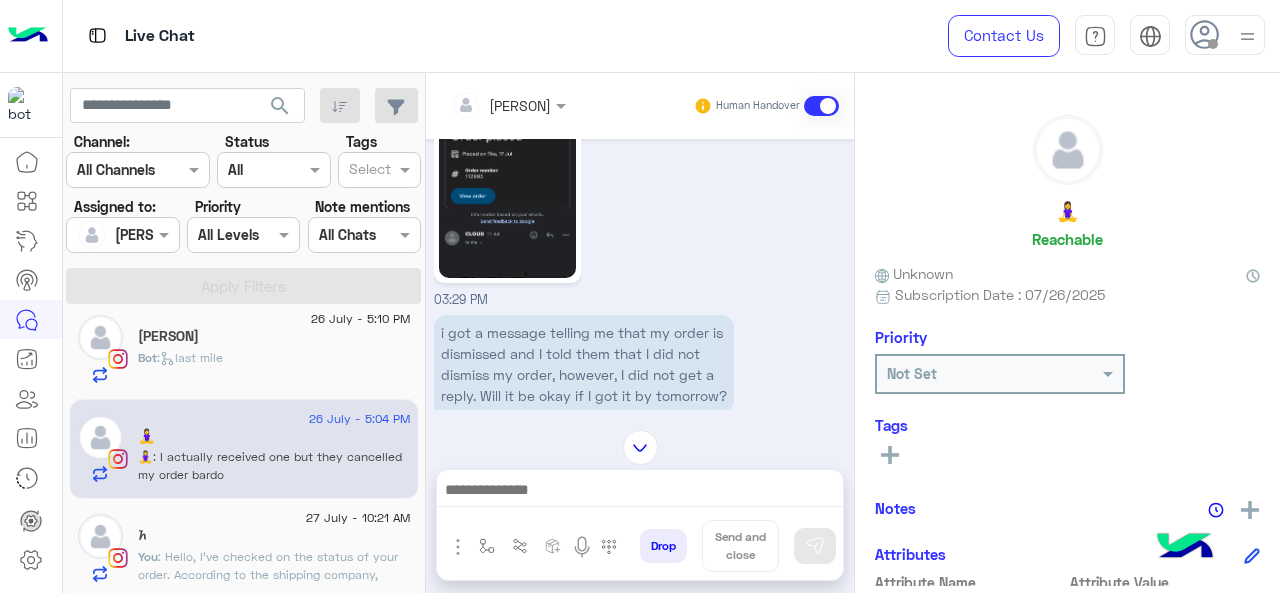 scroll, scrollTop: 698, scrollLeft: 0, axis: vertical 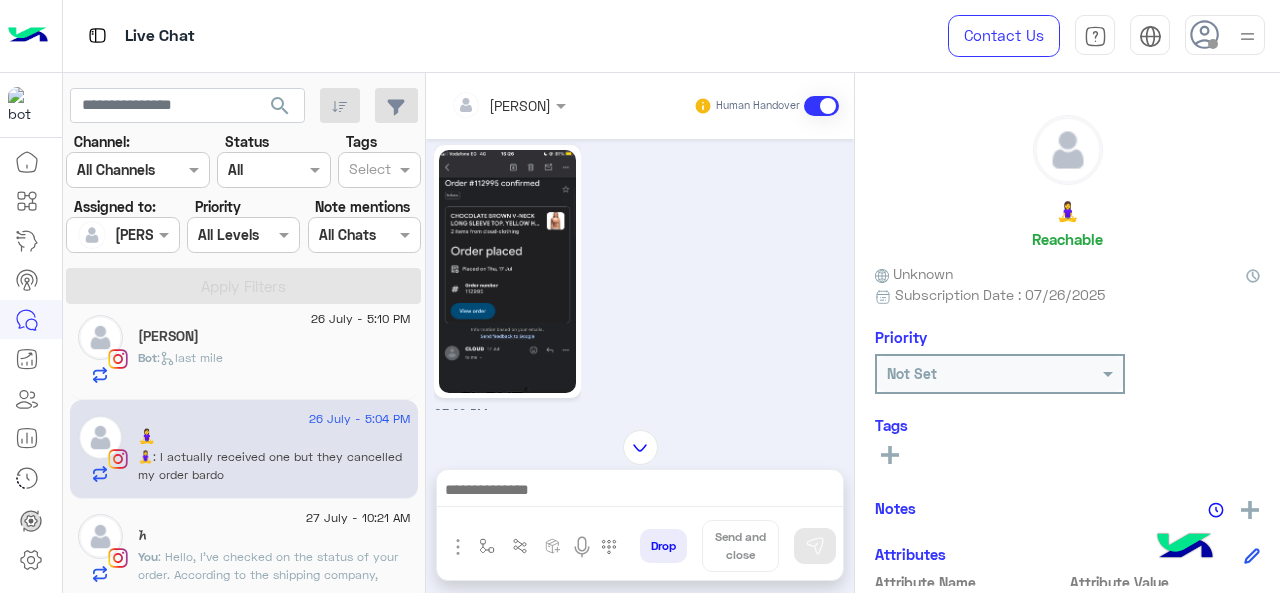 click at bounding box center (640, 492) 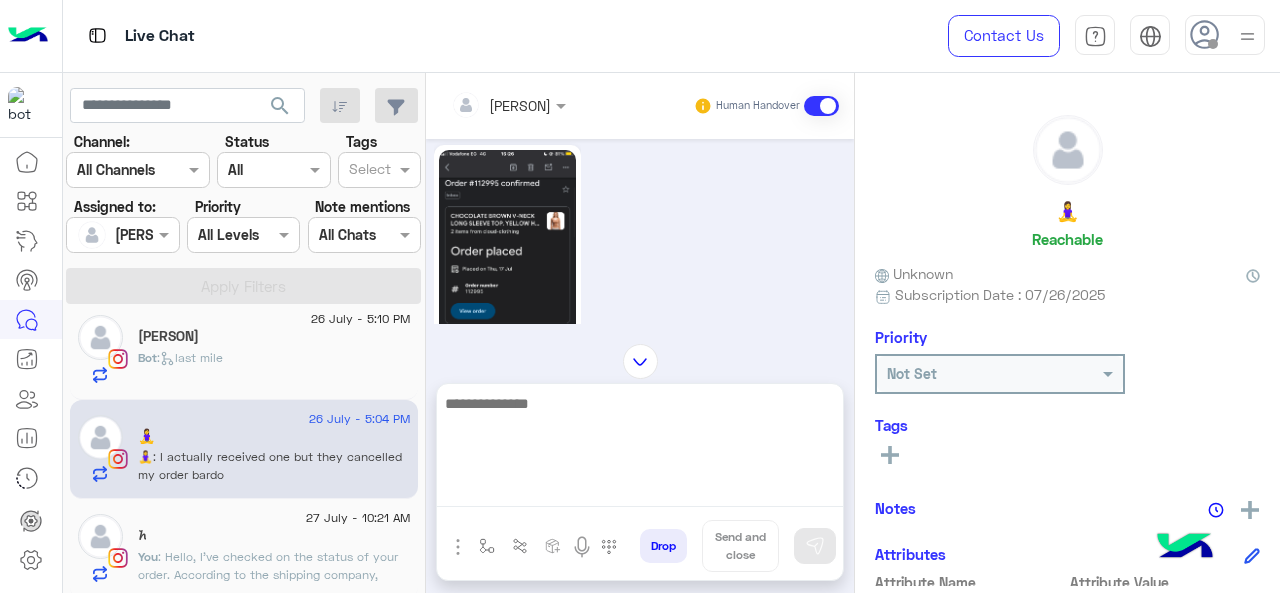 click on "You  : Hello,
I've checked on the status of your order. According to the shipping company, they've made six attempts to deliver your package, that's why it got cancelled, however, I've requested that they make an additional delivery attempt. Please keep an eye on your mobile for their call or notification to ensure successful delivery. 🤍" 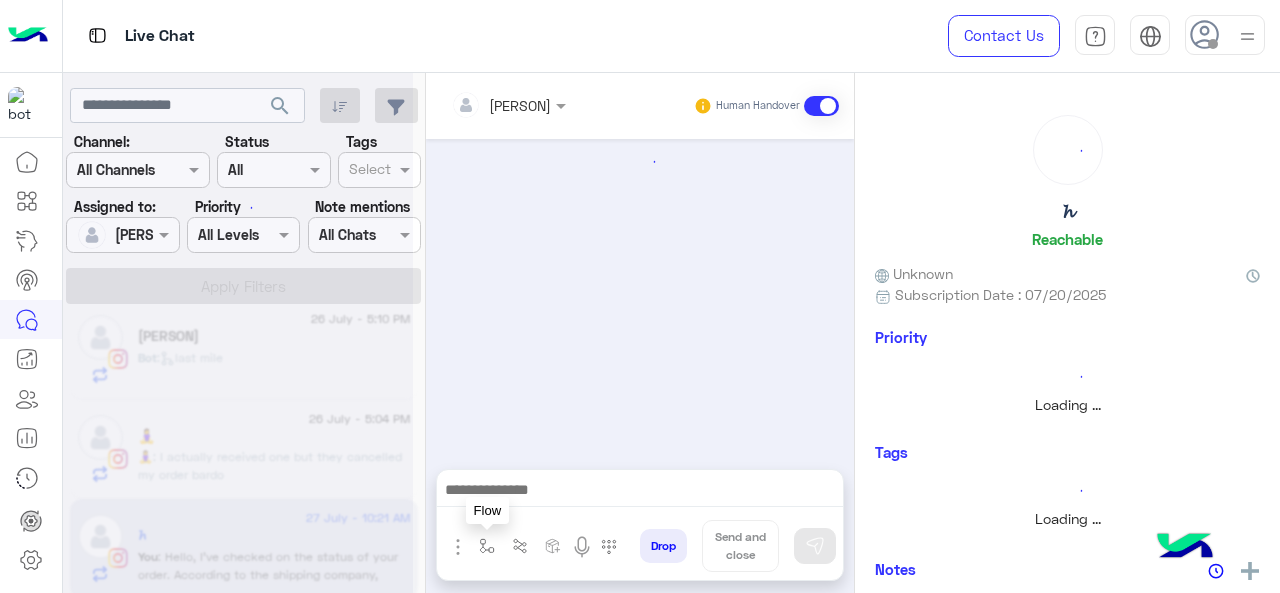 click at bounding box center (487, 546) 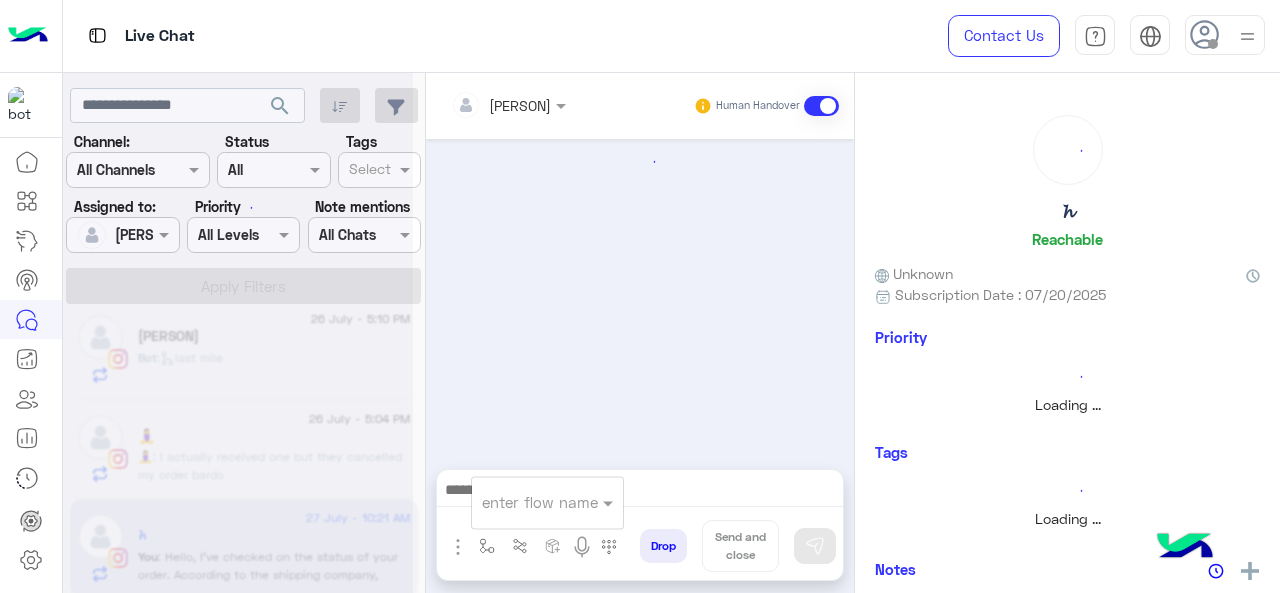 click at bounding box center [523, 502] 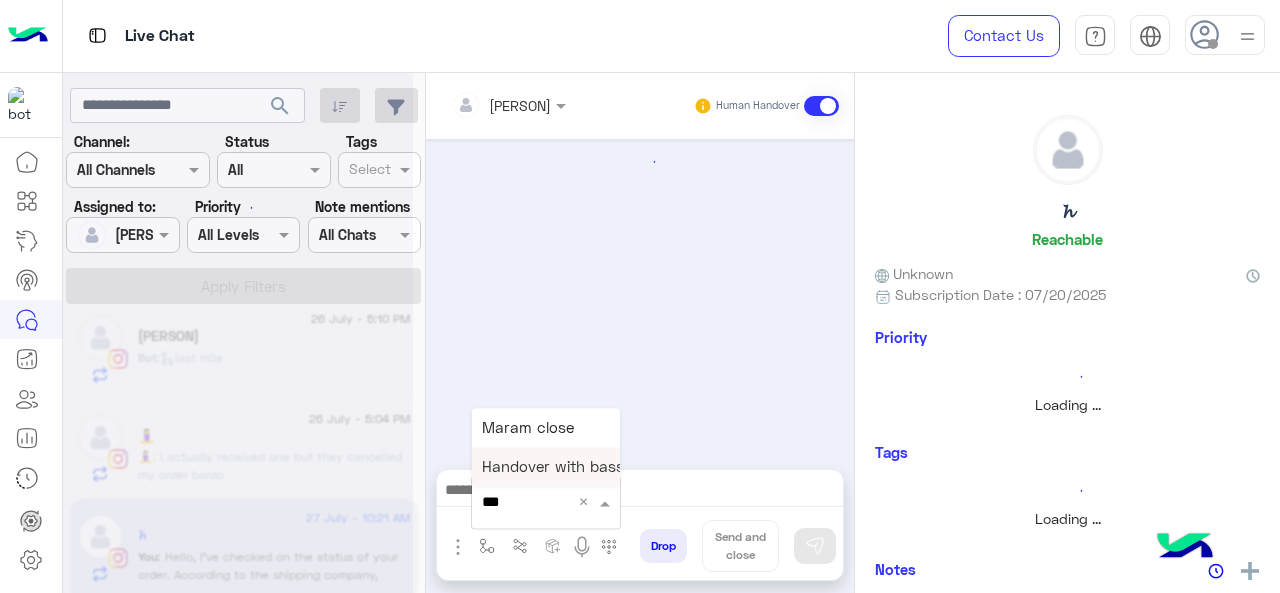 type on "****" 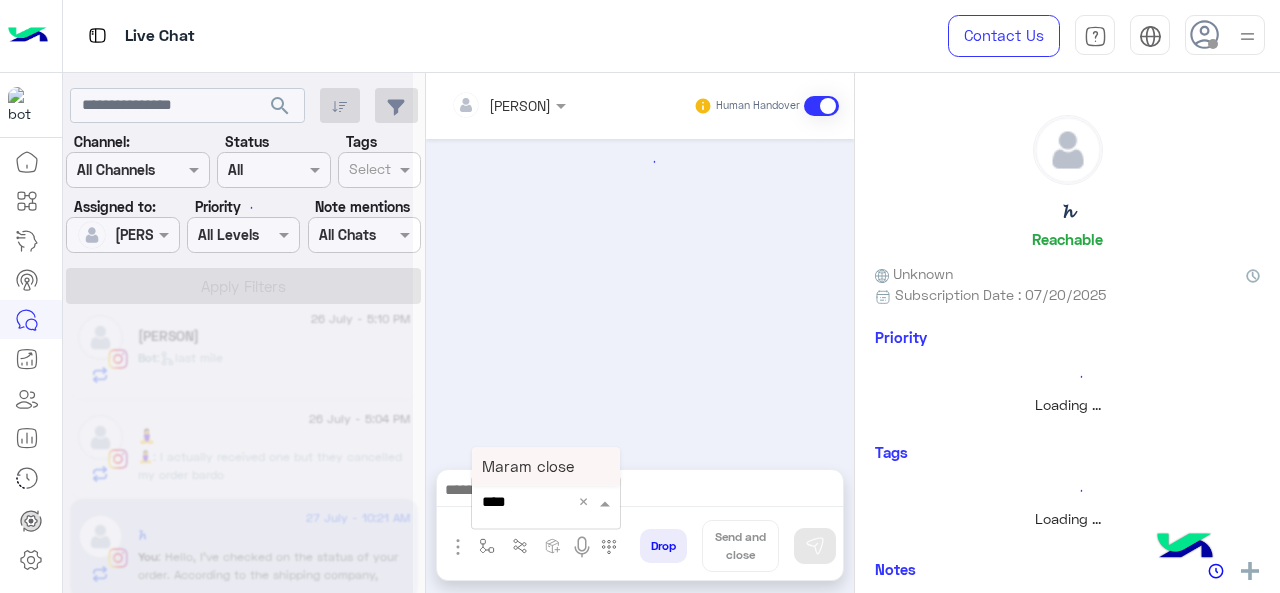 click on "Maram close" at bounding box center [528, 466] 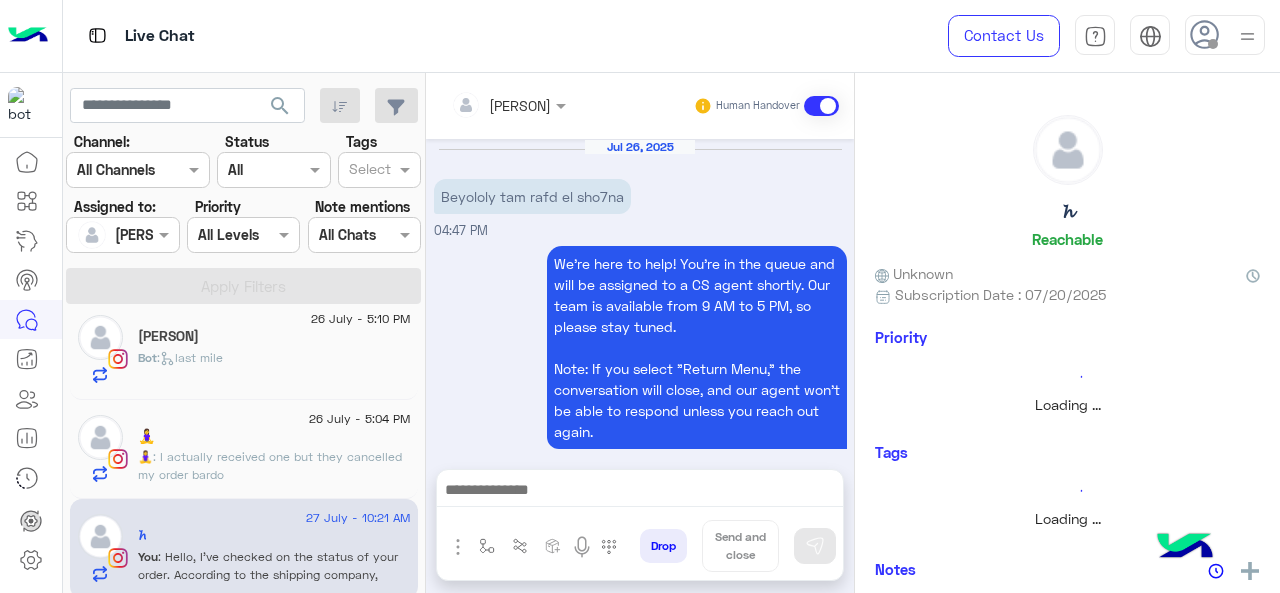 type on "**********" 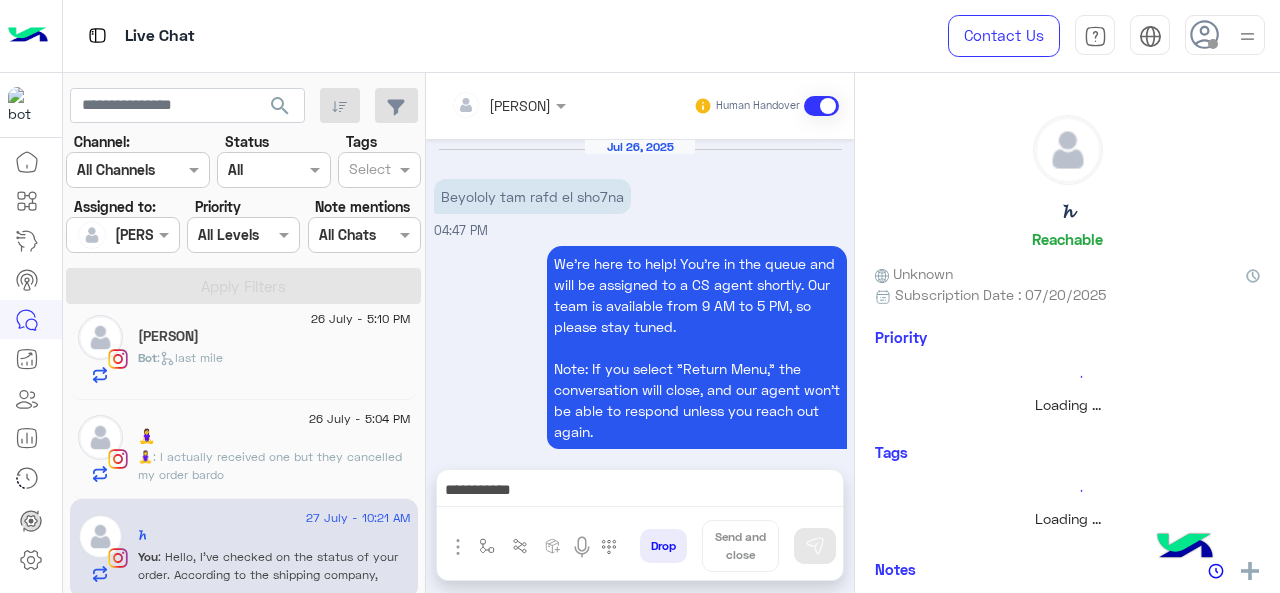 scroll, scrollTop: 728, scrollLeft: 0, axis: vertical 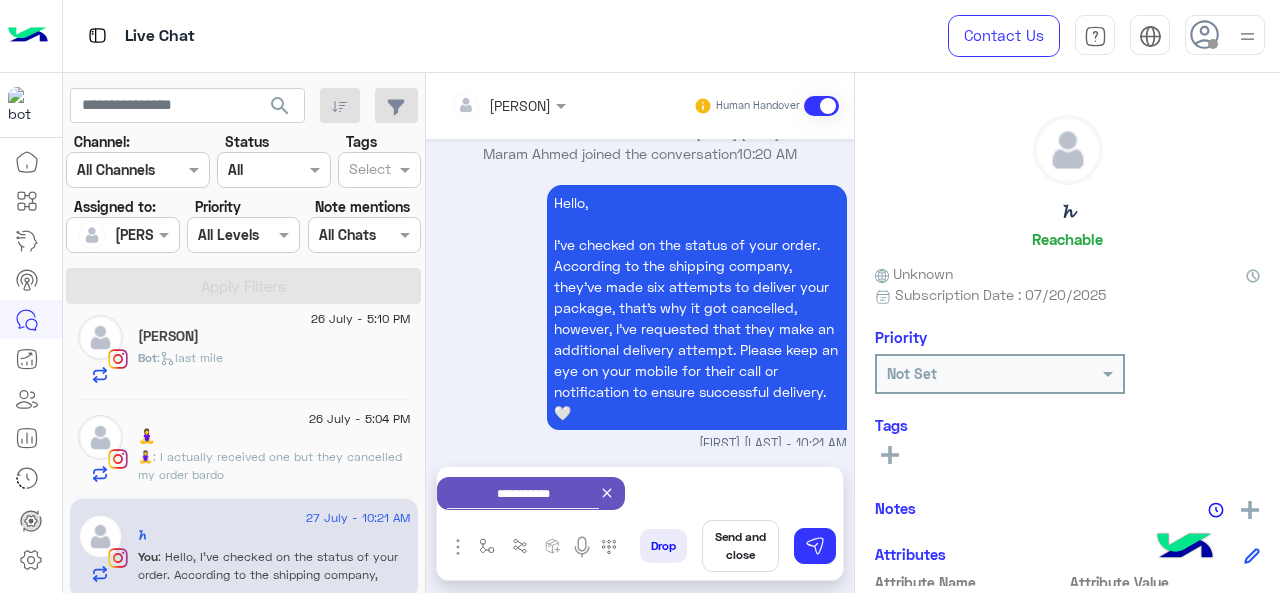 click on "Send and close" at bounding box center (740, 546) 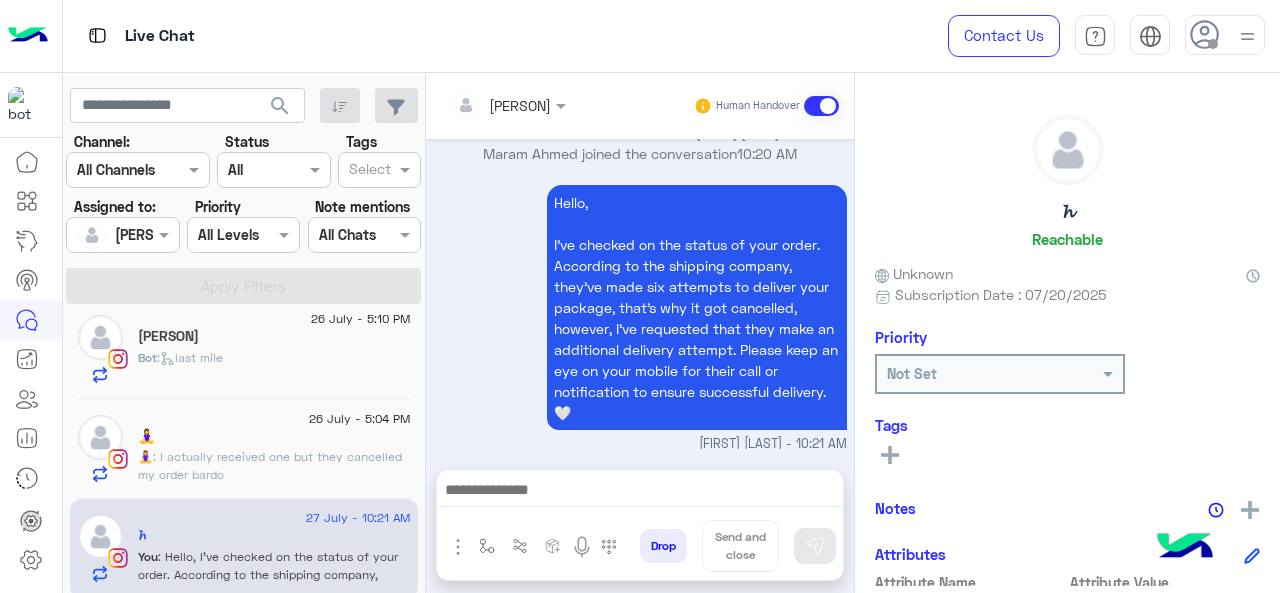 scroll, scrollTop: 749, scrollLeft: 0, axis: vertical 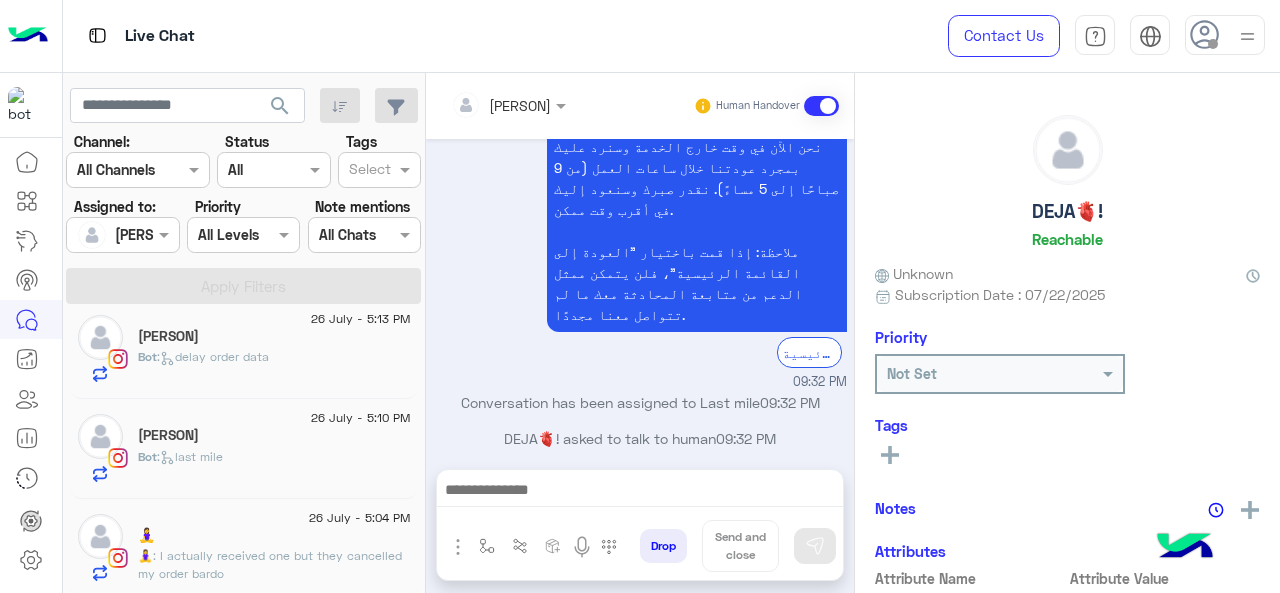 click on "🧘‍♀️" 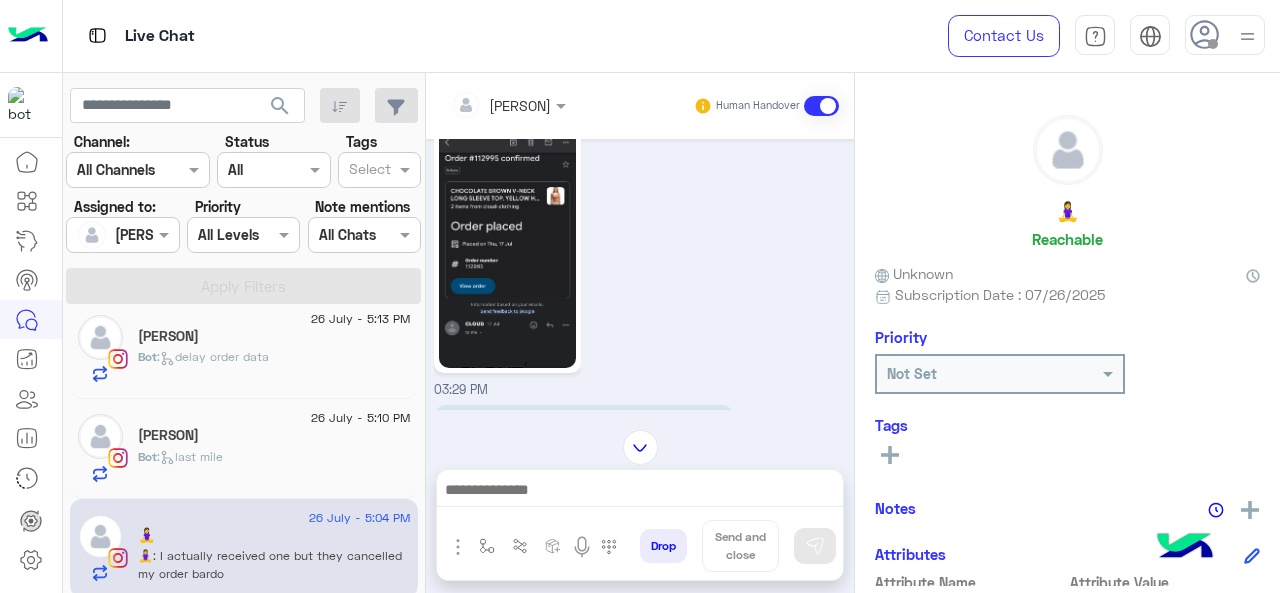scroll, scrollTop: 698, scrollLeft: 0, axis: vertical 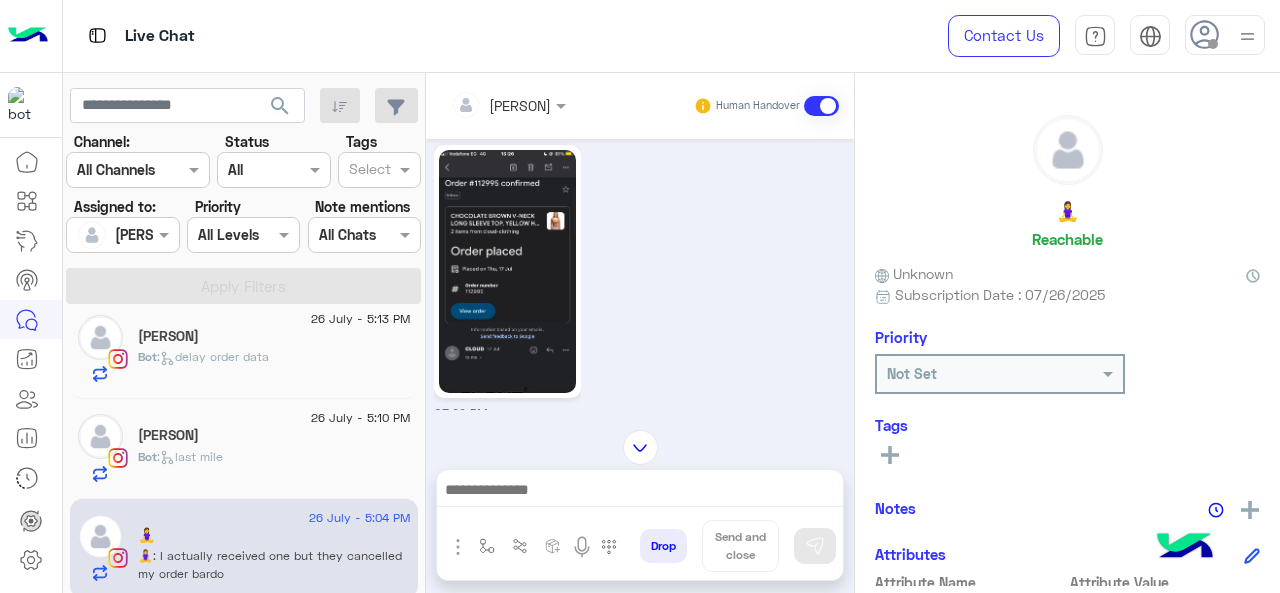 click at bounding box center (640, 447) 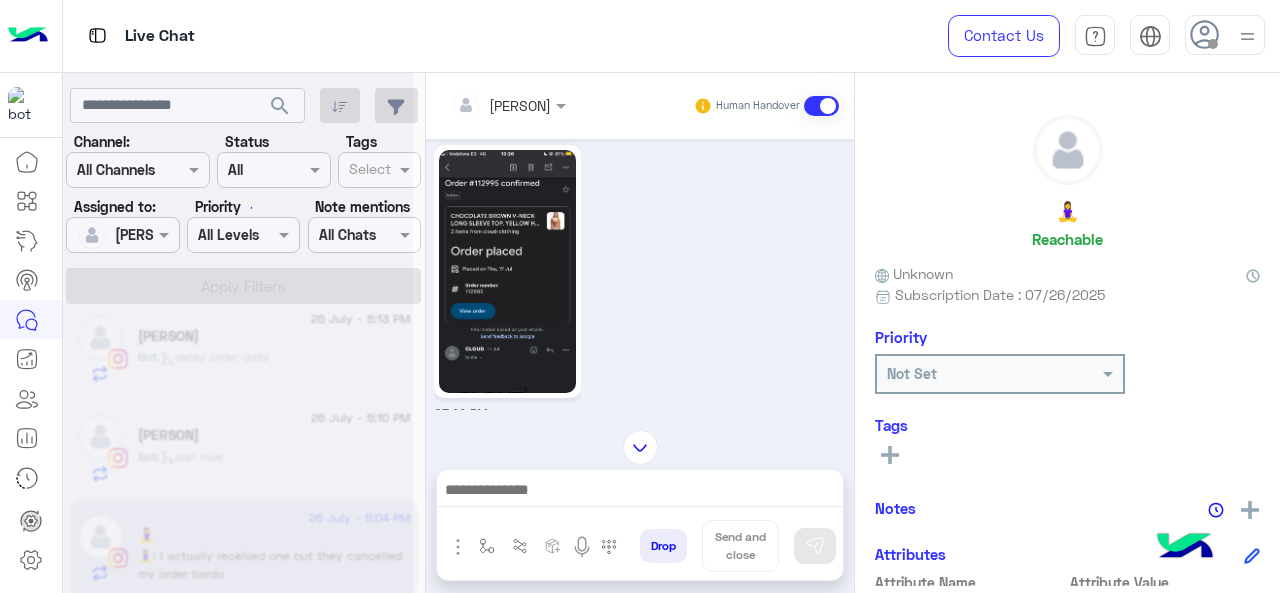 scroll, scrollTop: 3521, scrollLeft: 0, axis: vertical 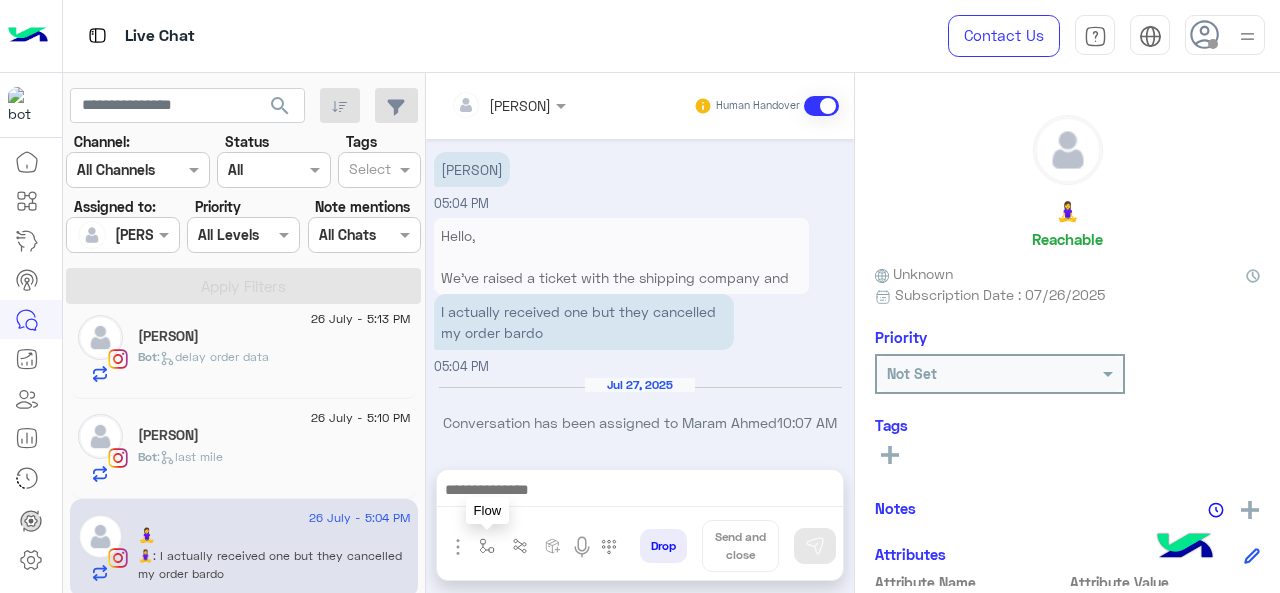 click at bounding box center (487, 546) 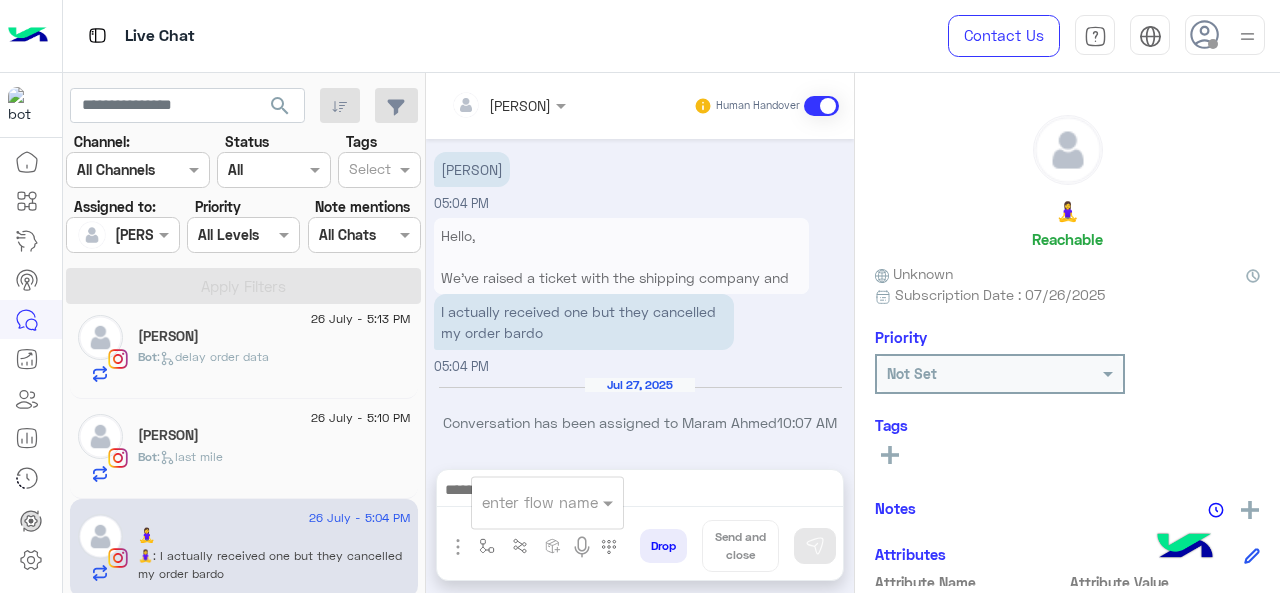 click on "enter flow name" at bounding box center (547, 502) 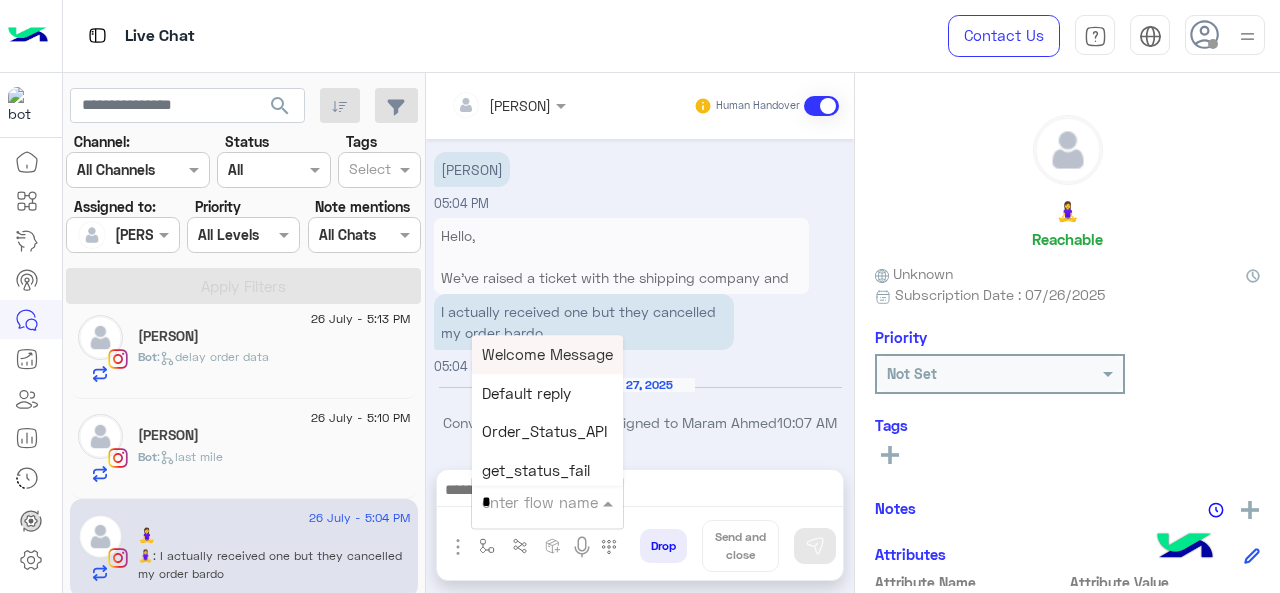 type on "*" 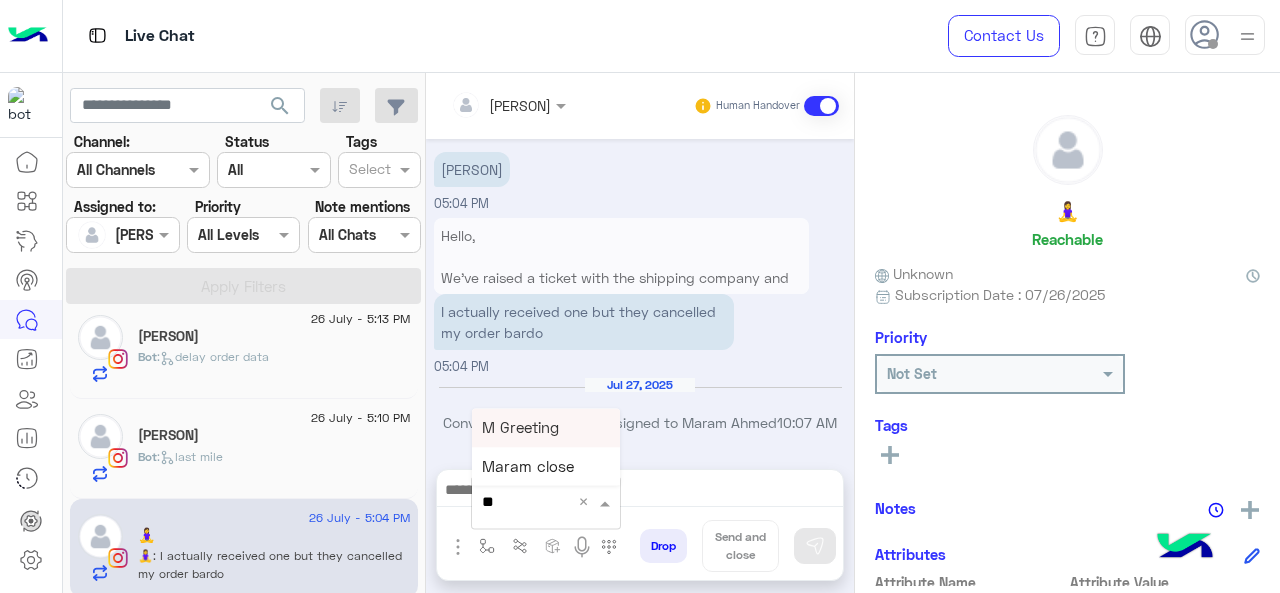 click on "M Greeting" at bounding box center (520, 427) 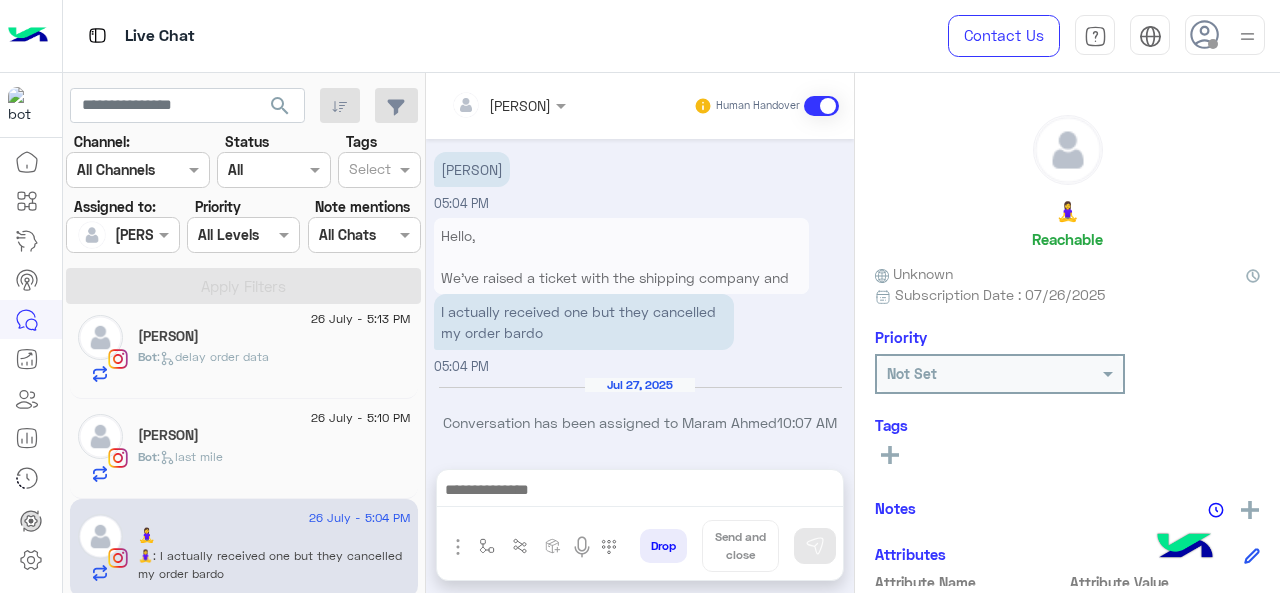 type on "**********" 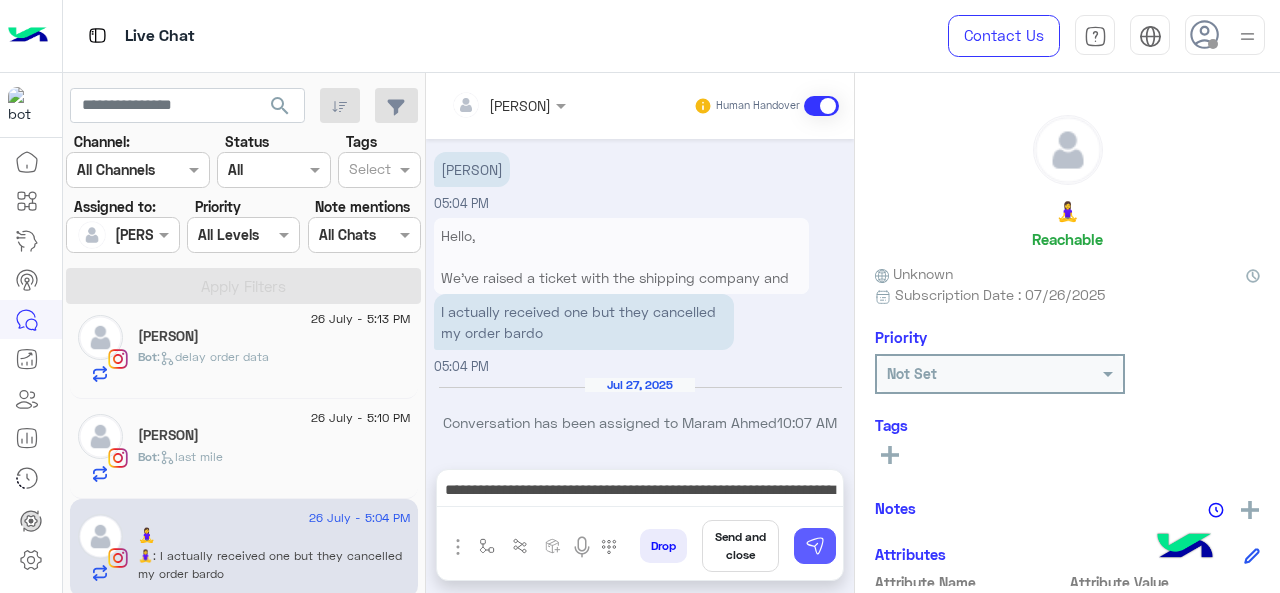 click at bounding box center (815, 546) 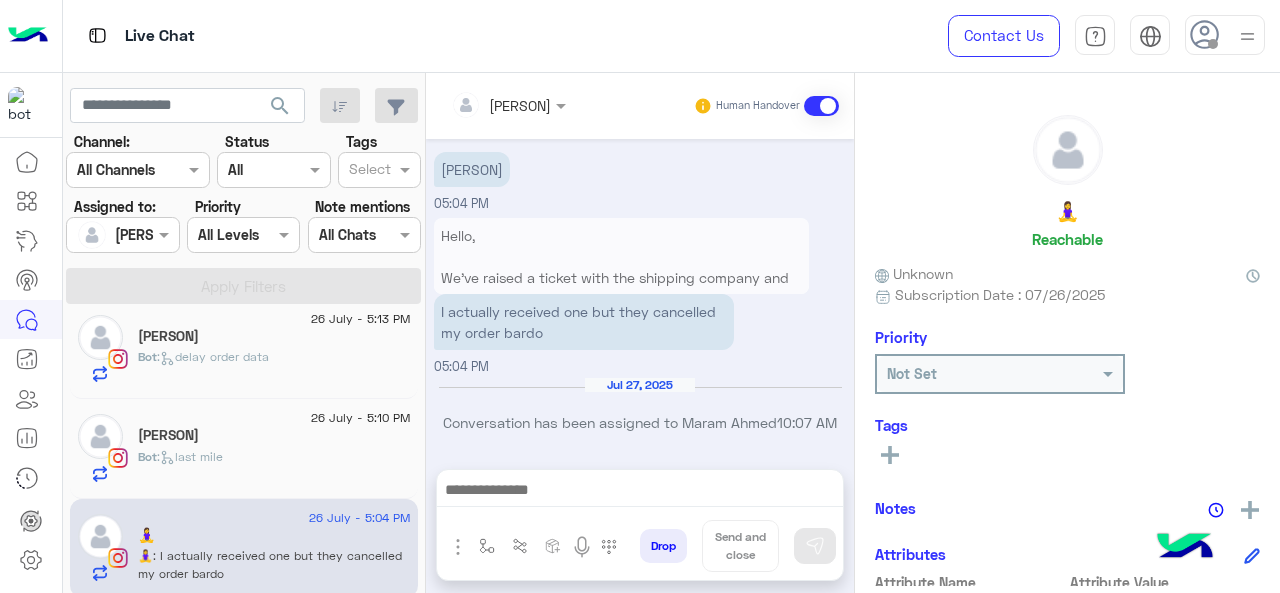 click at bounding box center [640, 492] 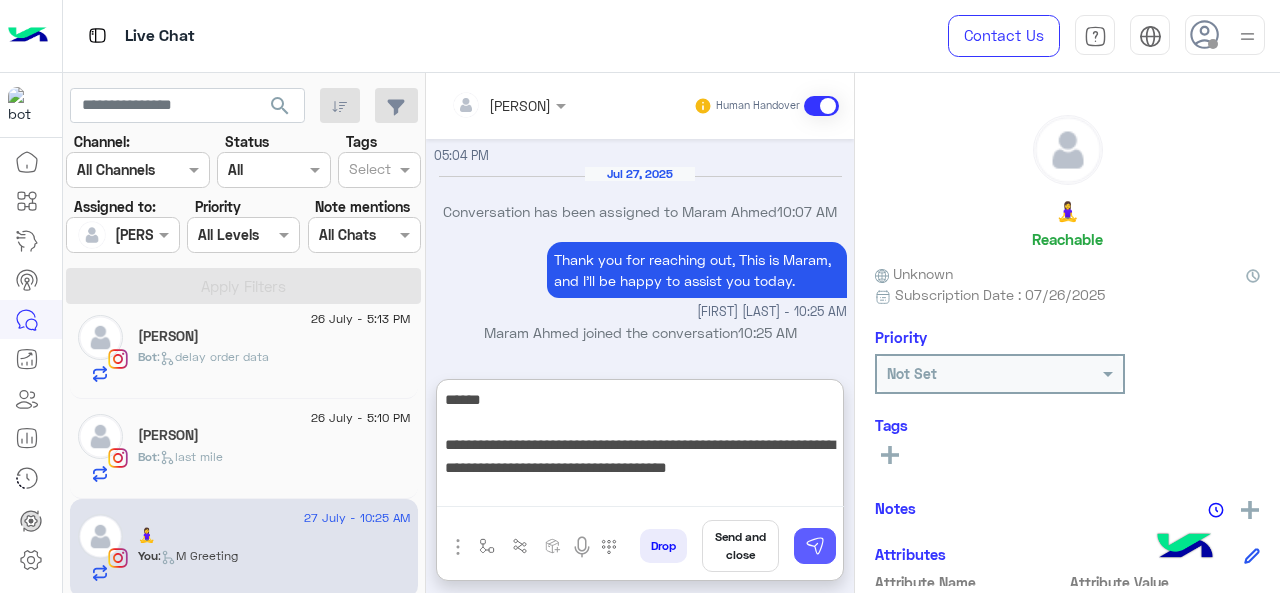 type on "**********" 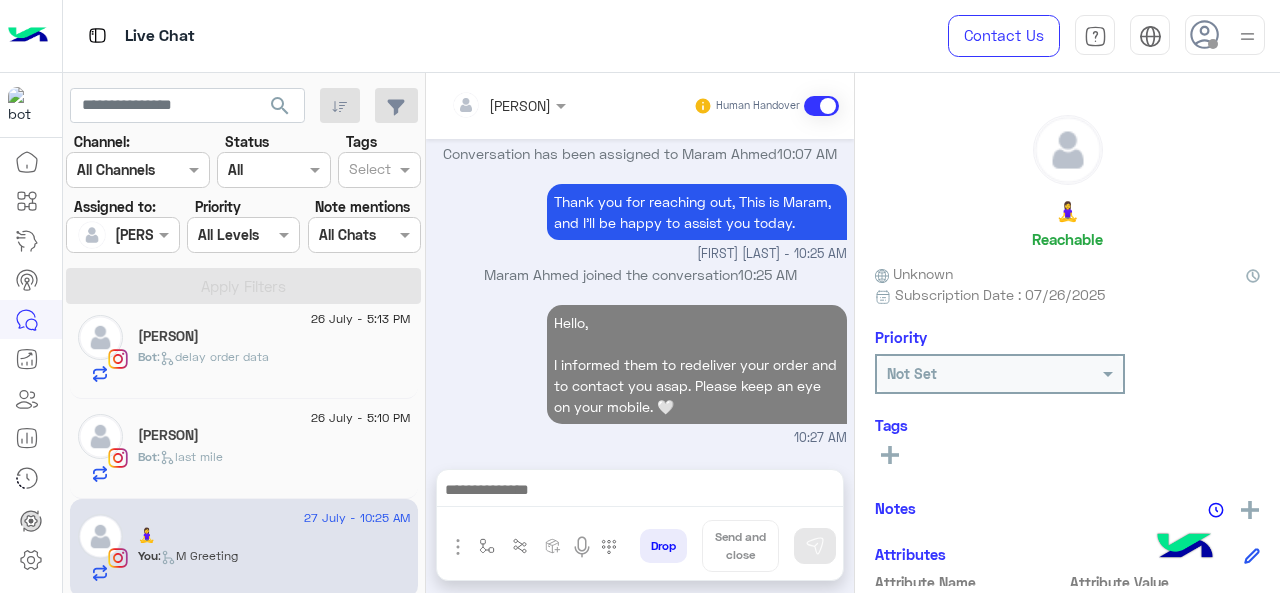 scroll, scrollTop: 3790, scrollLeft: 0, axis: vertical 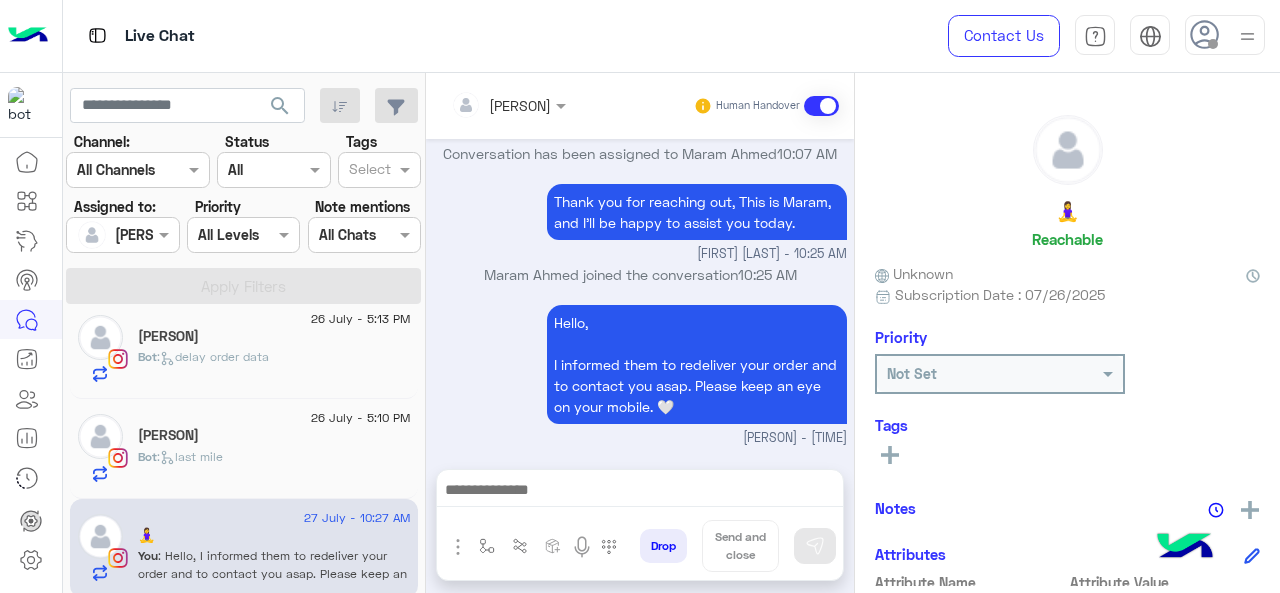 click on "Bot :   last mile" 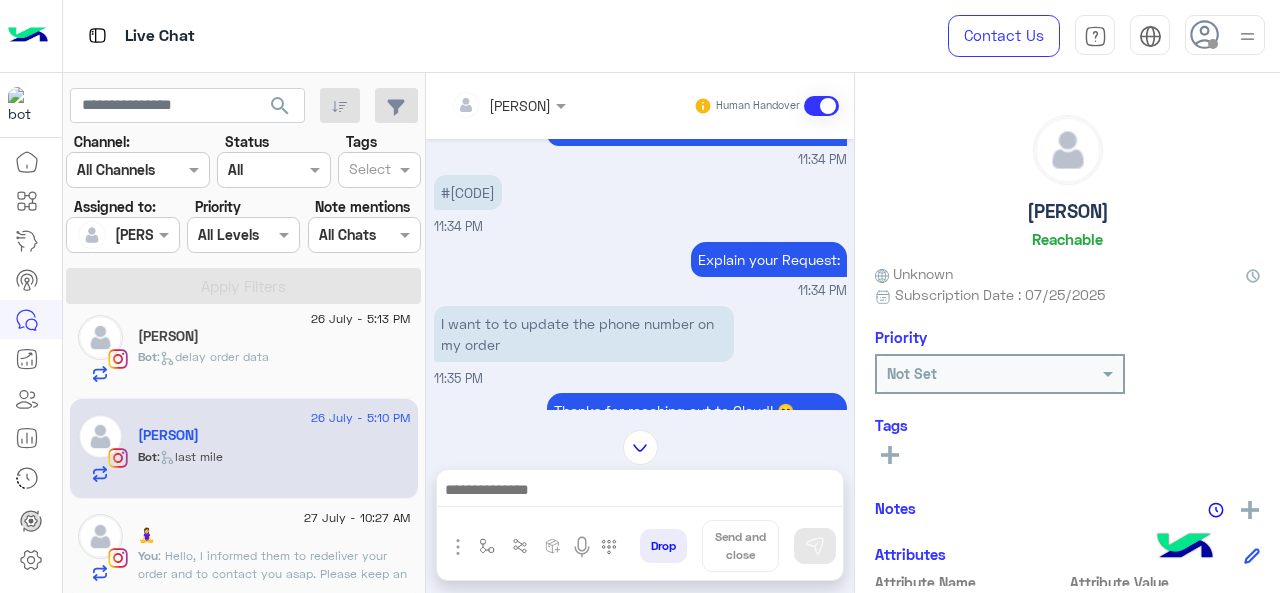 scroll, scrollTop: 1352, scrollLeft: 0, axis: vertical 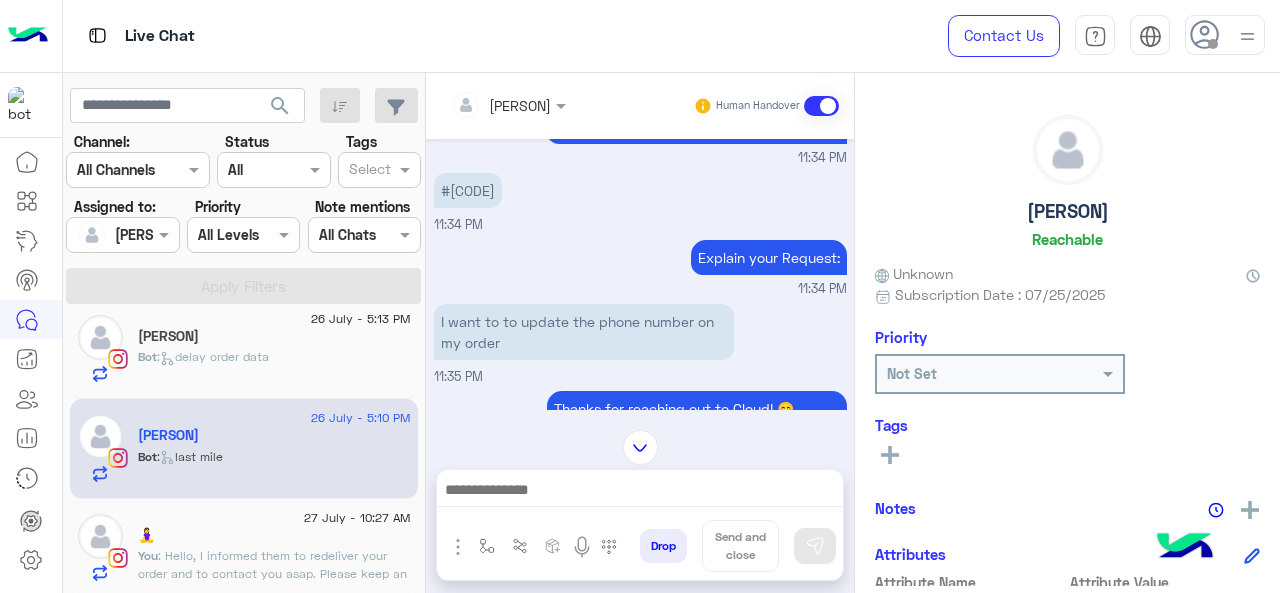 click on "#[CODE]" at bounding box center (468, 190) 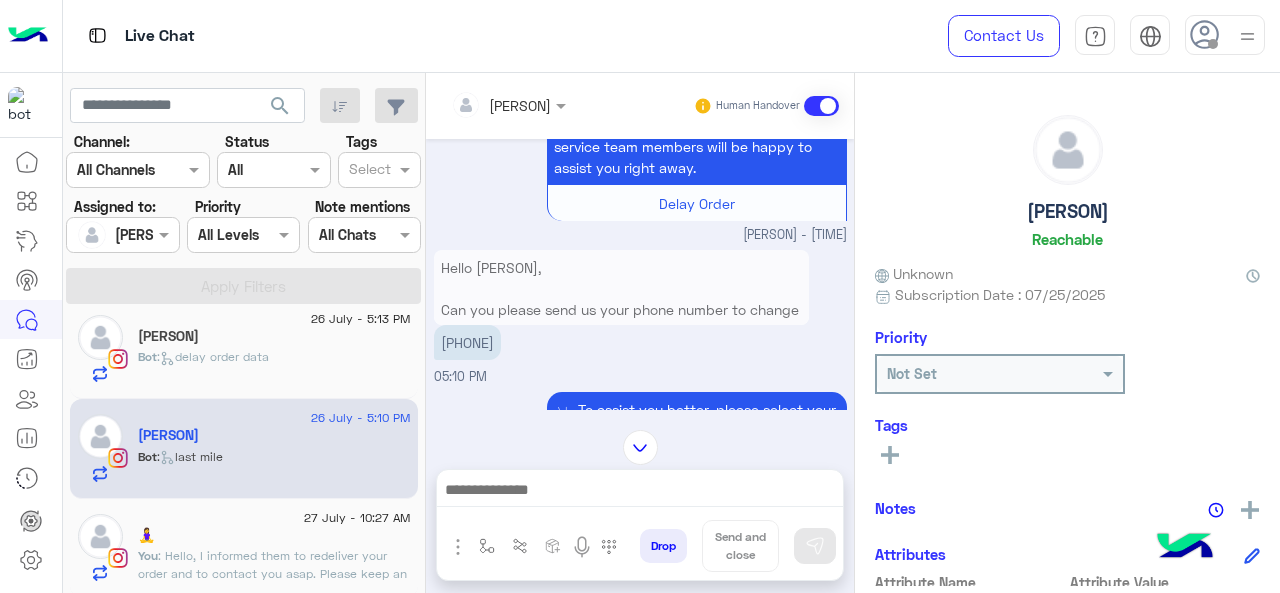 scroll, scrollTop: 2552, scrollLeft: 0, axis: vertical 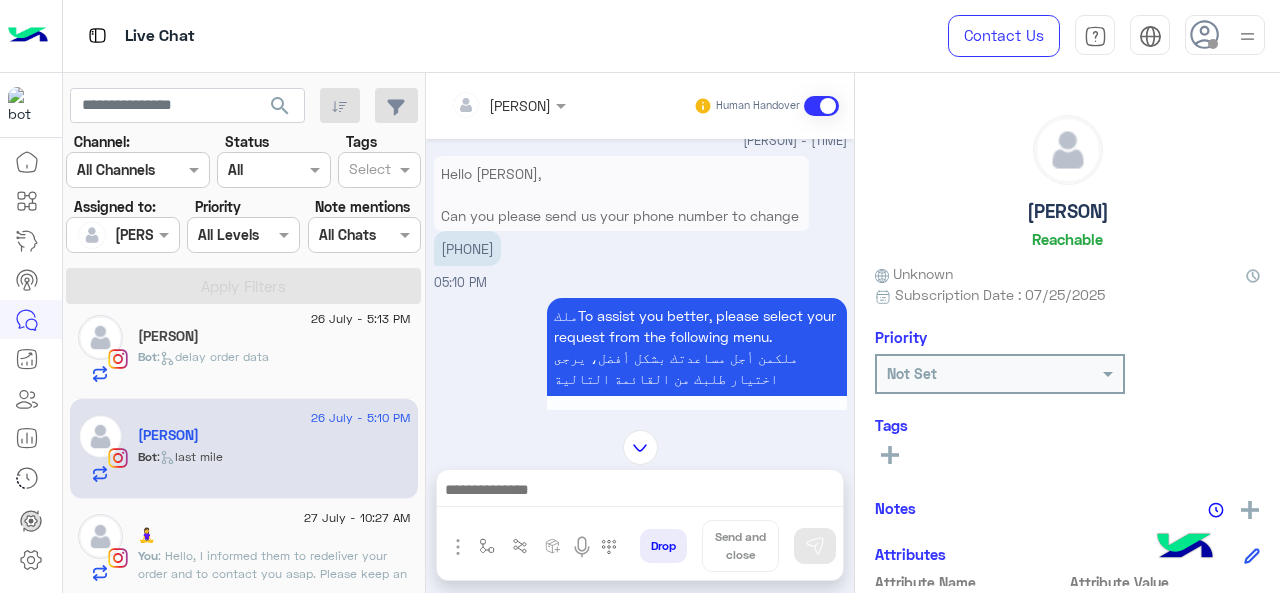 click on "[PHONE]" at bounding box center (467, 248) 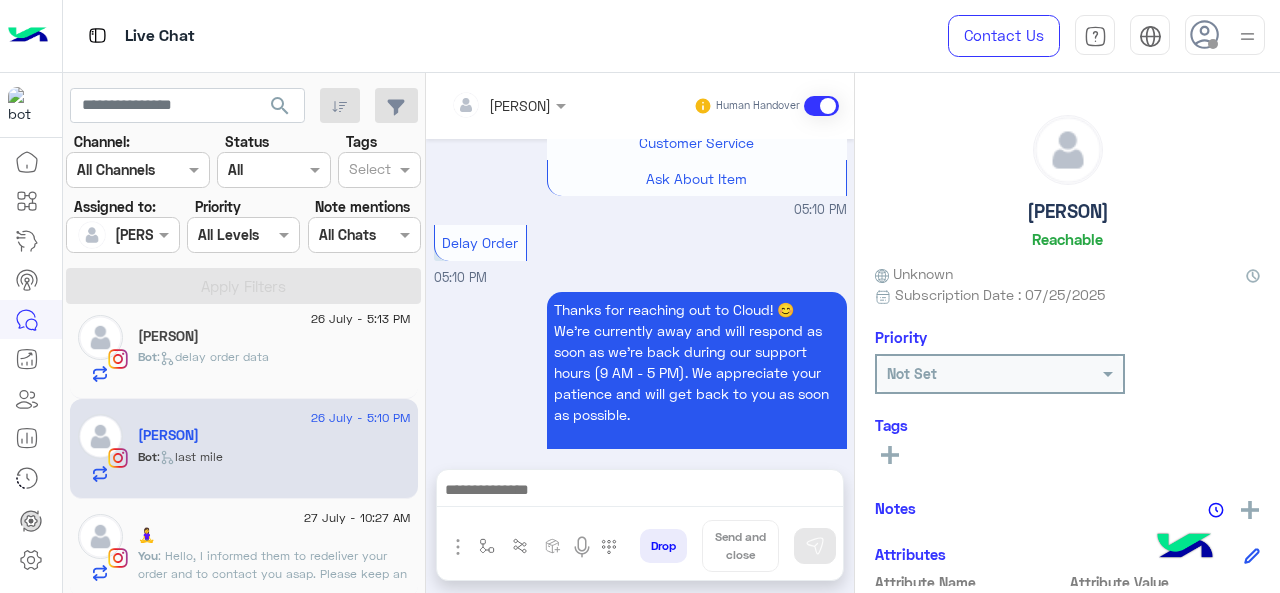 scroll, scrollTop: 3143, scrollLeft: 0, axis: vertical 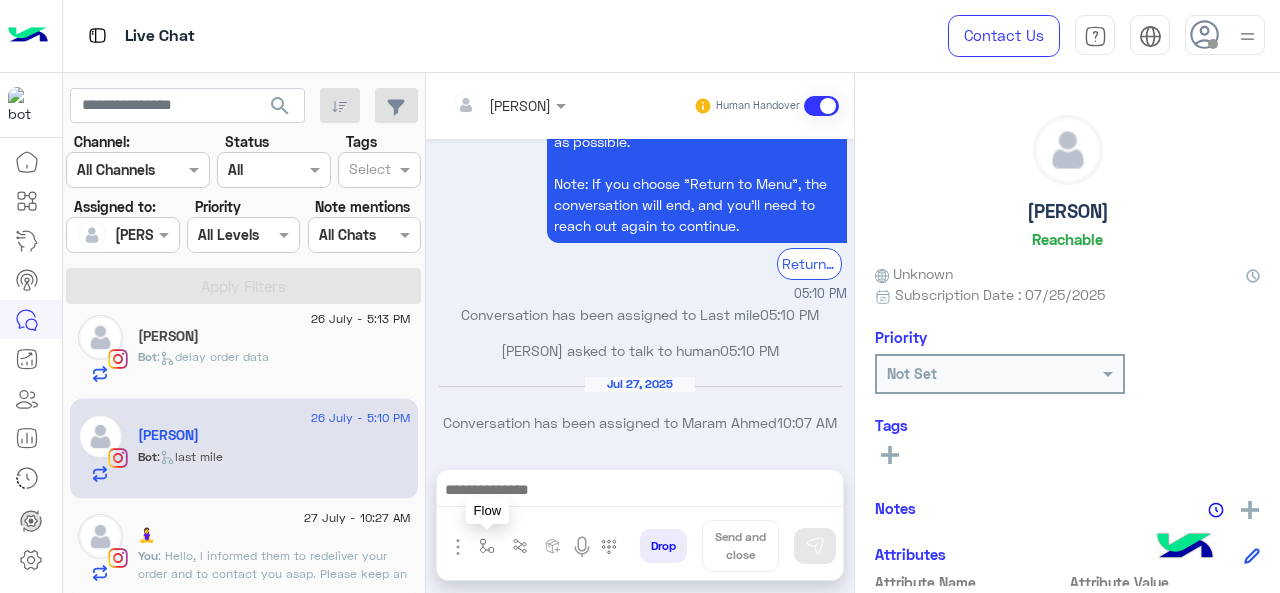 click at bounding box center (487, 546) 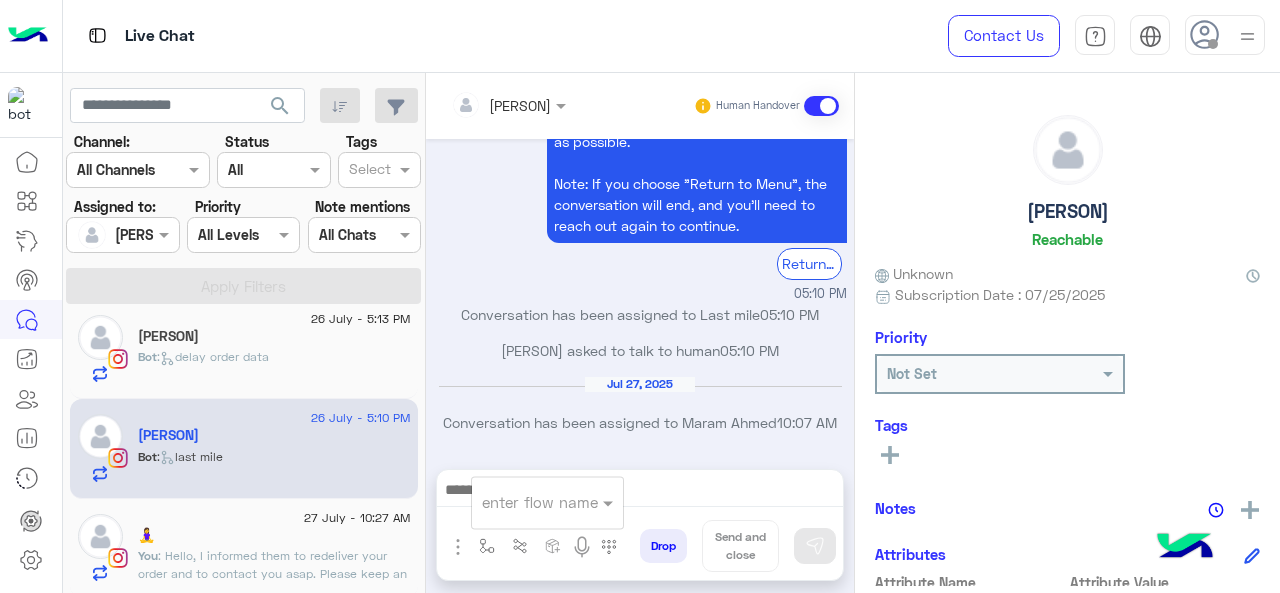 click at bounding box center (523, 502) 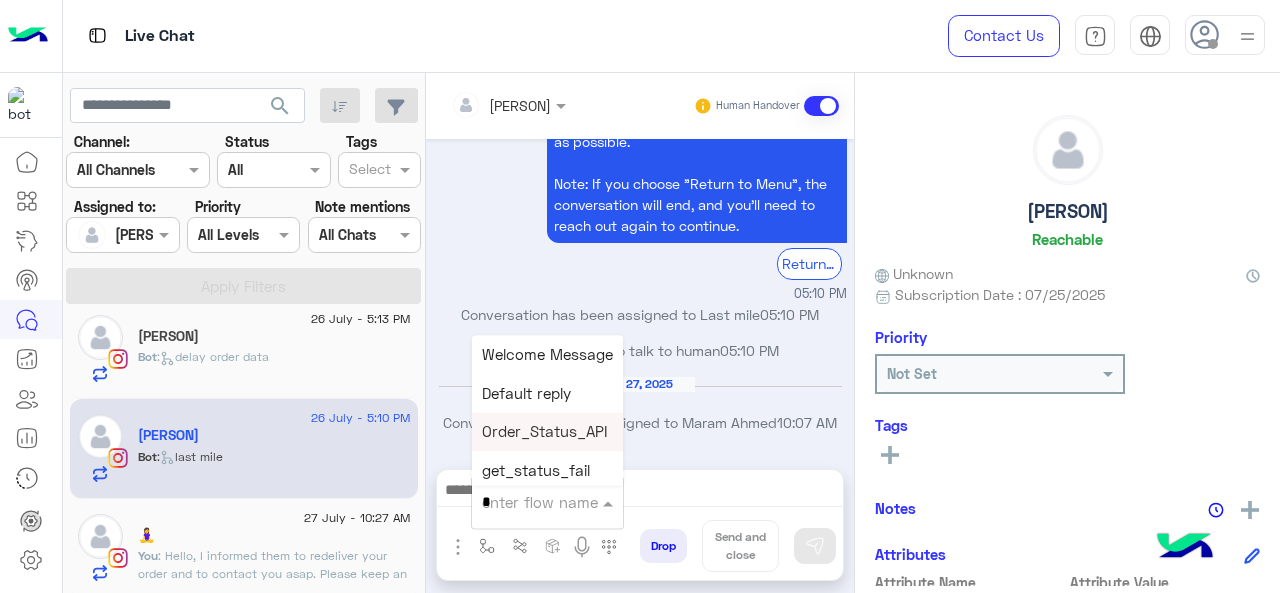 type on "*" 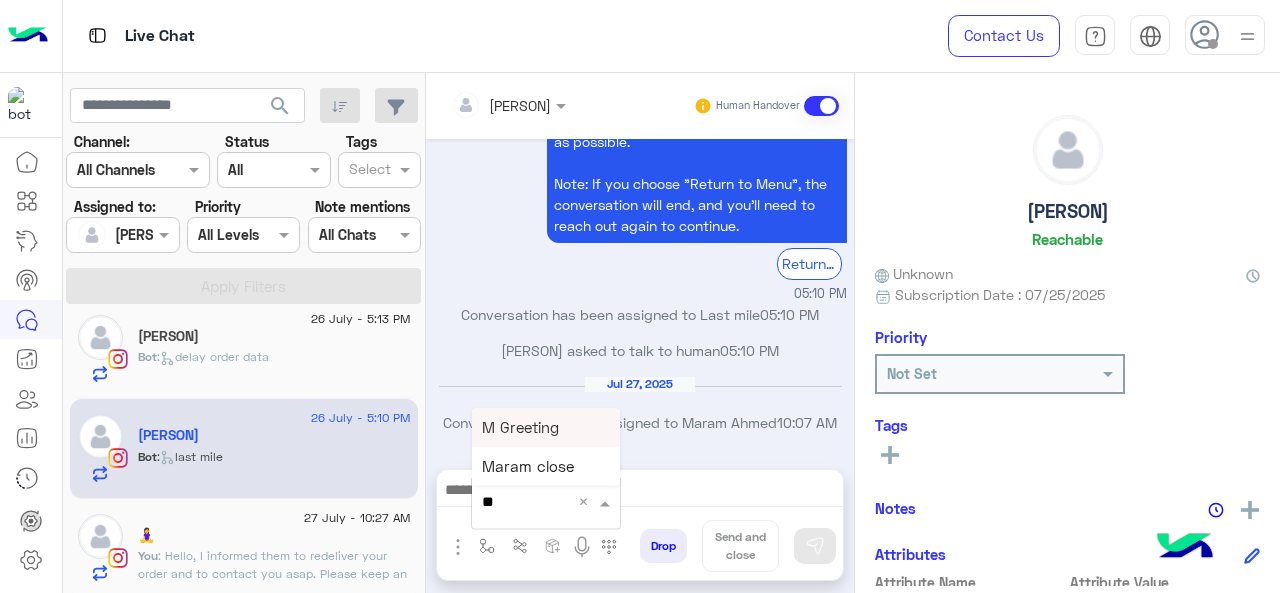 click on "M Greeting" at bounding box center [520, 427] 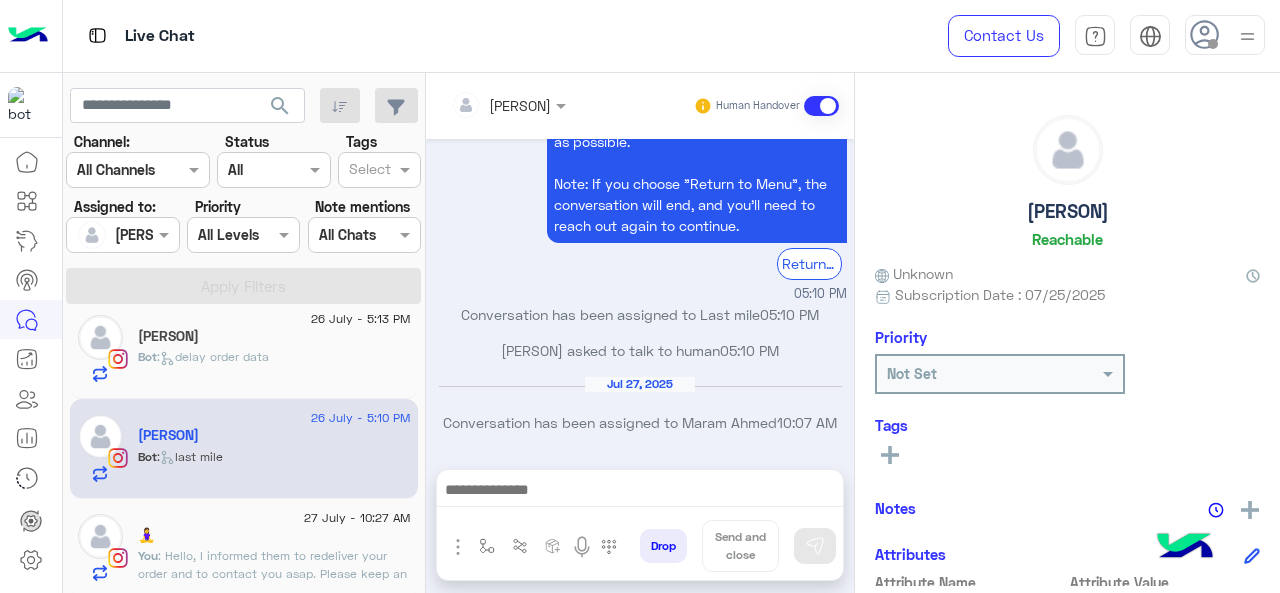 type on "**********" 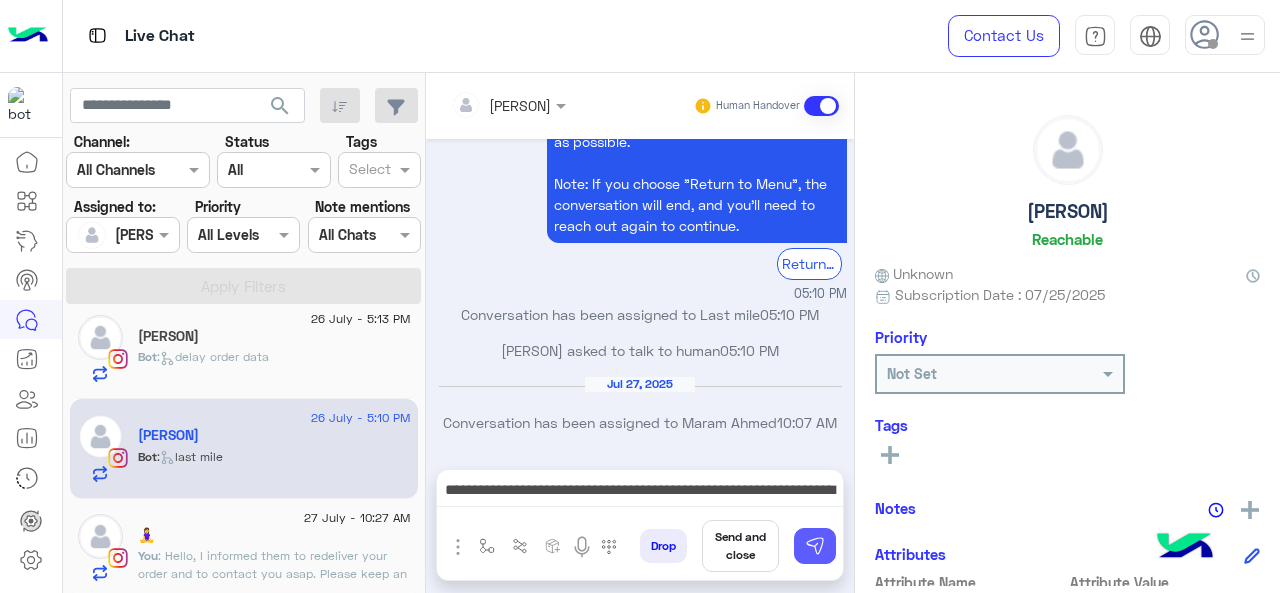 click at bounding box center [815, 546] 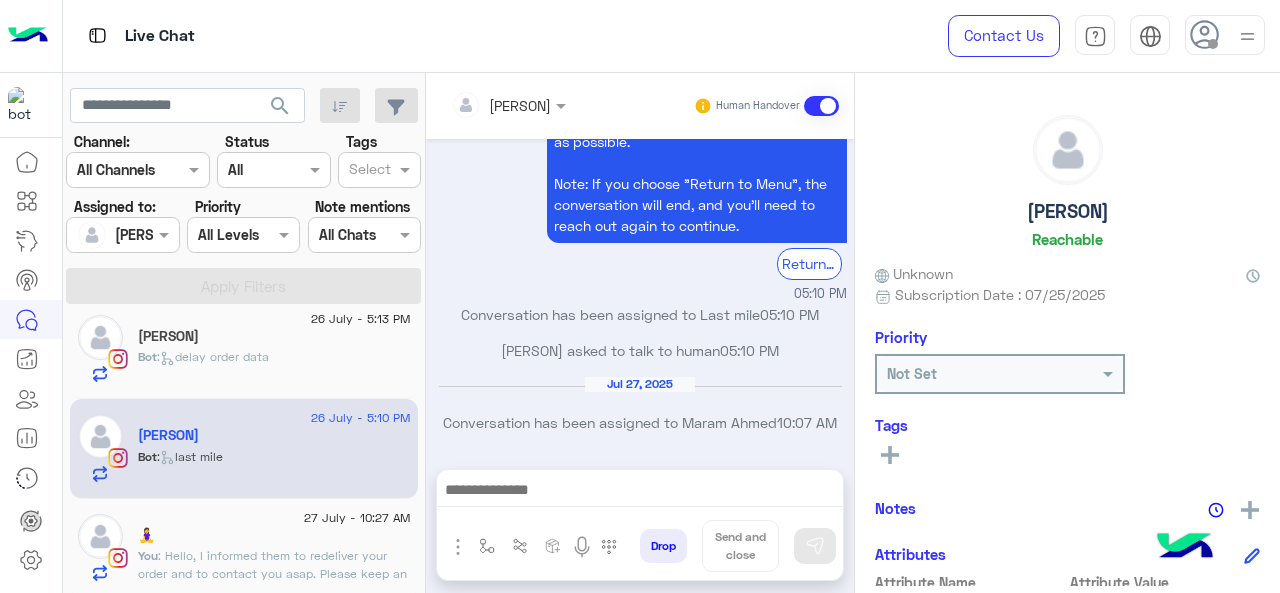 scroll, scrollTop: 3143, scrollLeft: 0, axis: vertical 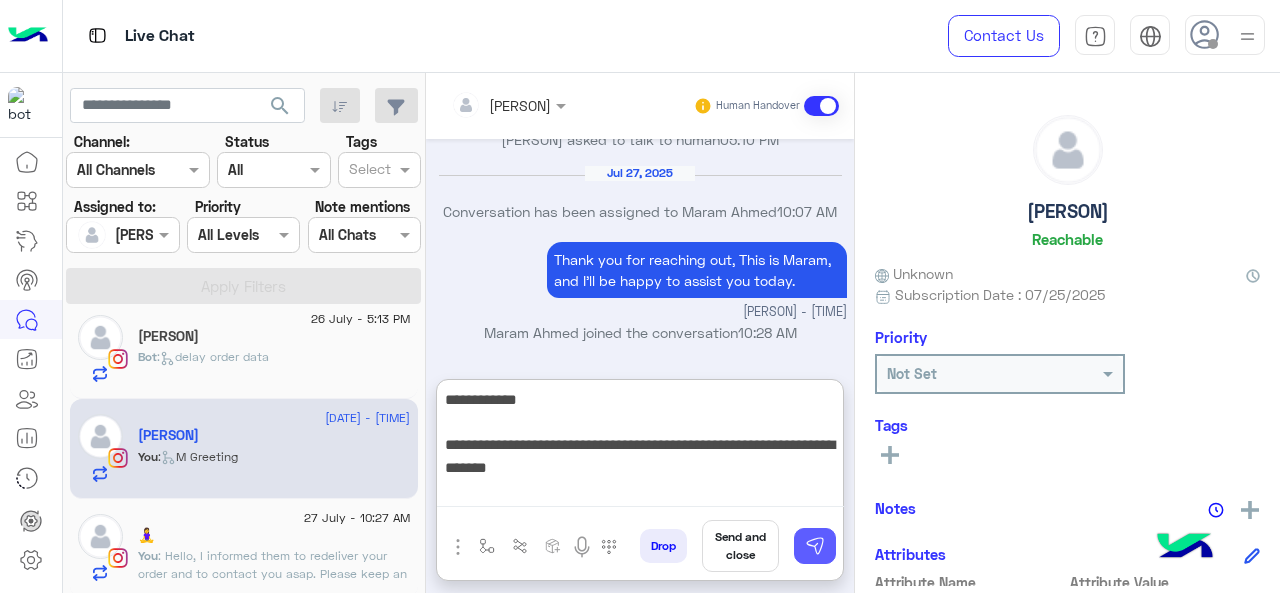 type on "**********" 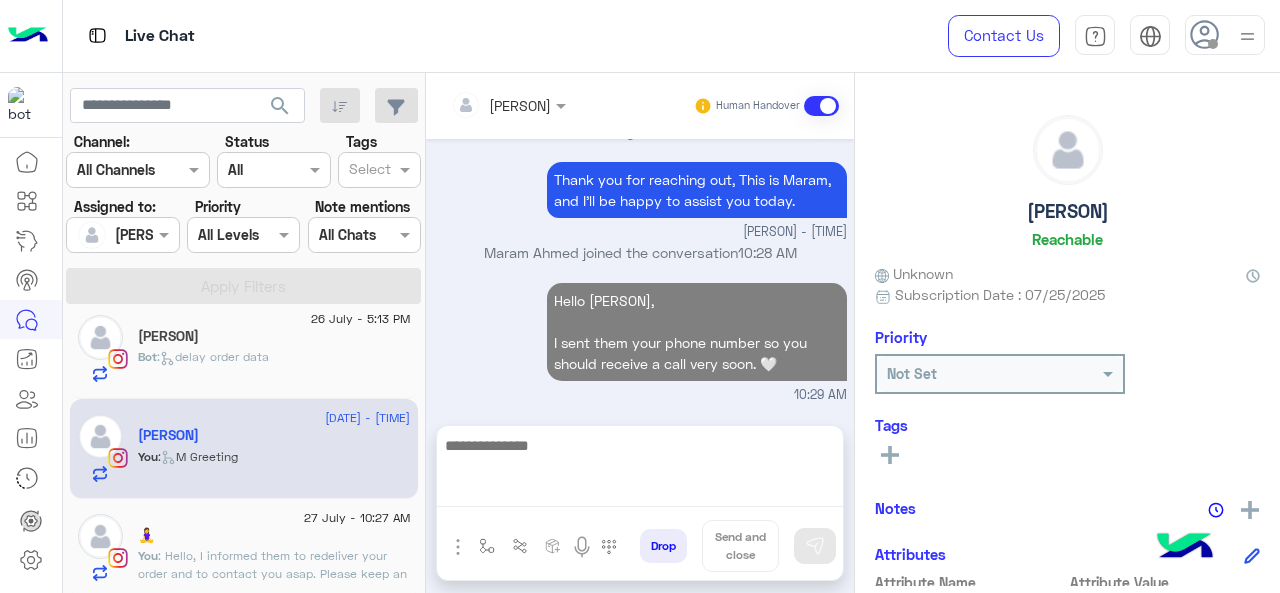 scroll, scrollTop: 3391, scrollLeft: 0, axis: vertical 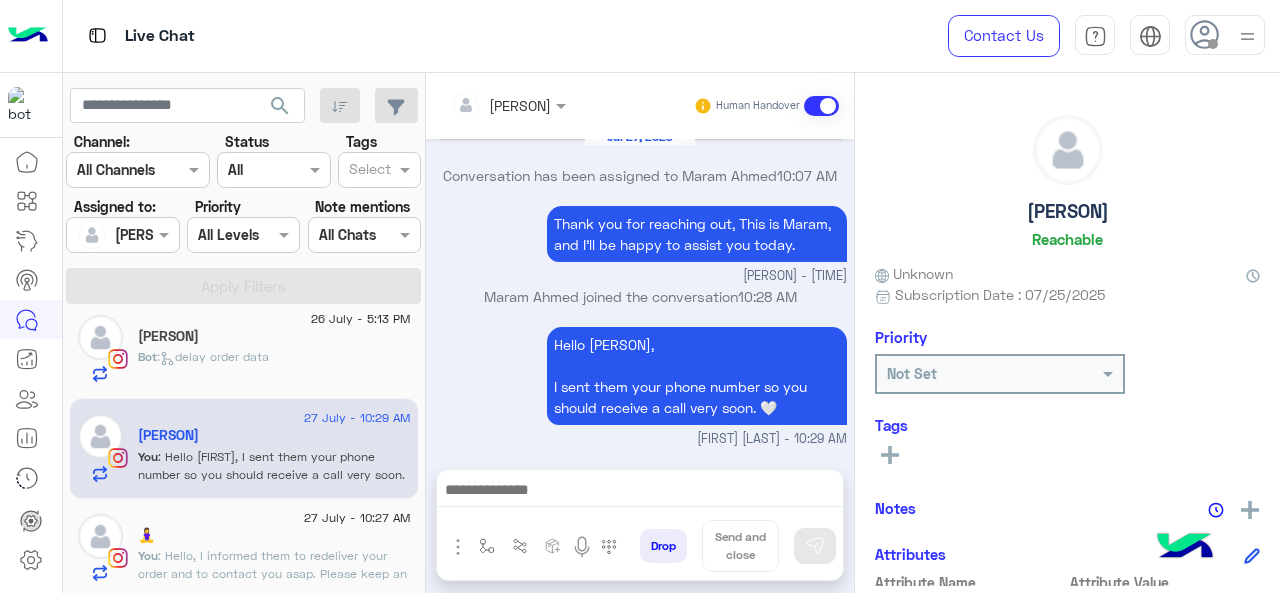 click on "🧘‍♀️" 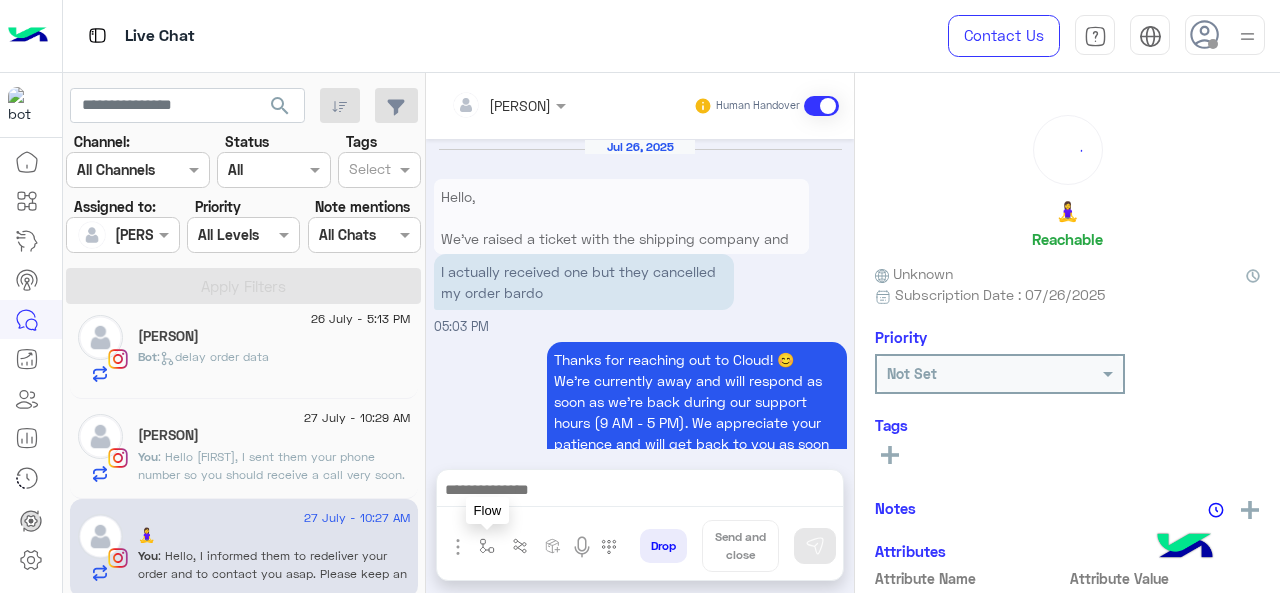 scroll, scrollTop: 816, scrollLeft: 0, axis: vertical 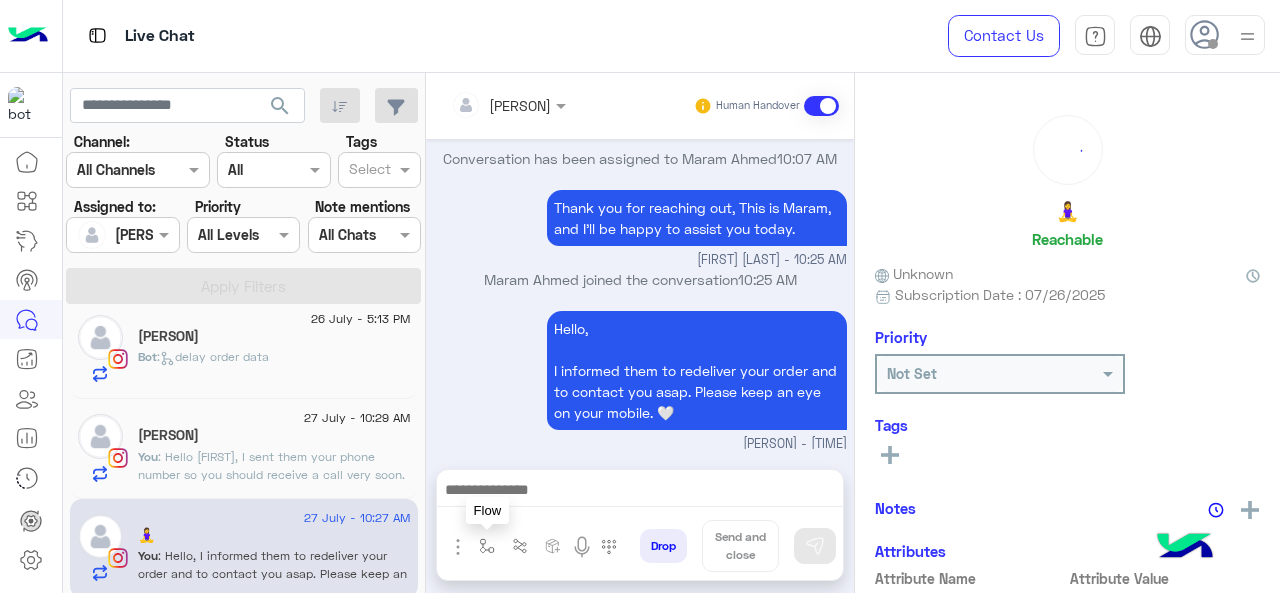 click at bounding box center [487, 546] 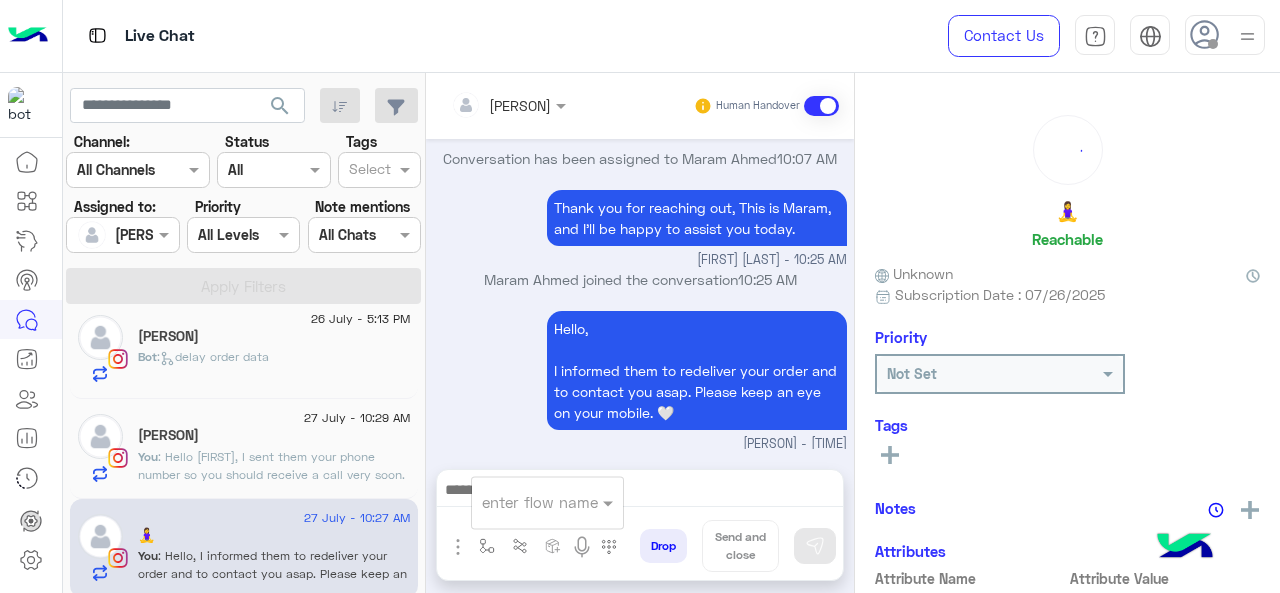 click at bounding box center (523, 502) 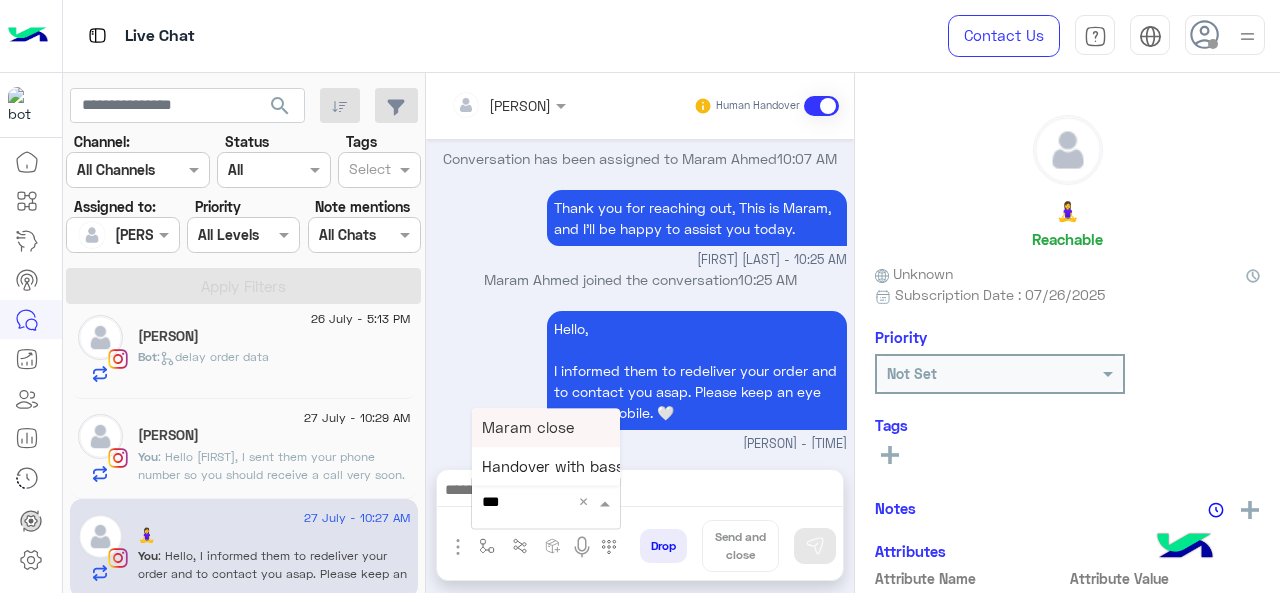 type on "****" 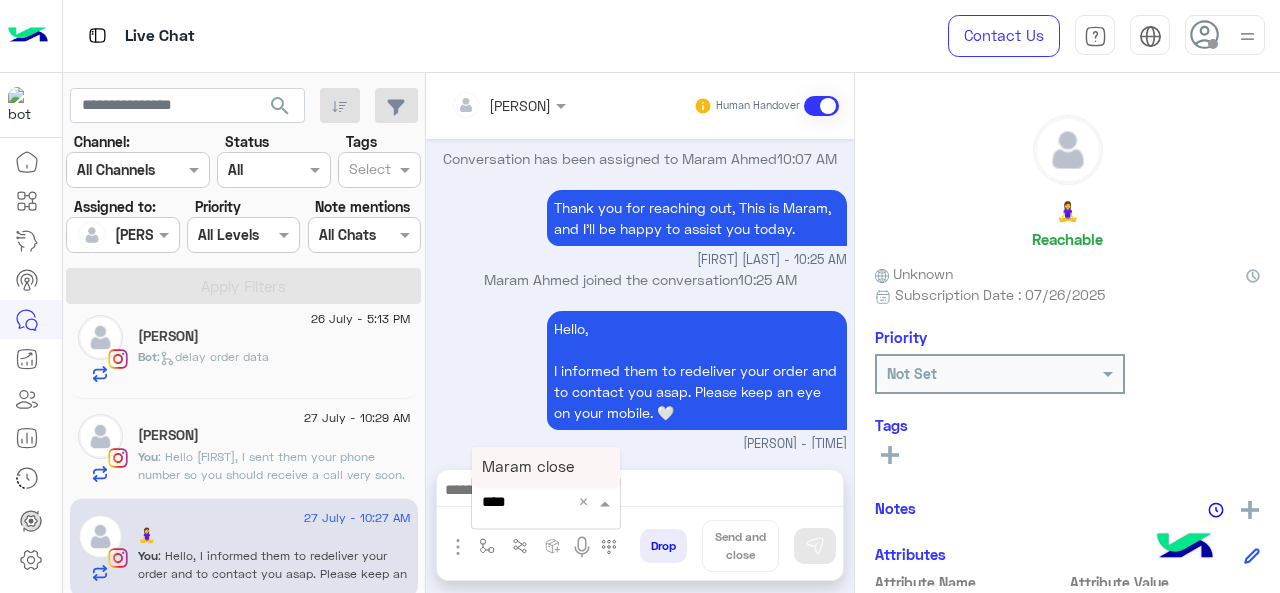click on "Maram close" at bounding box center (528, 466) 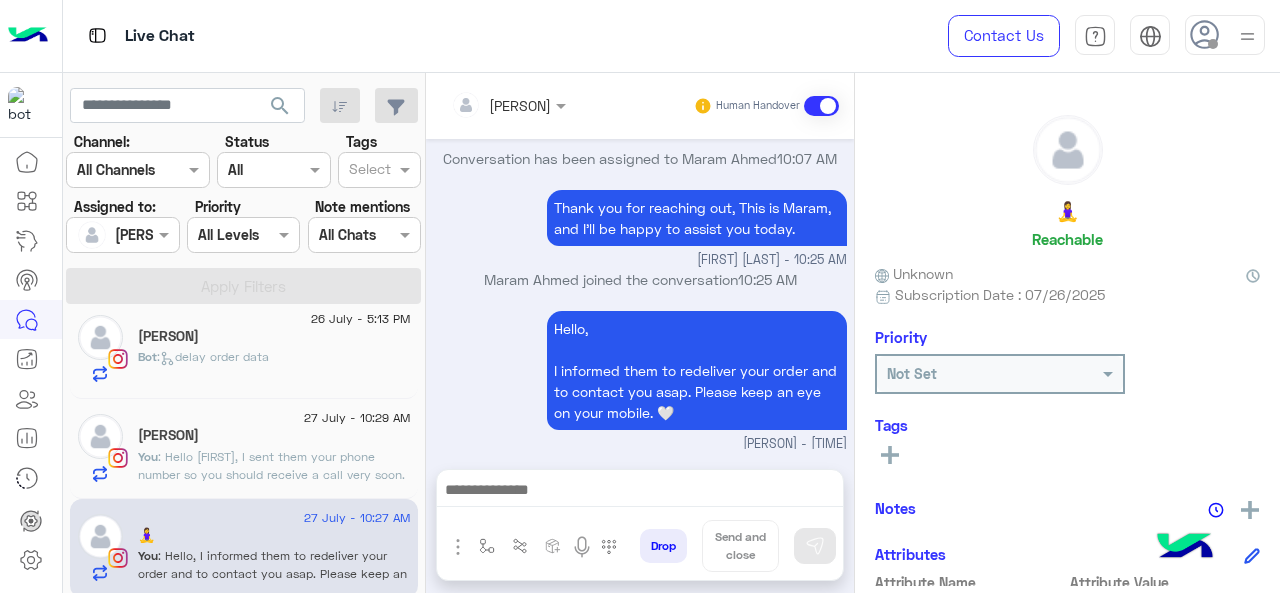 type on "**********" 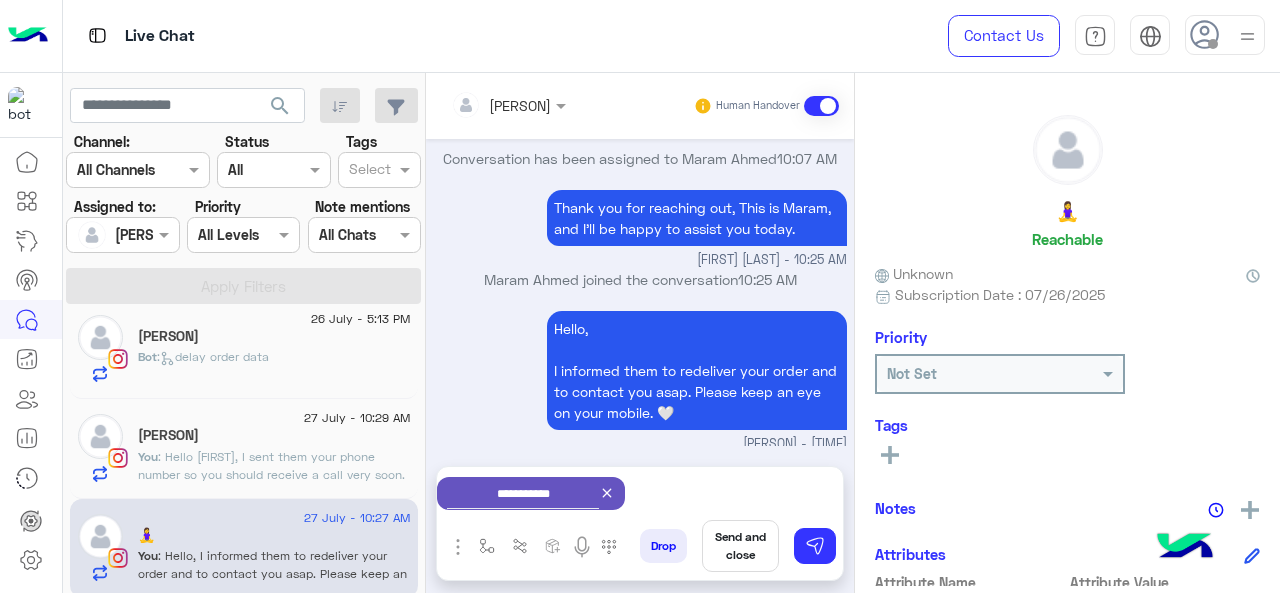 click on "Send and close" at bounding box center [740, 546] 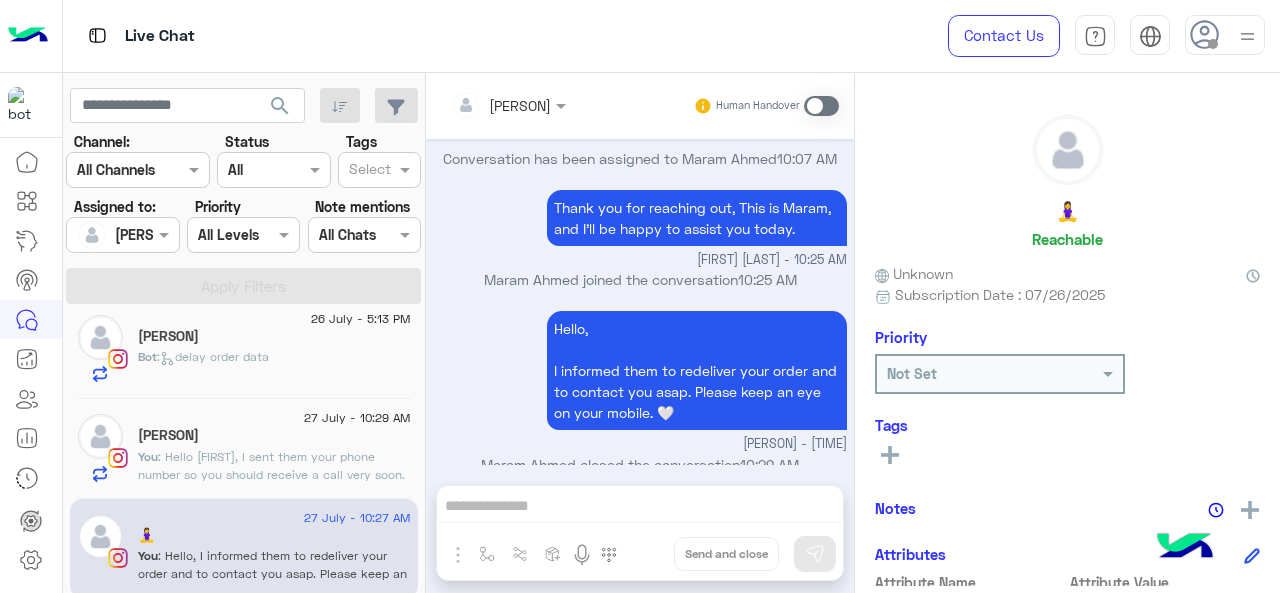 scroll, scrollTop: 838, scrollLeft: 0, axis: vertical 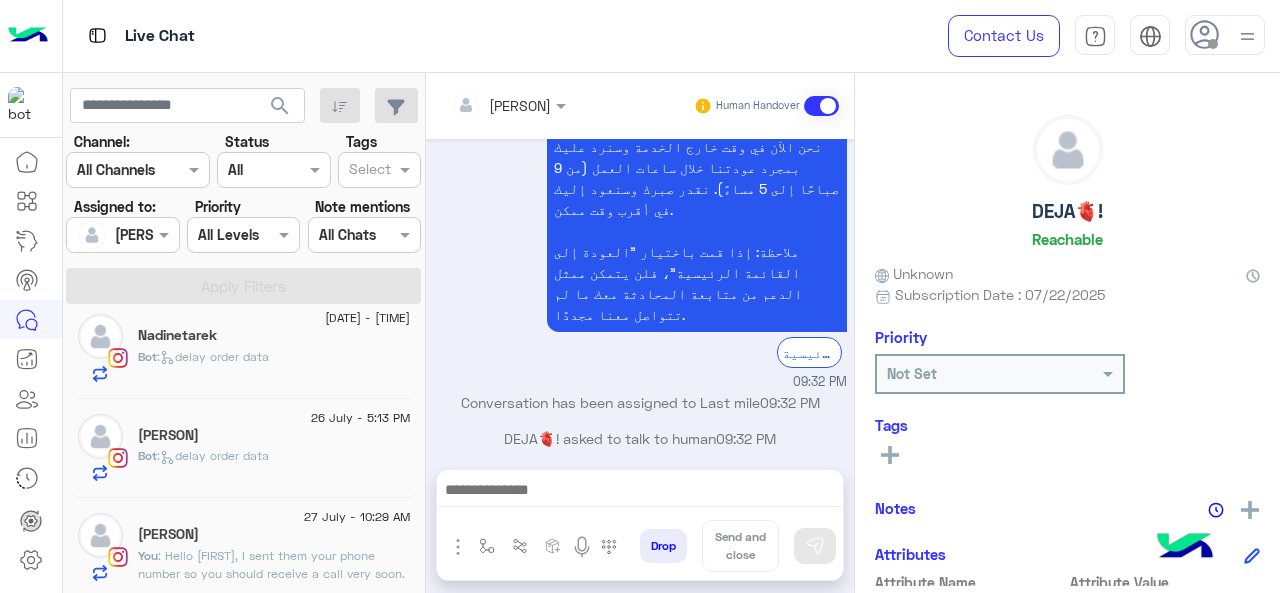 click on ":   delay order data" 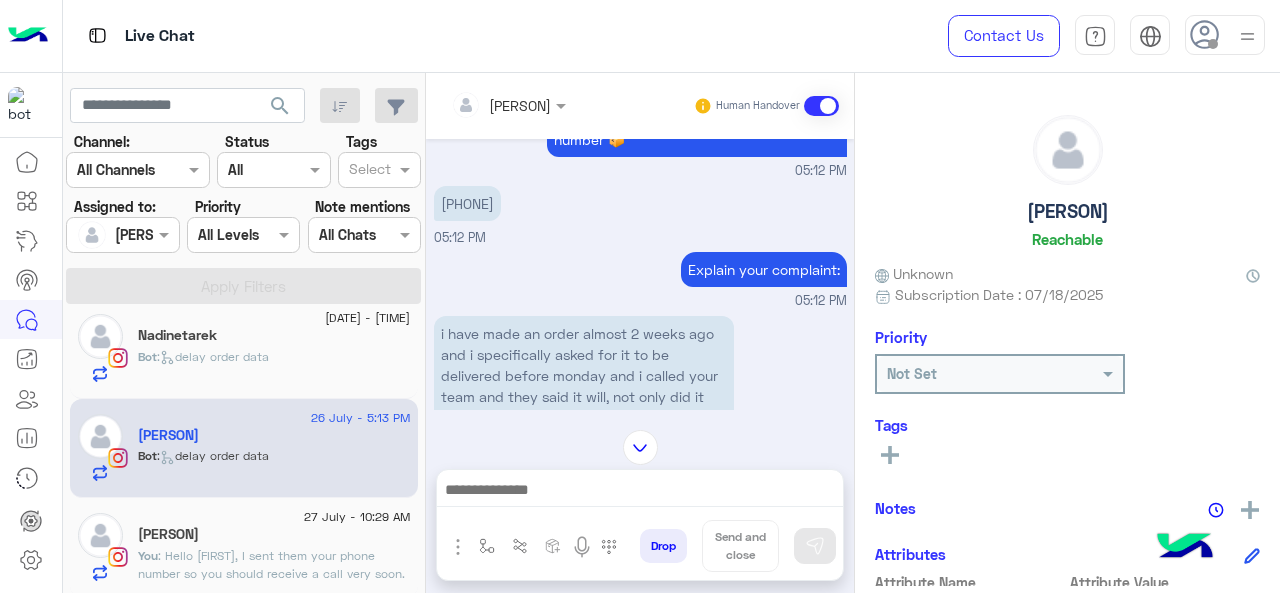 scroll, scrollTop: 1656, scrollLeft: 0, axis: vertical 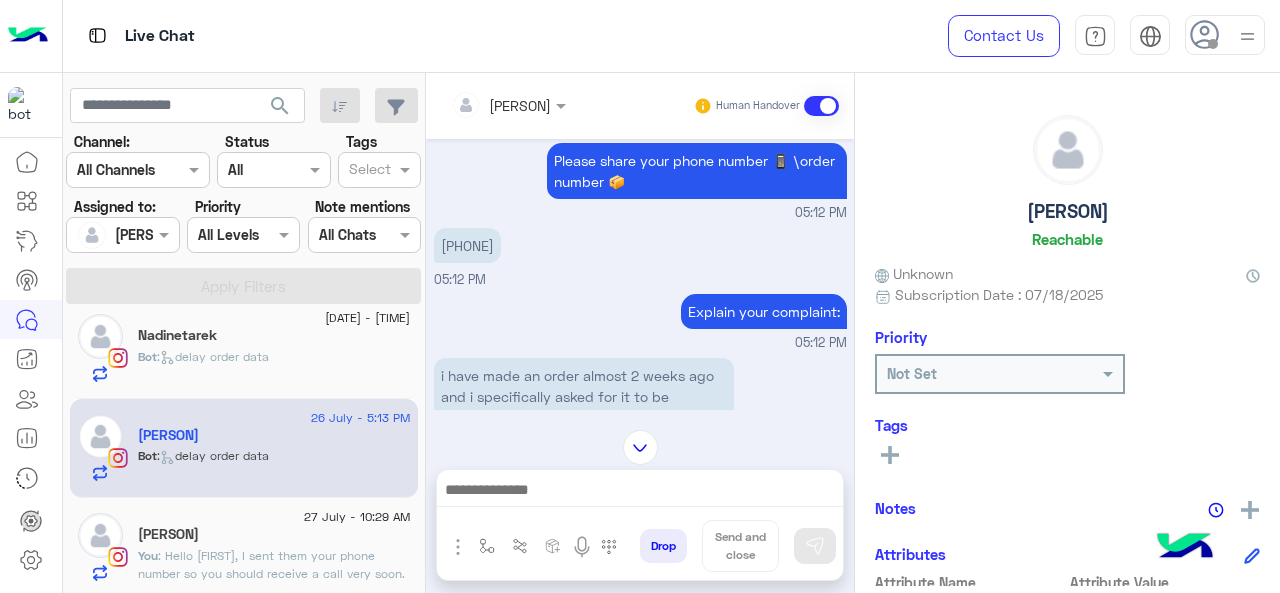 drag, startPoint x: 446, startPoint y: 260, endPoint x: 535, endPoint y: 262, distance: 89.02247 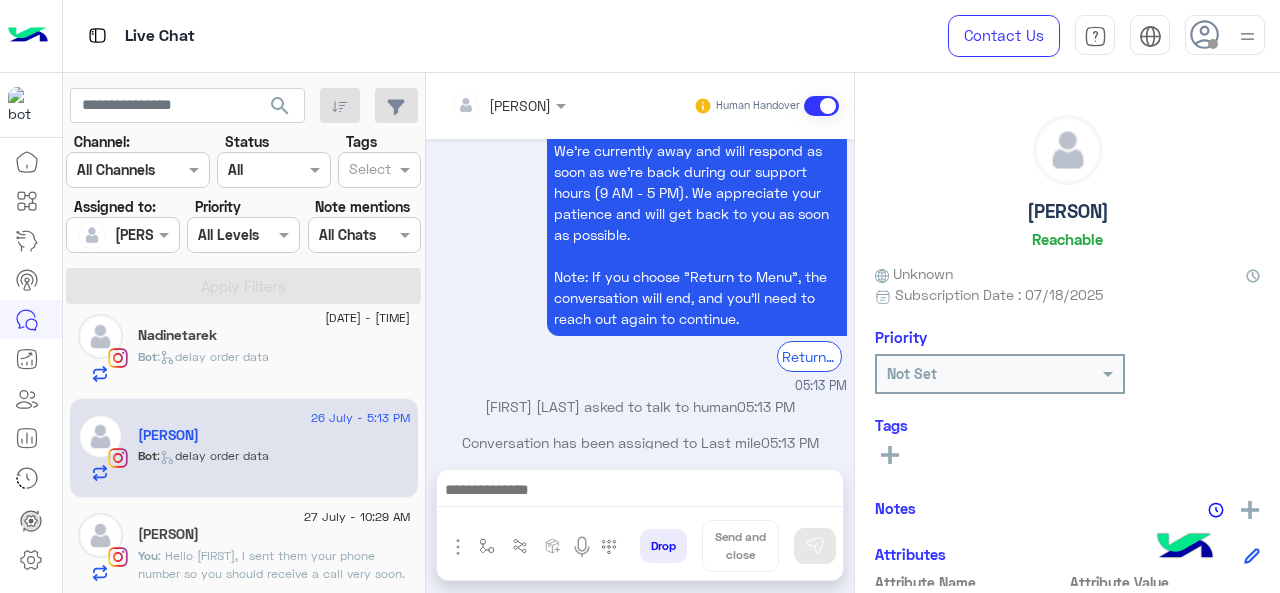 scroll, scrollTop: 2180, scrollLeft: 0, axis: vertical 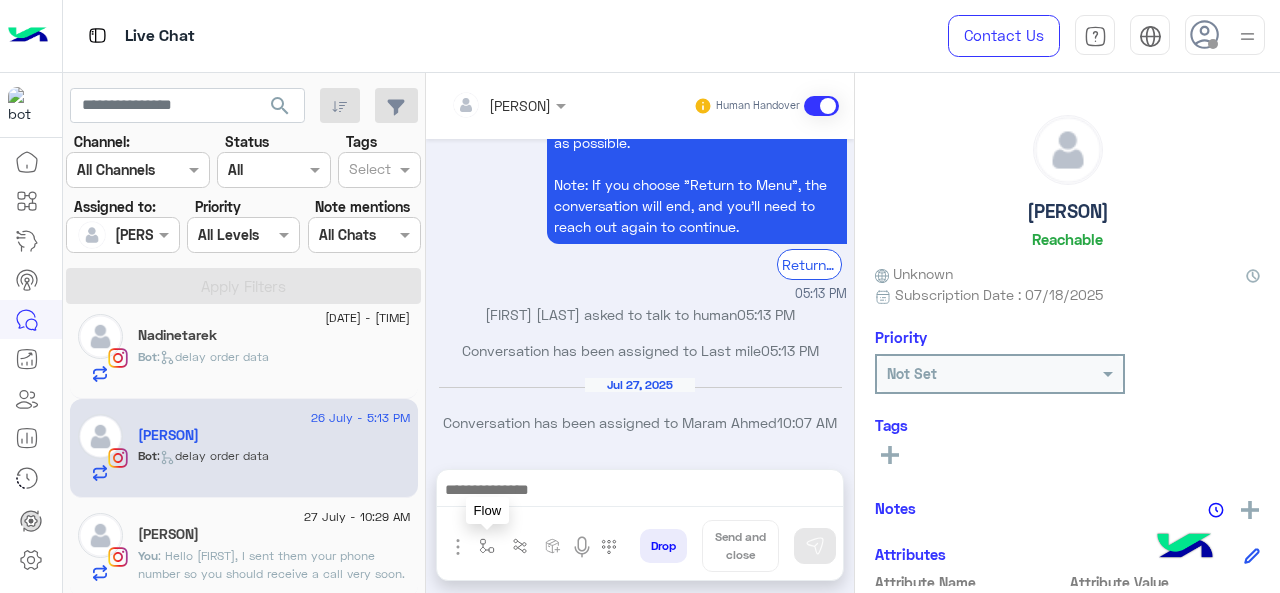 click at bounding box center [487, 546] 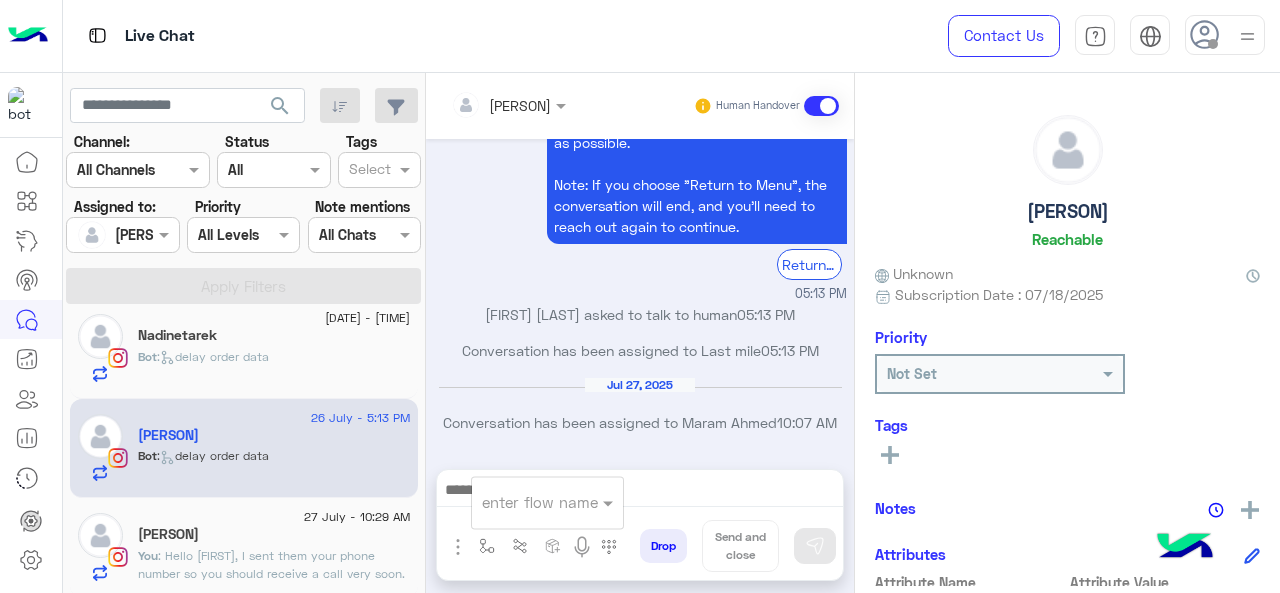 click at bounding box center (523, 502) 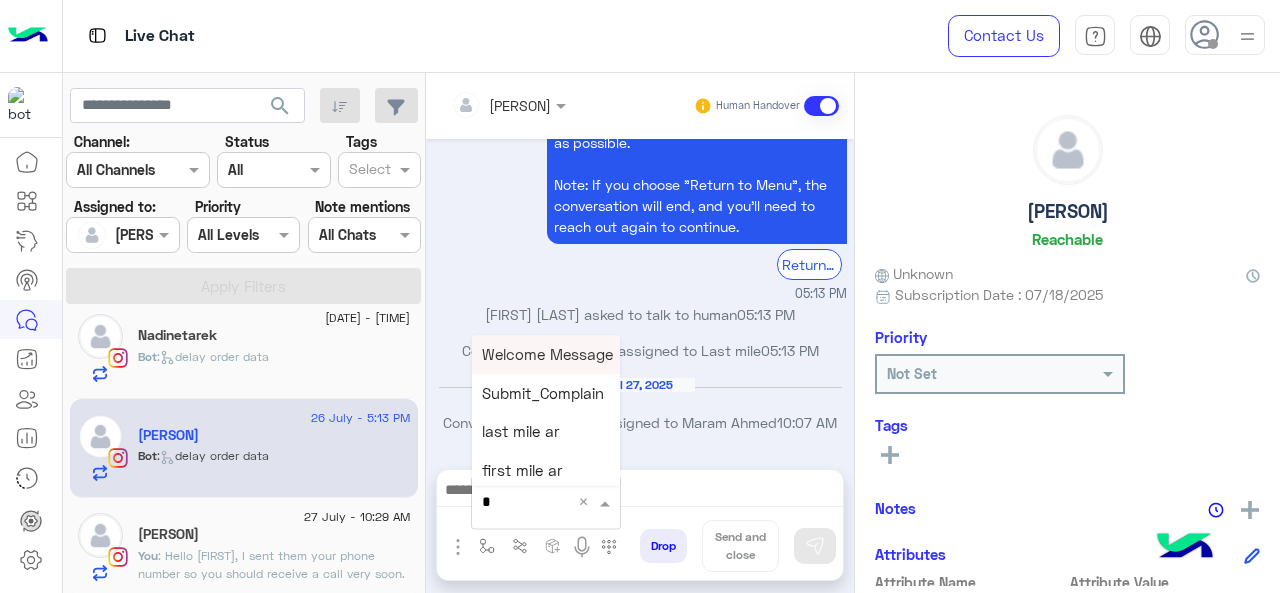 type on "*" 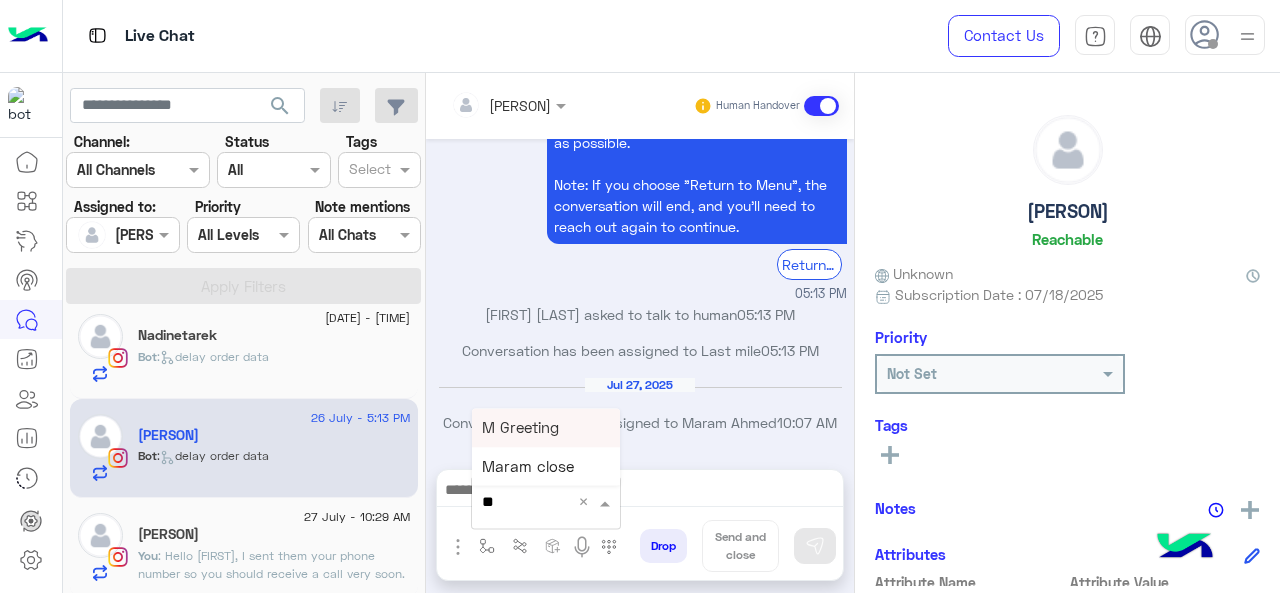 click on "M Greeting" at bounding box center (546, 427) 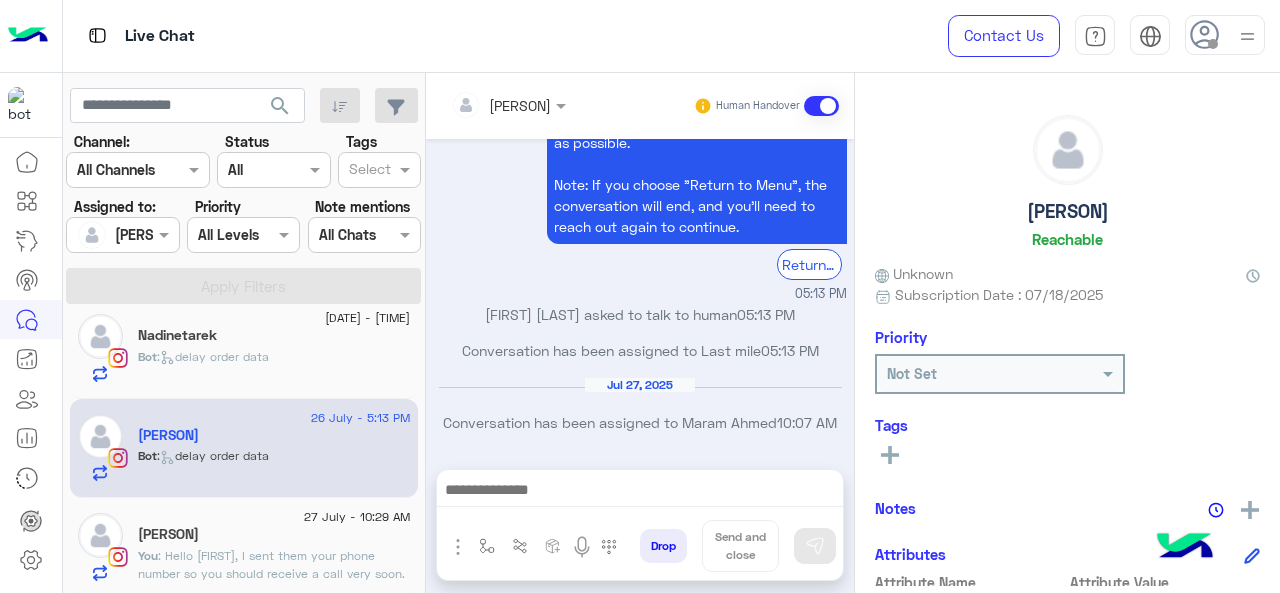 type on "**********" 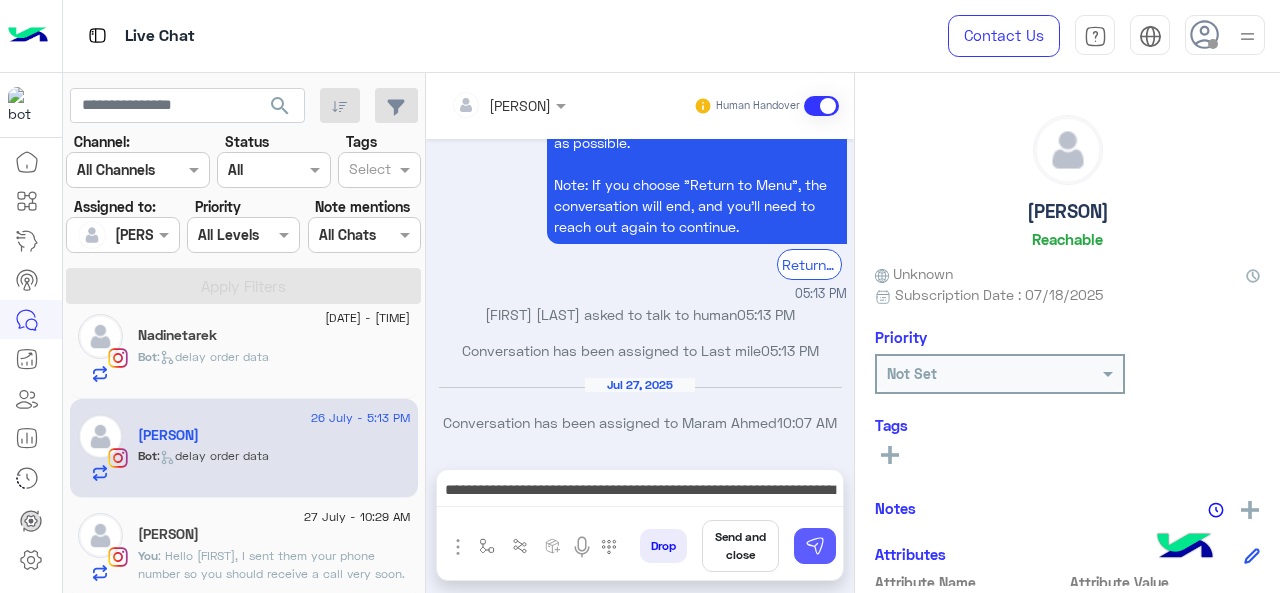 drag, startPoint x: 815, startPoint y: 552, endPoint x: 714, endPoint y: 531, distance: 103.16007 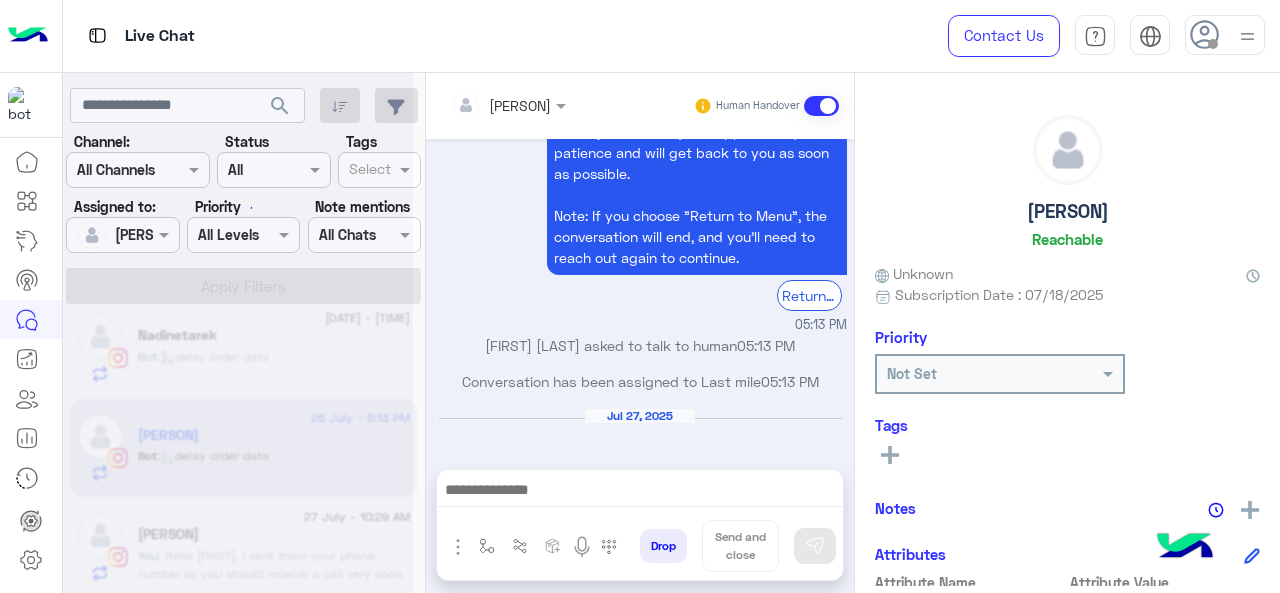 click at bounding box center (640, 492) 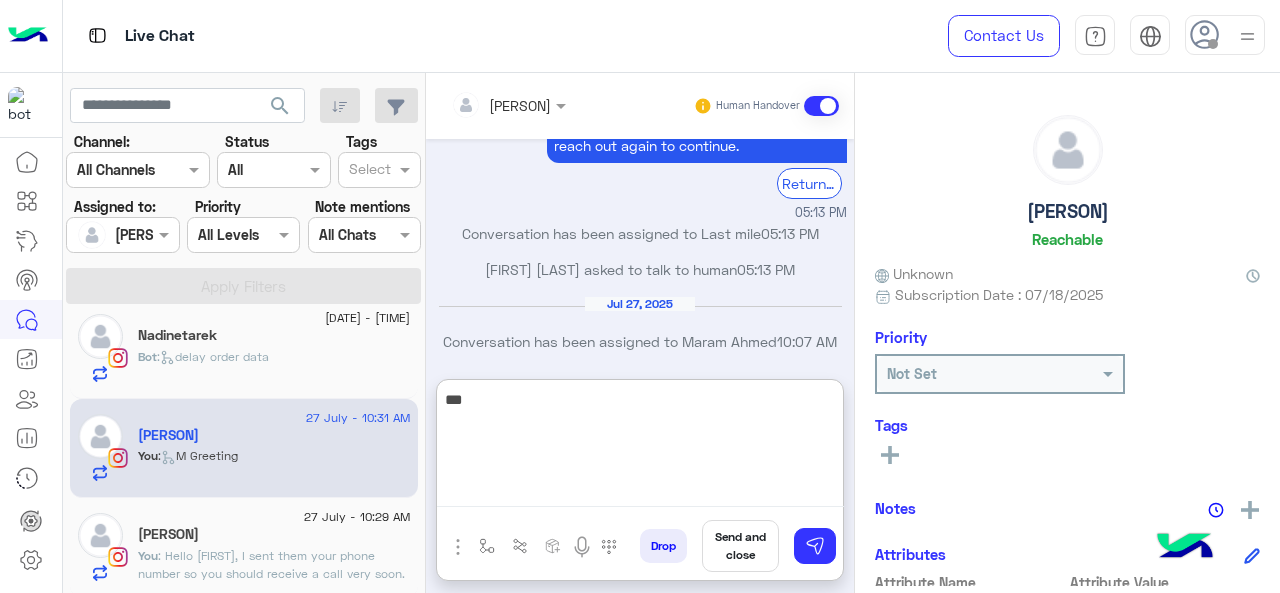 scroll, scrollTop: 2390, scrollLeft: 0, axis: vertical 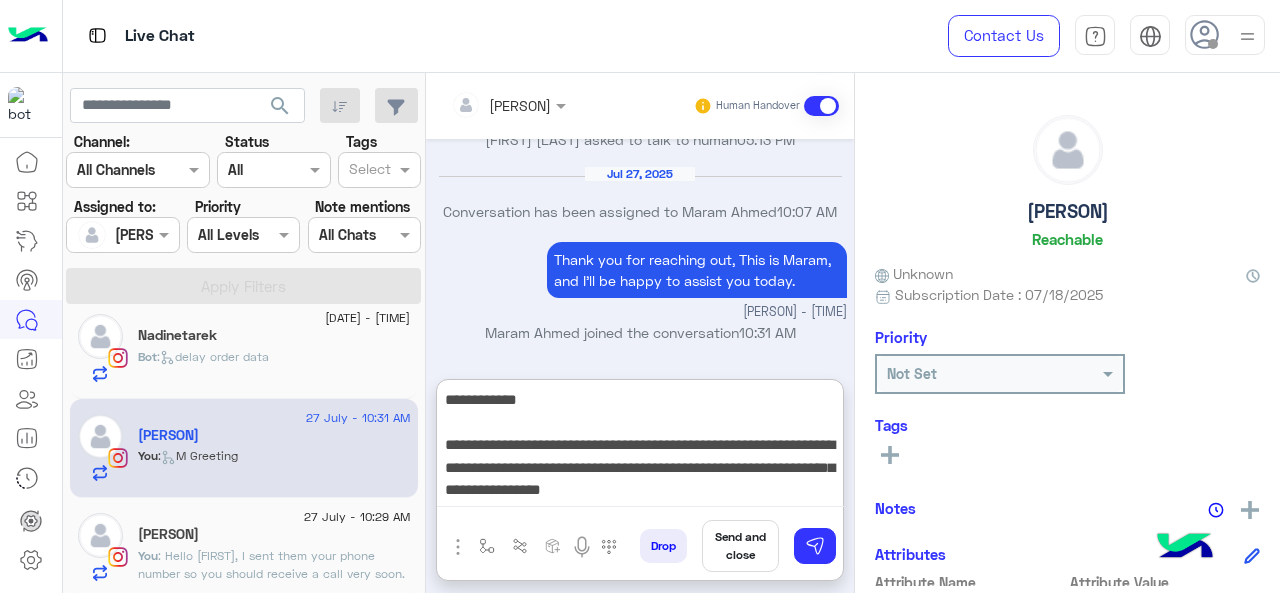 type on "**********" 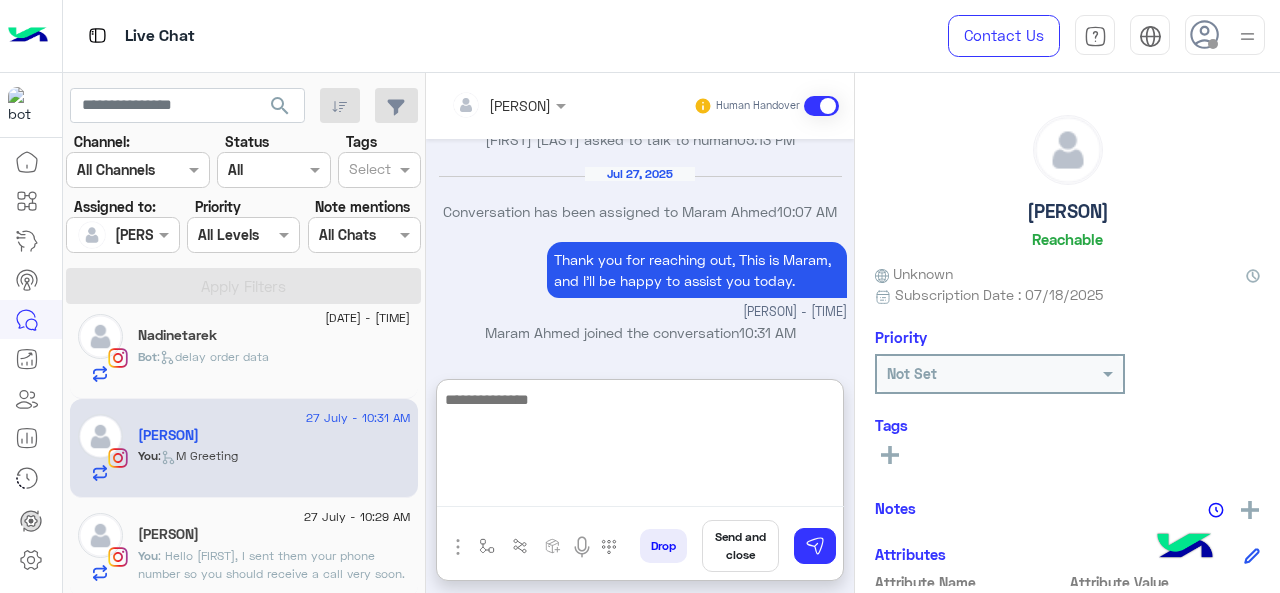scroll, scrollTop: 2559, scrollLeft: 0, axis: vertical 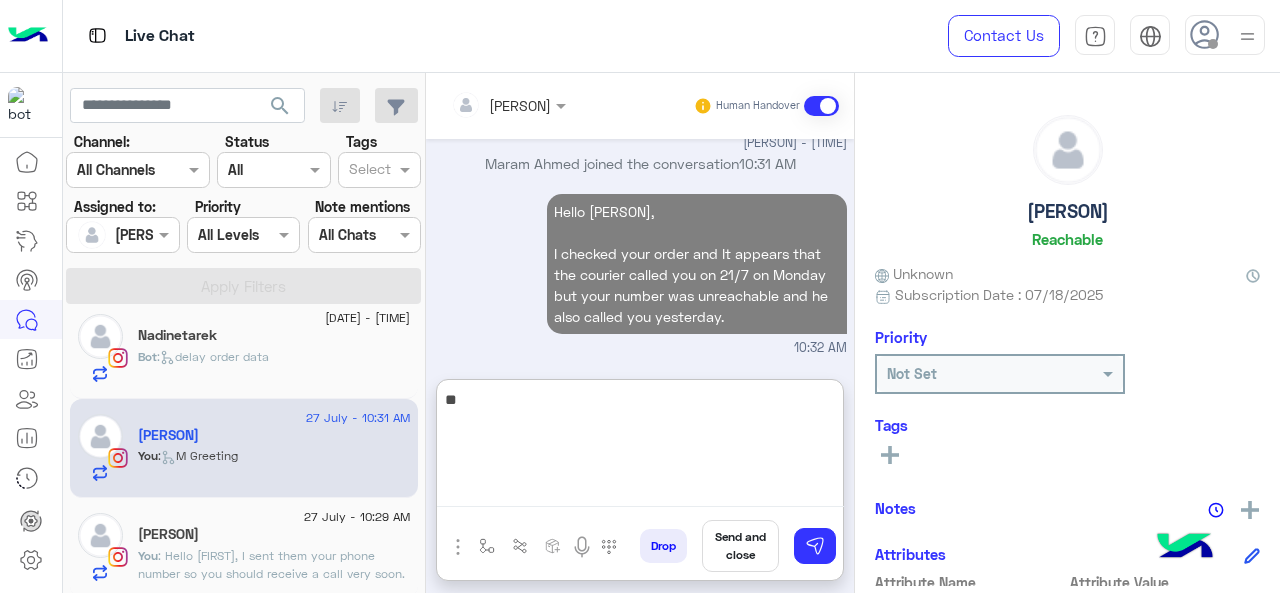 type on "*" 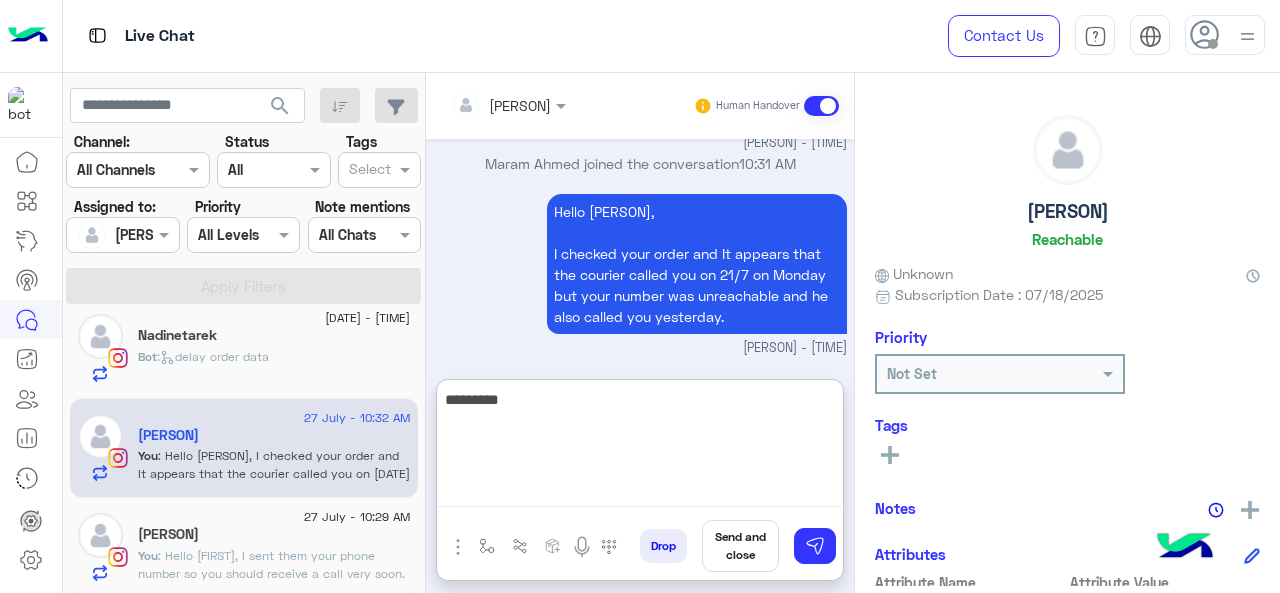 paste on "**********" 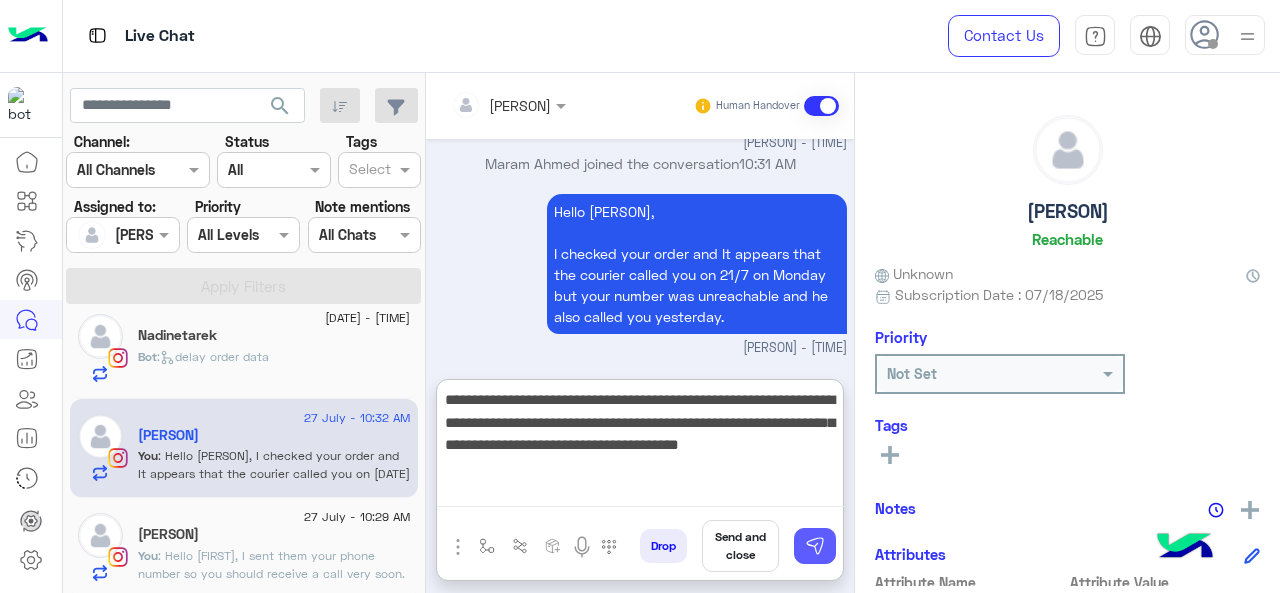 type on "**********" 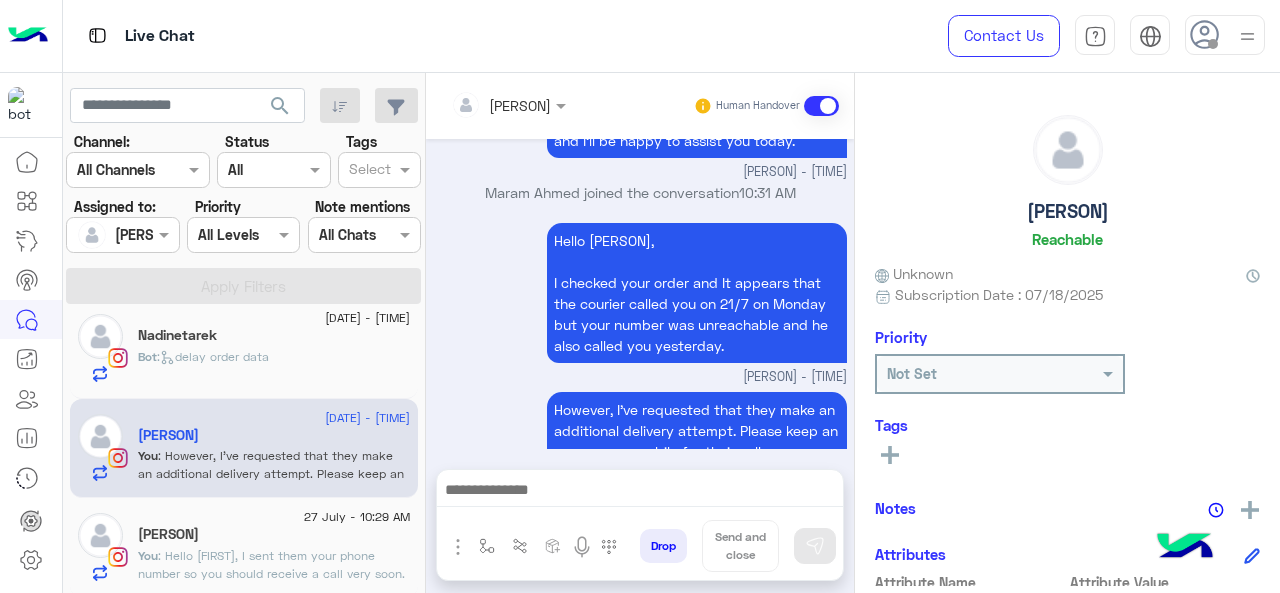 scroll, scrollTop: 2617, scrollLeft: 0, axis: vertical 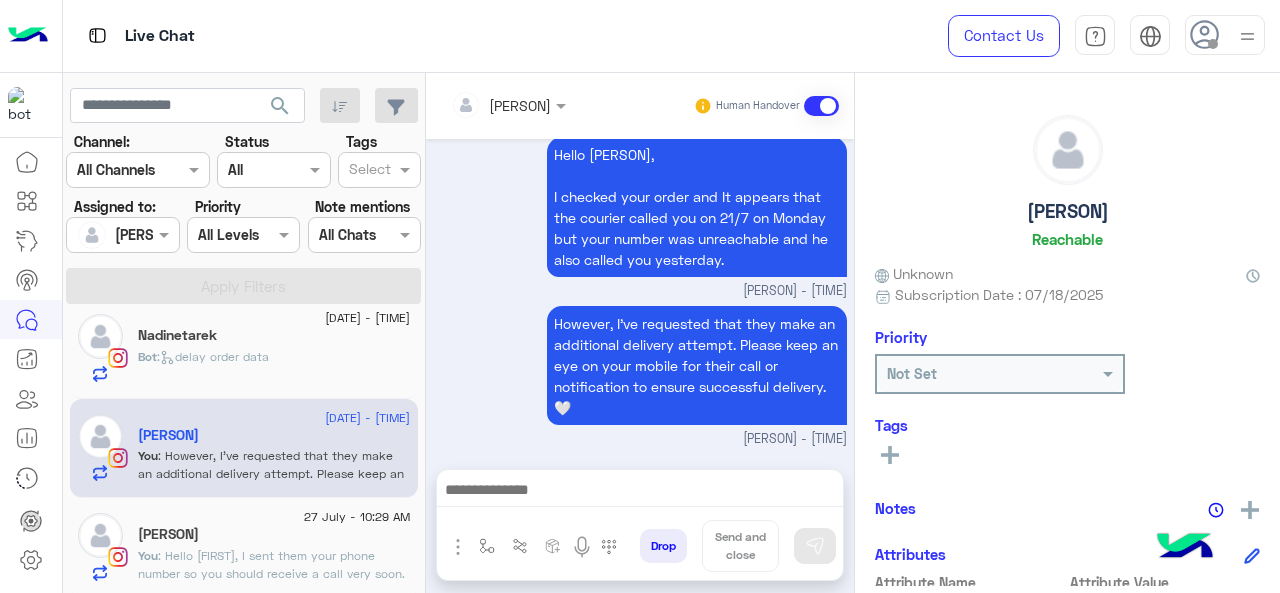 click on "[PERSON]" 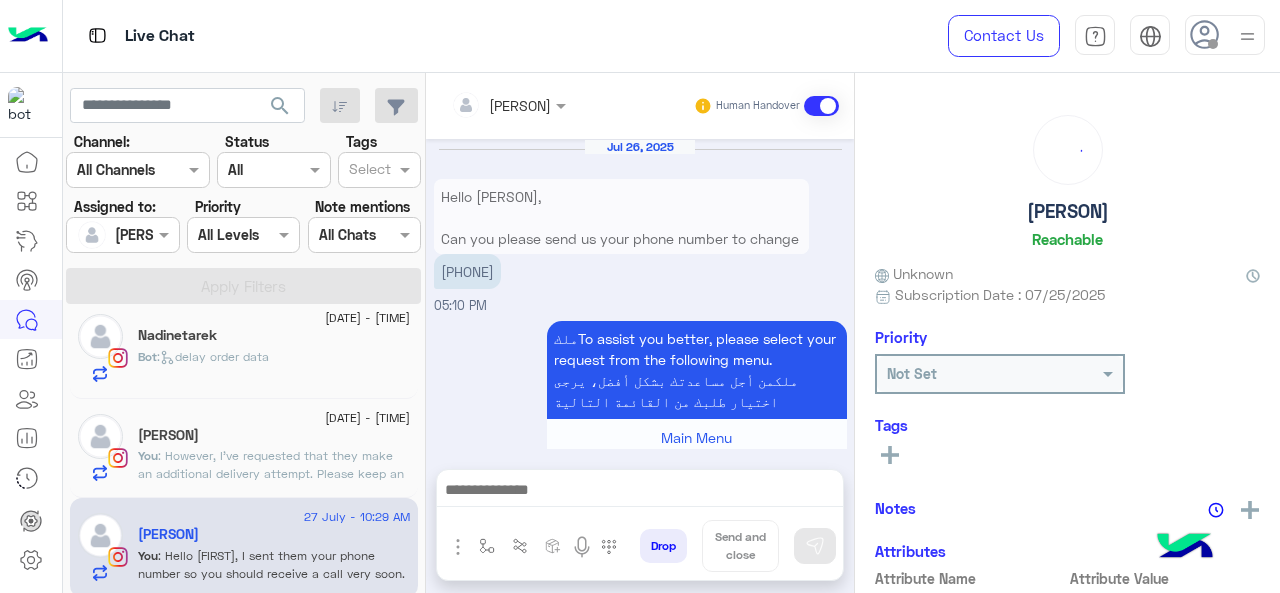 scroll, scrollTop: 847, scrollLeft: 0, axis: vertical 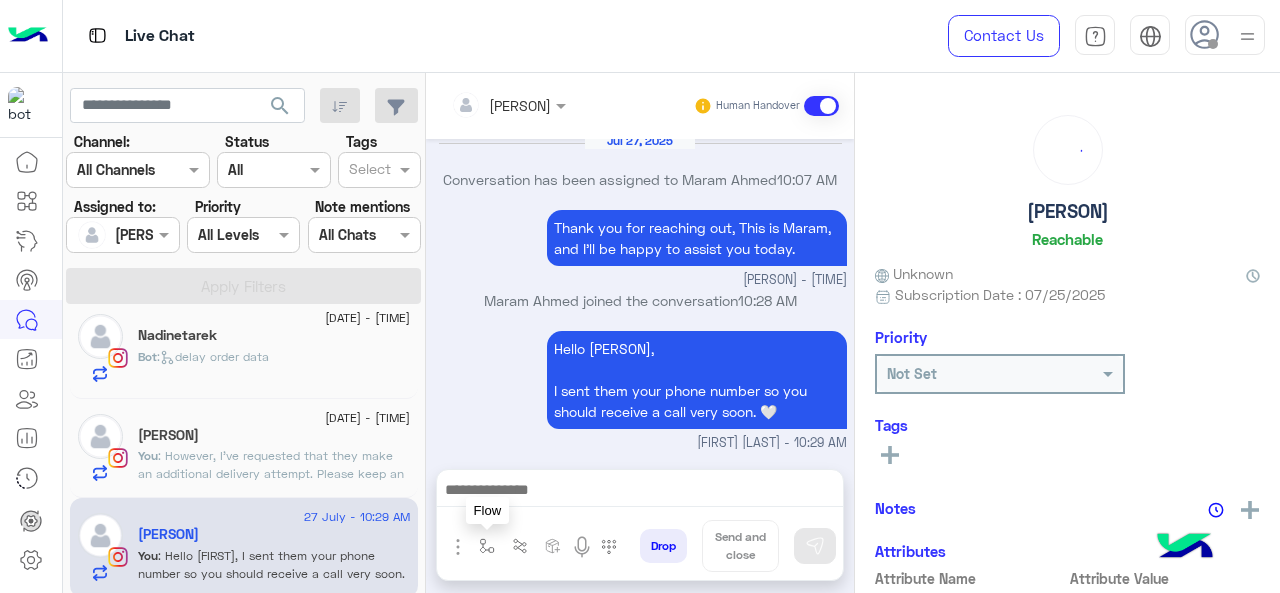 click at bounding box center [487, 546] 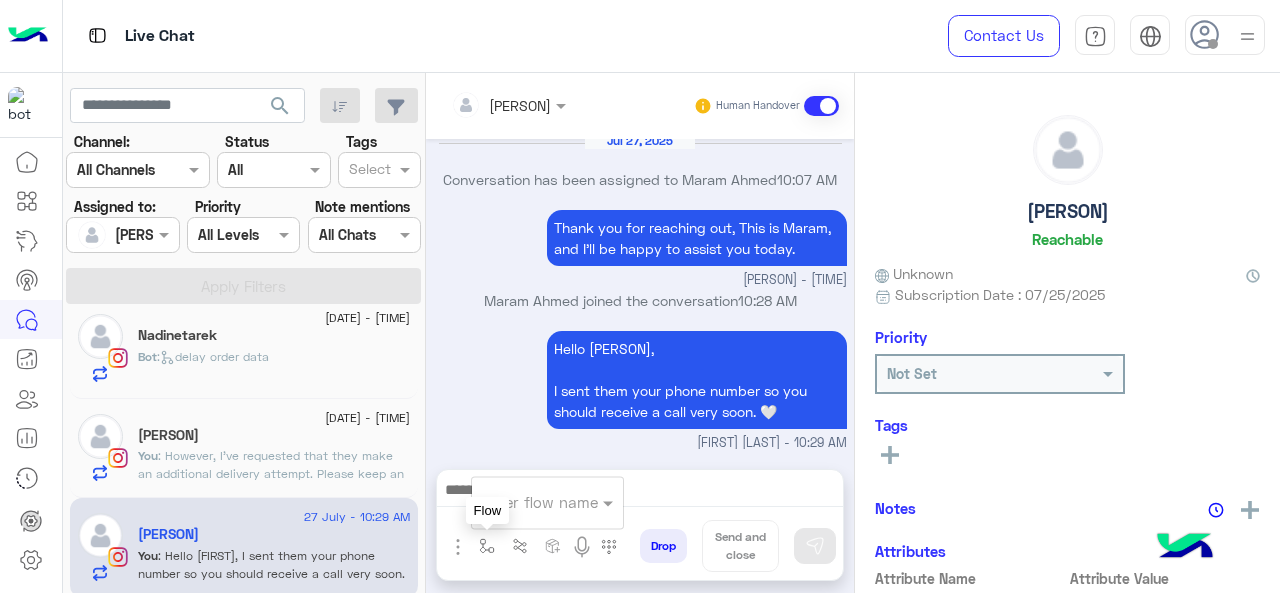 click at bounding box center (523, 502) 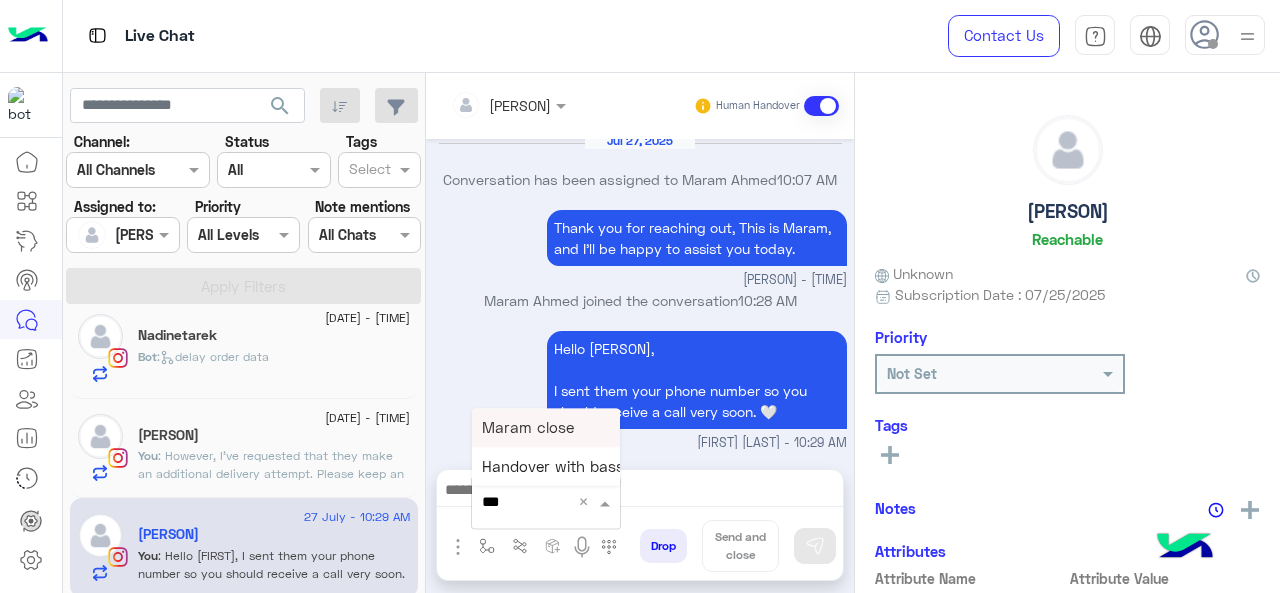 type on "****" 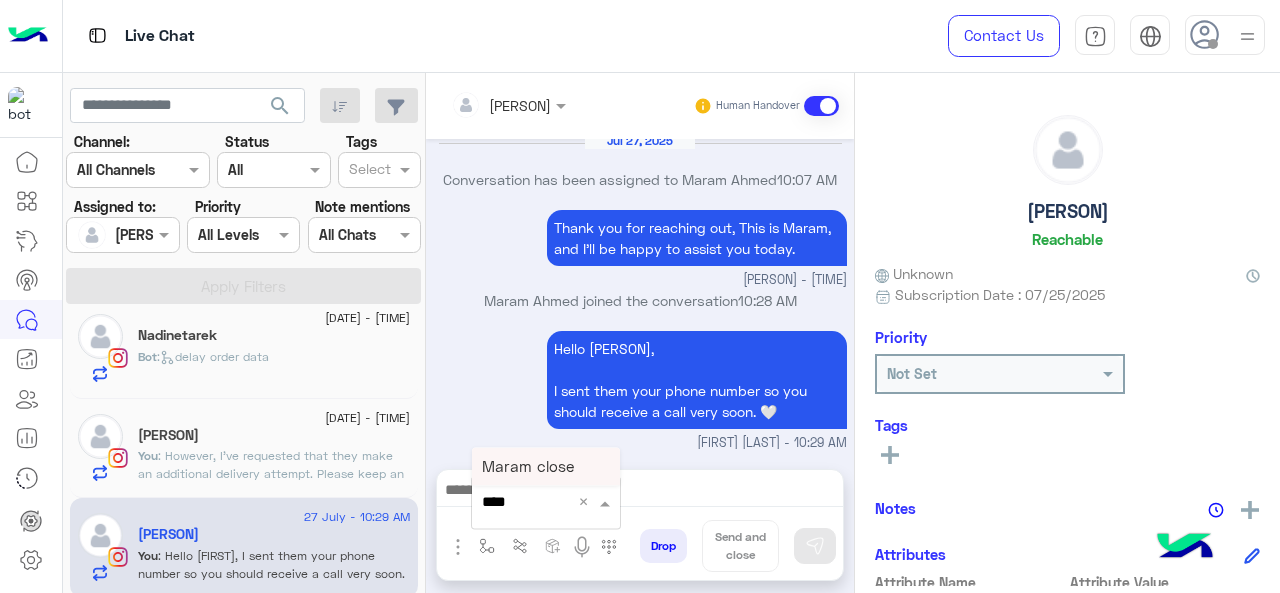 click on "Maram close" at bounding box center [528, 466] 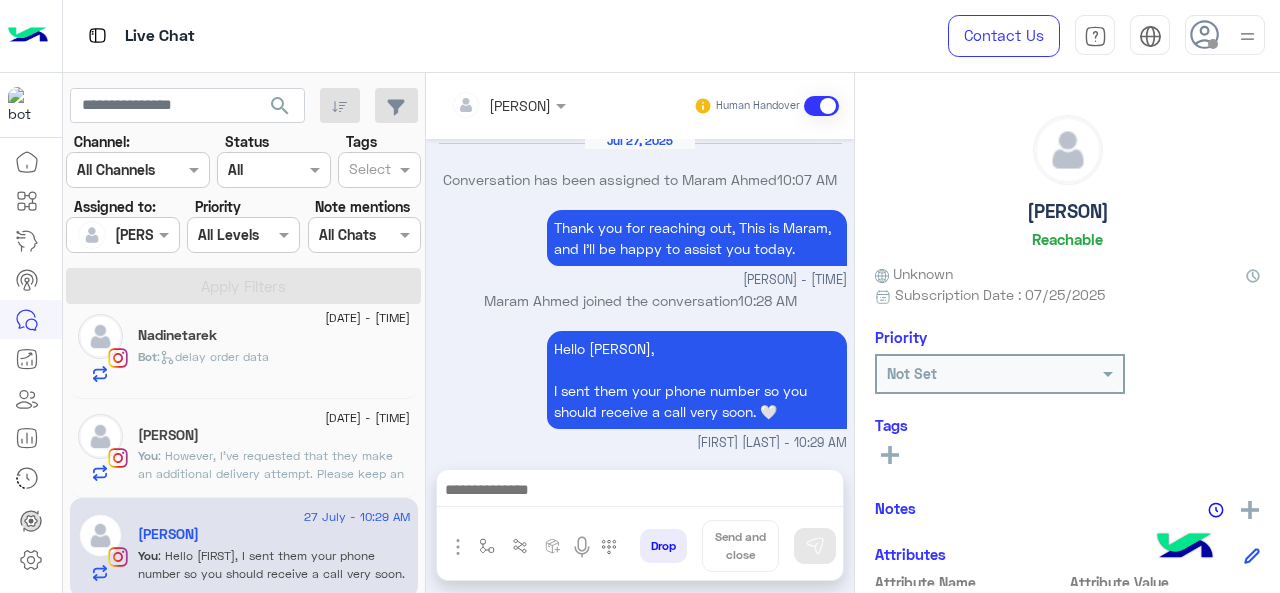 type on "**********" 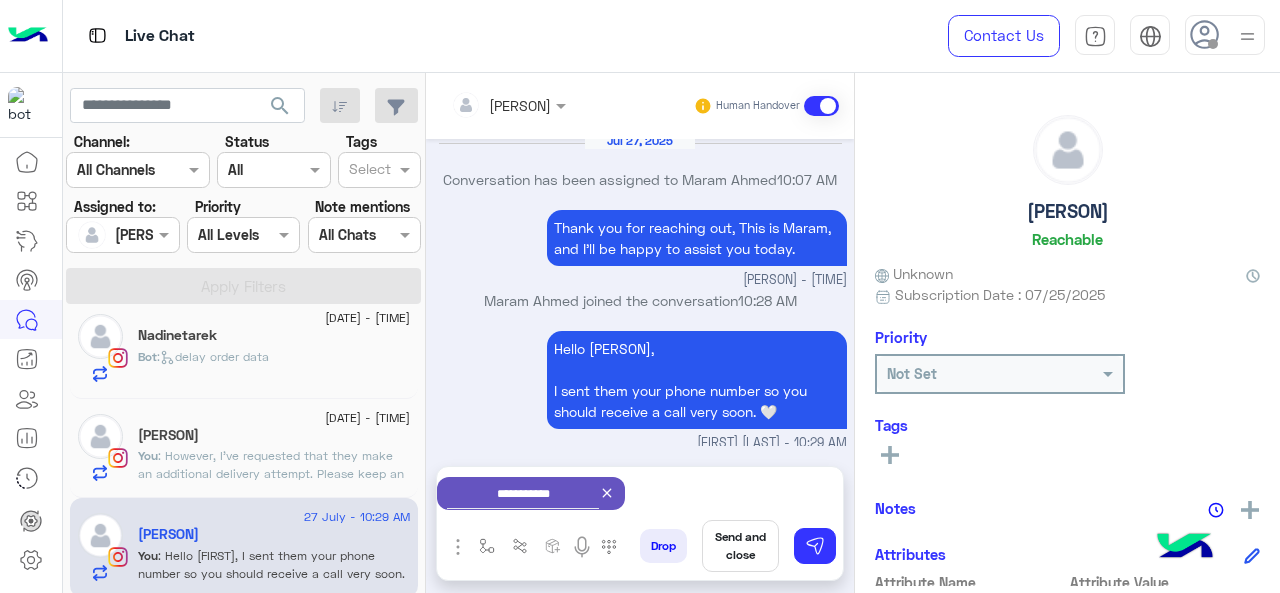 click on "Send and close" at bounding box center (740, 546) 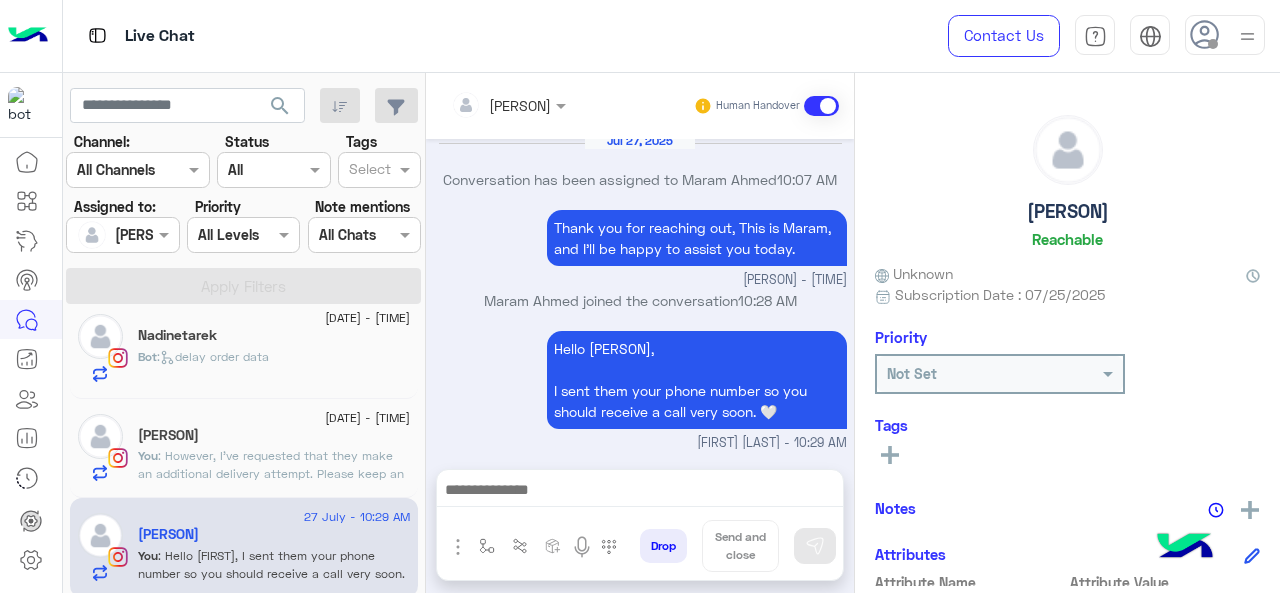scroll, scrollTop: 868, scrollLeft: 0, axis: vertical 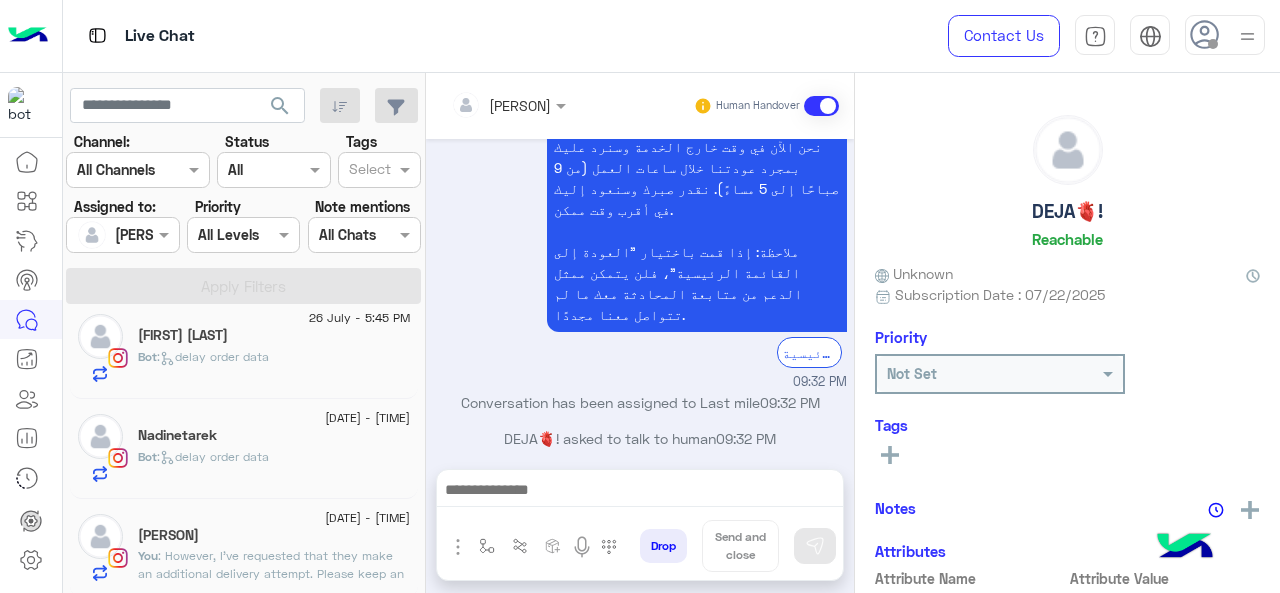 click on ":   delay order data" 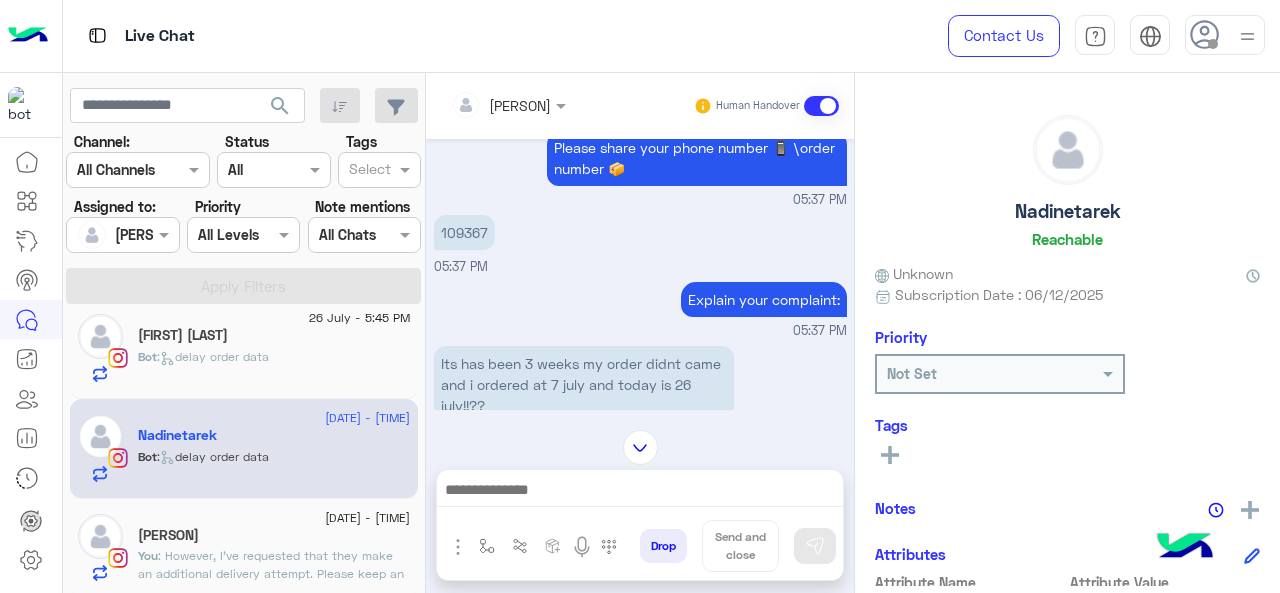scroll, scrollTop: 416, scrollLeft: 0, axis: vertical 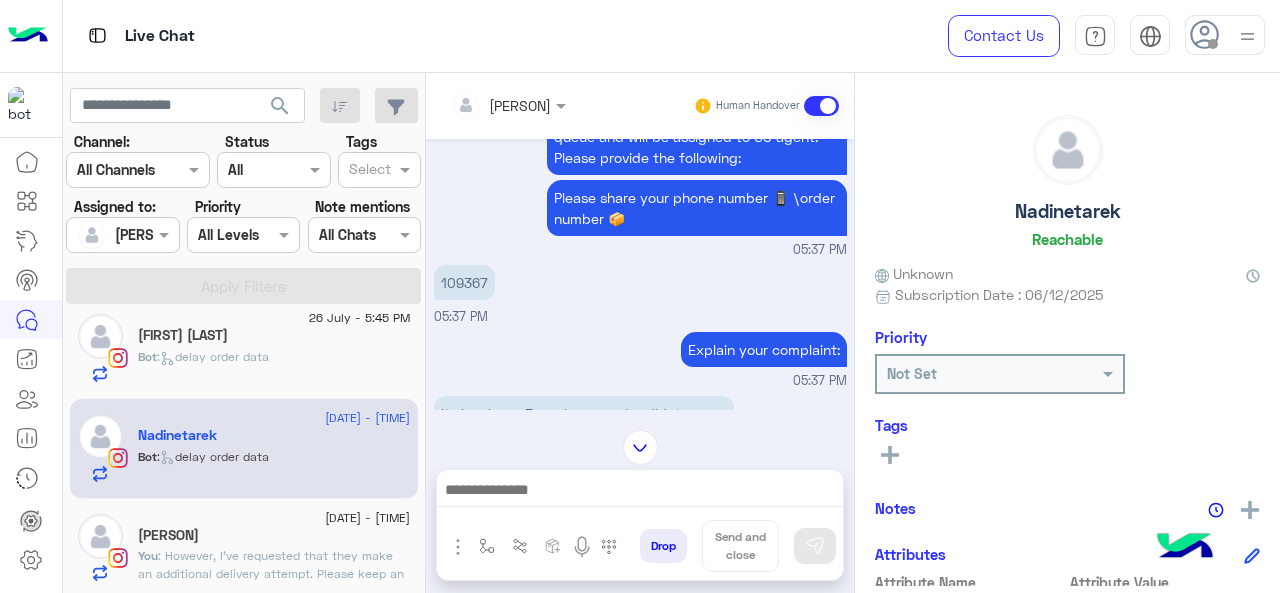 click on "109367" at bounding box center (464, 282) 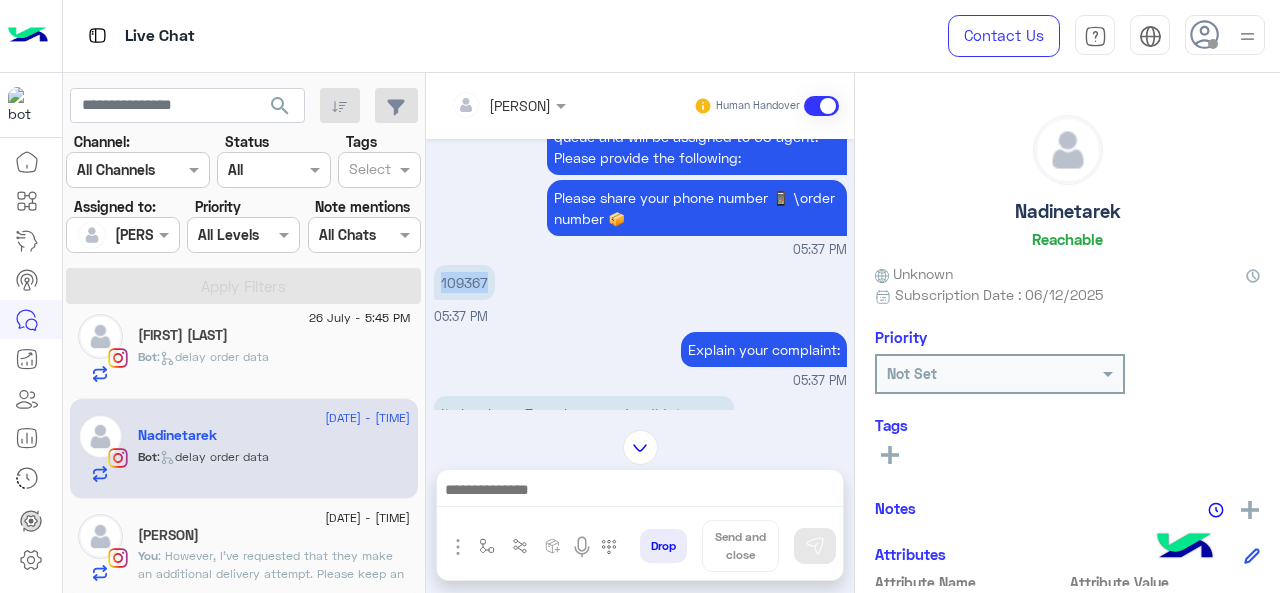 click on "109367" at bounding box center (464, 282) 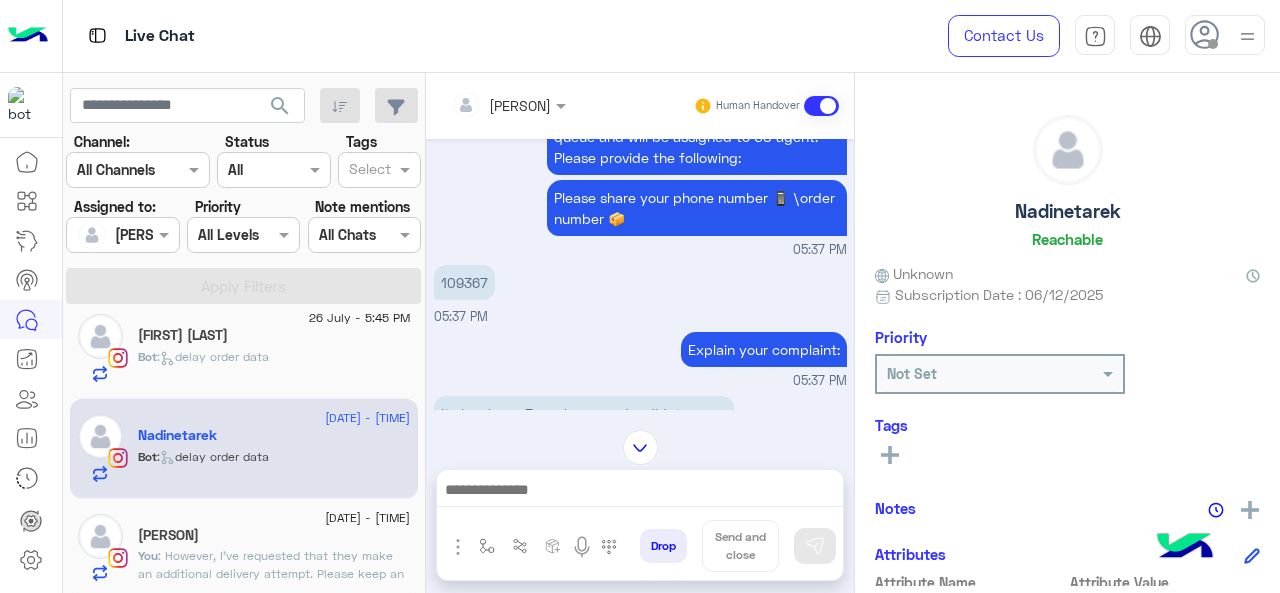 click on ": However,  I've requested that they make an additional delivery attempt. Please keep an eye on your mobile for their call or notification to ensure successful delivery.🤍" 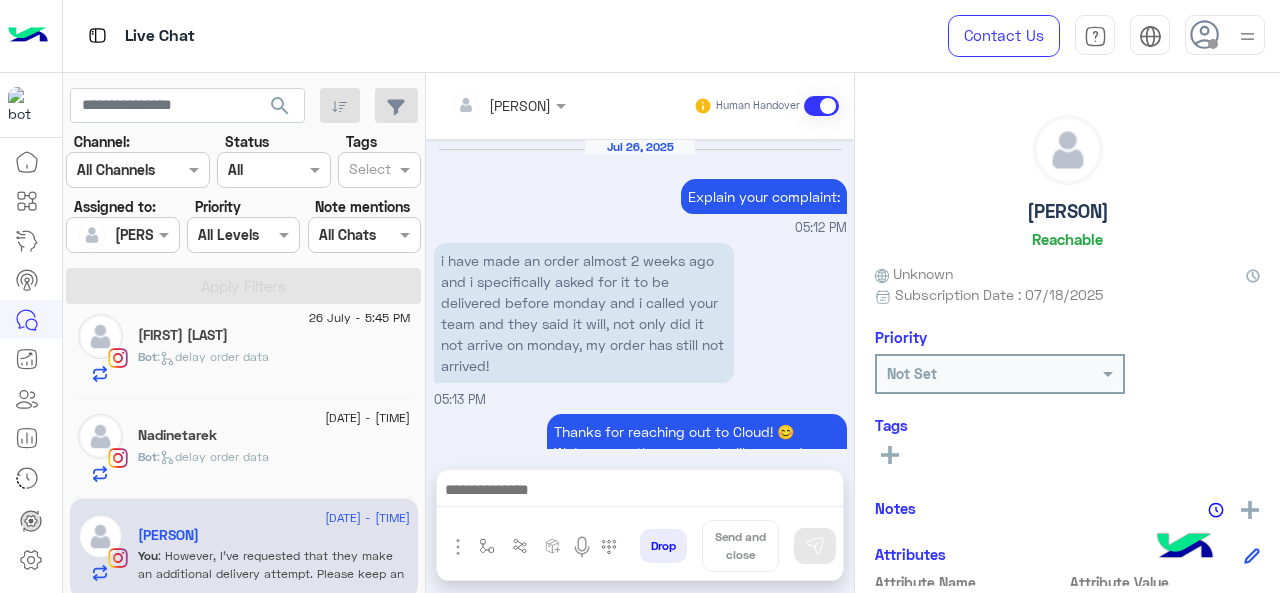 scroll, scrollTop: 828, scrollLeft: 0, axis: vertical 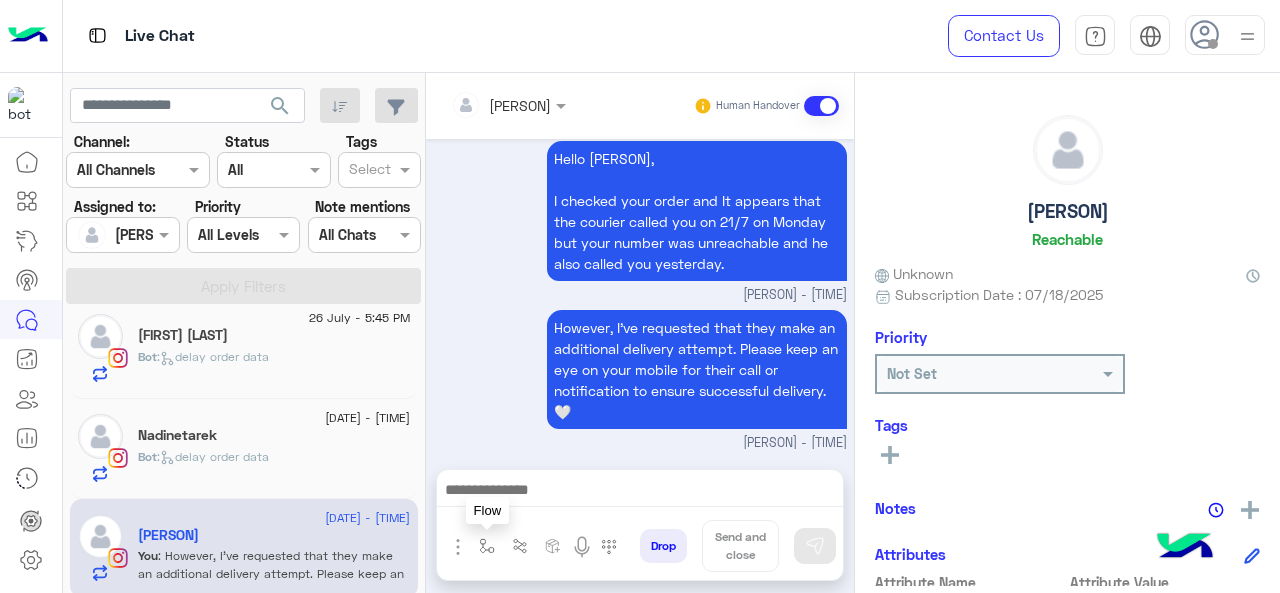 click at bounding box center (487, 546) 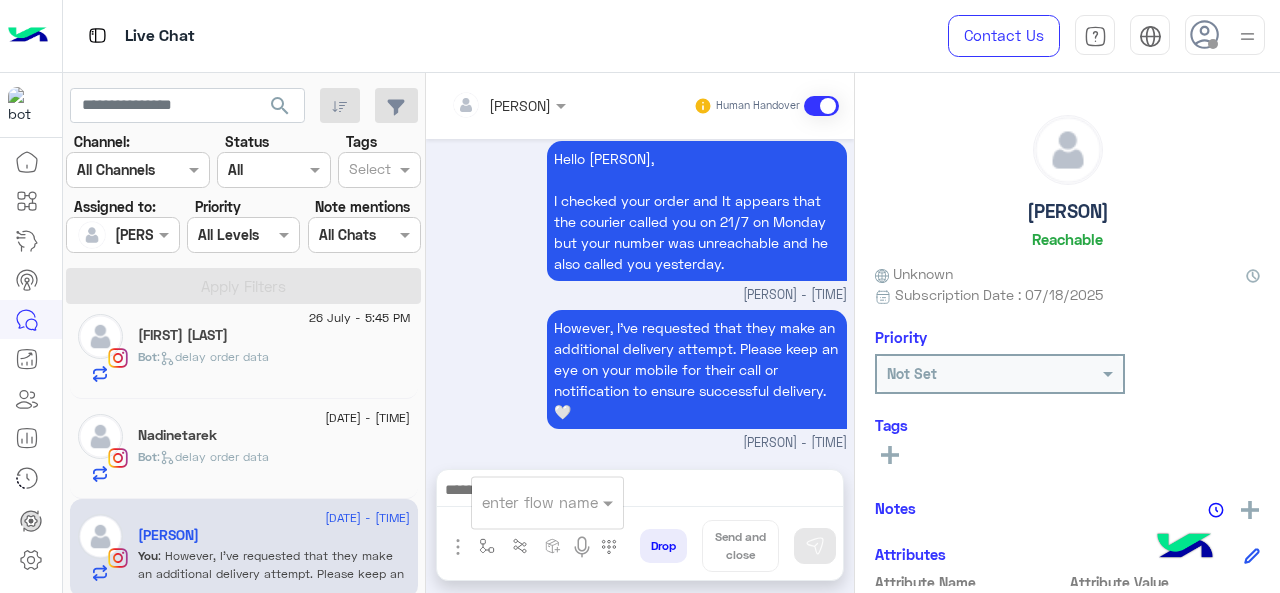 click at bounding box center (523, 502) 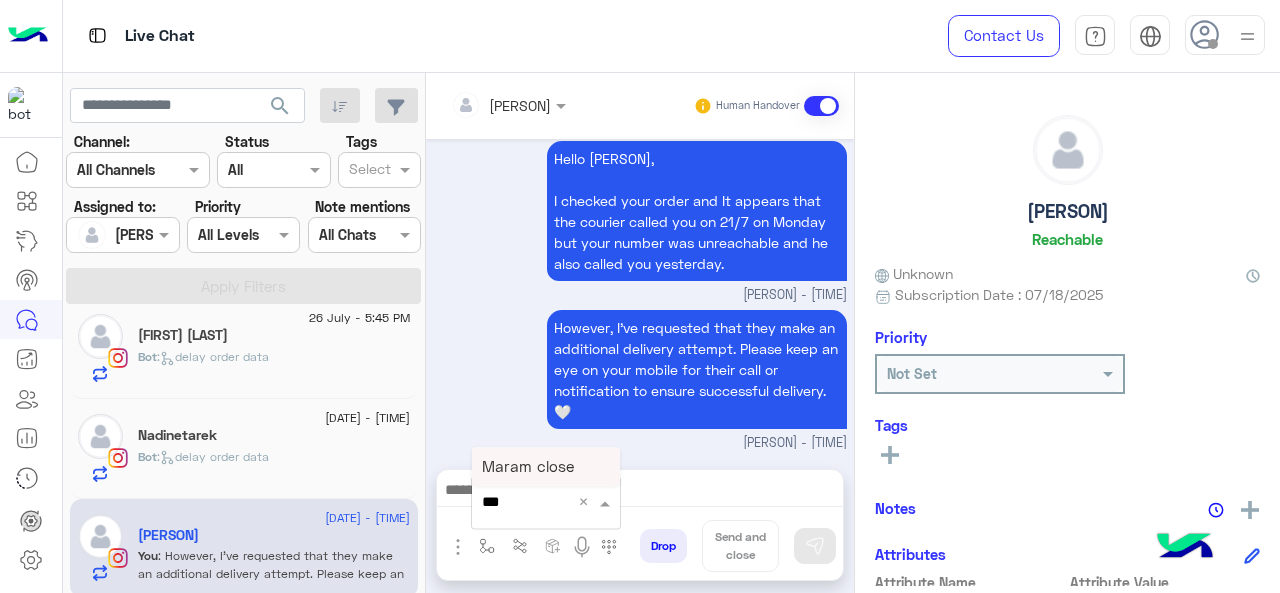 type on "****" 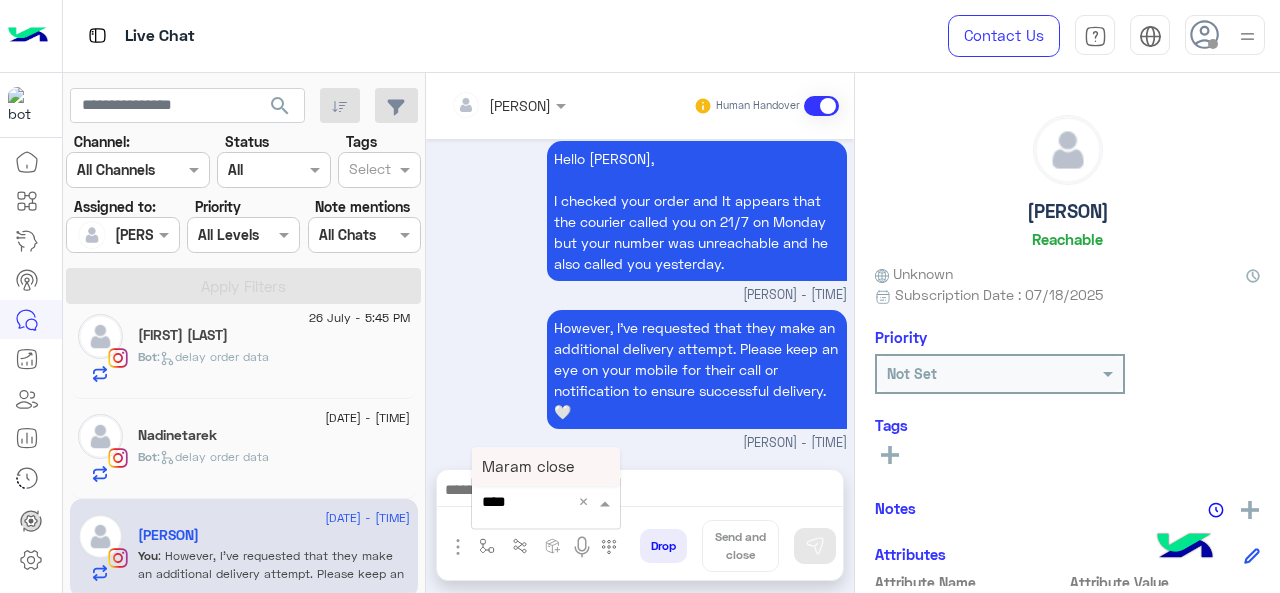 click on "Maram close" at bounding box center (546, 466) 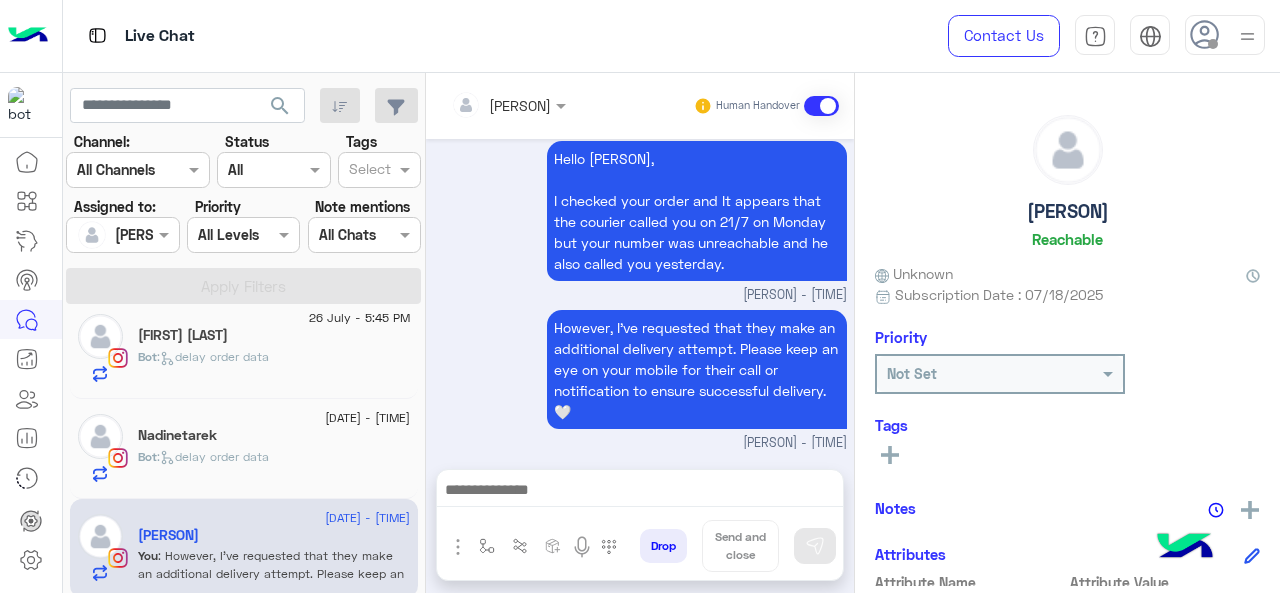 type on "**********" 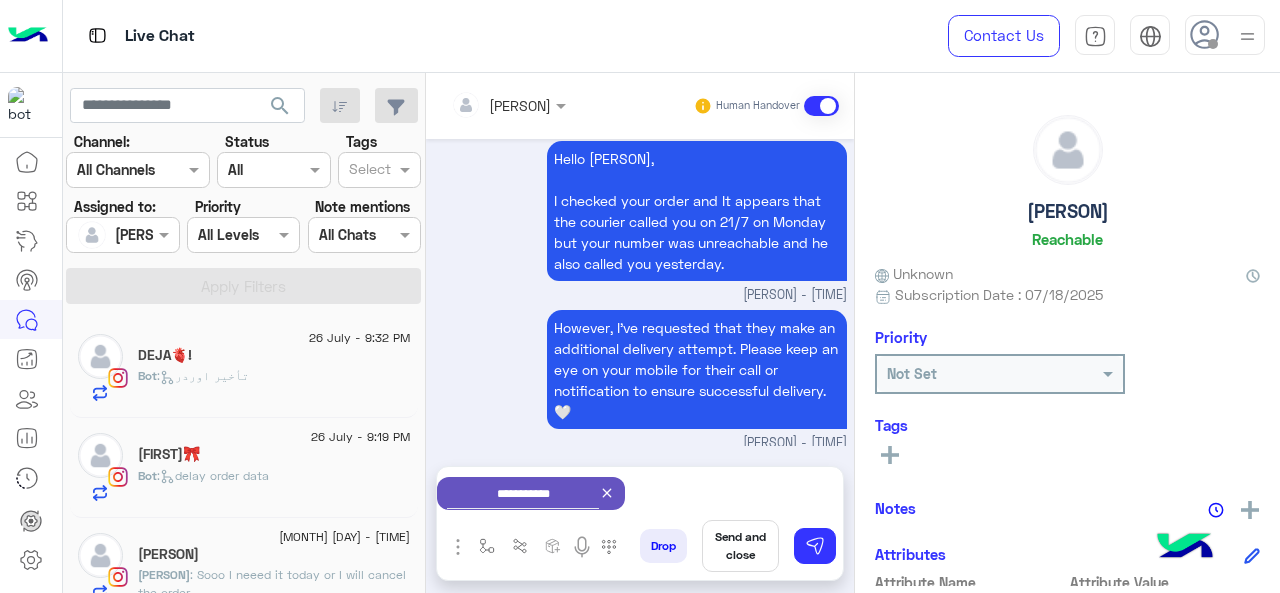 scroll, scrollTop: 714, scrollLeft: 0, axis: vertical 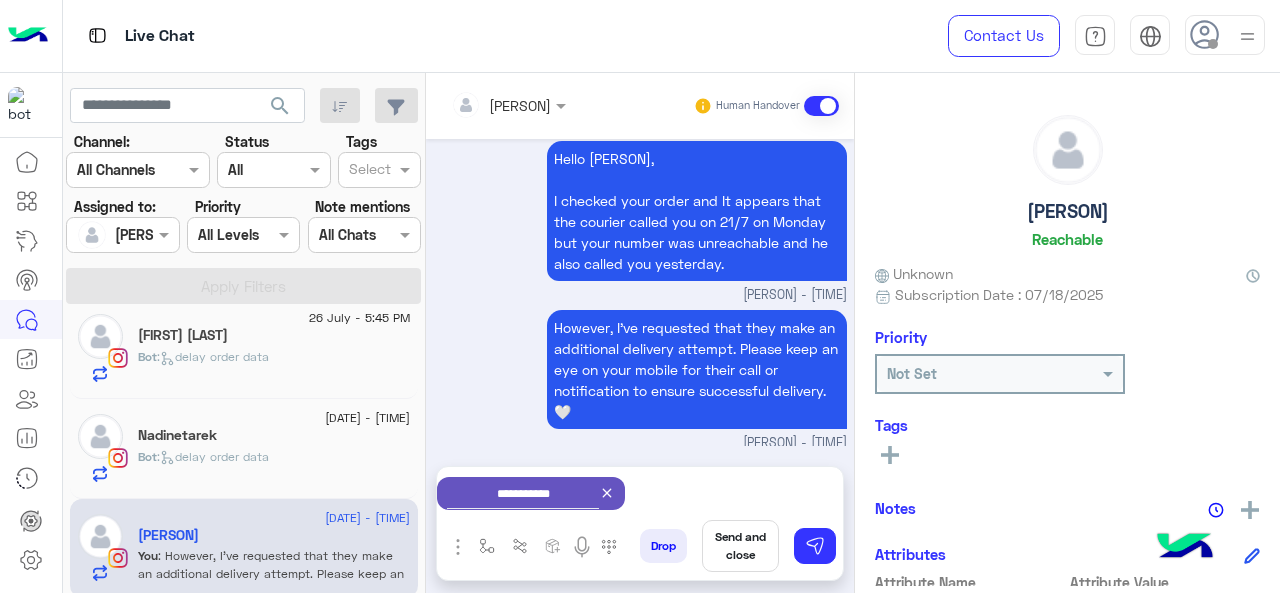 click on "Send and close" at bounding box center (740, 546) 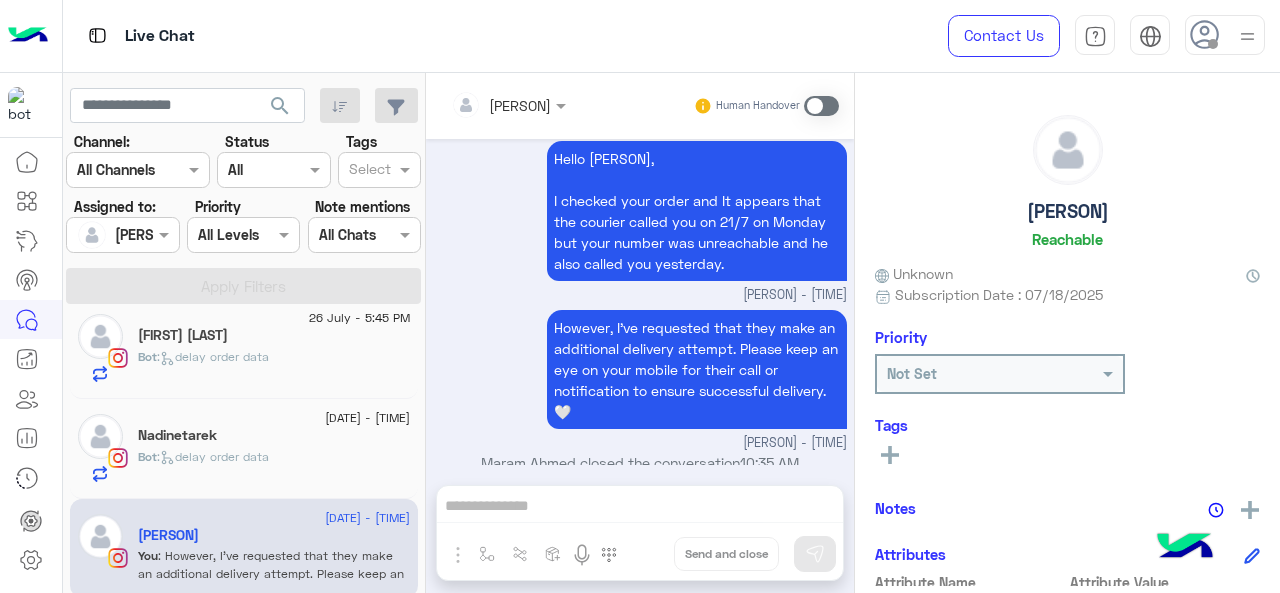 scroll, scrollTop: 849, scrollLeft: 0, axis: vertical 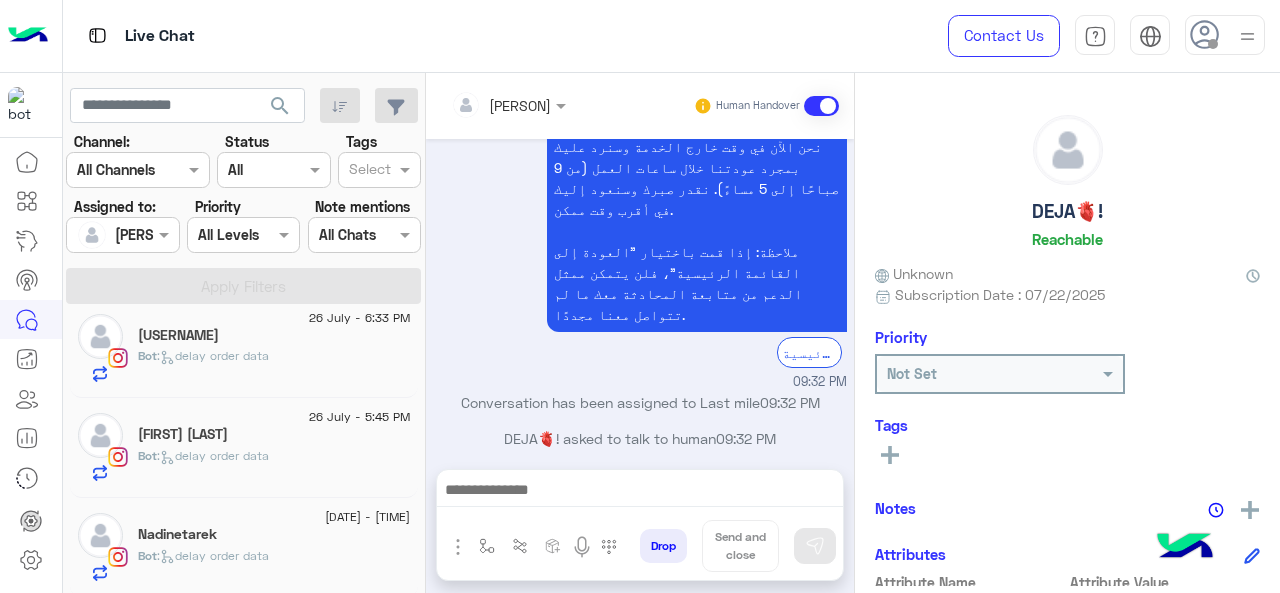 click on "Bot :   delay order data" 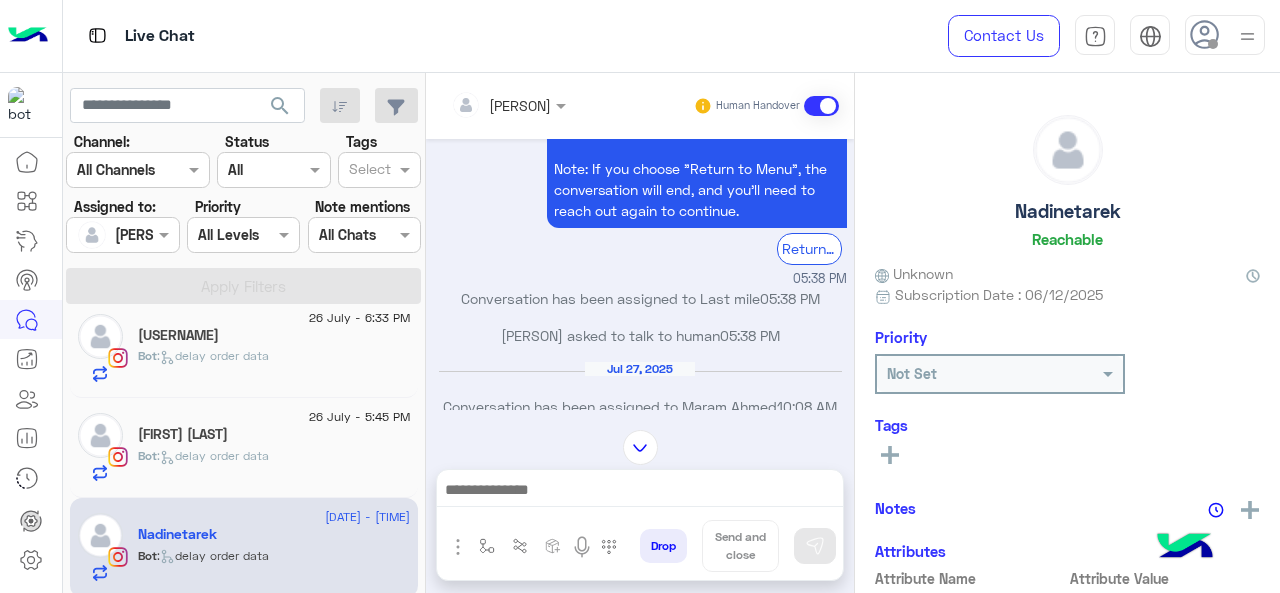 scroll, scrollTop: 516, scrollLeft: 0, axis: vertical 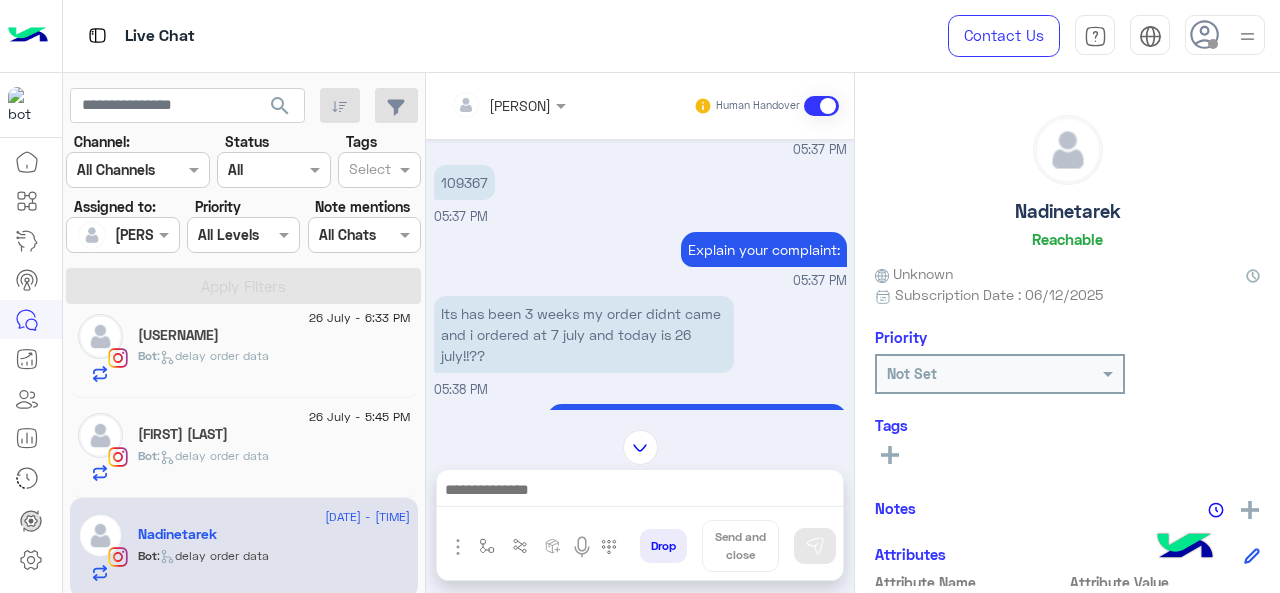click 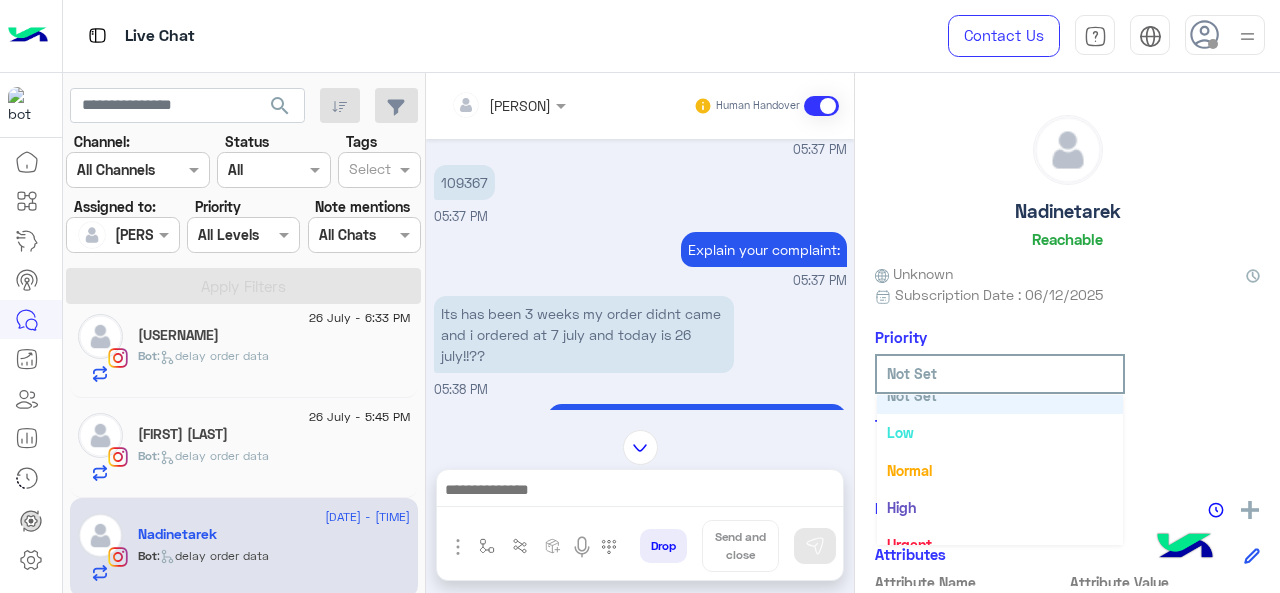 scroll, scrollTop: 36, scrollLeft: 0, axis: vertical 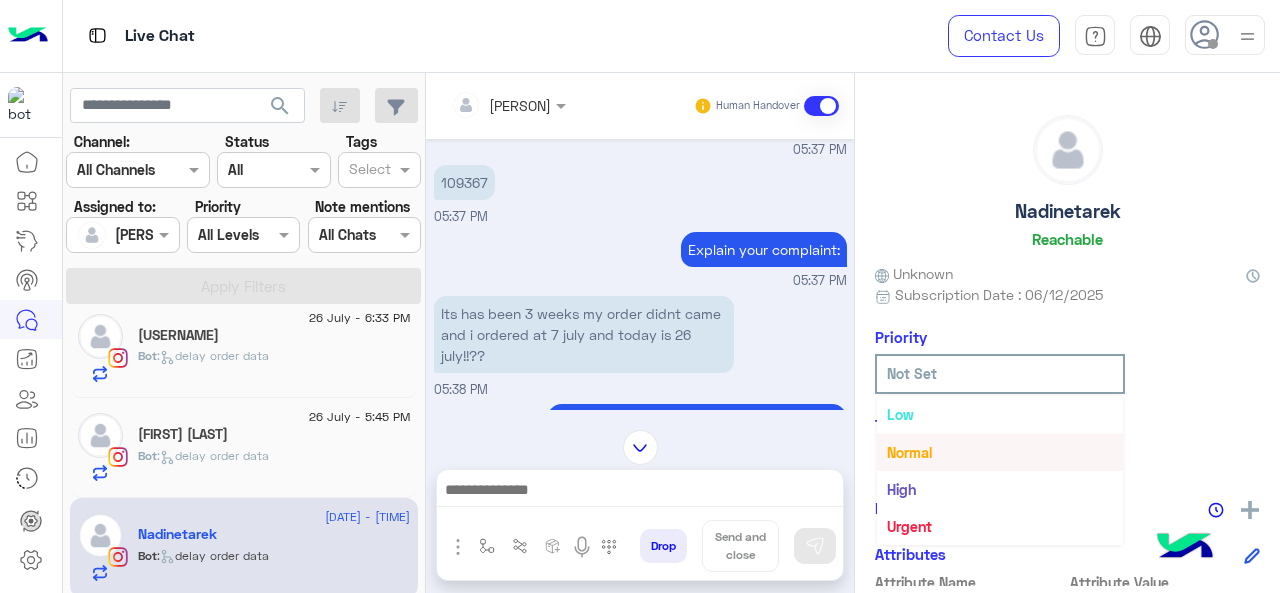 click on "Normal" at bounding box center [909, 452] 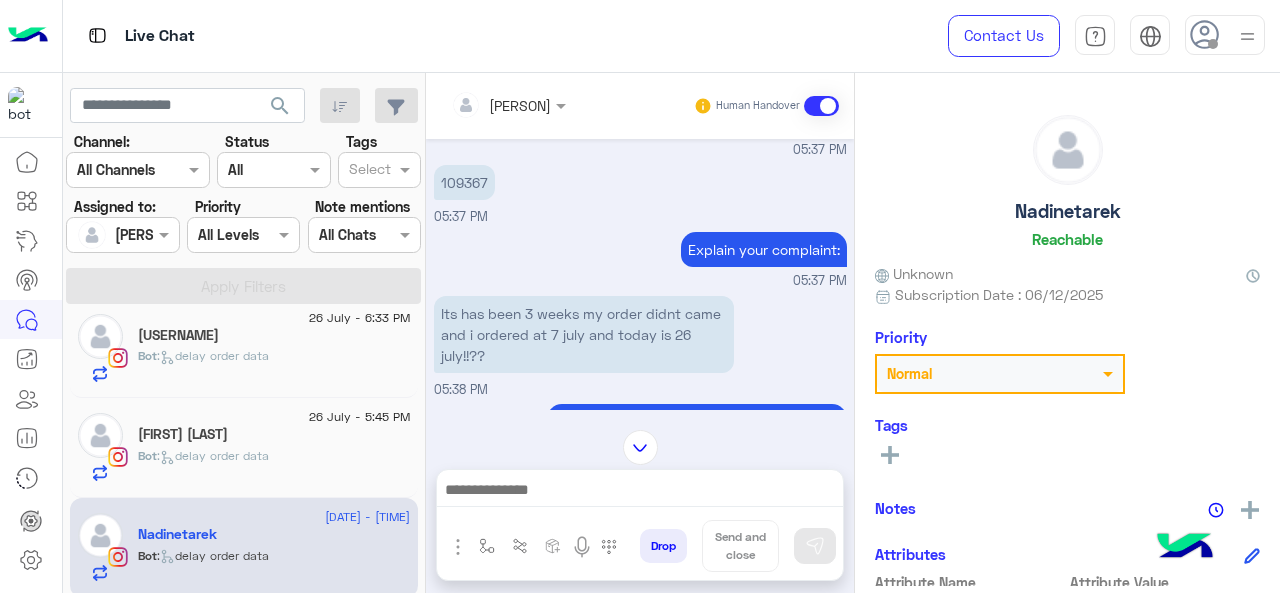 click on ":   delay order data" 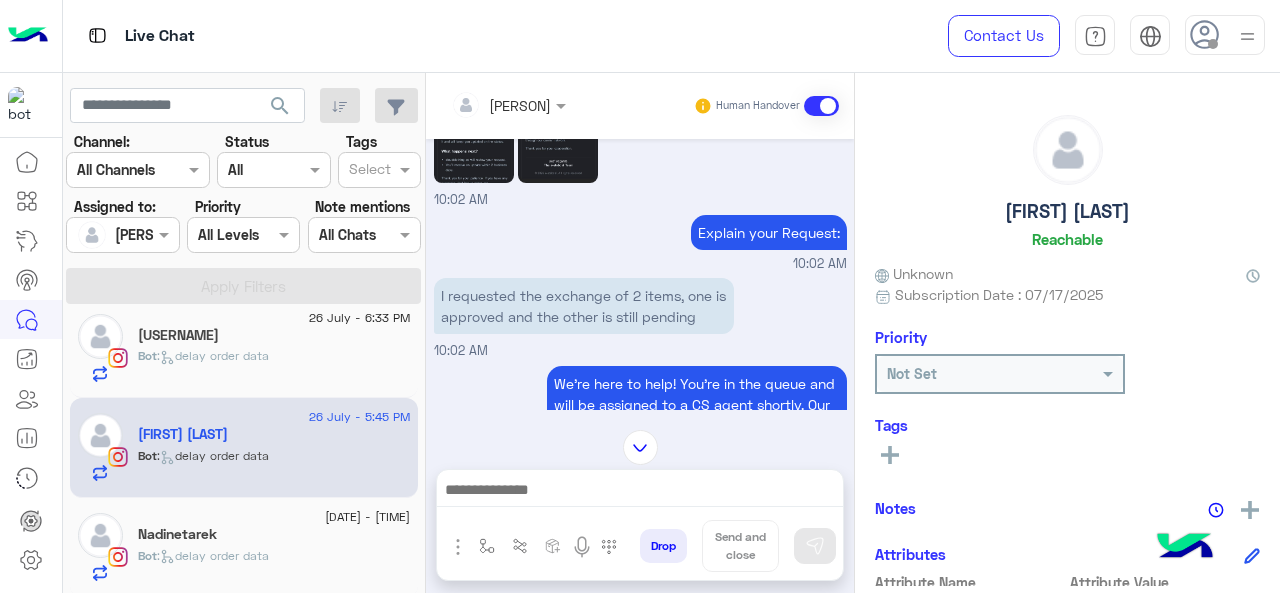scroll, scrollTop: 502, scrollLeft: 0, axis: vertical 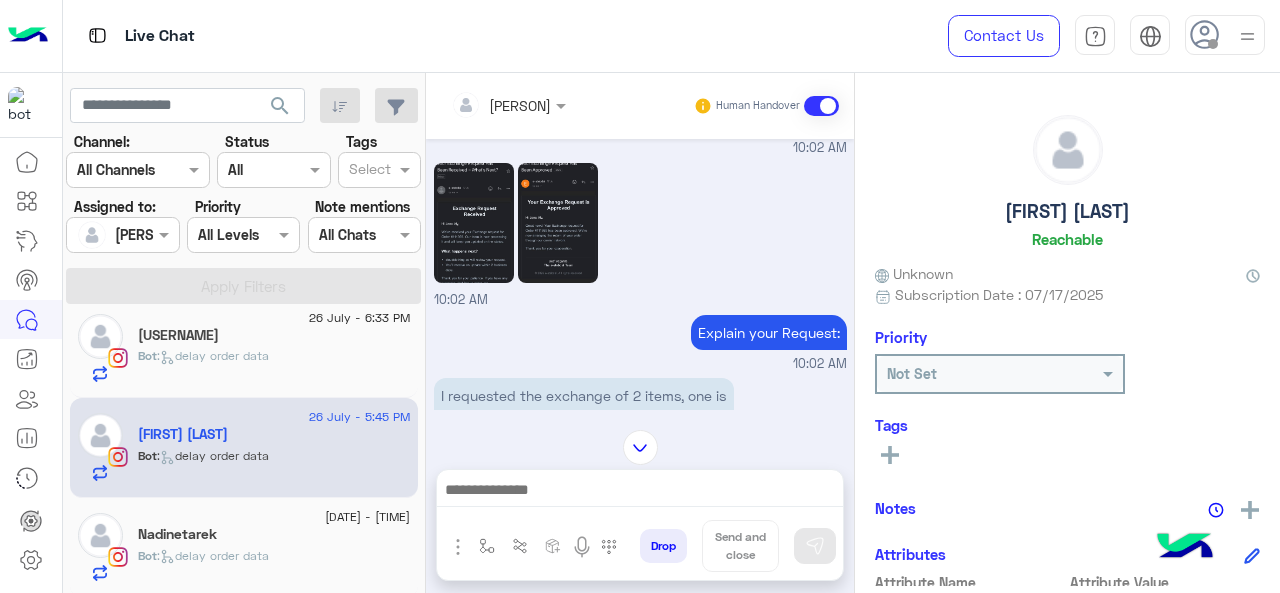click 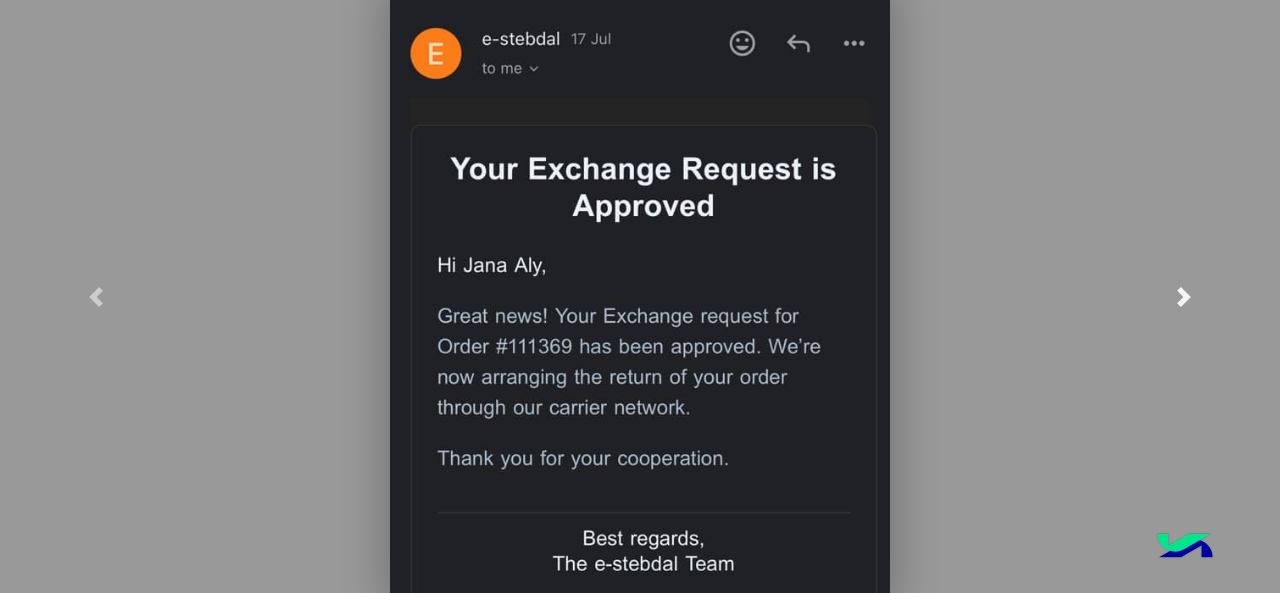 click at bounding box center (1184, 296) 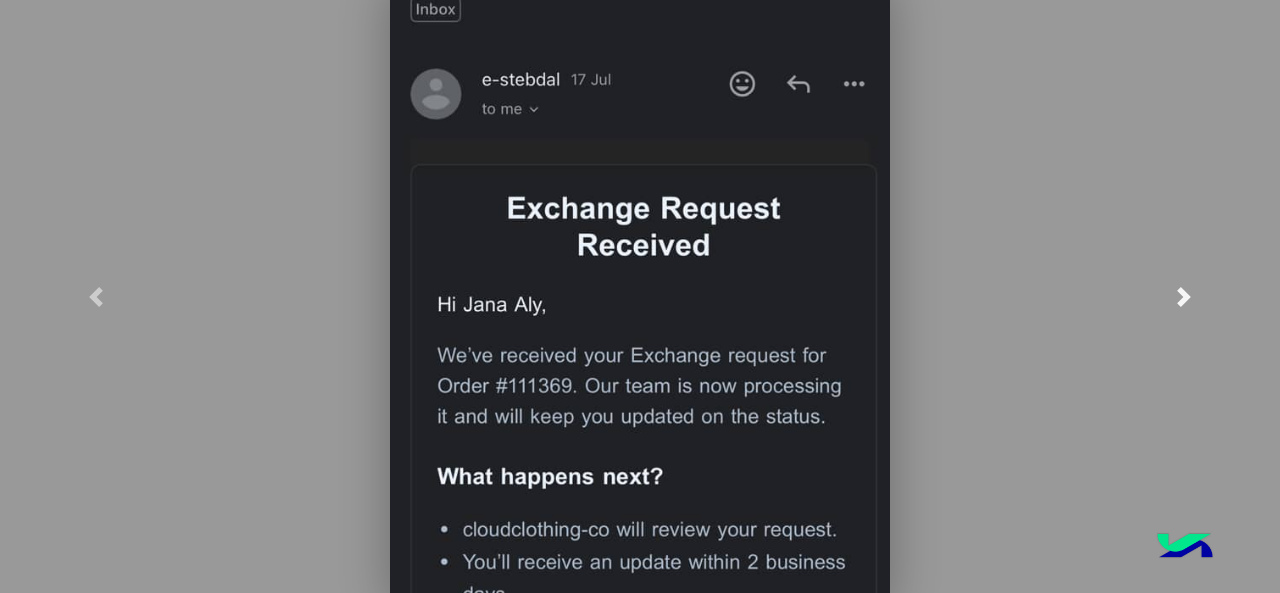 click at bounding box center [1184, 296] 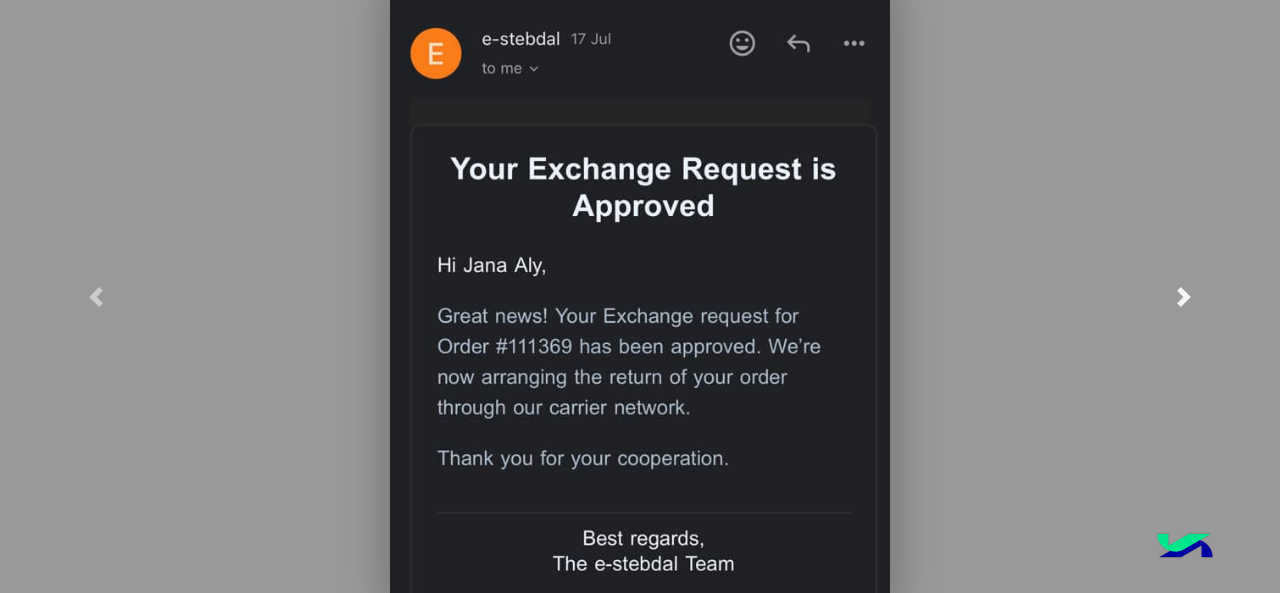 click at bounding box center (1184, 296) 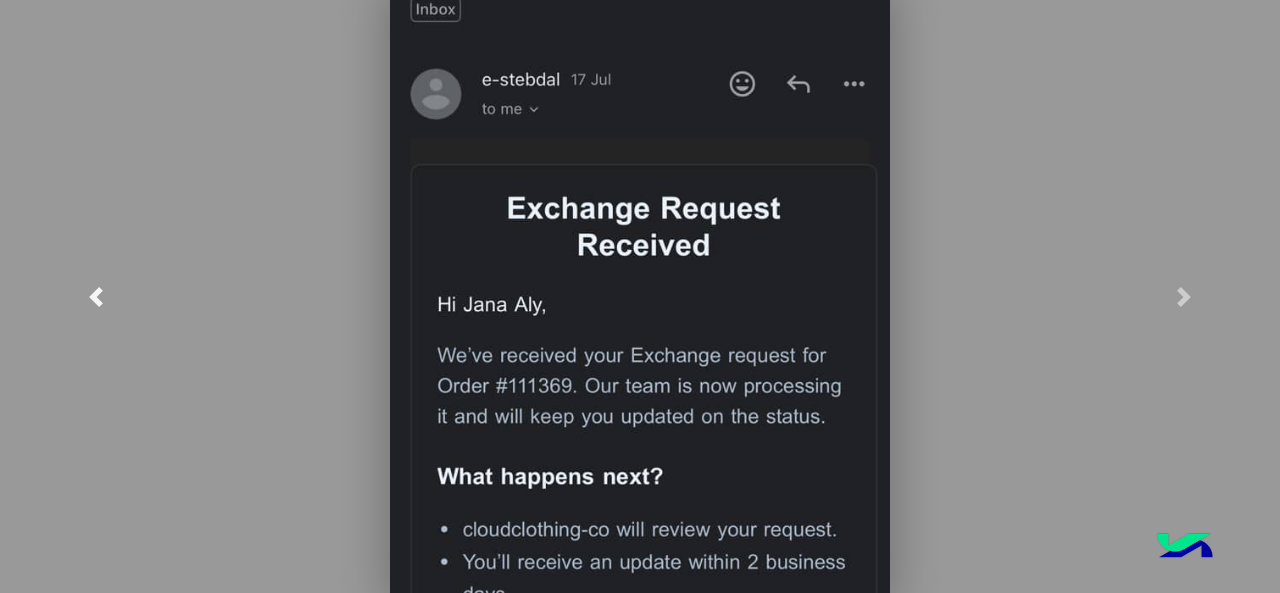 click at bounding box center [96, 296] 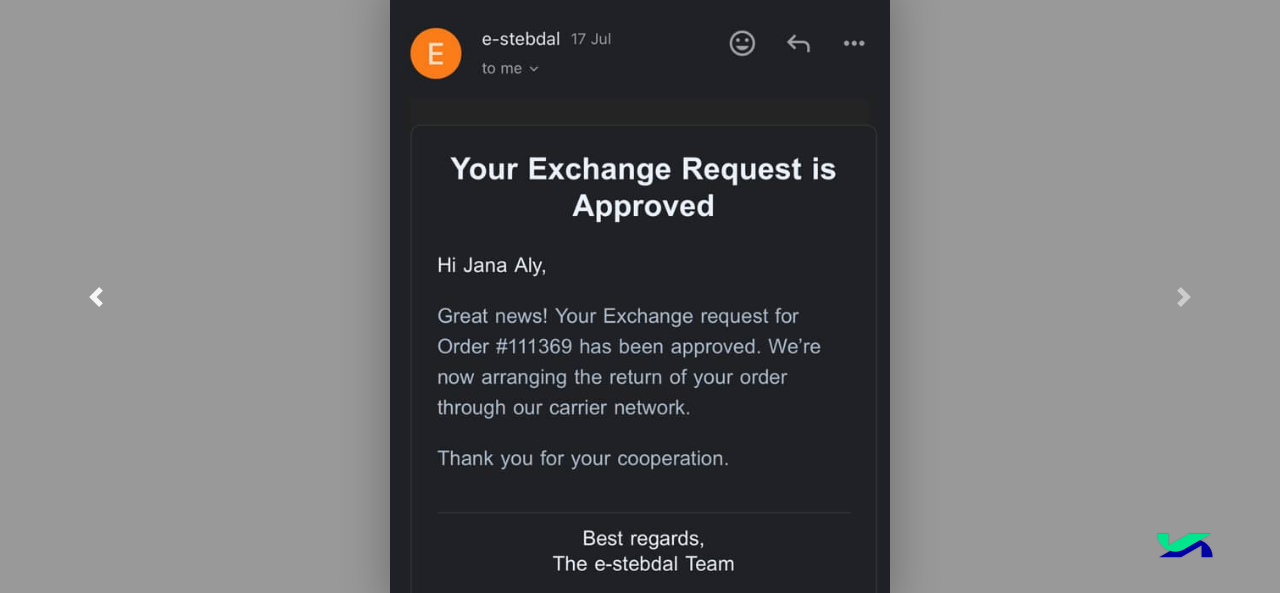 click at bounding box center (96, 296) 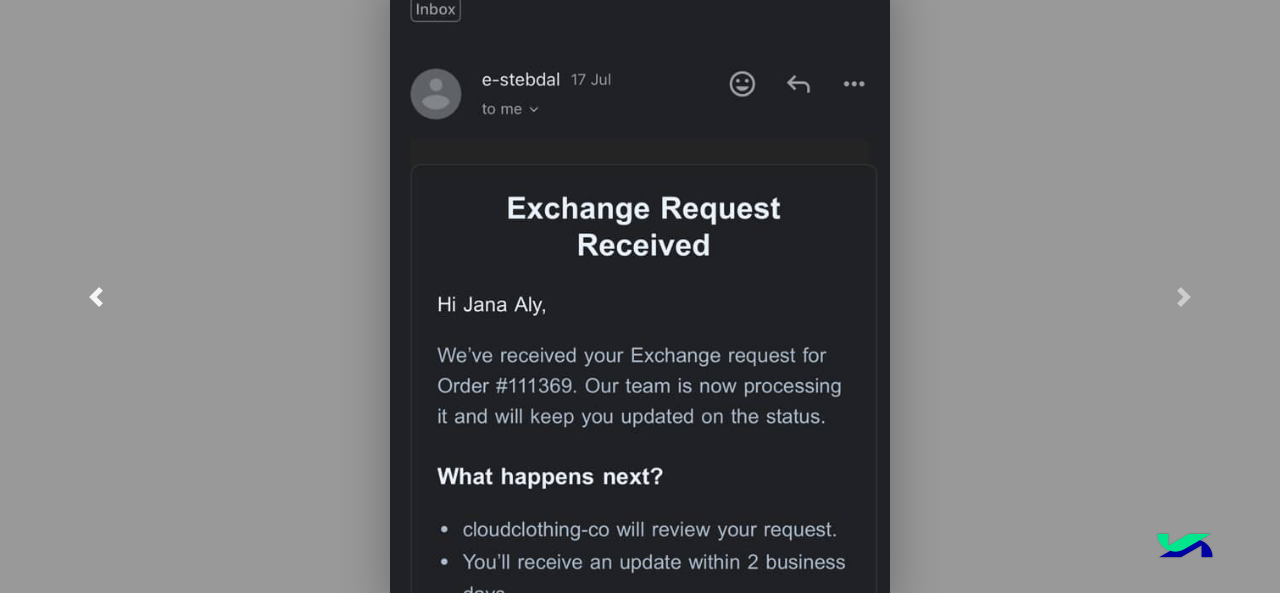 click at bounding box center (96, 296) 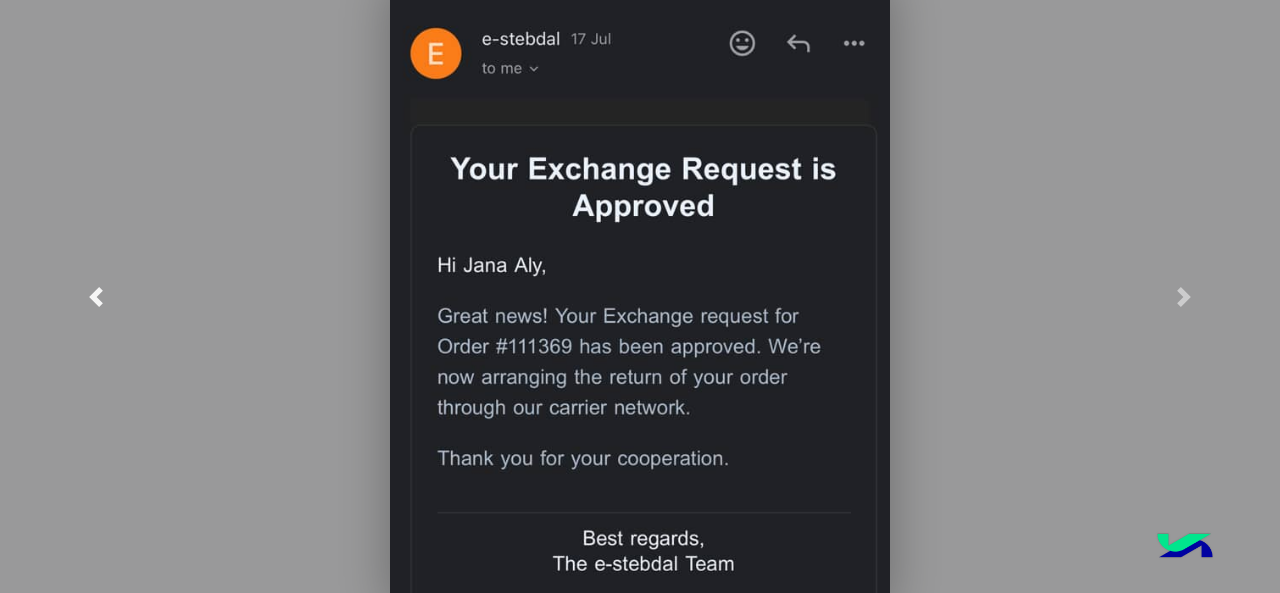click at bounding box center (96, 296) 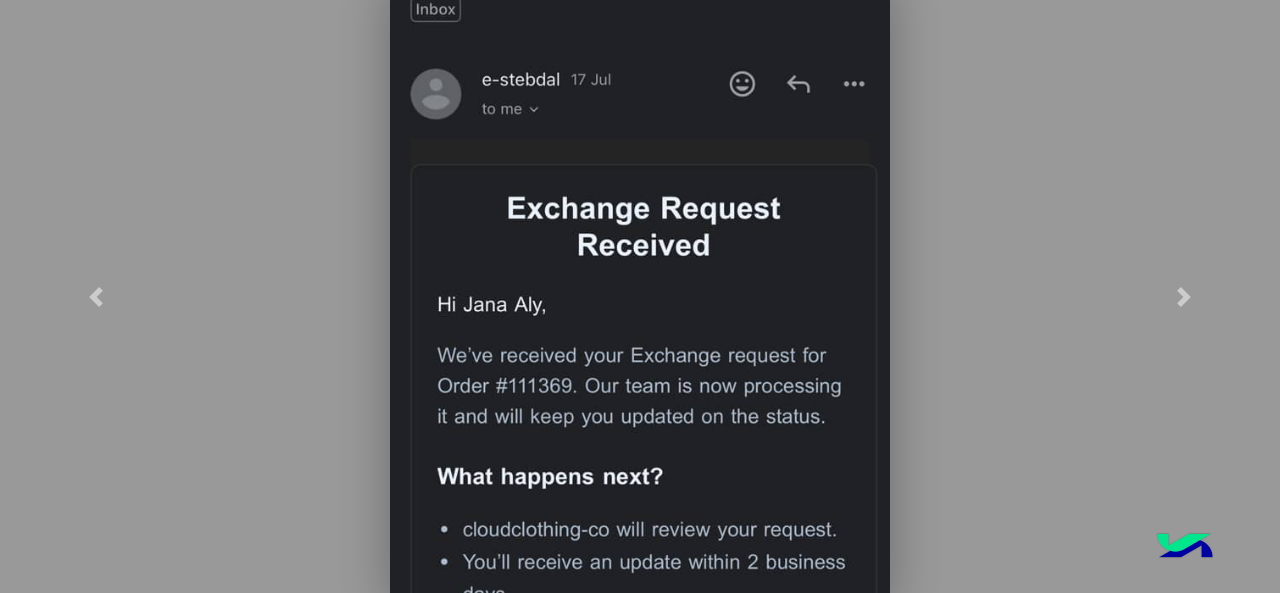 click 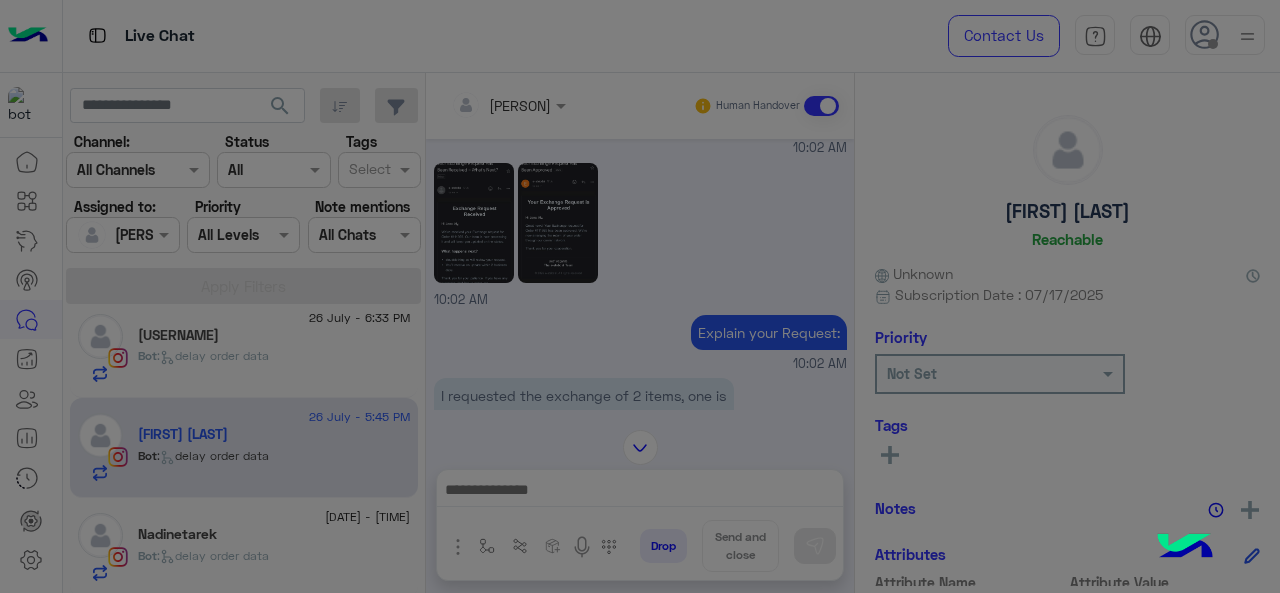 click 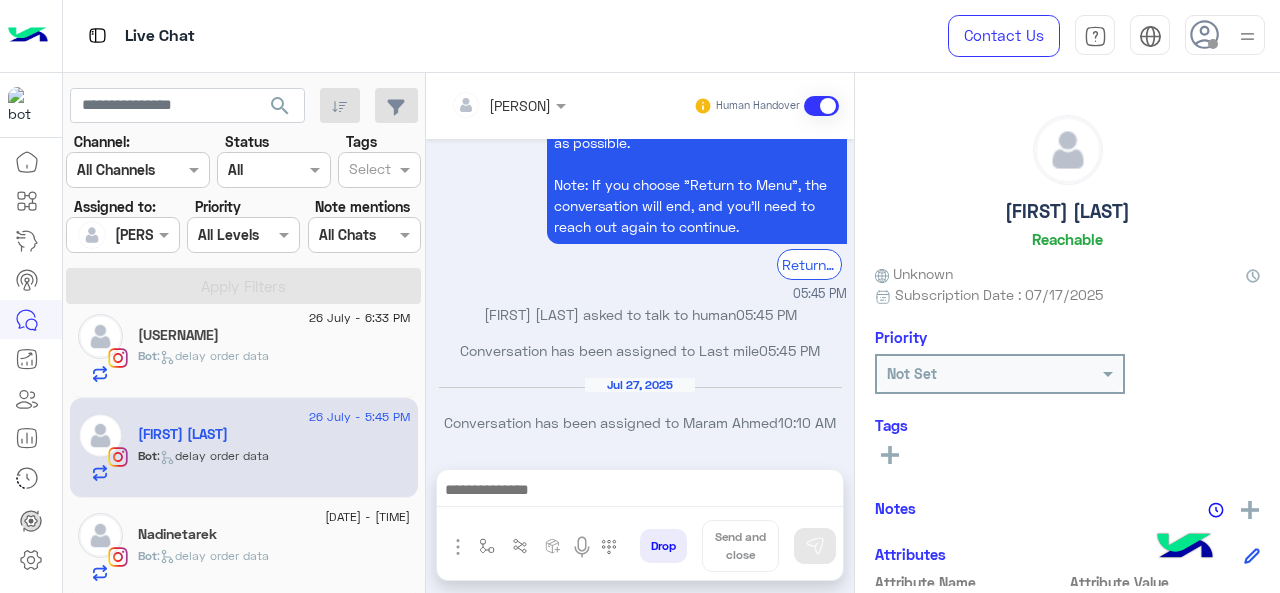 scroll, scrollTop: 9519, scrollLeft: 0, axis: vertical 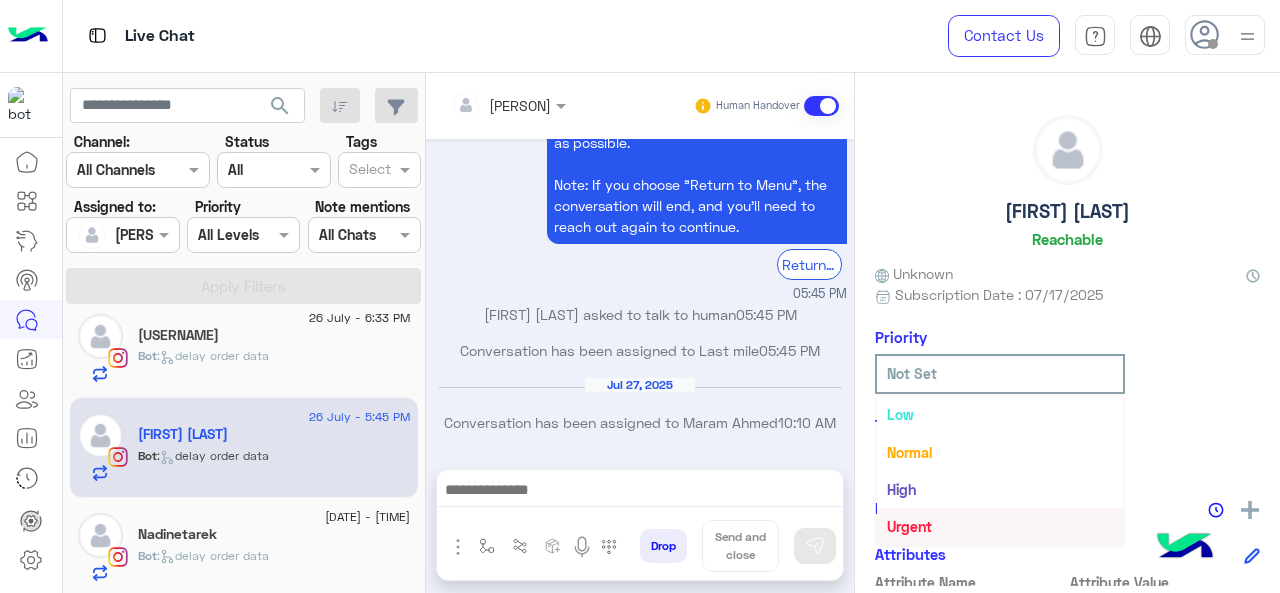 click on "Urgent" at bounding box center [1000, 526] 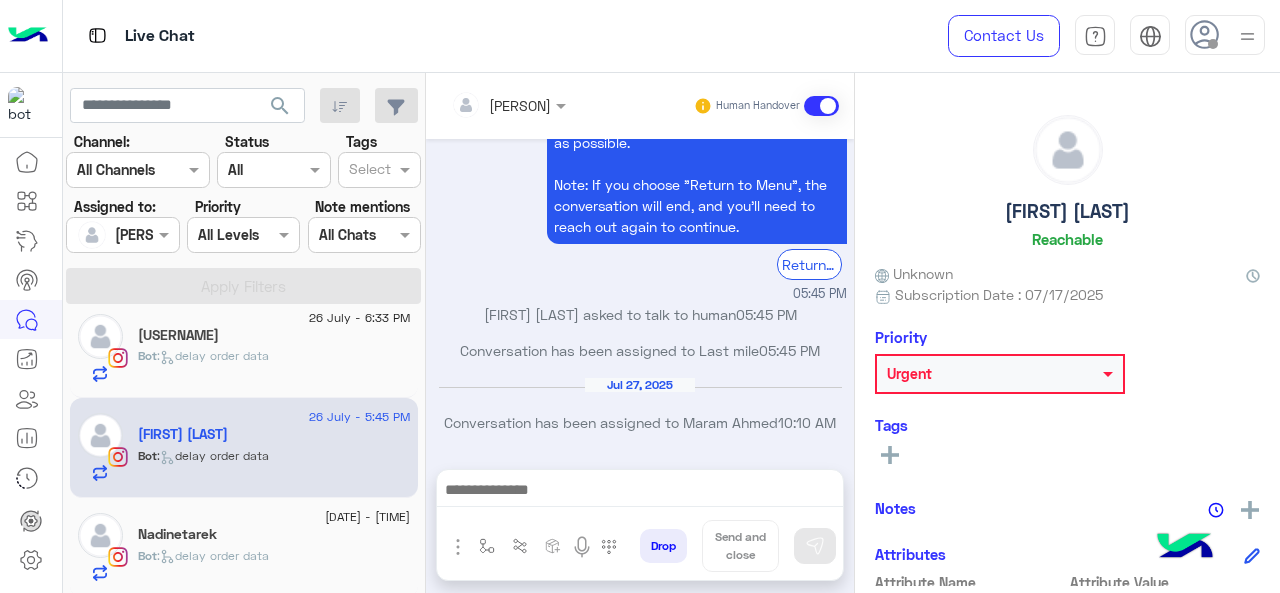 scroll, scrollTop: 100, scrollLeft: 0, axis: vertical 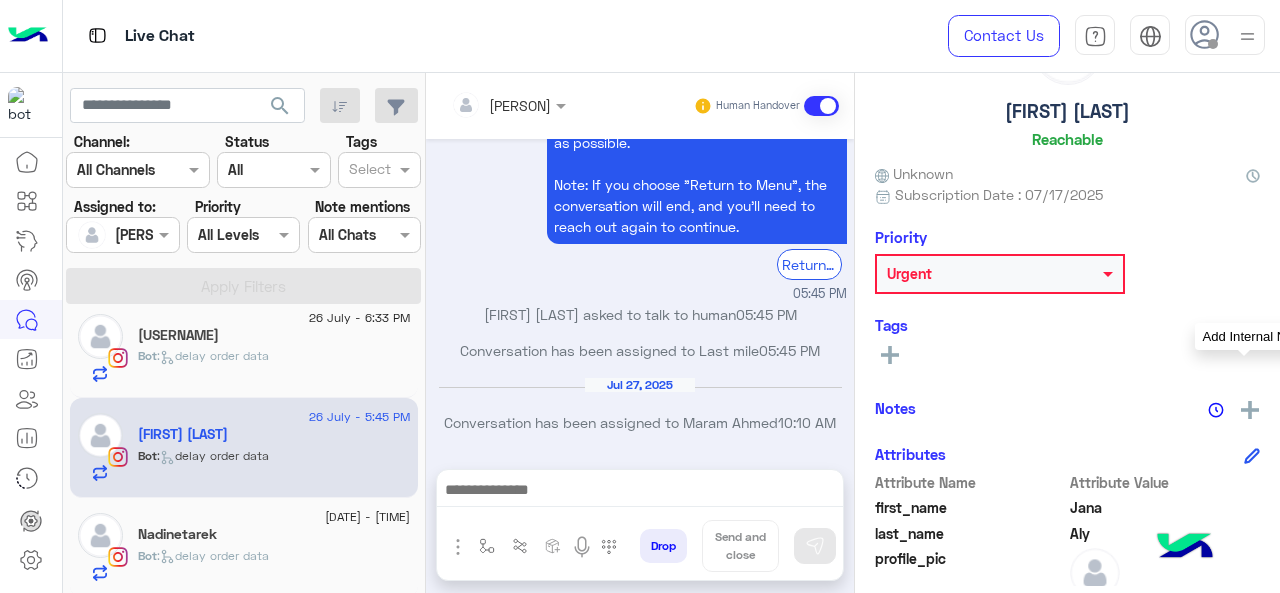 click 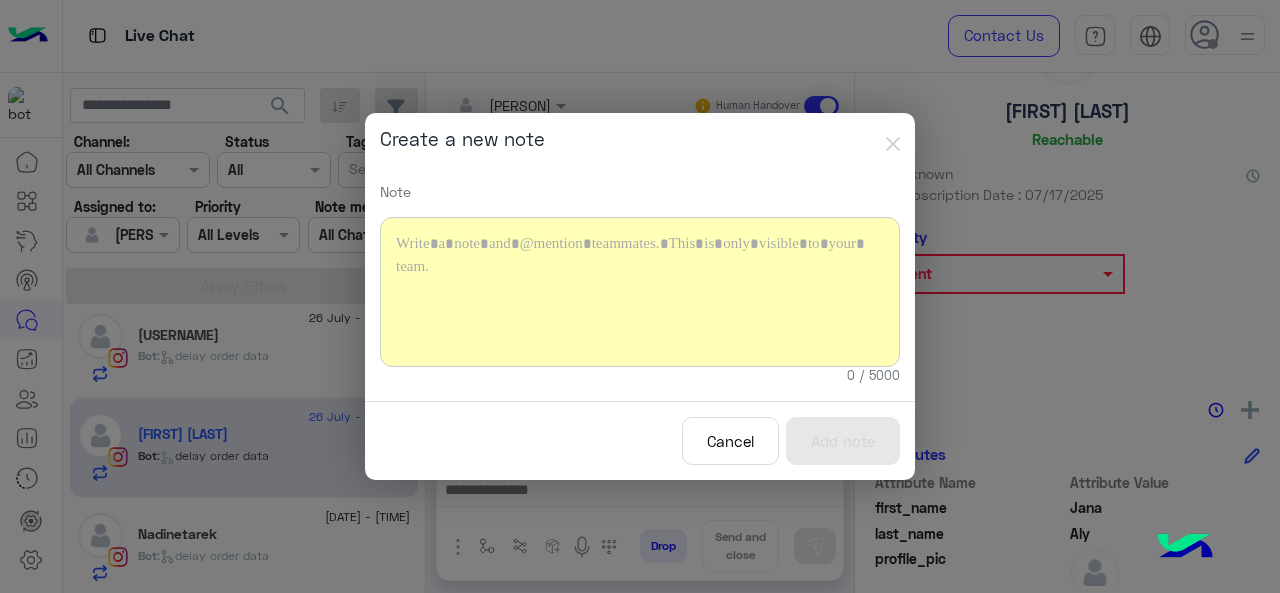 click 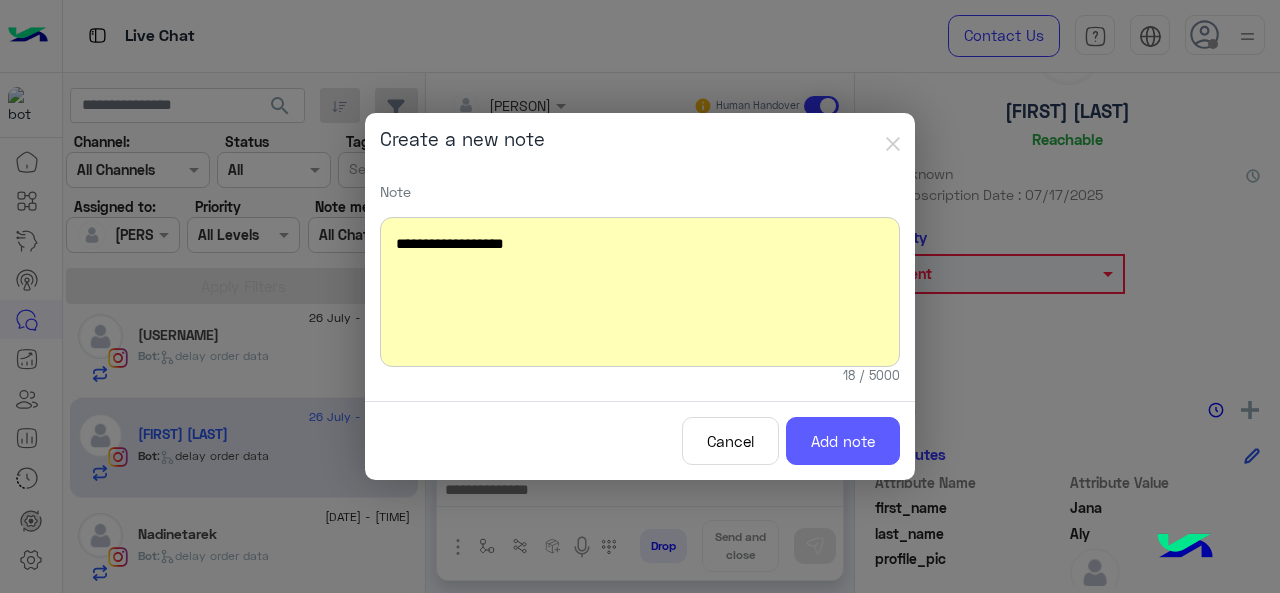 click on "Add note" 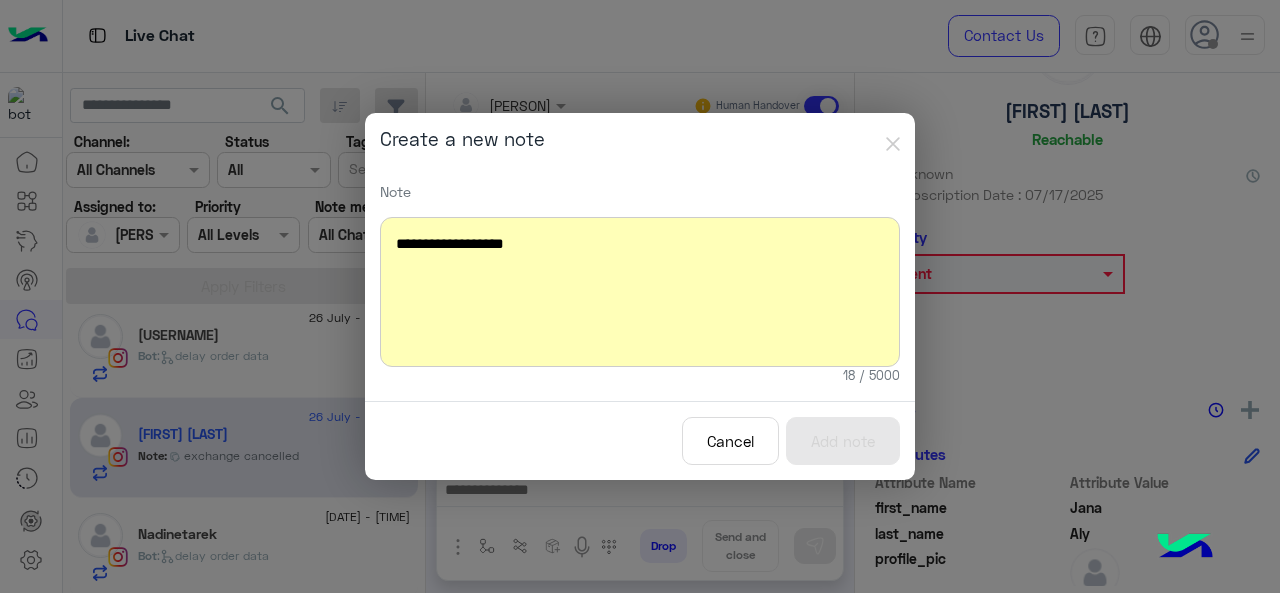 scroll, scrollTop: 9643, scrollLeft: 0, axis: vertical 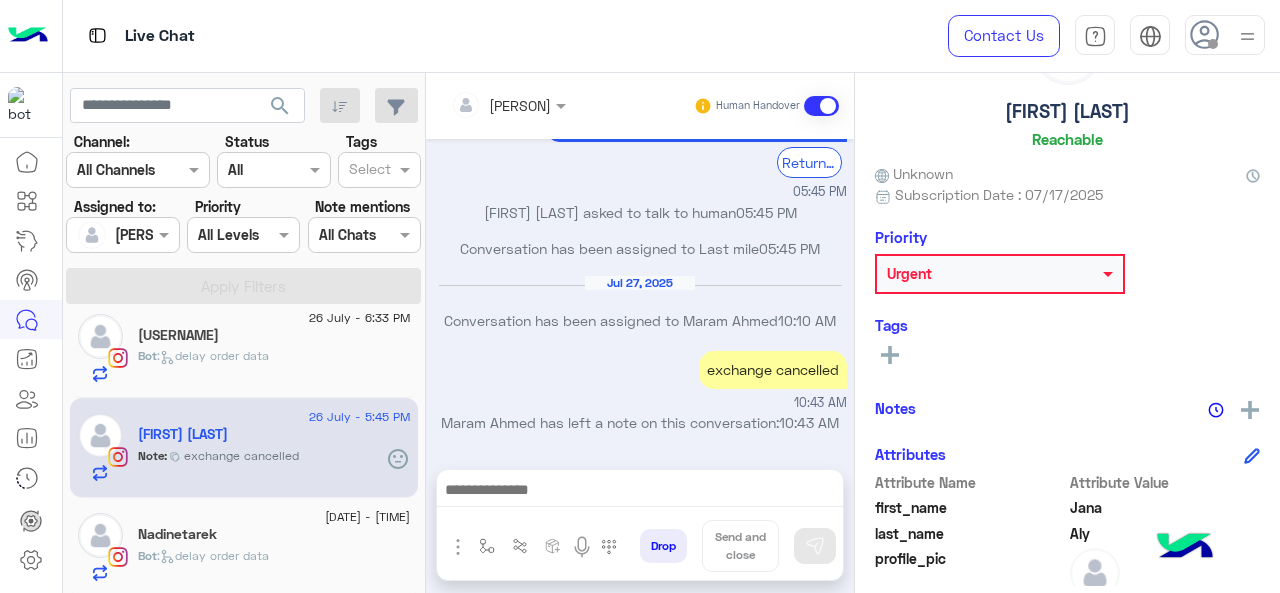 click at bounding box center [508, 104] 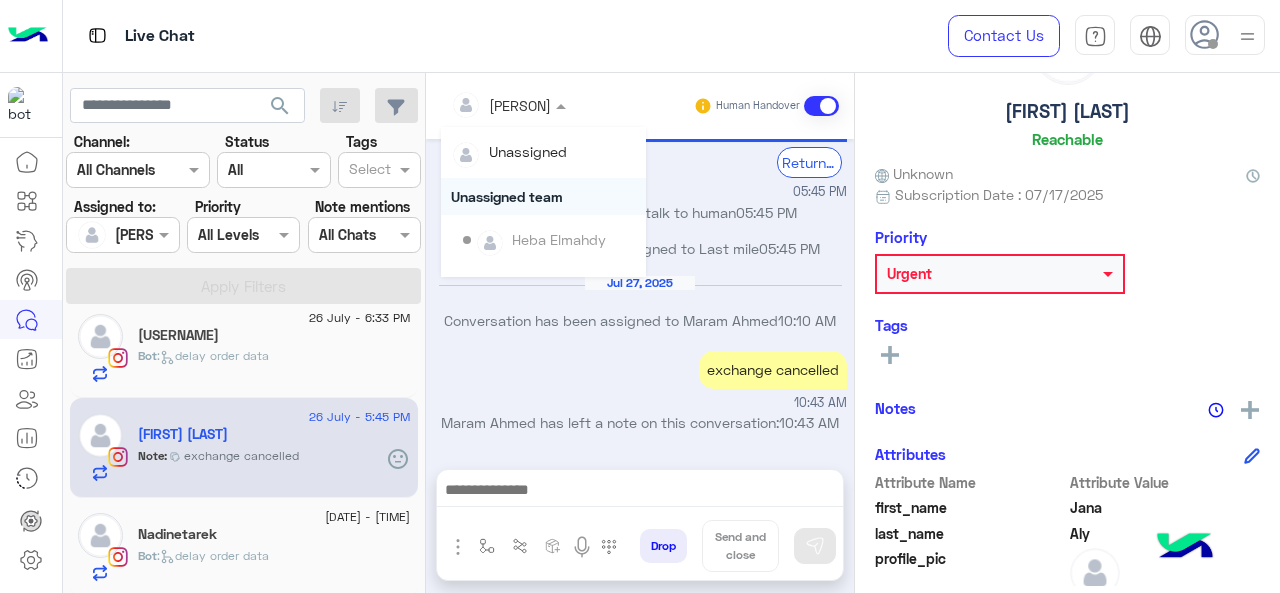 scroll, scrollTop: 354, scrollLeft: 0, axis: vertical 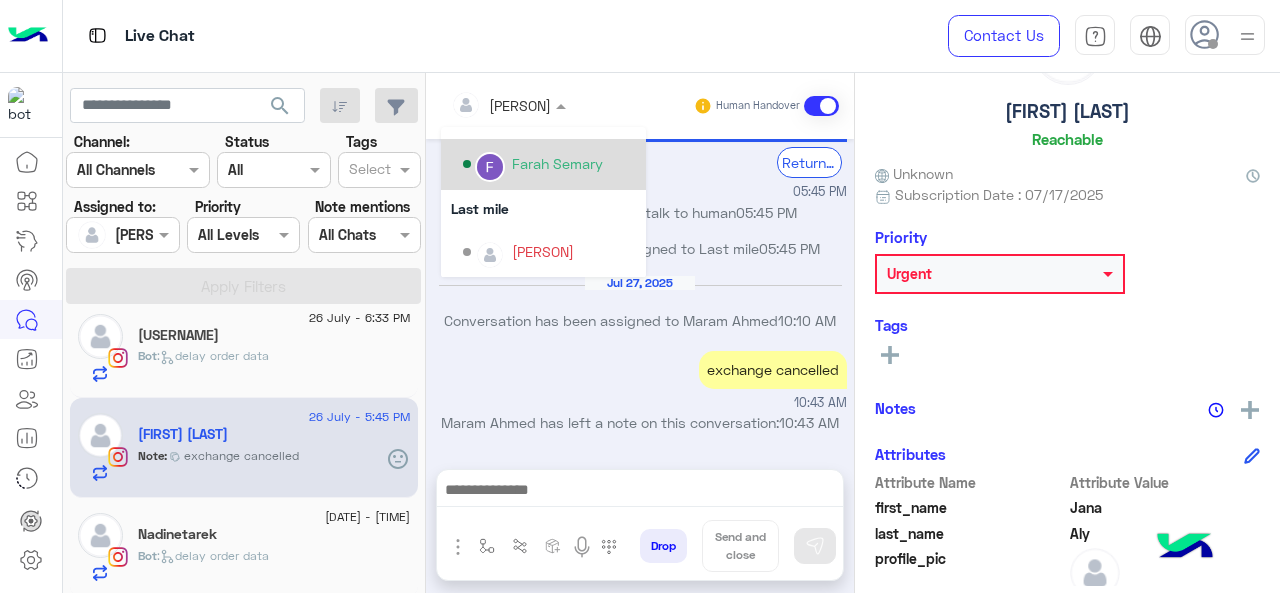 click on "Farah Semary" at bounding box center [549, 164] 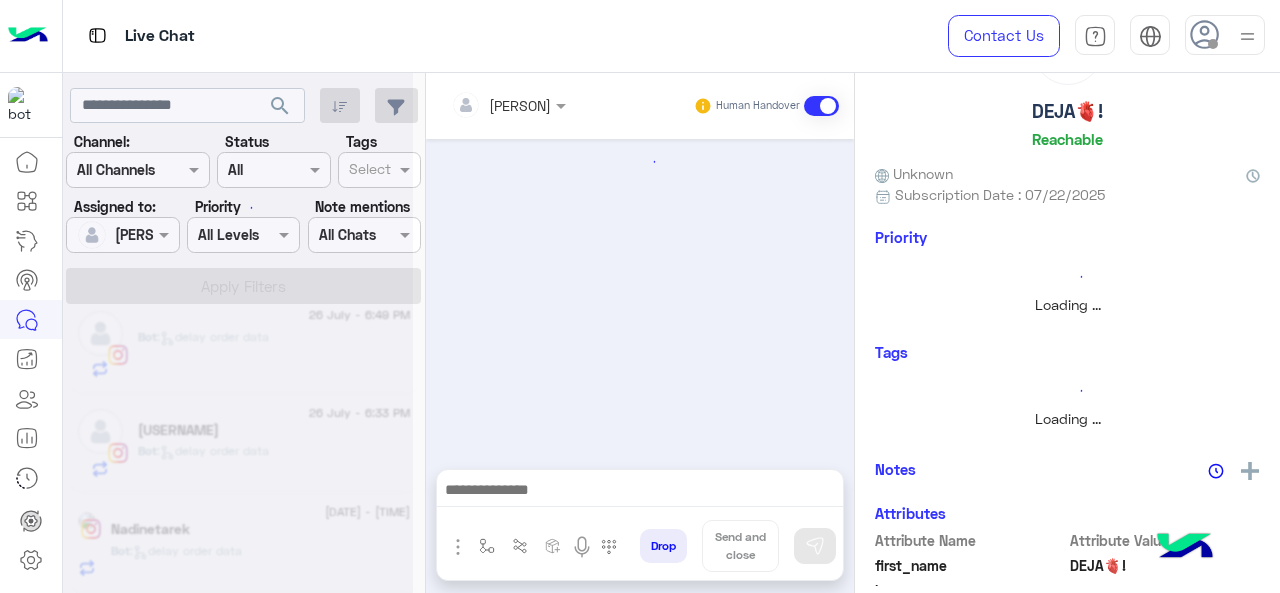 scroll, scrollTop: 516, scrollLeft: 0, axis: vertical 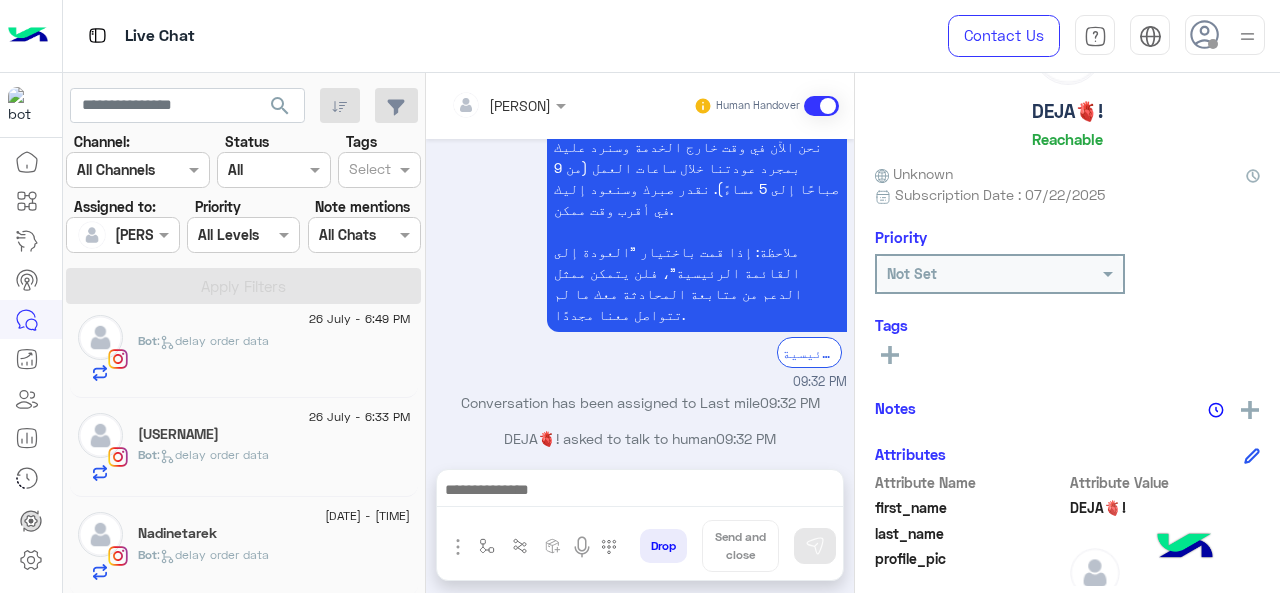 click on "[USERNAME]" 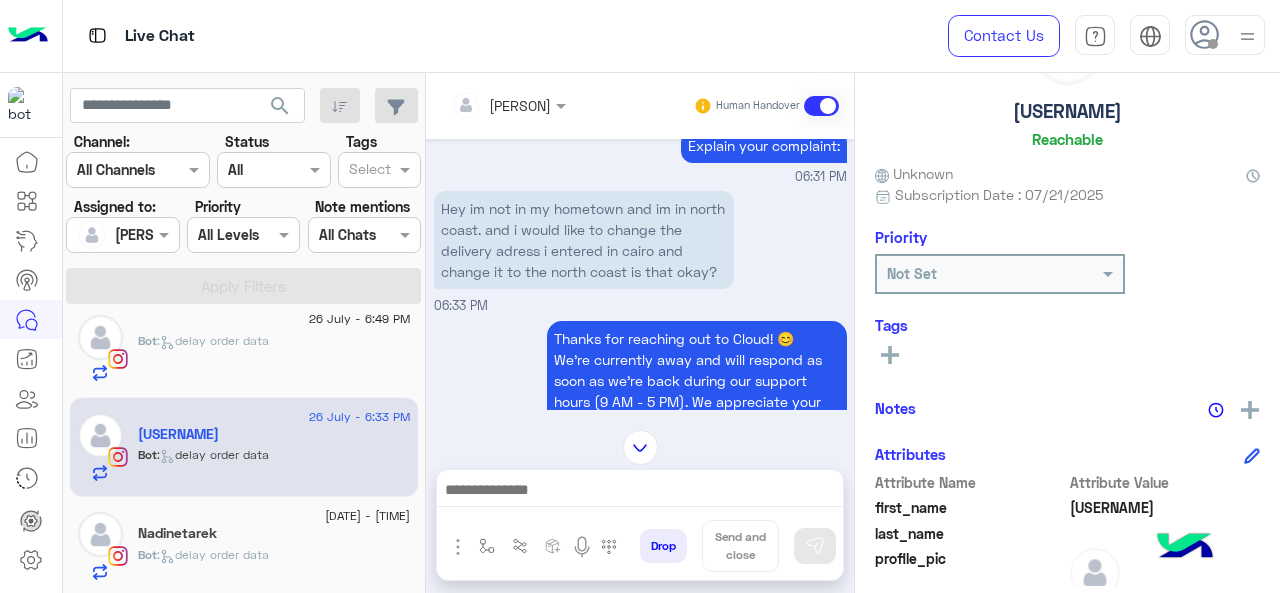 scroll, scrollTop: 426, scrollLeft: 0, axis: vertical 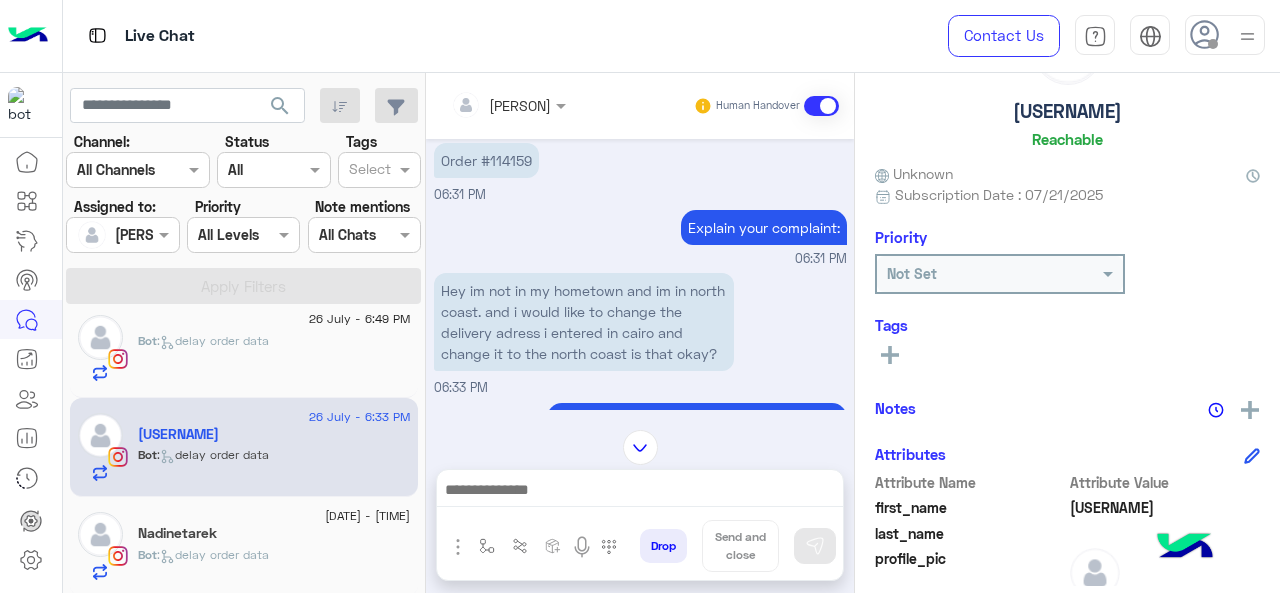 click on "Order #114159" at bounding box center (486, 160) 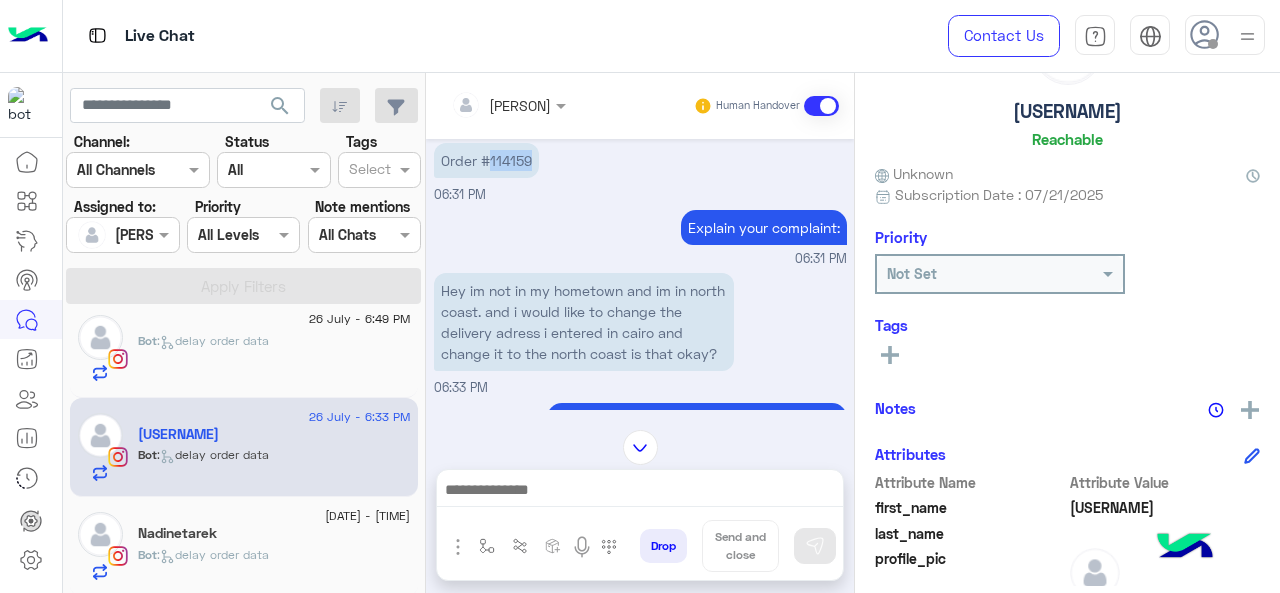 click on "Order #114159" at bounding box center (486, 160) 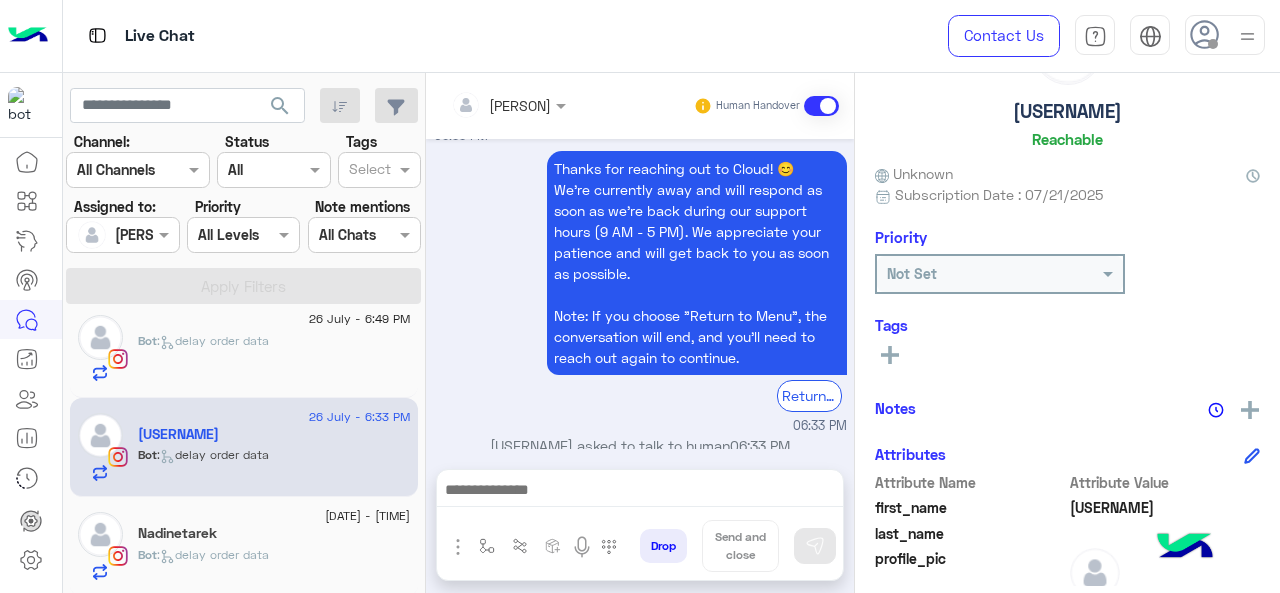 scroll, scrollTop: 826, scrollLeft: 0, axis: vertical 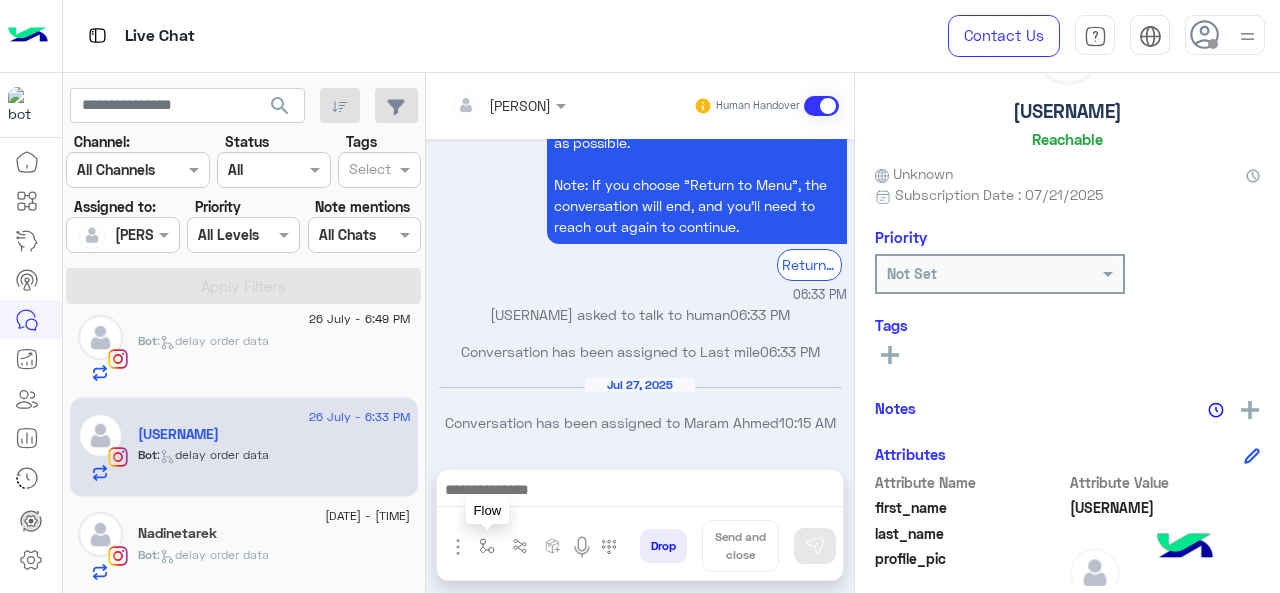 drag, startPoint x: 490, startPoint y: 538, endPoint x: 497, endPoint y: 525, distance: 14.764823 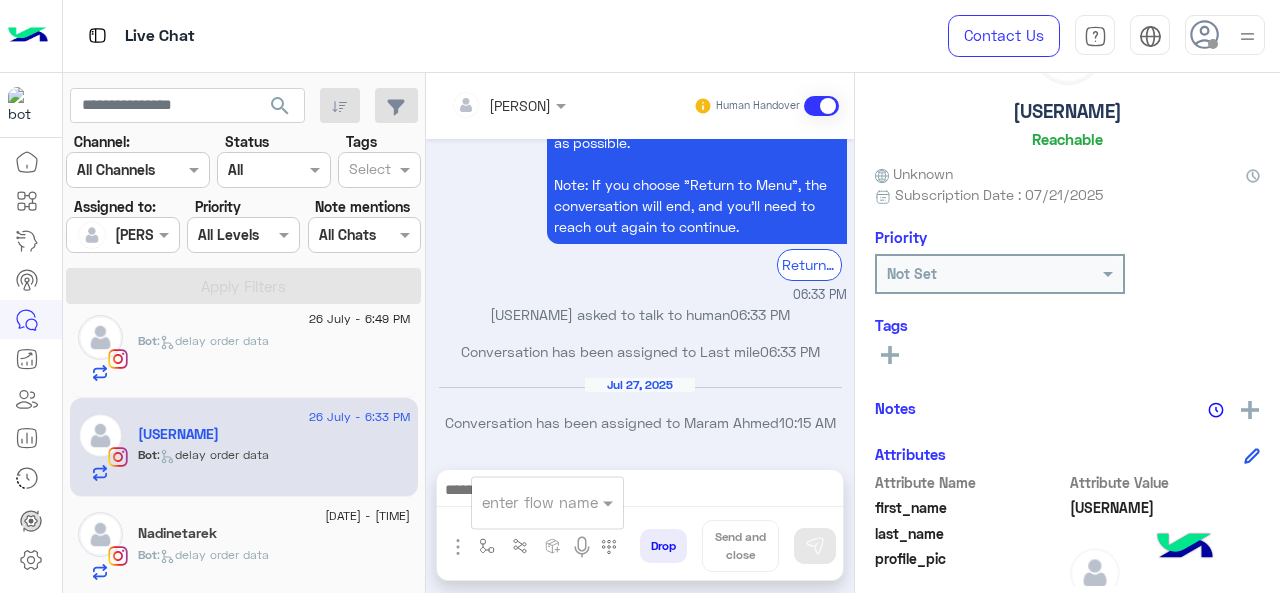 click at bounding box center [523, 502] 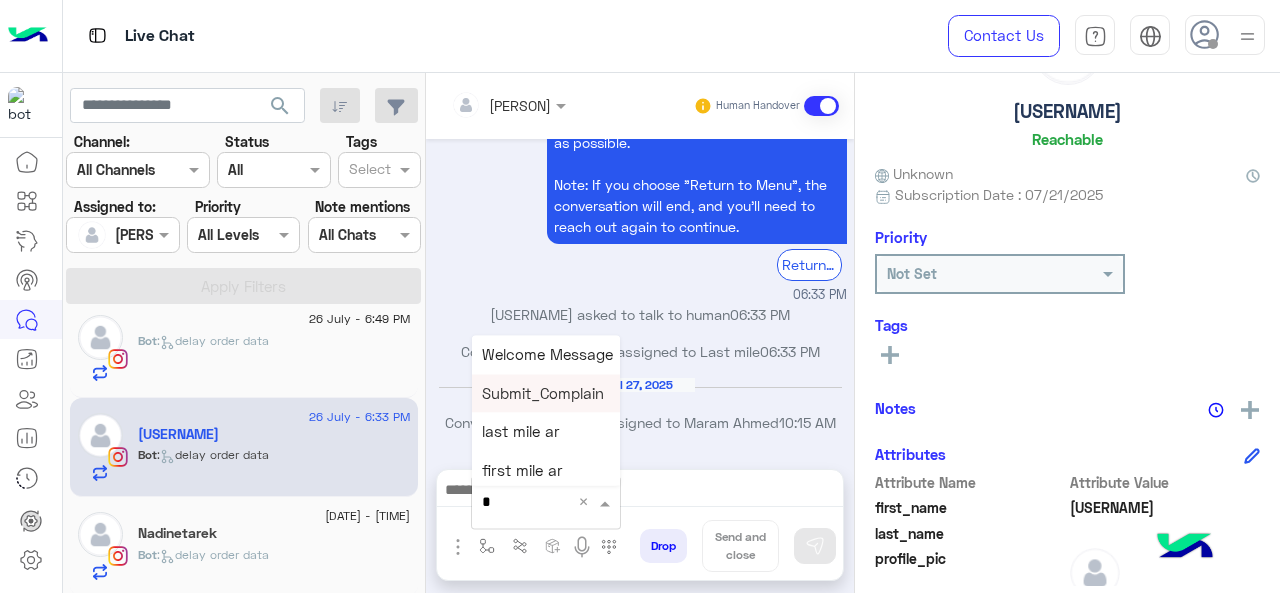 type on "*" 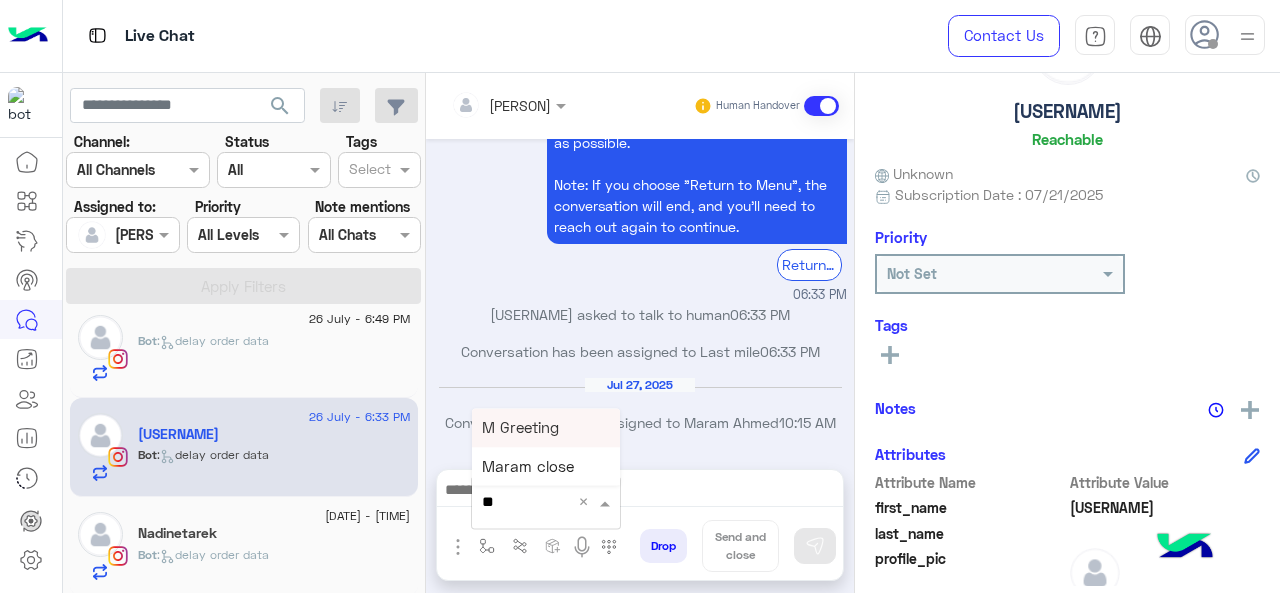 click on "M Greeting" at bounding box center [546, 427] 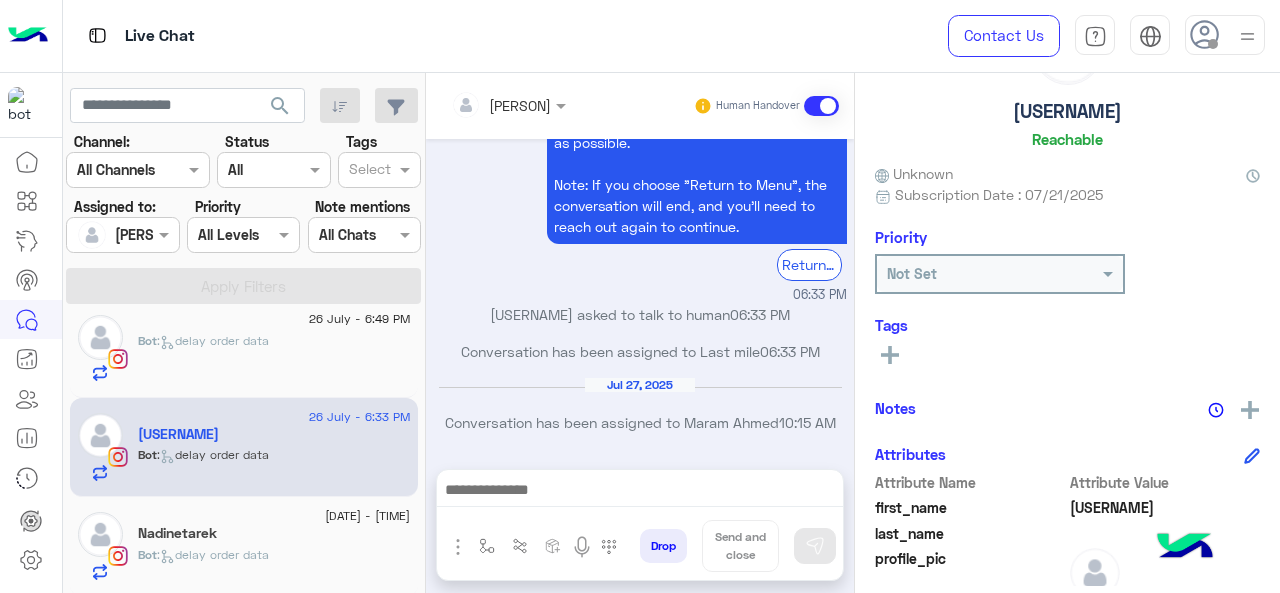 type on "**********" 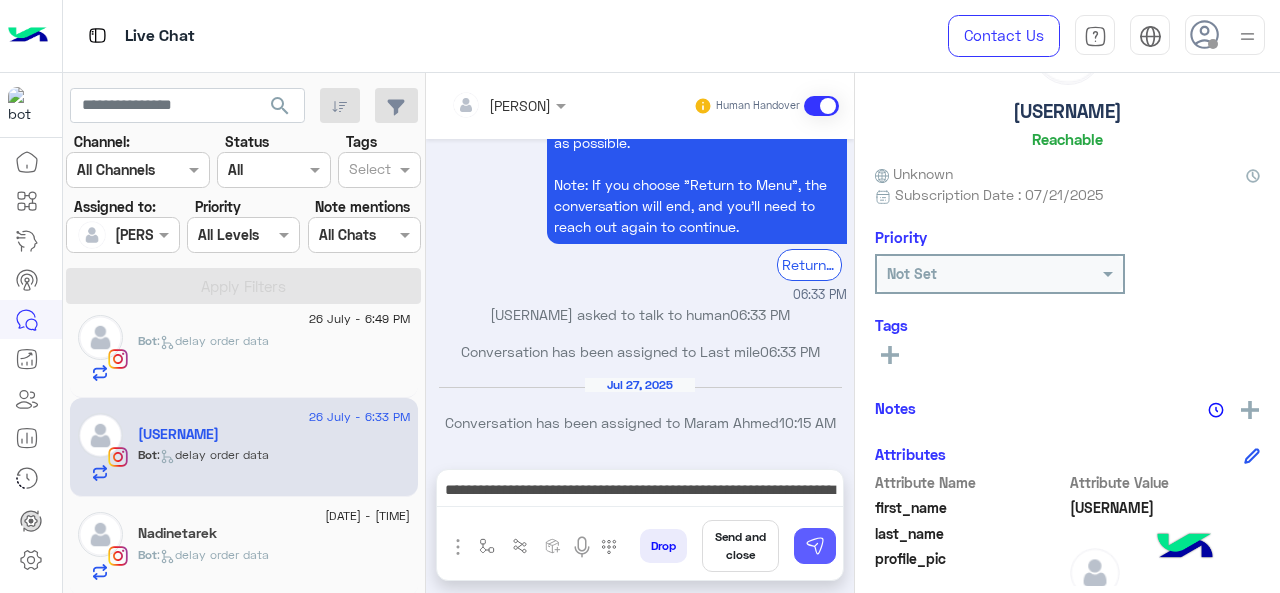 click at bounding box center [815, 546] 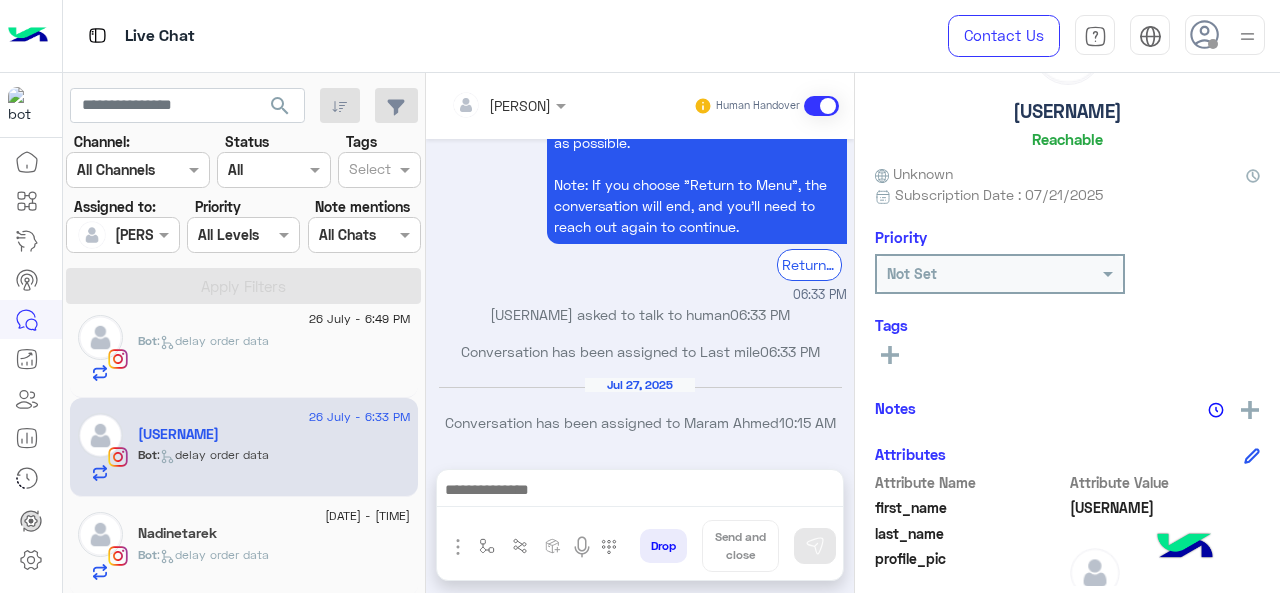 click at bounding box center [640, 492] 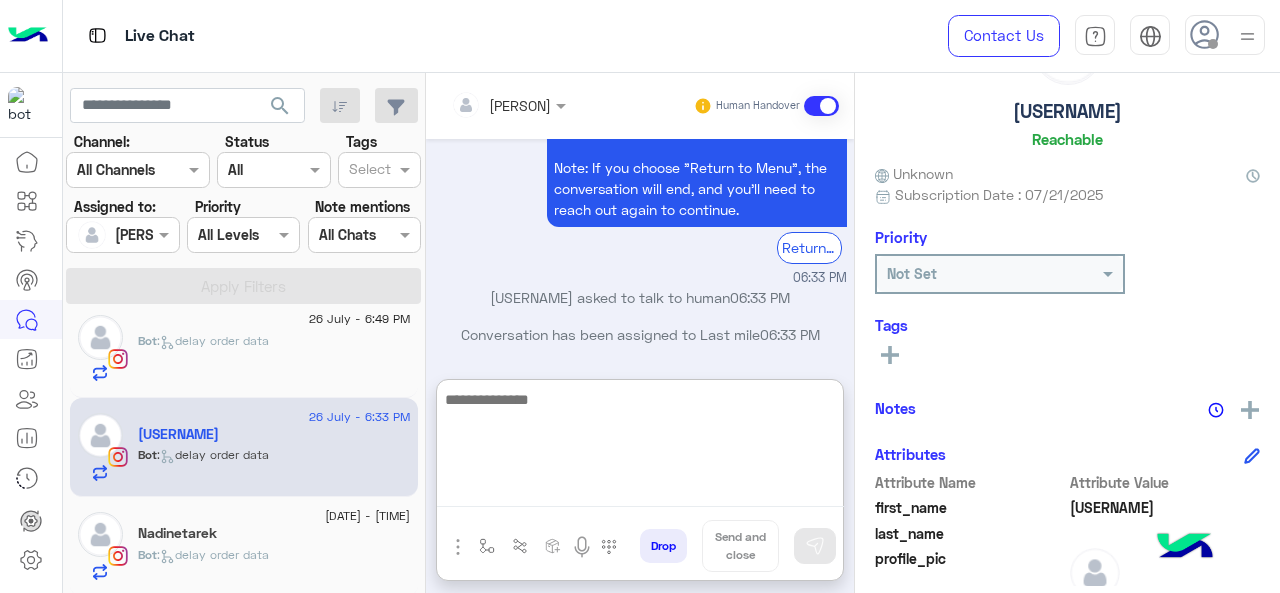 scroll, scrollTop: 1037, scrollLeft: 0, axis: vertical 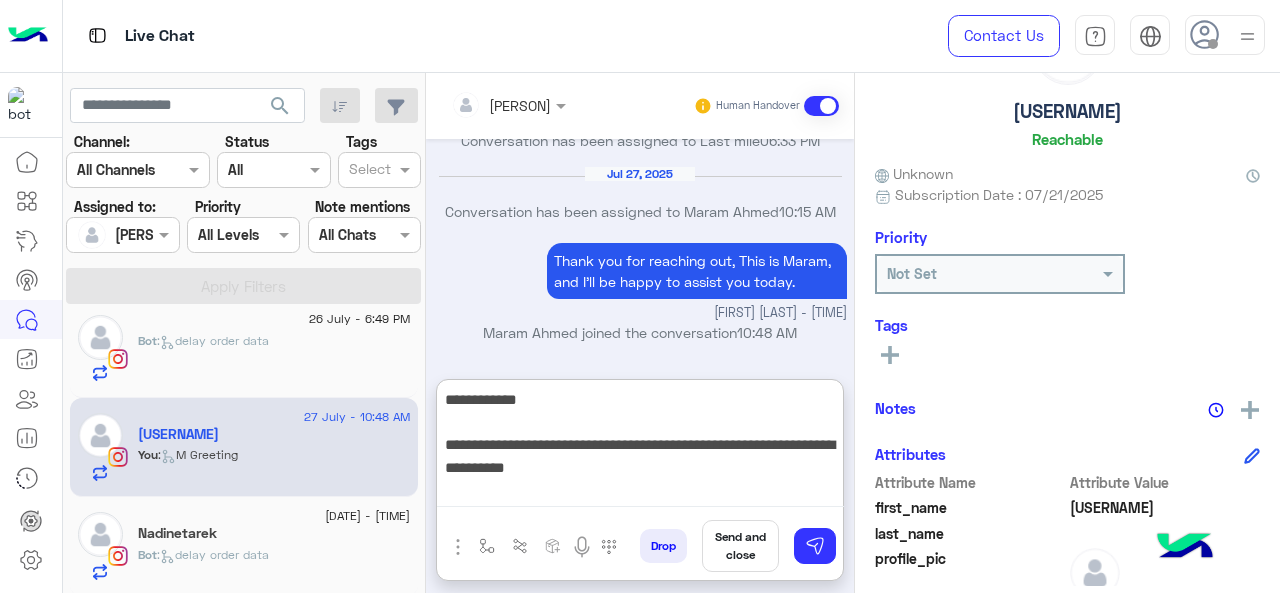 type on "**********" 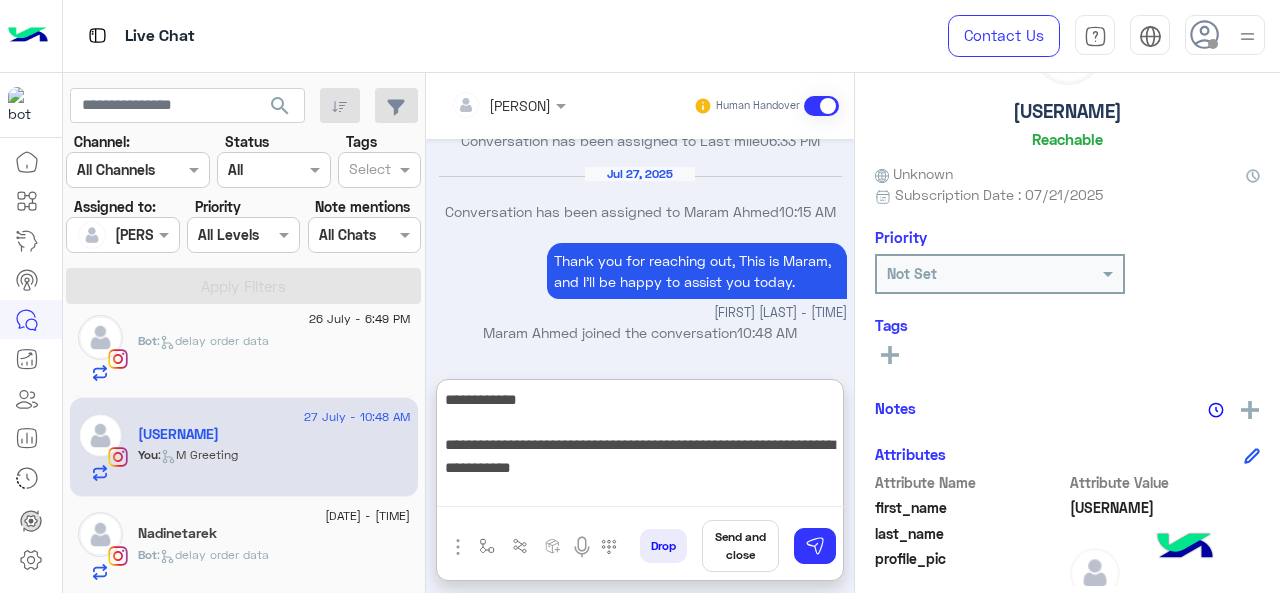 type 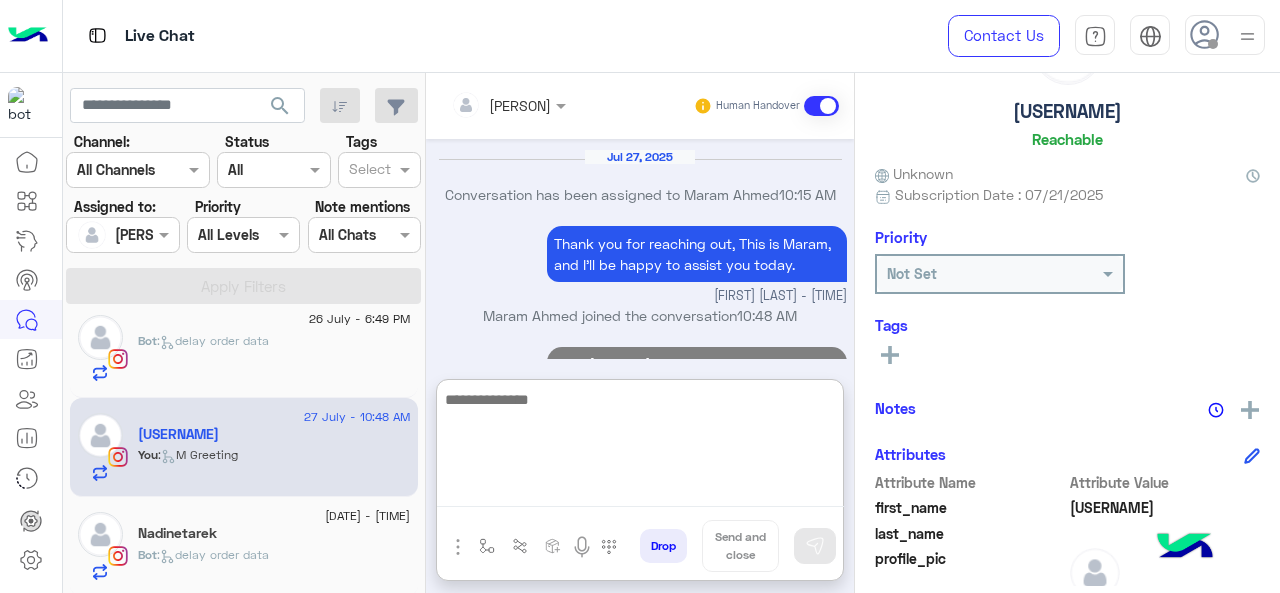 scroll, scrollTop: 1164, scrollLeft: 0, axis: vertical 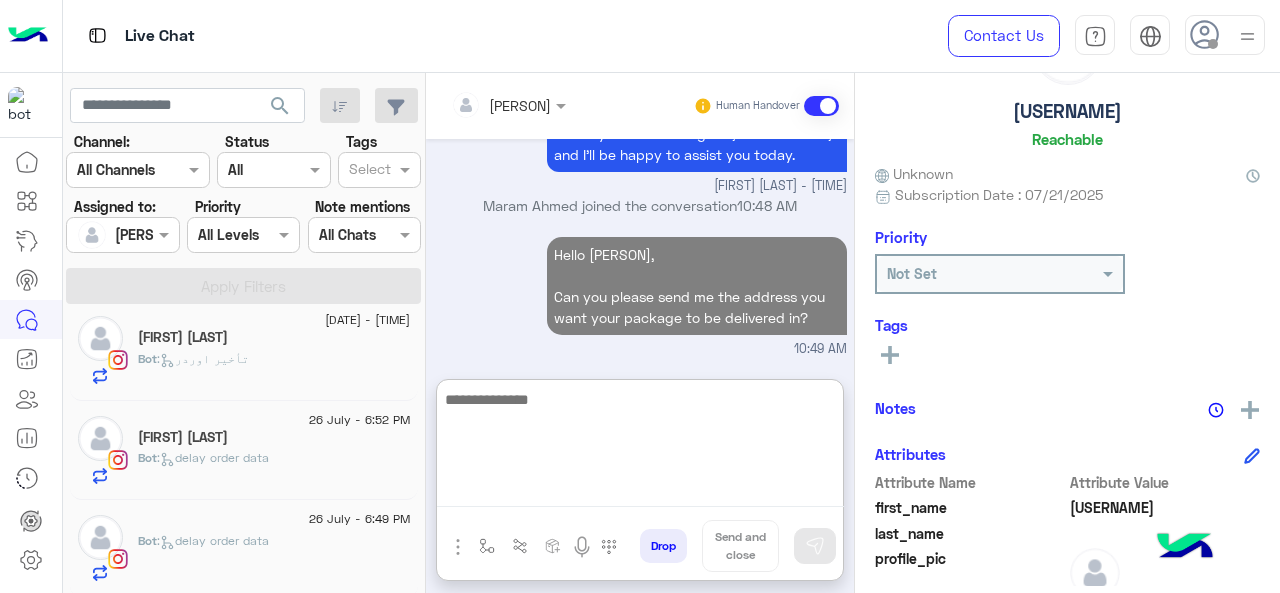 click on "Bot :   delay order data" 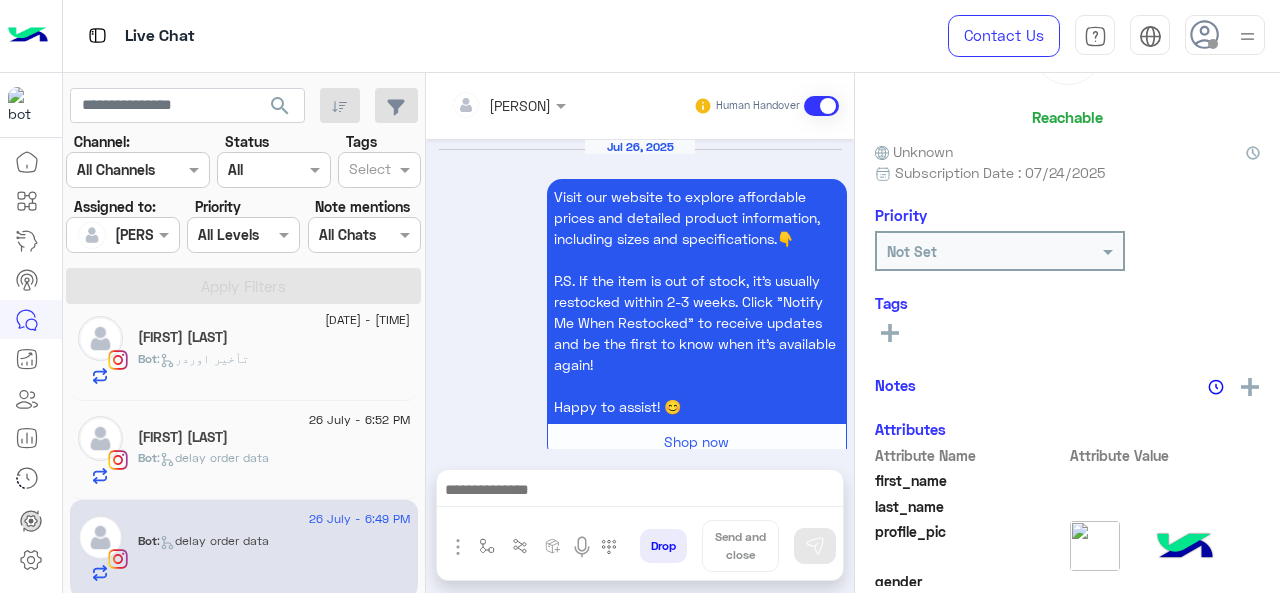 scroll, scrollTop: 1084, scrollLeft: 0, axis: vertical 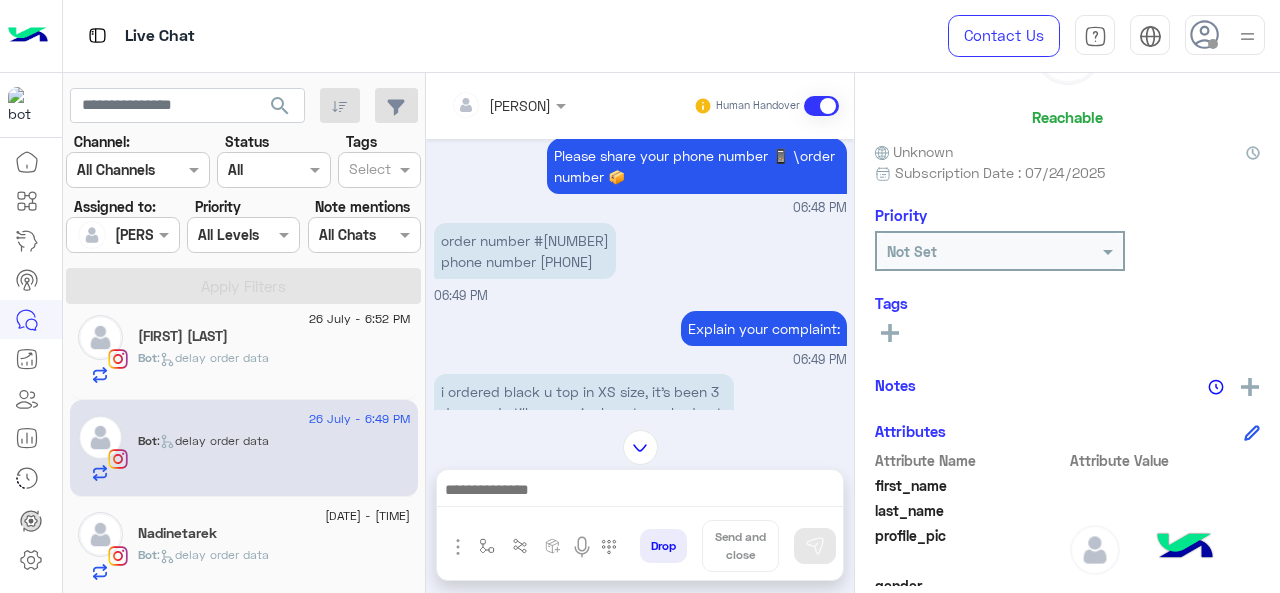 click on "order number #[NUMBER] phone number [PHONE]" at bounding box center (525, 251) 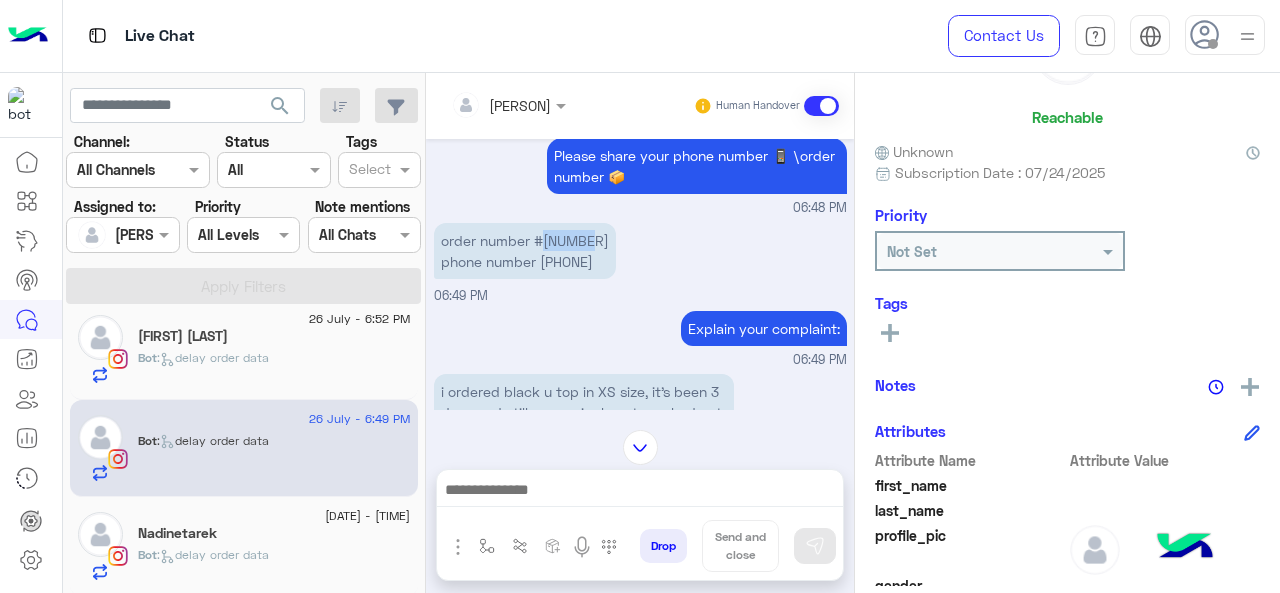 click on "order number #[NUMBER] phone number [PHONE]" at bounding box center (525, 251) 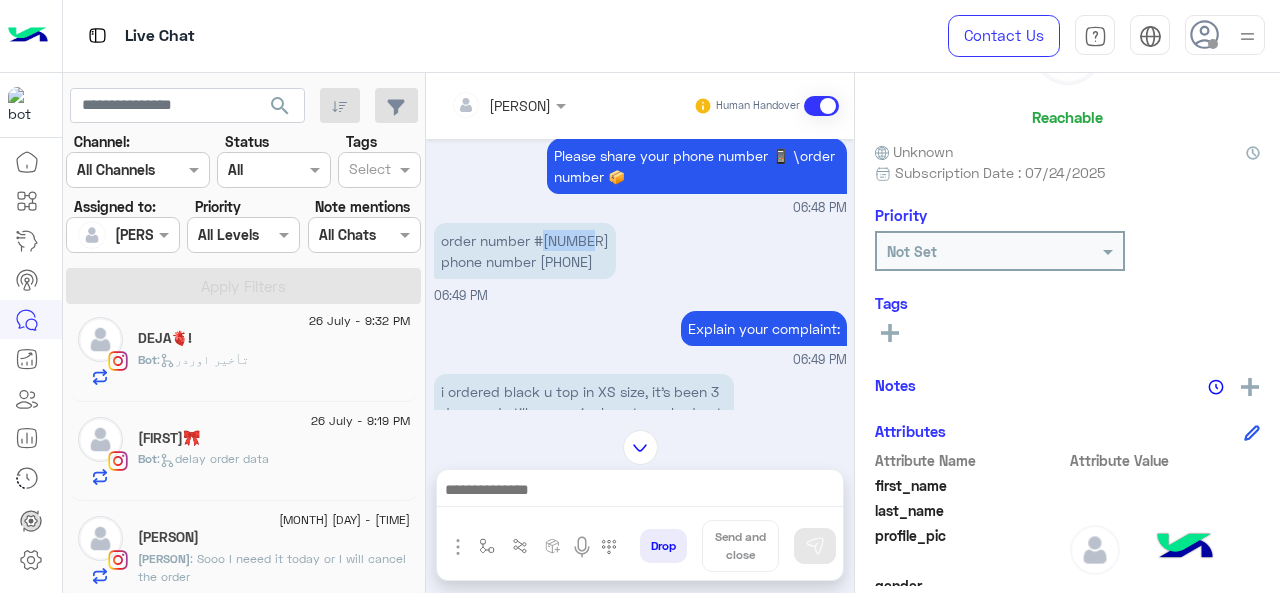 scroll, scrollTop: 0, scrollLeft: 0, axis: both 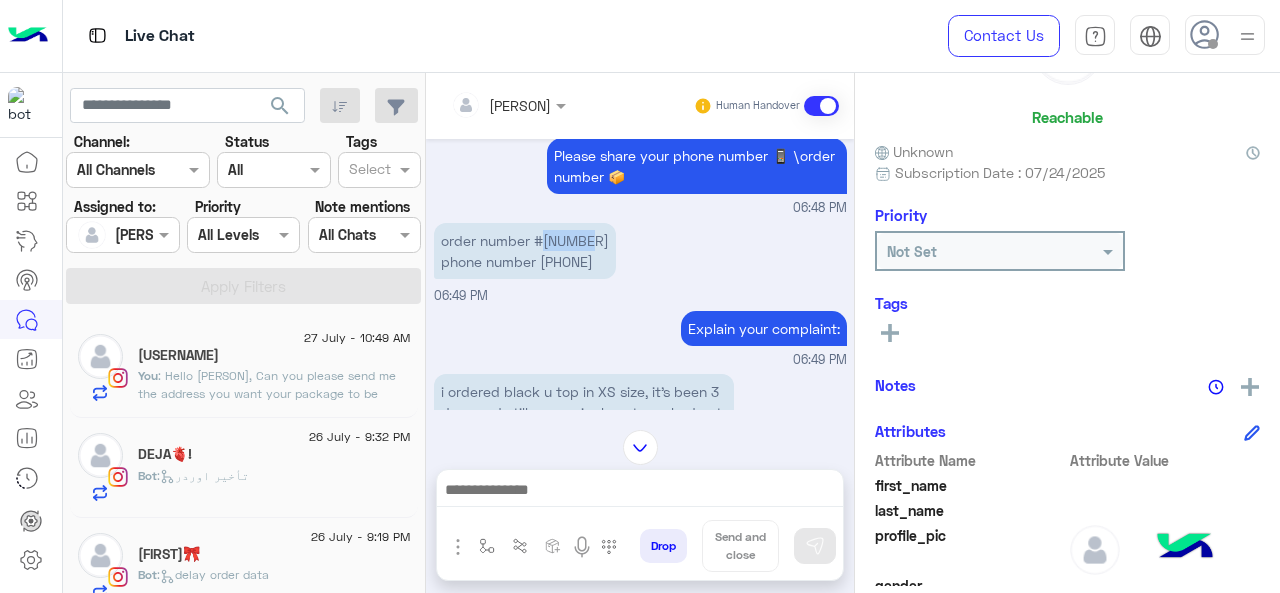 click on ": Hello [PERSON],
Can you please send me the address you want your package to be delivered in?" 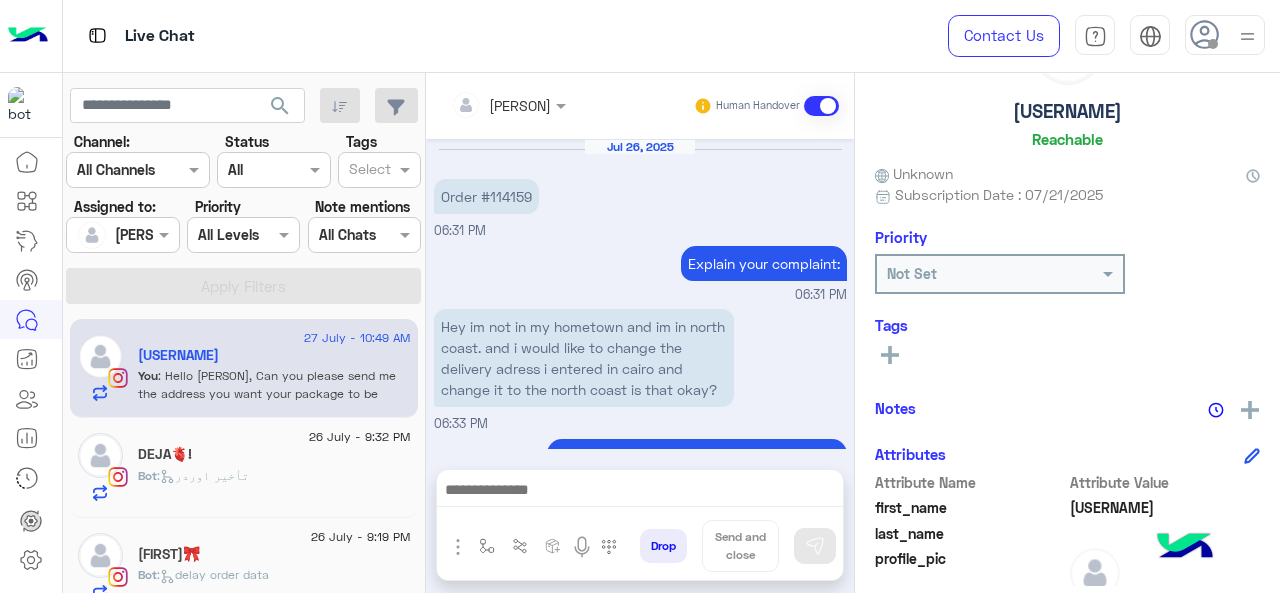 scroll, scrollTop: 662, scrollLeft: 0, axis: vertical 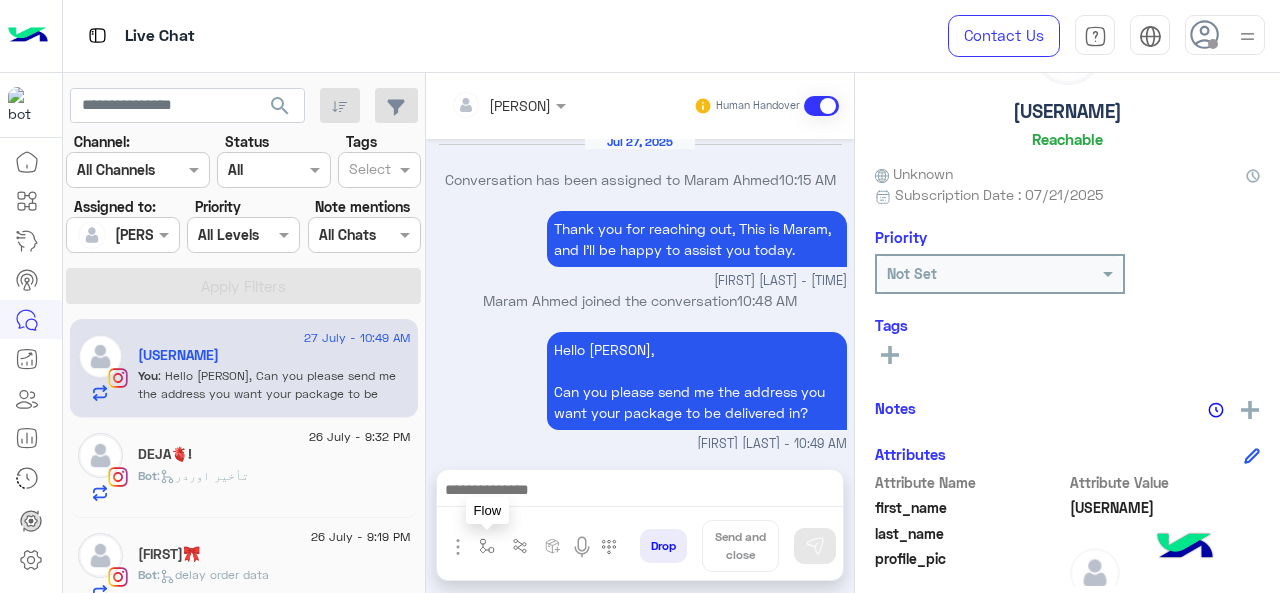 click at bounding box center [487, 546] 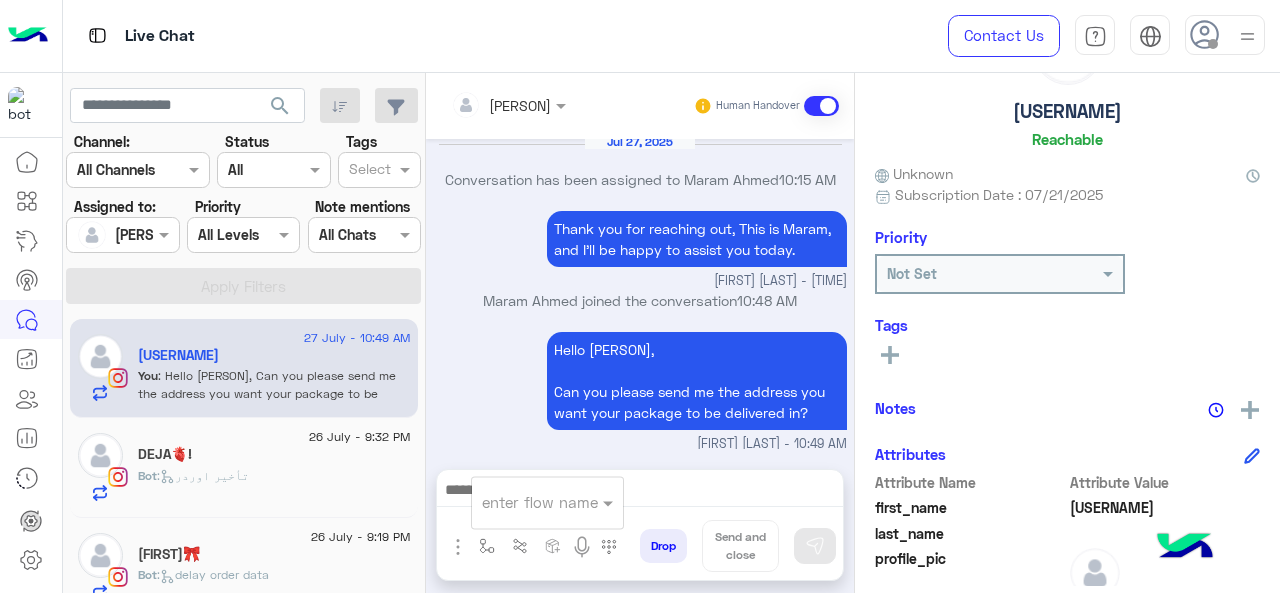 click at bounding box center [523, 502] 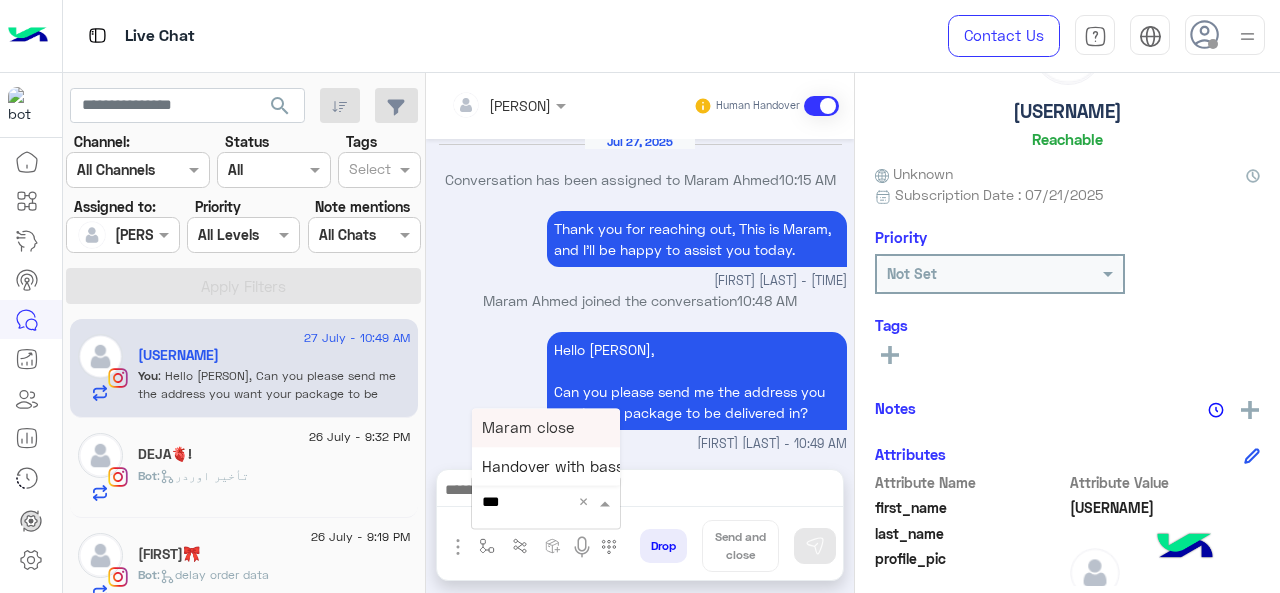 type on "****" 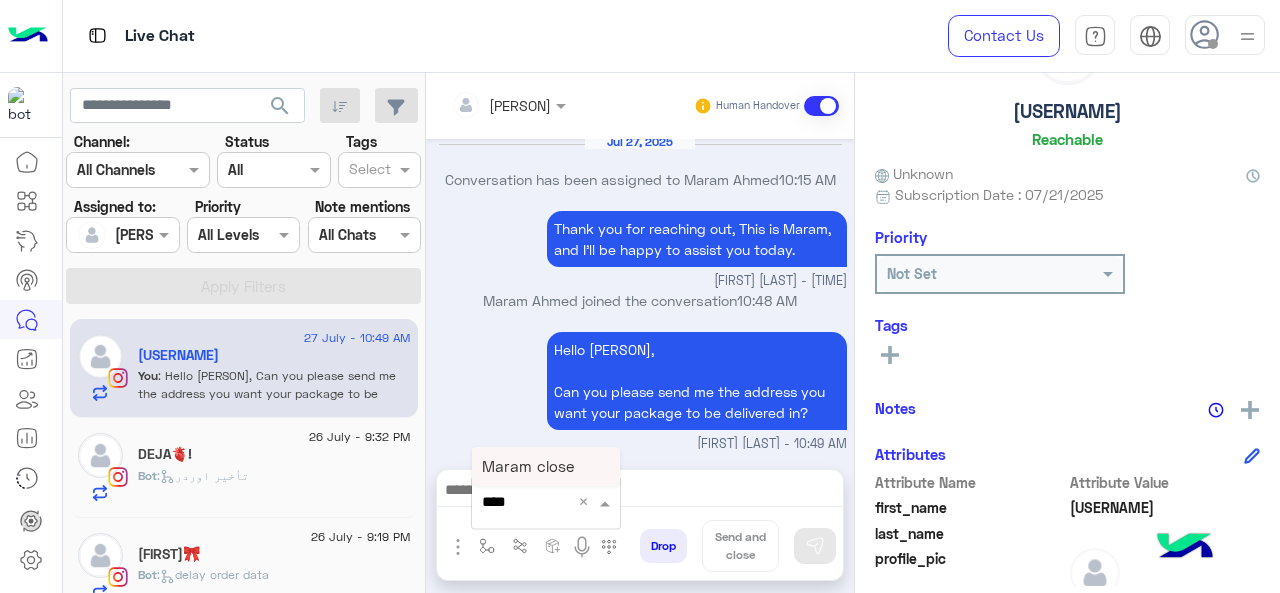 click on "Maram close" at bounding box center [546, 466] 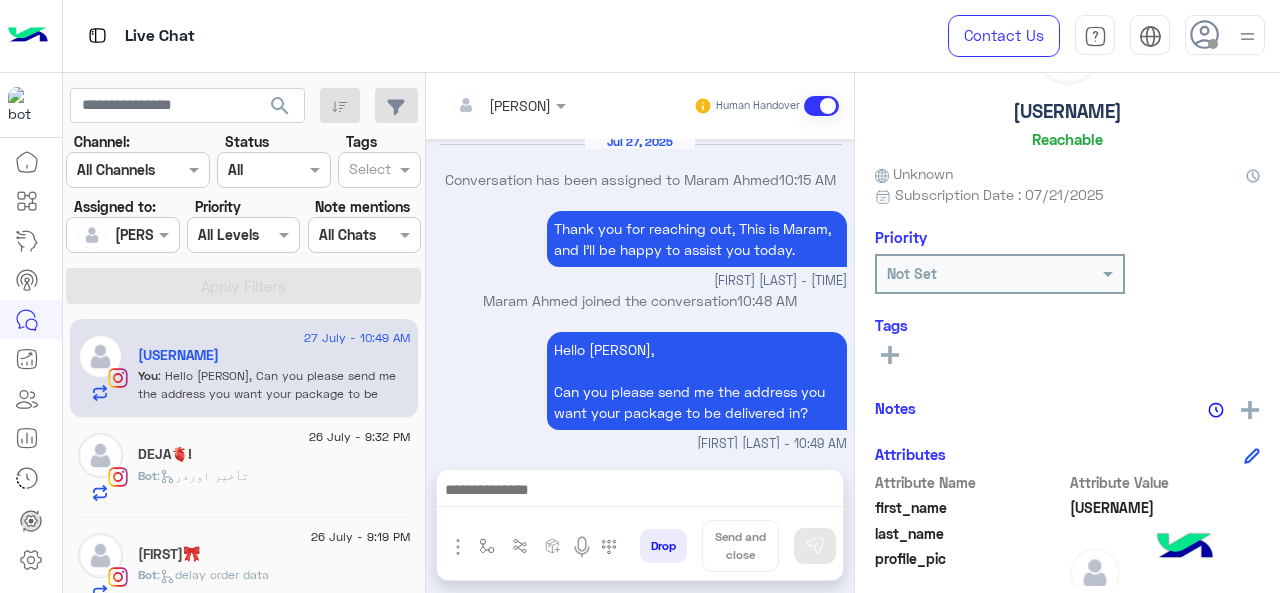 type on "**********" 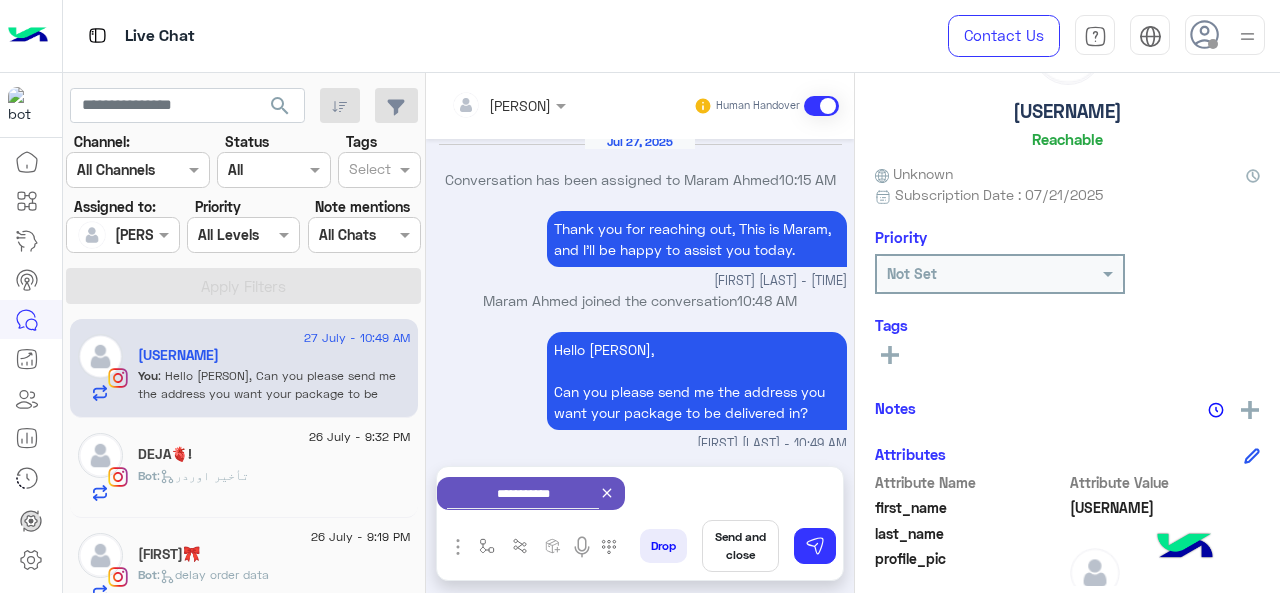 click on "Send and close" at bounding box center [740, 546] 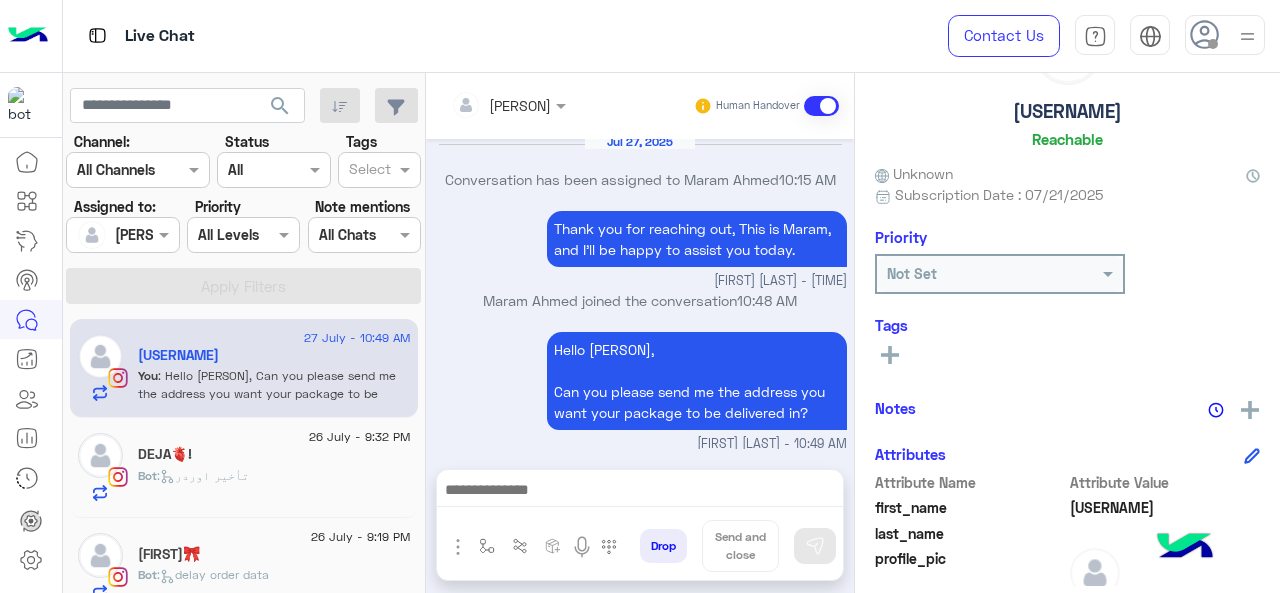 scroll, scrollTop: 684, scrollLeft: 0, axis: vertical 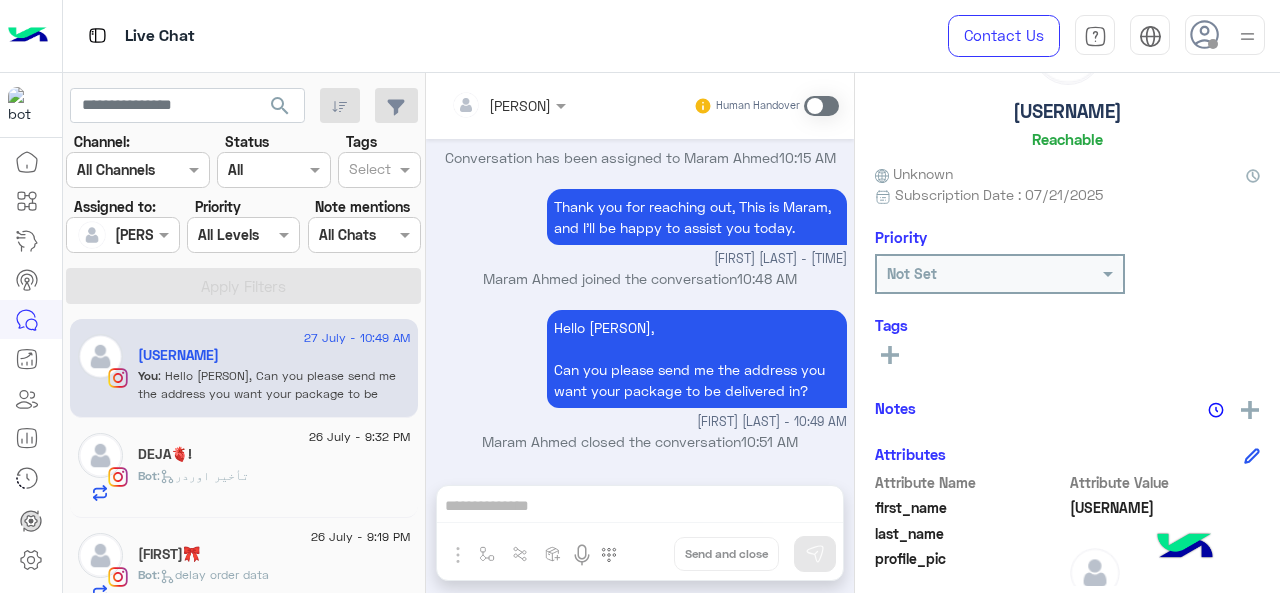 click at bounding box center [96, 235] 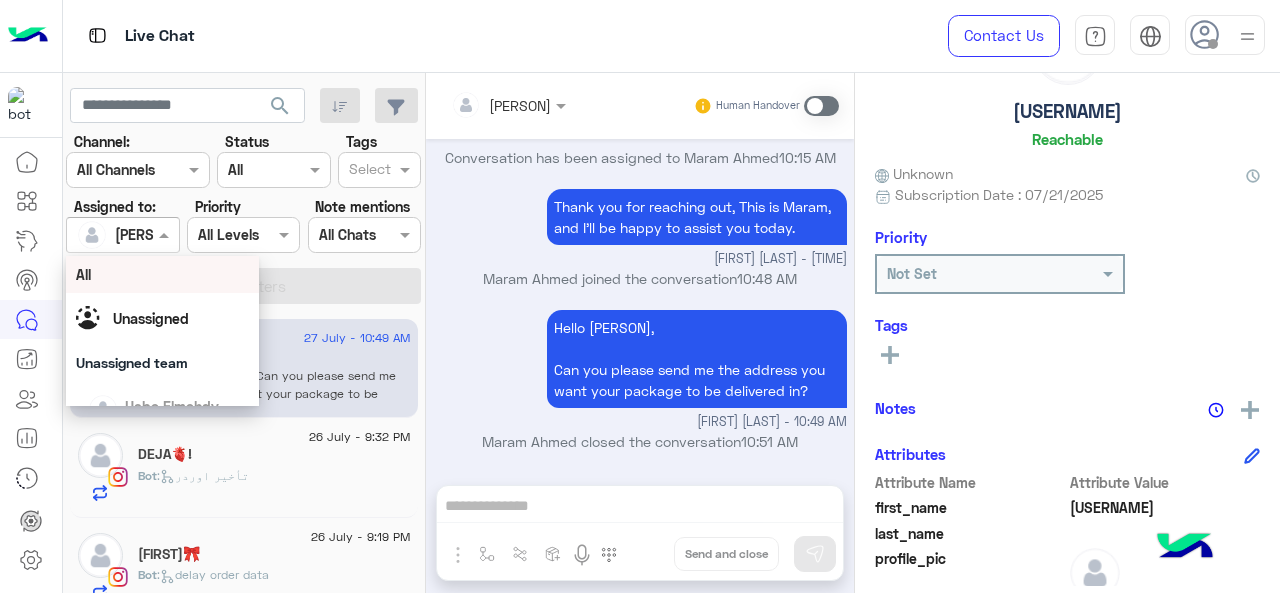 click on "All" at bounding box center (163, 274) 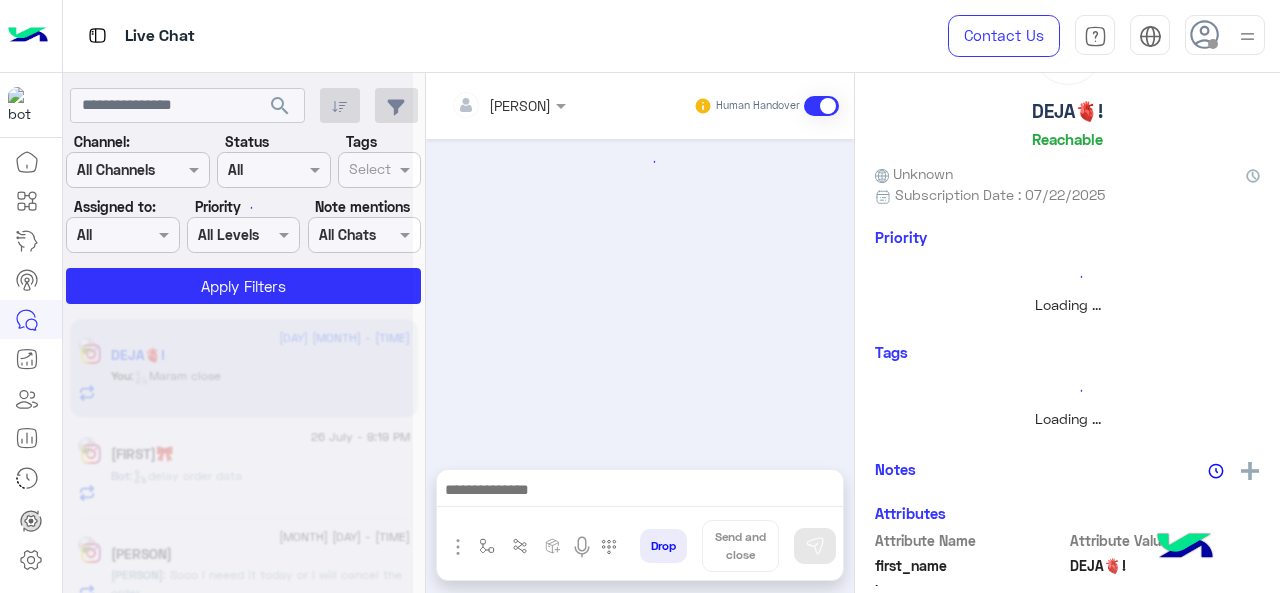 scroll, scrollTop: 676, scrollLeft: 0, axis: vertical 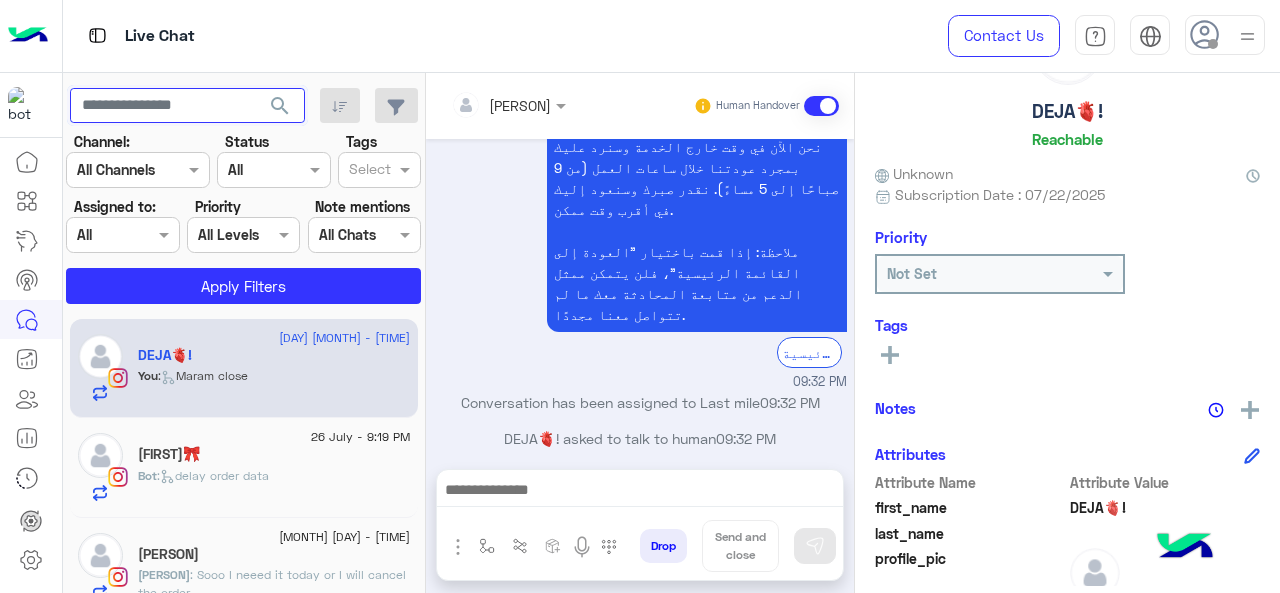 click at bounding box center [187, 106] 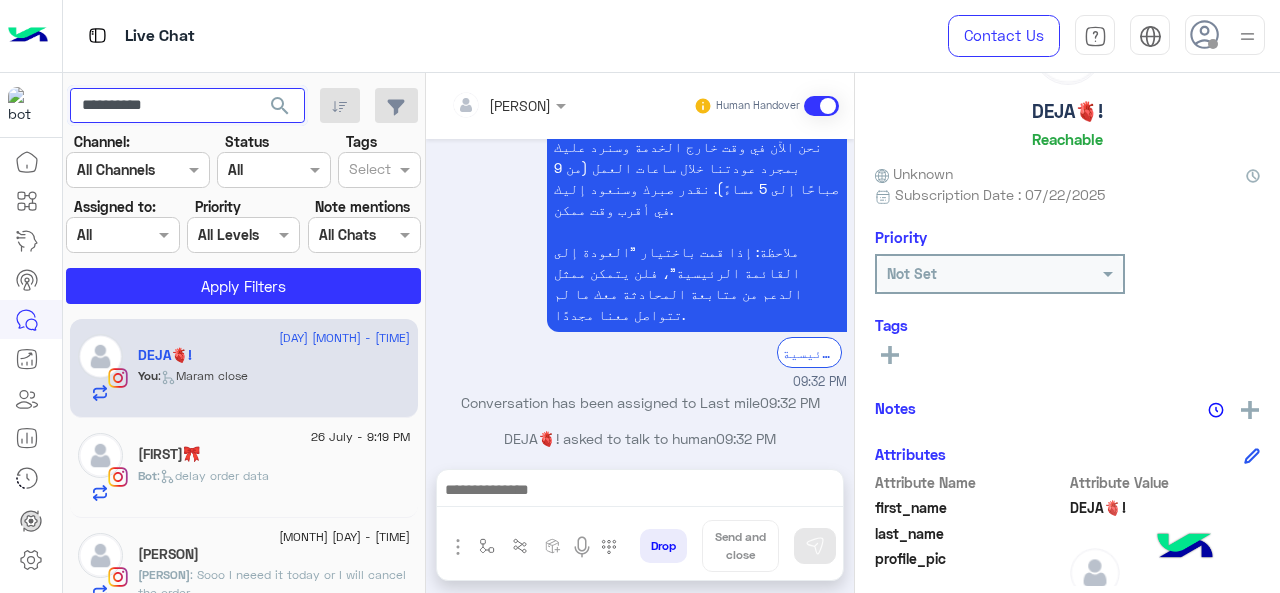 type on "**********" 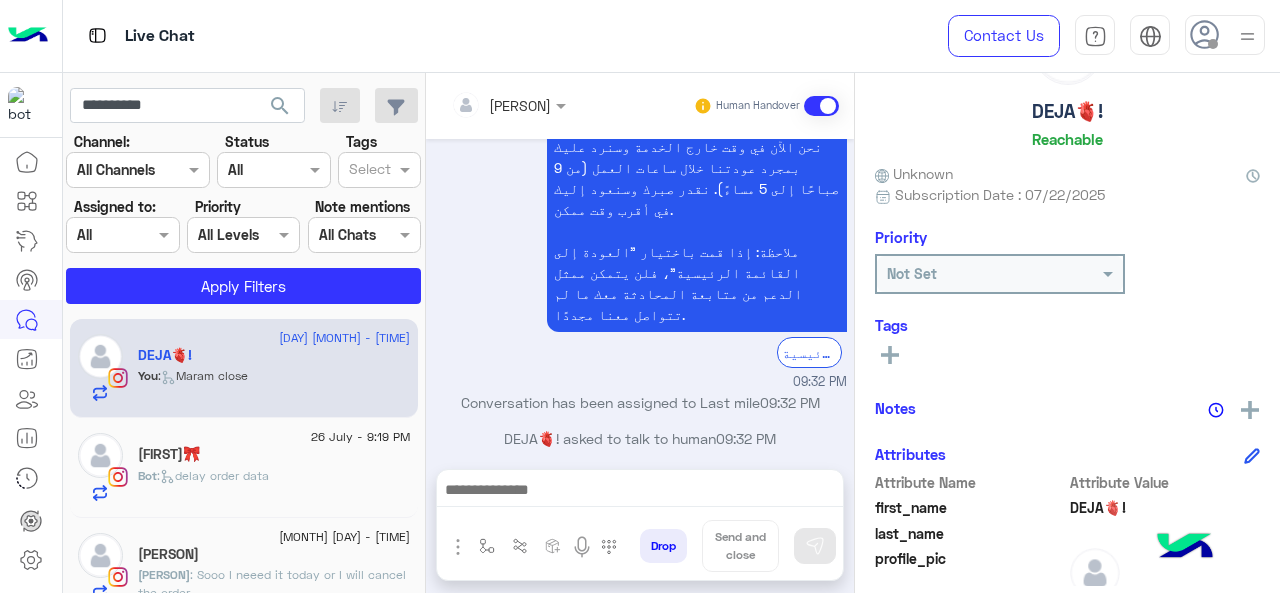 click on "search" 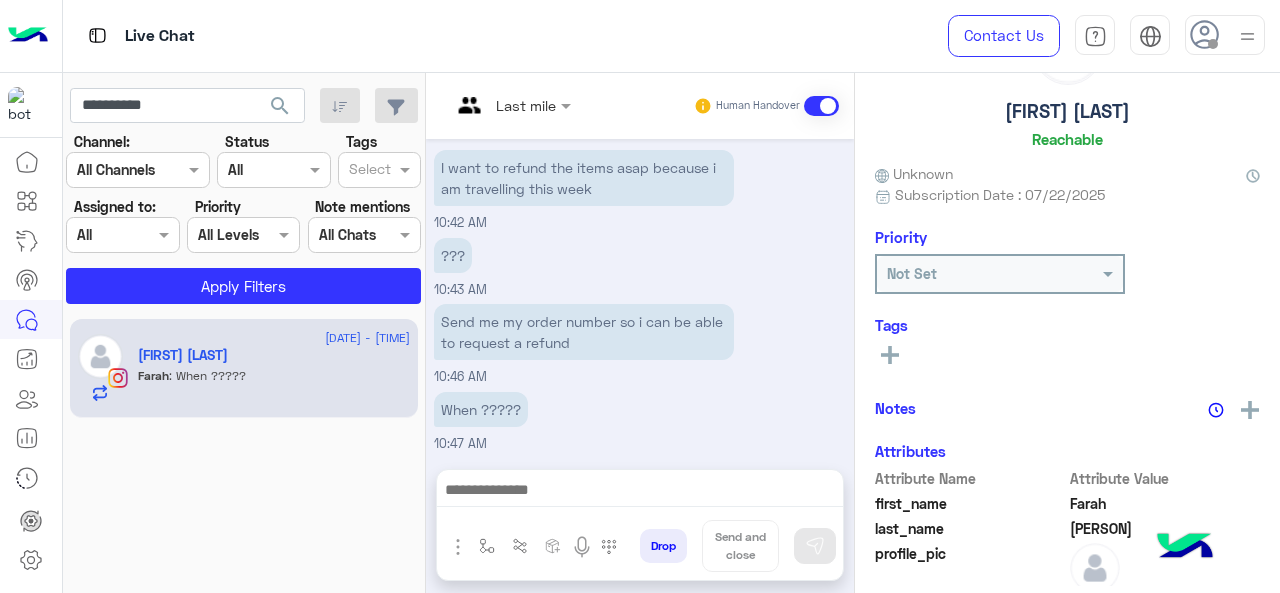 scroll, scrollTop: 512, scrollLeft: 0, axis: vertical 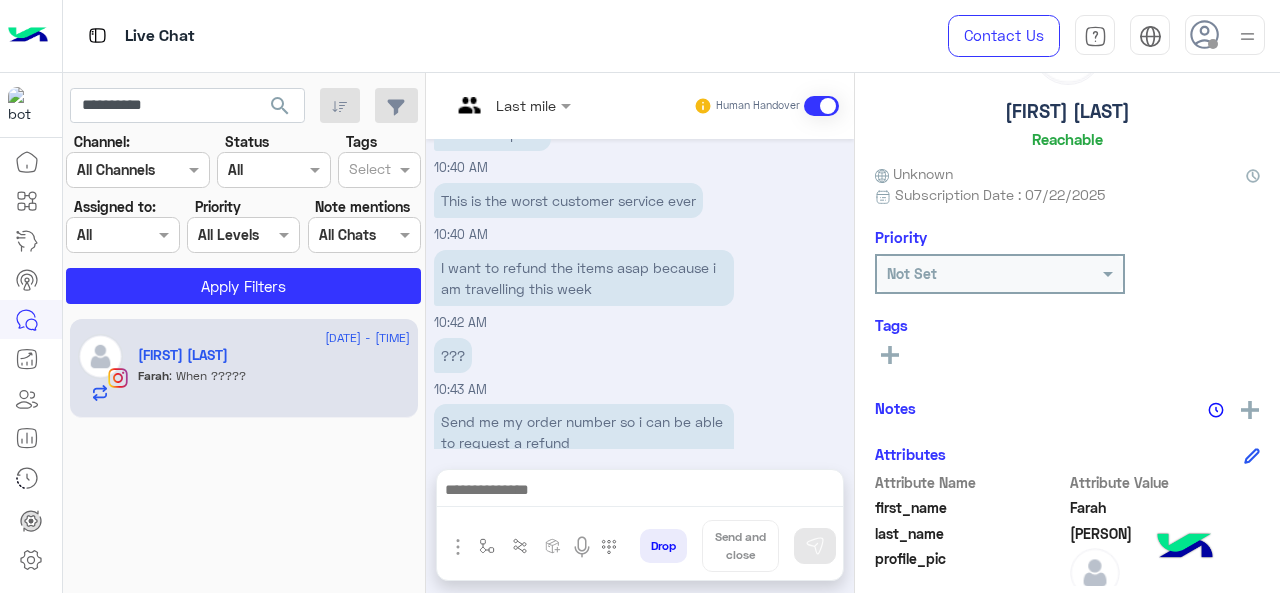click at bounding box center (511, 104) 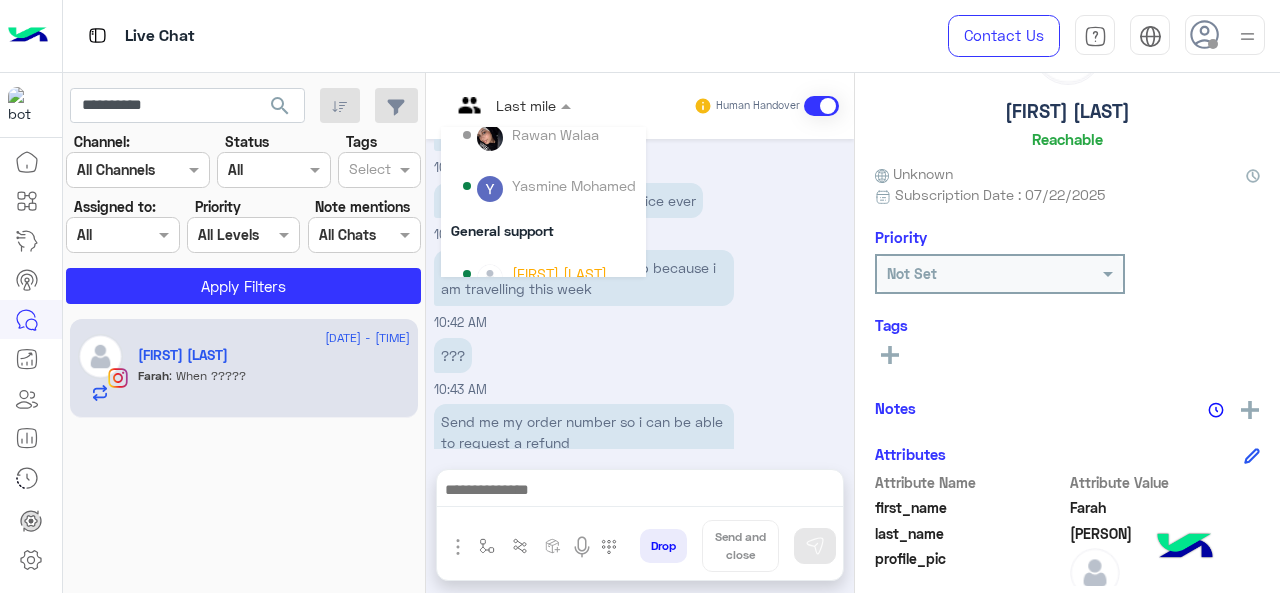 scroll, scrollTop: 300, scrollLeft: 0, axis: vertical 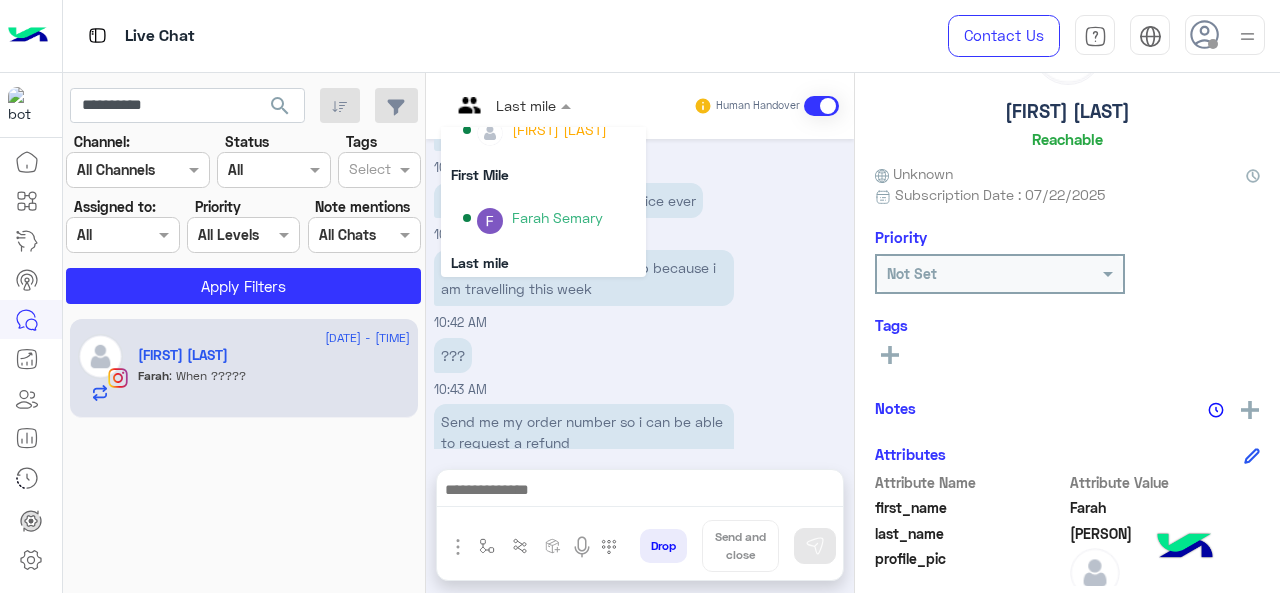 click on "???   [TIME]" at bounding box center [640, 366] 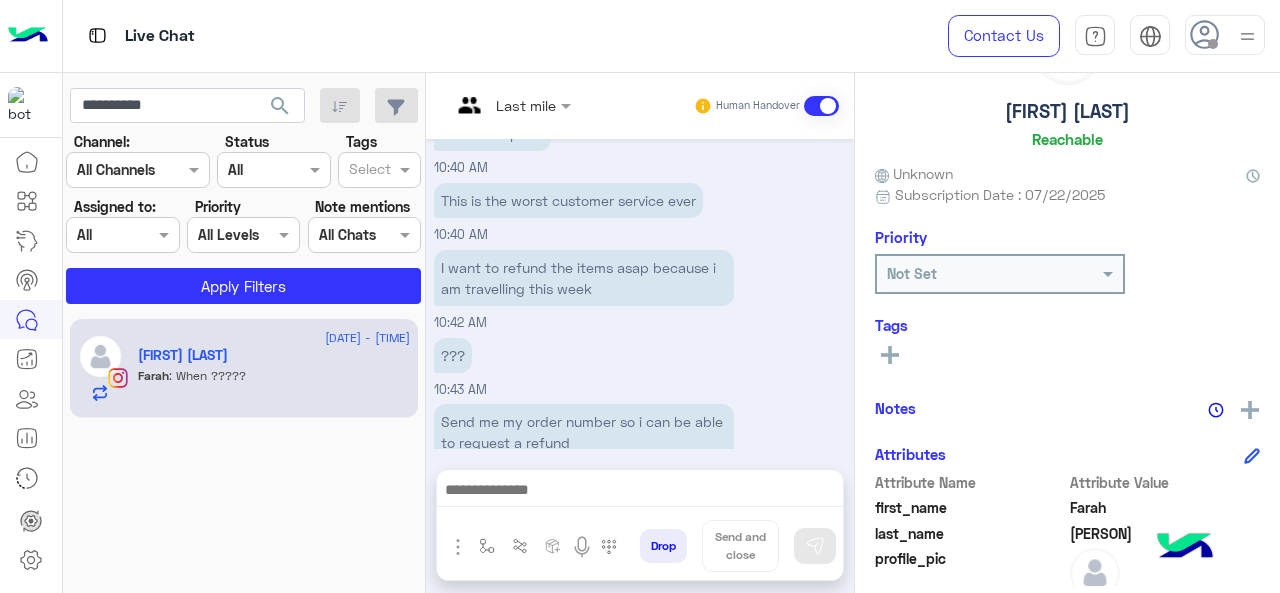 click 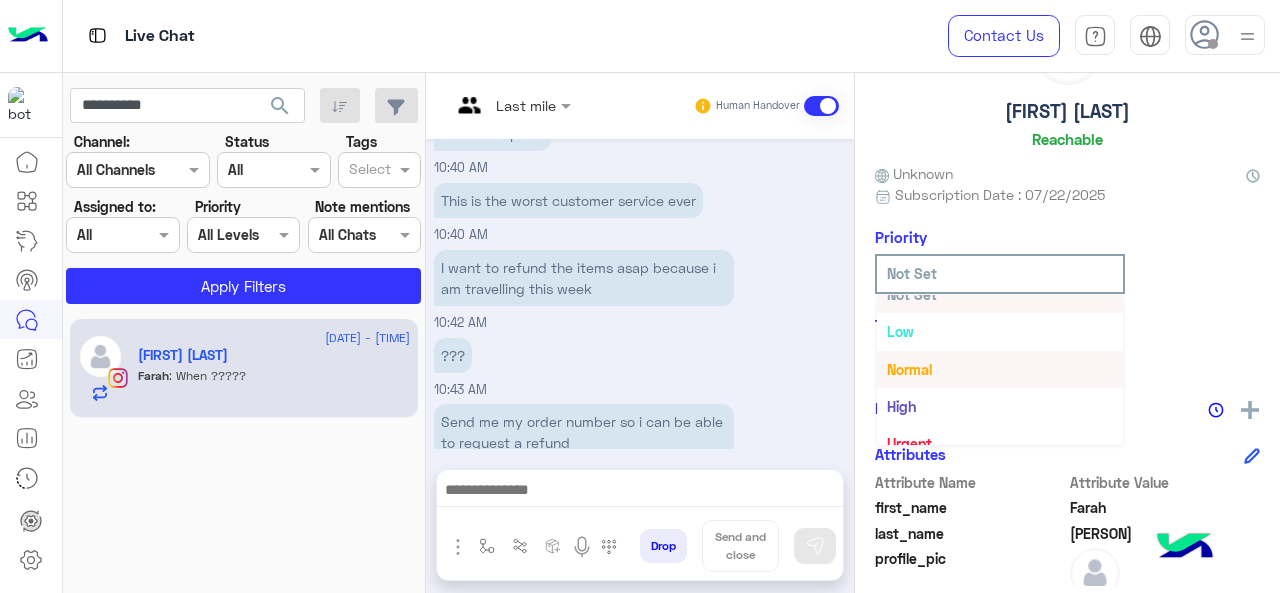 scroll, scrollTop: 36, scrollLeft: 0, axis: vertical 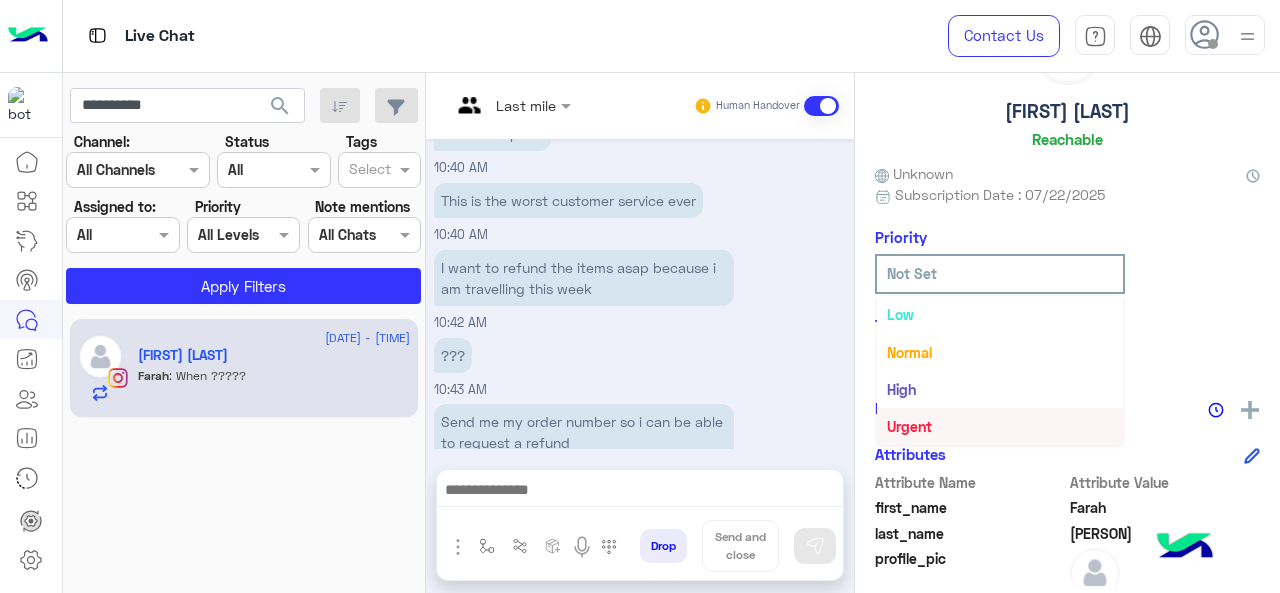 click on "Urgent" at bounding box center [909, 426] 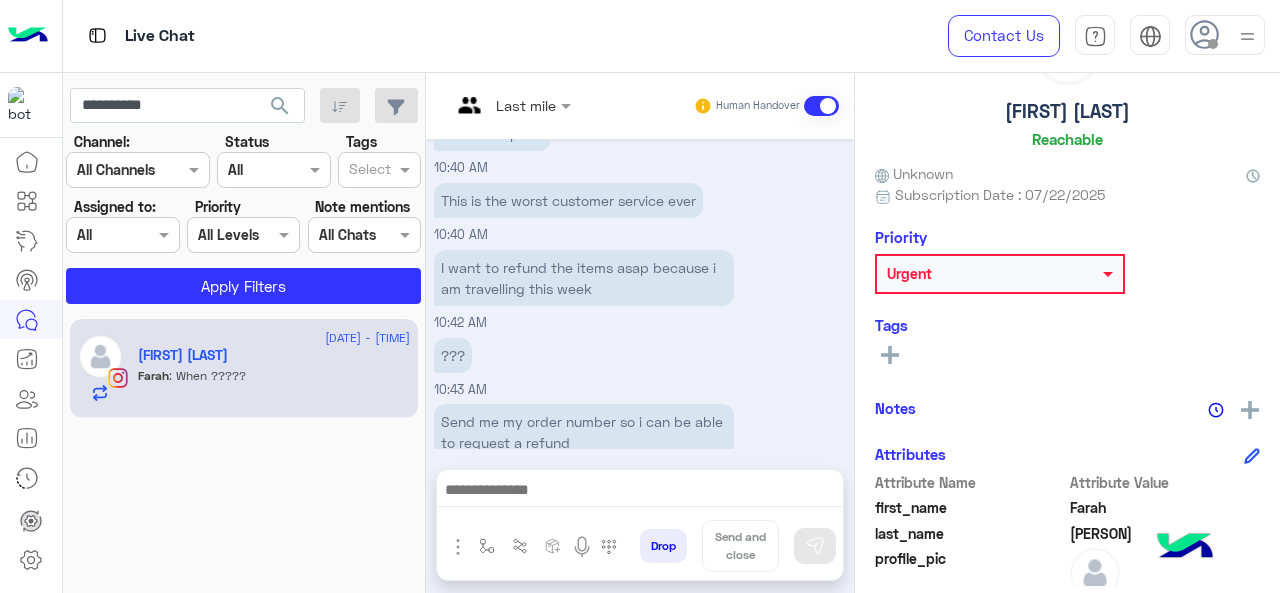 click at bounding box center [487, 105] 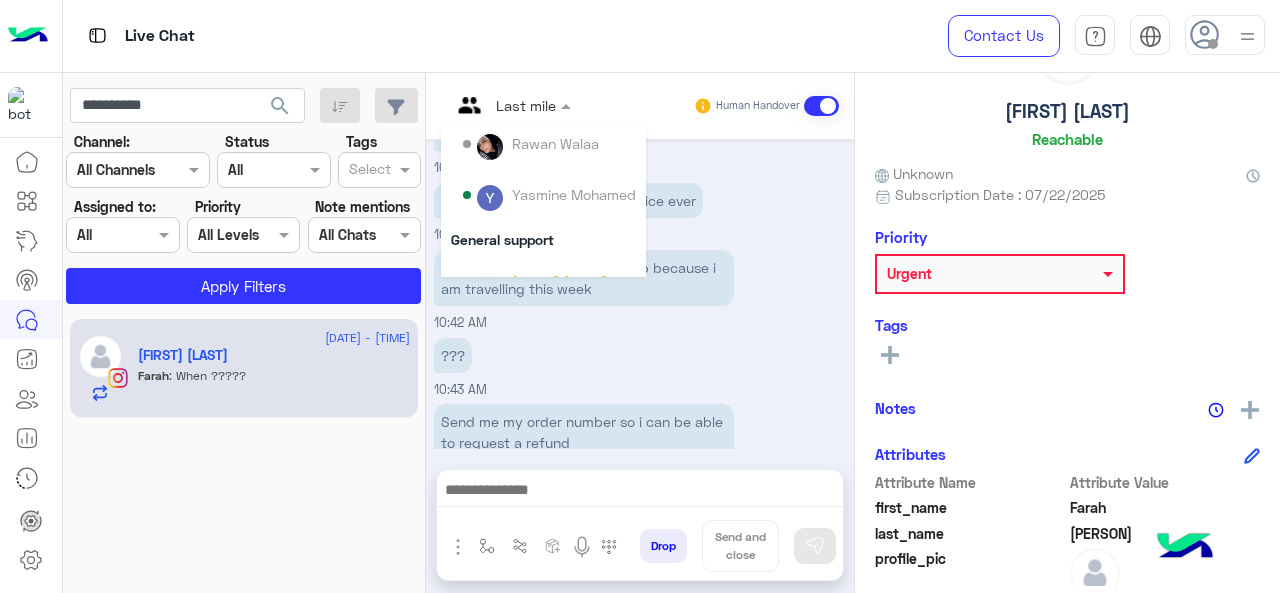 scroll, scrollTop: 354, scrollLeft: 0, axis: vertical 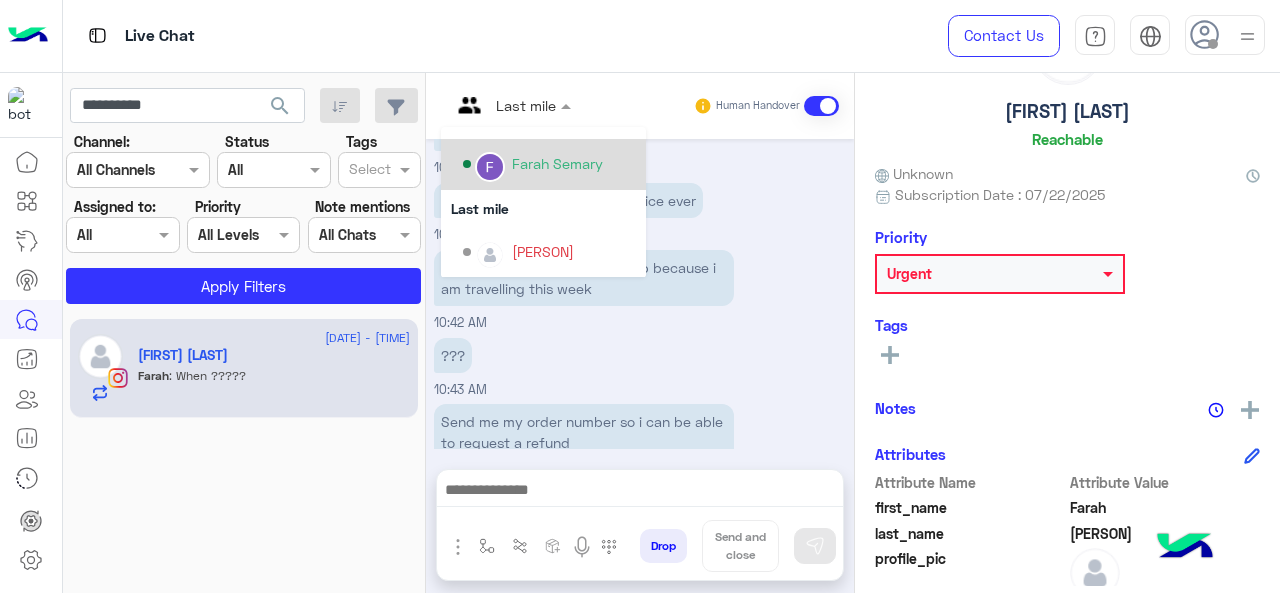 click on "Farah Semary" at bounding box center (549, 164) 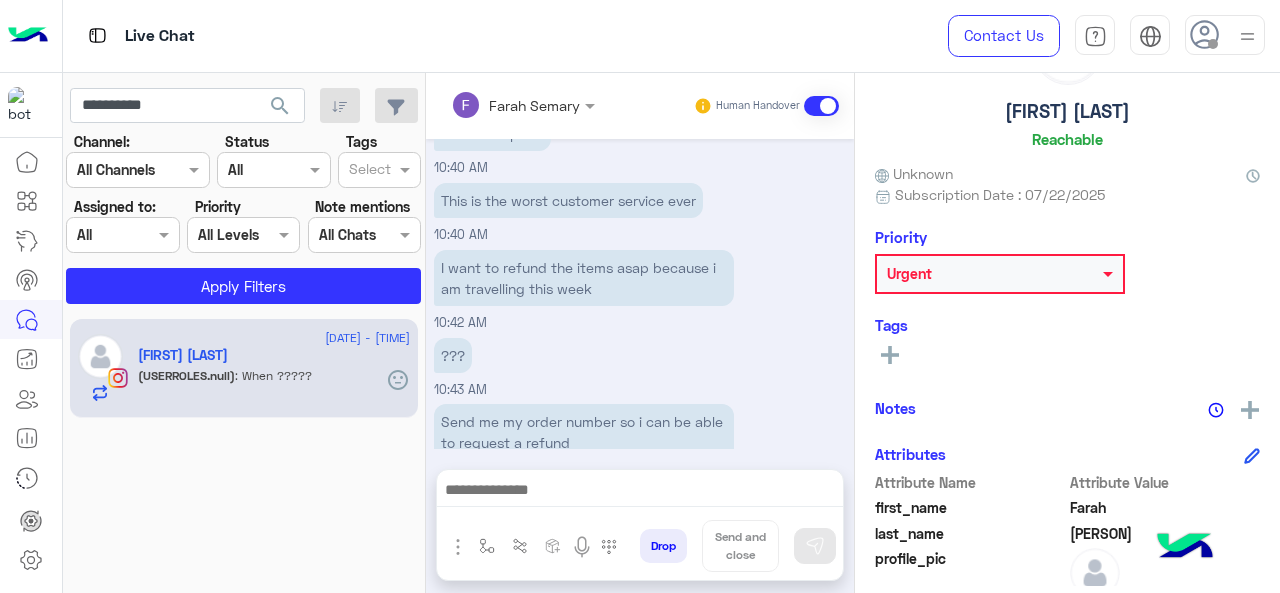 scroll, scrollTop: 669, scrollLeft: 0, axis: vertical 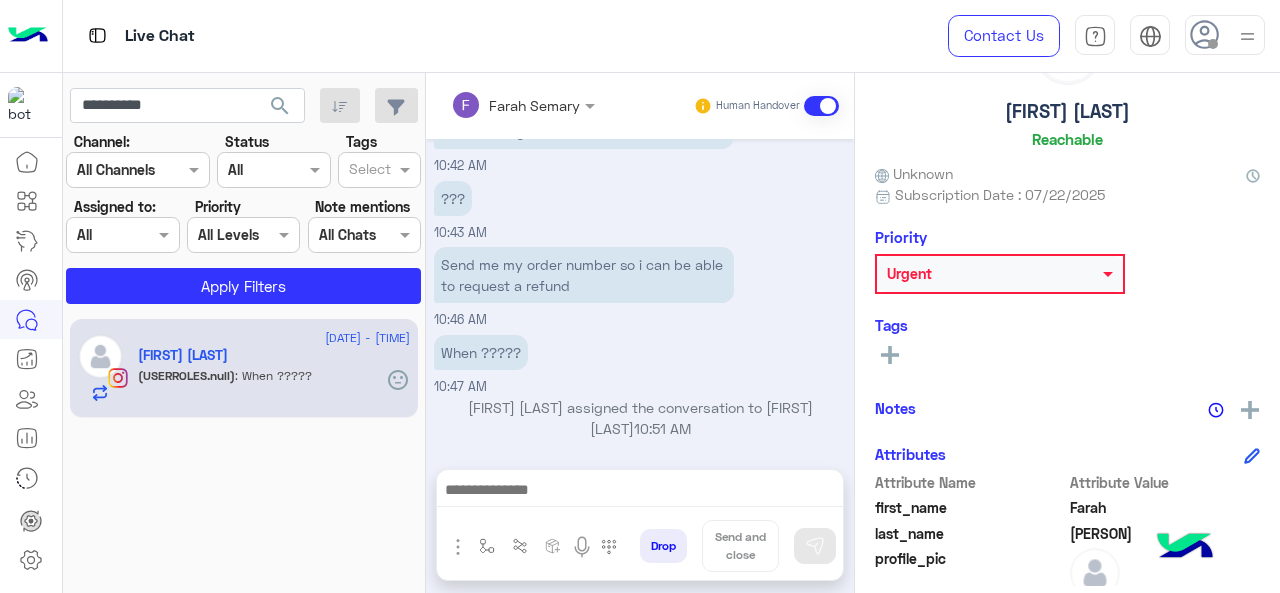 click on "Live Chat" at bounding box center [469, 36] 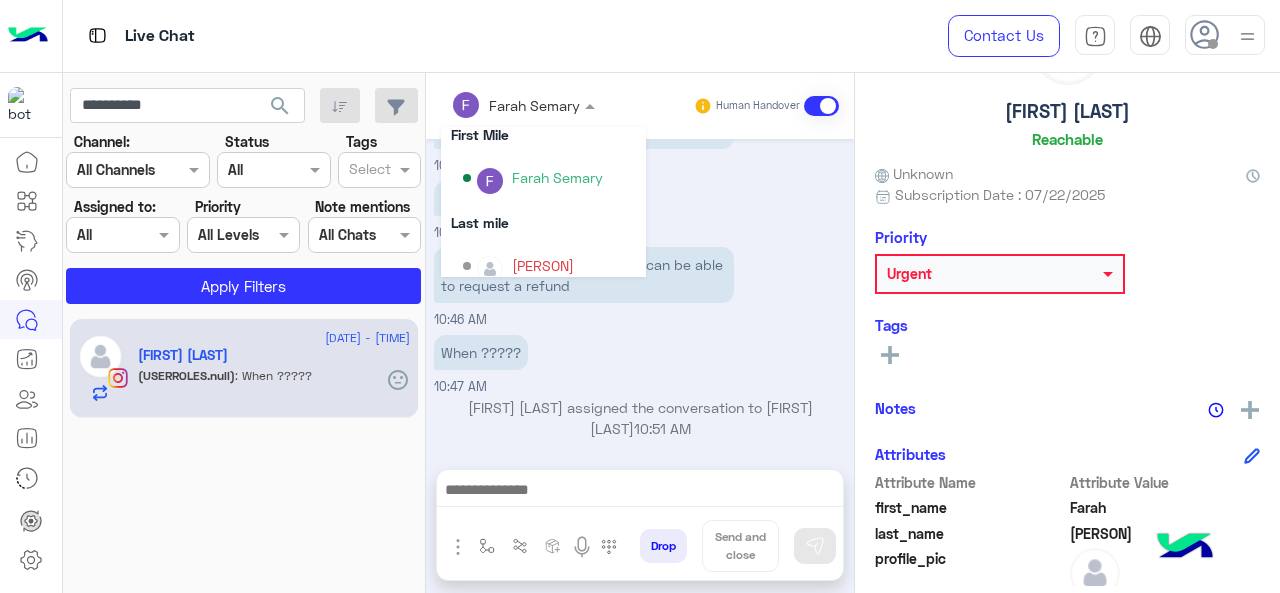scroll, scrollTop: 354, scrollLeft: 0, axis: vertical 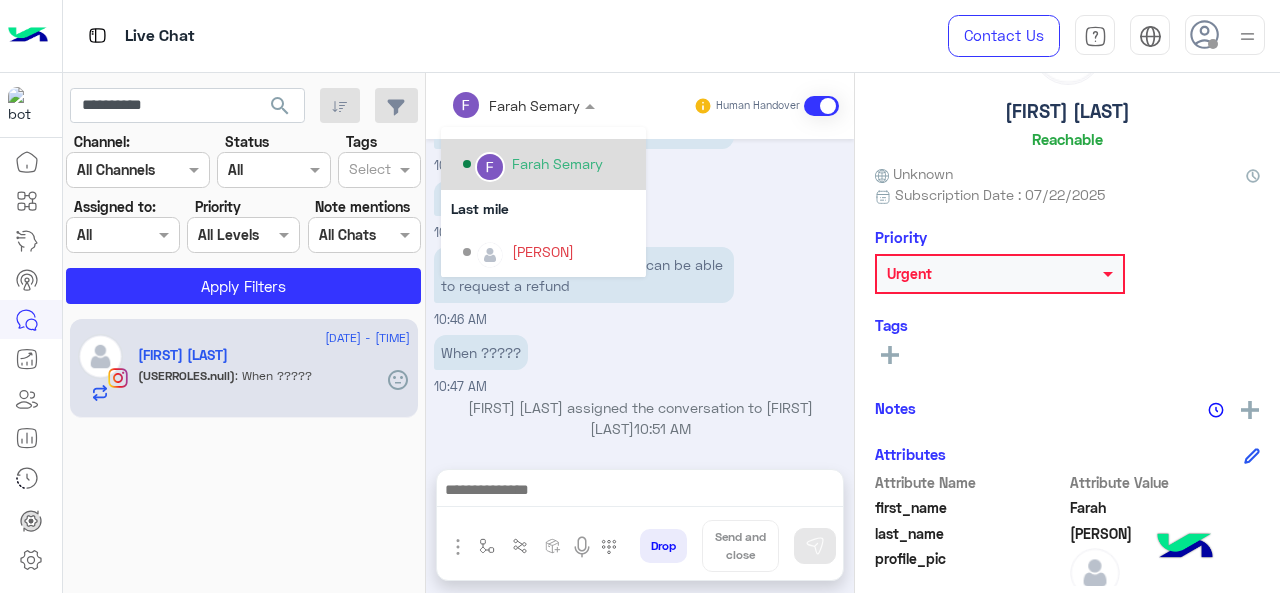 click on "Farah Semary" at bounding box center (543, 164) 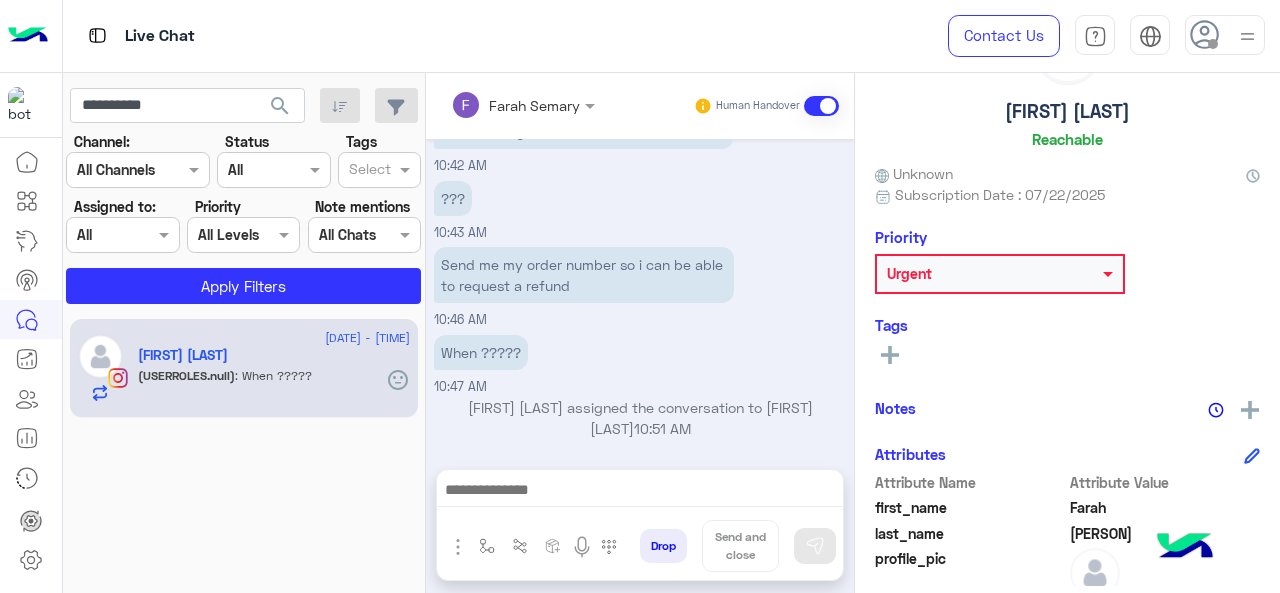 scroll, scrollTop: 727, scrollLeft: 0, axis: vertical 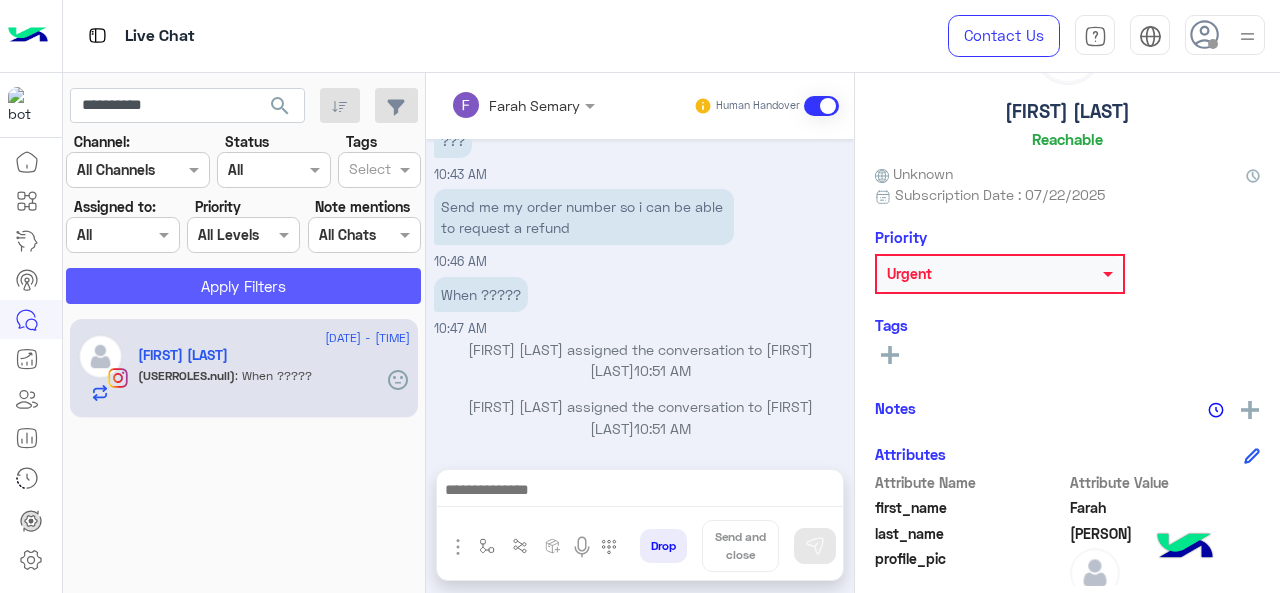 click on "Apply Filters" 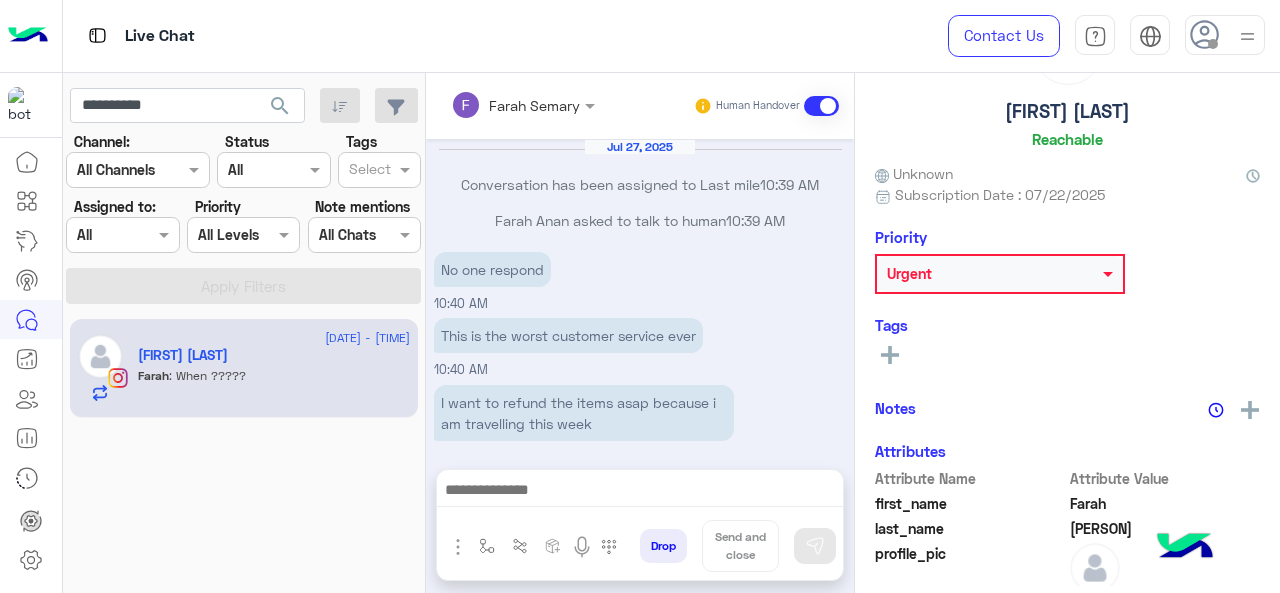 scroll, scrollTop: 351, scrollLeft: 0, axis: vertical 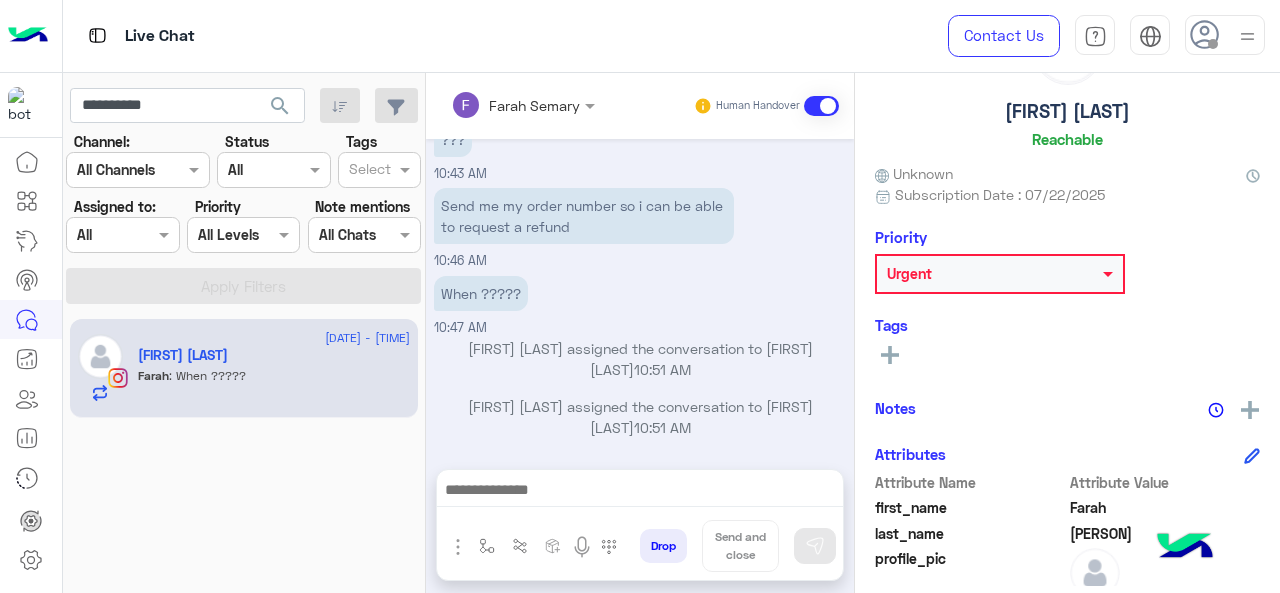 click at bounding box center [497, 105] 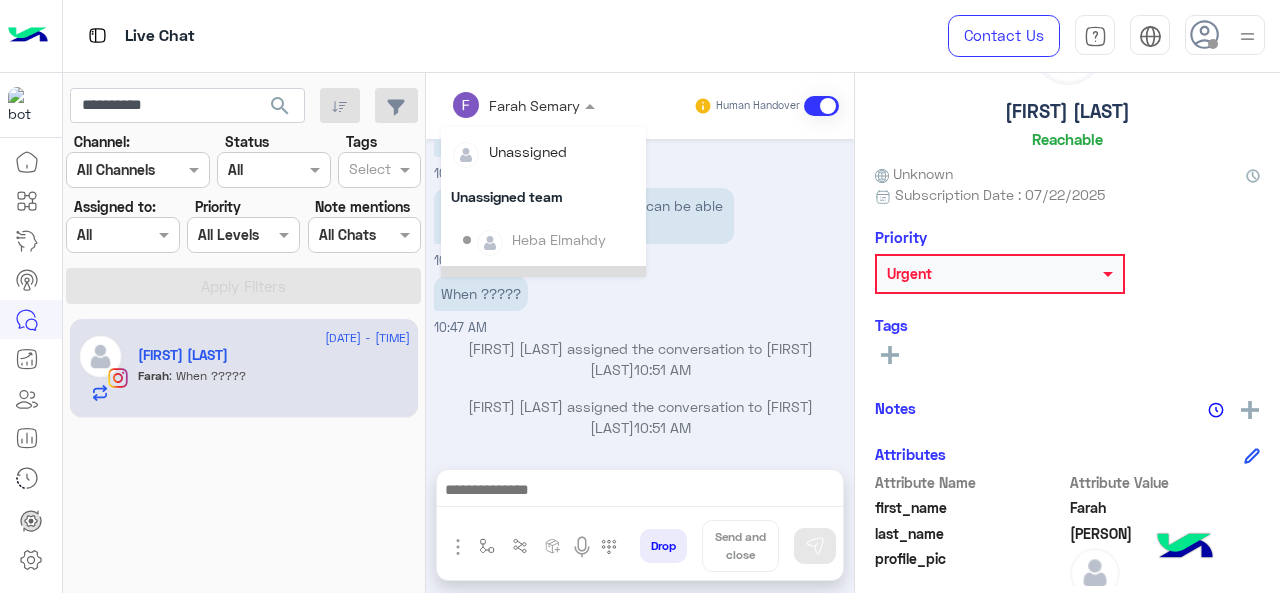 scroll, scrollTop: 354, scrollLeft: 0, axis: vertical 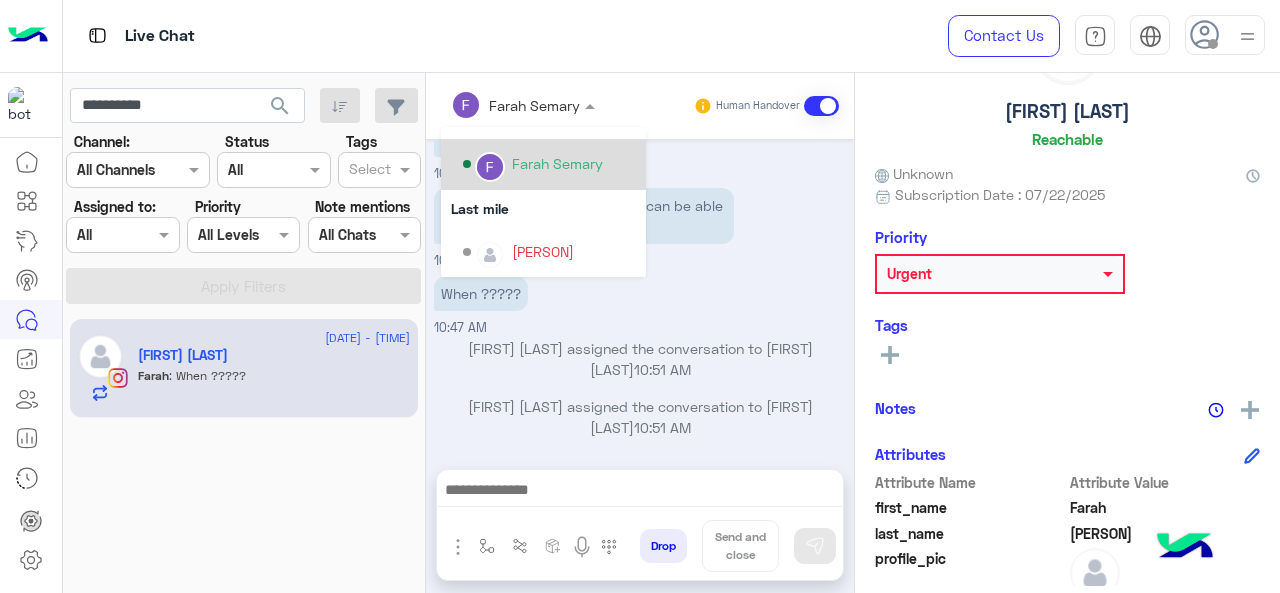 click on "Farah Semary" at bounding box center (557, 163) 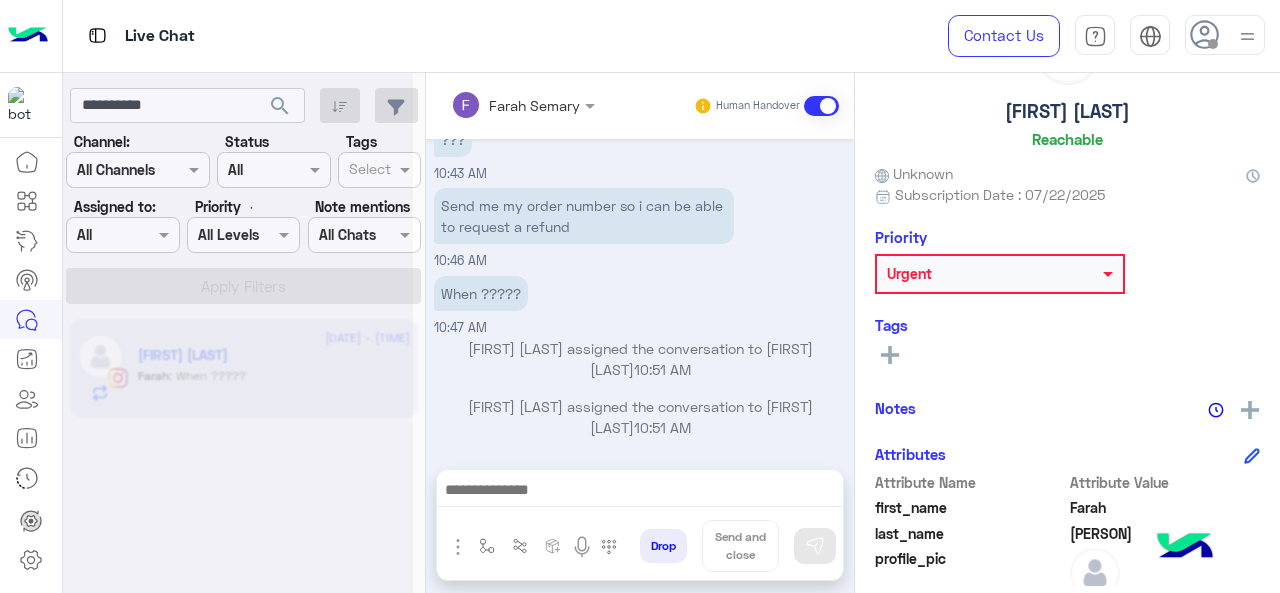 scroll, scrollTop: 409, scrollLeft: 0, axis: vertical 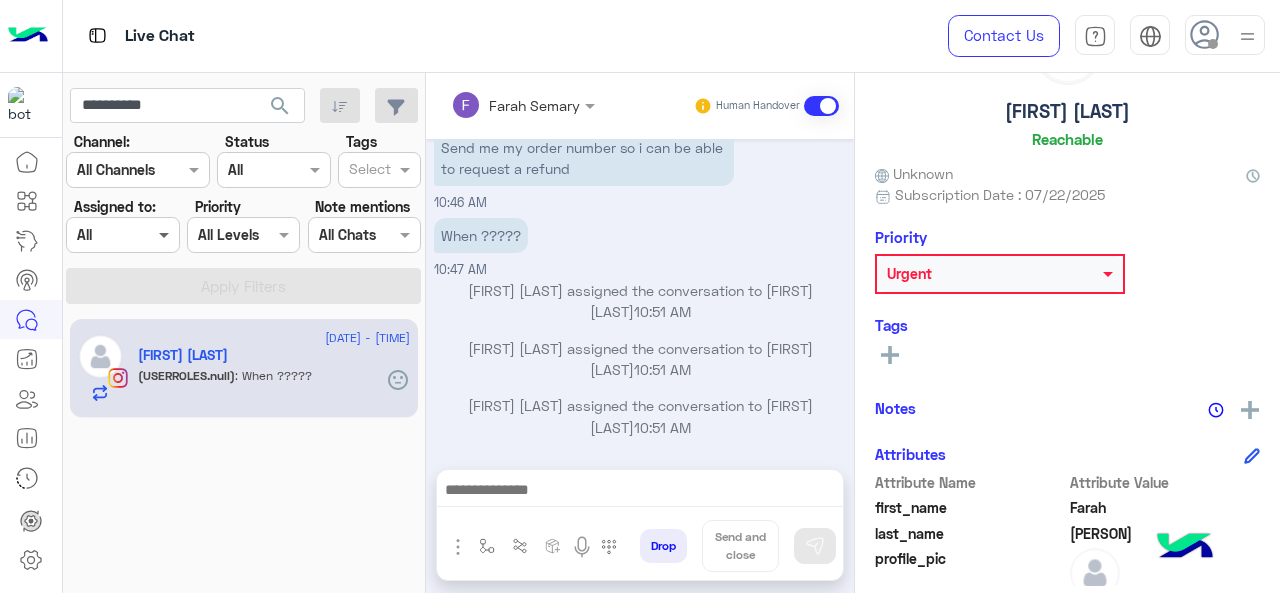 click at bounding box center [166, 234] 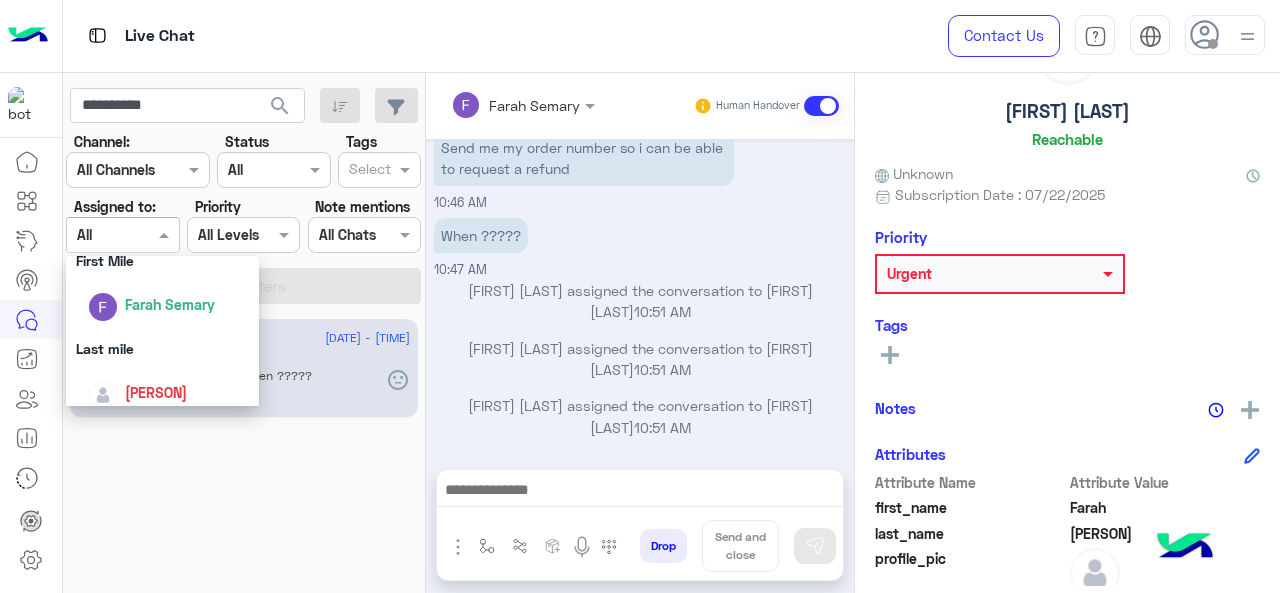 scroll, scrollTop: 392, scrollLeft: 0, axis: vertical 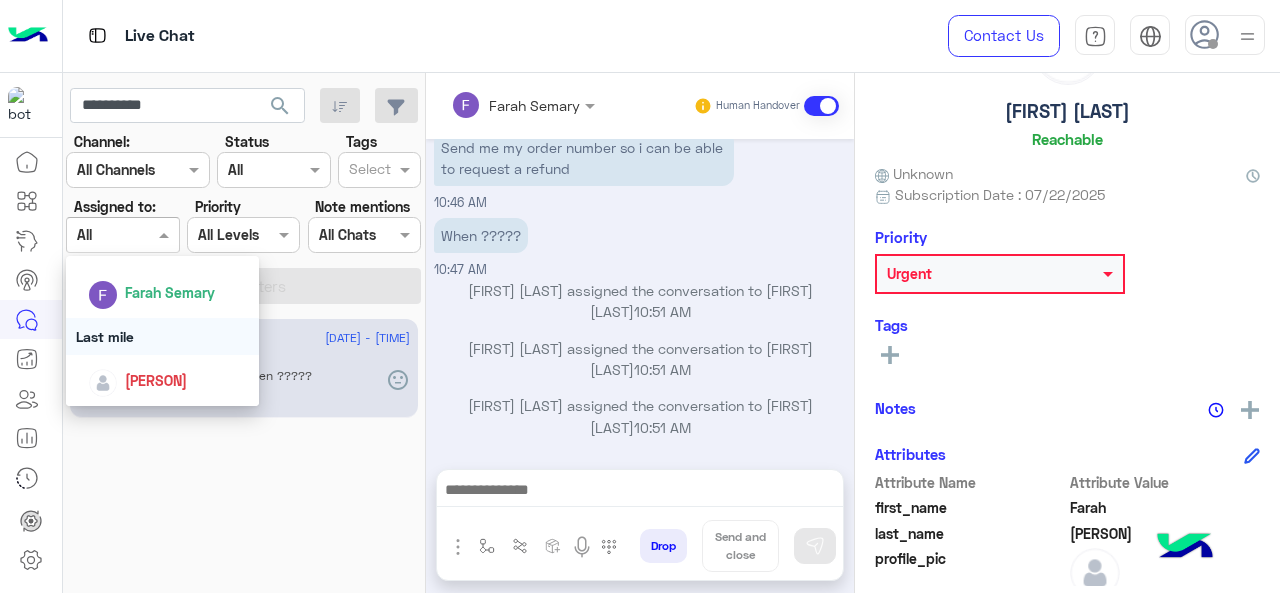 click on "Last mile" at bounding box center [163, 336] 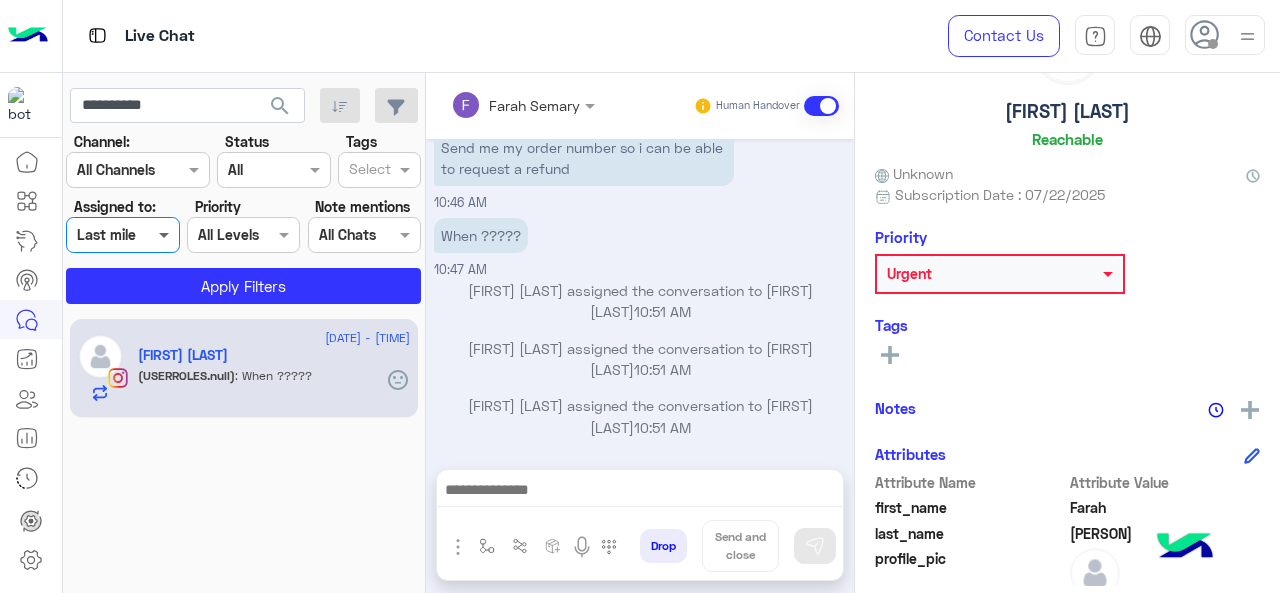 click at bounding box center [166, 234] 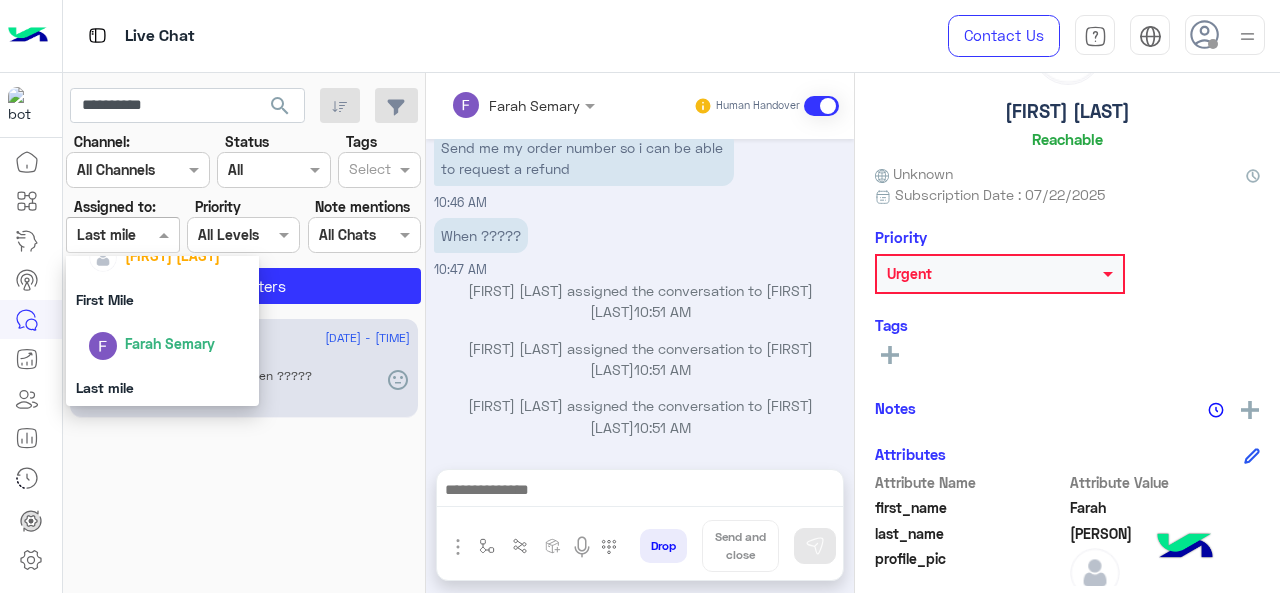 scroll, scrollTop: 392, scrollLeft: 0, axis: vertical 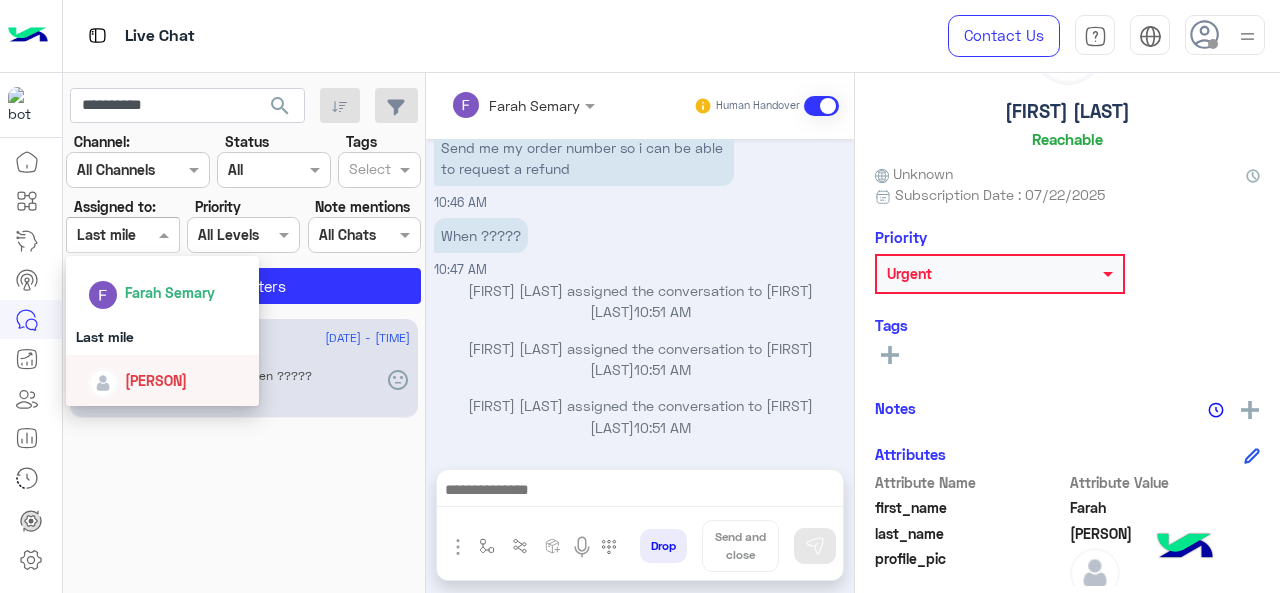 click on "[PERSON]" at bounding box center (156, 380) 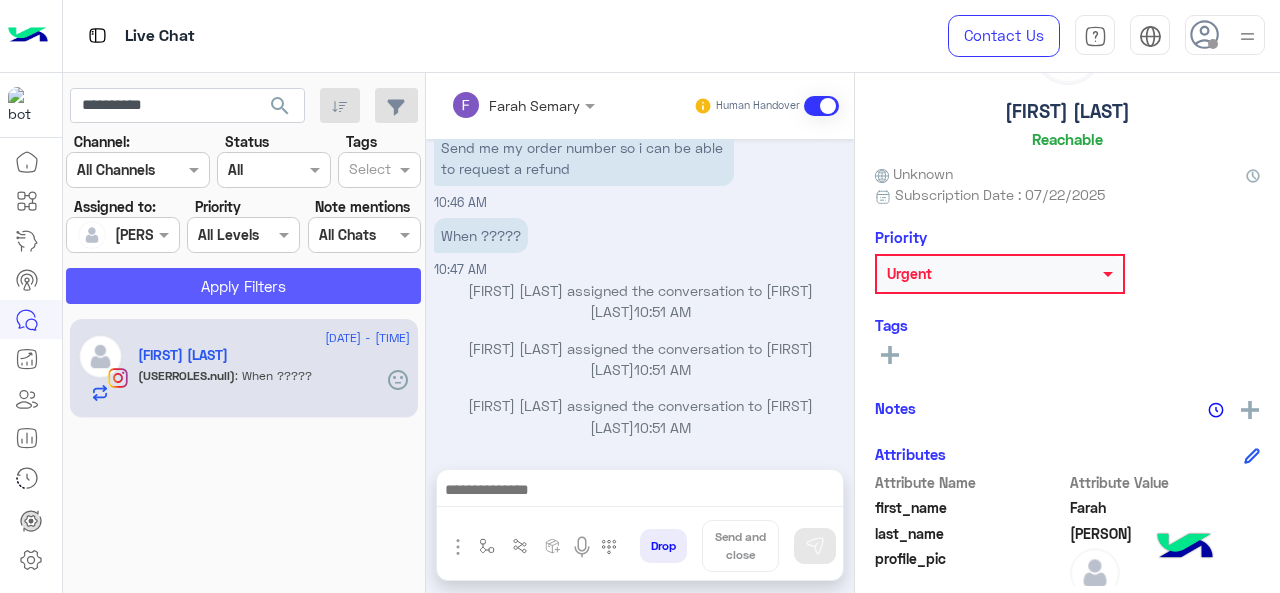 click on "Apply Filters" 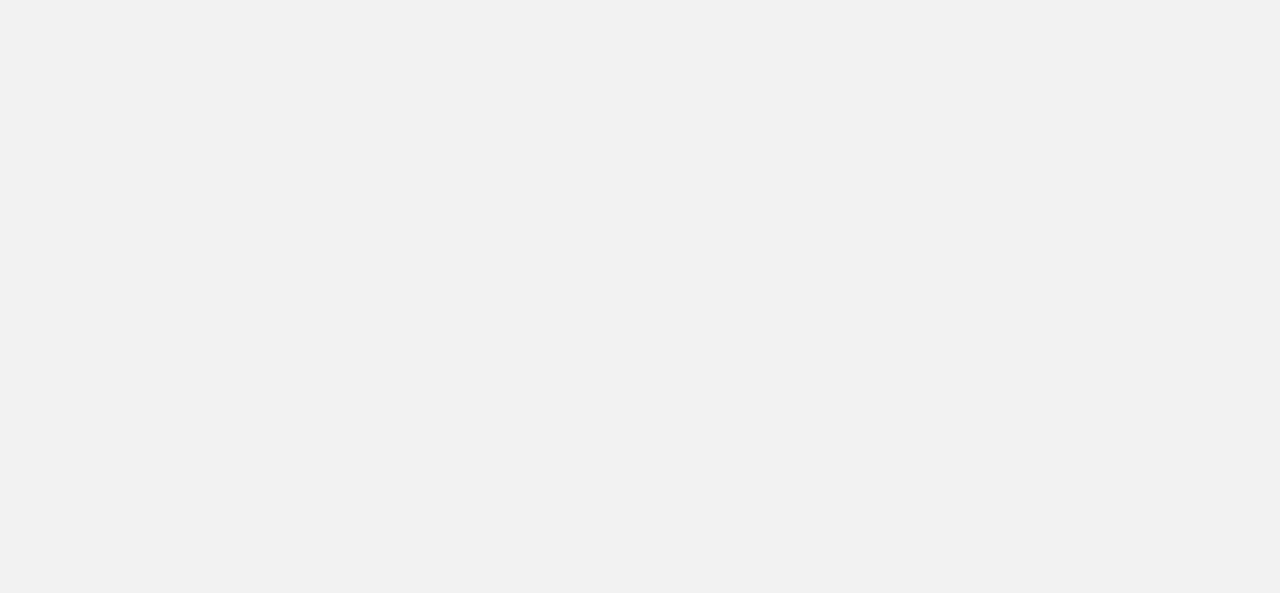 scroll, scrollTop: 0, scrollLeft: 0, axis: both 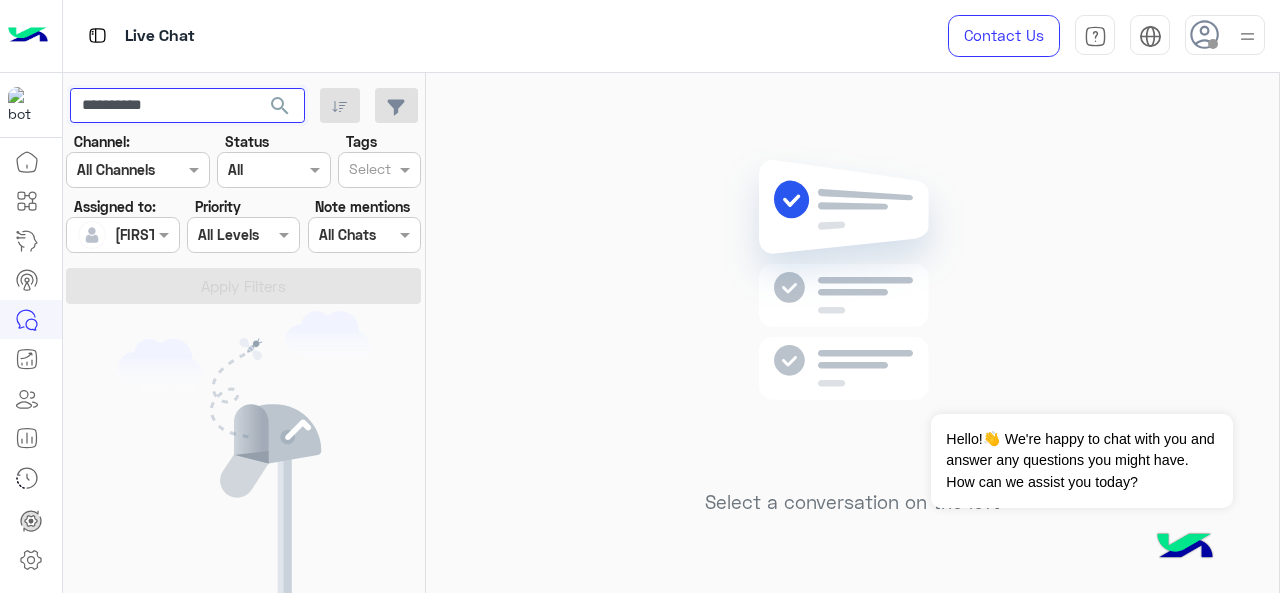 click on "**********" at bounding box center [187, 106] 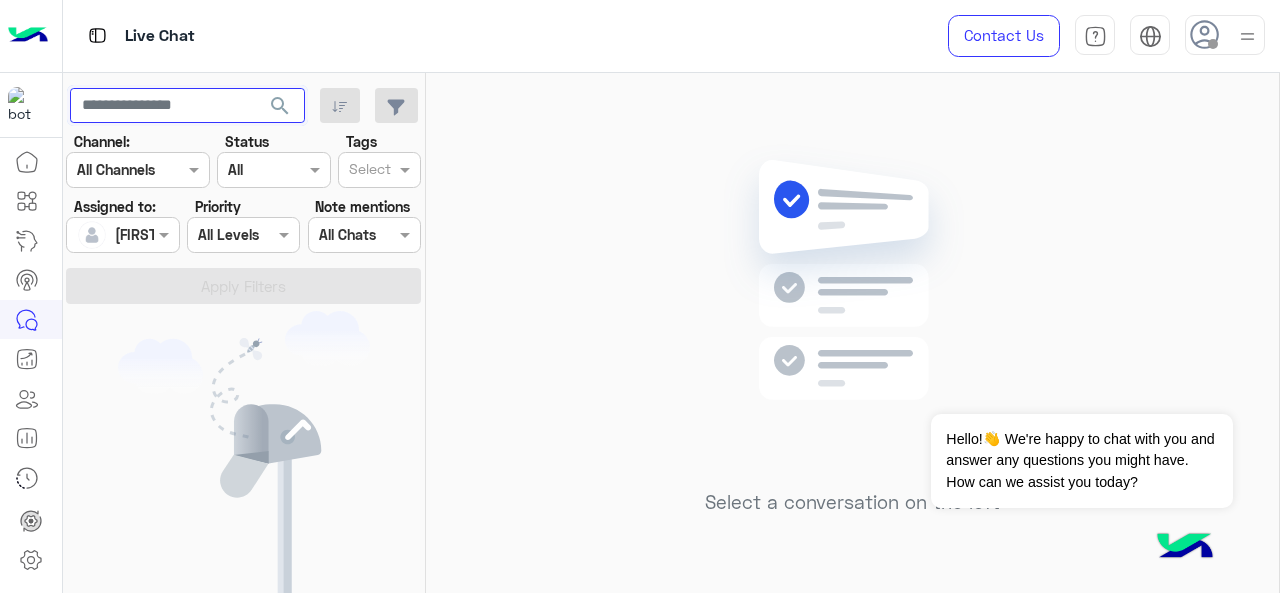 type 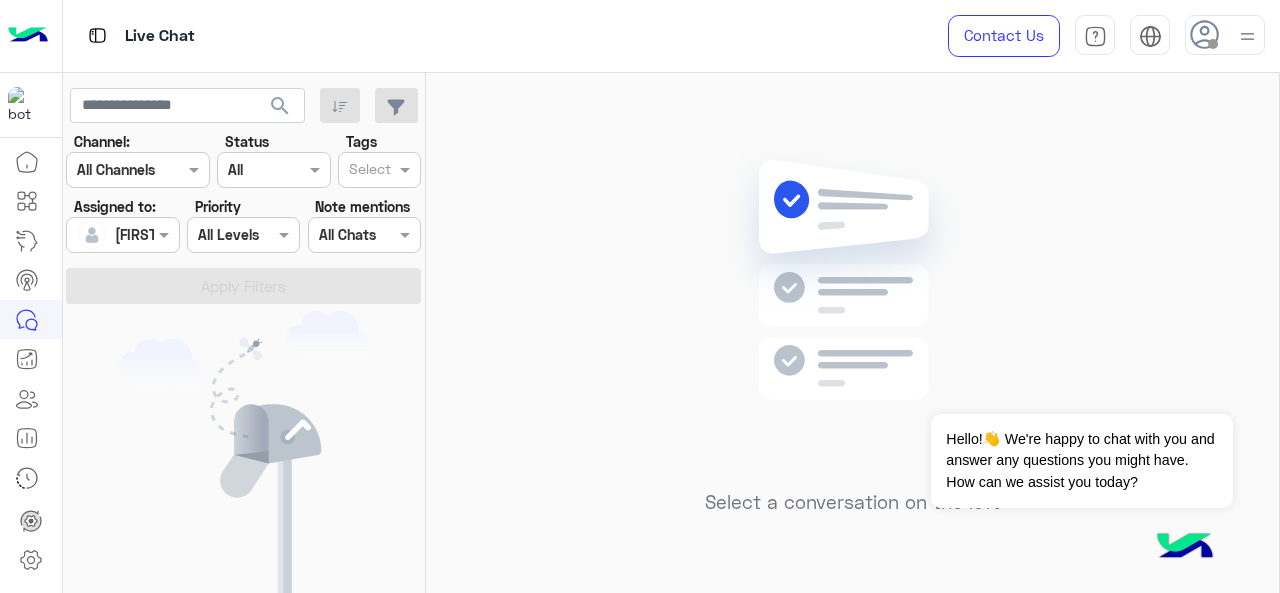 click on "search" 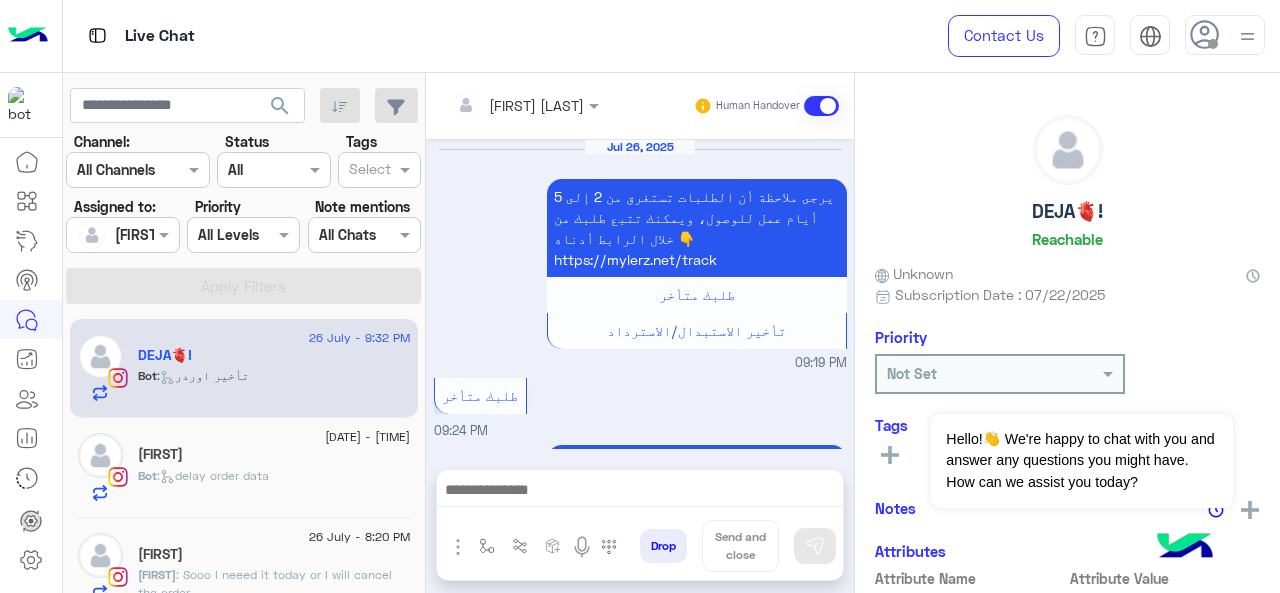scroll, scrollTop: 676, scrollLeft: 0, axis: vertical 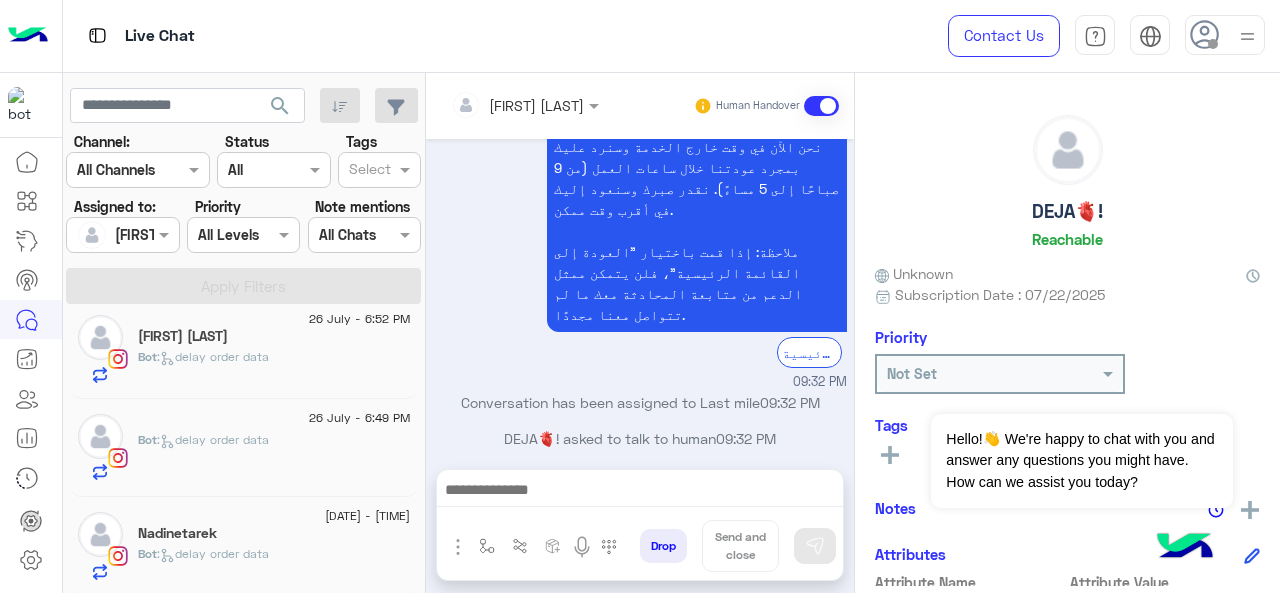 click on "Bot :   delay order data" 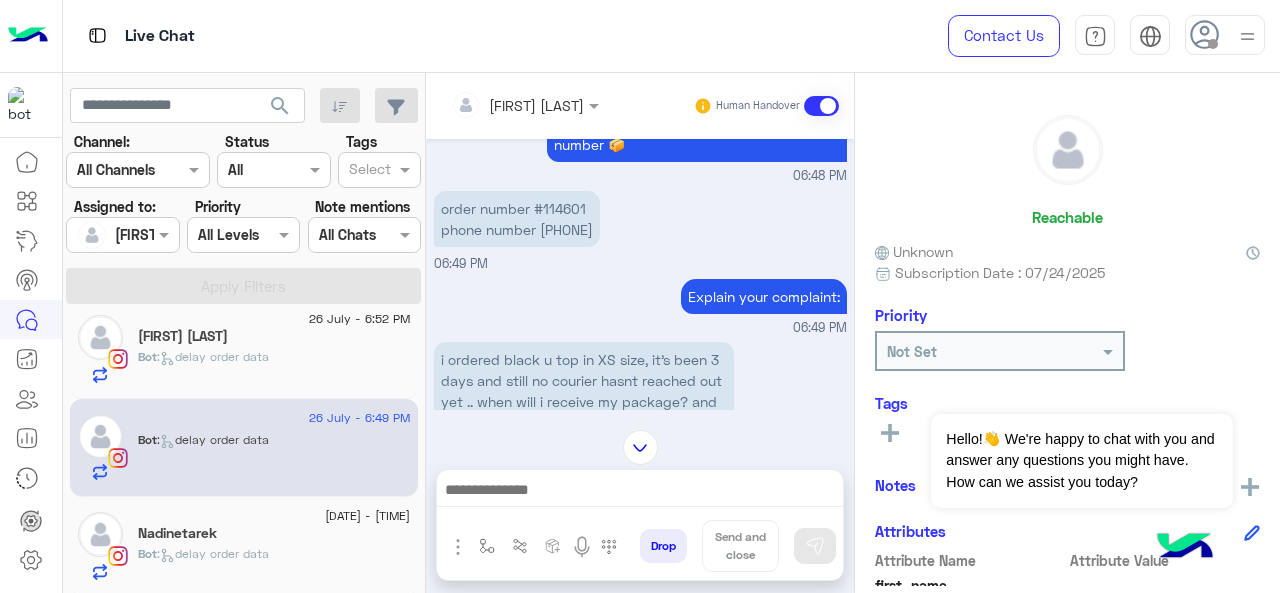 scroll, scrollTop: 584, scrollLeft: 0, axis: vertical 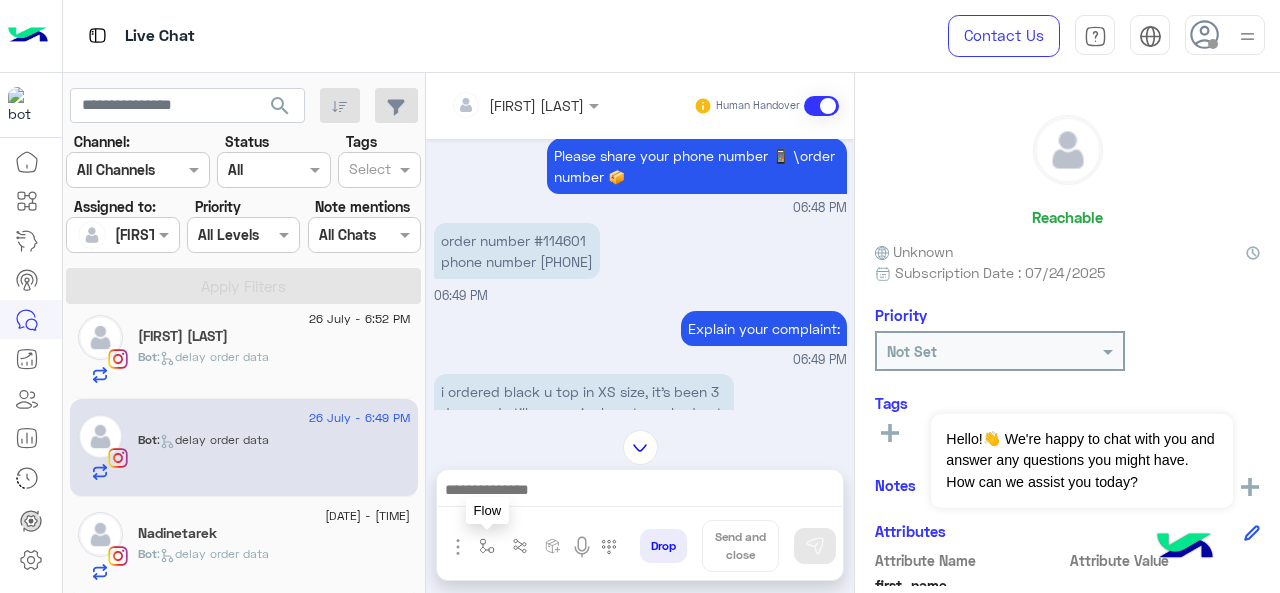click at bounding box center (487, 546) 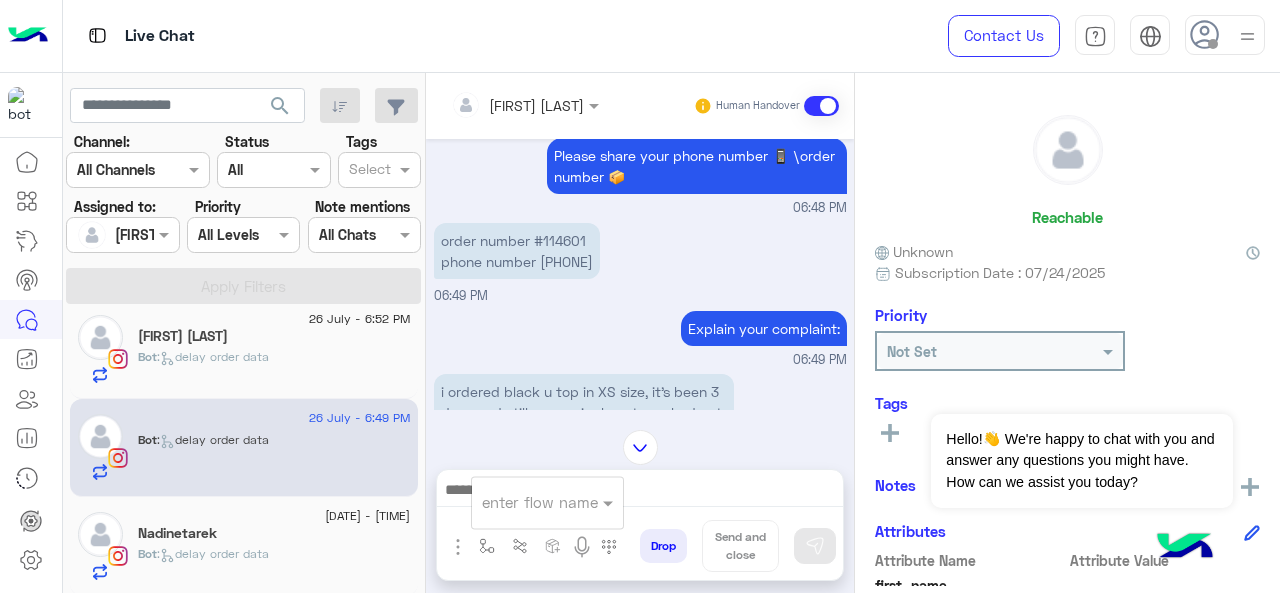 click at bounding box center (523, 502) 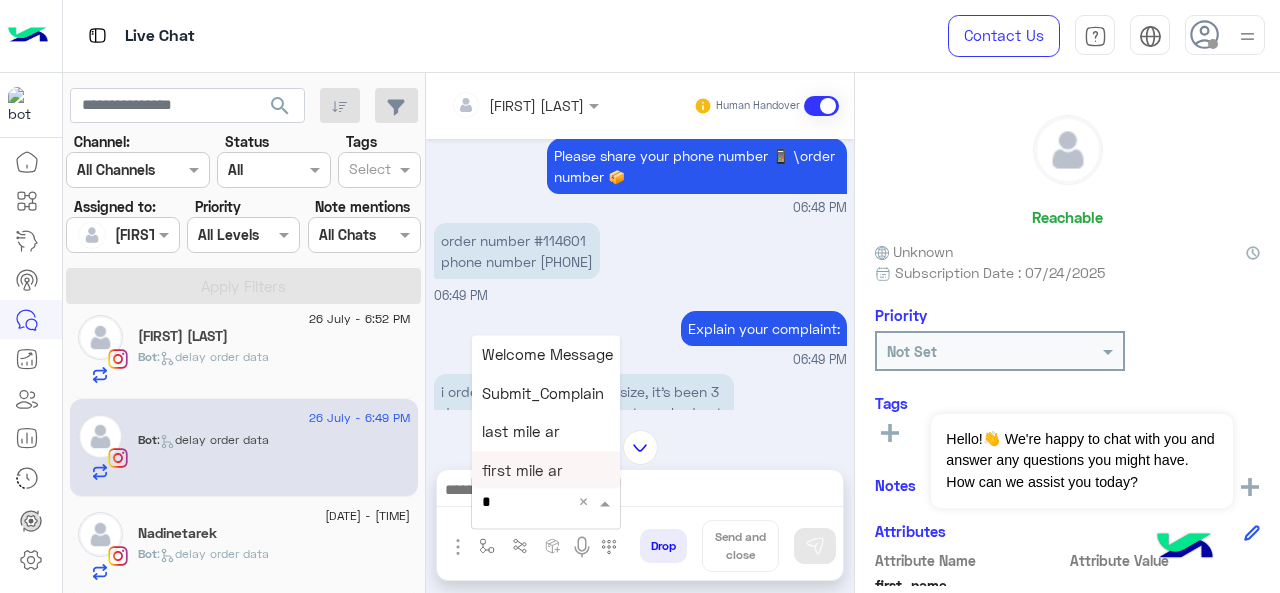 type on "*" 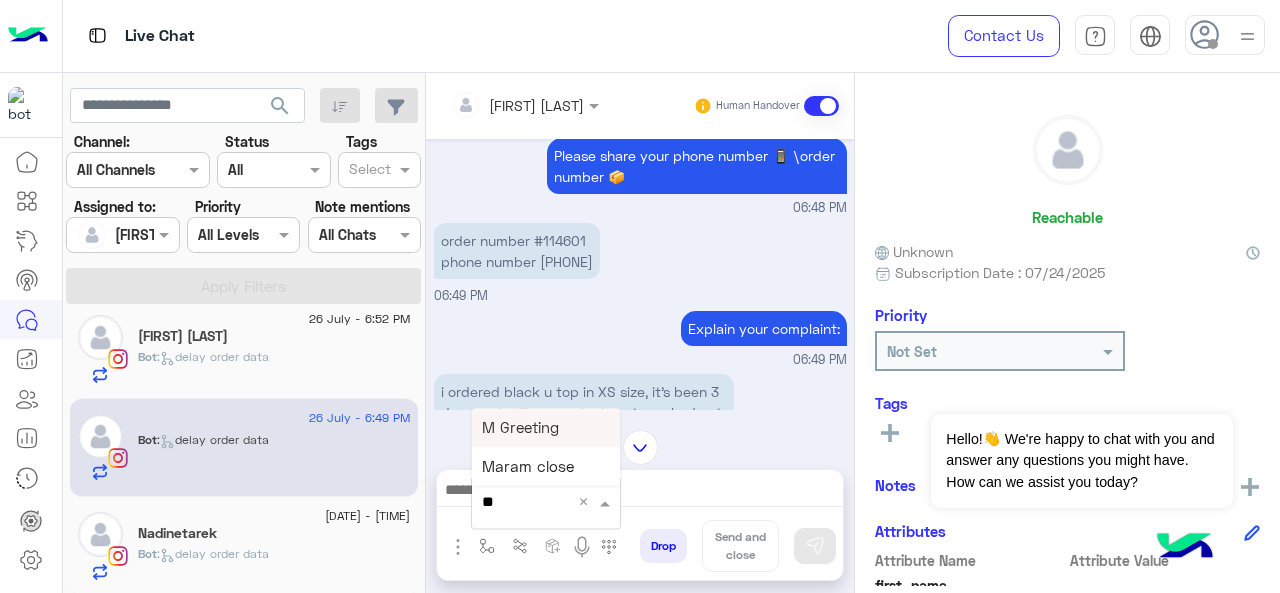 click on "M Greeting" at bounding box center [520, 427] 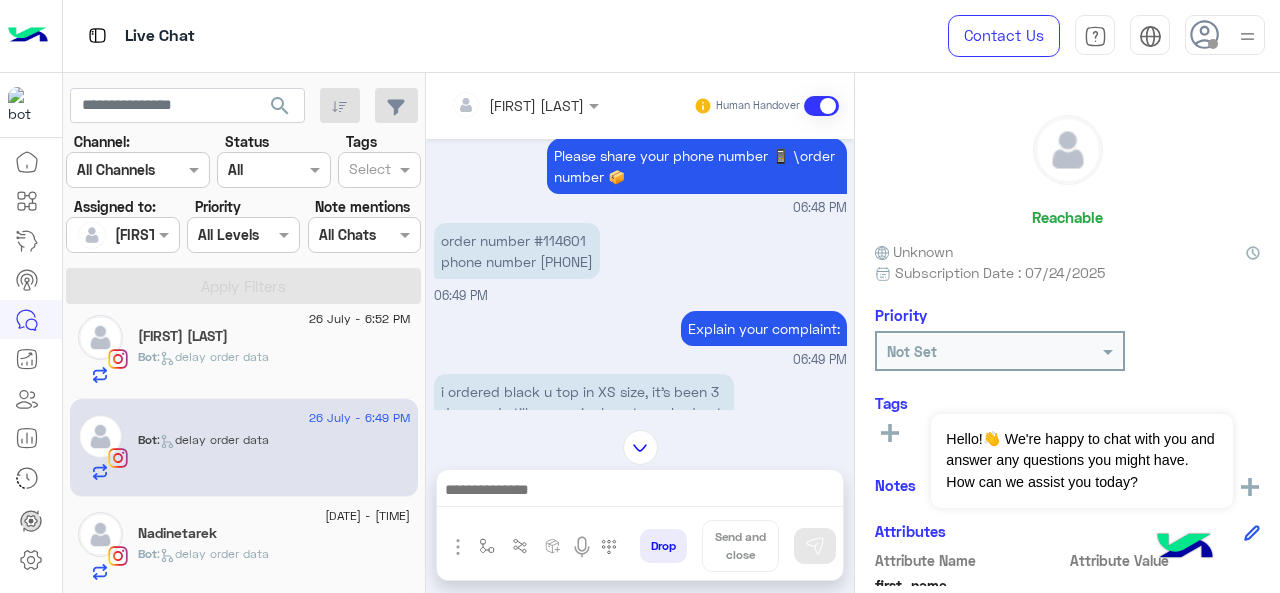 type on "**********" 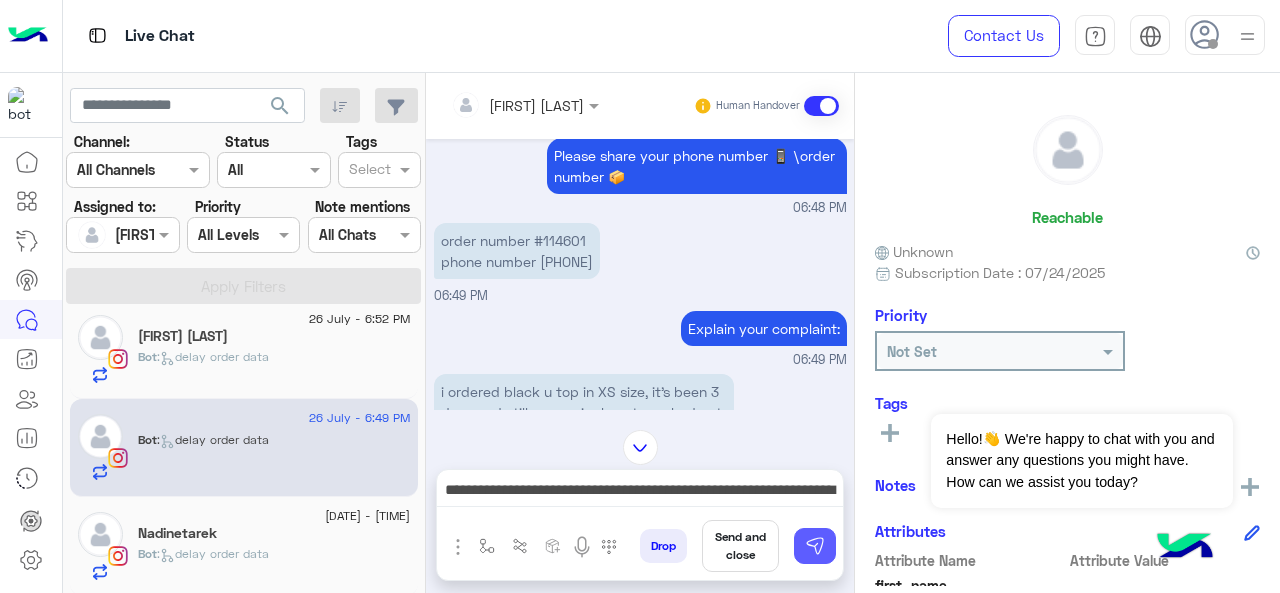 click at bounding box center (815, 546) 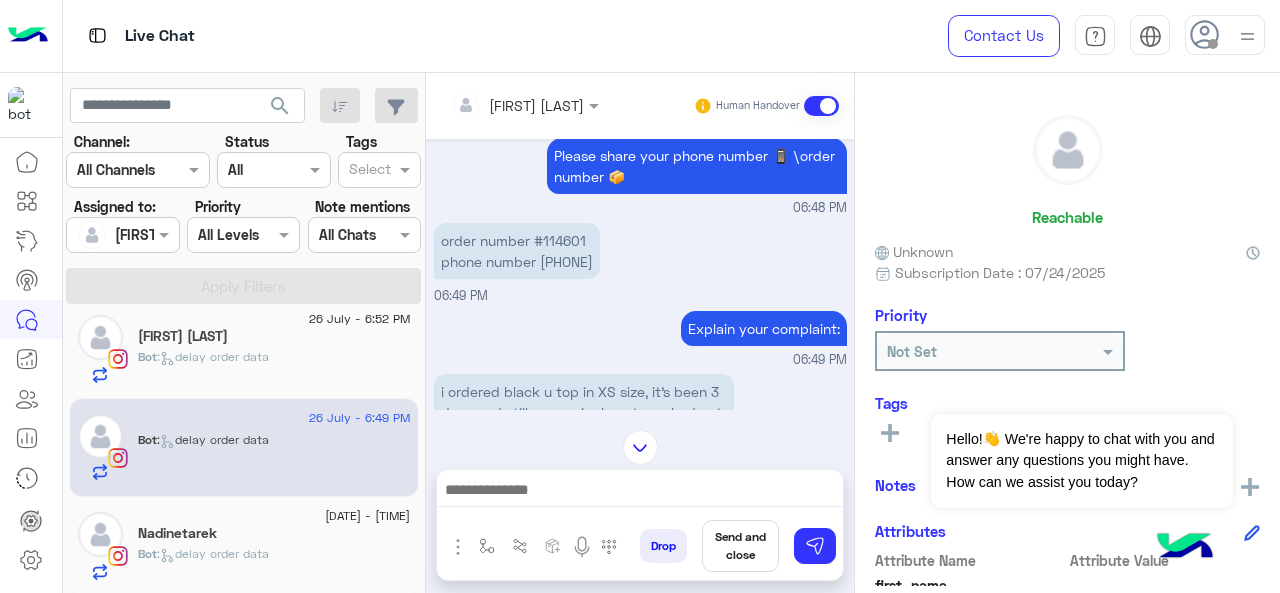 scroll, scrollTop: 1084, scrollLeft: 0, axis: vertical 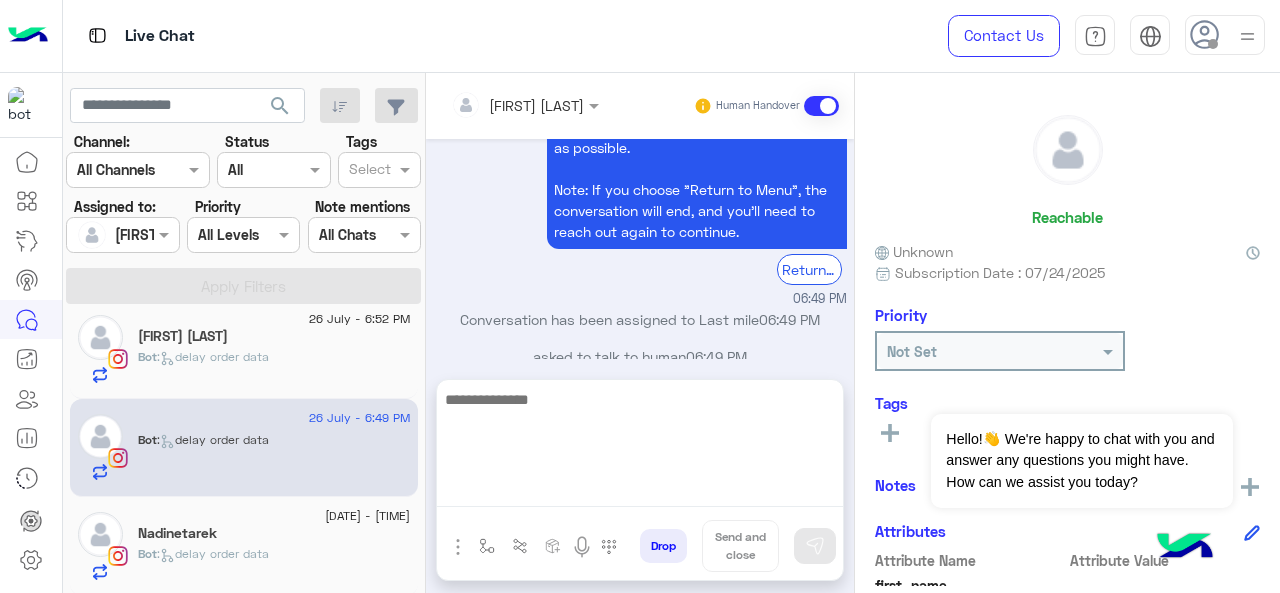 click at bounding box center (640, 447) 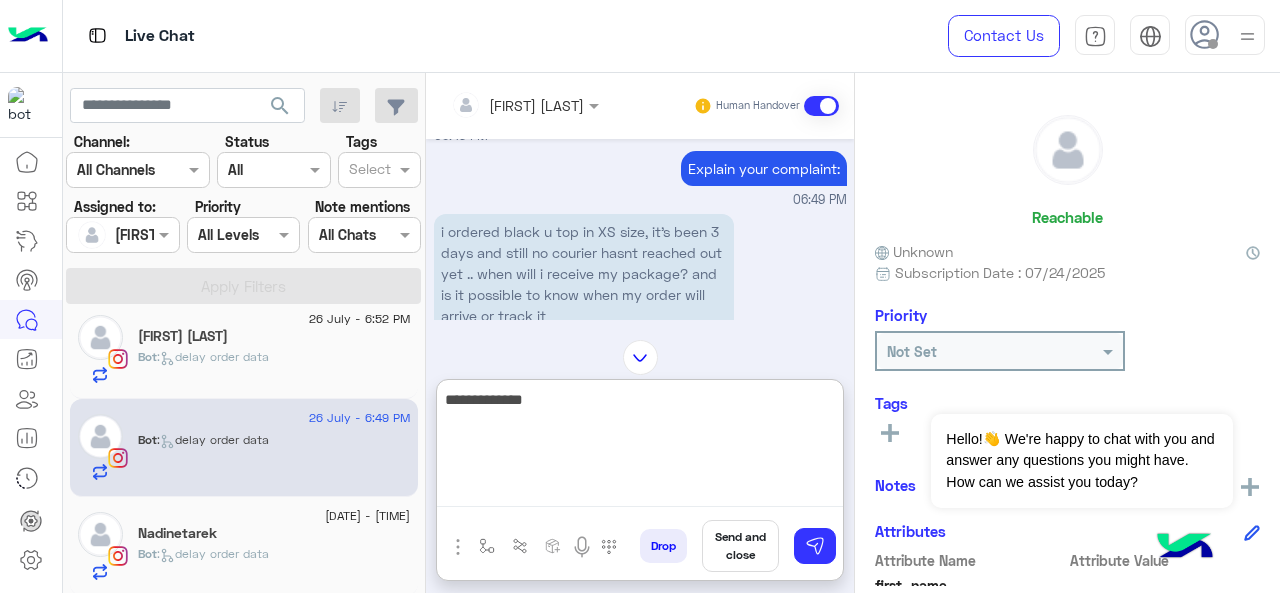 scroll, scrollTop: 775, scrollLeft: 0, axis: vertical 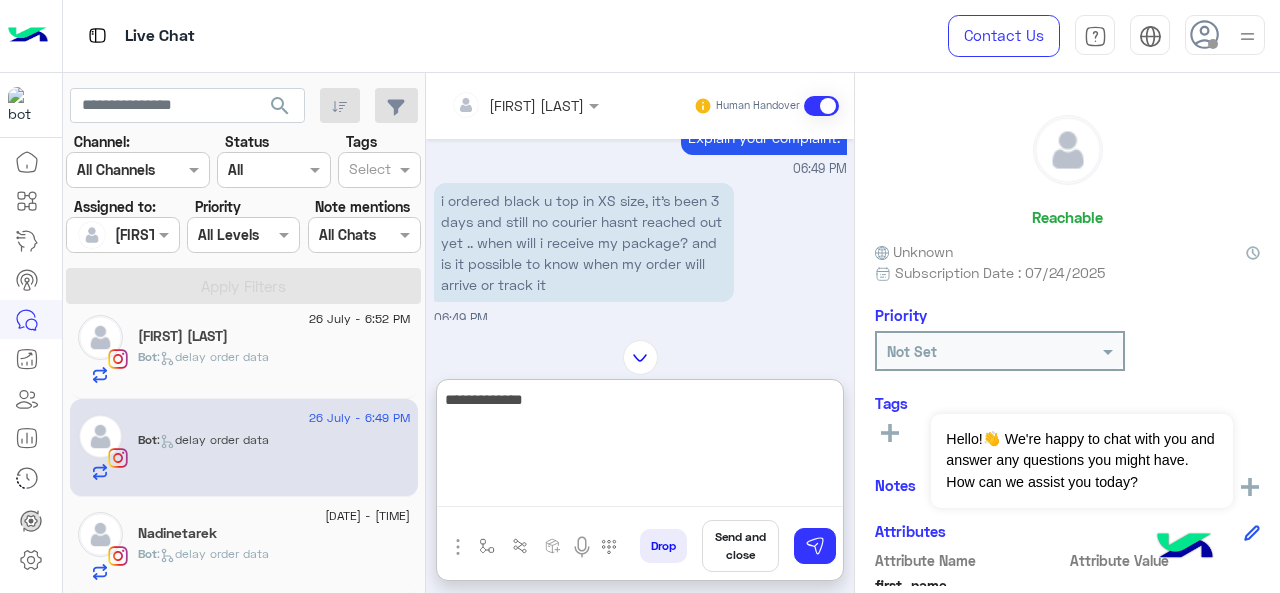 paste on "**********" 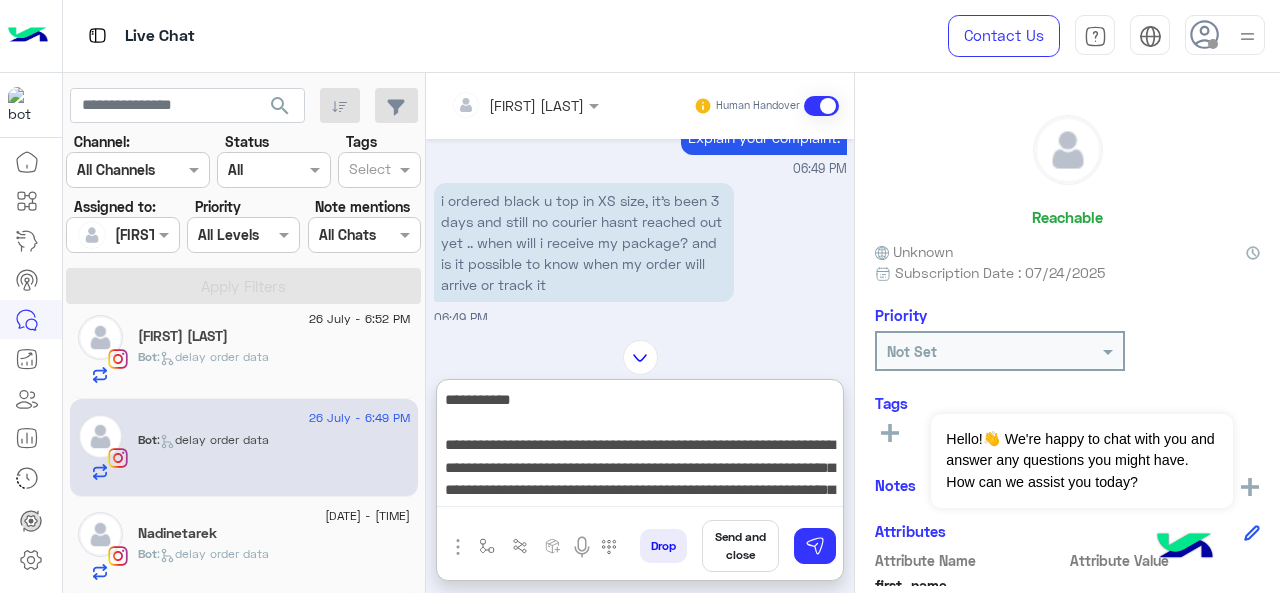 scroll, scrollTop: 60, scrollLeft: 0, axis: vertical 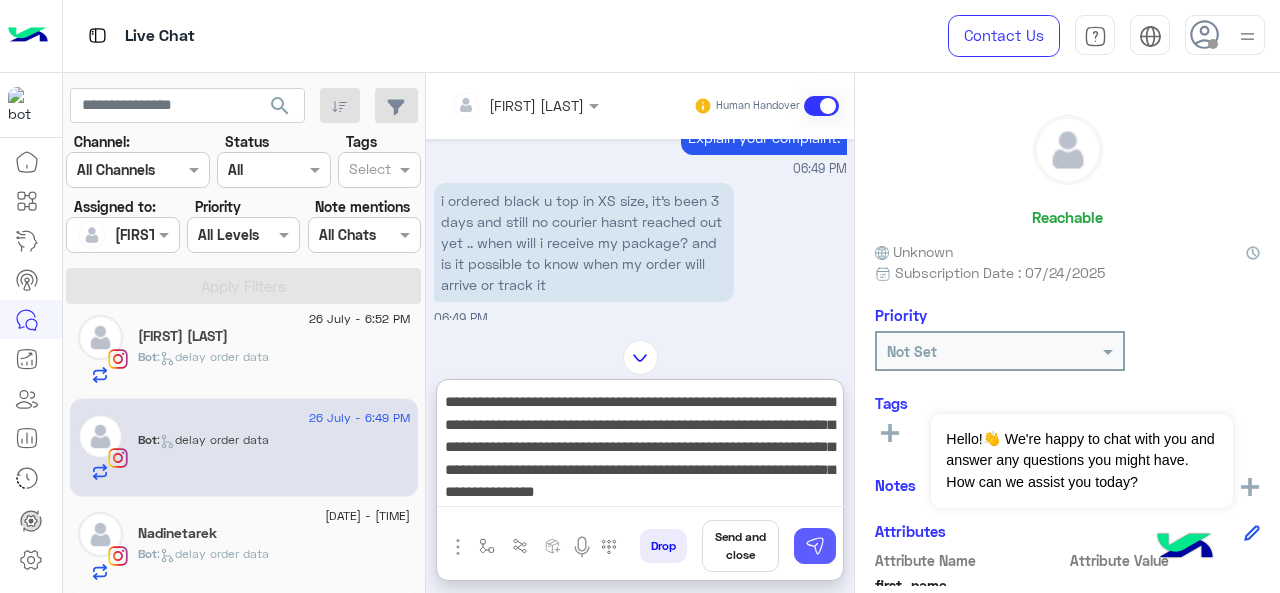 type on "**********" 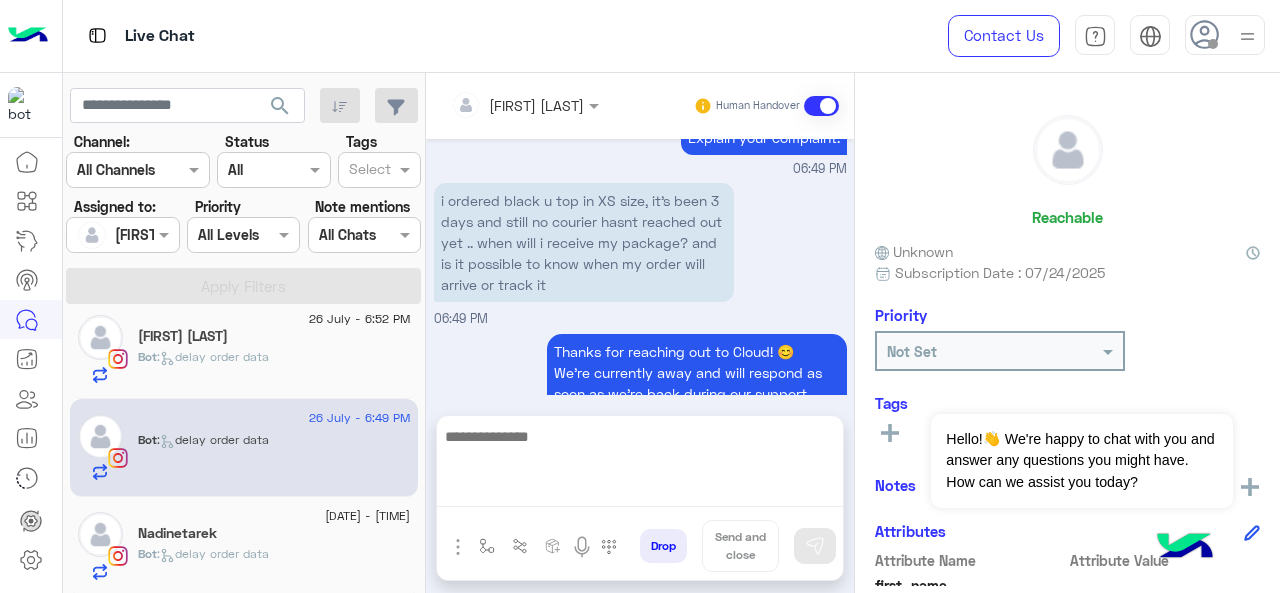 scroll, scrollTop: 0, scrollLeft: 0, axis: both 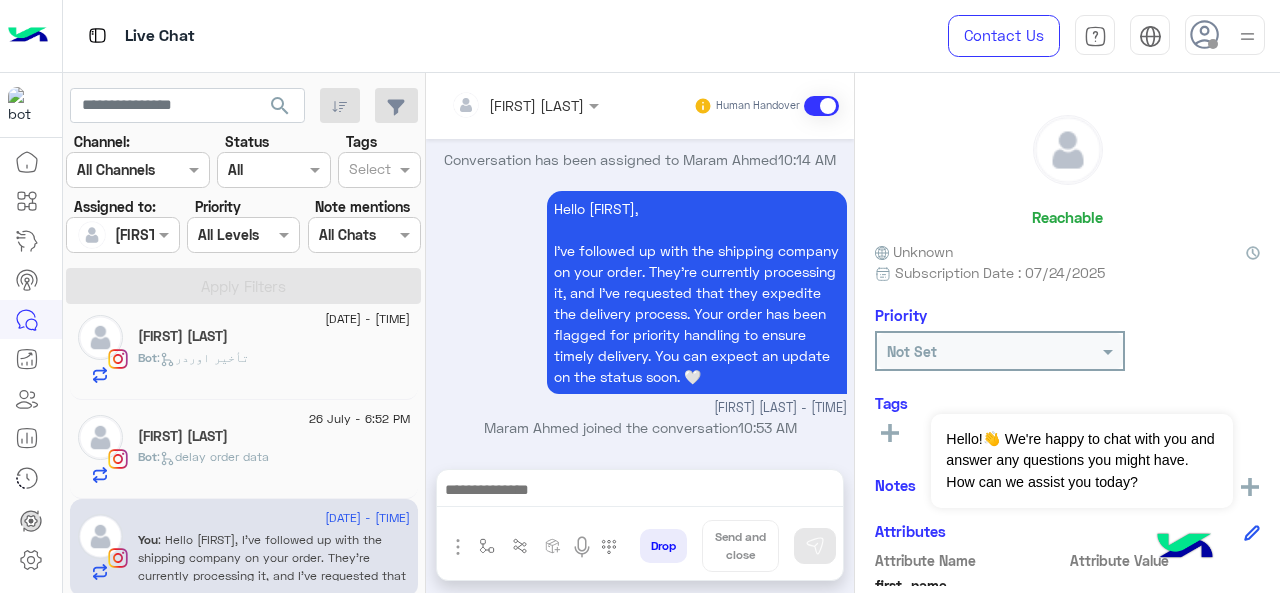 click on "[FIRST] [LAST]" 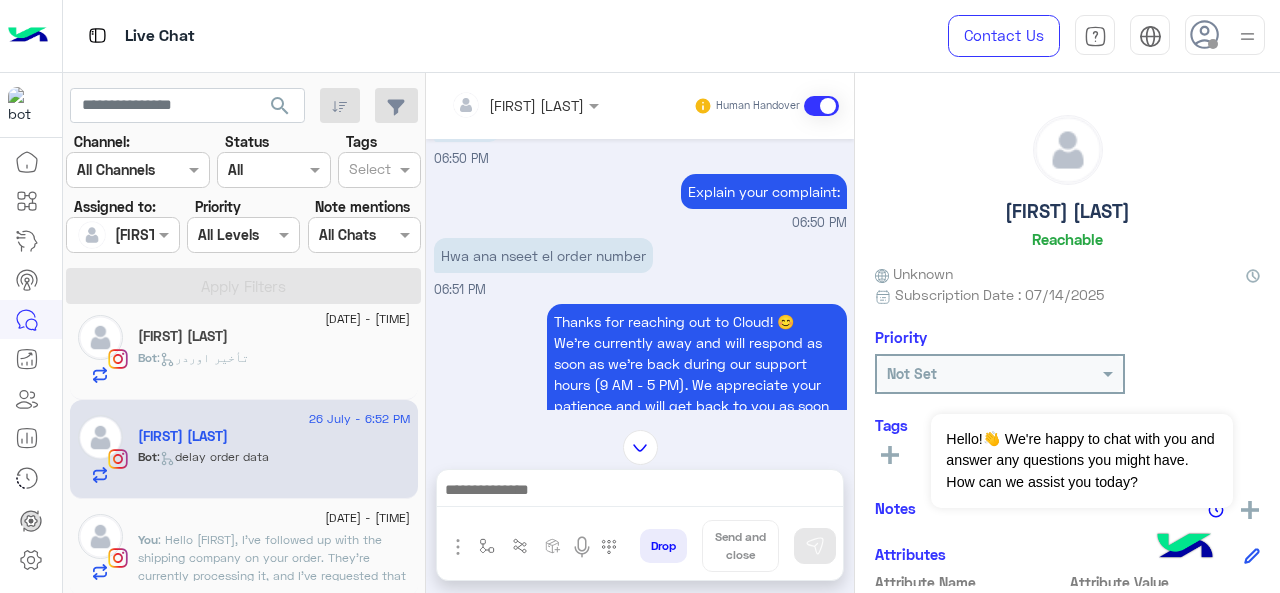 scroll, scrollTop: 474, scrollLeft: 0, axis: vertical 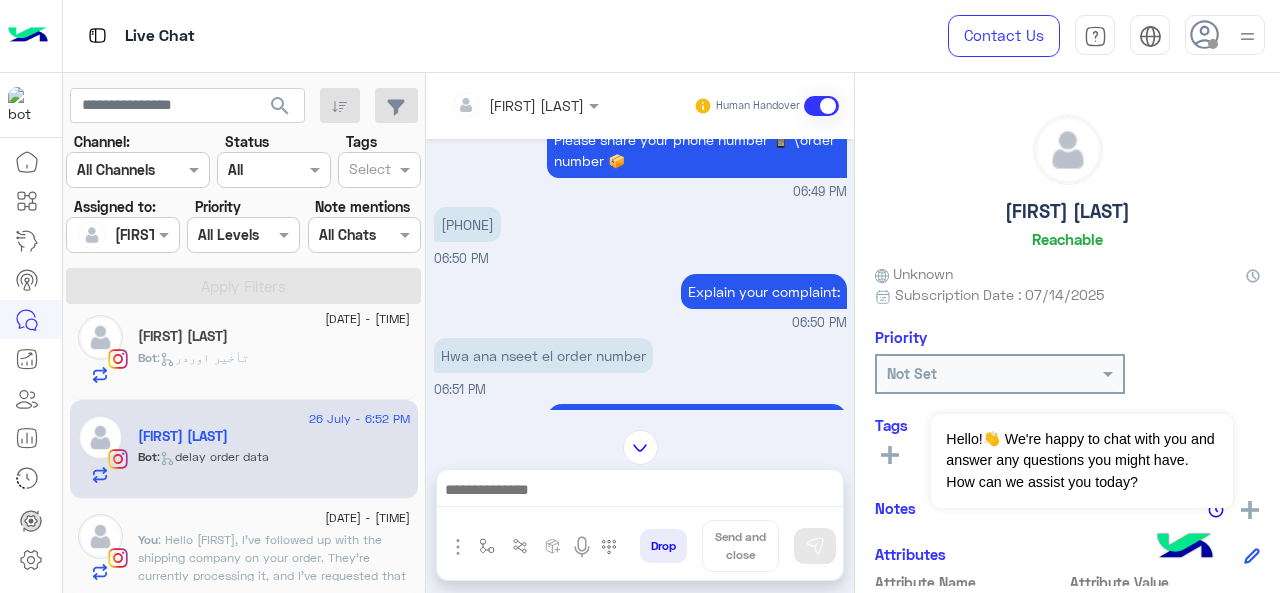 drag, startPoint x: 528, startPoint y: 242, endPoint x: 447, endPoint y: 245, distance: 81.055534 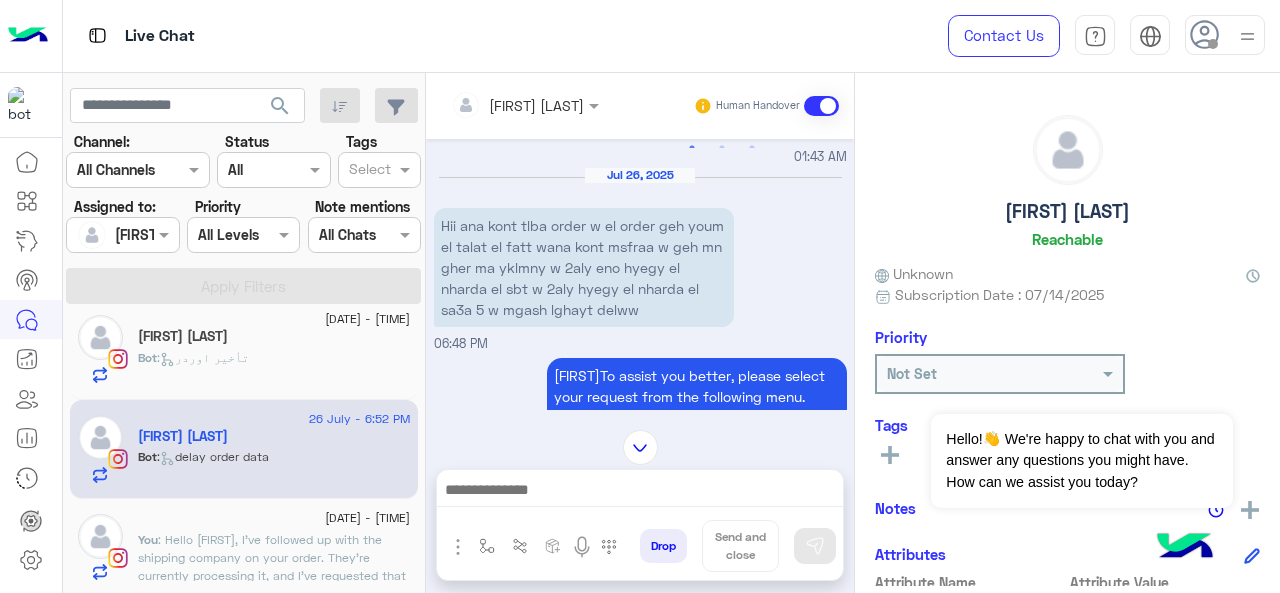 scroll, scrollTop: 995, scrollLeft: 0, axis: vertical 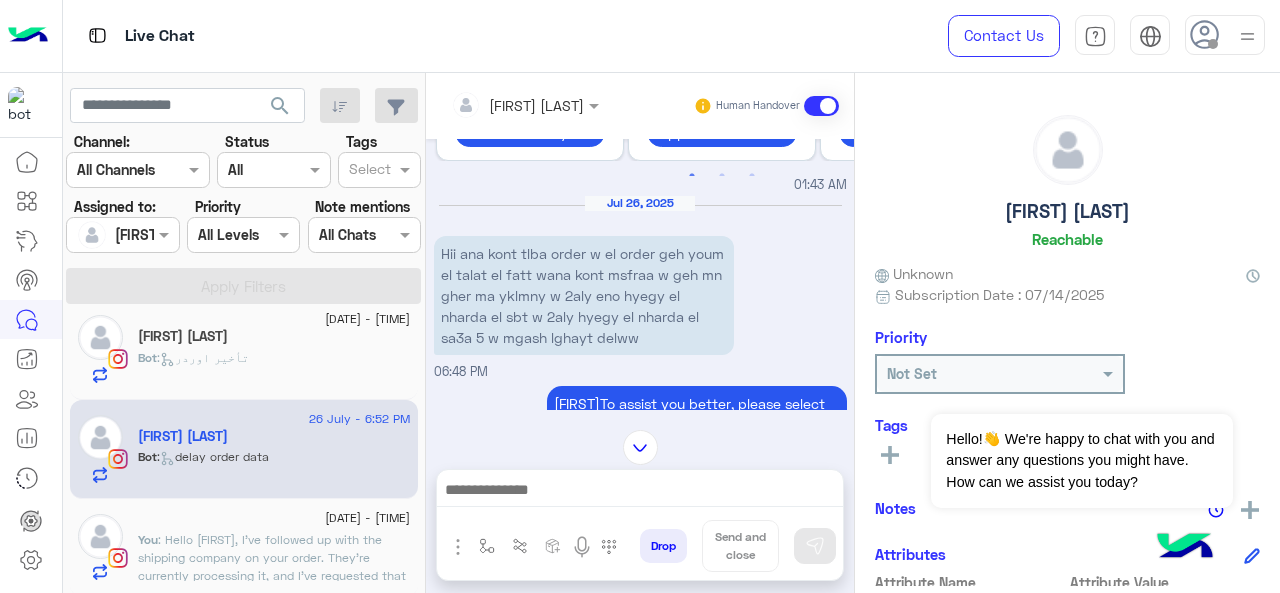 click on "27 July - 10:53 AM" 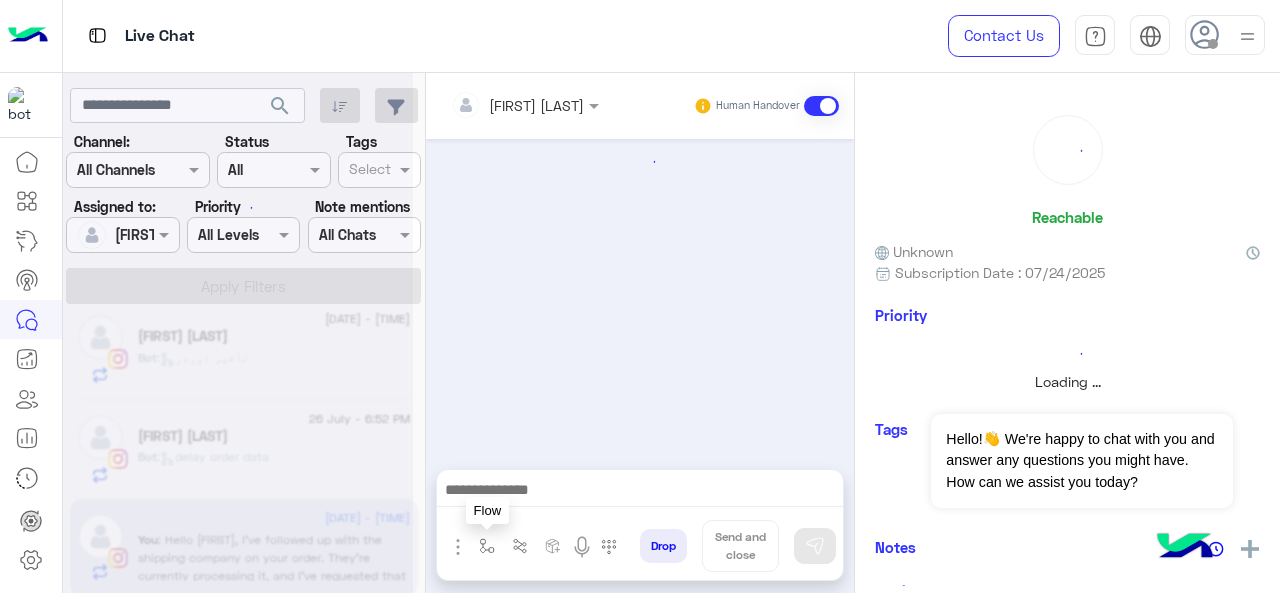 click at bounding box center [487, 546] 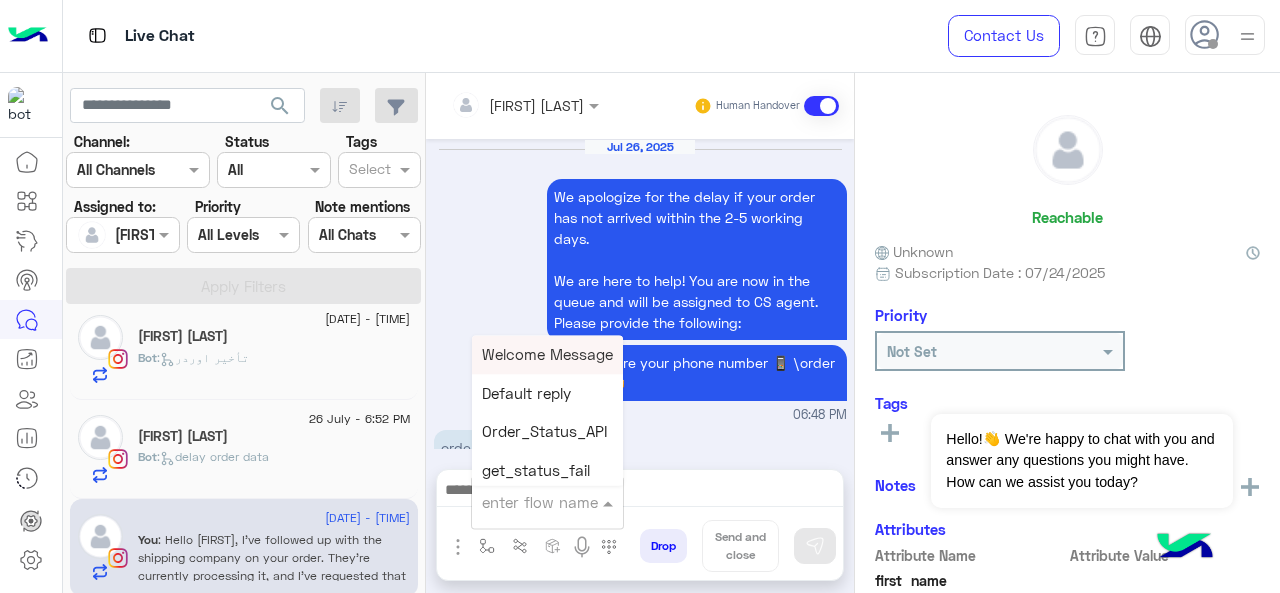 click at bounding box center (523, 502) 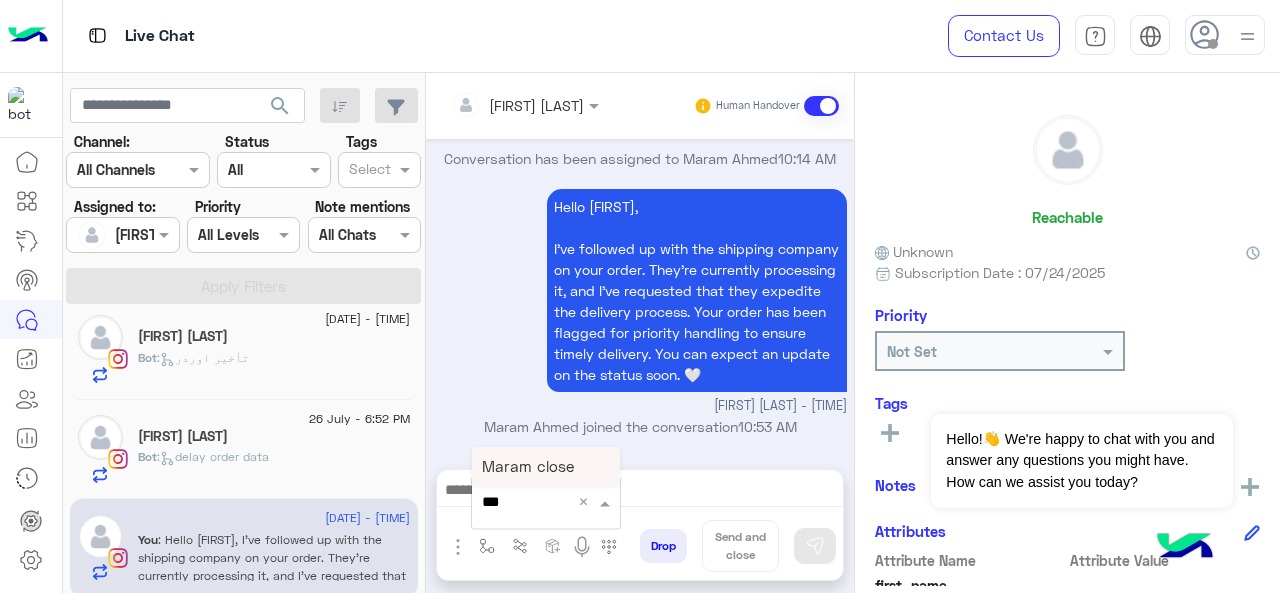 type on "****" 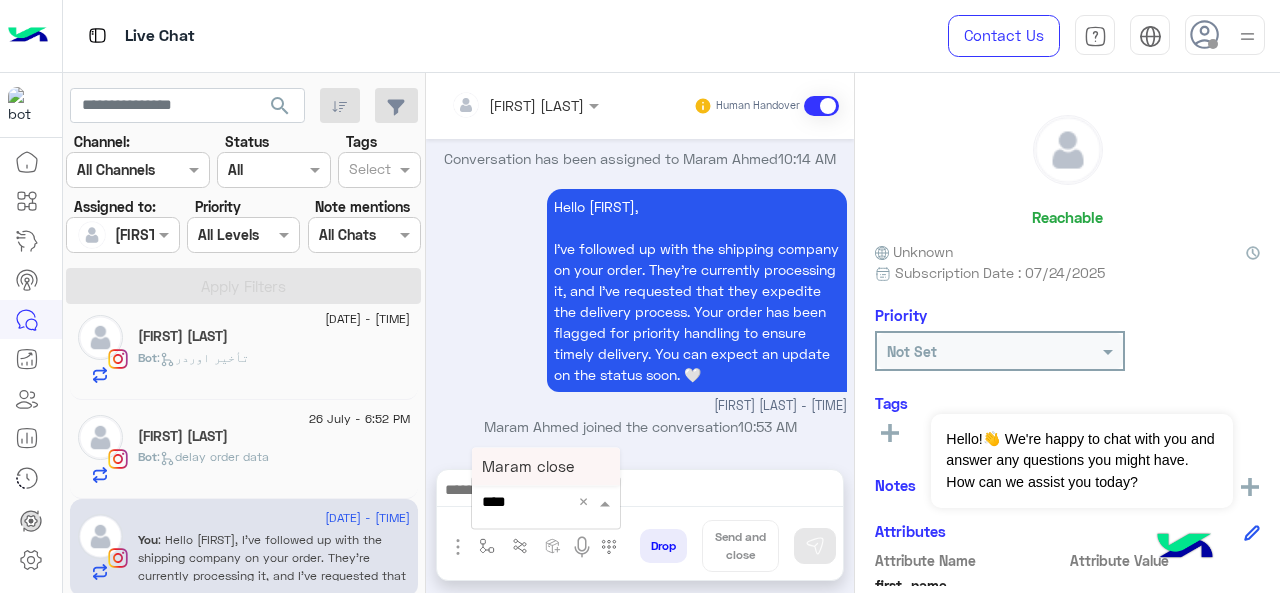 click on "Maram close" at bounding box center (546, 466) 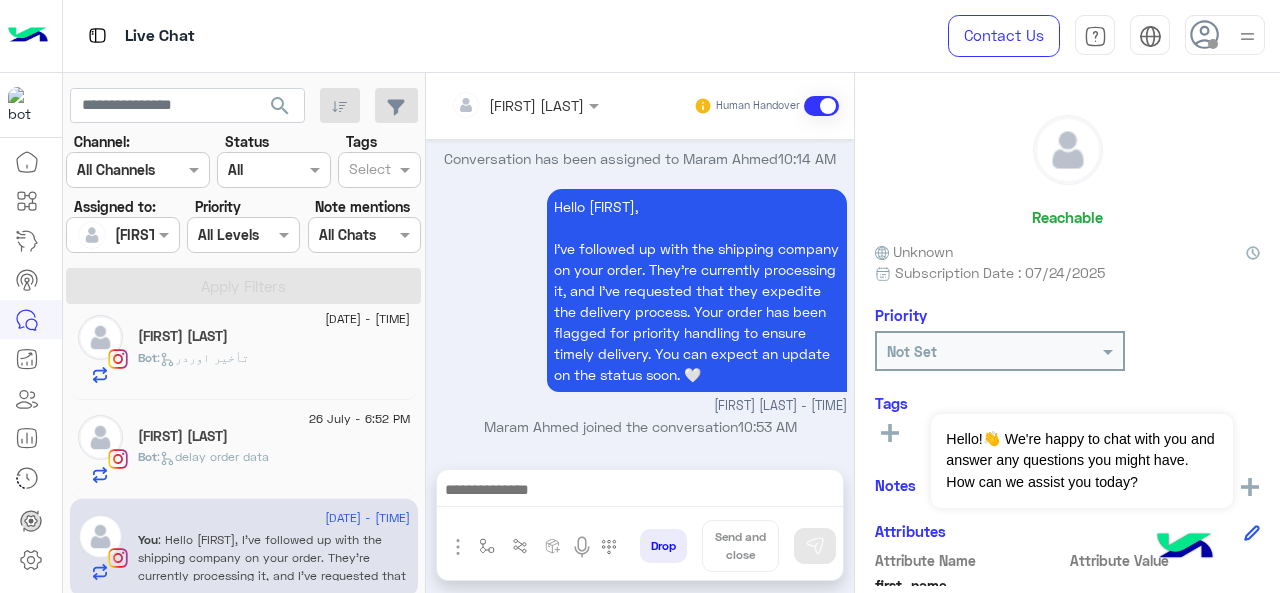type on "**********" 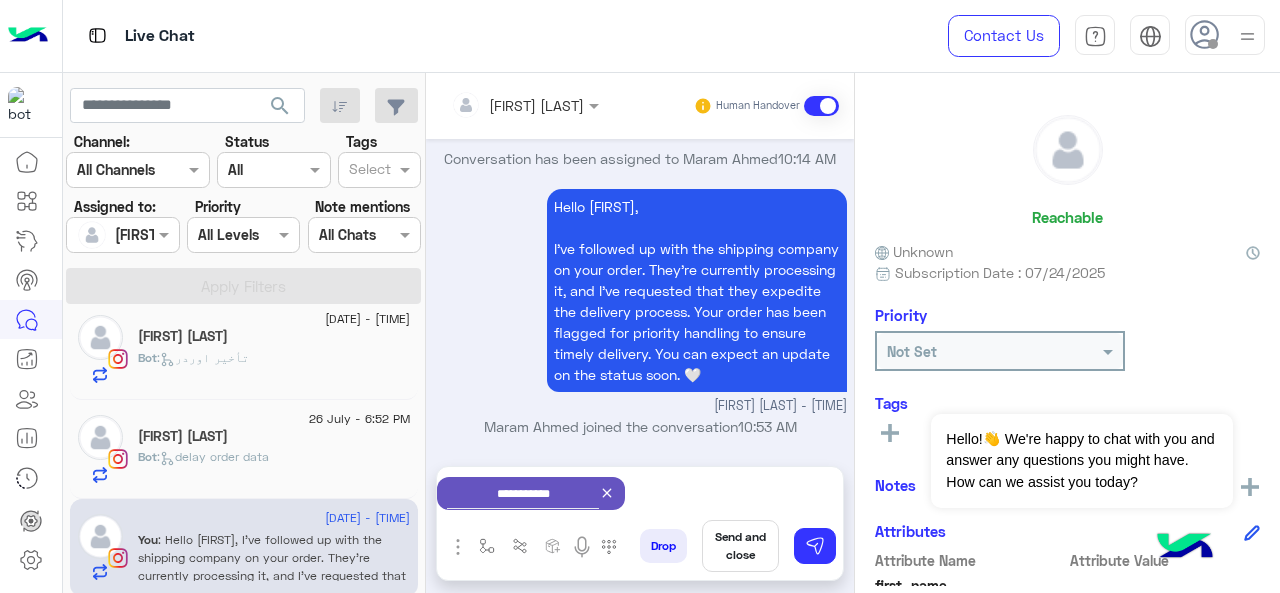 click on "Send and close" at bounding box center [740, 546] 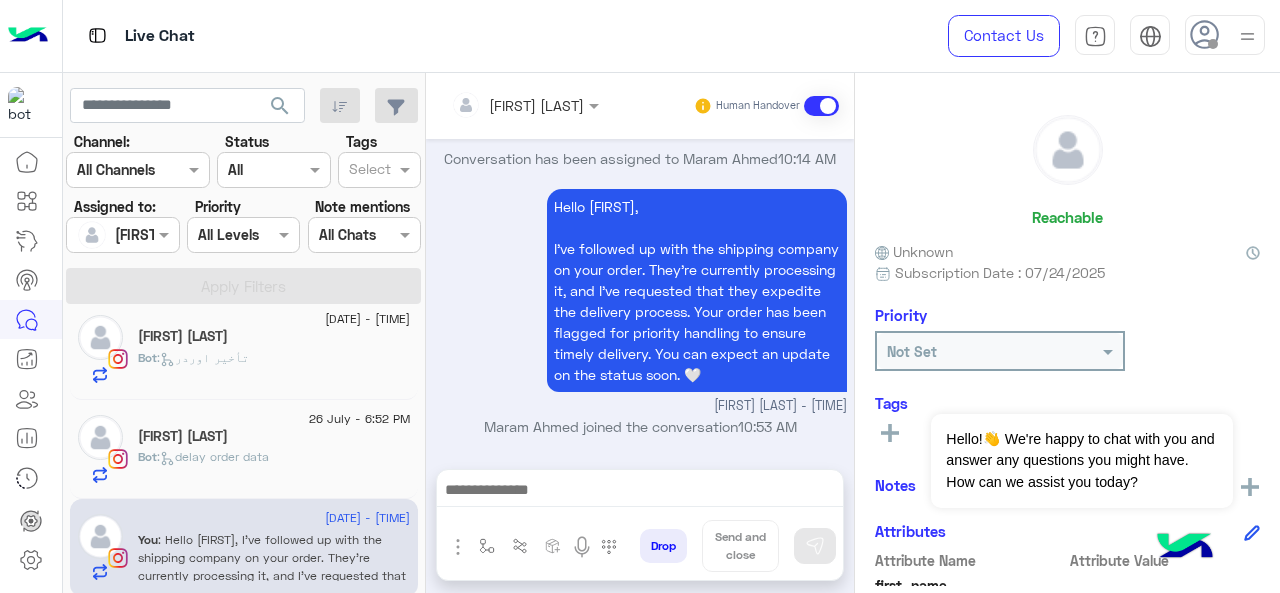 scroll, scrollTop: 996, scrollLeft: 0, axis: vertical 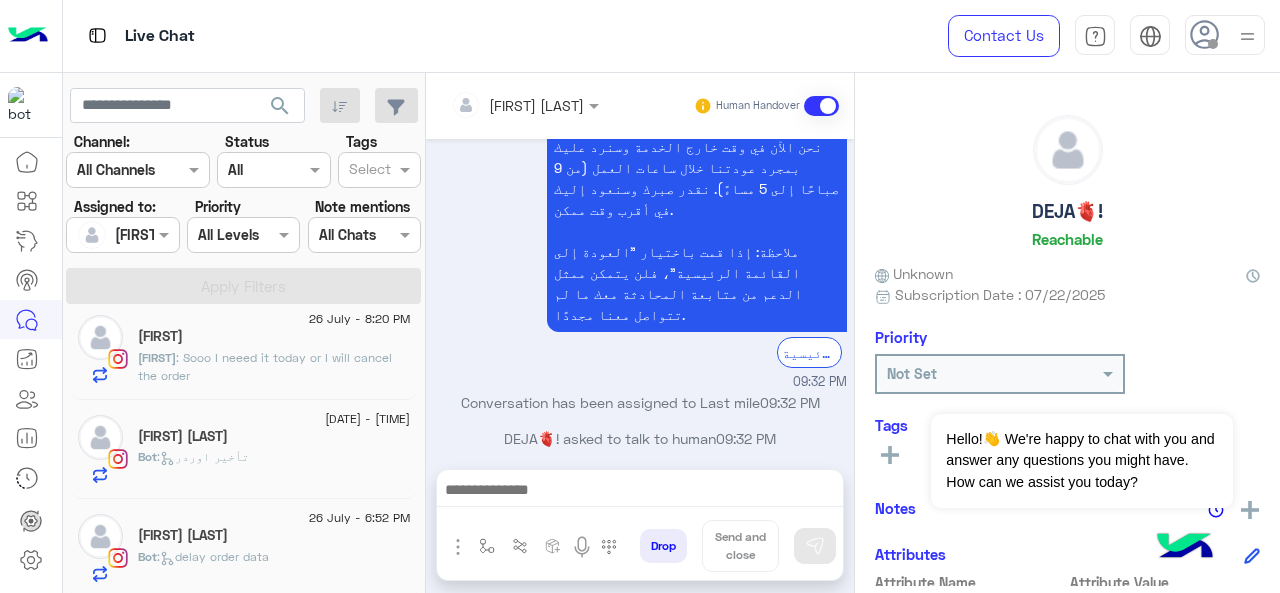 click on "[FIRST] [LAST]" 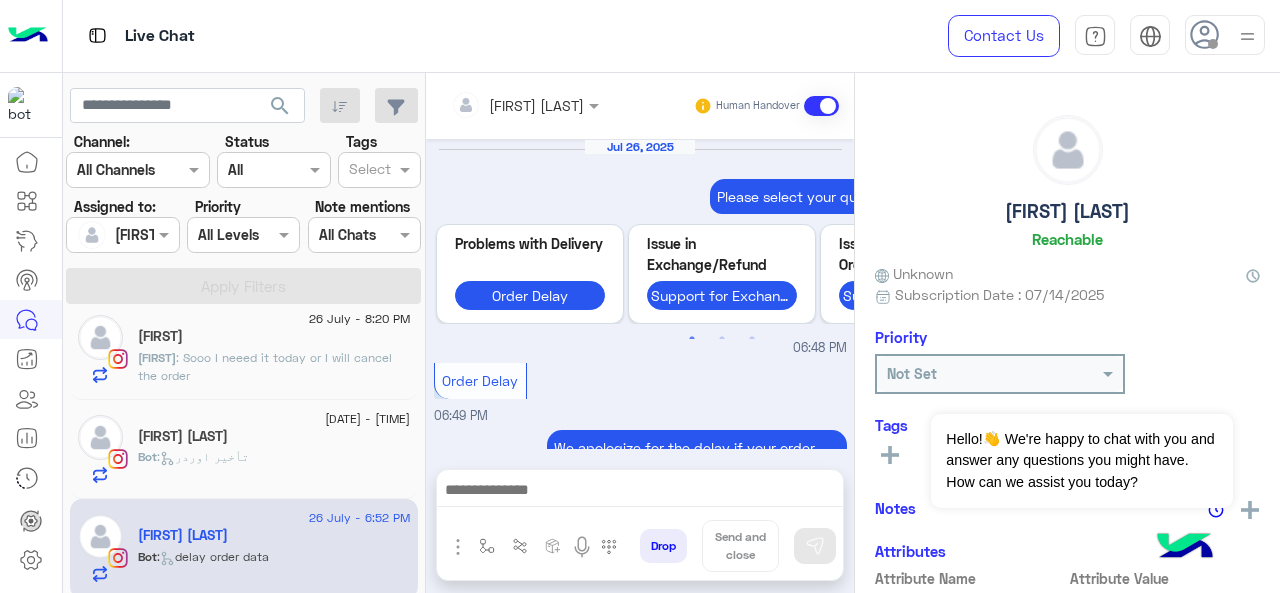 scroll, scrollTop: 874, scrollLeft: 0, axis: vertical 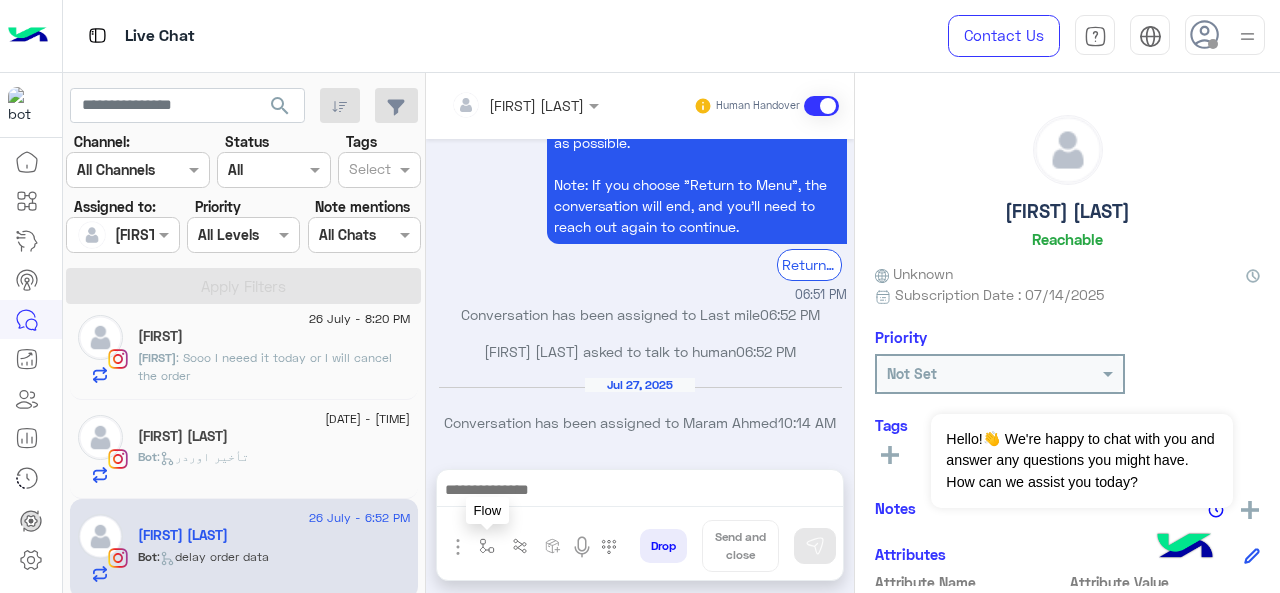 click at bounding box center [487, 546] 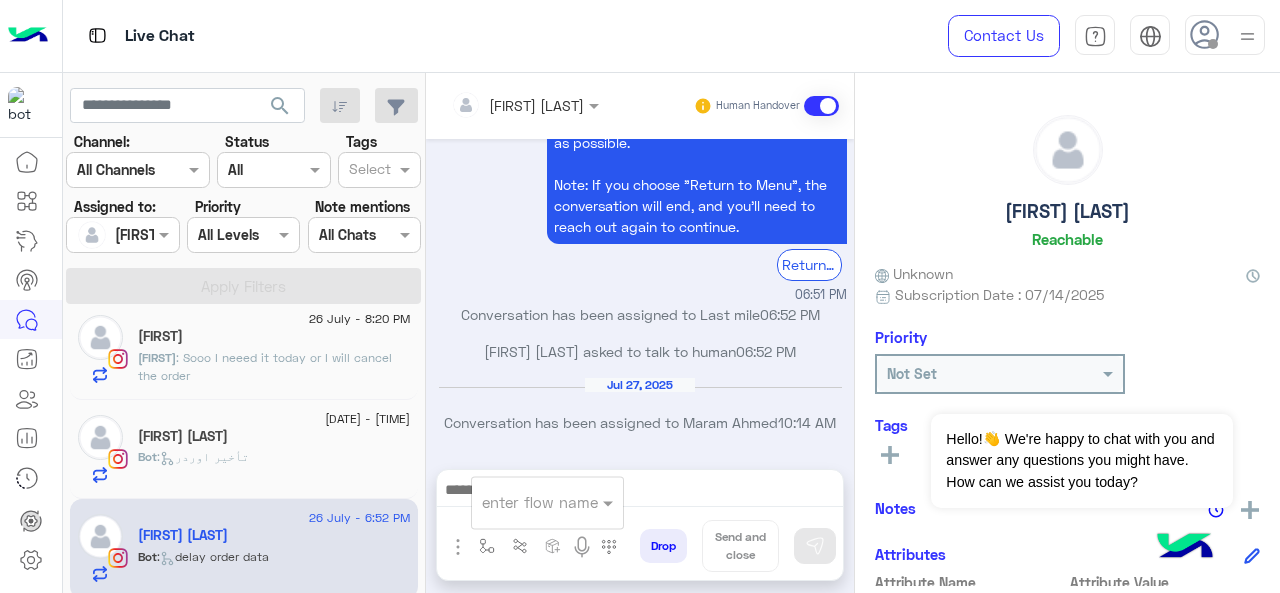 click at bounding box center (523, 502) 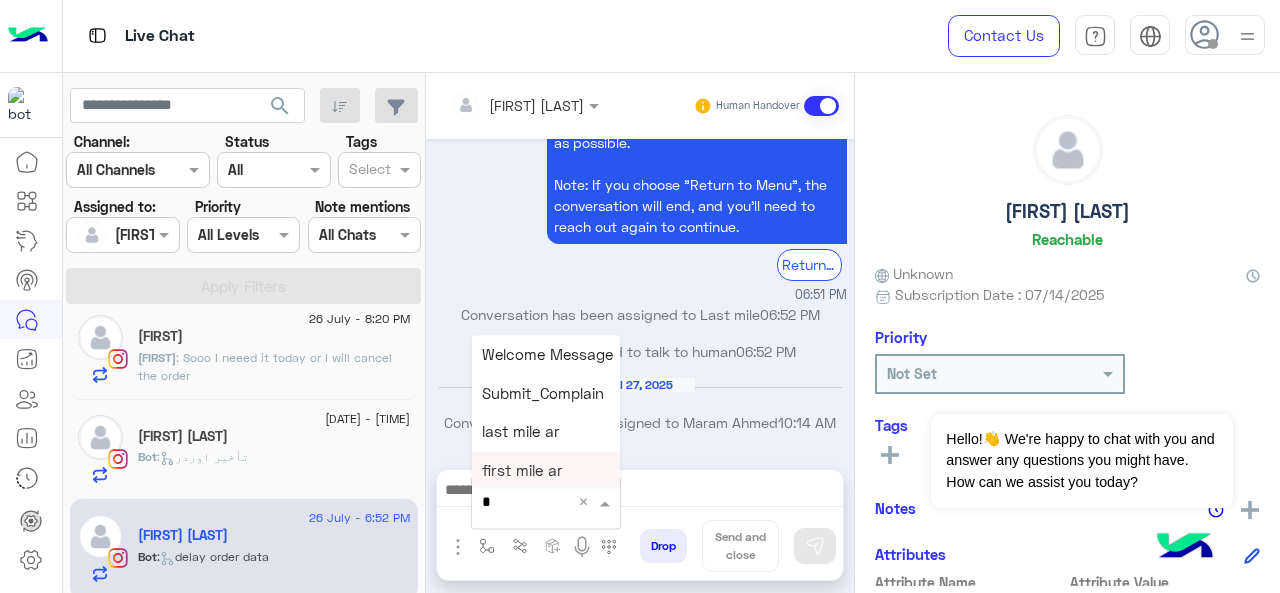 type on "*" 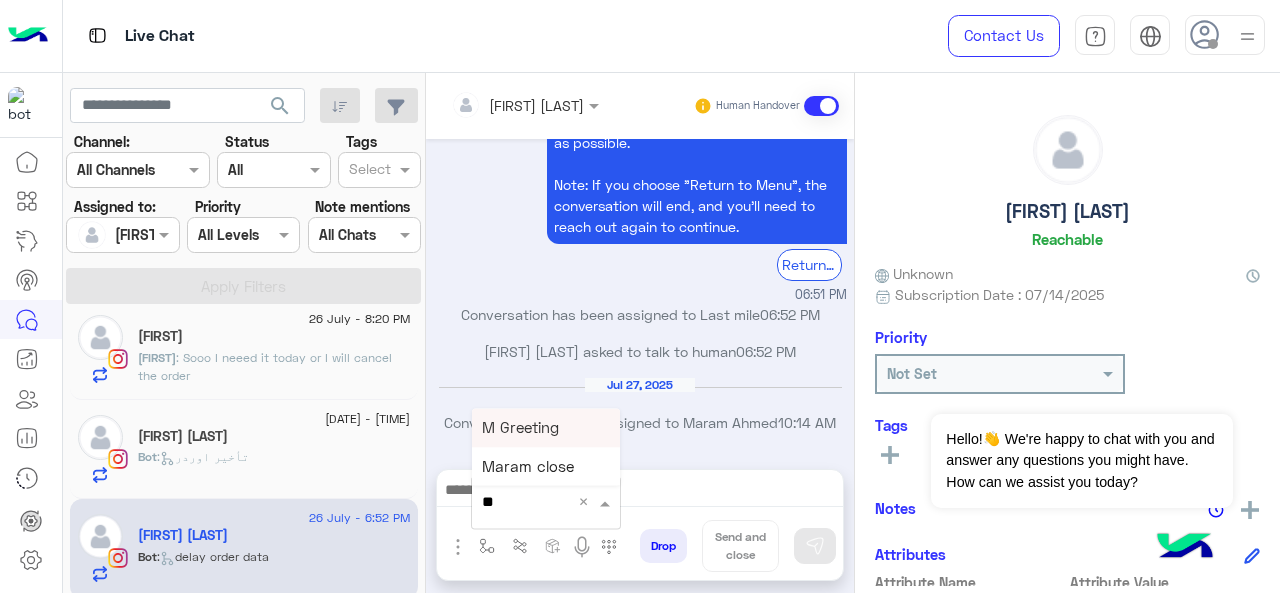 click on "M Greeting" at bounding box center [546, 427] 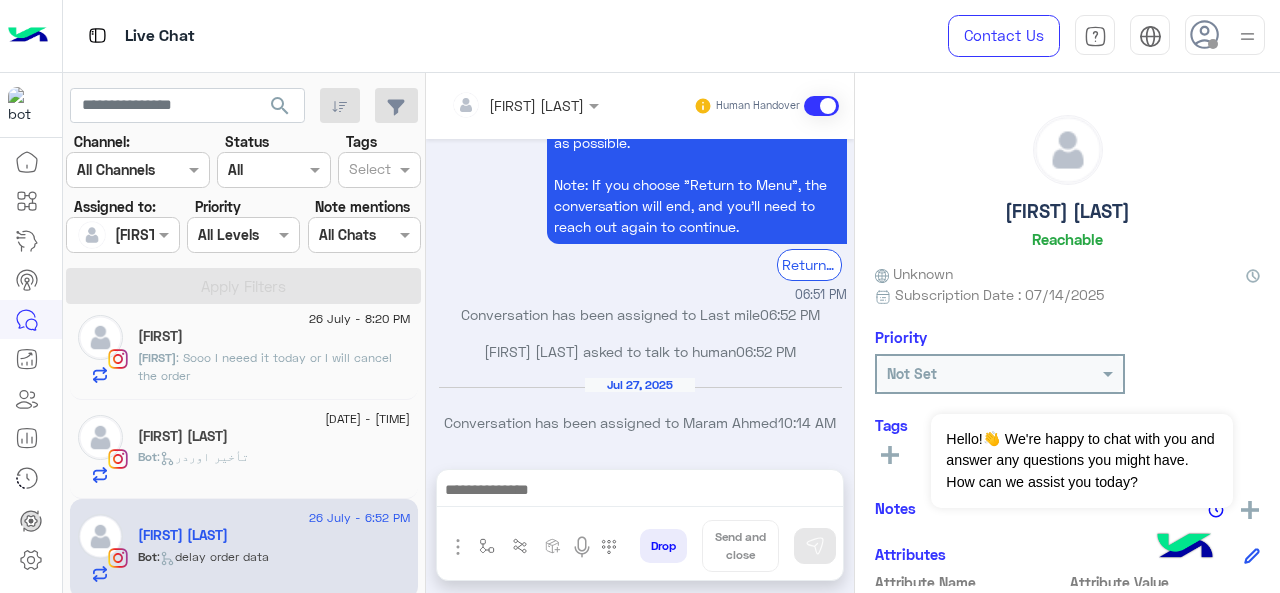 type on "**********" 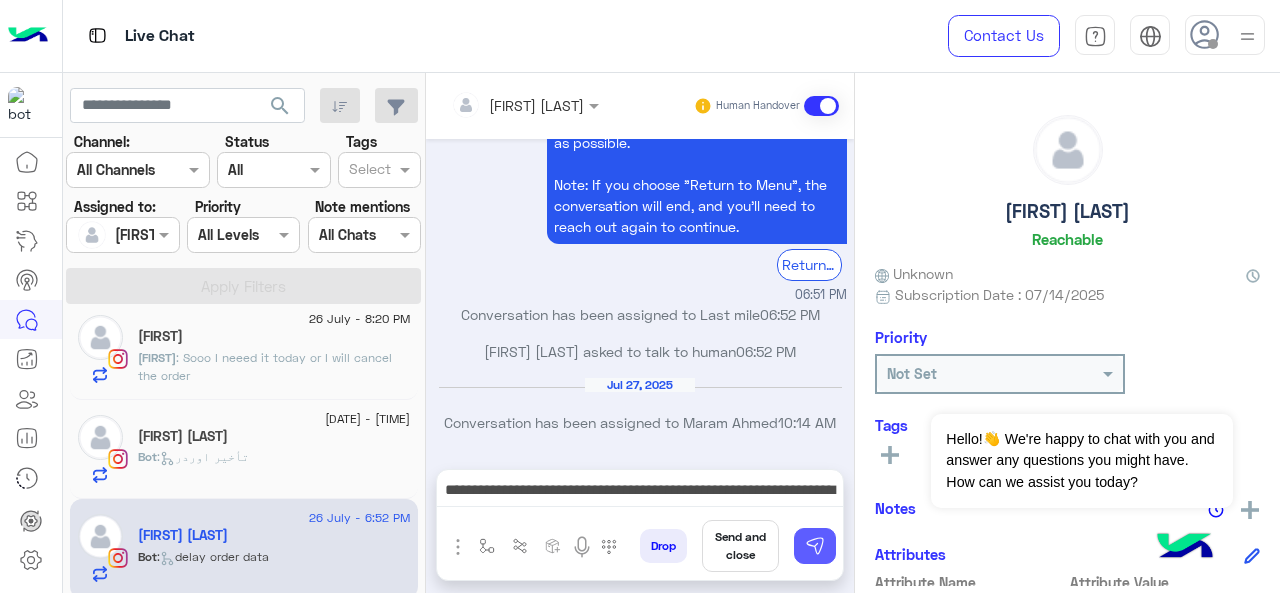 click at bounding box center [815, 546] 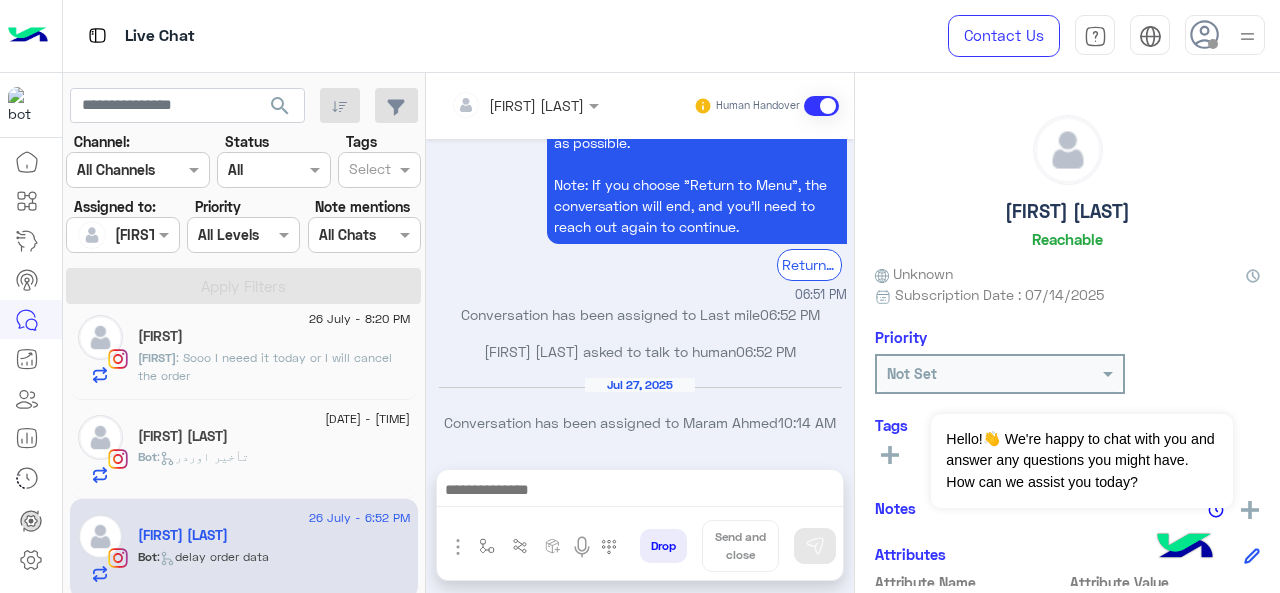 click at bounding box center [640, 492] 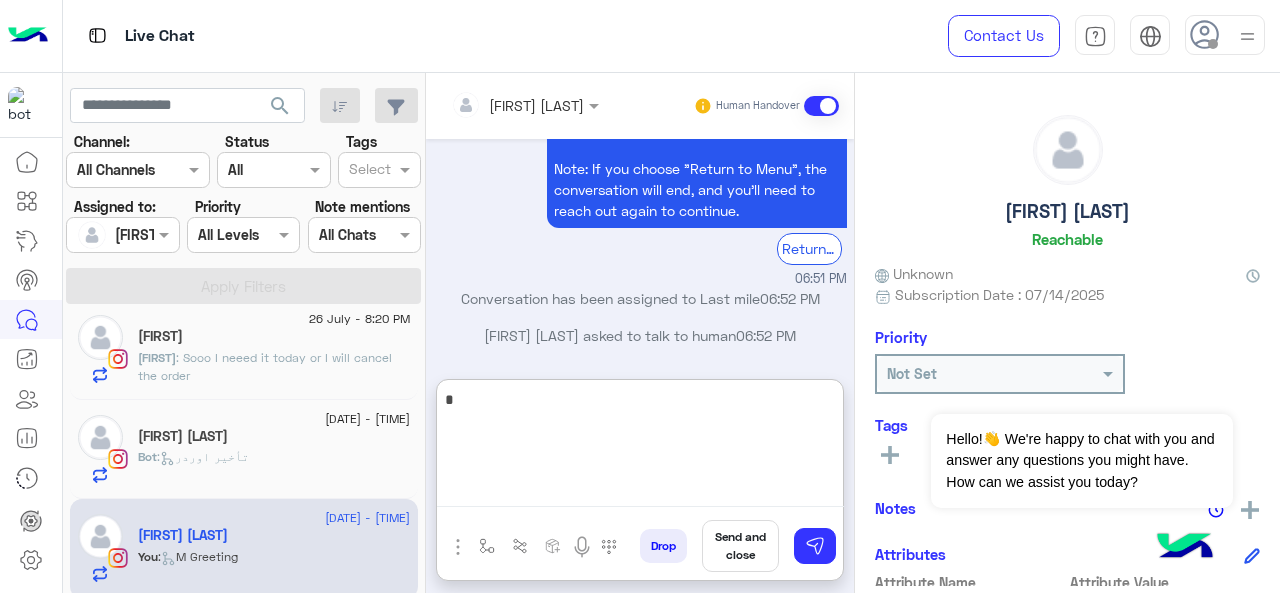 scroll, scrollTop: 1084, scrollLeft: 0, axis: vertical 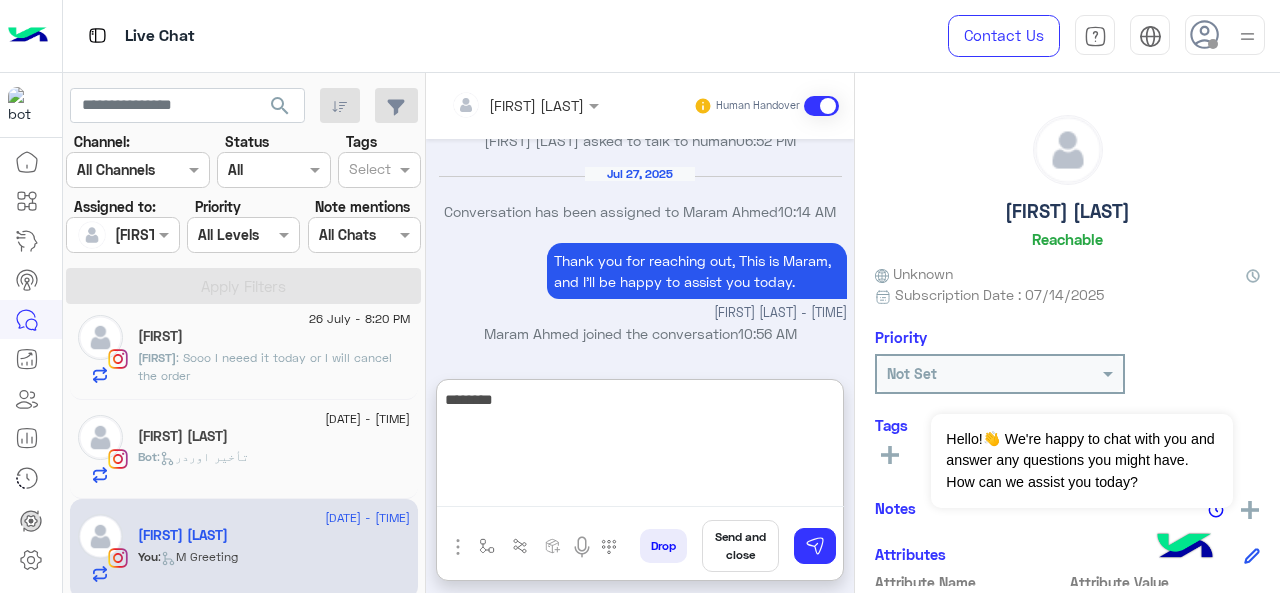paste on "**********" 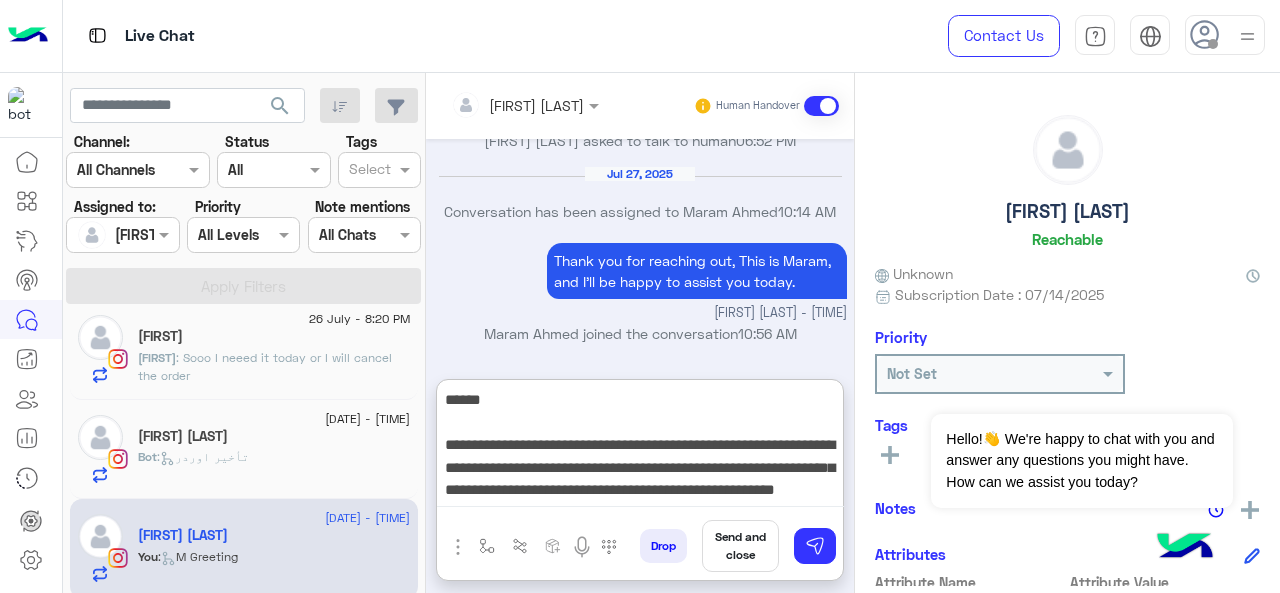 scroll, scrollTop: 15, scrollLeft: 0, axis: vertical 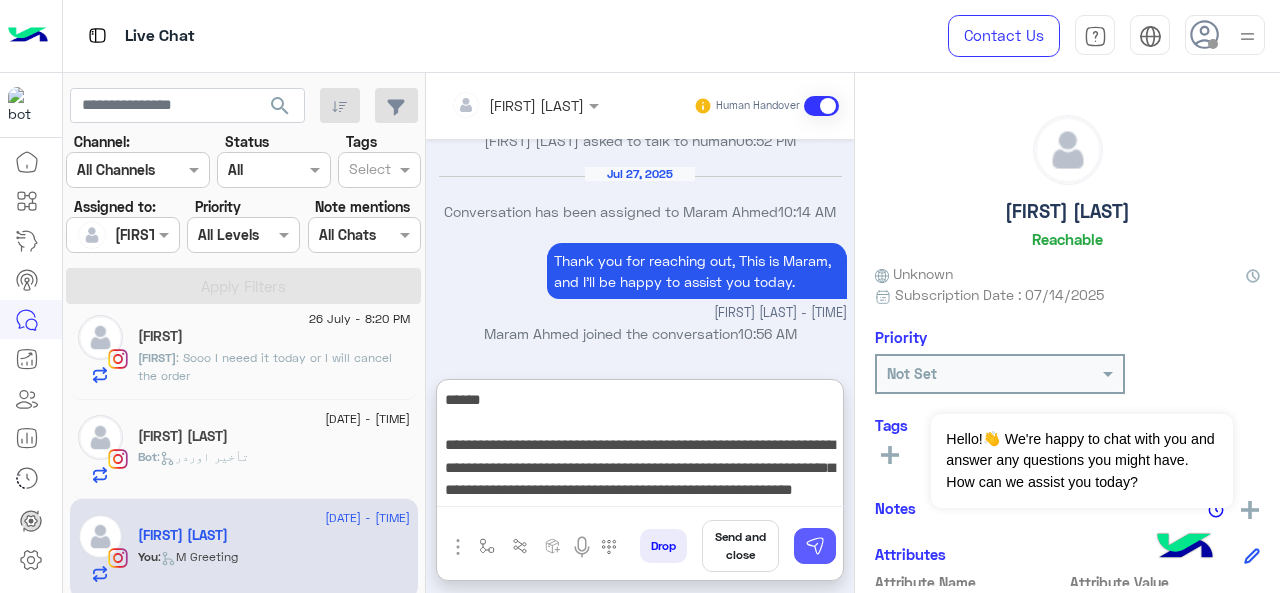 type on "**********" 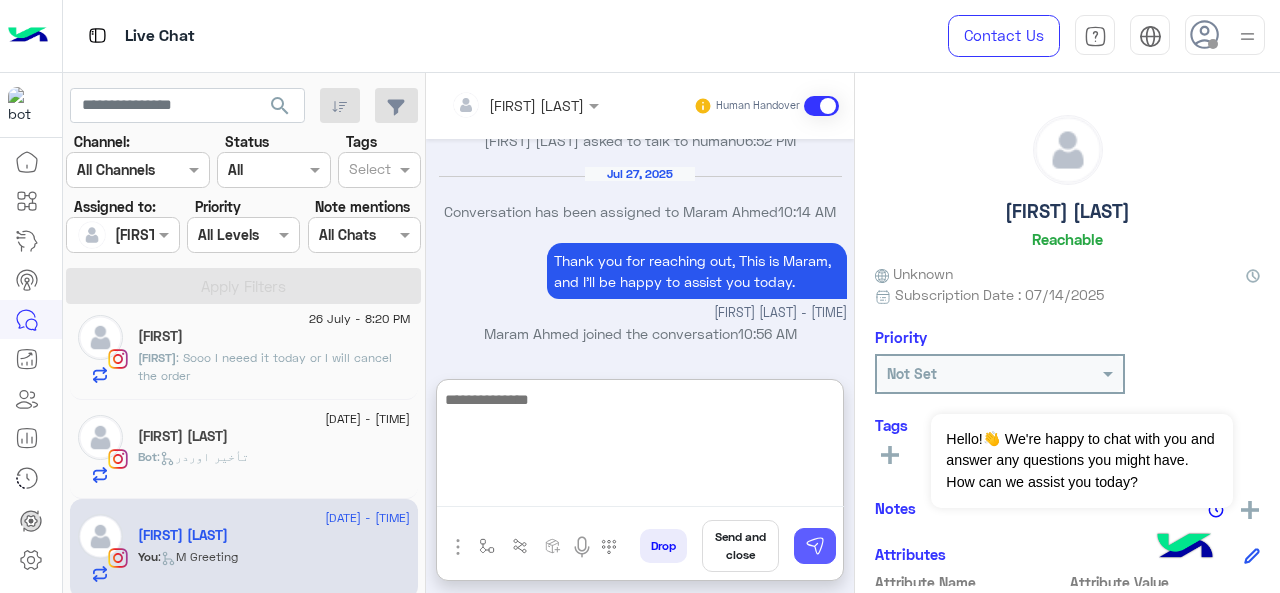 scroll, scrollTop: 1238, scrollLeft: 0, axis: vertical 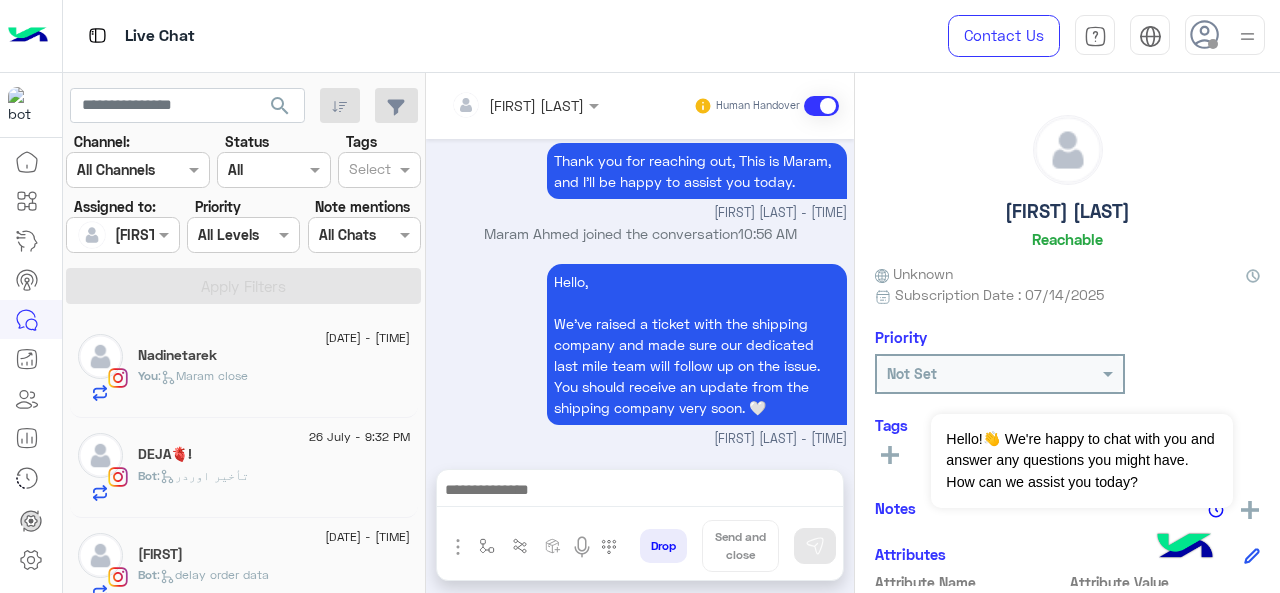 click on "You  :   Maram close" 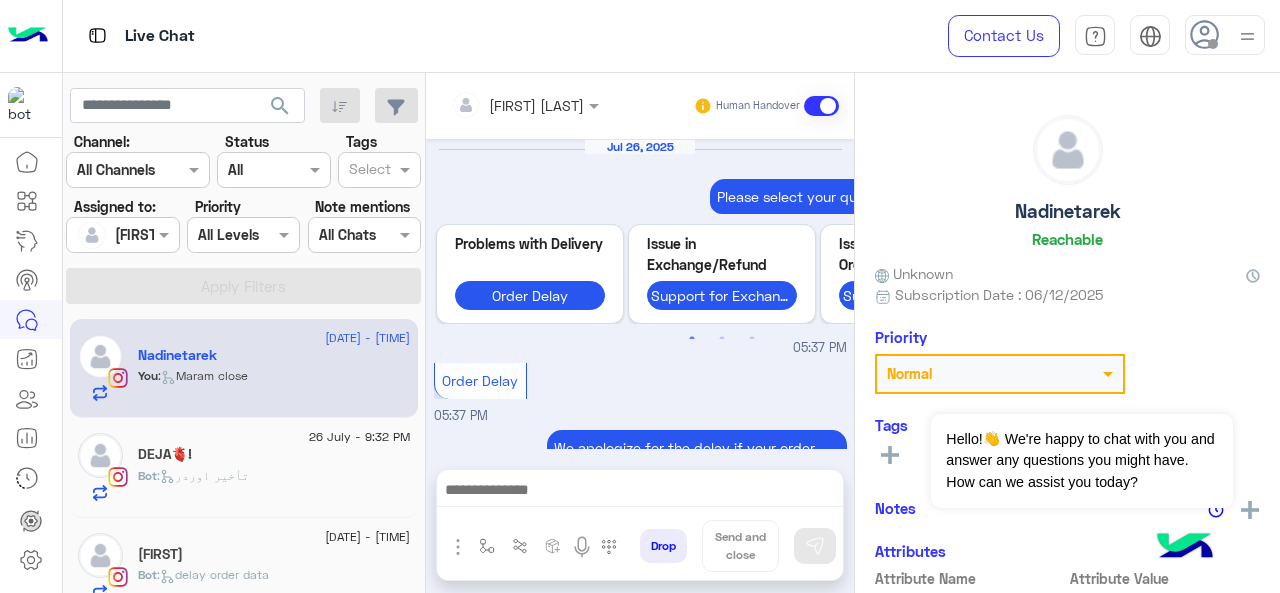 scroll, scrollTop: 916, scrollLeft: 0, axis: vertical 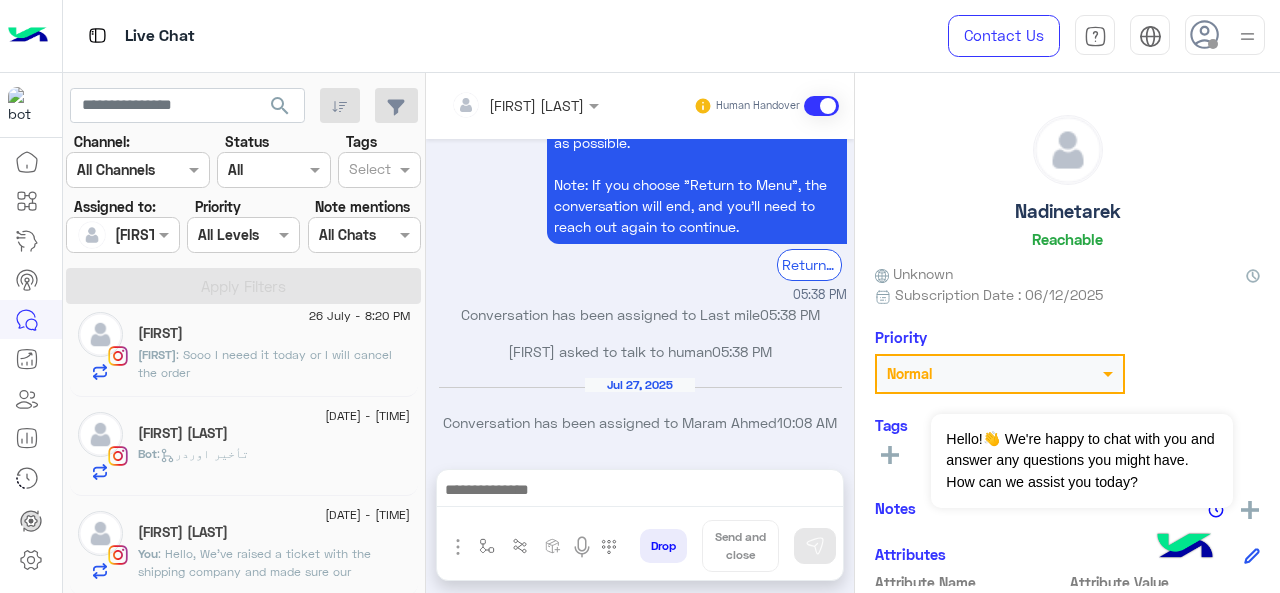 click on "27 July - 10:56 AM" 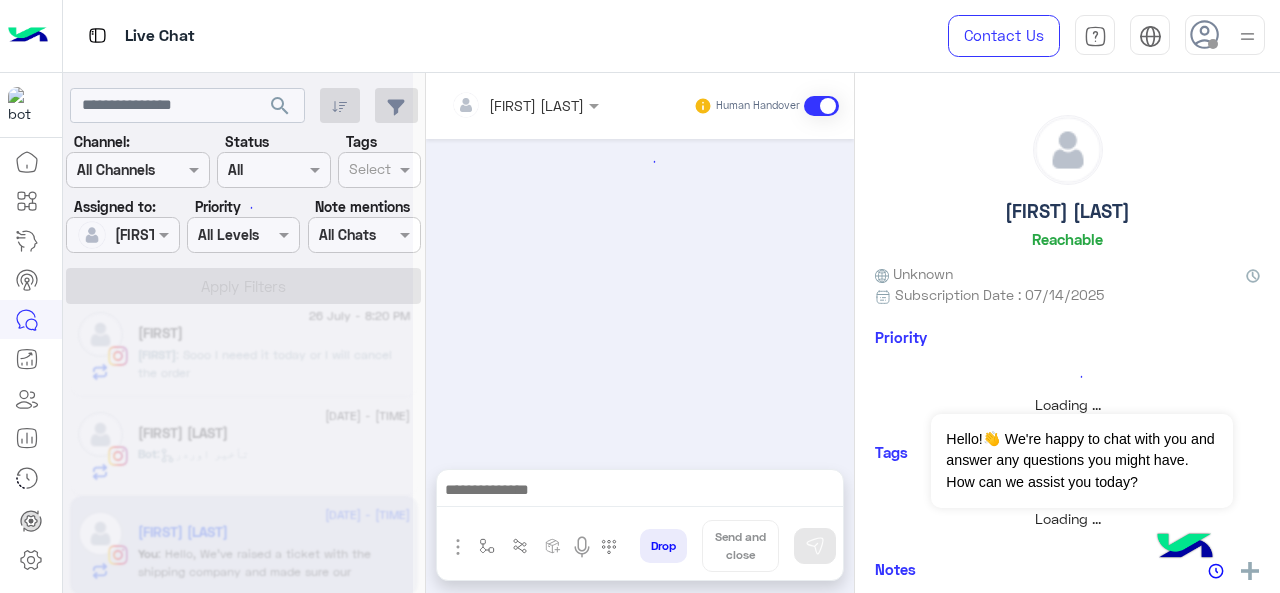 scroll, scrollTop: 662, scrollLeft: 0, axis: vertical 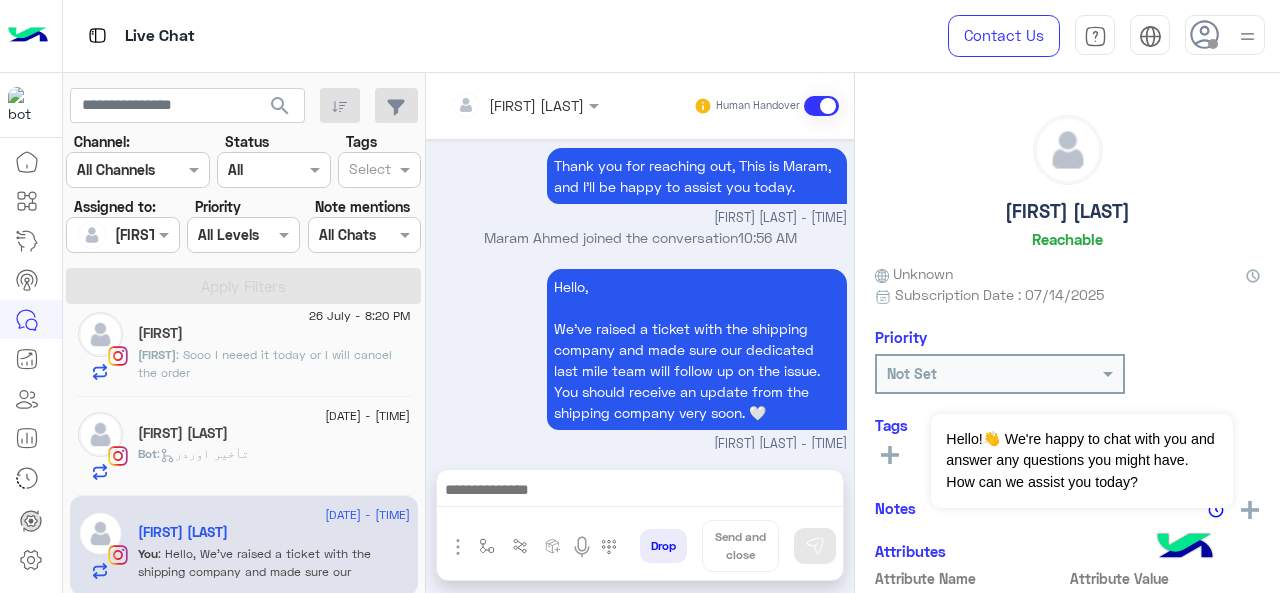 click on "Bot :   تأخير اوردر" 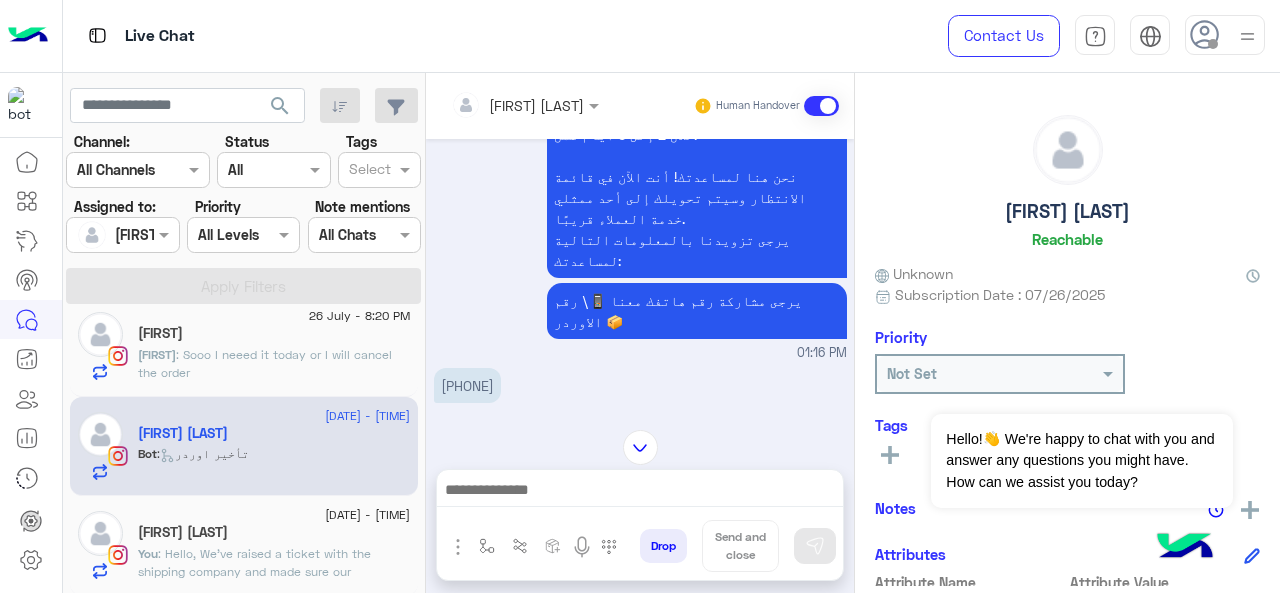 scroll, scrollTop: 332, scrollLeft: 0, axis: vertical 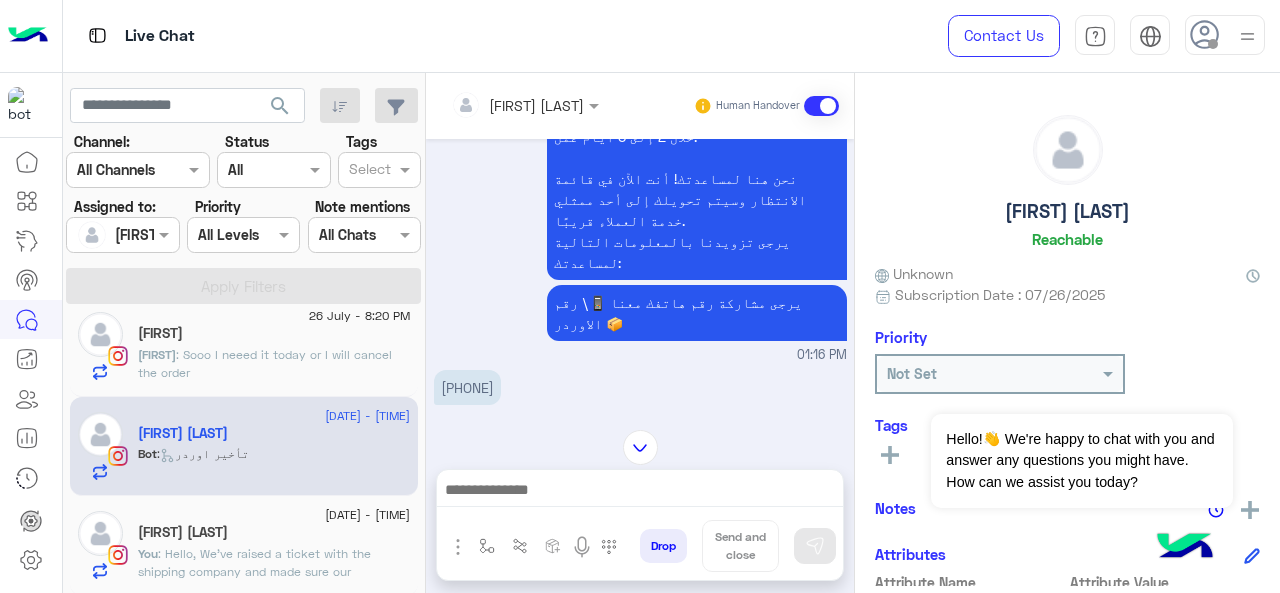 drag, startPoint x: 530, startPoint y: 341, endPoint x: 448, endPoint y: 345, distance: 82.0975 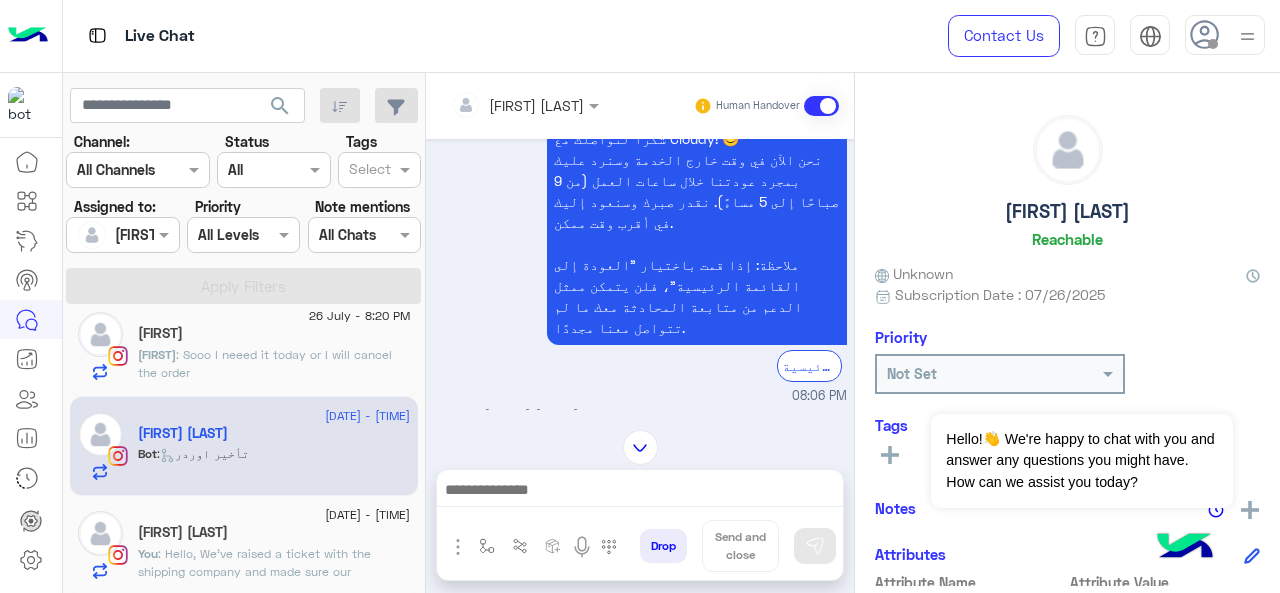 scroll, scrollTop: 832, scrollLeft: 0, axis: vertical 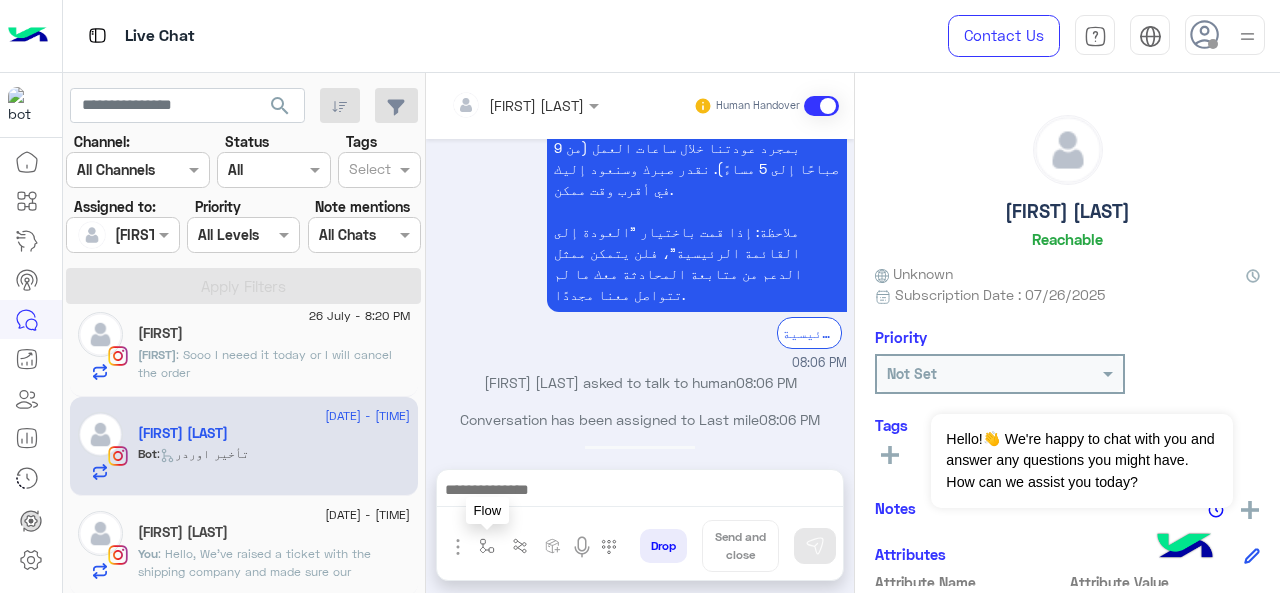 click at bounding box center (487, 546) 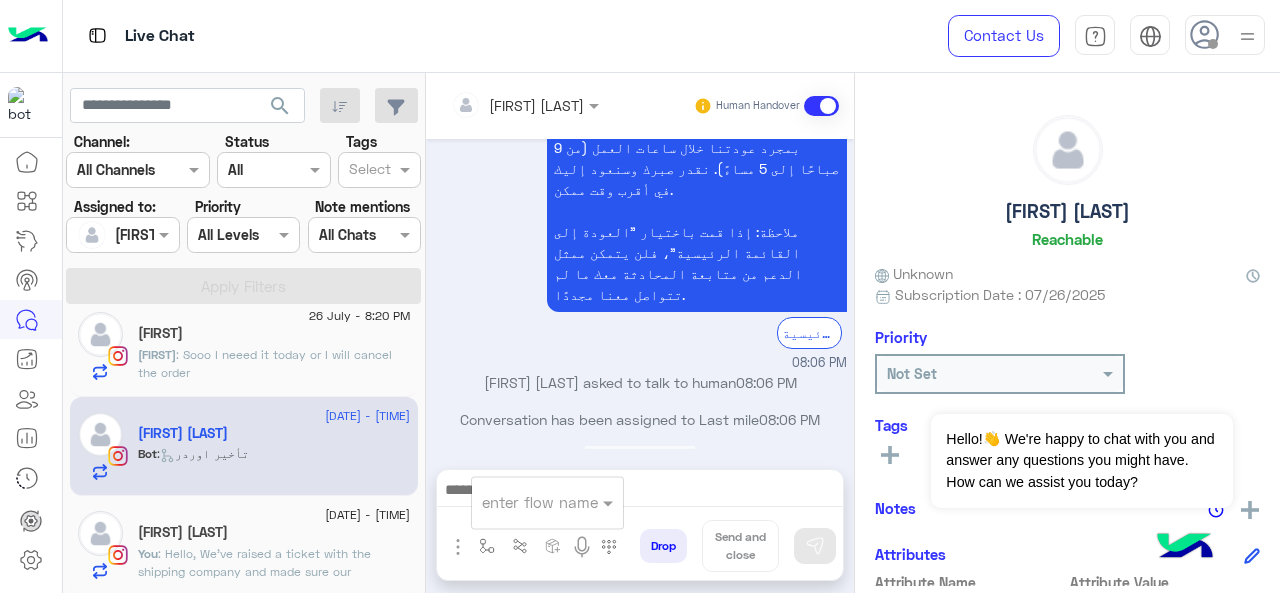click at bounding box center (523, 502) 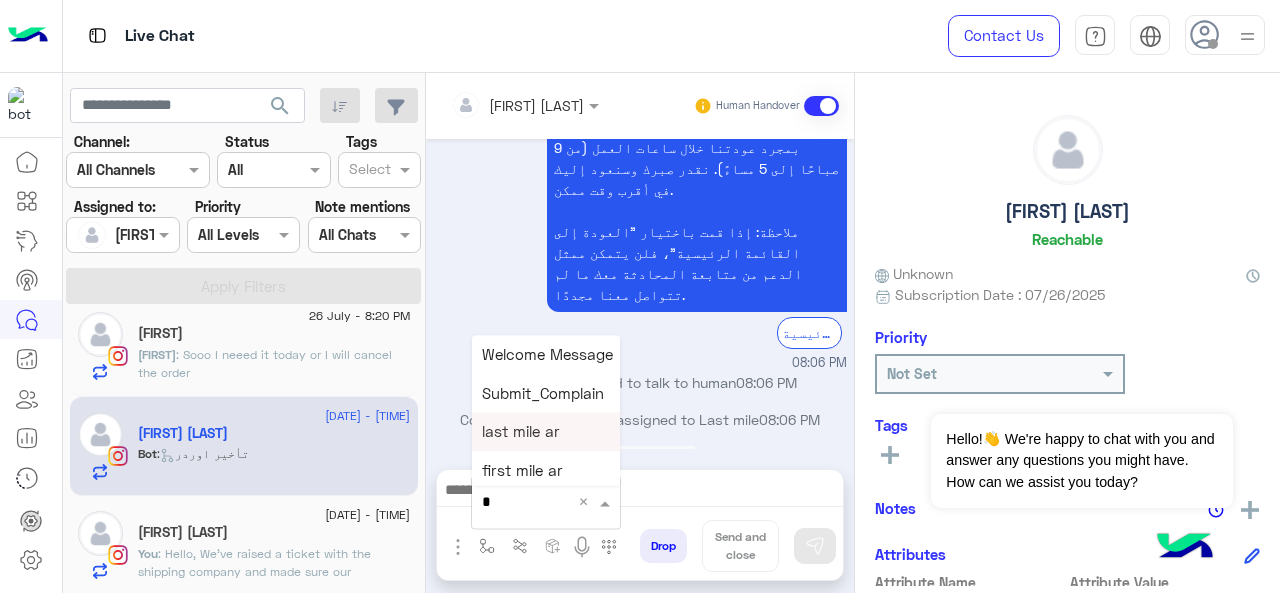 type on "*" 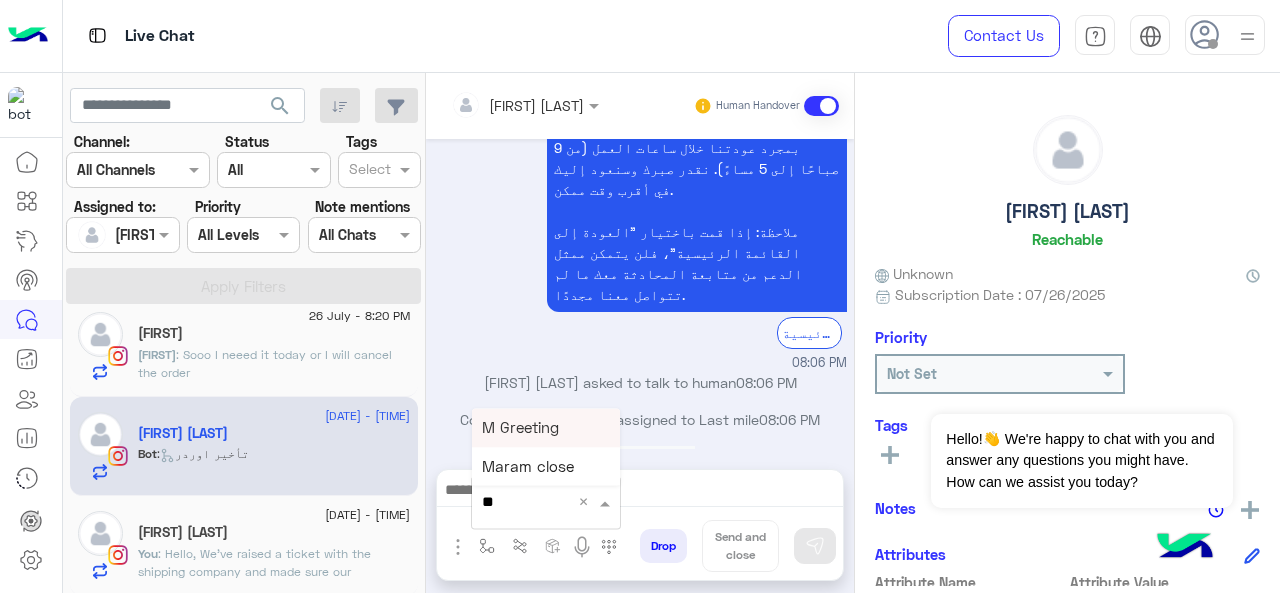click on "M Greeting" at bounding box center [546, 427] 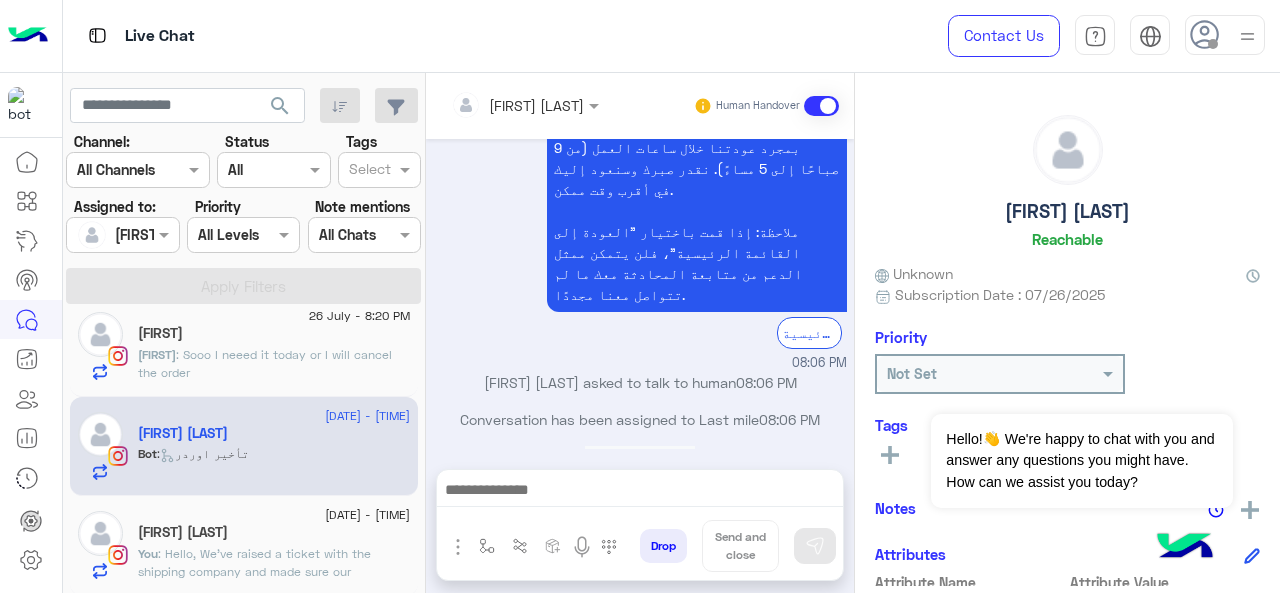 type on "**********" 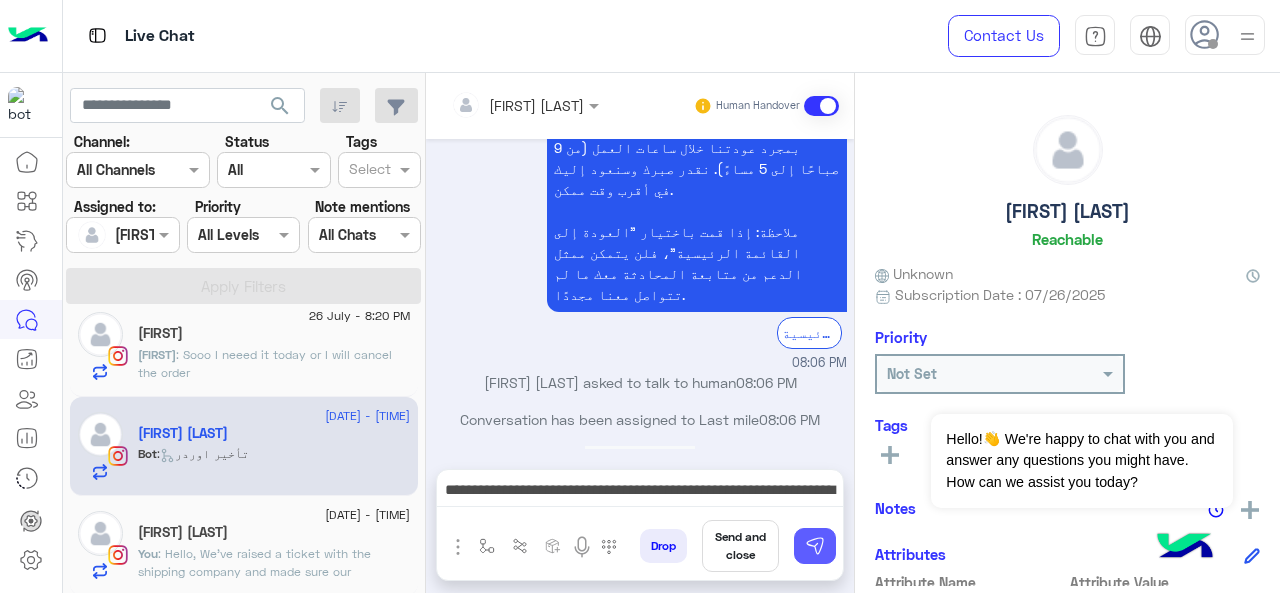 click at bounding box center [815, 546] 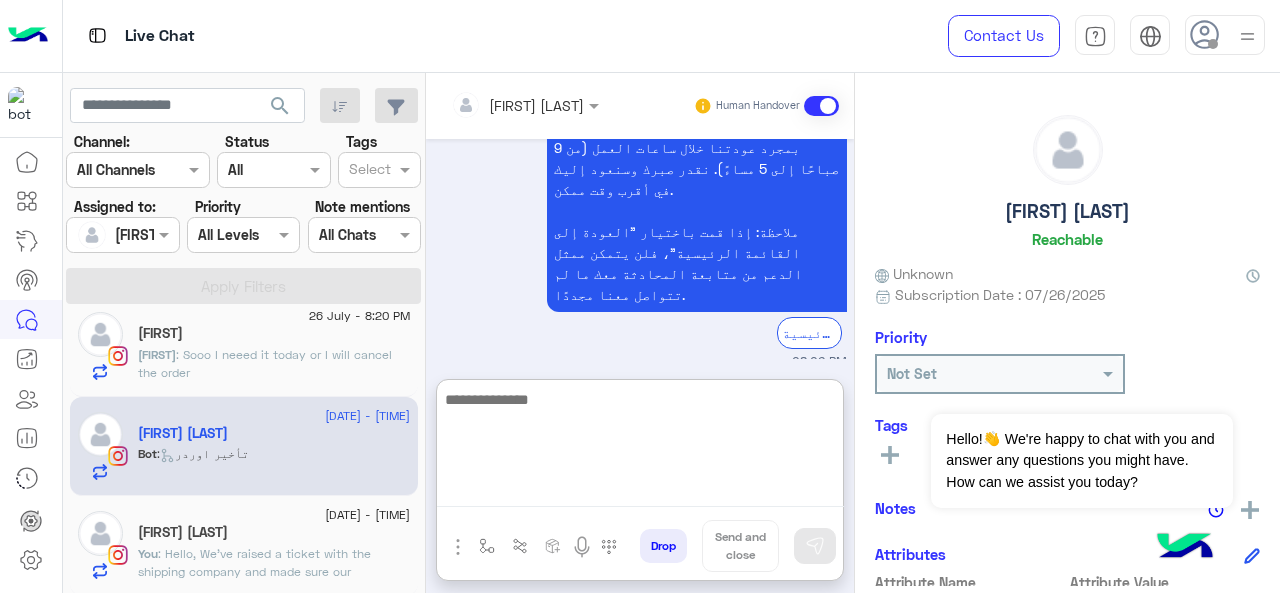 drag, startPoint x: 615, startPoint y: 485, endPoint x: 494, endPoint y: 432, distance: 132.09845 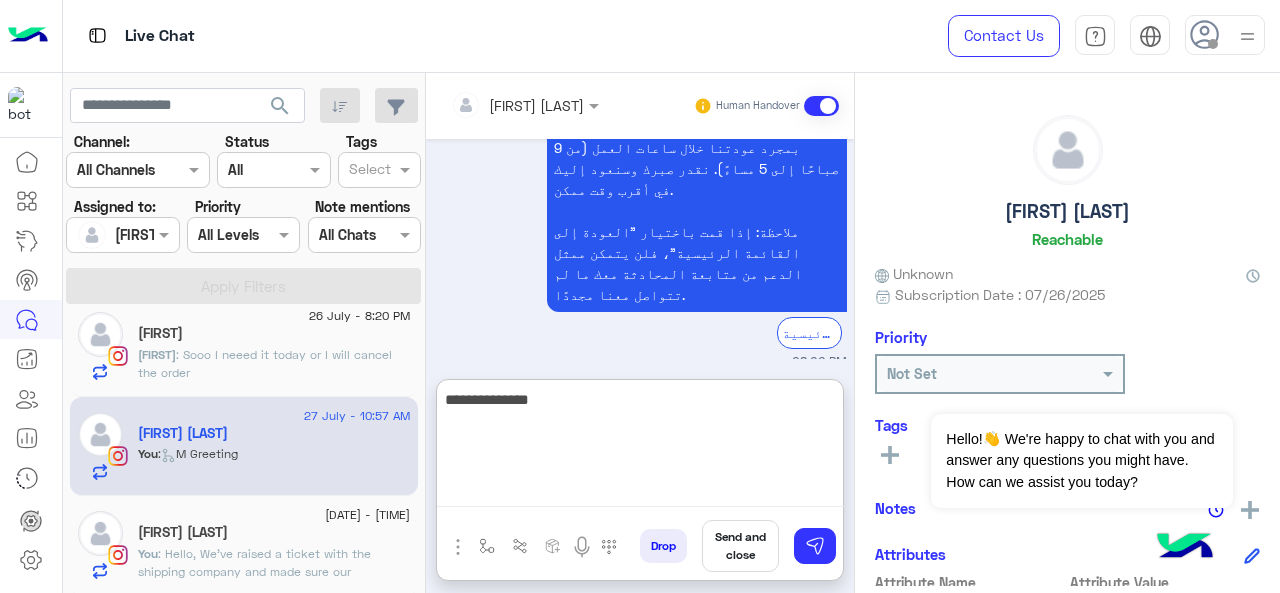 scroll, scrollTop: 1042, scrollLeft: 0, axis: vertical 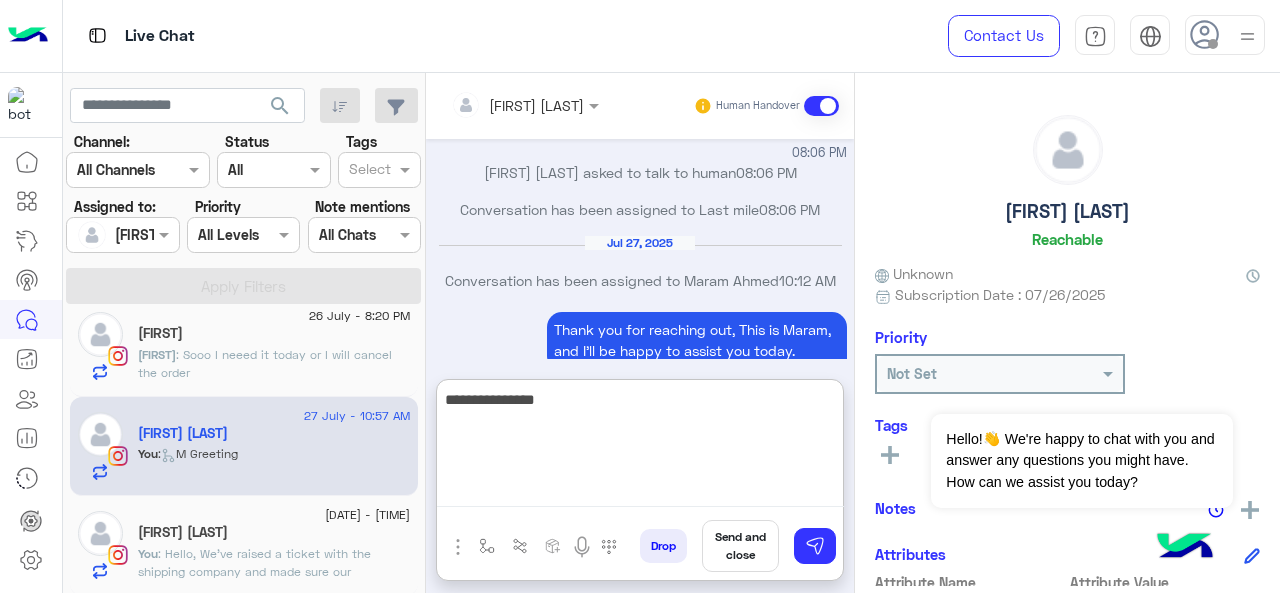 paste on "**********" 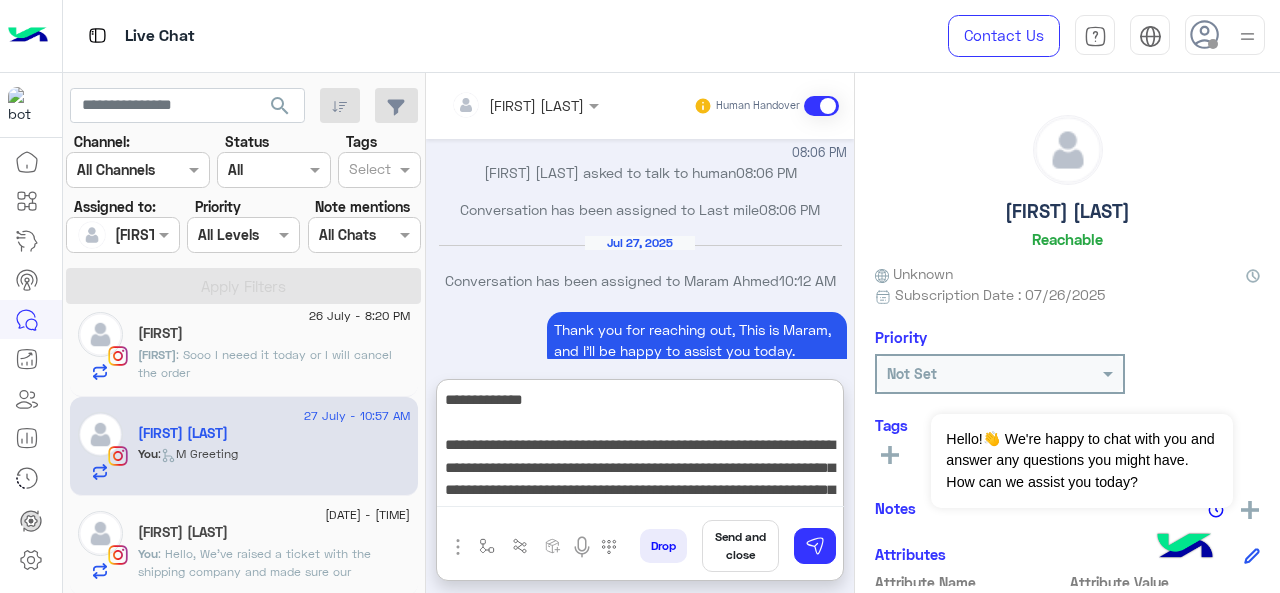 scroll, scrollTop: 60, scrollLeft: 0, axis: vertical 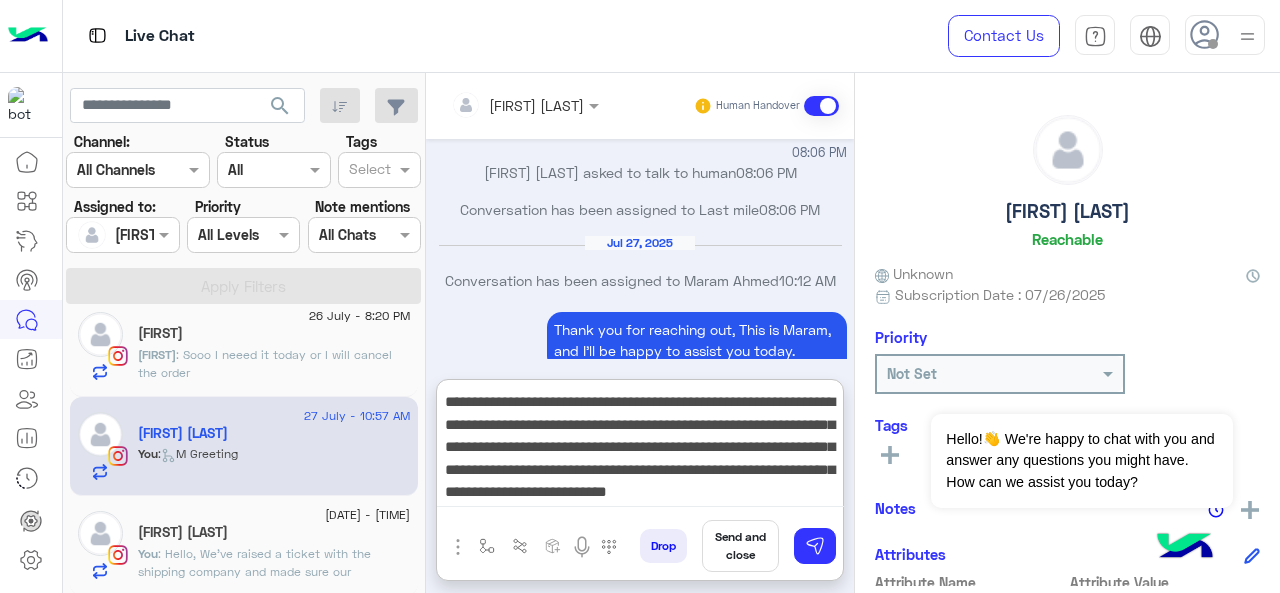 click on "**********" at bounding box center (640, 447) 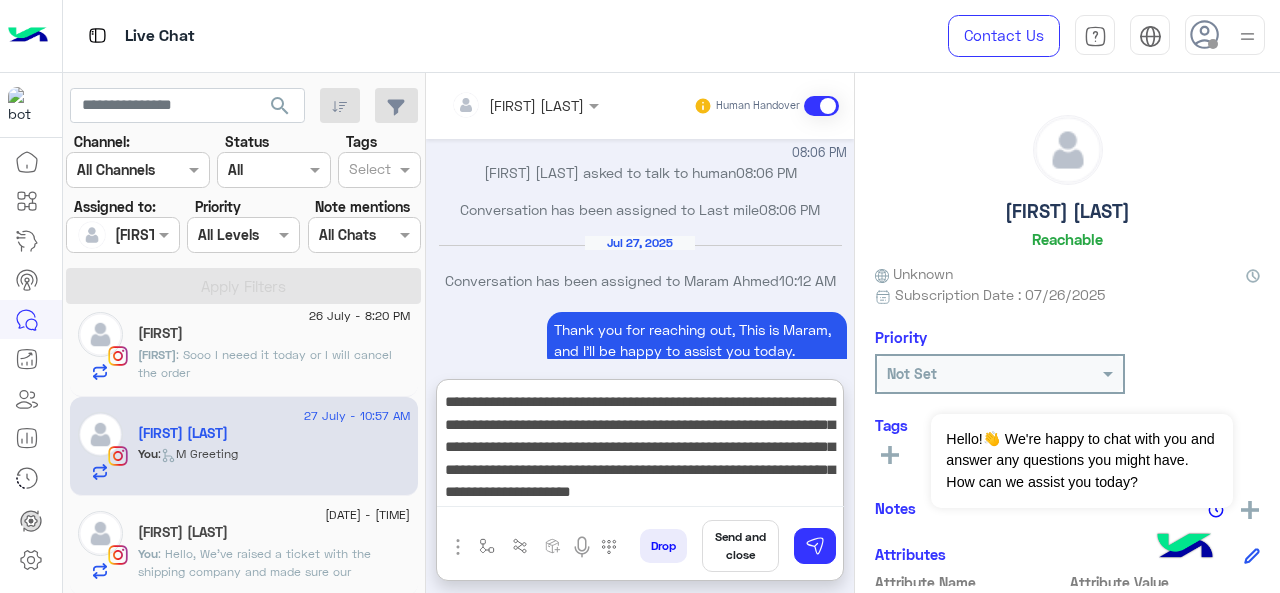 drag, startPoint x: 590, startPoint y: 434, endPoint x: 604, endPoint y: 433, distance: 14.035668 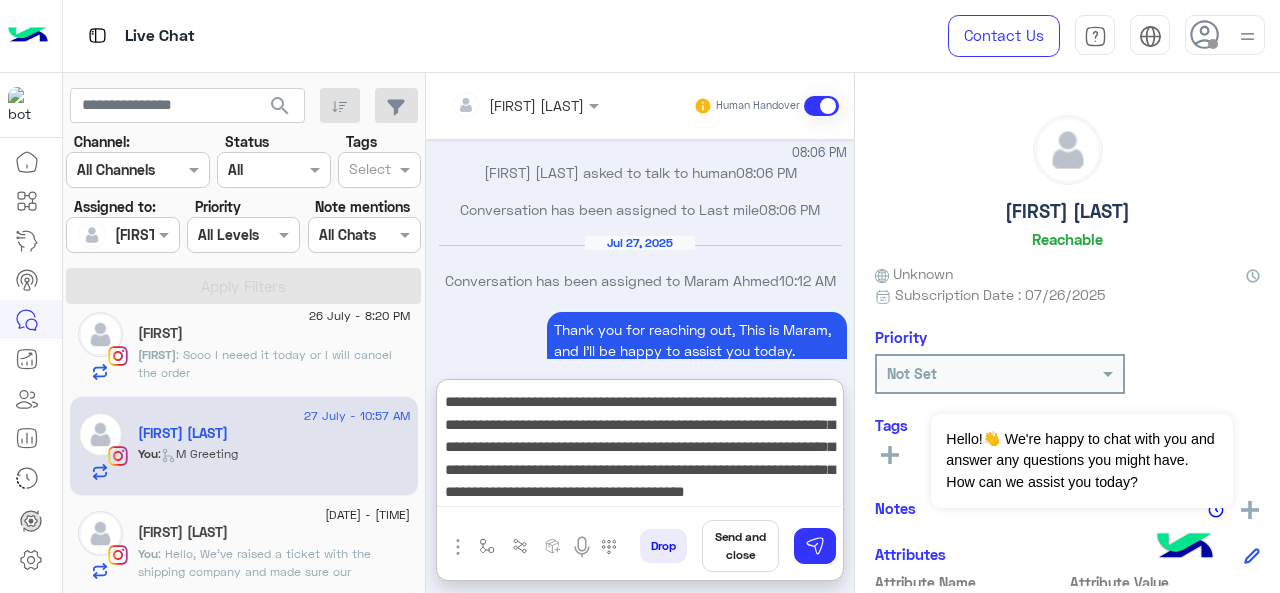 scroll, scrollTop: 64, scrollLeft: 0, axis: vertical 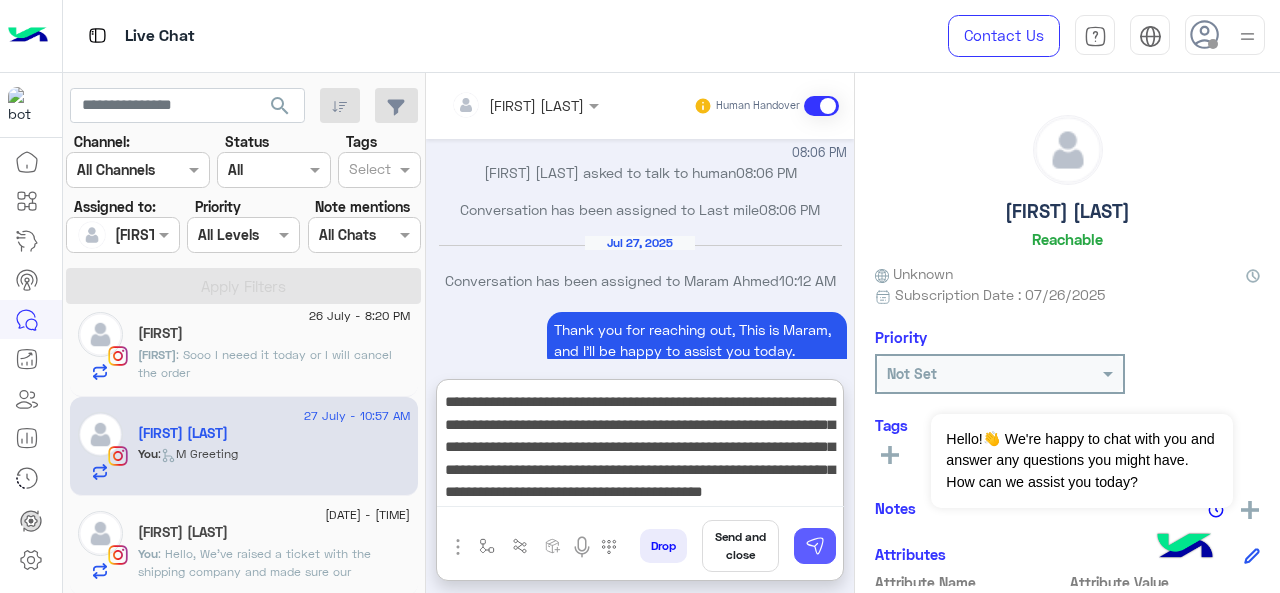 type on "**********" 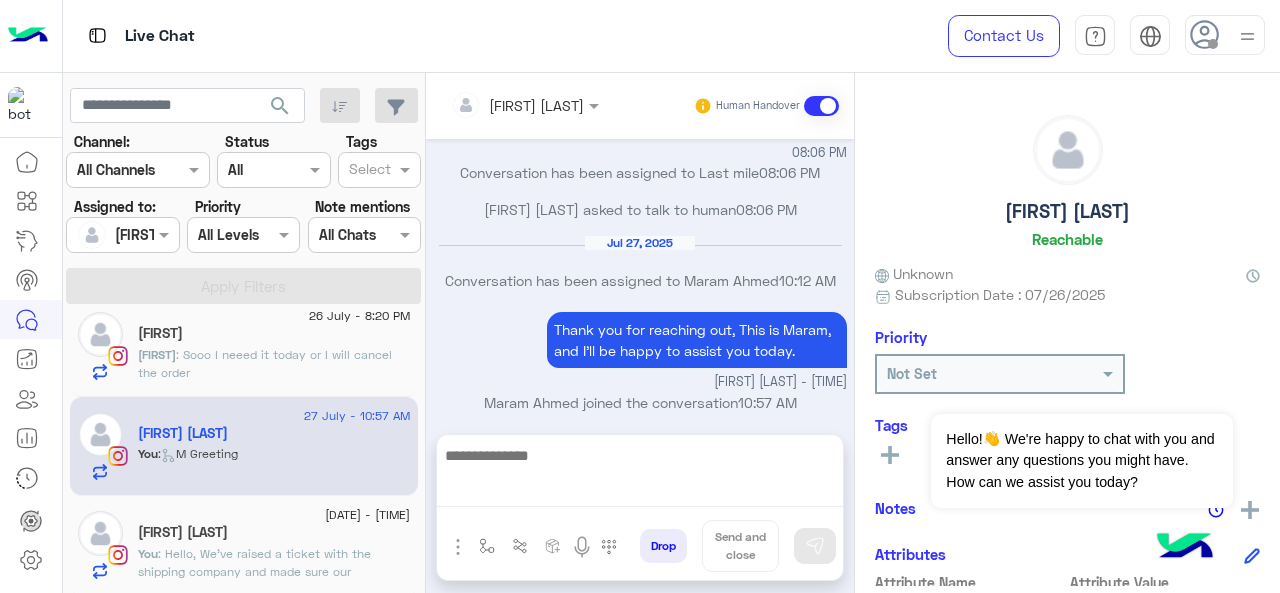 scroll, scrollTop: 1240, scrollLeft: 0, axis: vertical 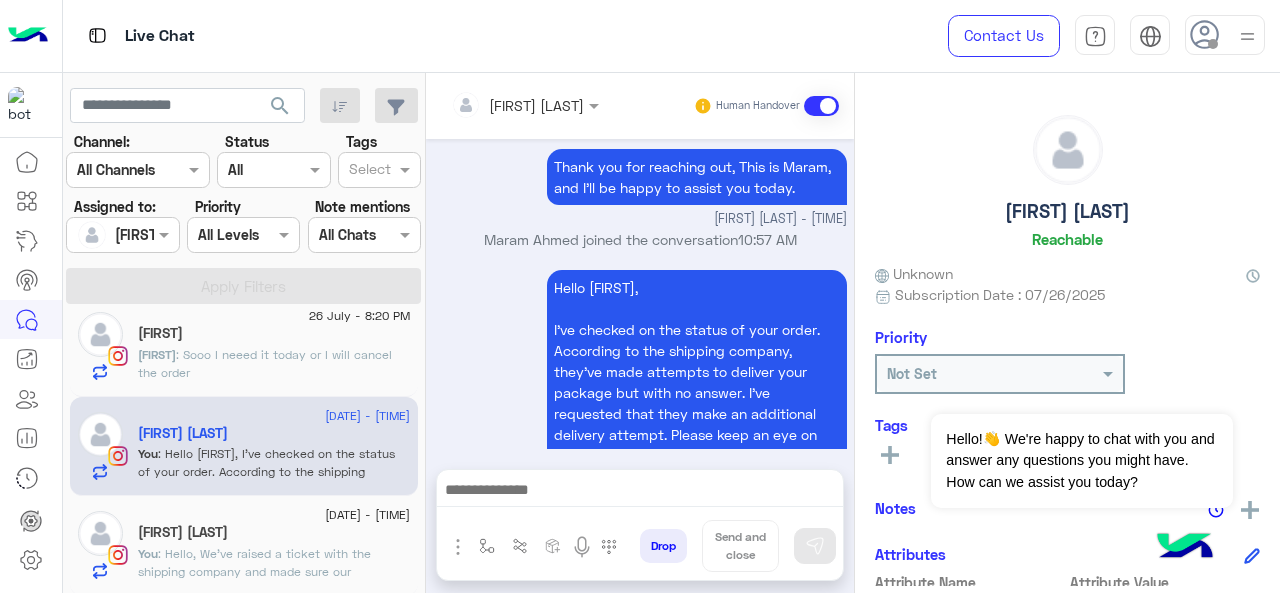 click on "[FIRST] [LAST]" 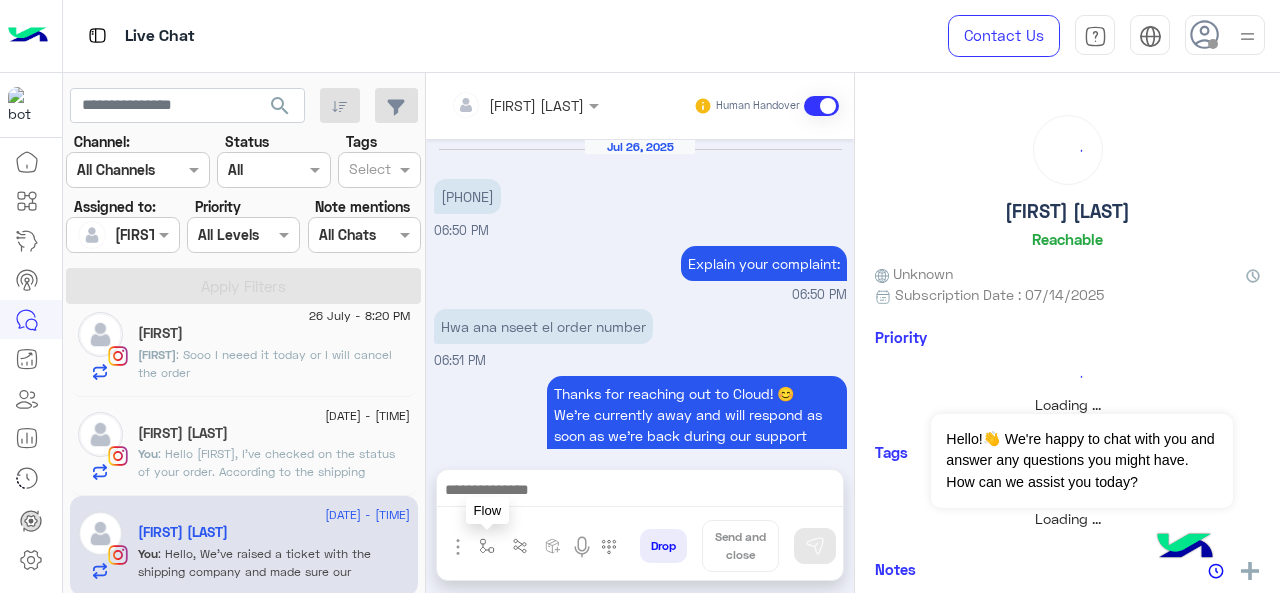 scroll, scrollTop: 662, scrollLeft: 0, axis: vertical 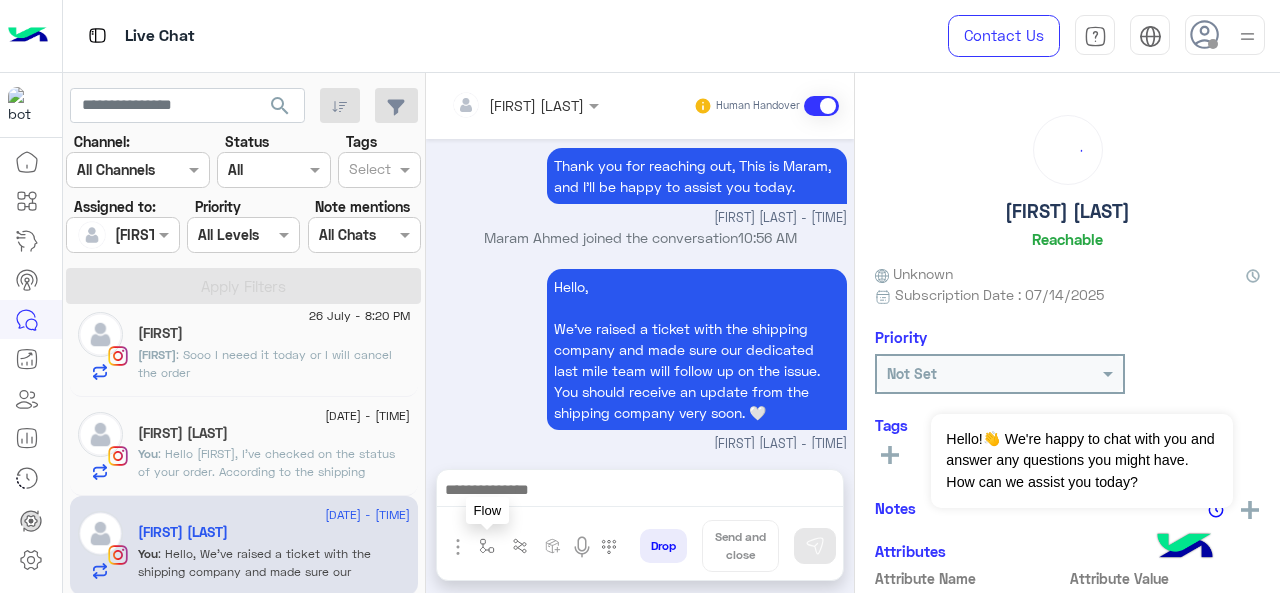 click at bounding box center (487, 546) 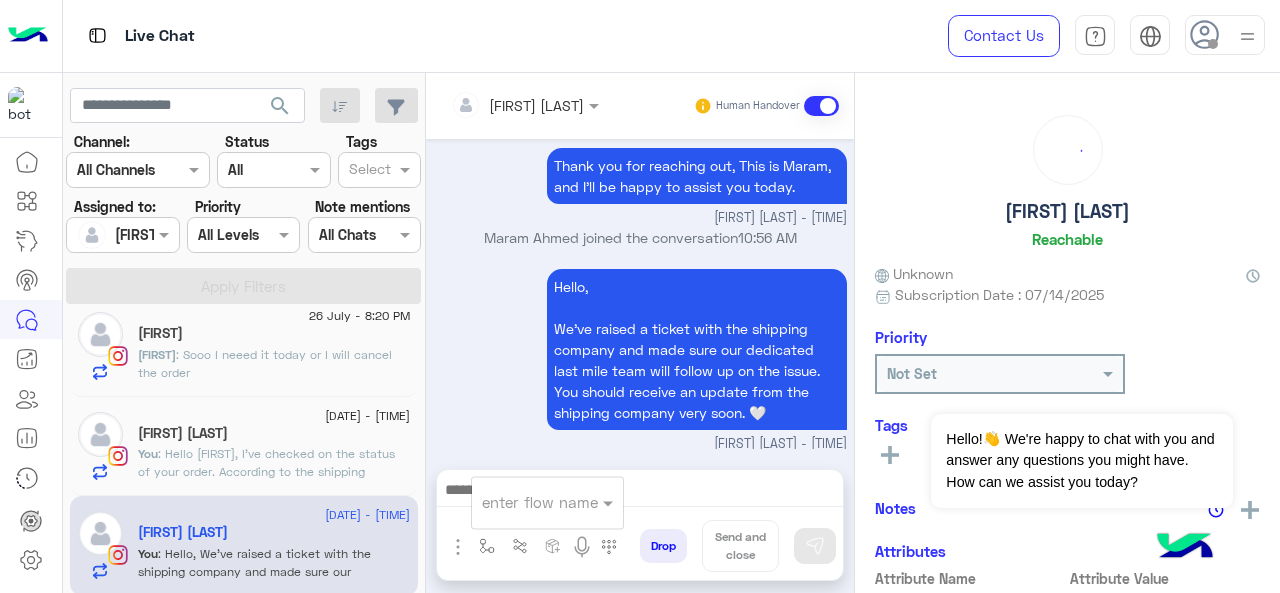 click at bounding box center (523, 502) 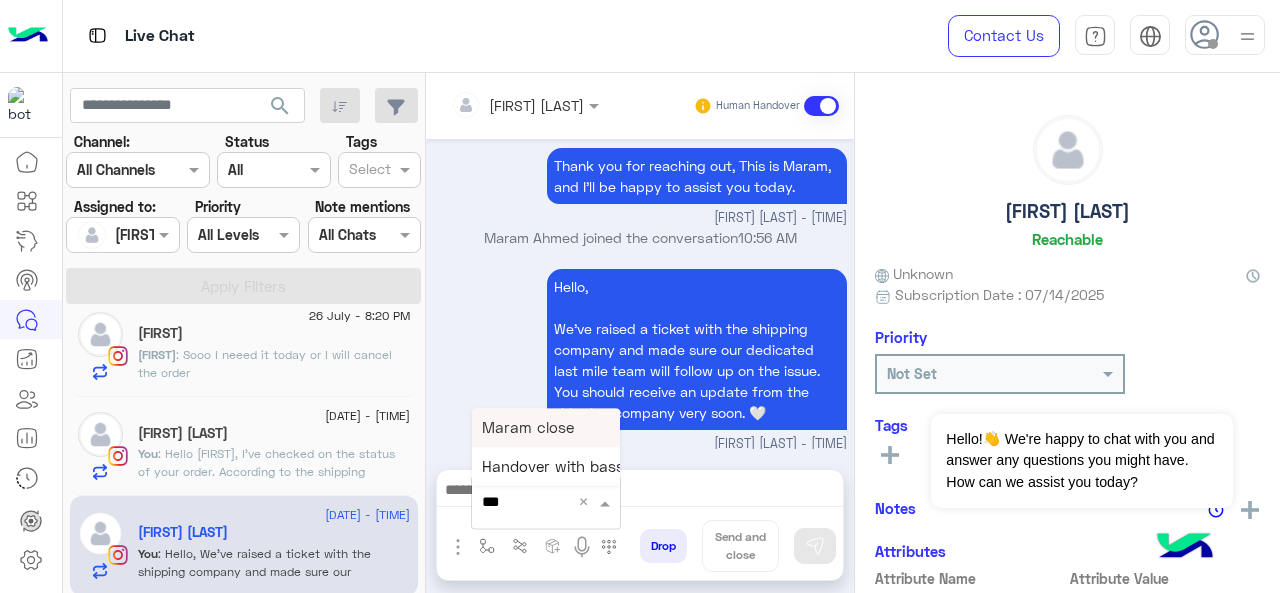 type on "****" 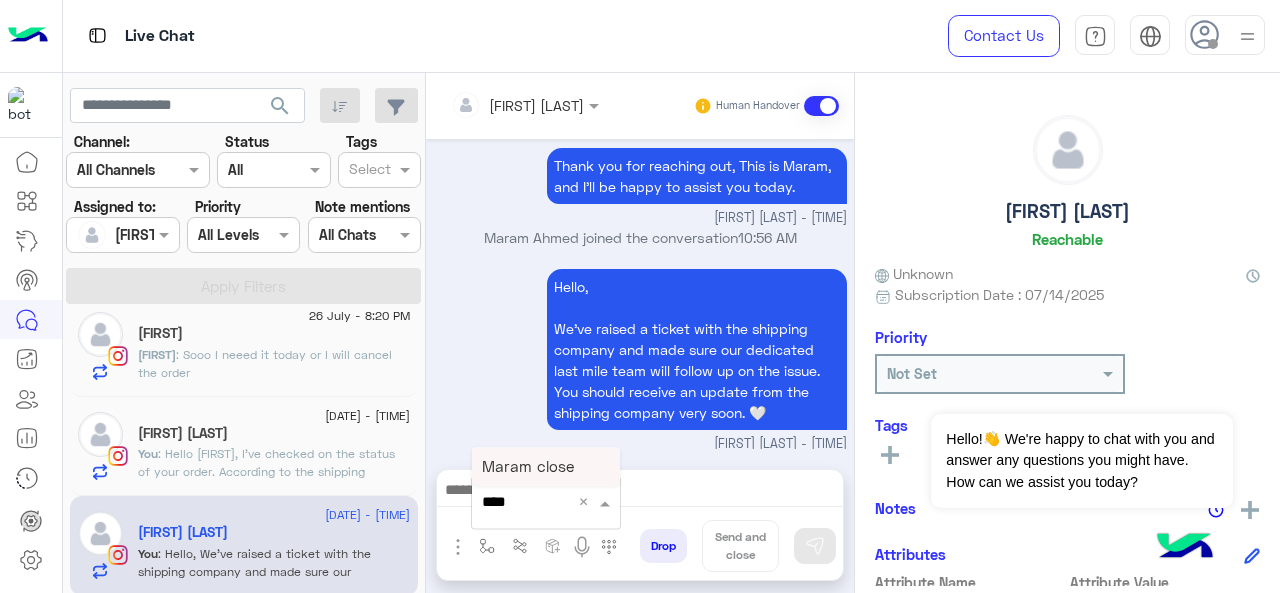 click on "Maram close" at bounding box center [528, 466] 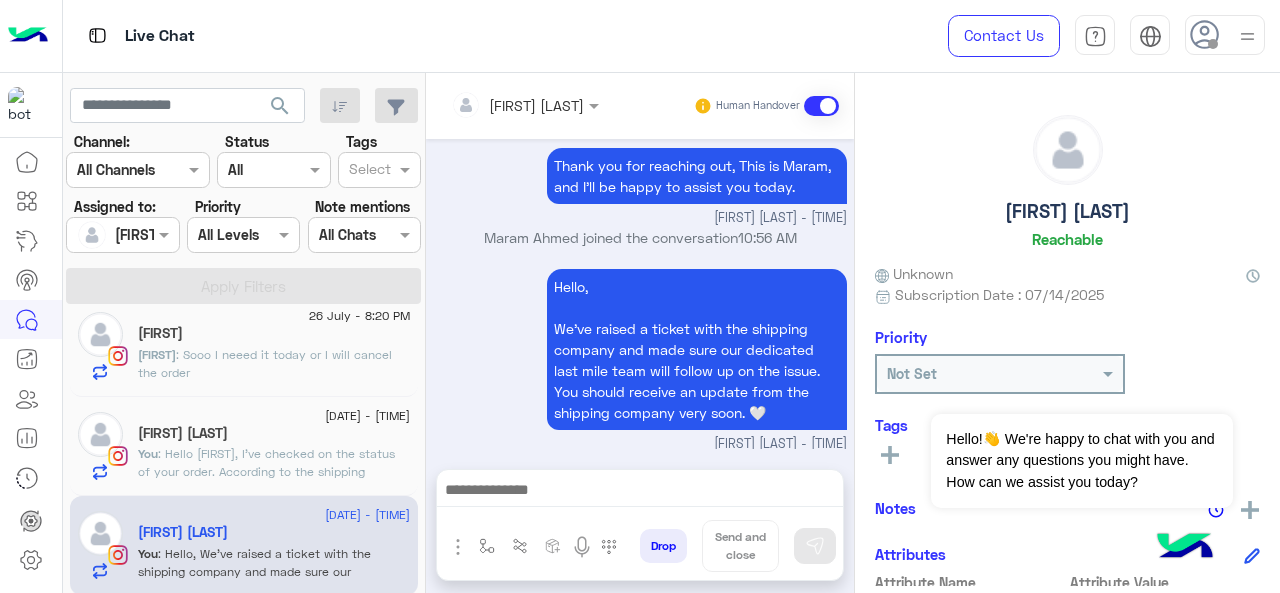 type on "**********" 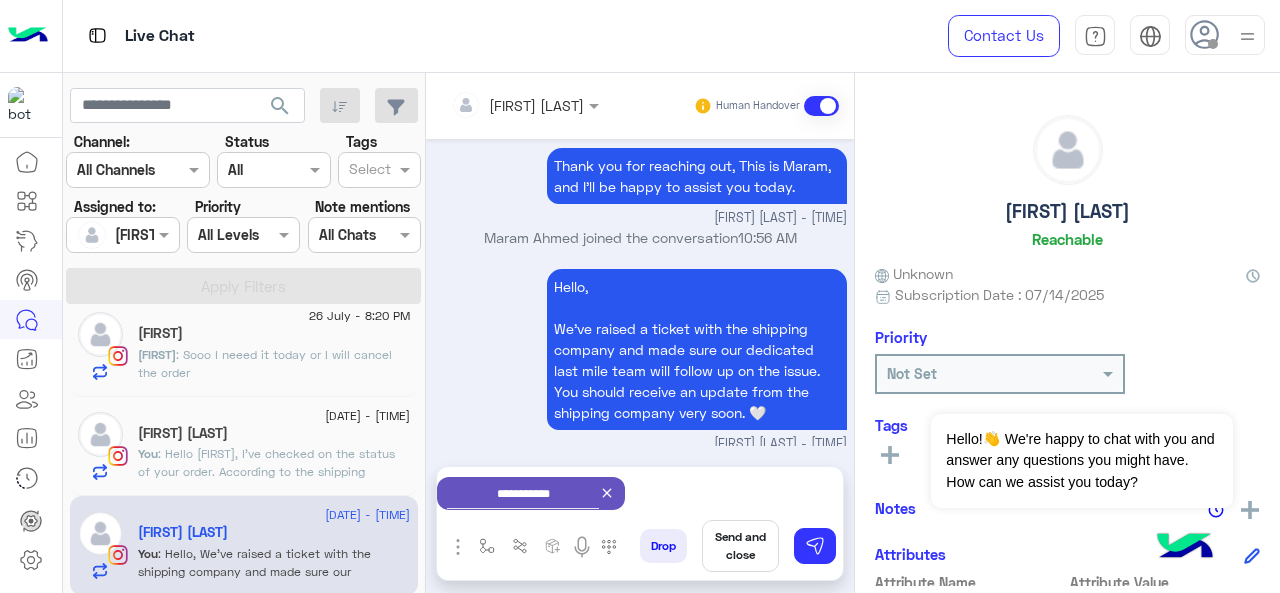 click on "Send and close" at bounding box center [740, 546] 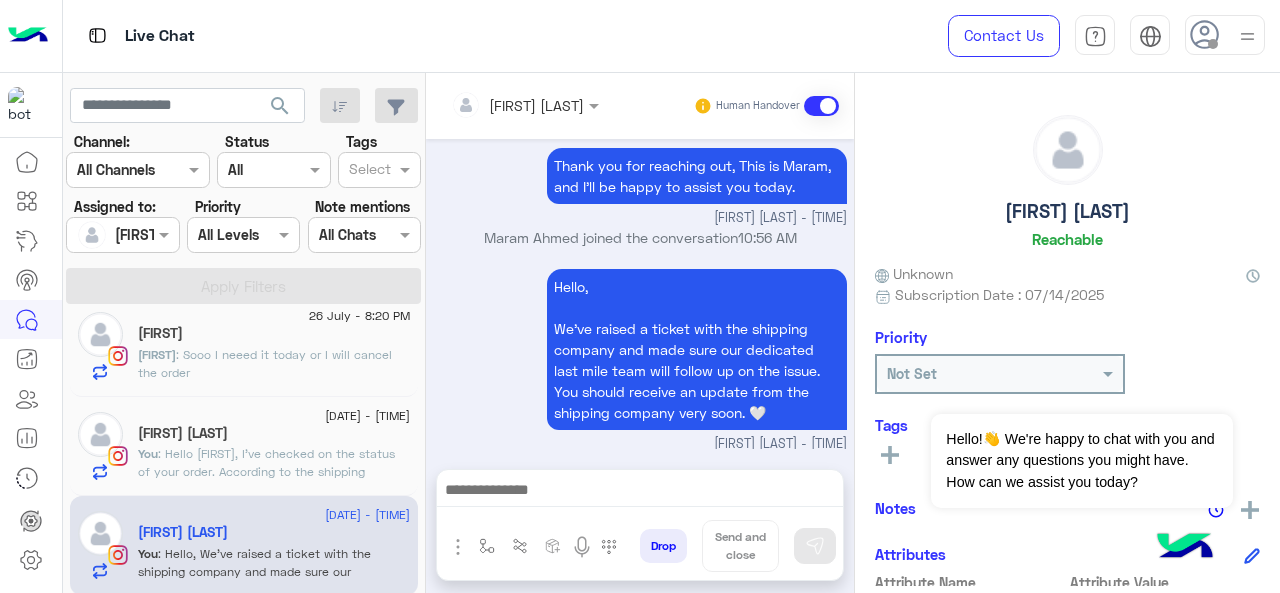 scroll, scrollTop: 684, scrollLeft: 0, axis: vertical 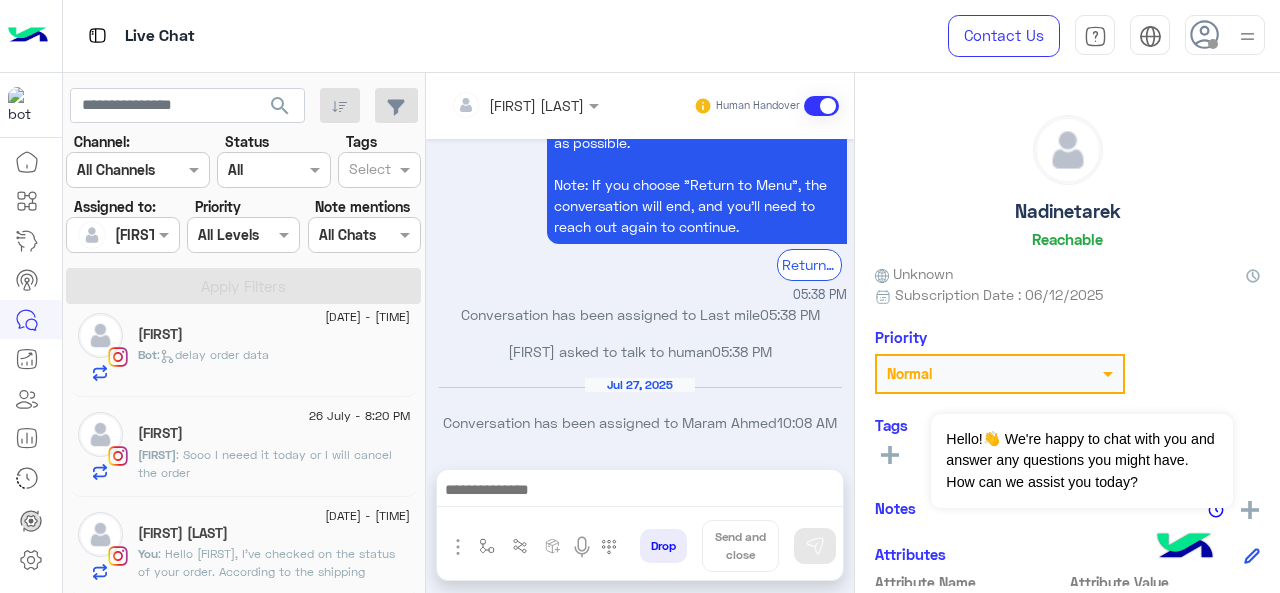 click on ": Sooo I neeed it today or I will cancel the order" 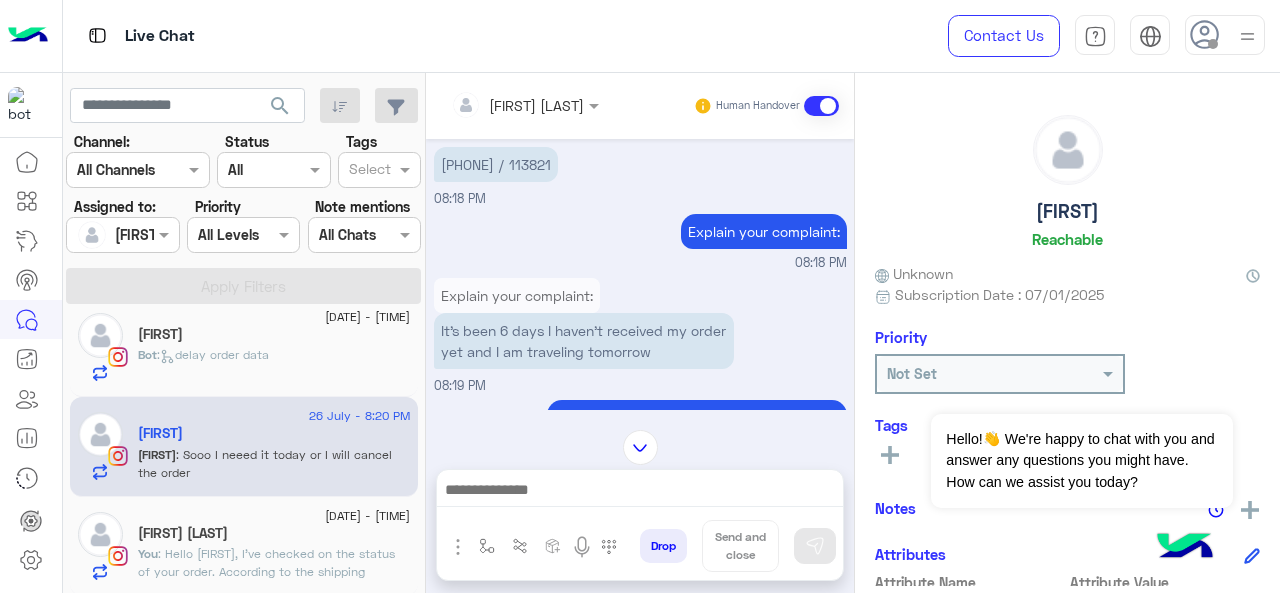 scroll, scrollTop: 313, scrollLeft: 0, axis: vertical 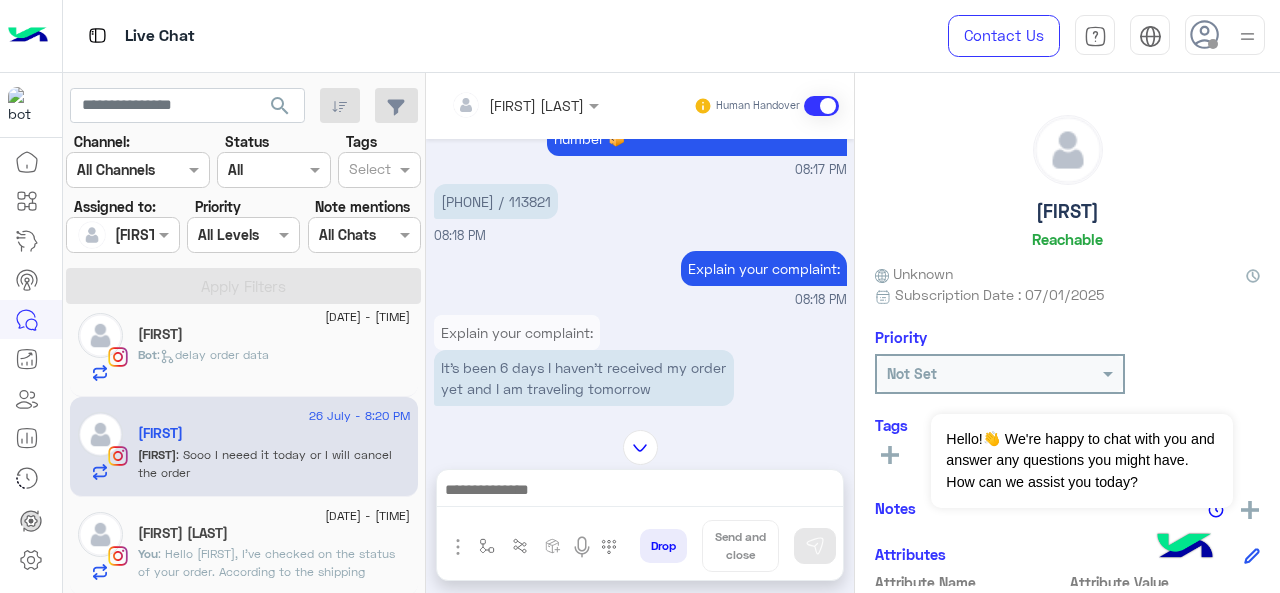 click on "[PHONE] / [NUMBER]" at bounding box center [496, 201] 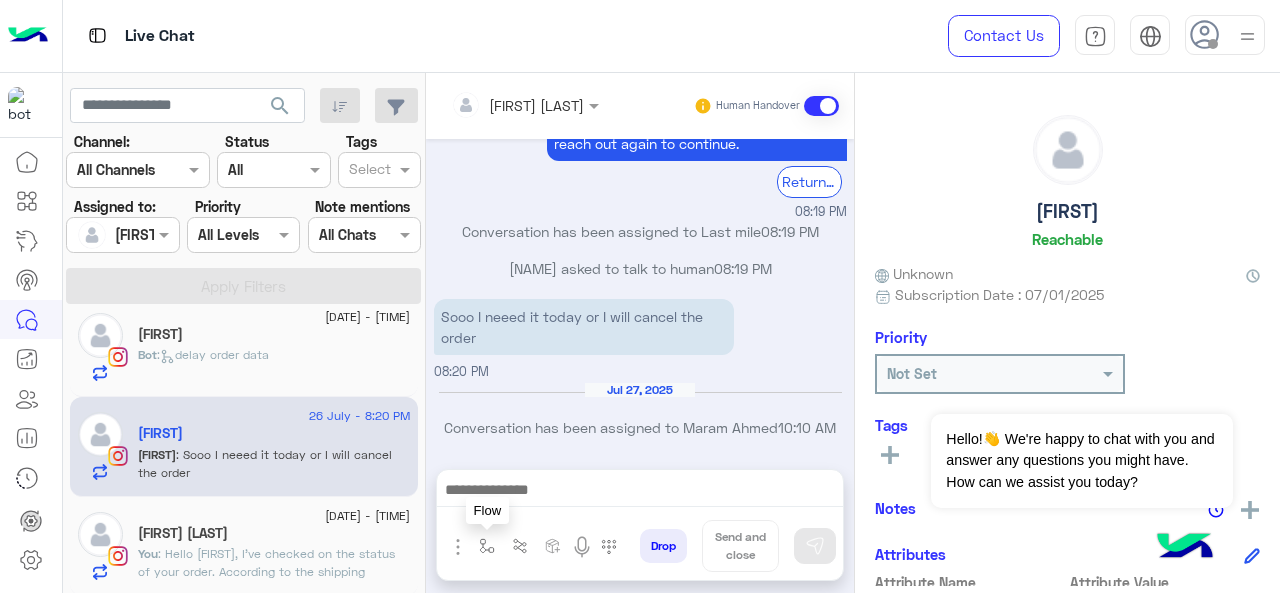click at bounding box center [487, 546] 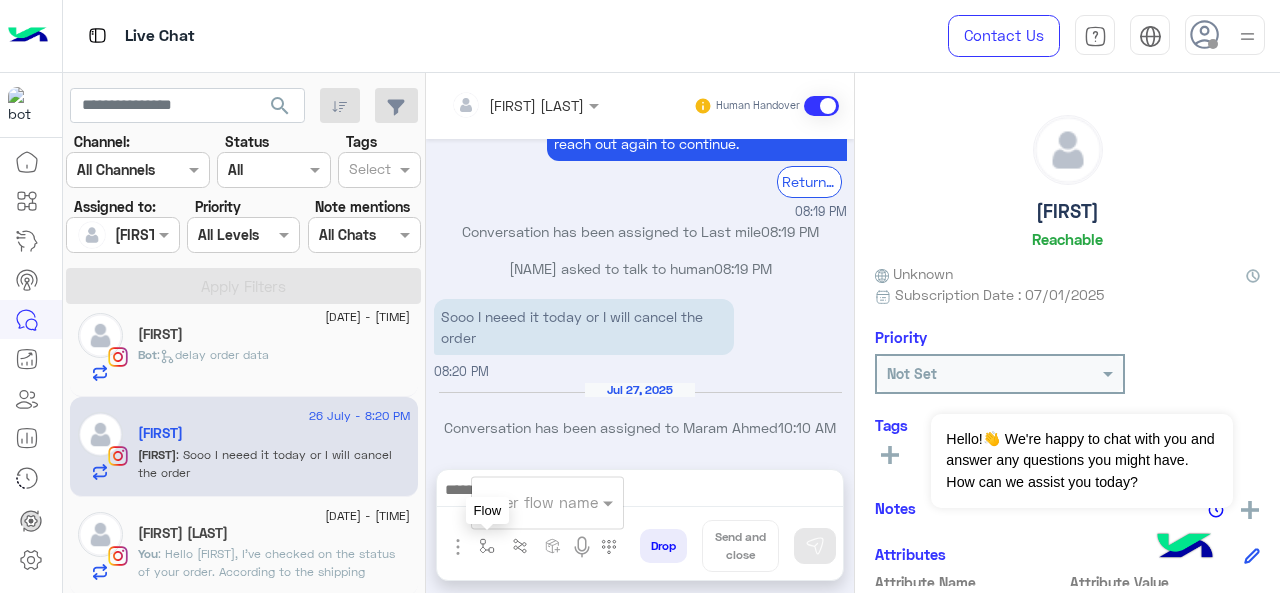 click at bounding box center [523, 502] 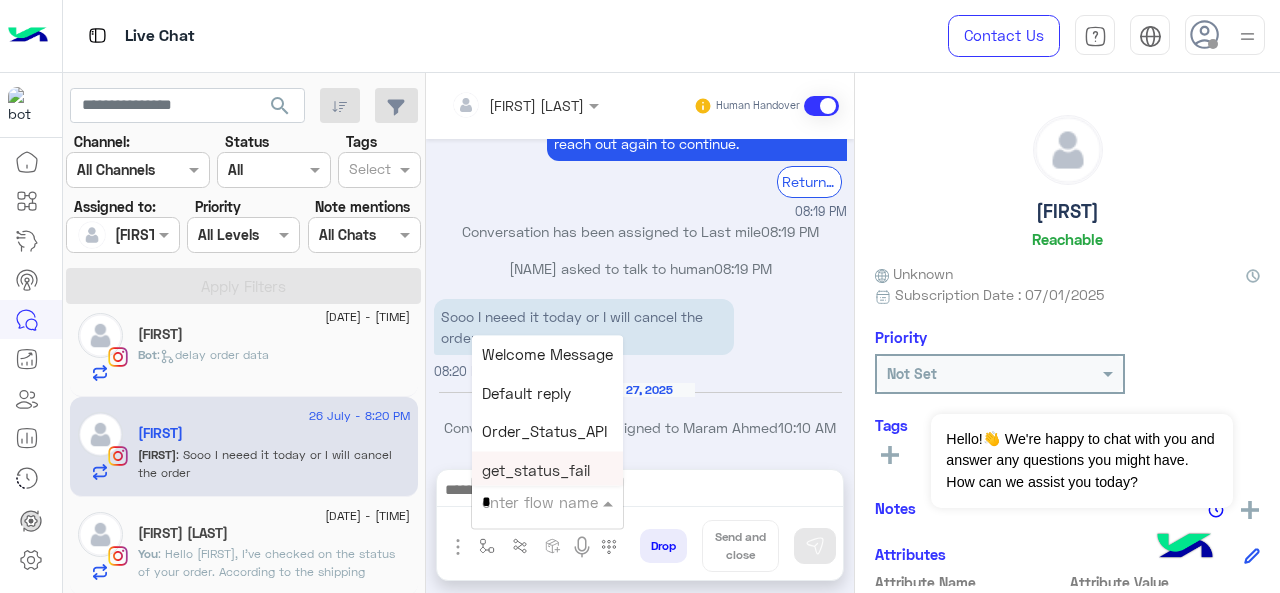 type on "*" 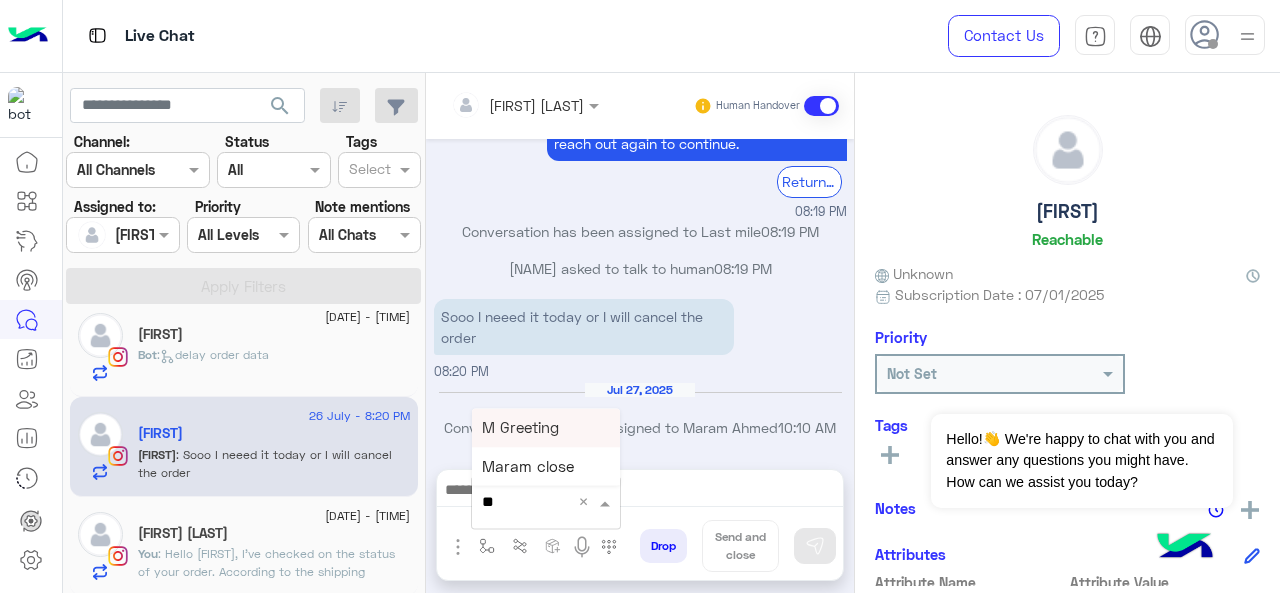 click on "M Greeting" at bounding box center [546, 427] 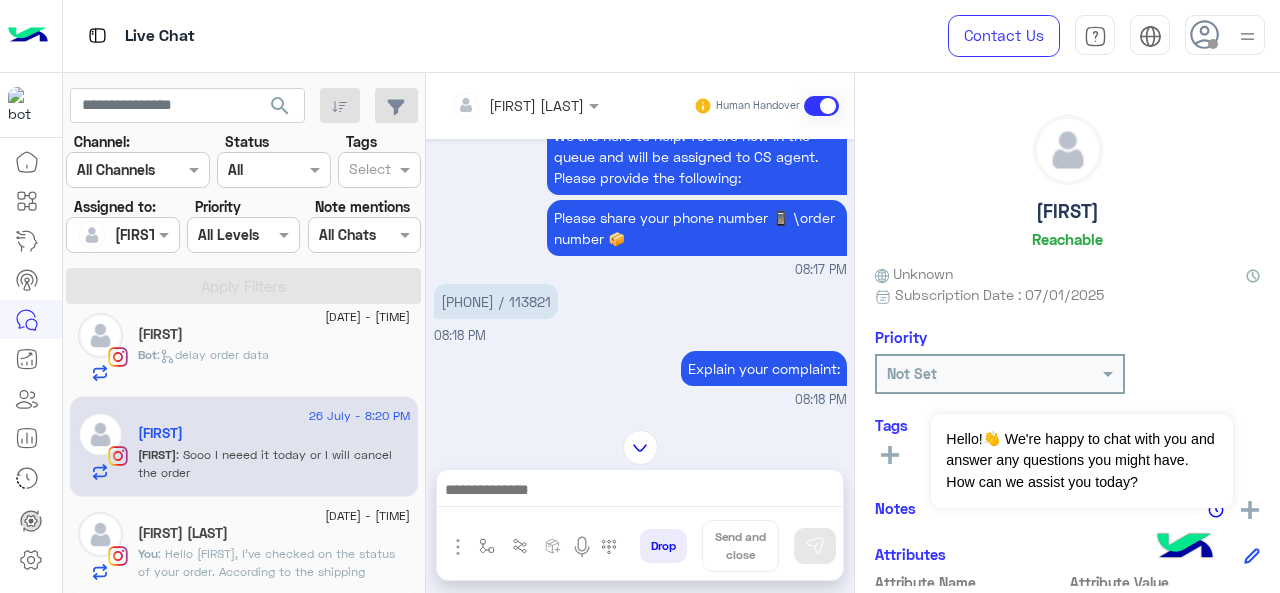 type on "**********" 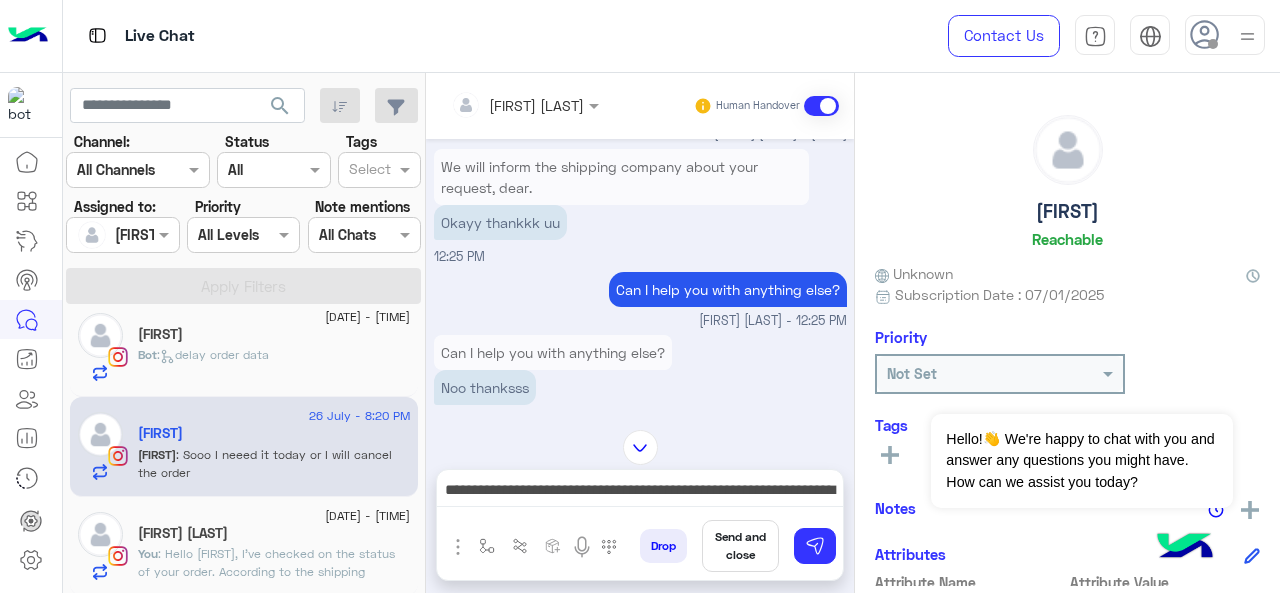 scroll, scrollTop: 410, scrollLeft: 0, axis: vertical 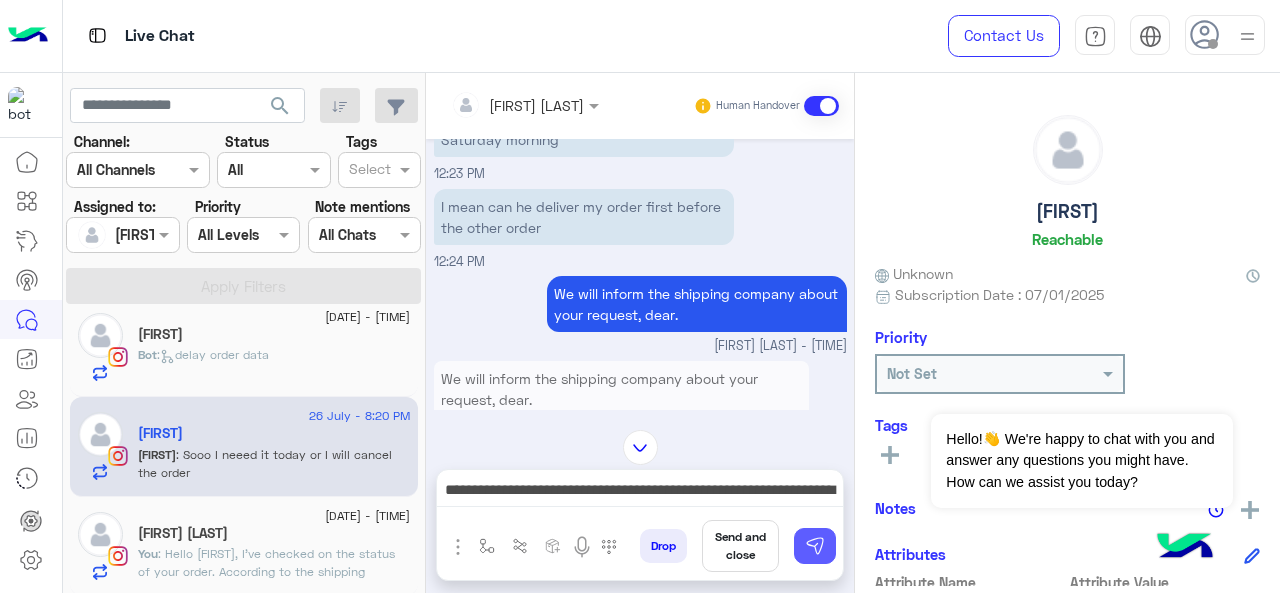 click at bounding box center [815, 546] 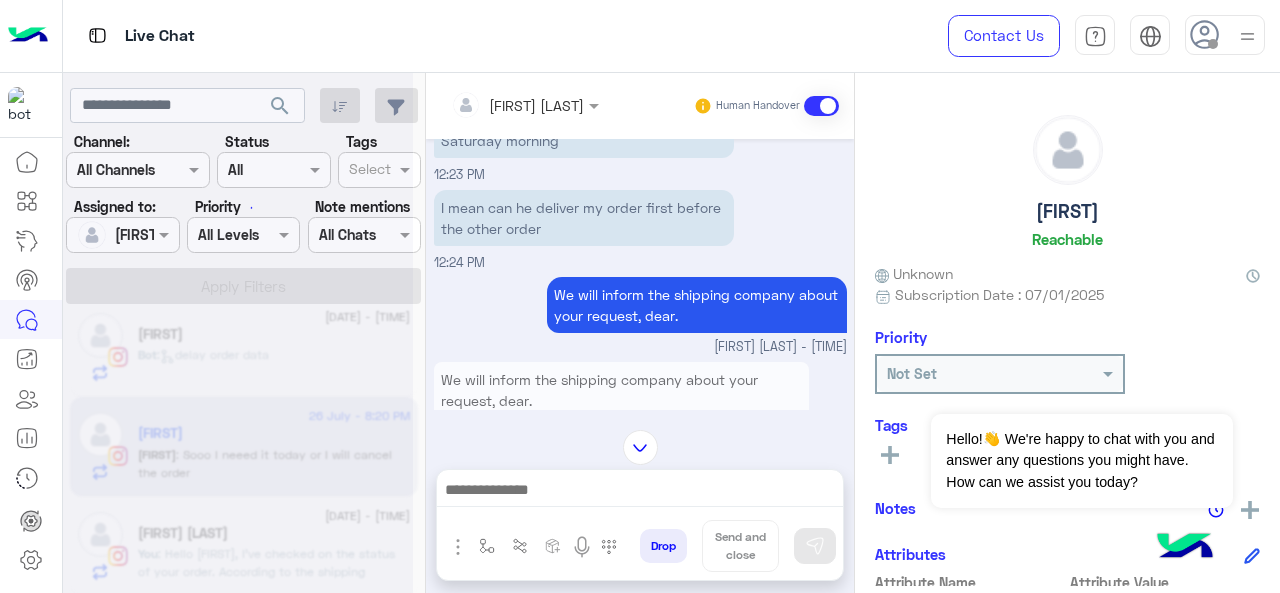 click at bounding box center [640, 492] 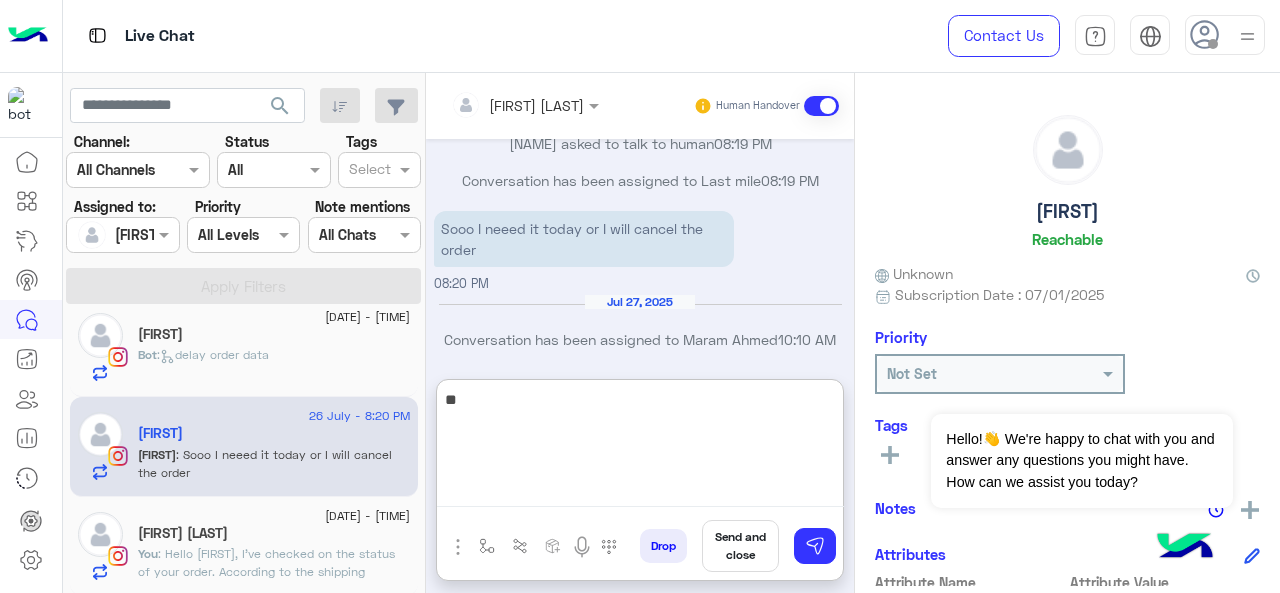 scroll, scrollTop: 2080, scrollLeft: 0, axis: vertical 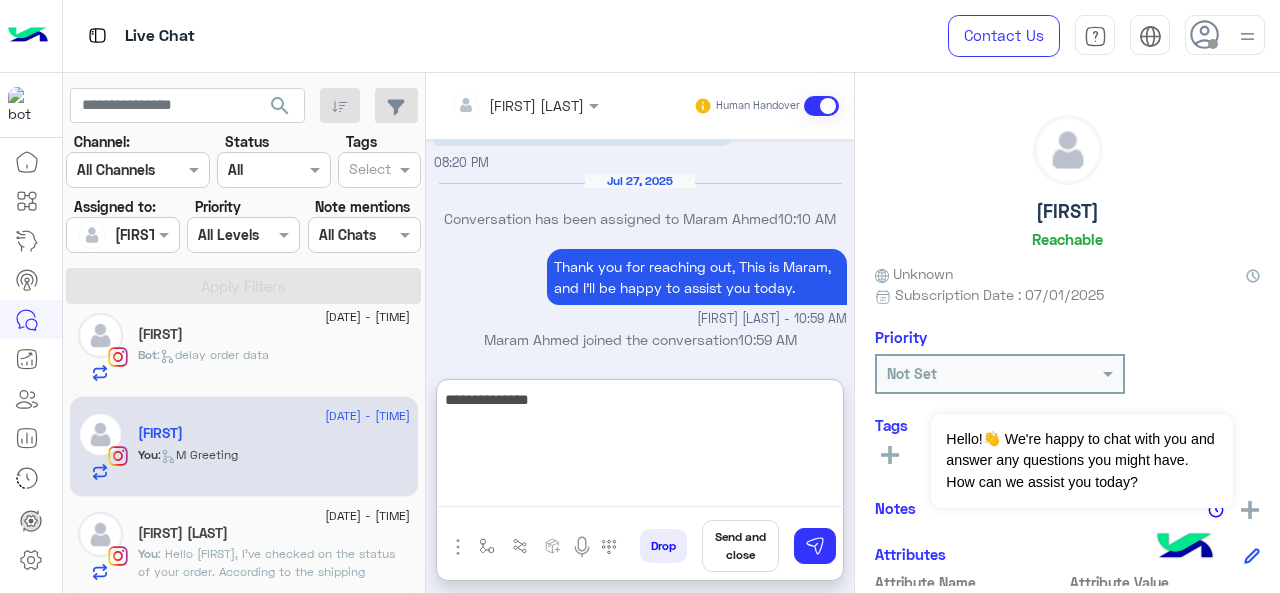 paste on "**********" 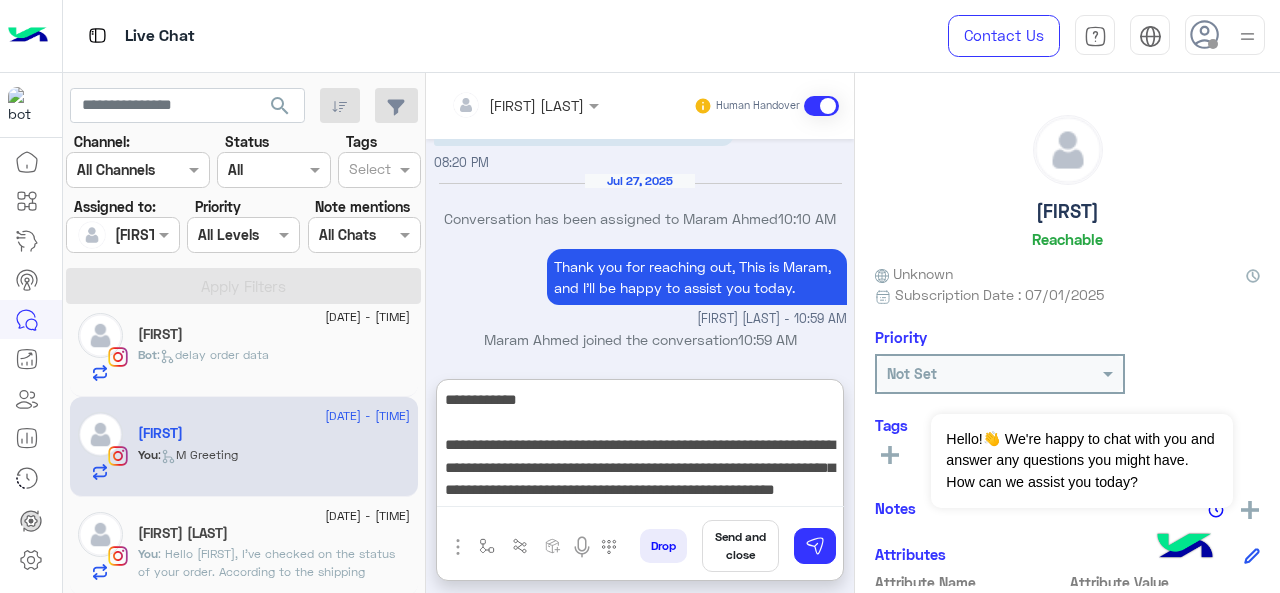 scroll, scrollTop: 15, scrollLeft: 0, axis: vertical 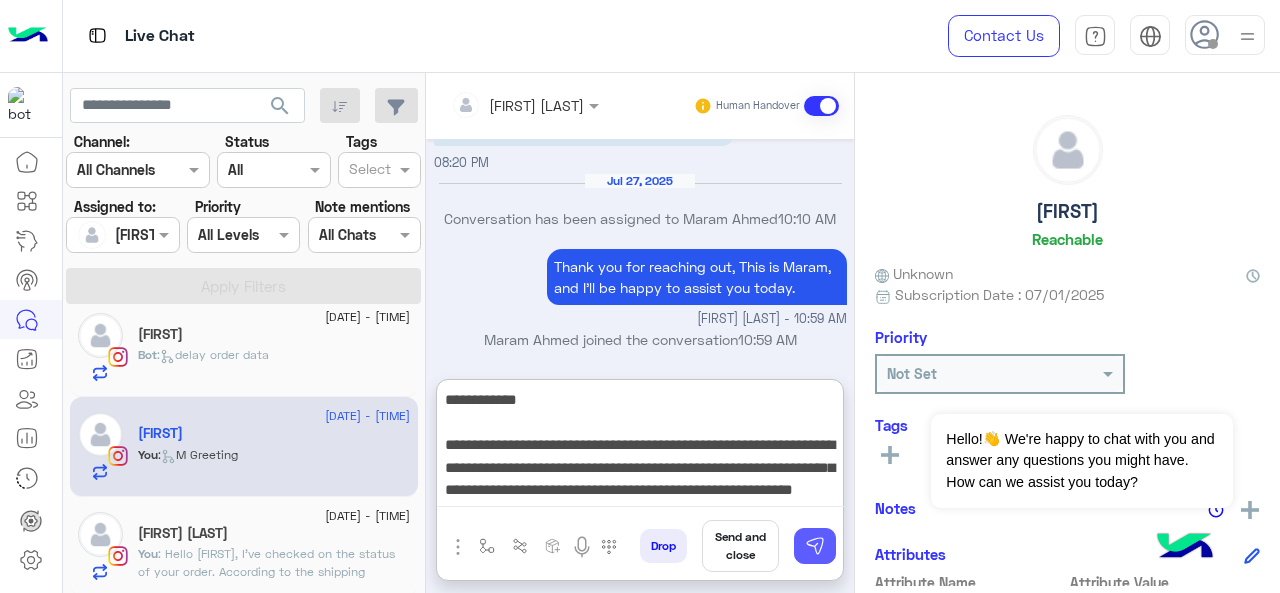 type on "**********" 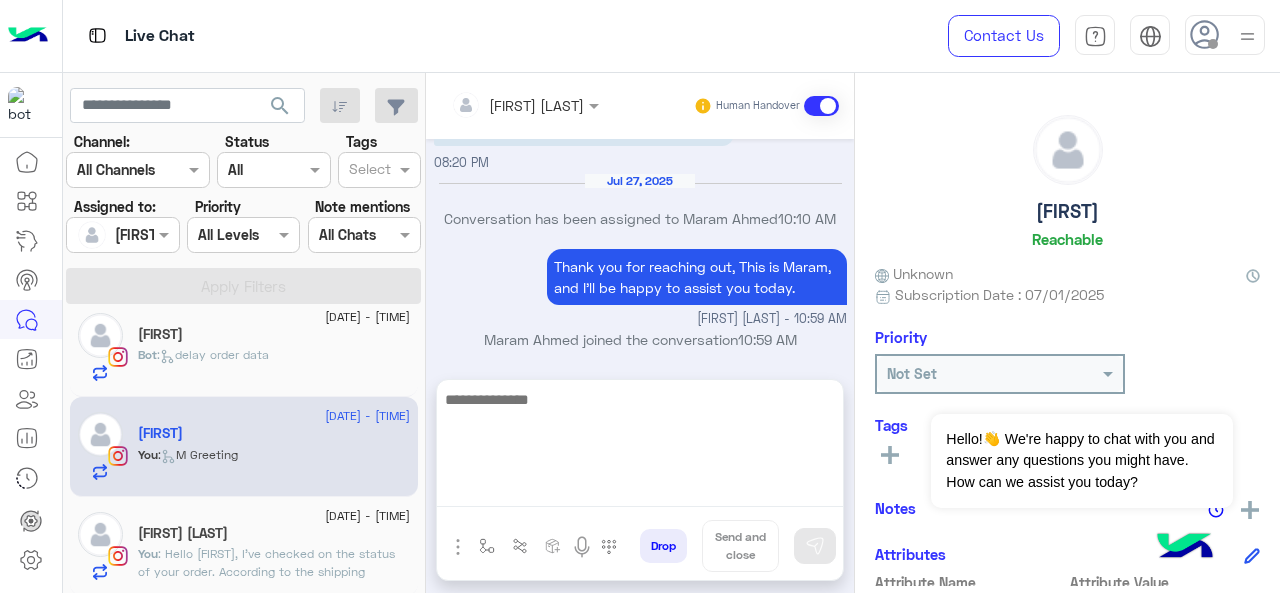 scroll, scrollTop: 0, scrollLeft: 0, axis: both 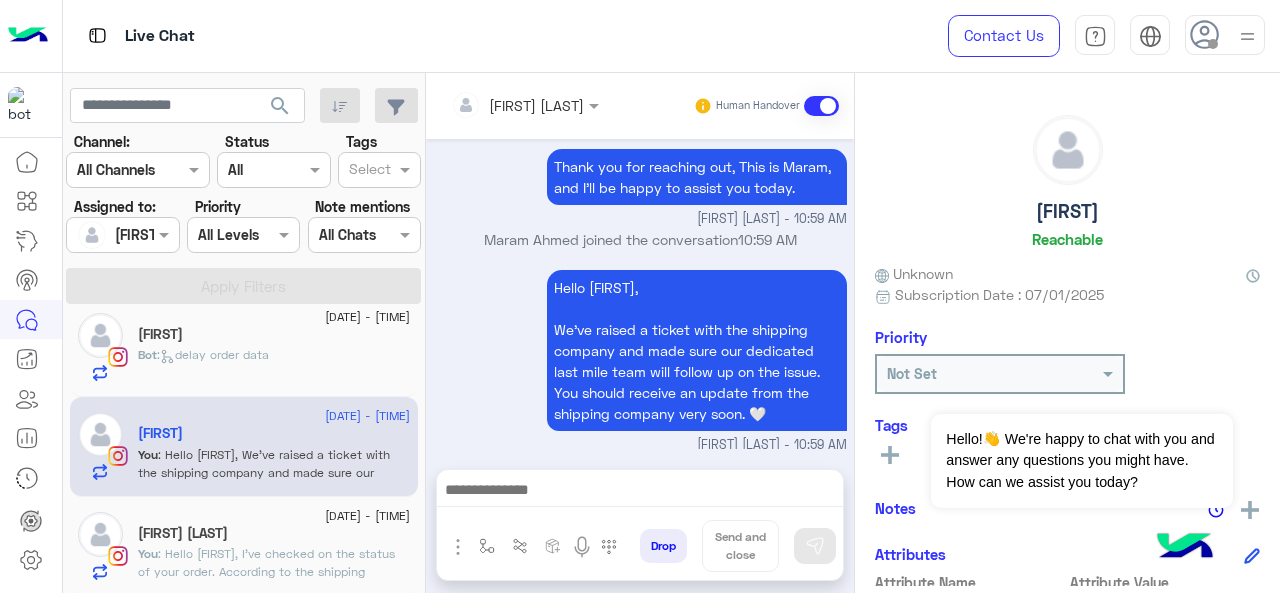 click on "[FIRST] [LAST]" 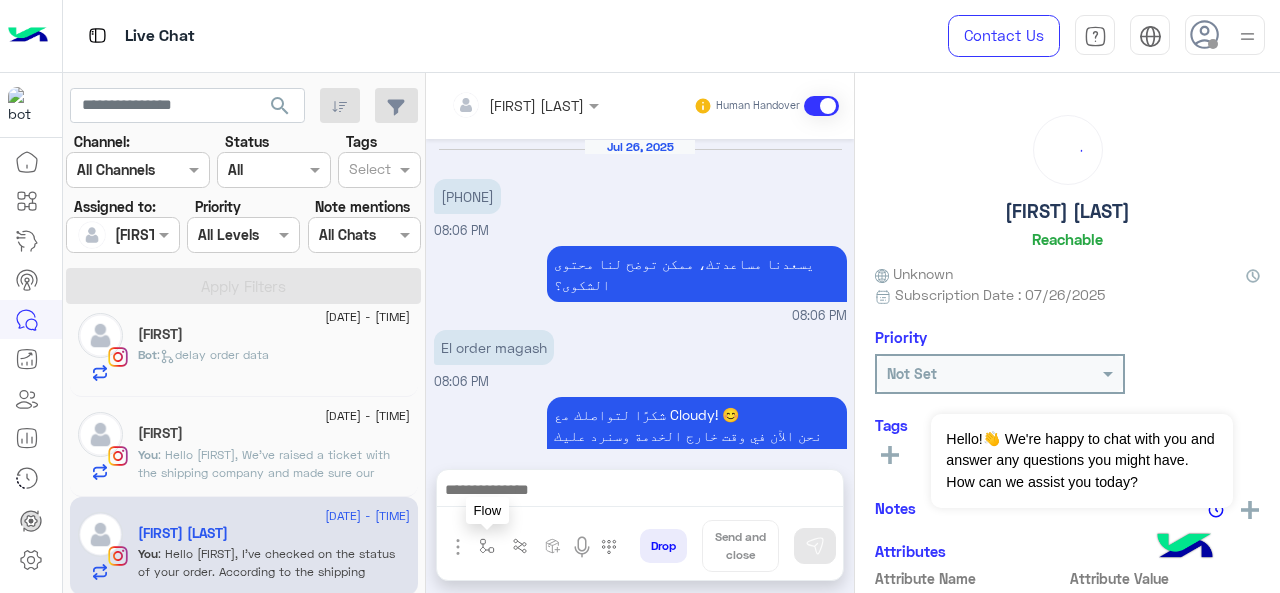 scroll, scrollTop: 726, scrollLeft: 0, axis: vertical 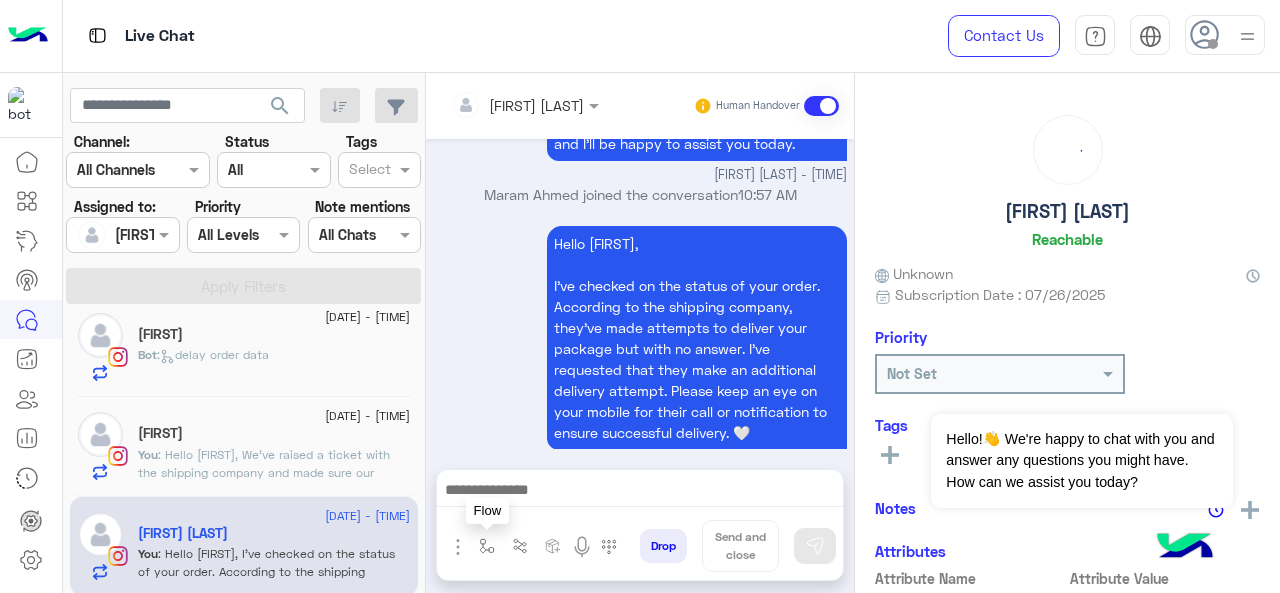 click at bounding box center [487, 546] 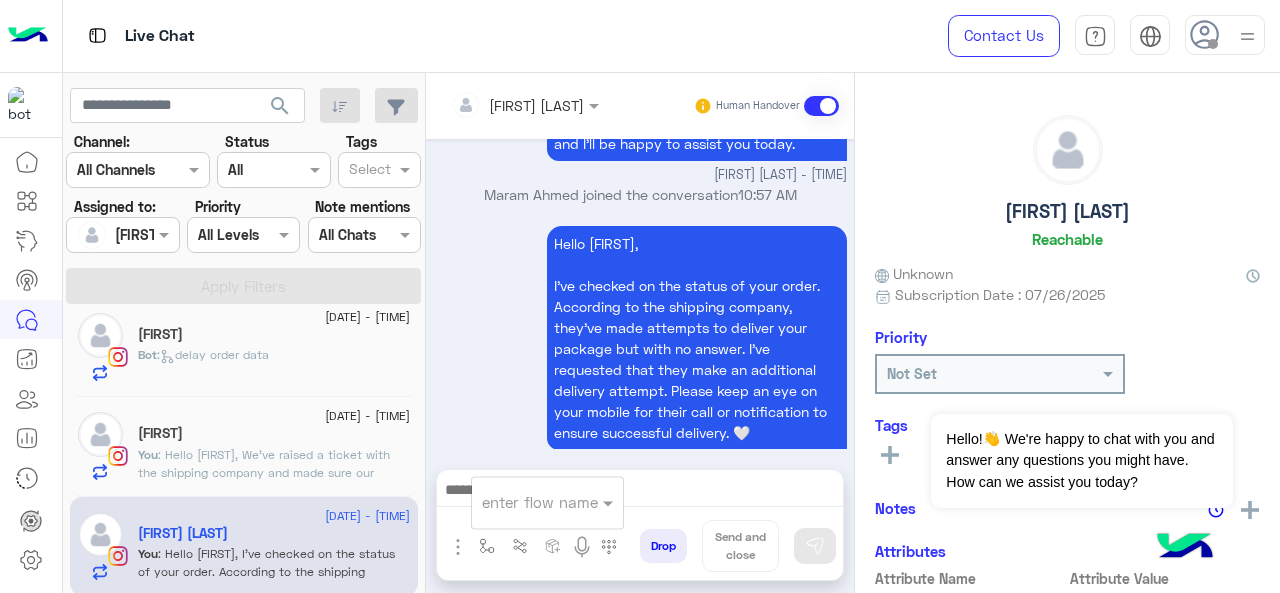 click at bounding box center (547, 501) 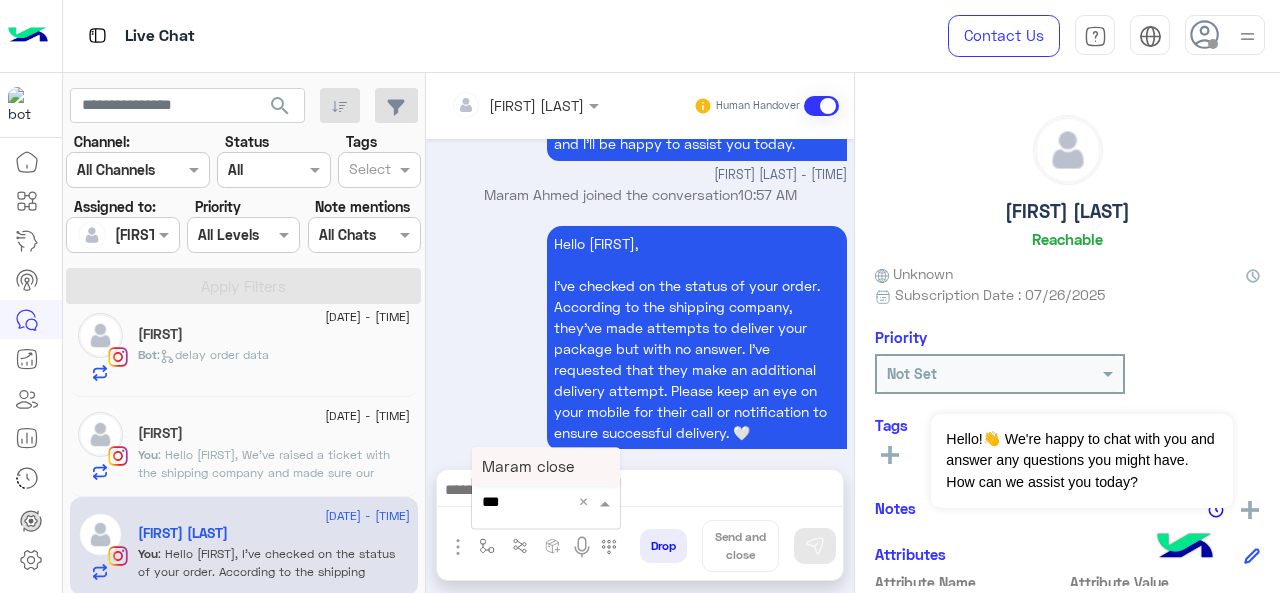 type on "****" 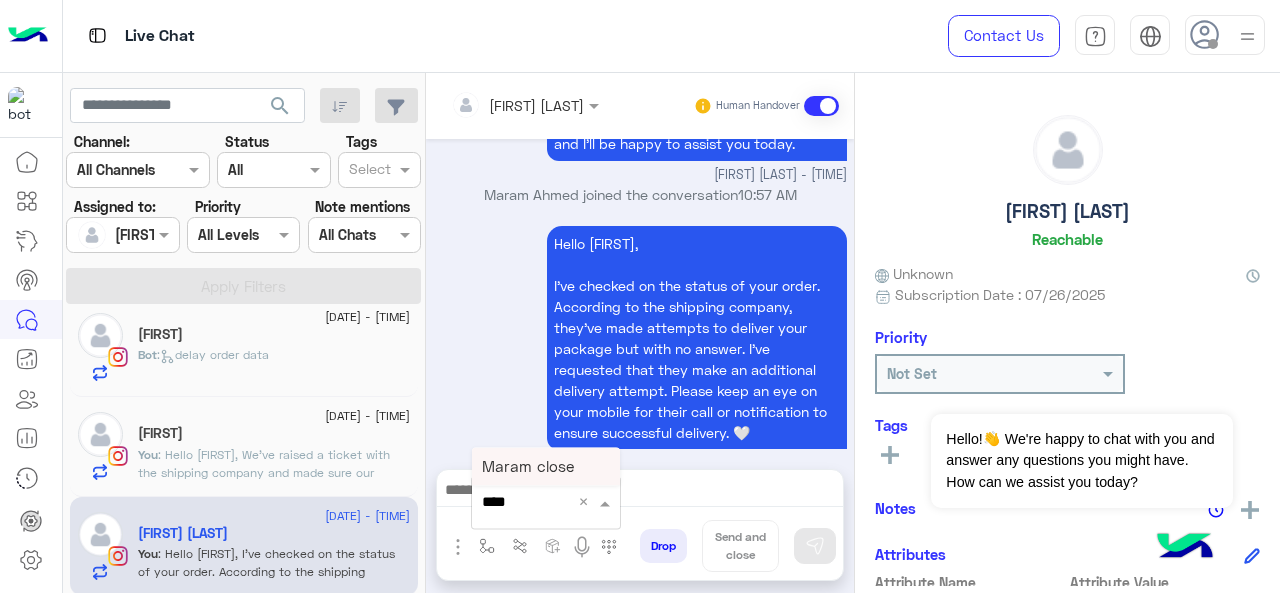 click on "Maram close" at bounding box center [528, 466] 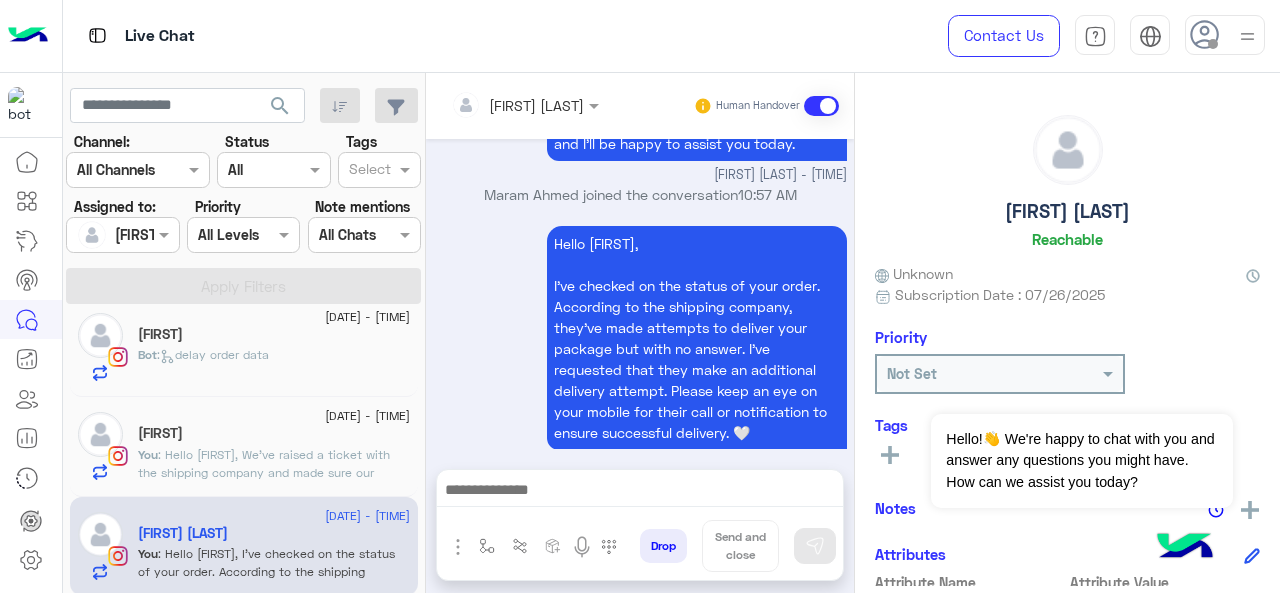 type on "**********" 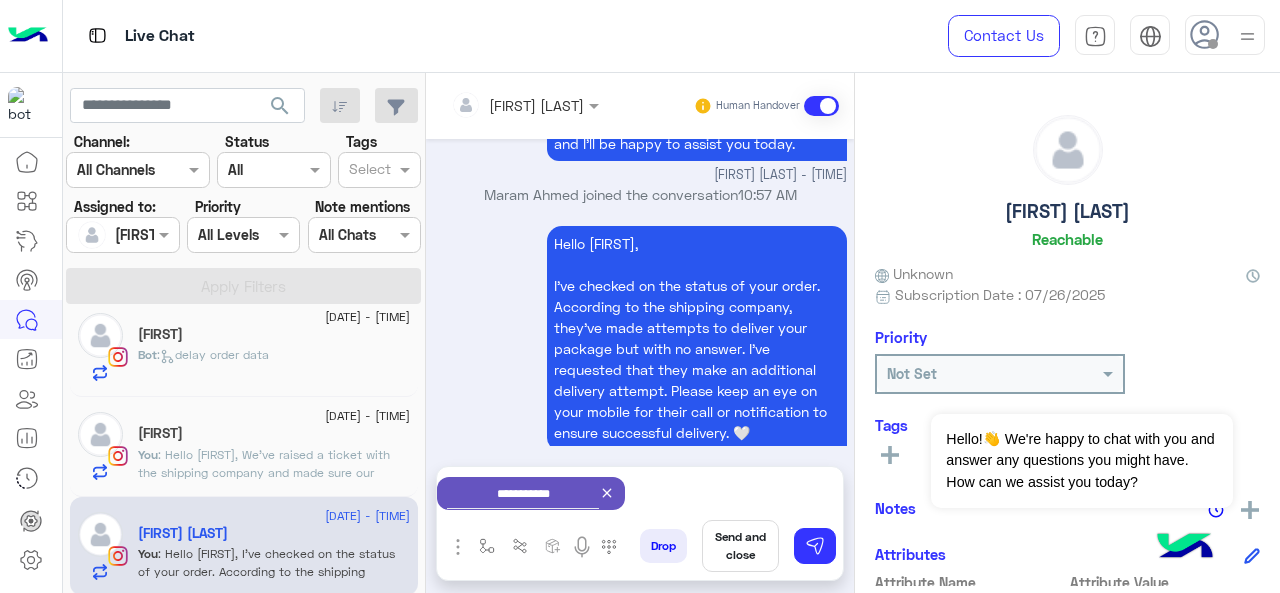 click on "Send and close" at bounding box center [740, 546] 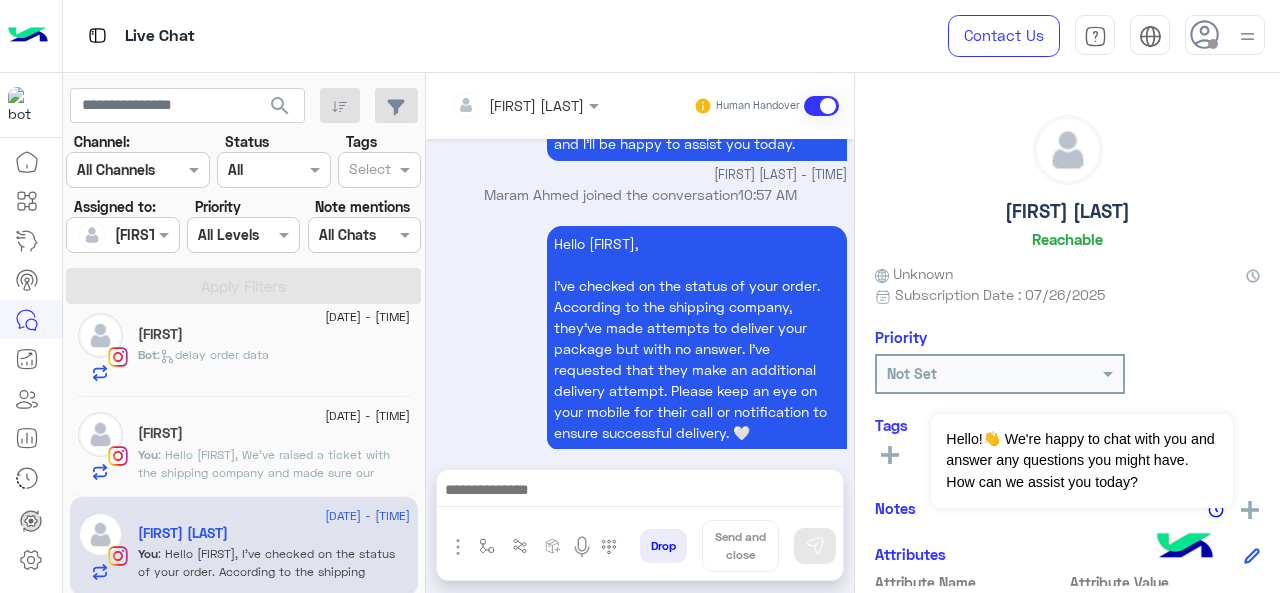scroll, scrollTop: 746, scrollLeft: 0, axis: vertical 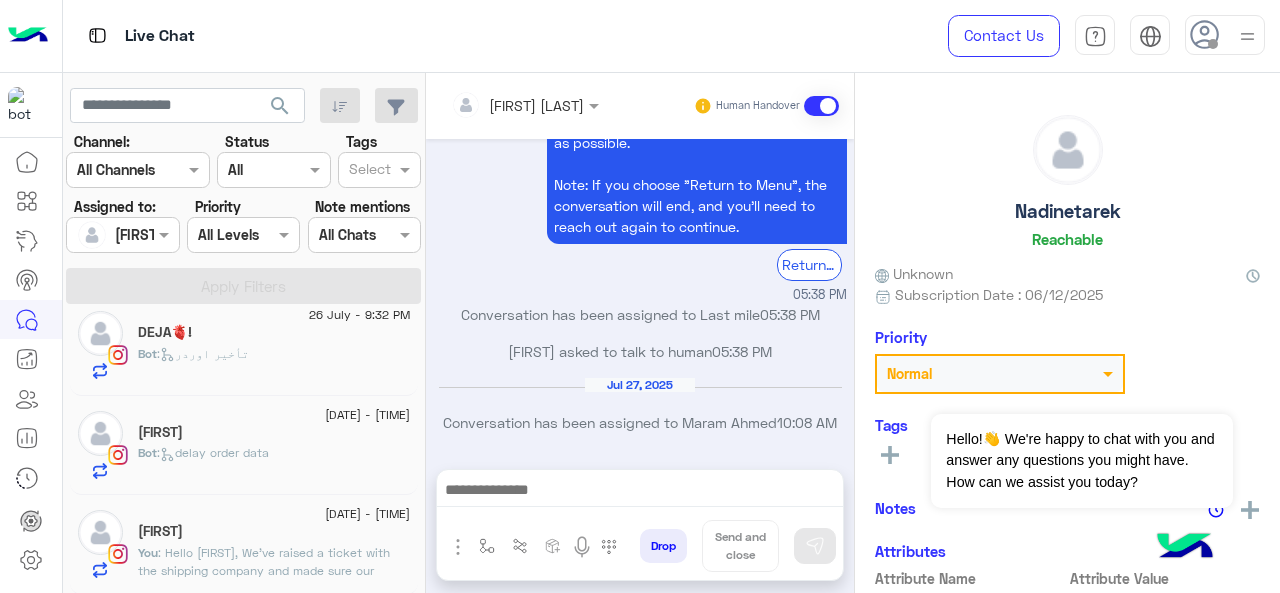 click on ":   delay order data" 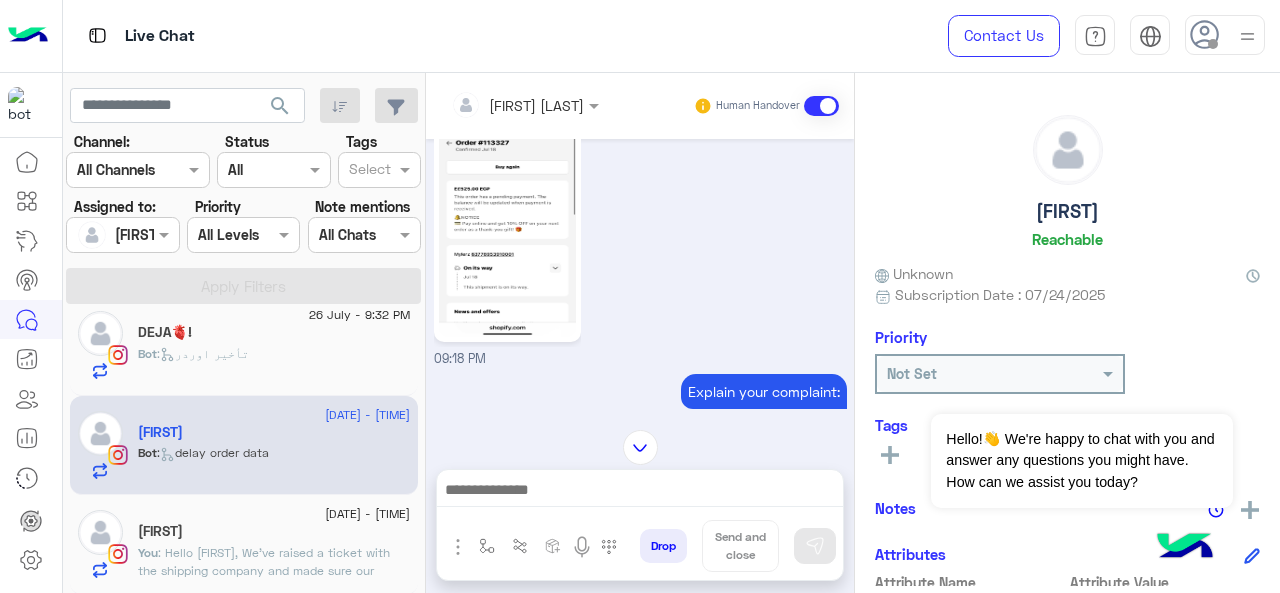 scroll, scrollTop: 1092, scrollLeft: 0, axis: vertical 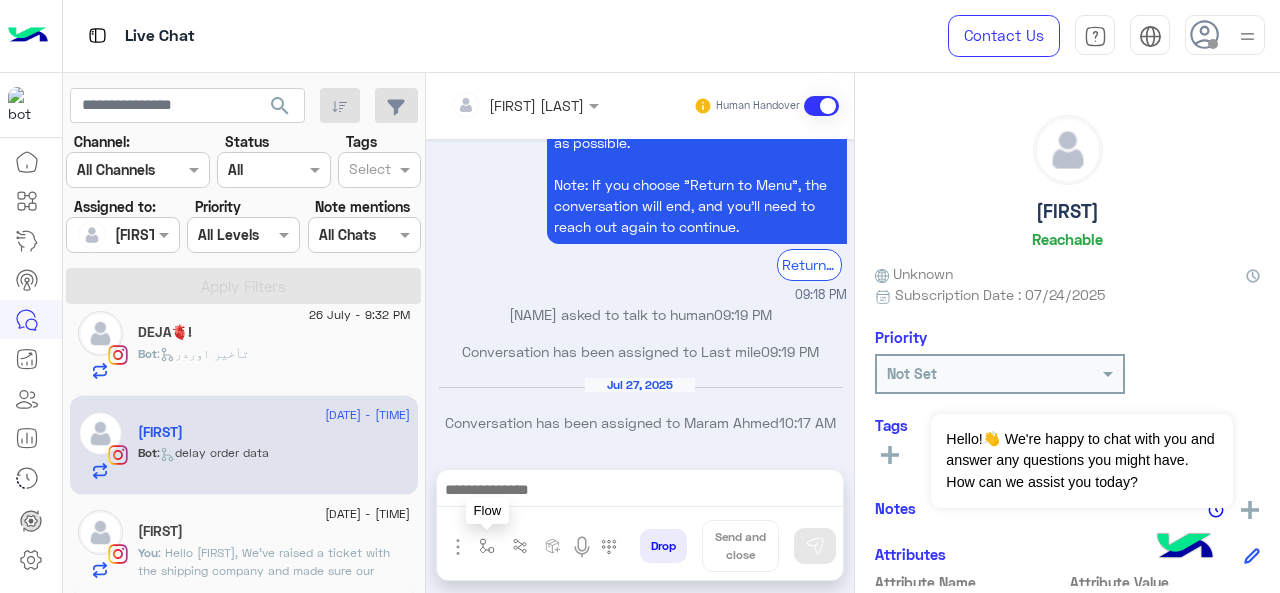 click at bounding box center (487, 546) 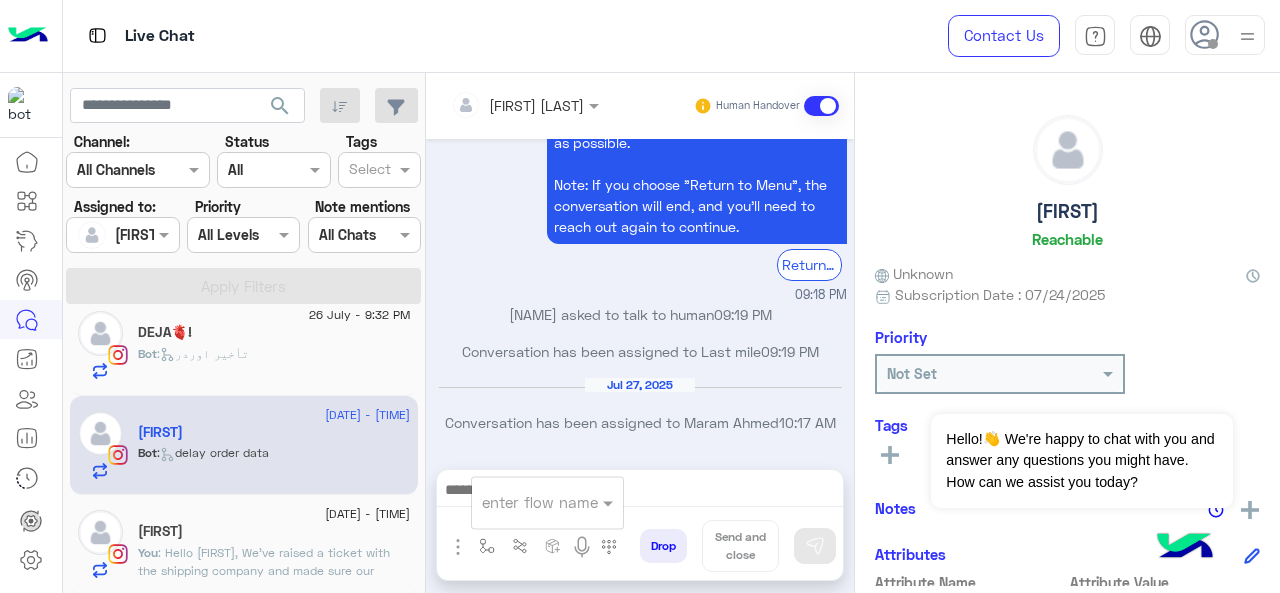 click at bounding box center [523, 502] 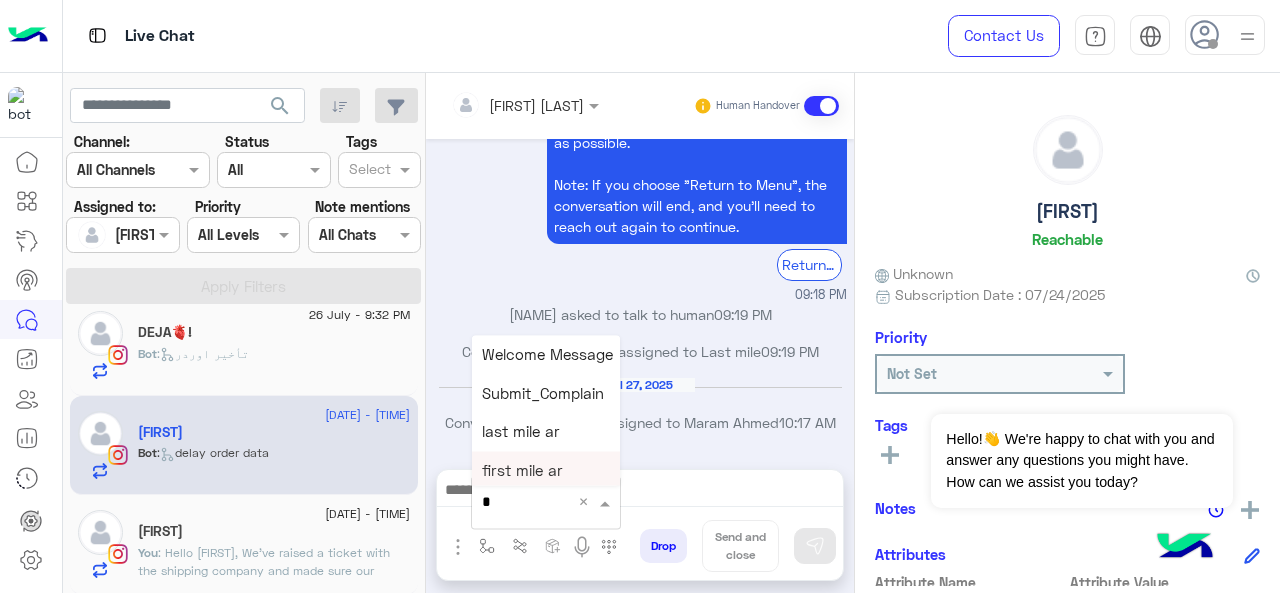type on "*" 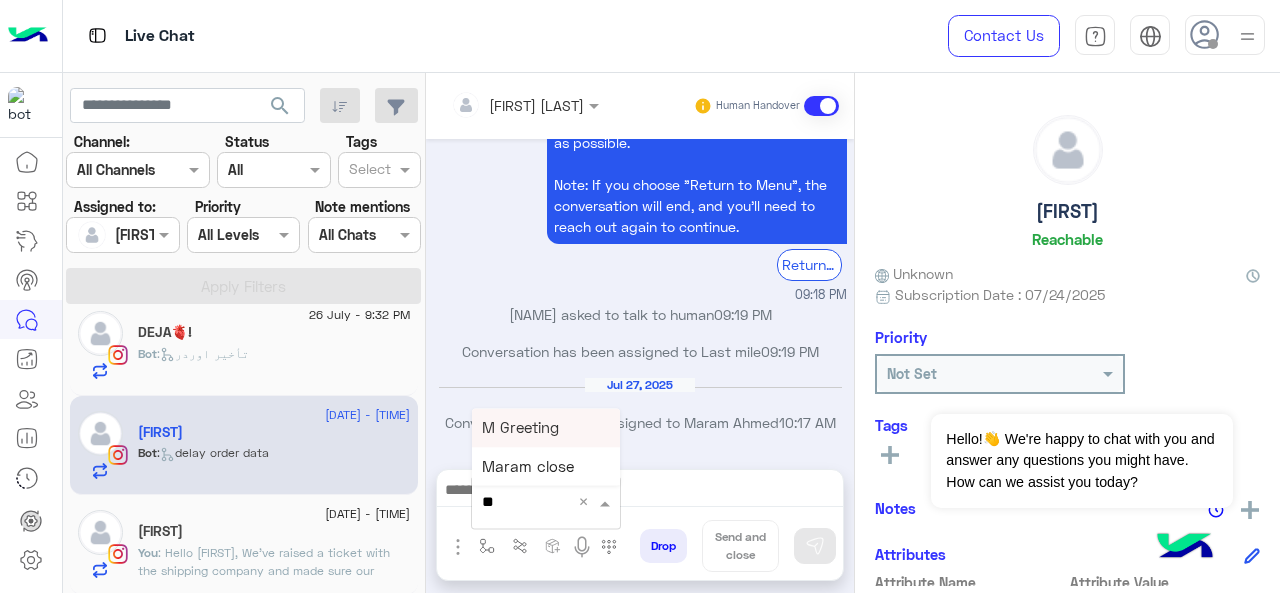 click on "M Greeting" at bounding box center [546, 427] 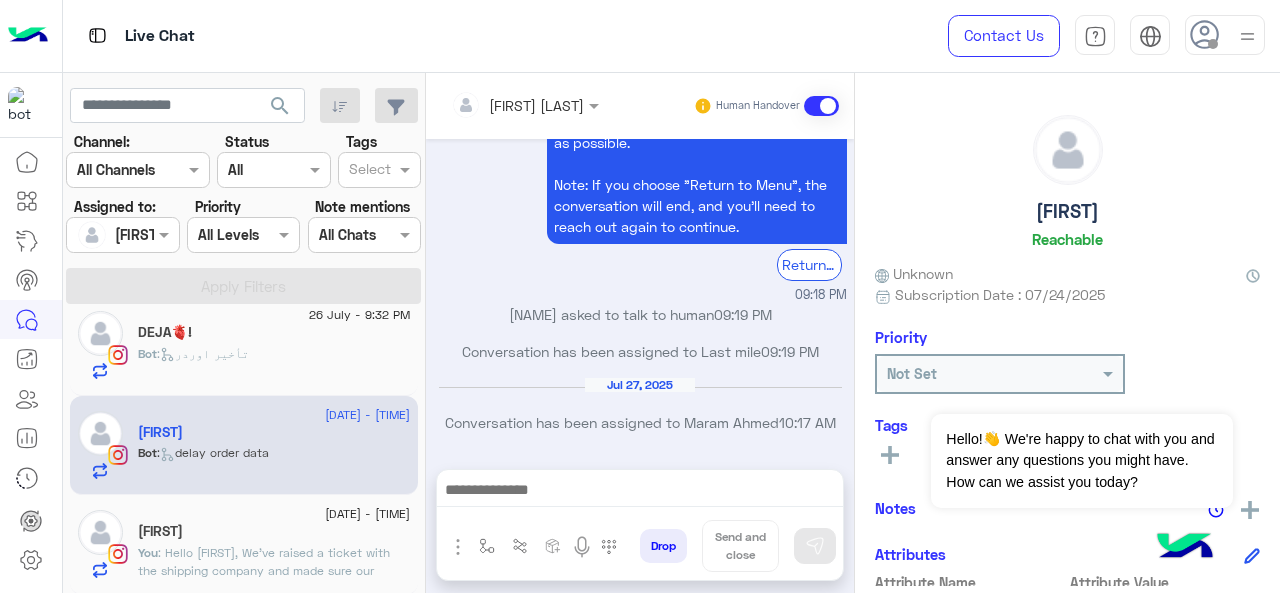 type on "**********" 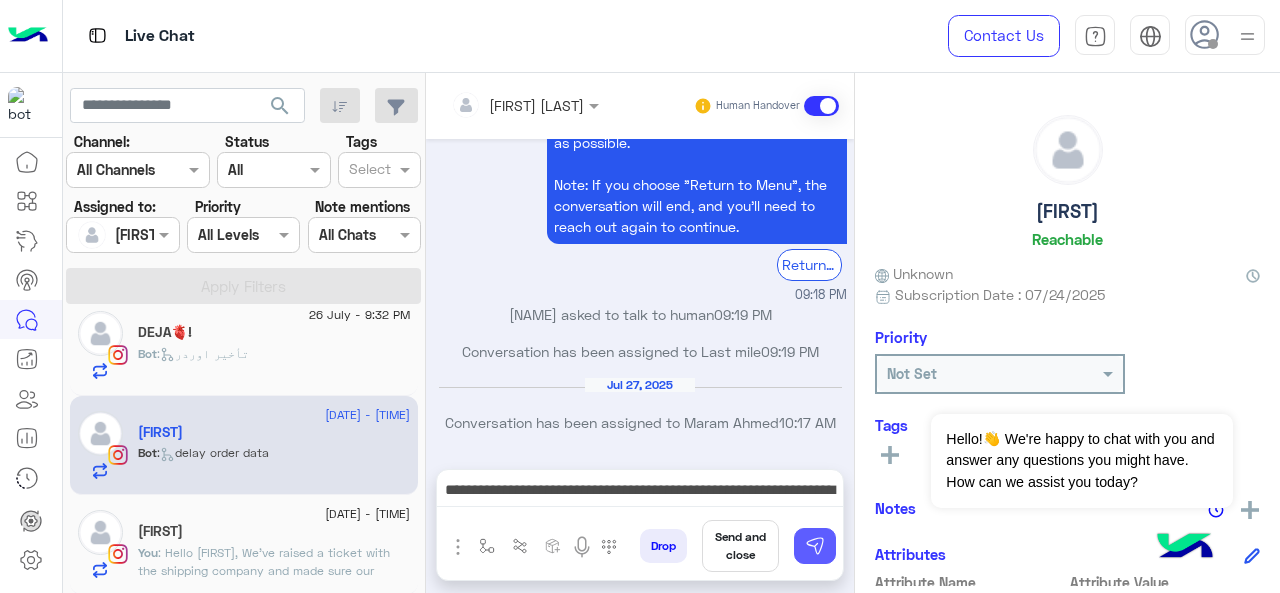 click at bounding box center (815, 546) 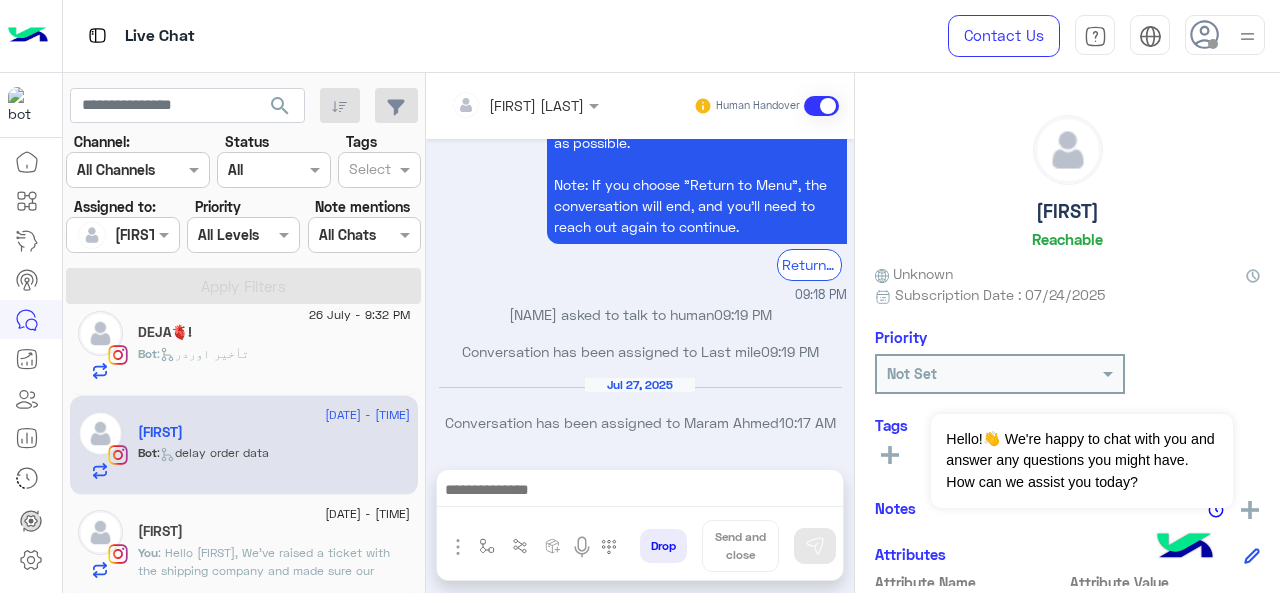 click at bounding box center (640, 492) 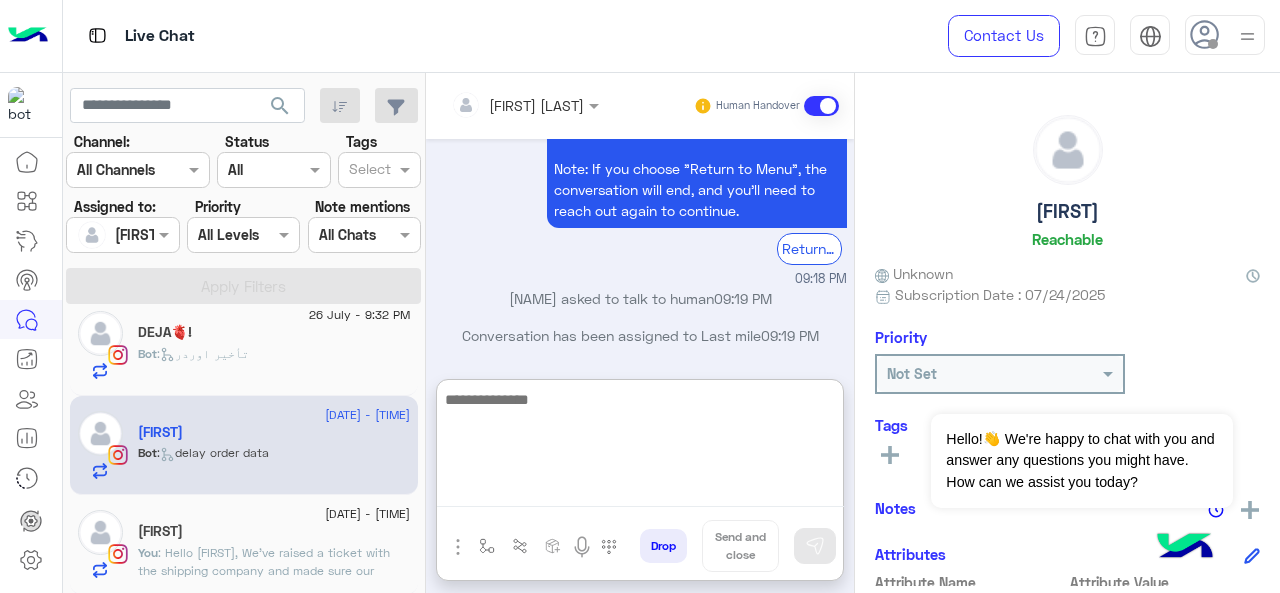 paste on "**********" 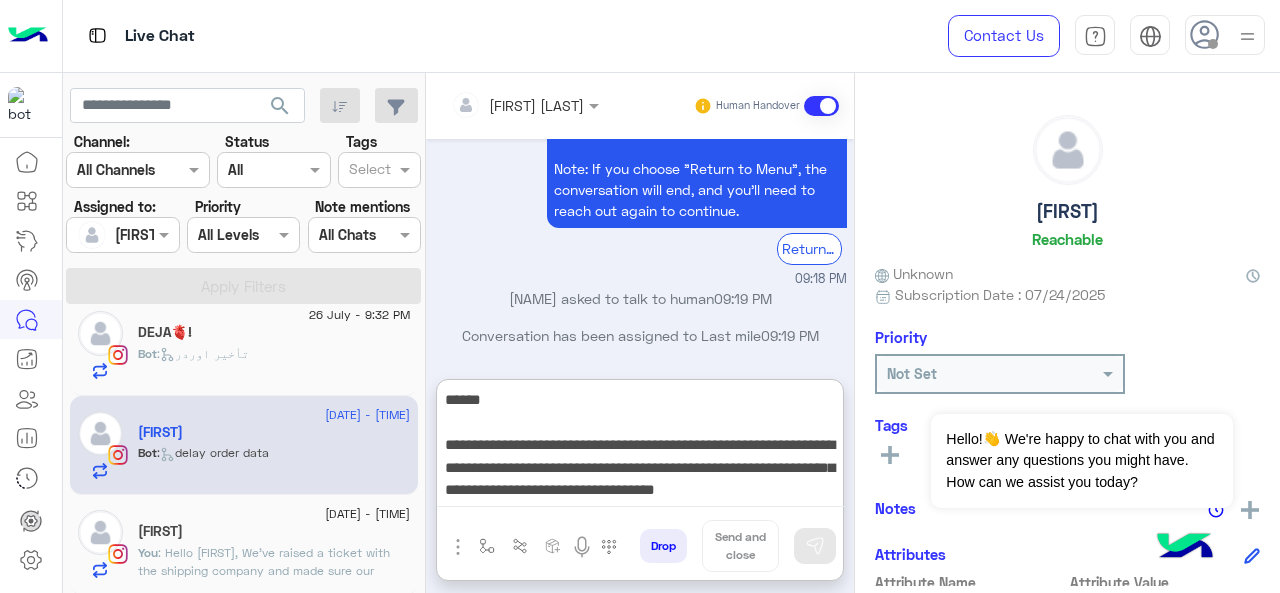 scroll, scrollTop: 150, scrollLeft: 0, axis: vertical 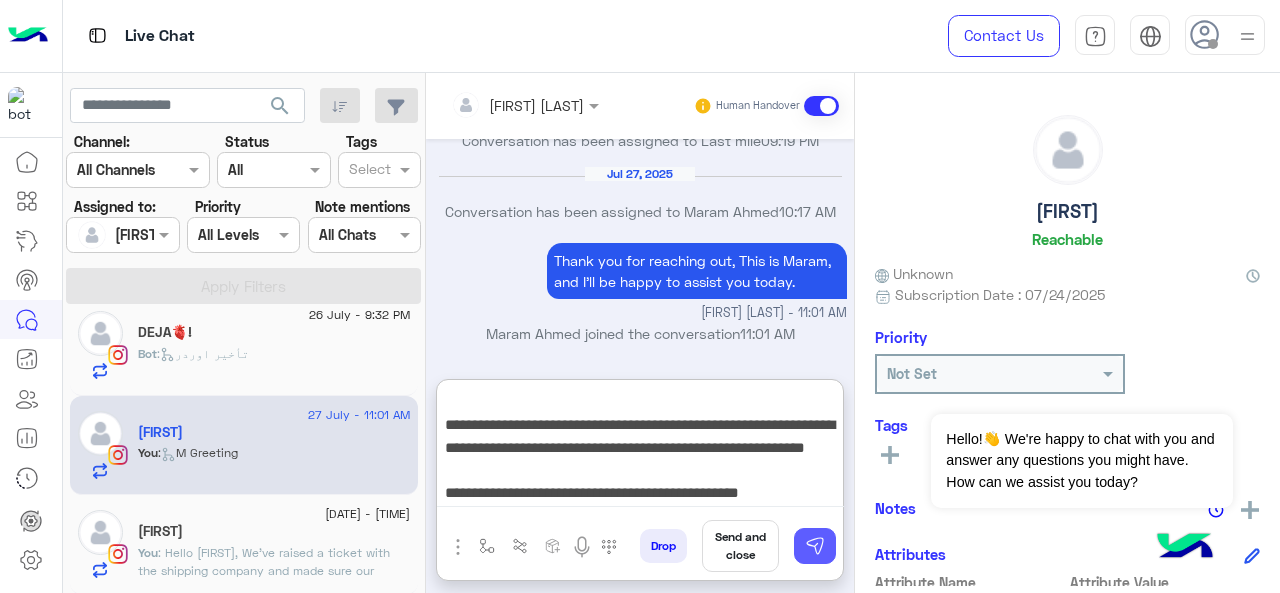 type on "**********" 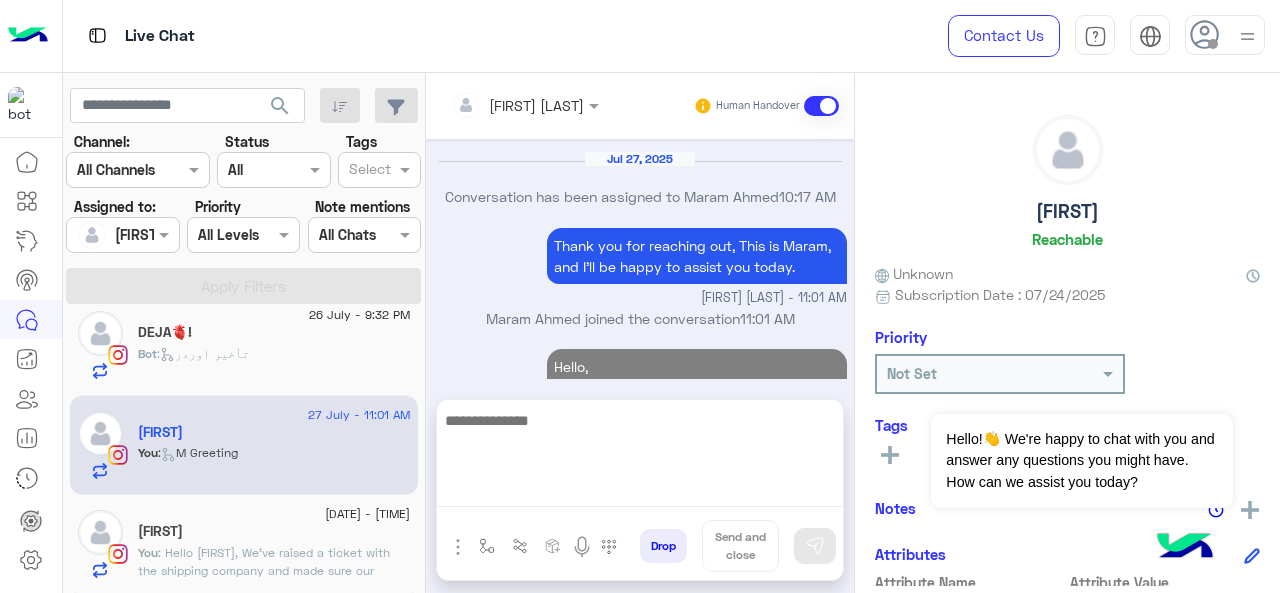 scroll, scrollTop: 0, scrollLeft: 0, axis: both 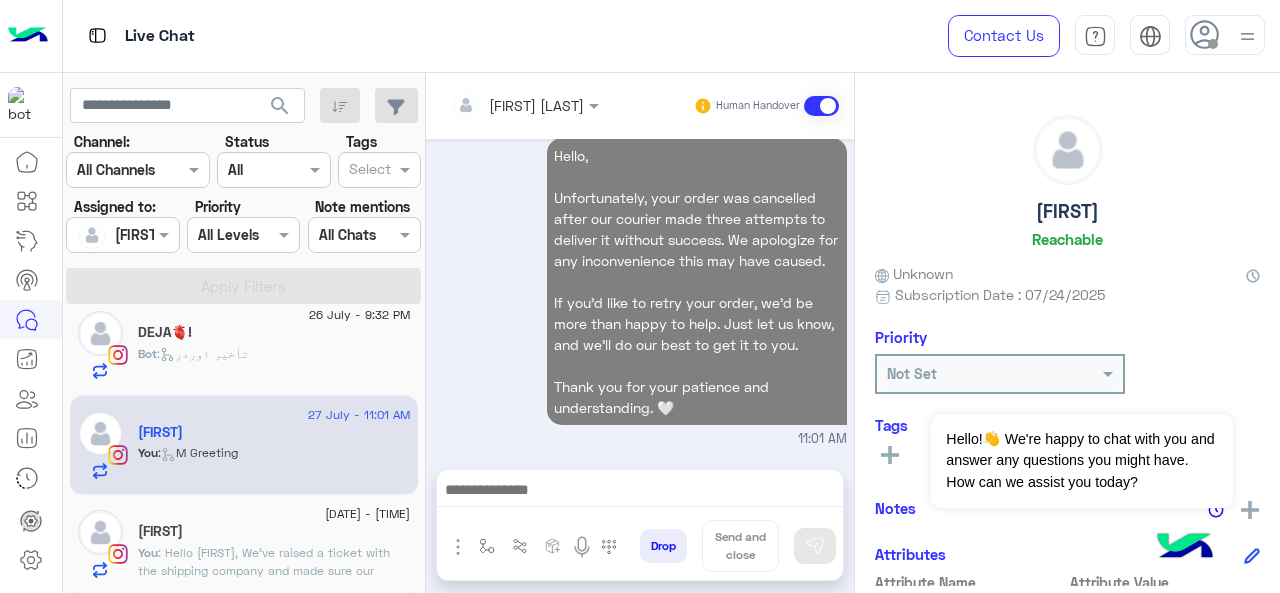 click on ": Hello Rowan,
We’ve raised a ticket with the shipping company and made sure our dedicated last mile team will follow up on the issue. You should receive an update from the shipping company very soon. 🤍" 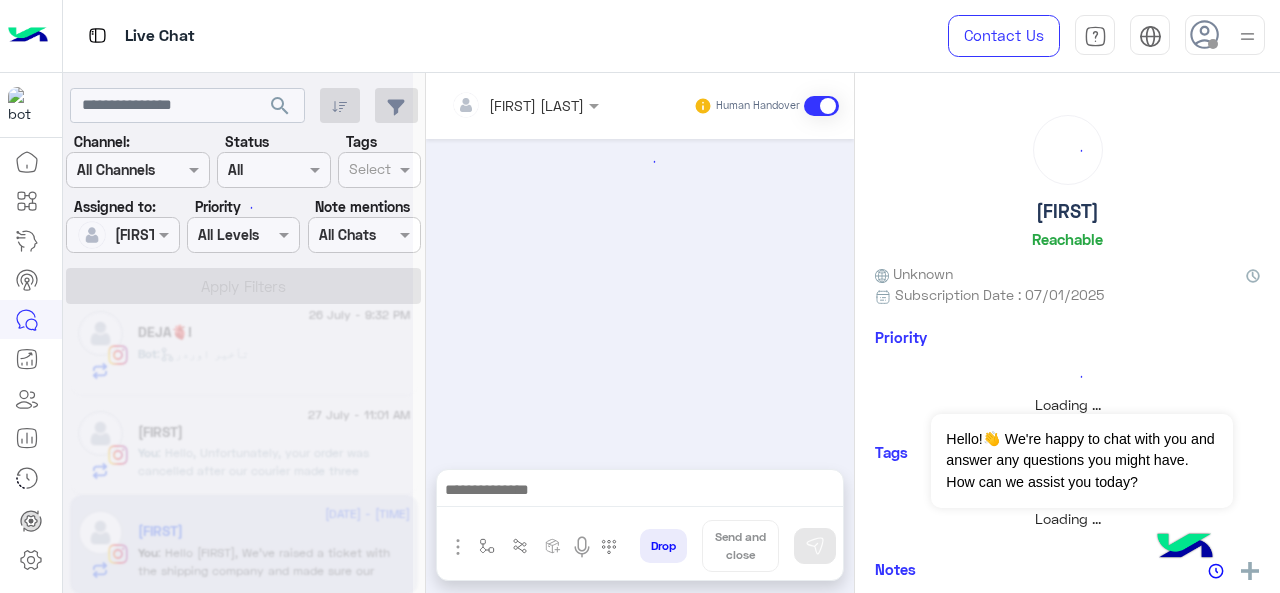 scroll, scrollTop: 0, scrollLeft: 0, axis: both 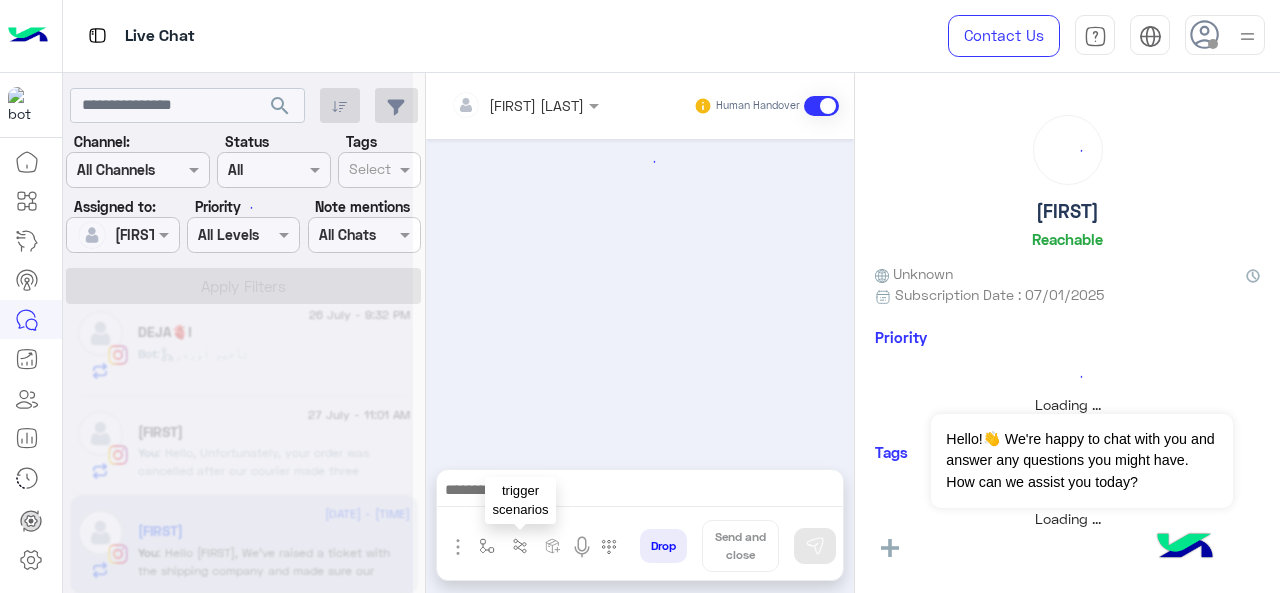 click at bounding box center (487, 546) 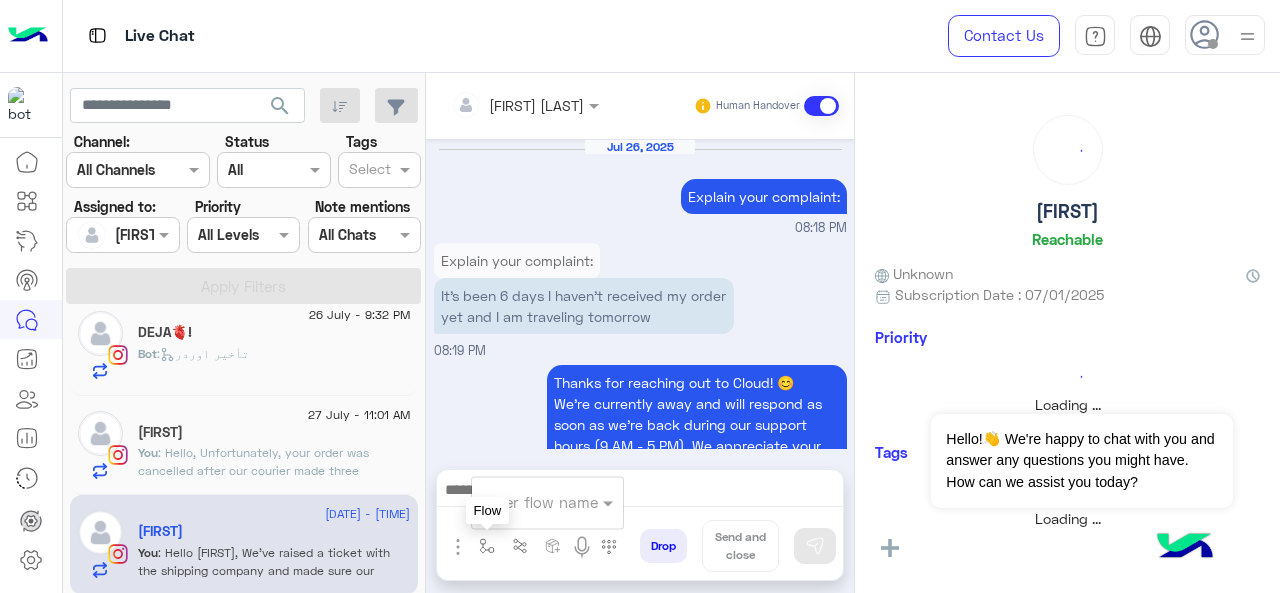 scroll, scrollTop: 740, scrollLeft: 0, axis: vertical 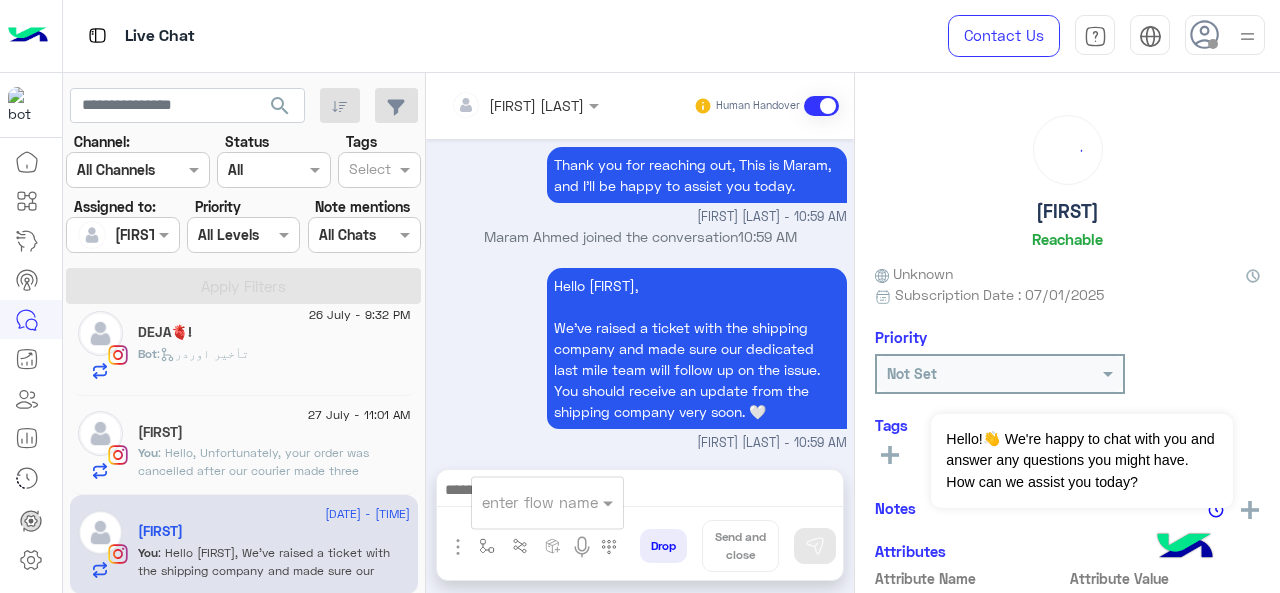 click at bounding box center (523, 502) 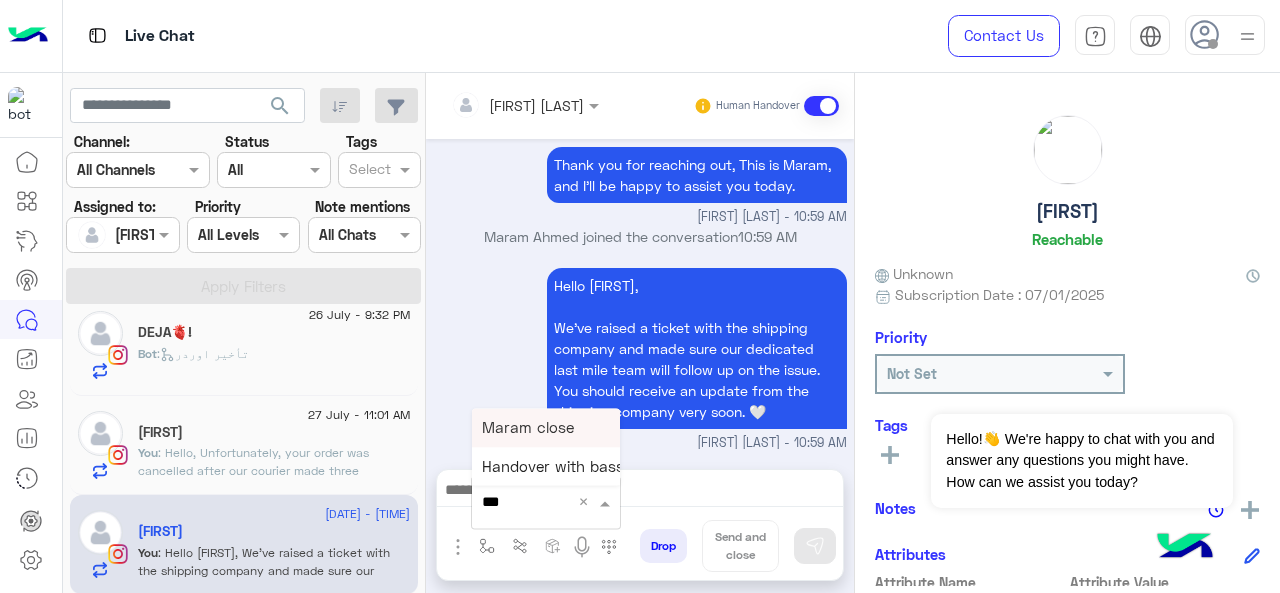 type on "****" 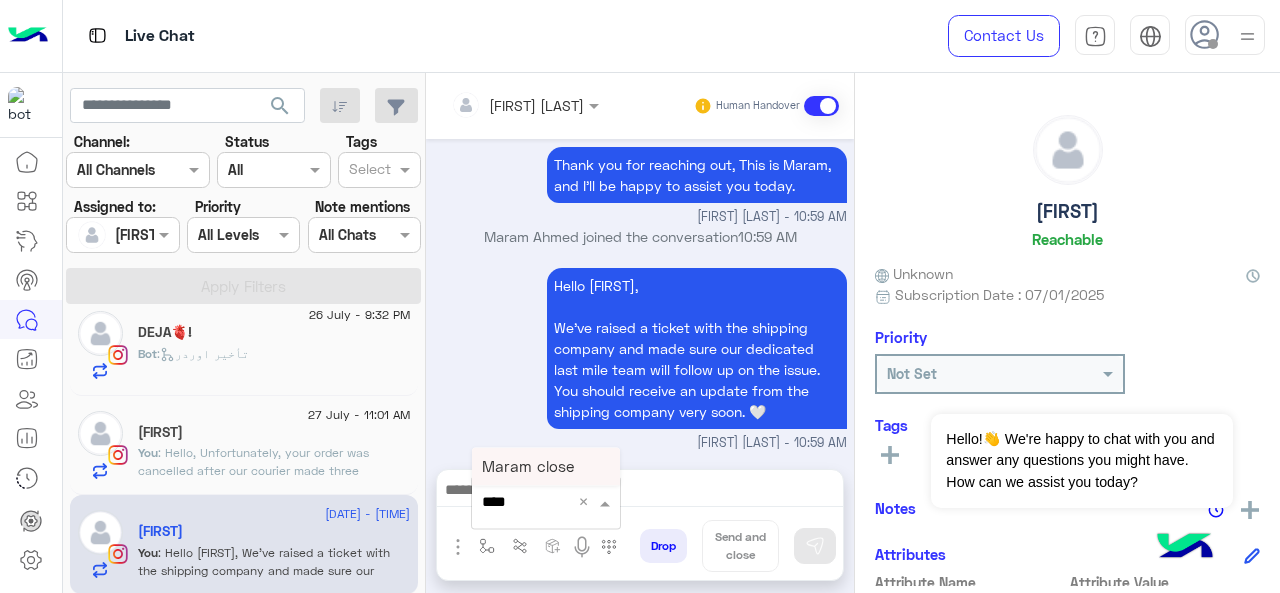 click on "Maram close" at bounding box center [546, 466] 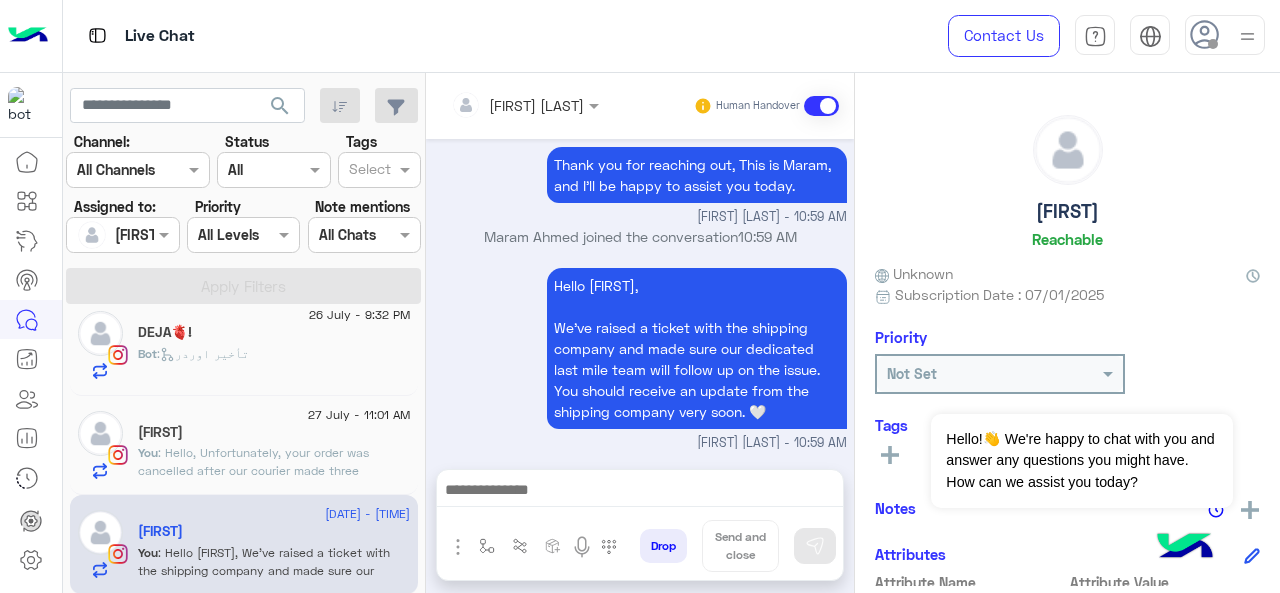 type on "**********" 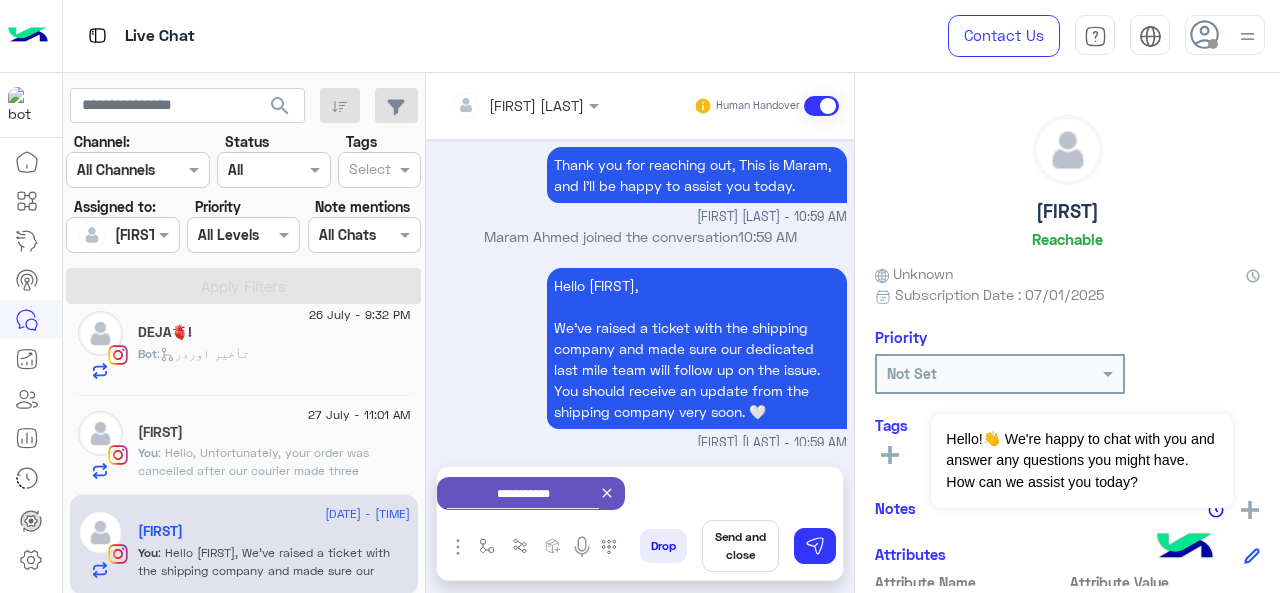 click on "Send and close" at bounding box center (740, 546) 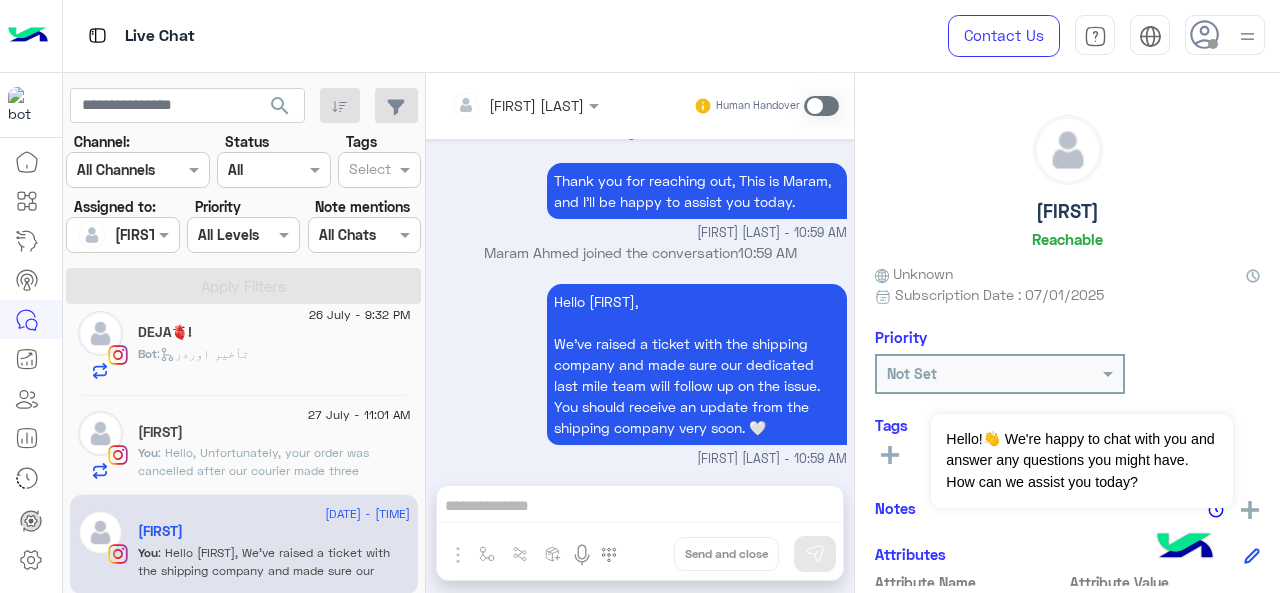 scroll, scrollTop: 760, scrollLeft: 0, axis: vertical 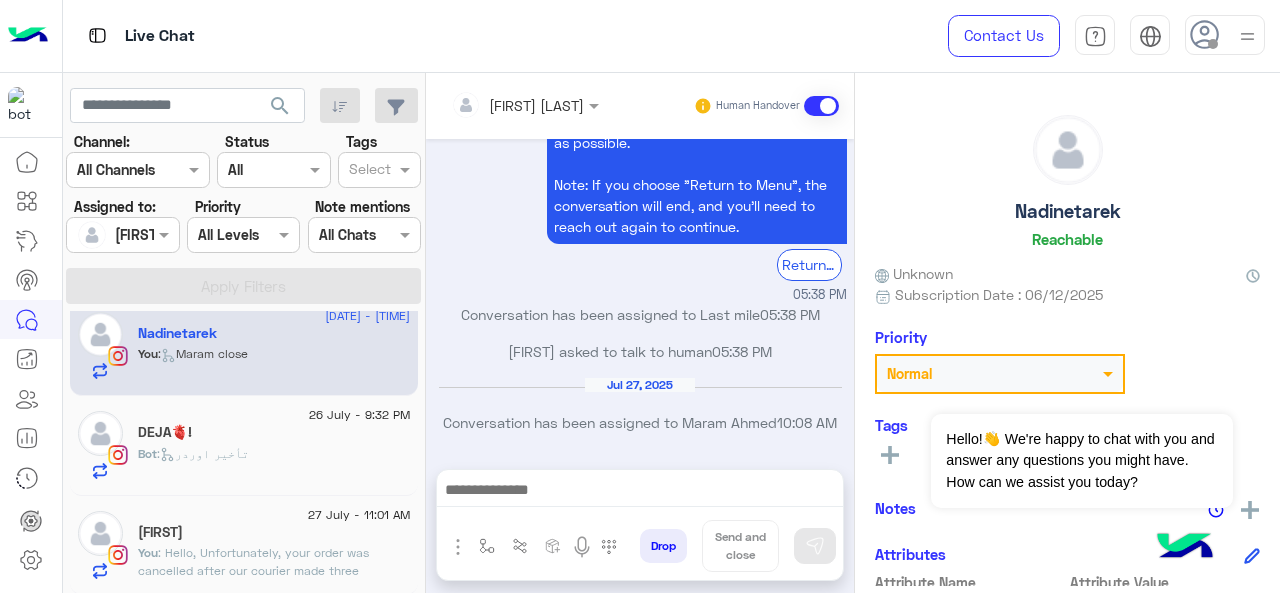click on "Bot :   تأخير اوردر" 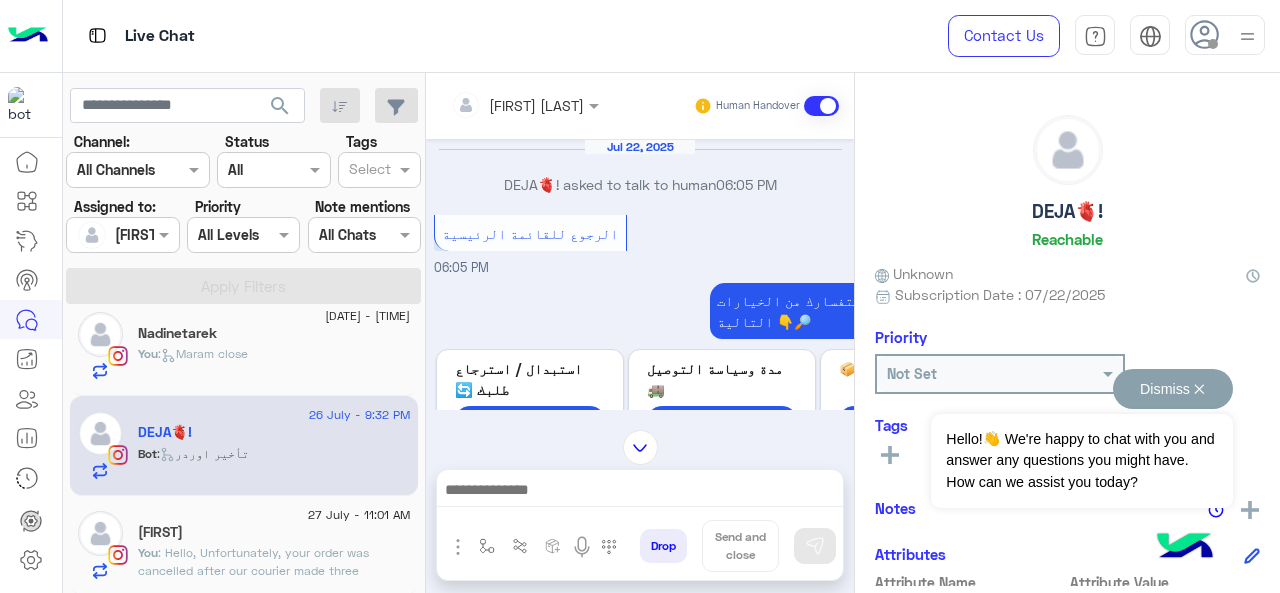 scroll, scrollTop: 880, scrollLeft: 0, axis: vertical 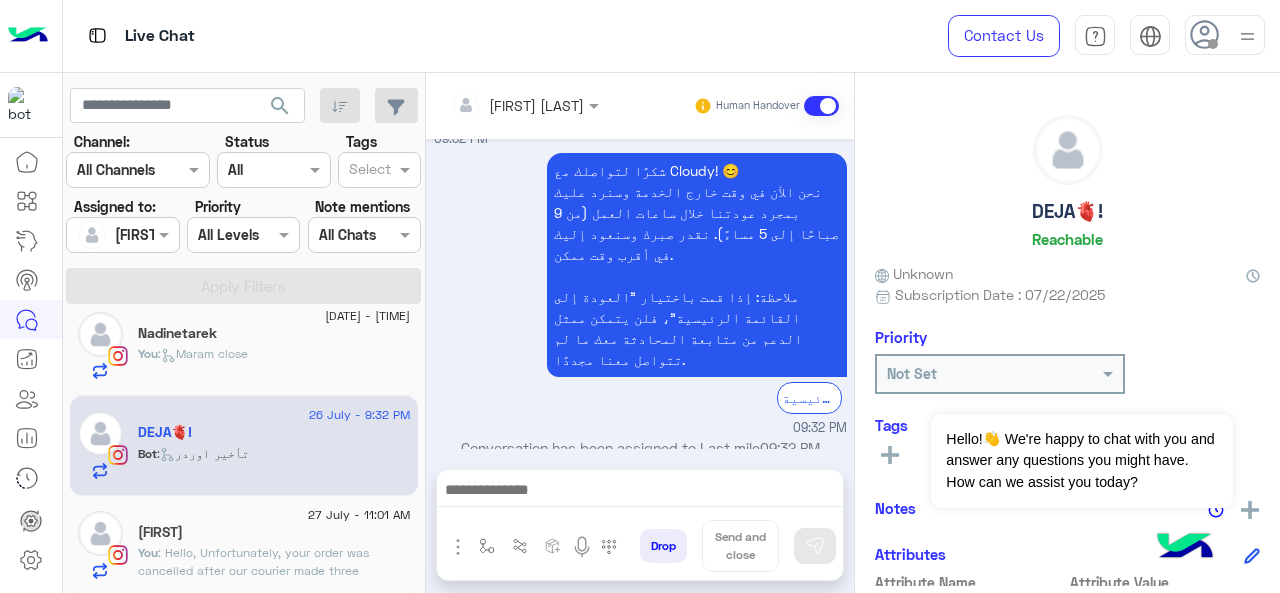 click on "شكرًا لتواصلك مع Cloudy! 😊 نحن الآن في وقت خارج الخدمة وسنرد عليك بمجرد عودتنا خلال ساعات العمل (من 9 صباحًا إلى 5 مساءً). نقدر صبرك وسنعود إليك في أقرب وقت ممكن. ملاحظة: إذا قمت باختيار "العودة إلى القائمة الرئيسية"، فلن يتمكن ممثل الدعم من متابعة المحادثة معك ما لم تتواصل معنا مجددًا.  الرجوع للقائمة الرئيسية     09:32 PM" at bounding box center (640, 292) 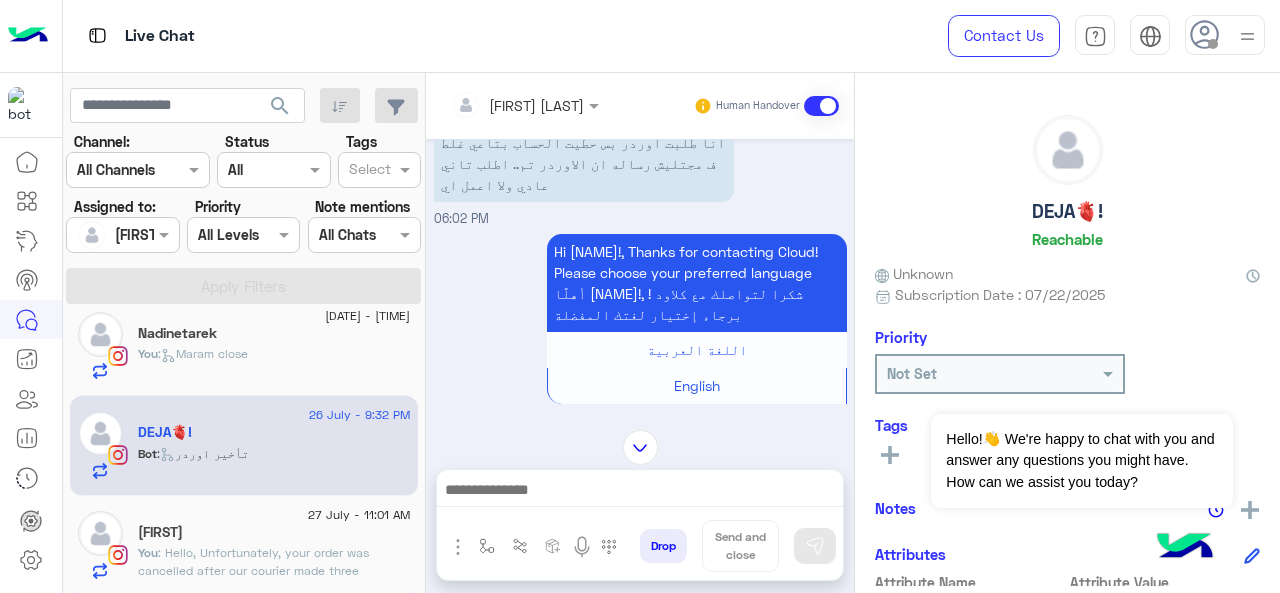 scroll, scrollTop: 0, scrollLeft: 0, axis: both 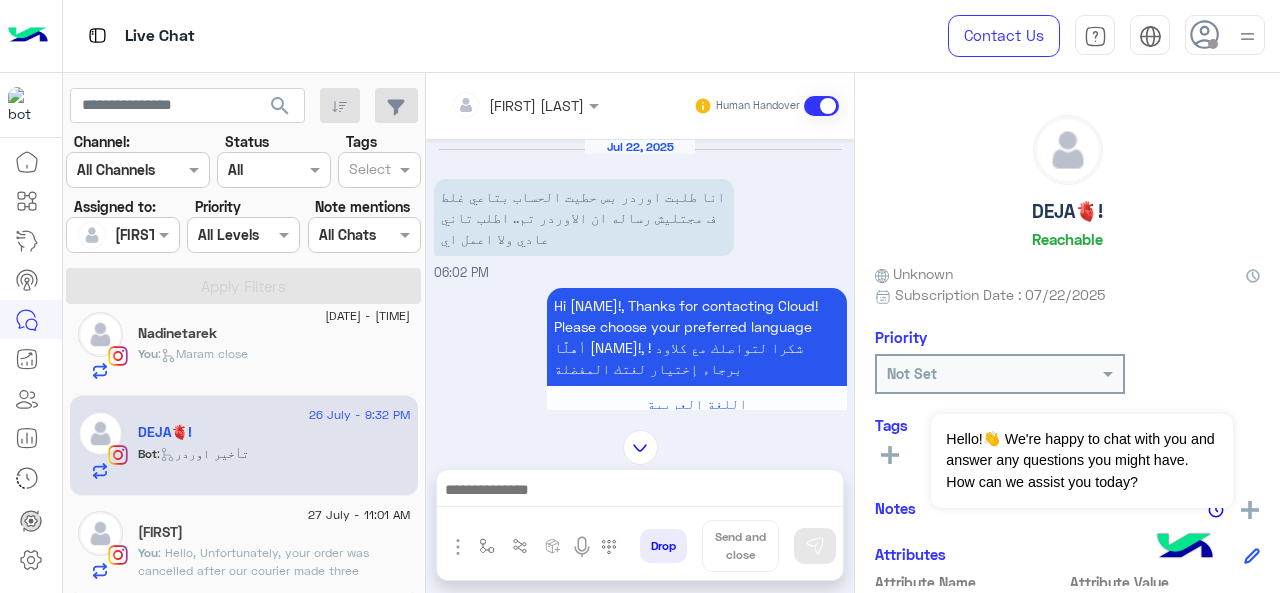 click at bounding box center [640, 447] 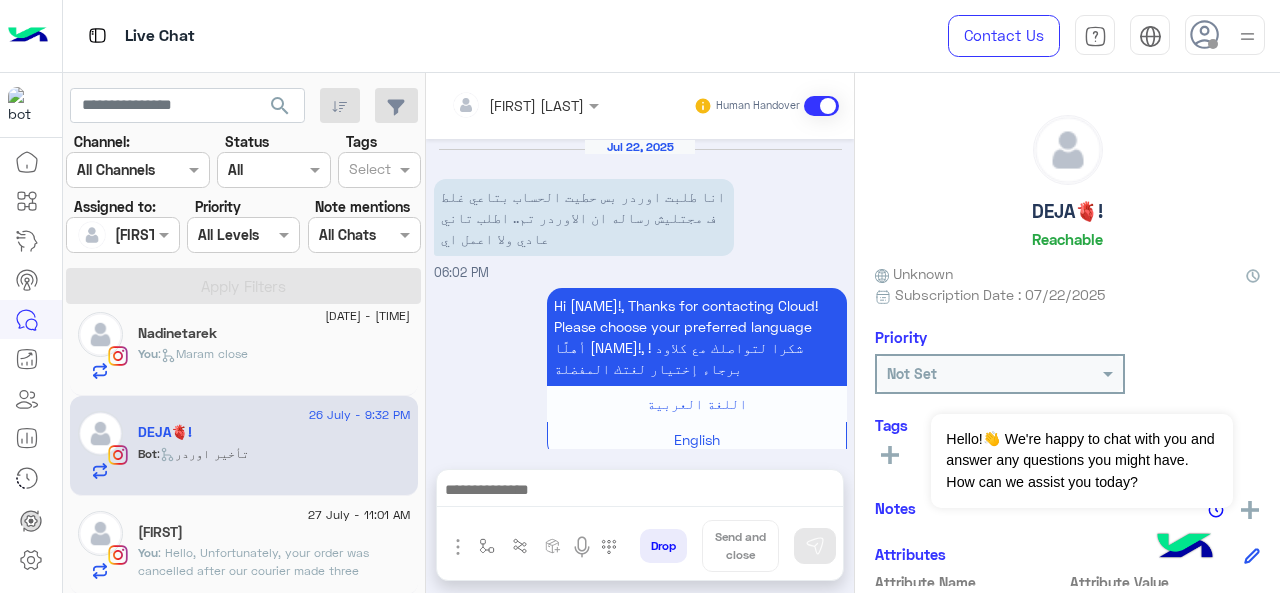 scroll, scrollTop: 3258, scrollLeft: 0, axis: vertical 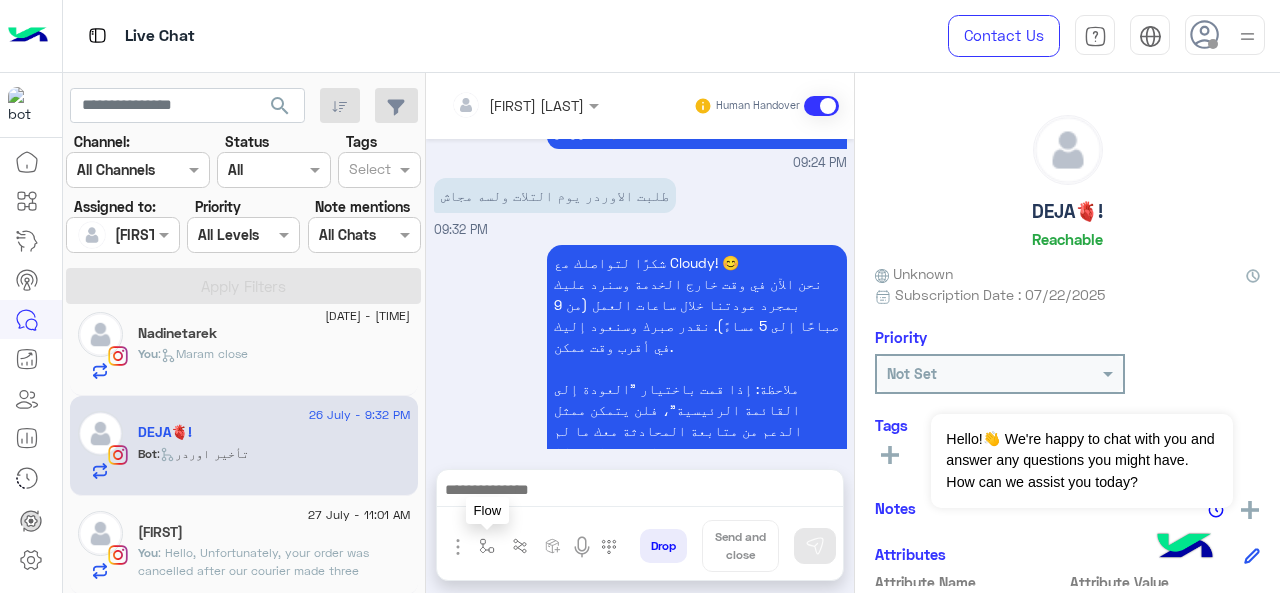 click at bounding box center [487, 546] 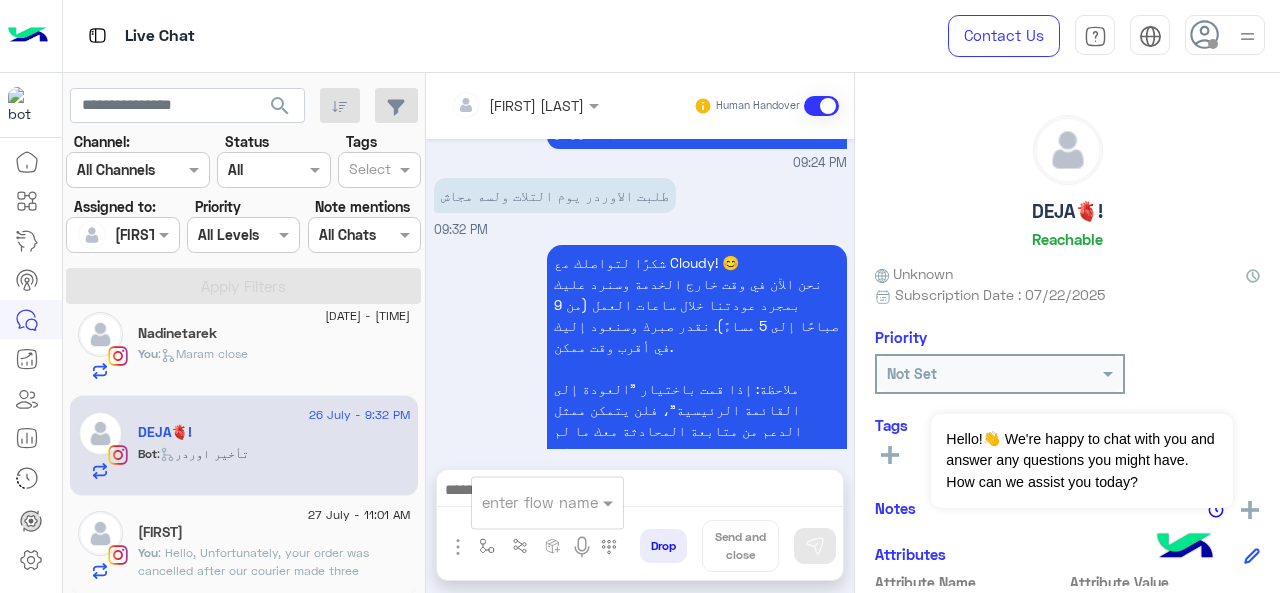 click at bounding box center [523, 502] 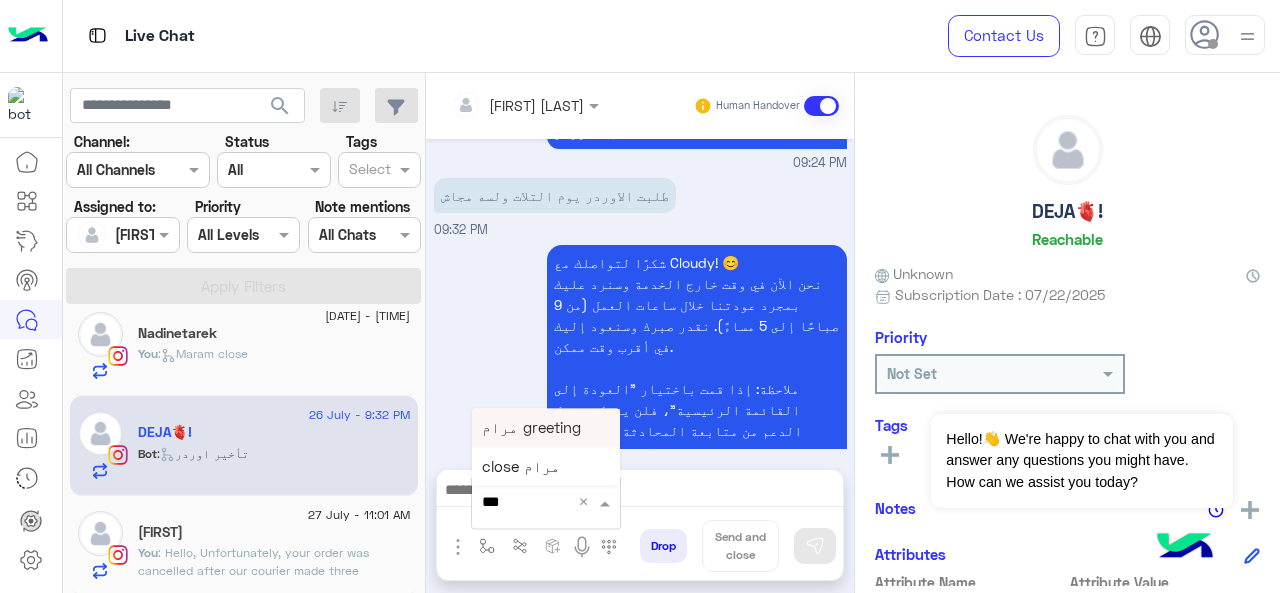 type on "****" 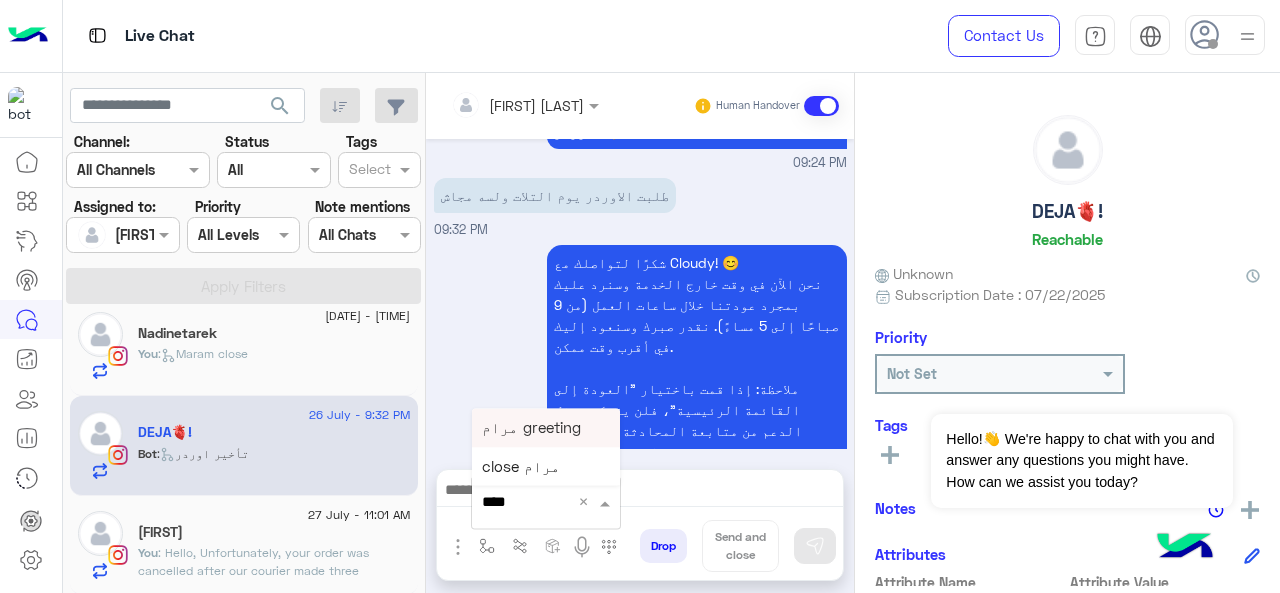 click on "مرام greeting" at bounding box center [546, 427] 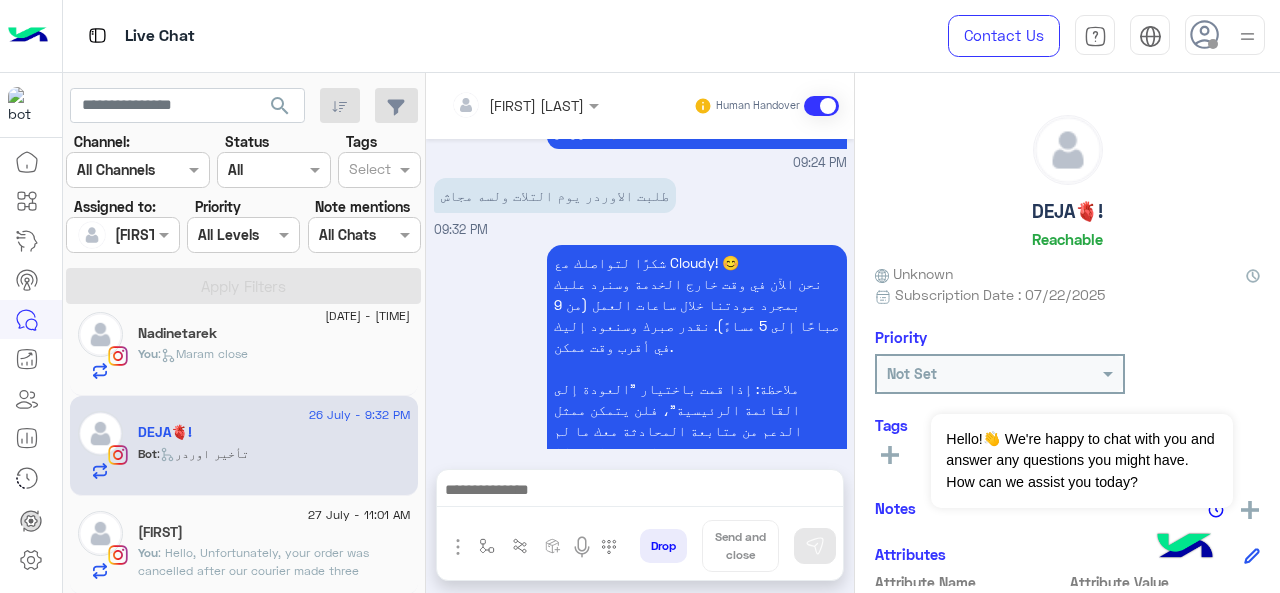type on "**********" 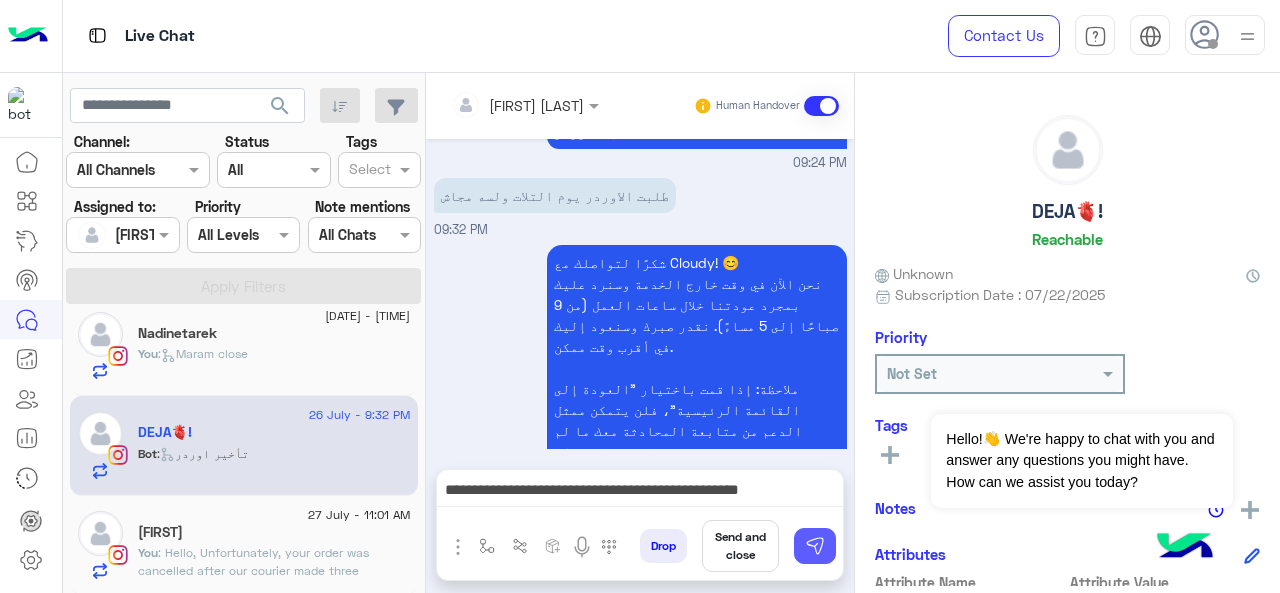 click at bounding box center [815, 546] 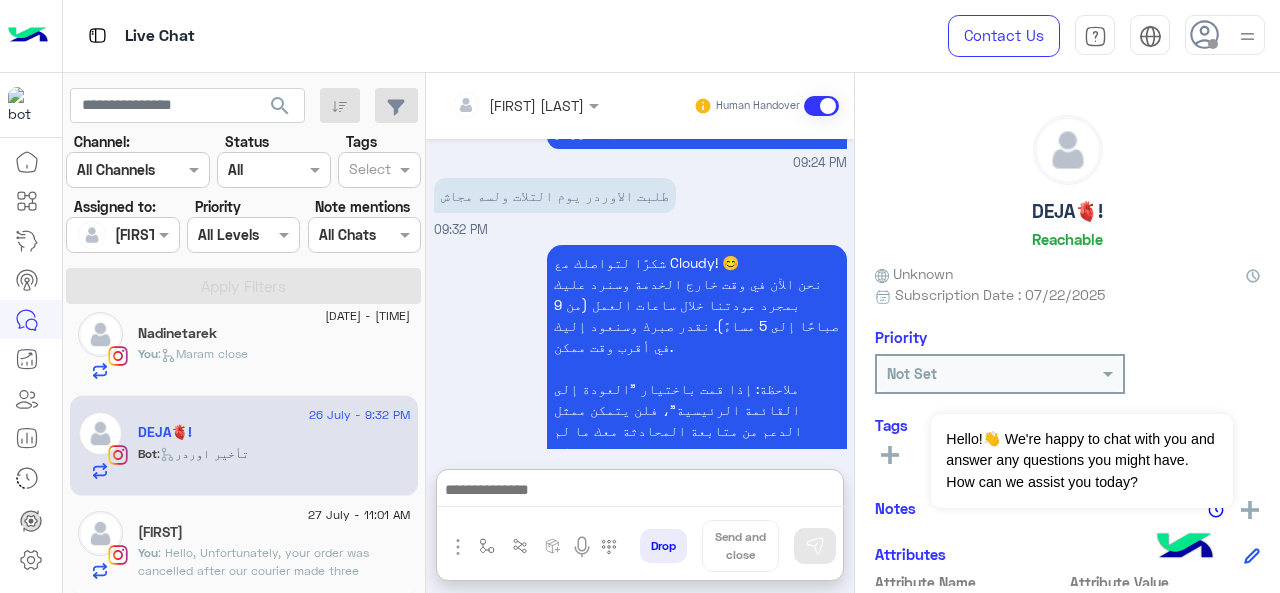 click at bounding box center (640, 492) 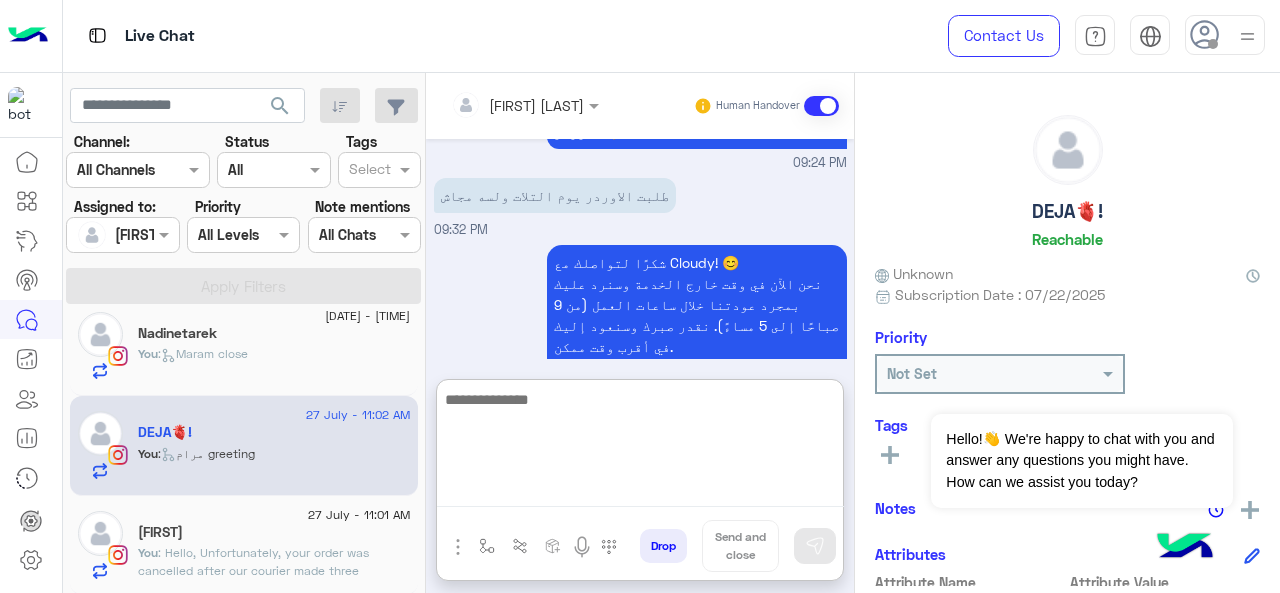scroll, scrollTop: 3448, scrollLeft: 0, axis: vertical 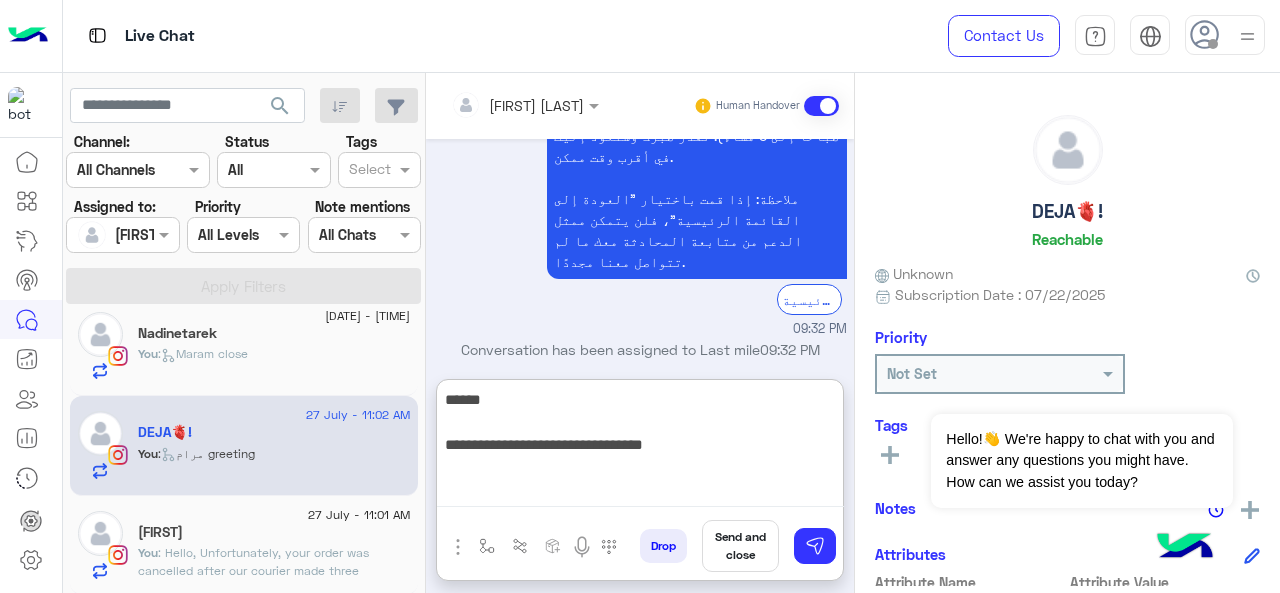 type on "**********" 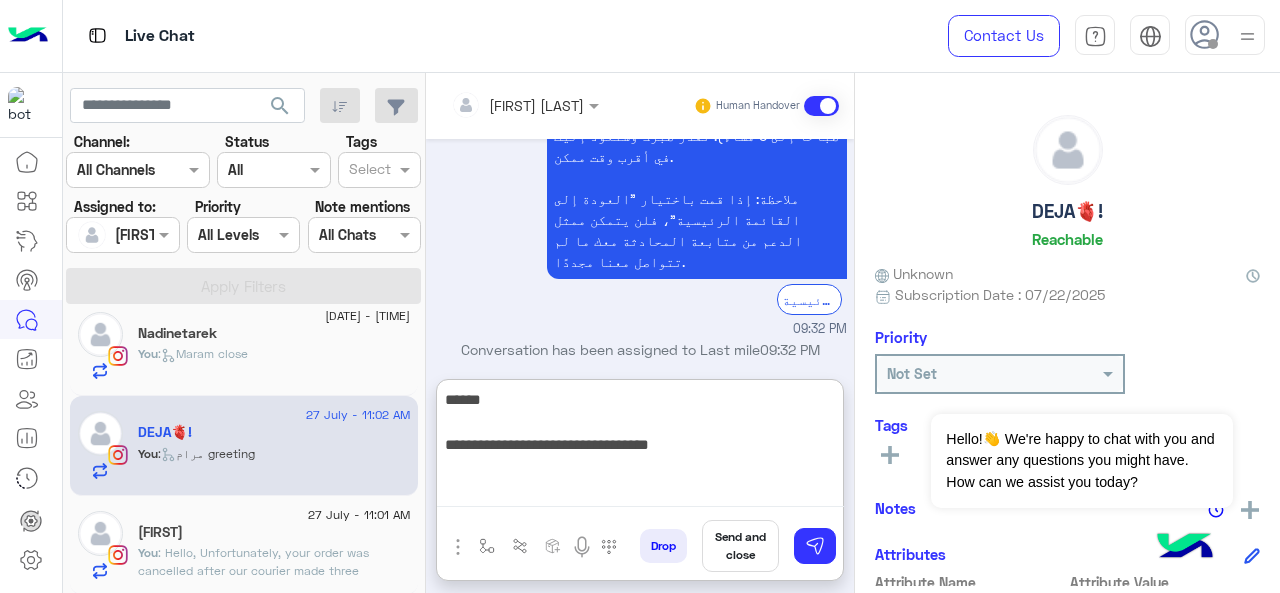 type 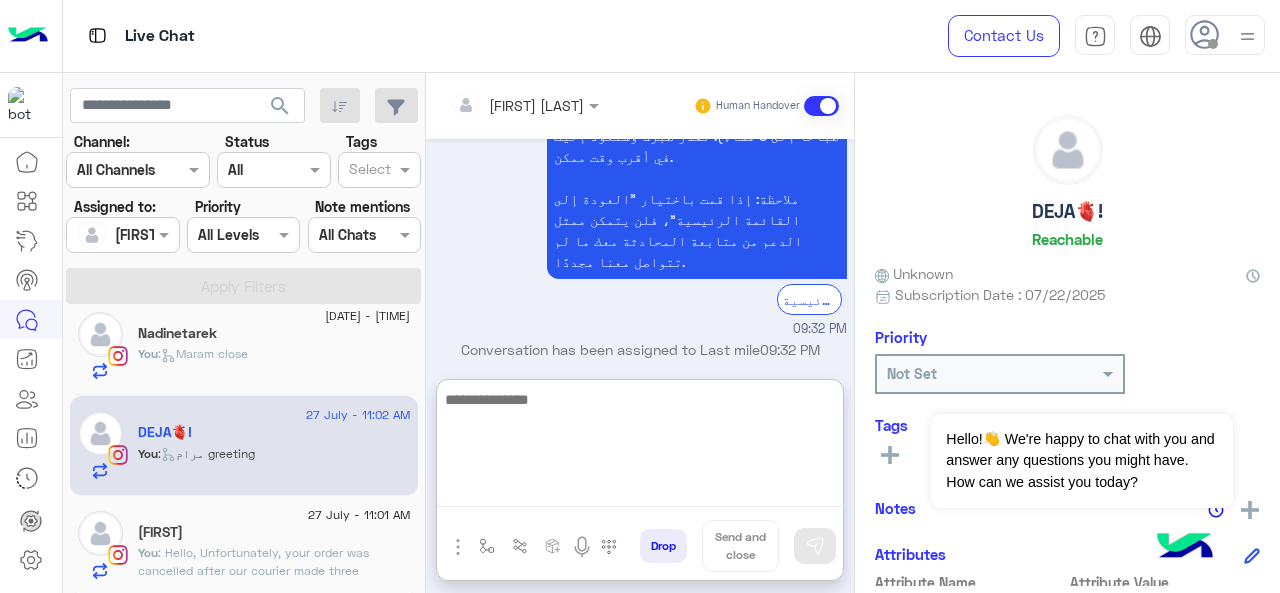 scroll, scrollTop: 3554, scrollLeft: 0, axis: vertical 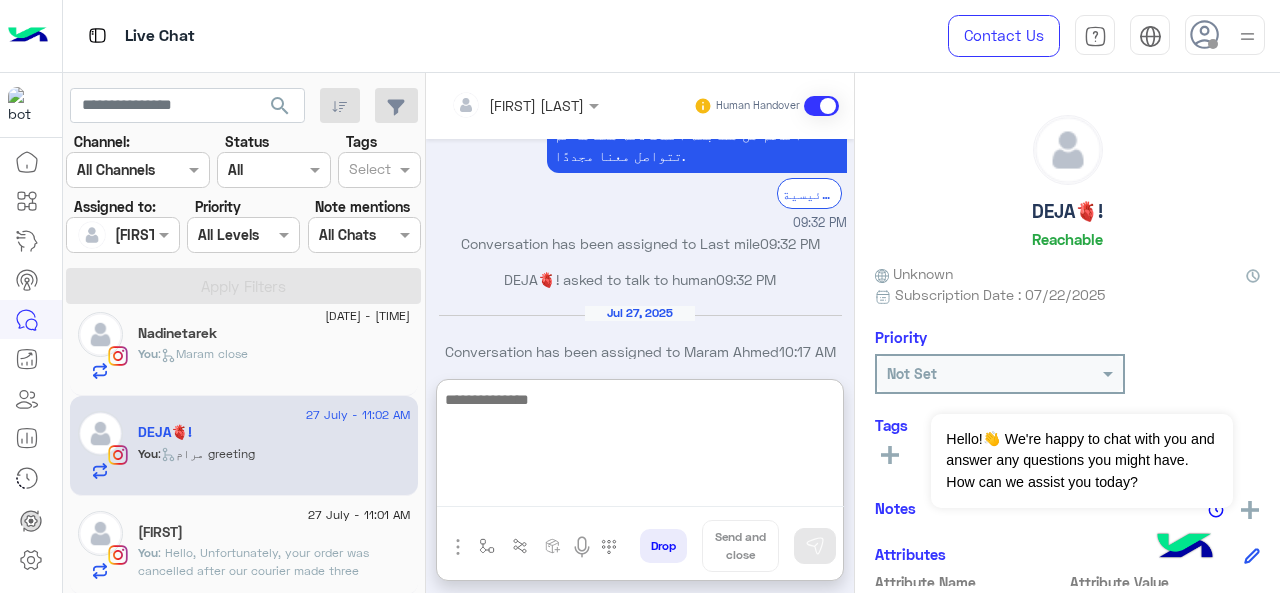 click on "You  : Hello,
Unfortunately, your order was cancelled after our courier made three attempts to deliver it without success. We apologize for any inconvenience this may have caused.
If you'd like to retry your order, we'd be more than happy to help. Just let us know, and we'll do our best to get it to you.
Thank you for your patience and understanding. 🤍" 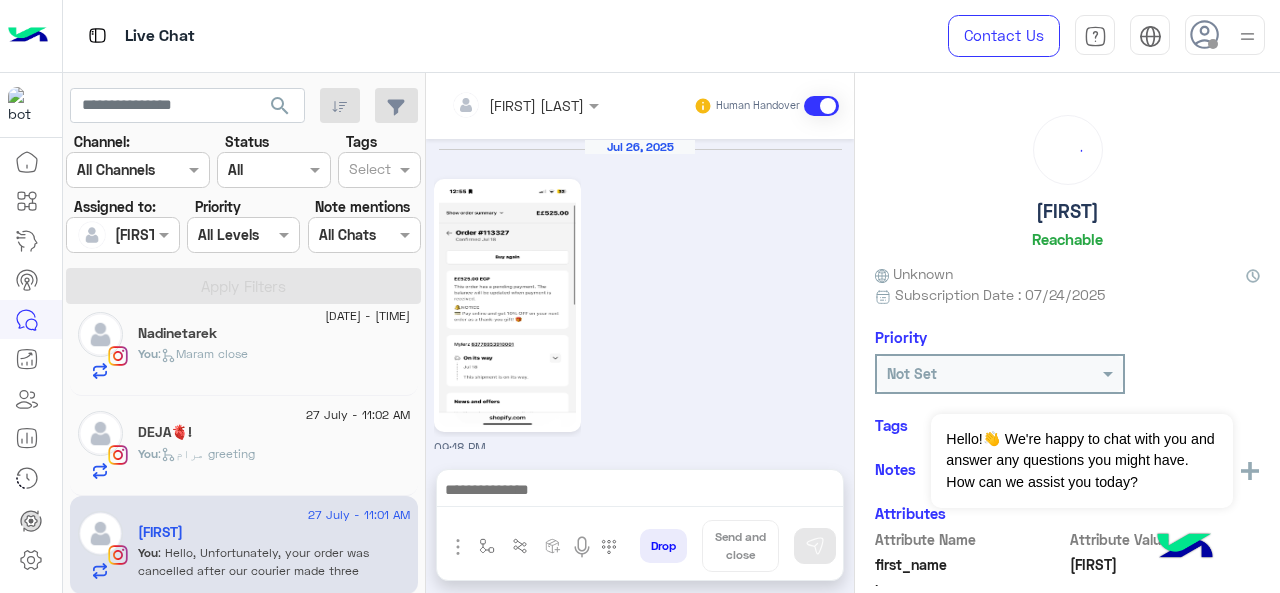 scroll, scrollTop: 1028, scrollLeft: 0, axis: vertical 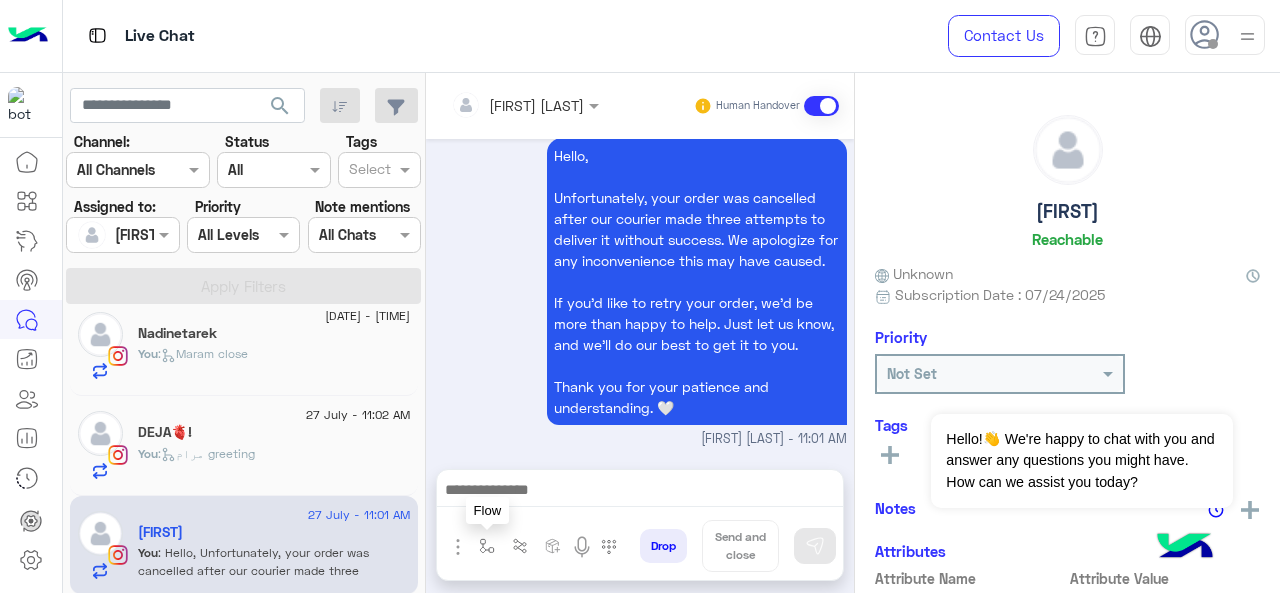 click at bounding box center (487, 546) 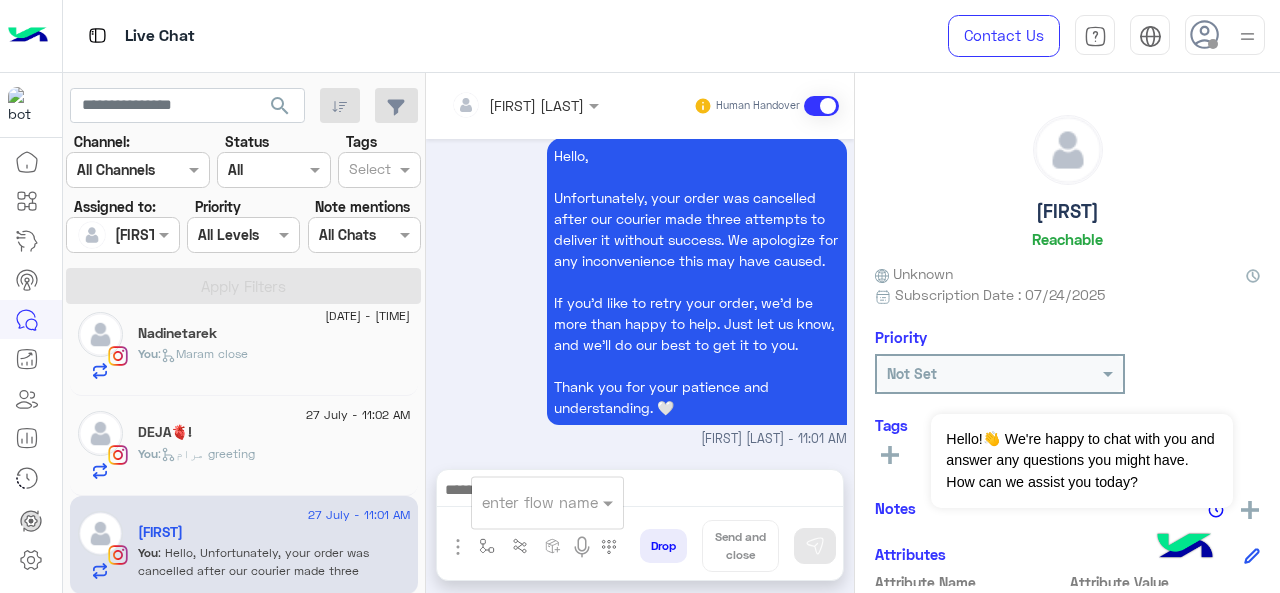 click at bounding box center [523, 502] 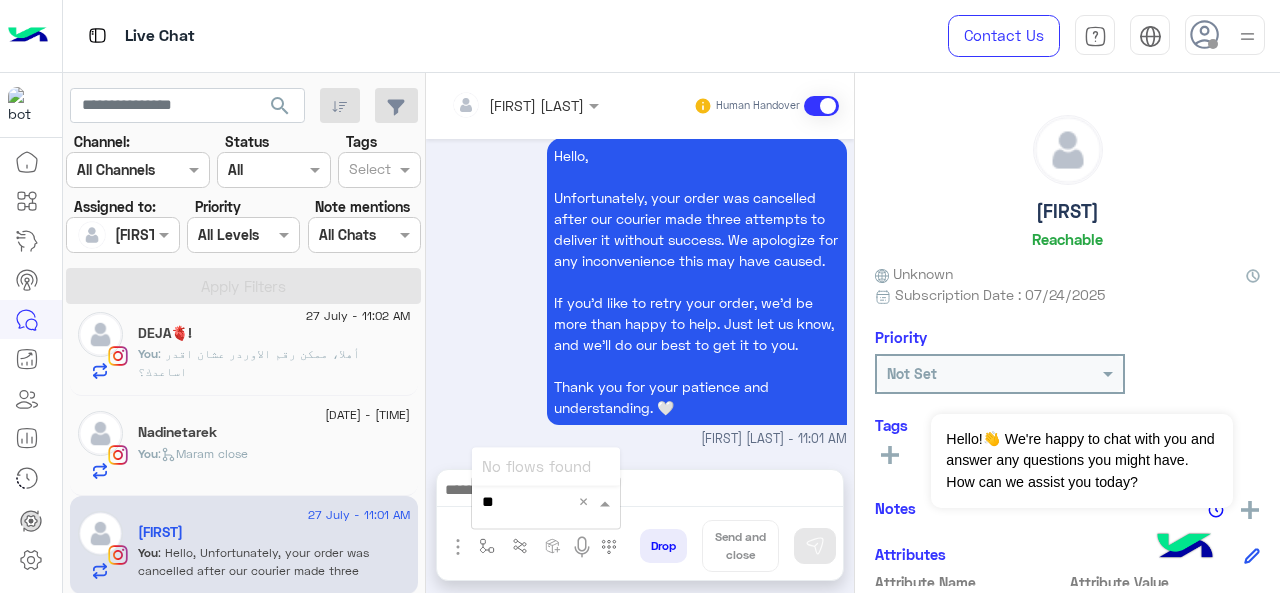 type on "*" 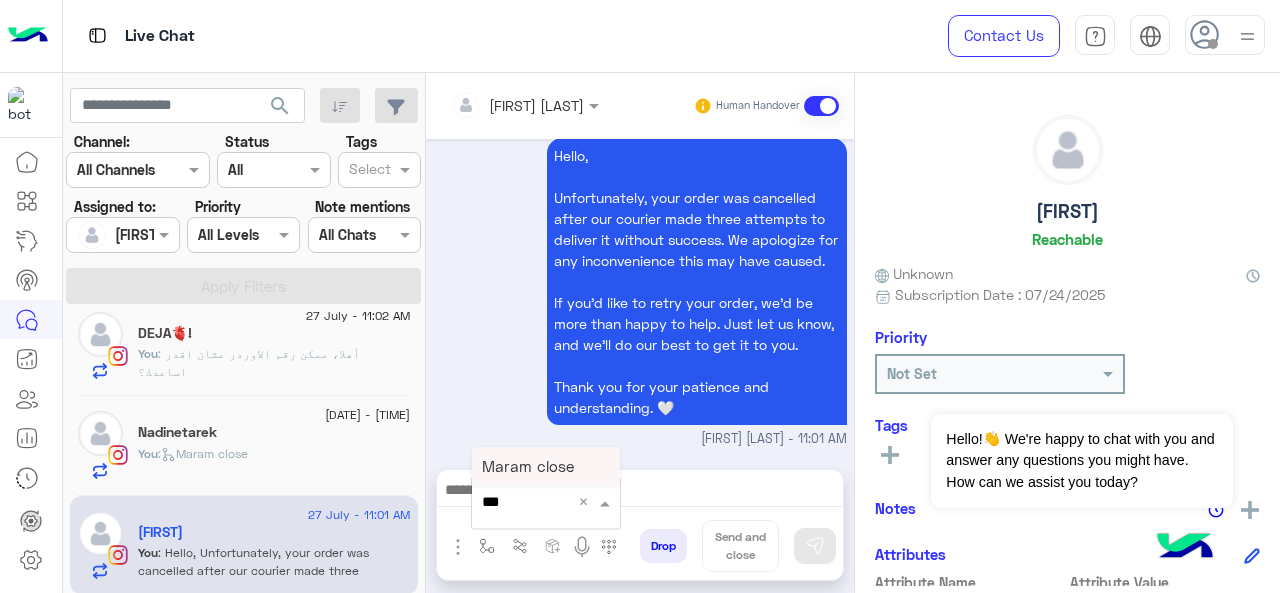 type on "****" 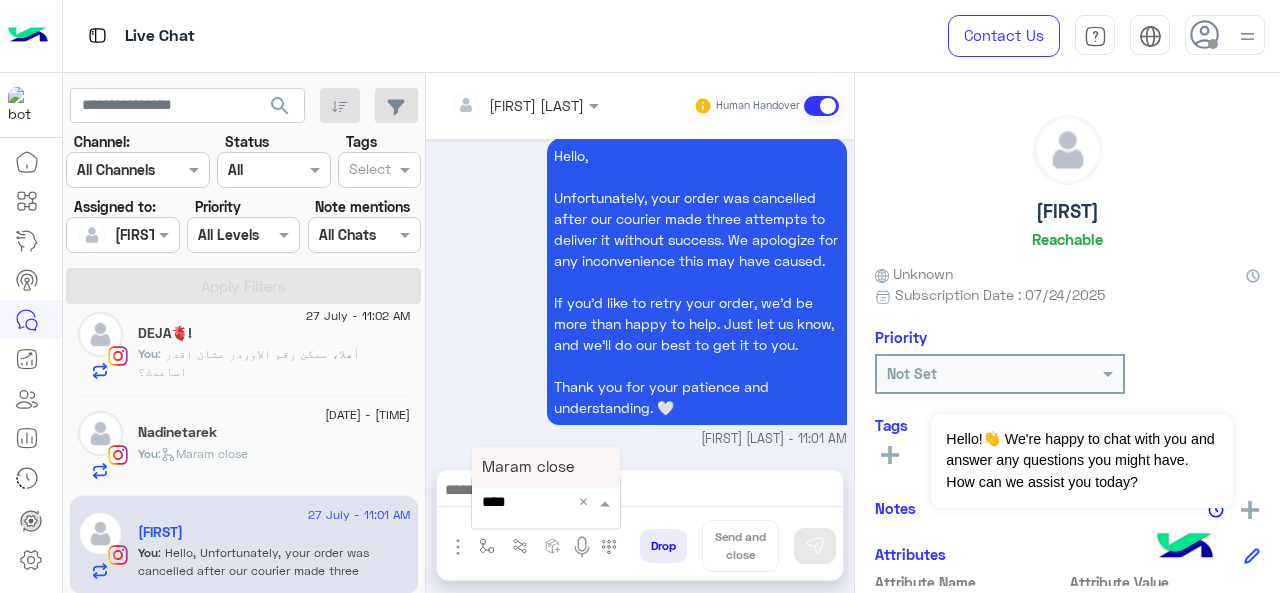 click on "Maram close" at bounding box center [528, 466] 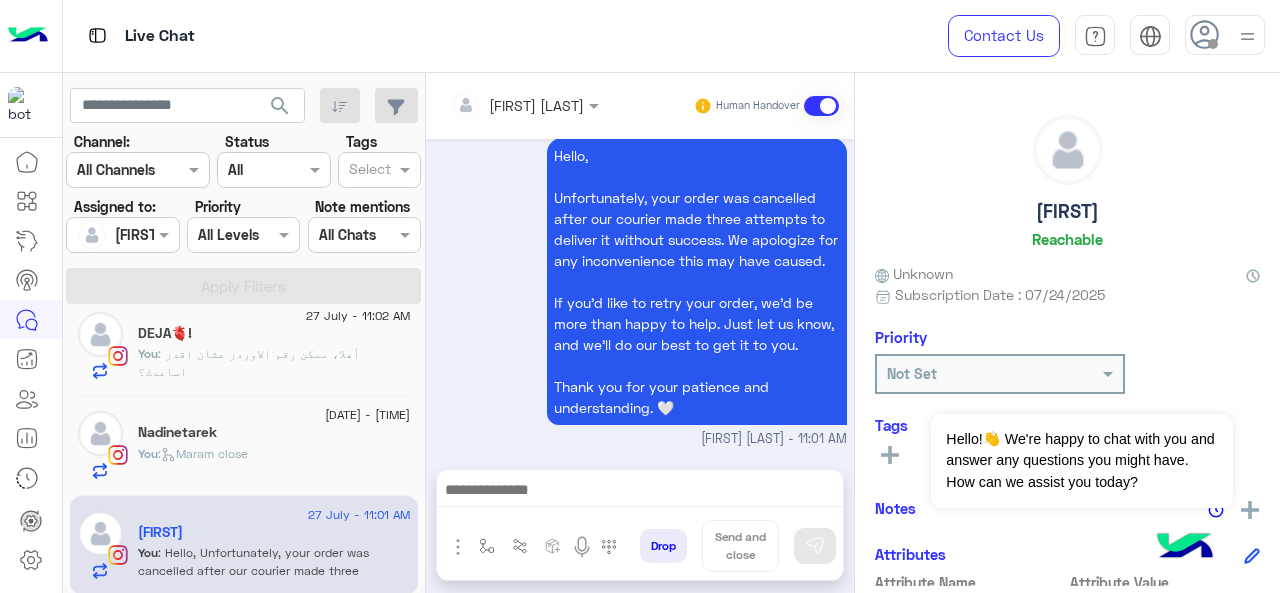 type on "**********" 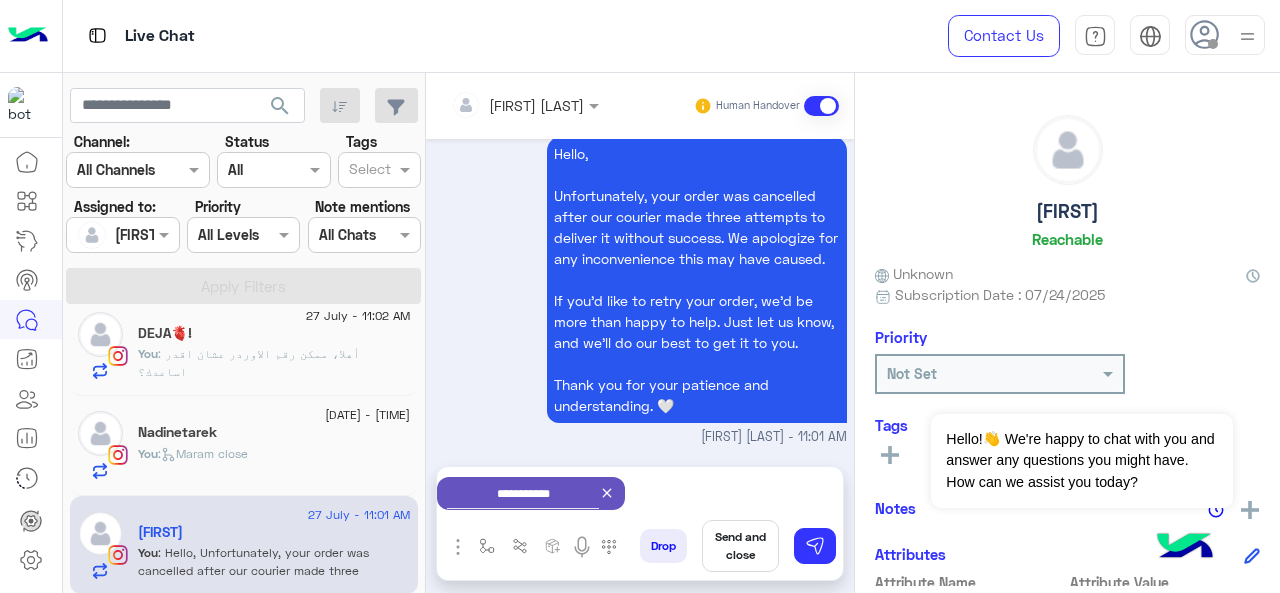 click on "Send and close" at bounding box center [740, 546] 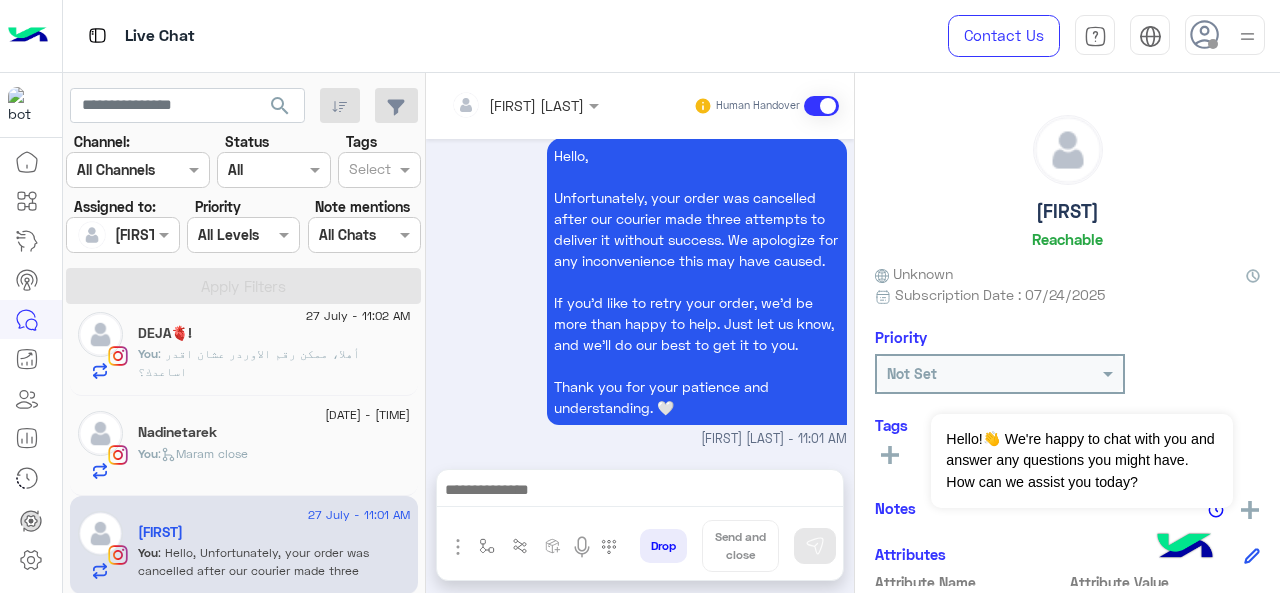 scroll, scrollTop: 1048, scrollLeft: 0, axis: vertical 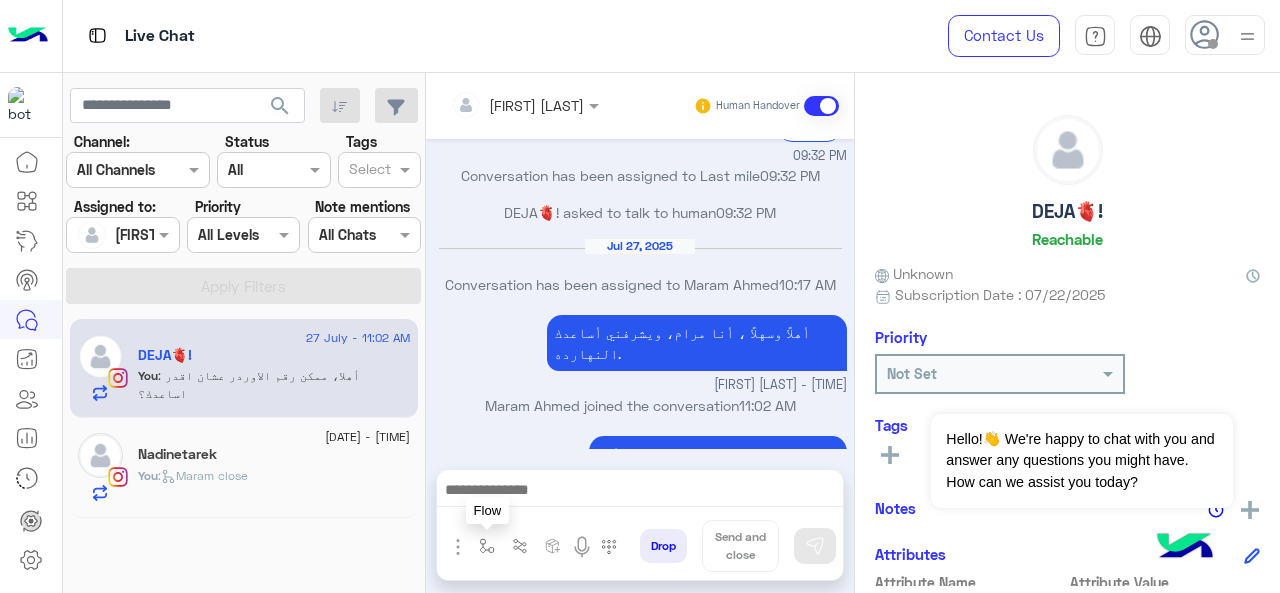 click at bounding box center [487, 546] 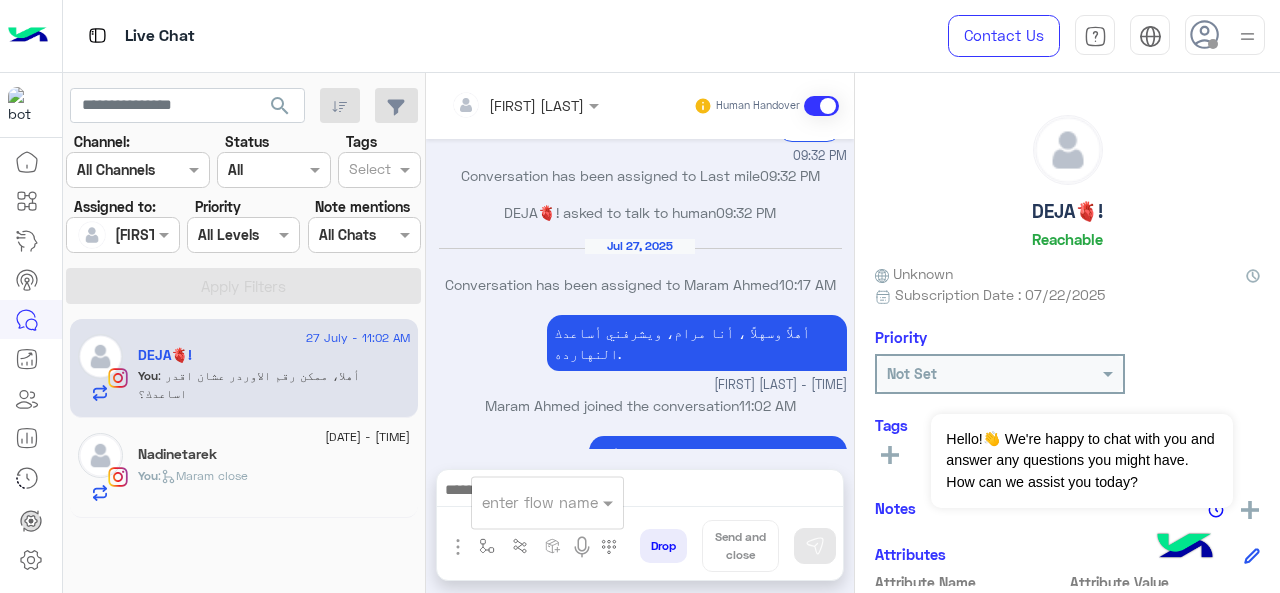 click on "enter flow name" at bounding box center (547, 502) 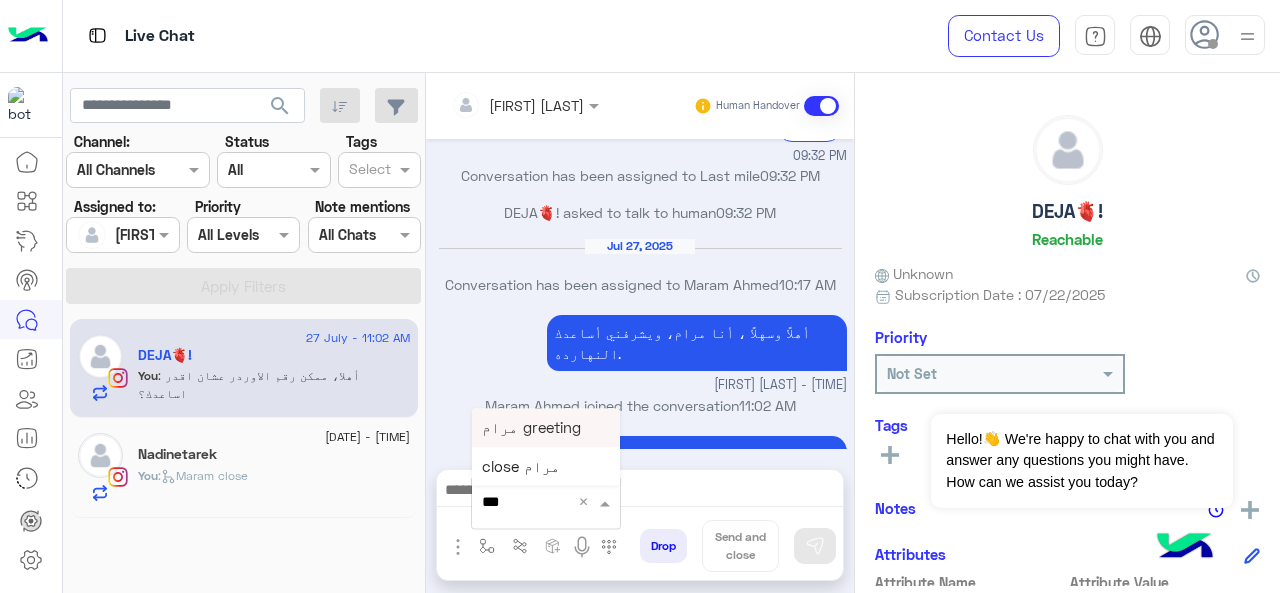 type on "****" 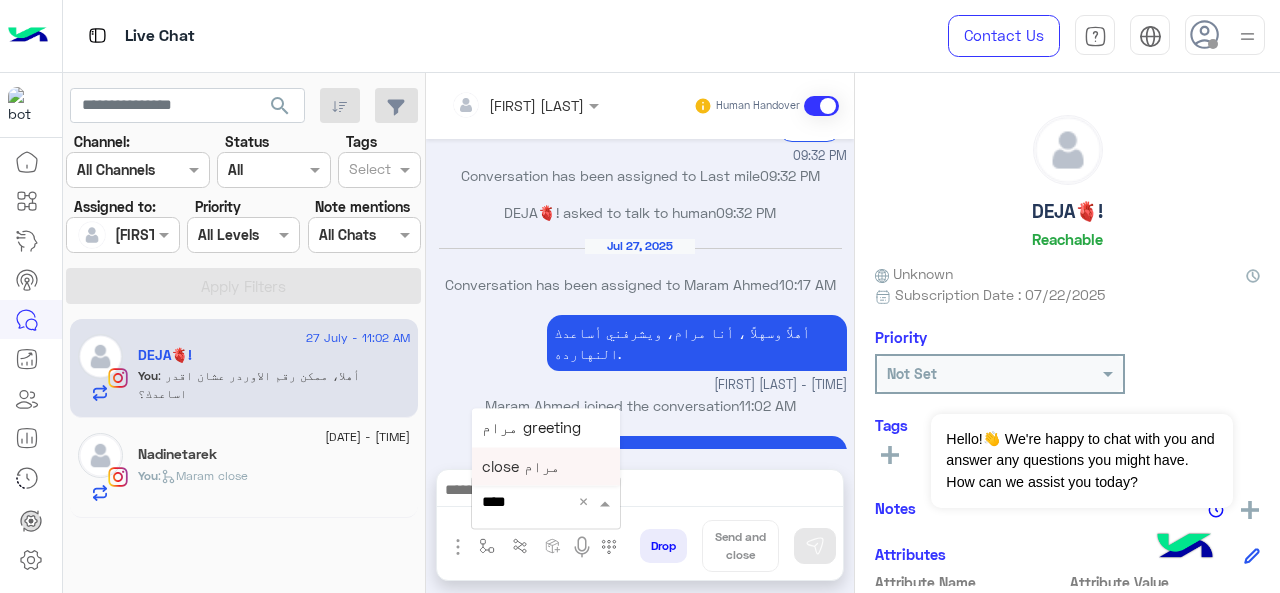 click on "close مرام" at bounding box center (546, 466) 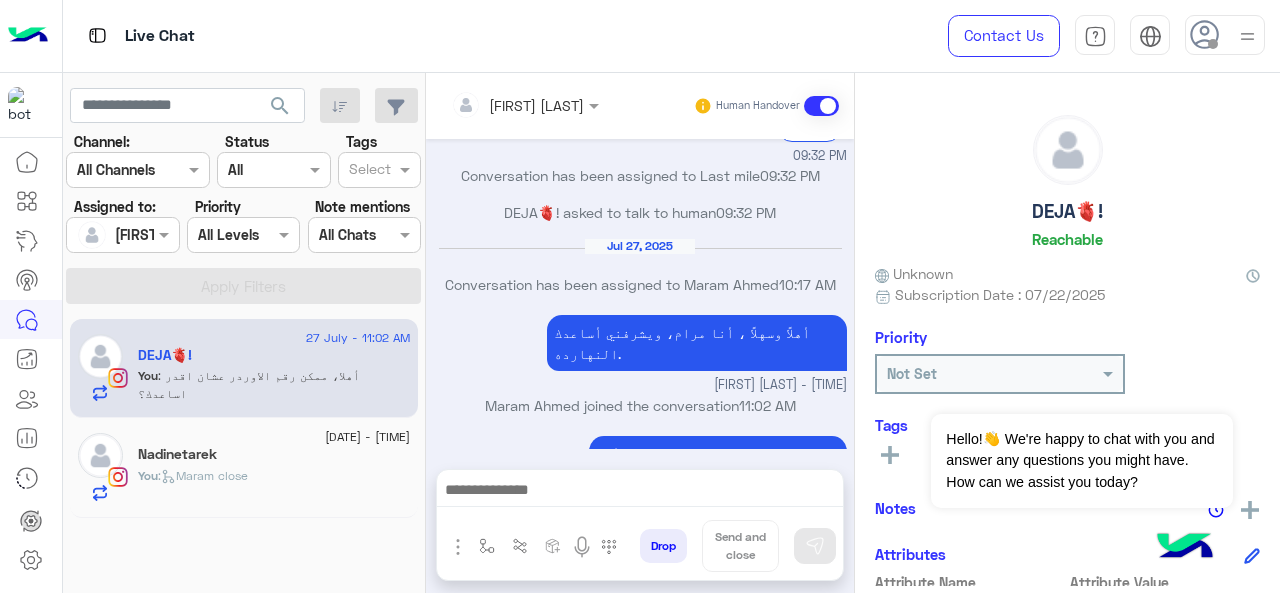 type on "**********" 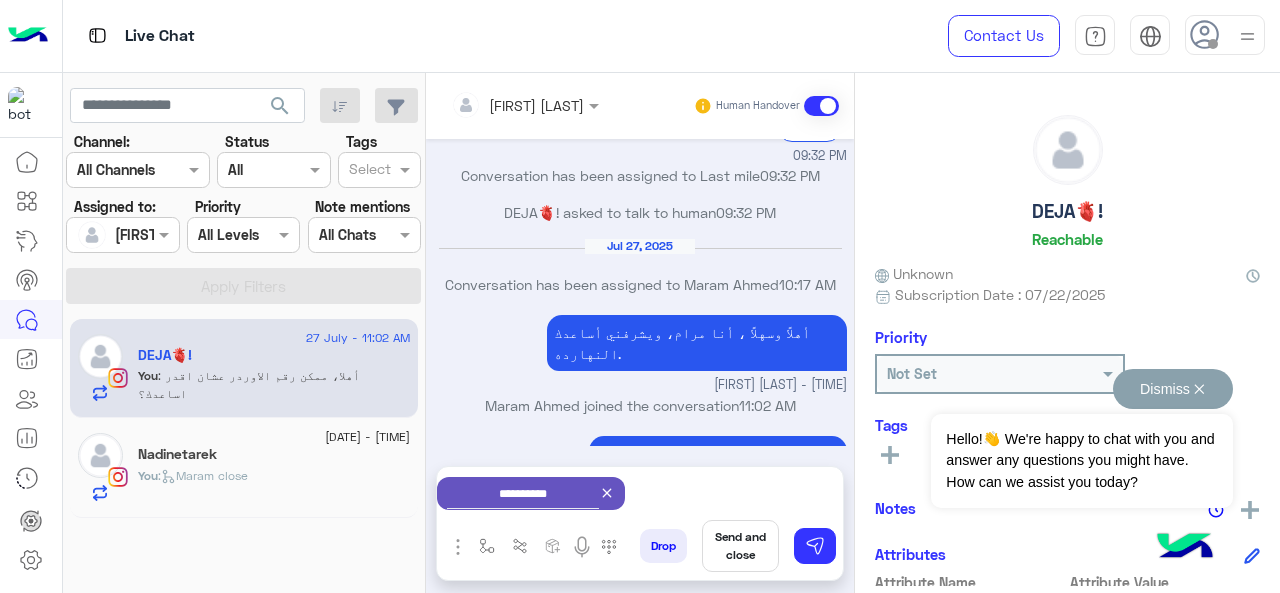 click on "Dismiss ✕" at bounding box center [1173, 389] 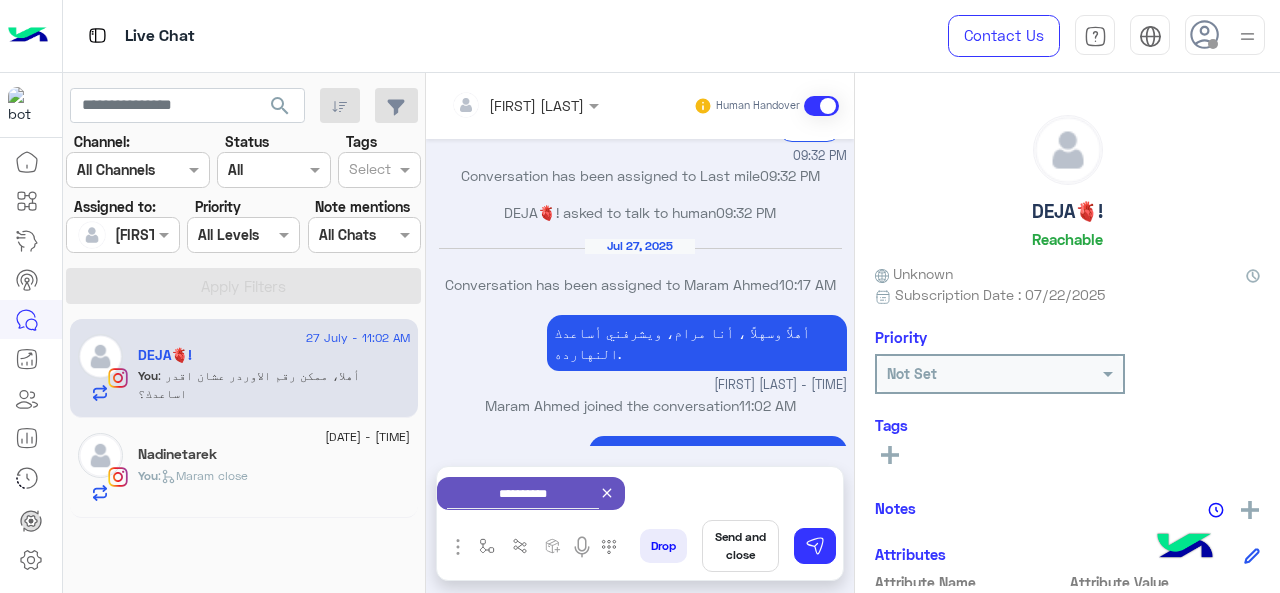 click on "Send and close" at bounding box center [740, 546] 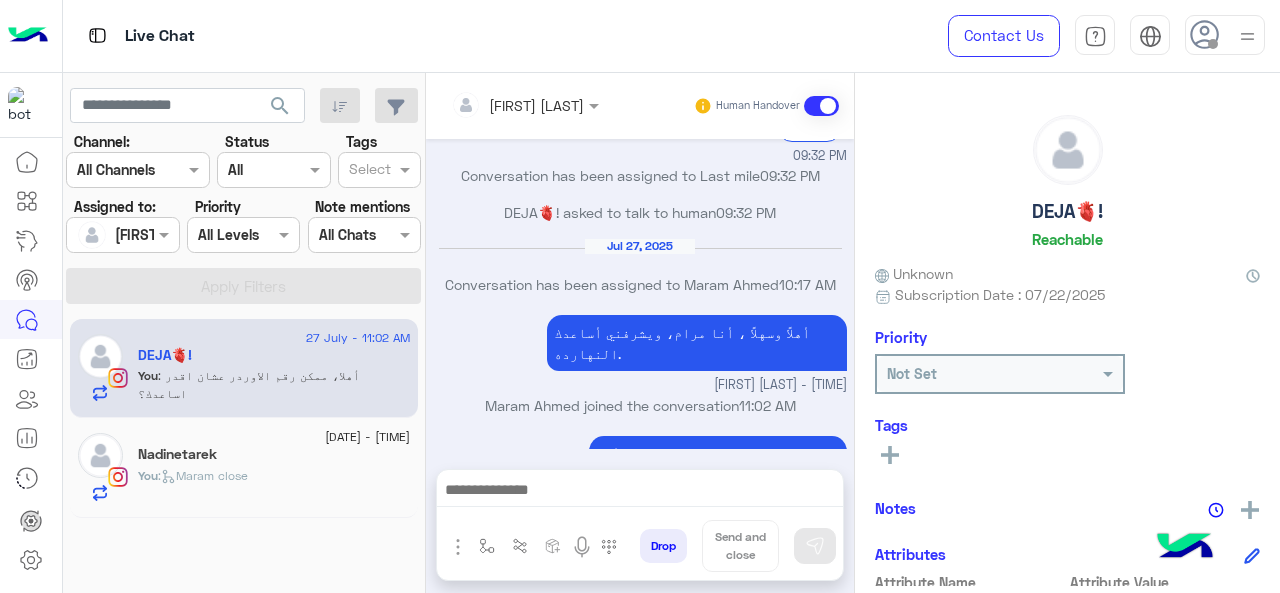 scroll, scrollTop: 657, scrollLeft: 0, axis: vertical 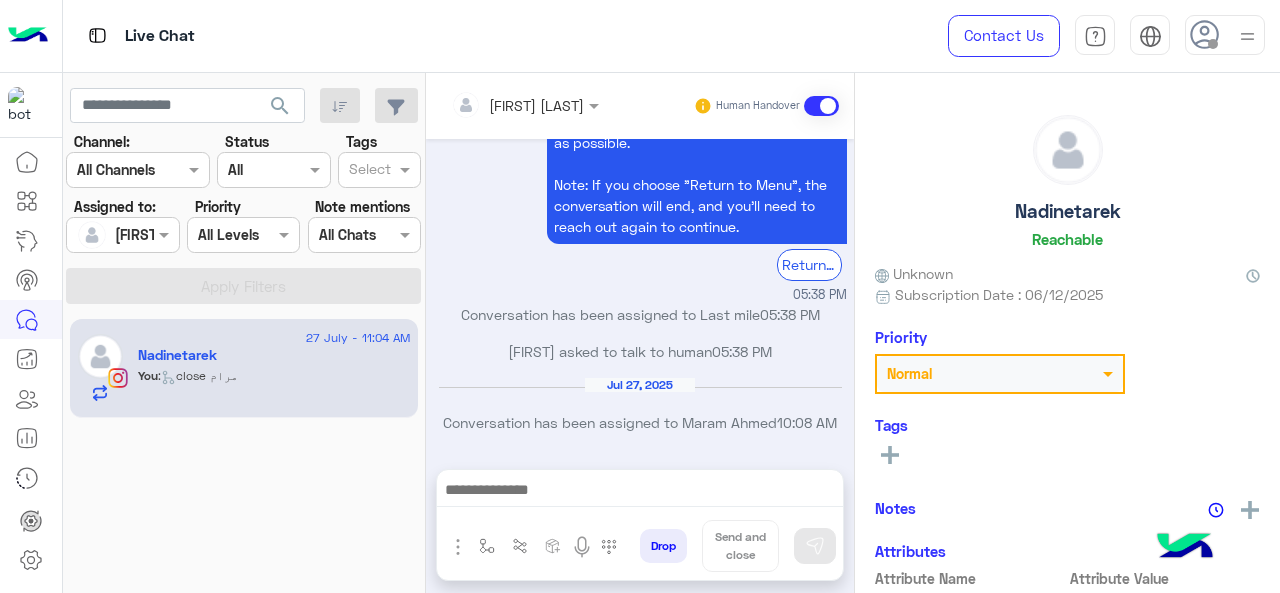 click on "[PERSON]" at bounding box center [115, 235] 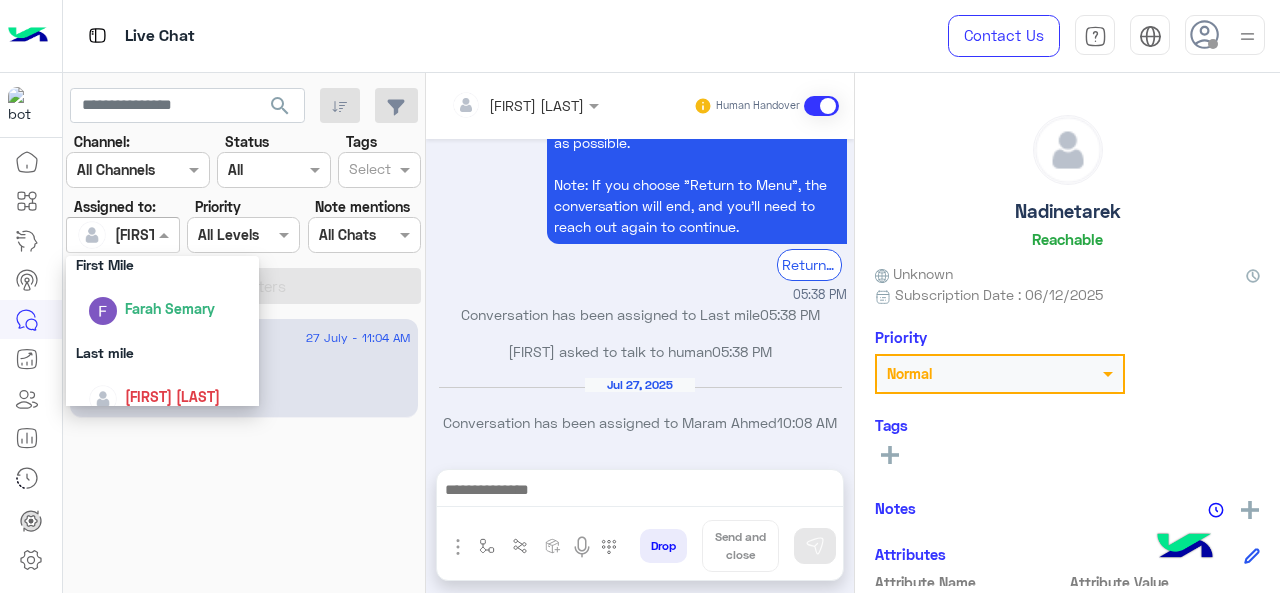 scroll, scrollTop: 392, scrollLeft: 0, axis: vertical 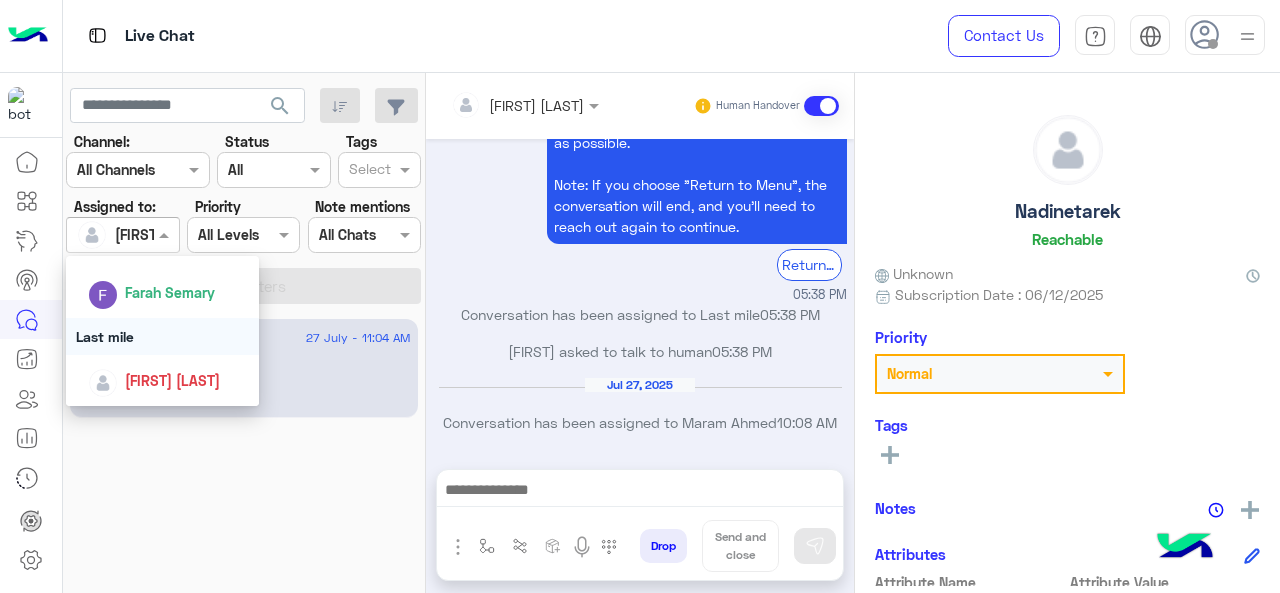 click on "Last mile" at bounding box center [163, 336] 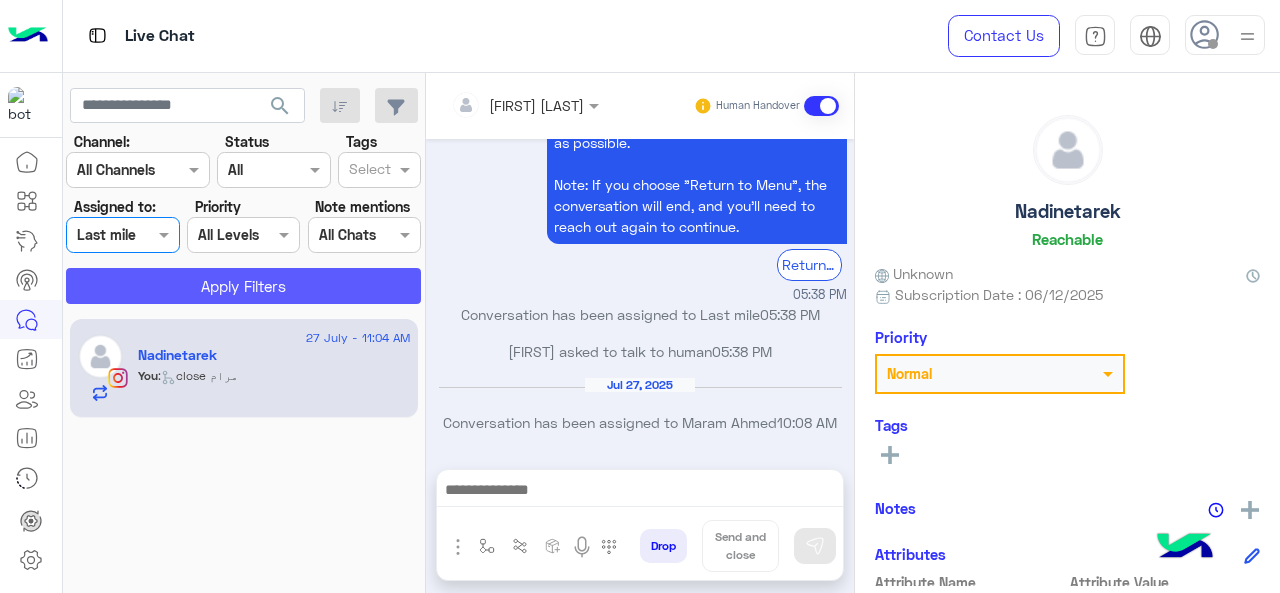 click on "Apply Filters" 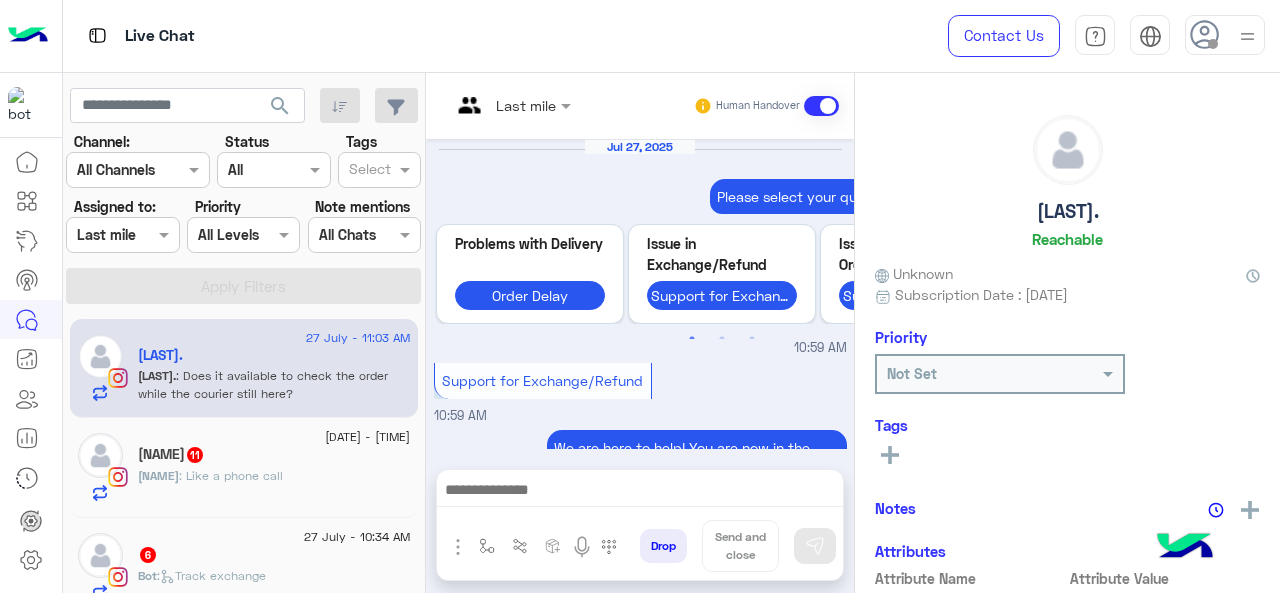 scroll, scrollTop: 806, scrollLeft: 0, axis: vertical 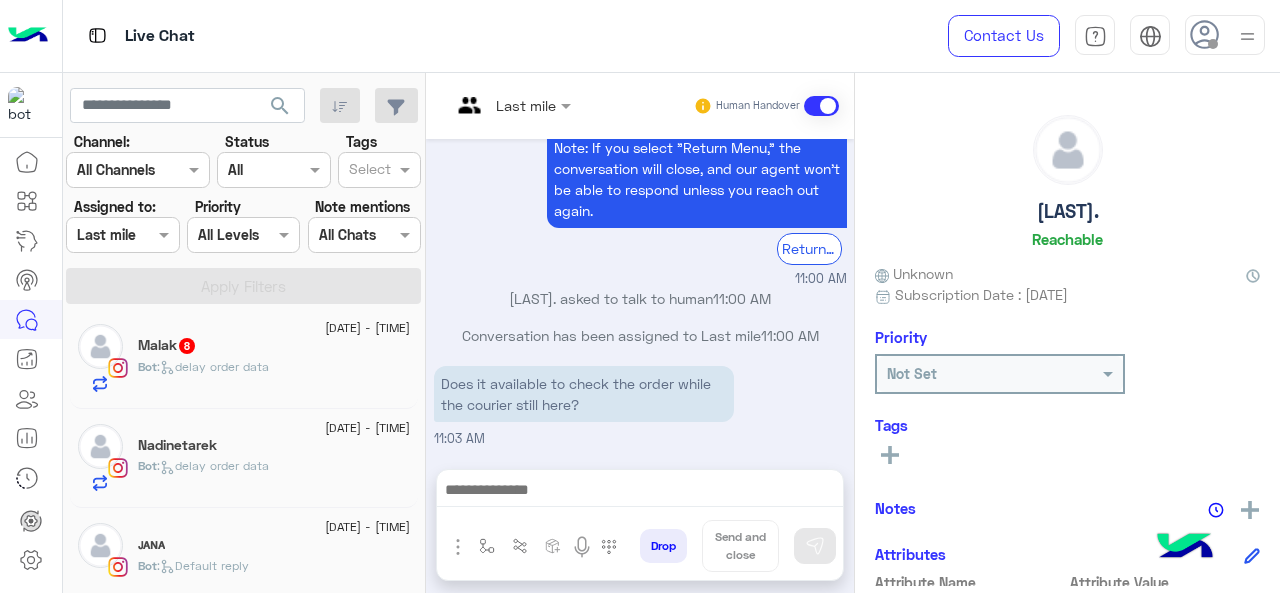 click on ":   delay order data" 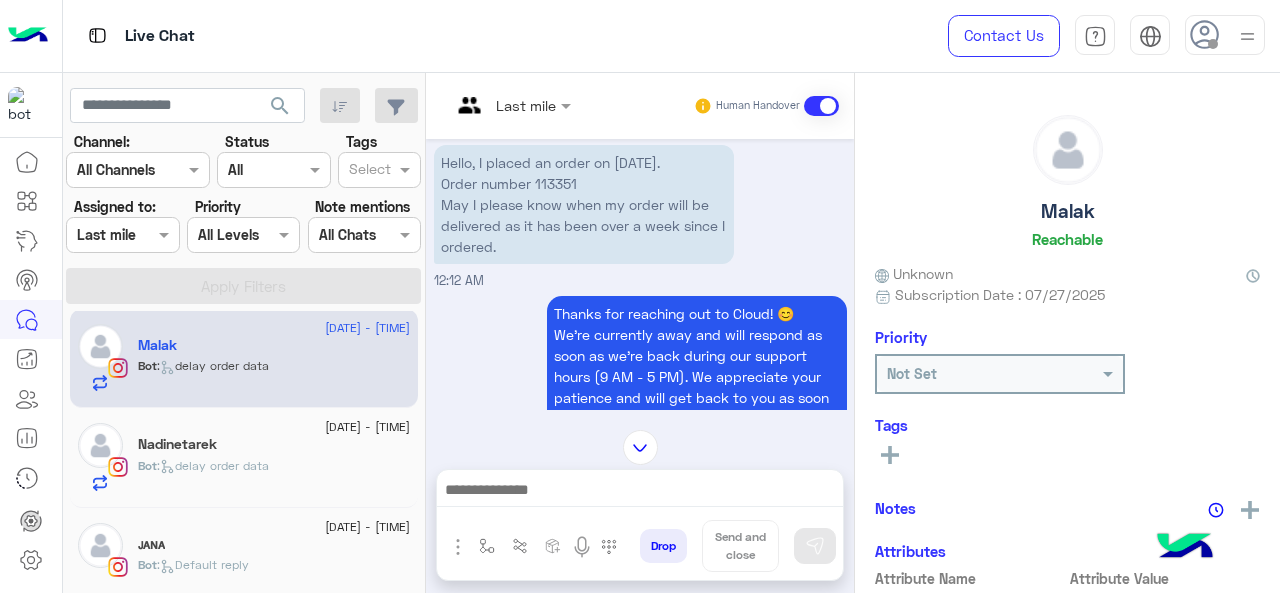 scroll, scrollTop: 778, scrollLeft: 0, axis: vertical 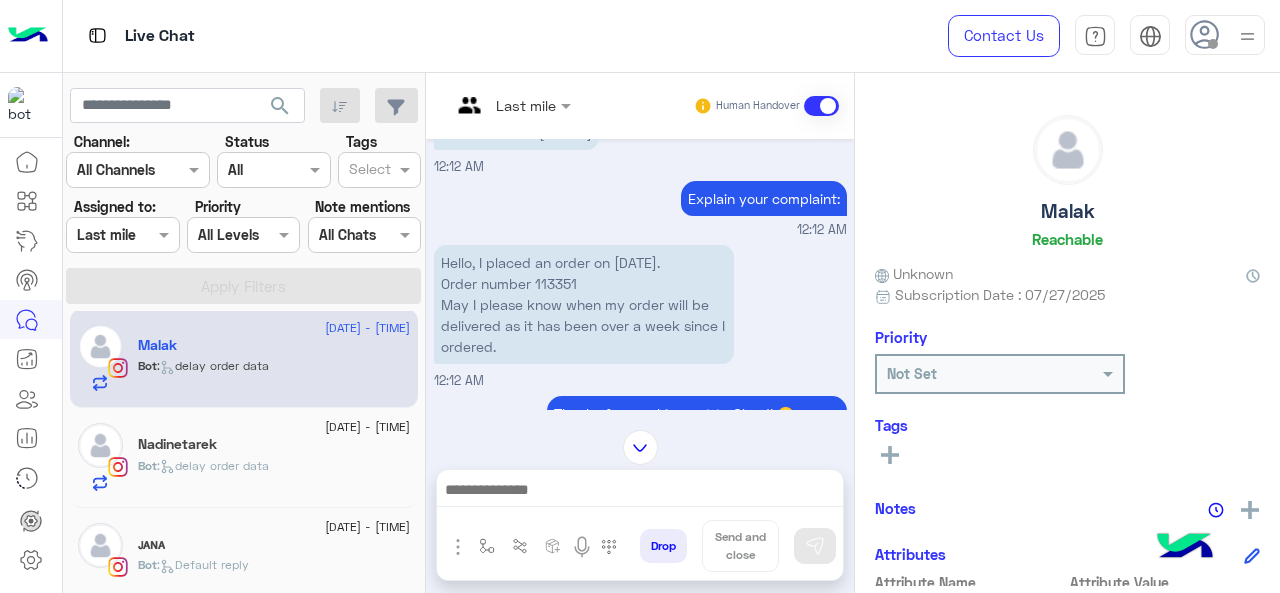 click at bounding box center [487, 105] 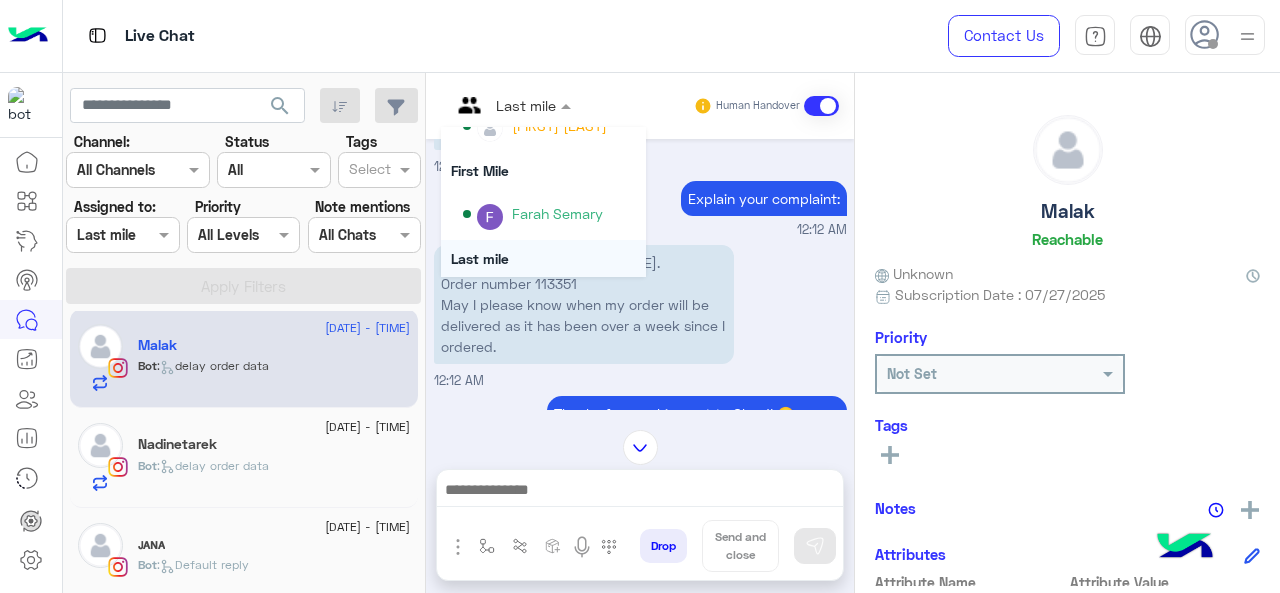 scroll, scrollTop: 354, scrollLeft: 0, axis: vertical 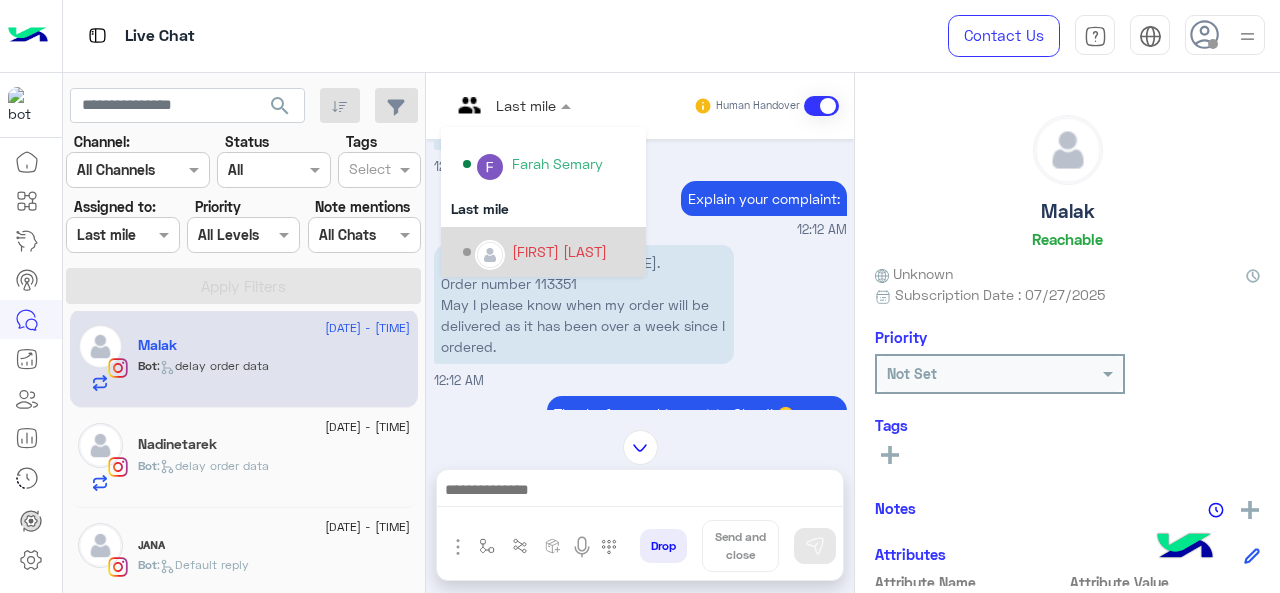 click on "[PERSON]" at bounding box center (559, 251) 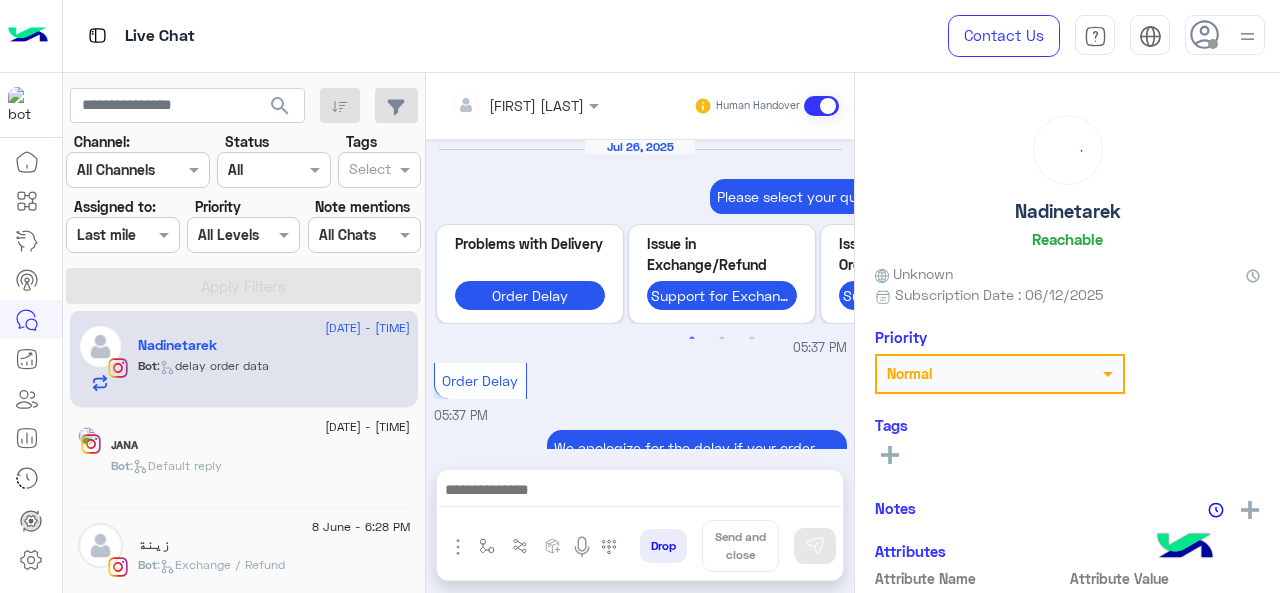 scroll, scrollTop: 916, scrollLeft: 0, axis: vertical 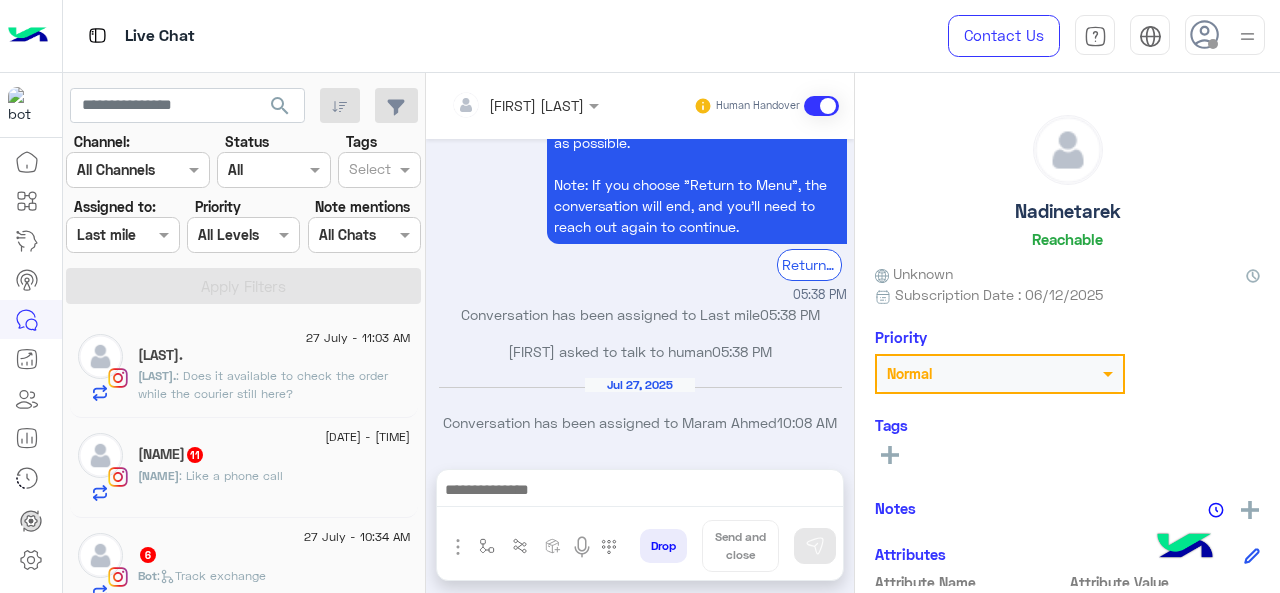 click on "Lujie." 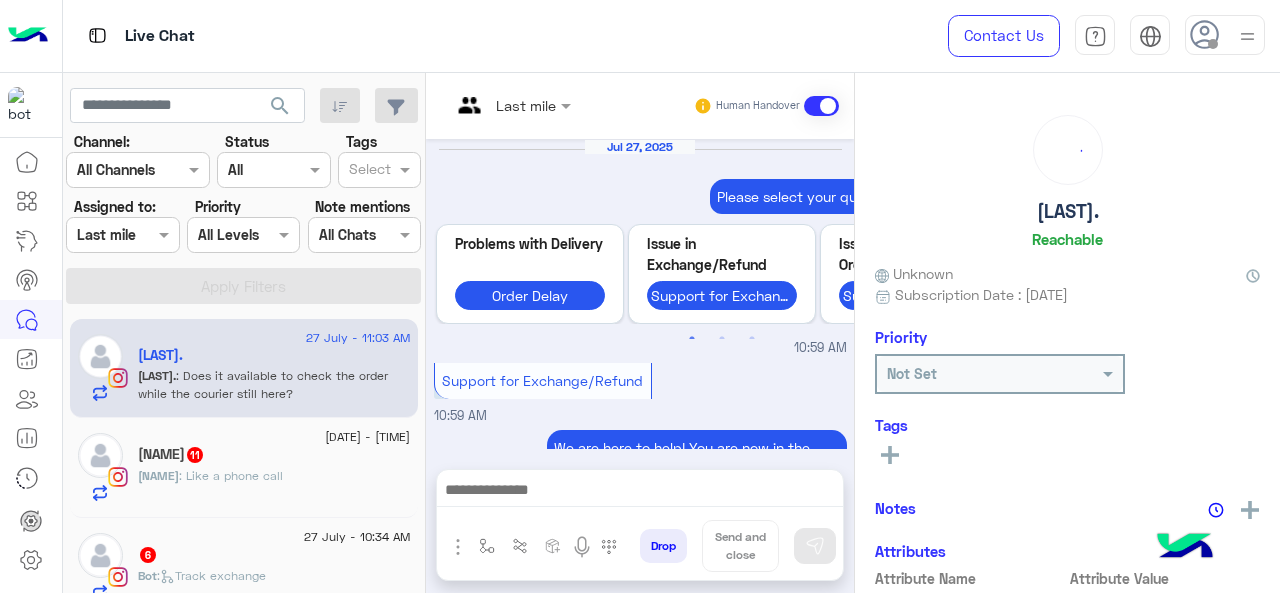 scroll, scrollTop: 806, scrollLeft: 0, axis: vertical 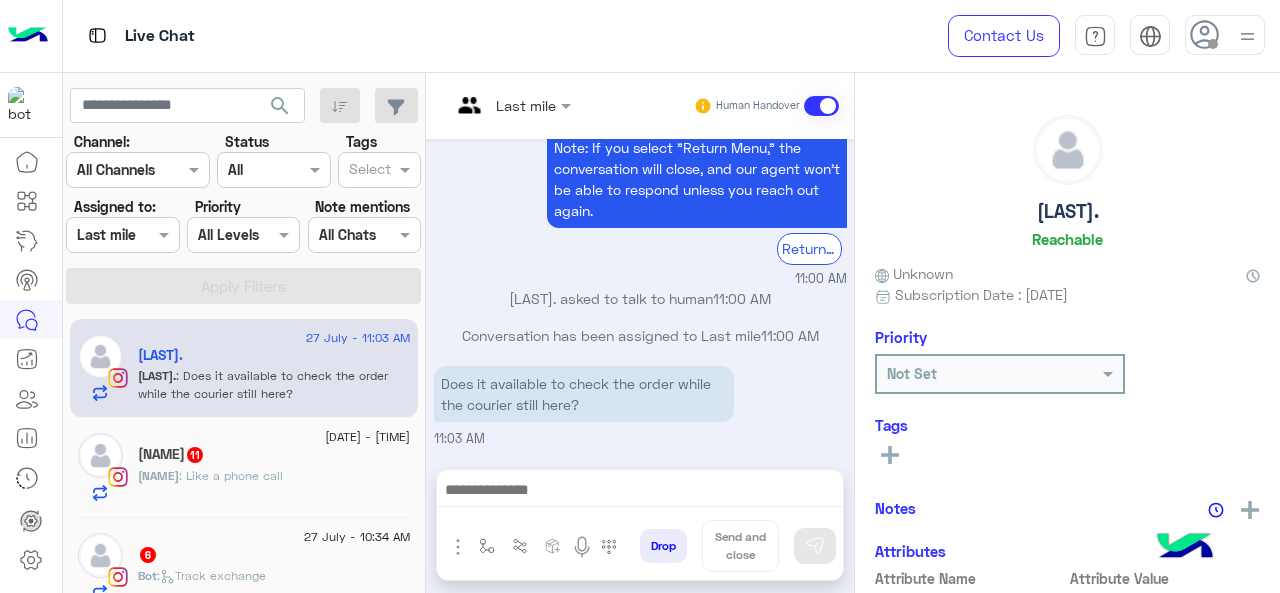 click at bounding box center (511, 104) 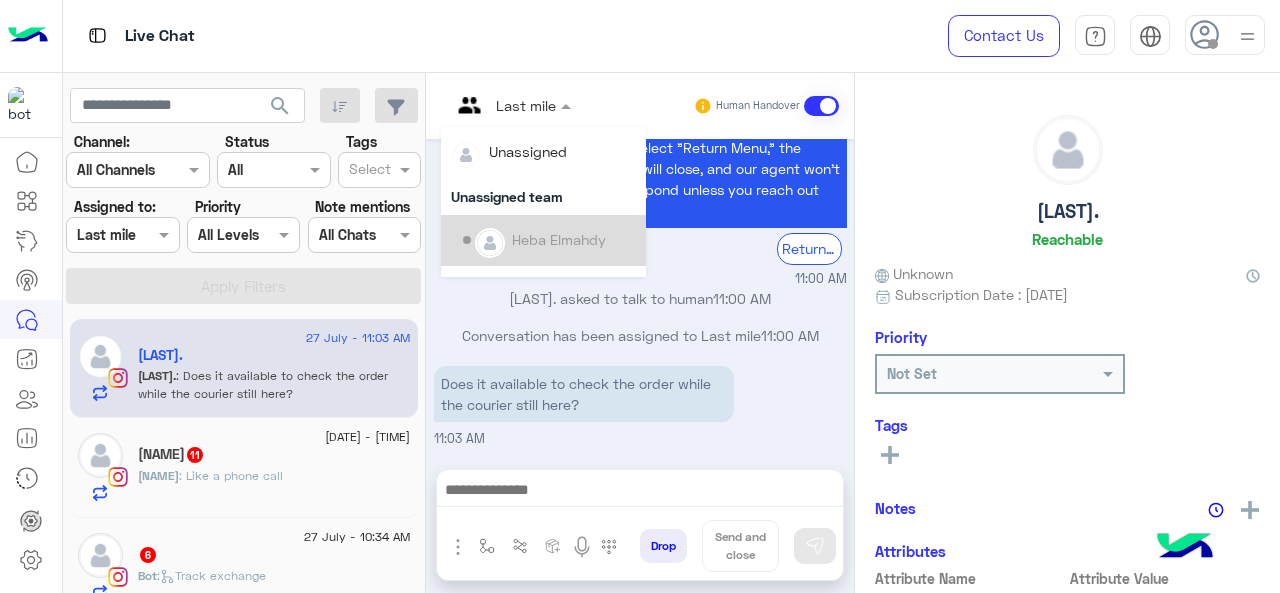 click on "Does it available to check the order while the courier still here?" at bounding box center (584, 394) 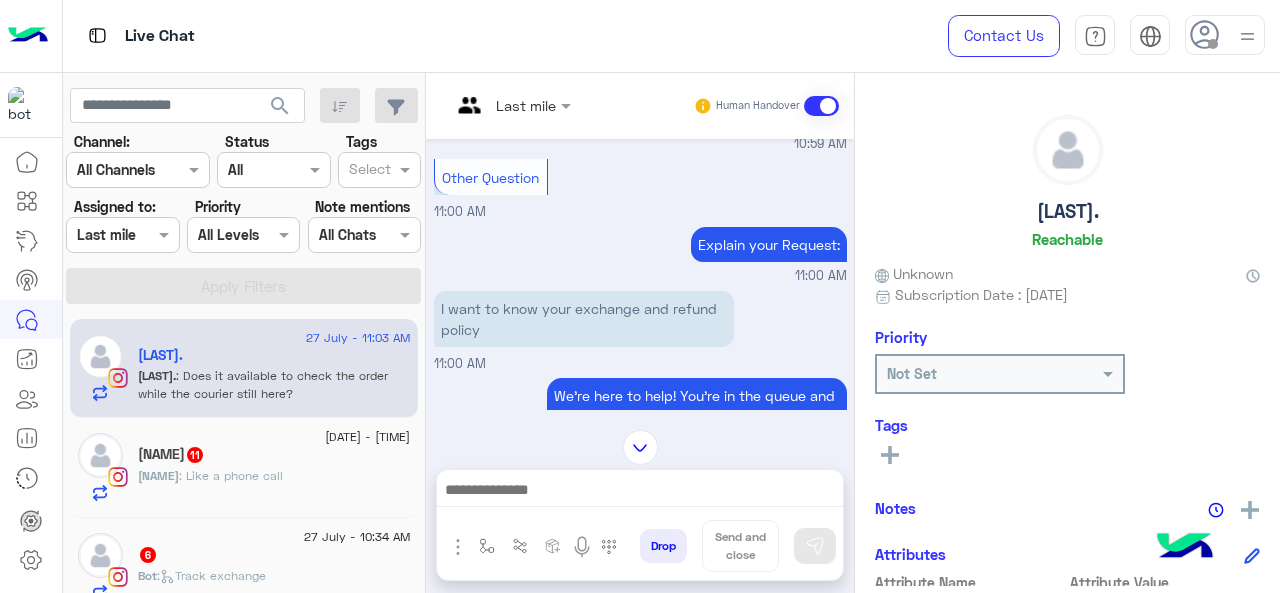 scroll, scrollTop: 406, scrollLeft: 0, axis: vertical 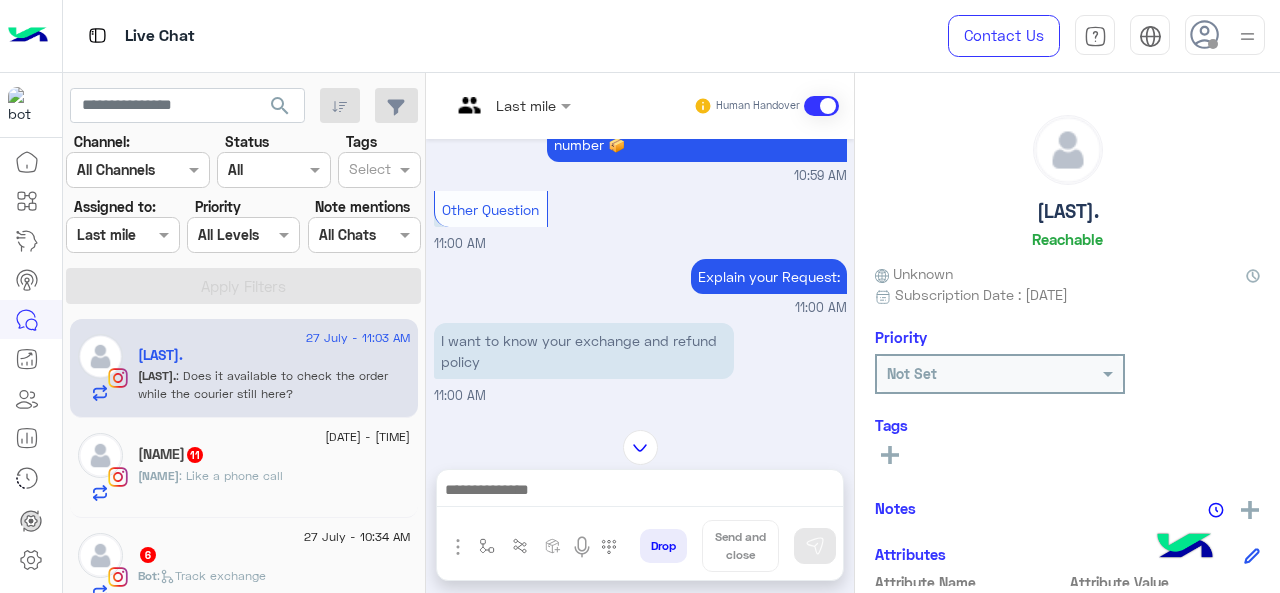 click at bounding box center [487, 105] 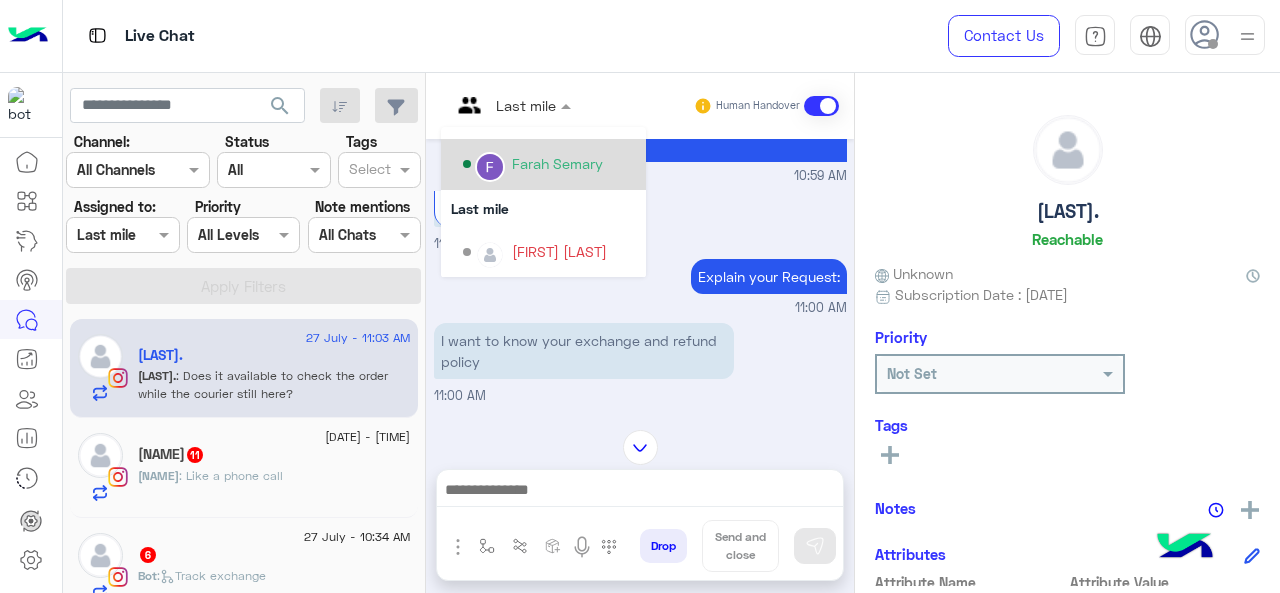 scroll, scrollTop: 254, scrollLeft: 0, axis: vertical 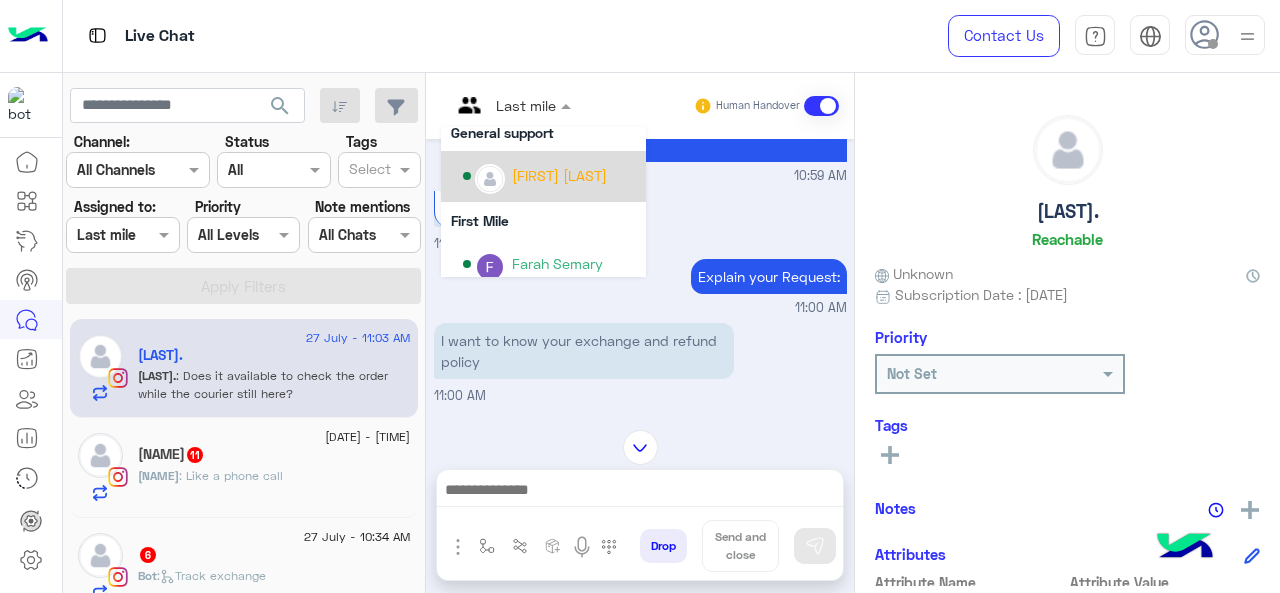 click on "[FIRST] [LAST]" at bounding box center (549, 176) 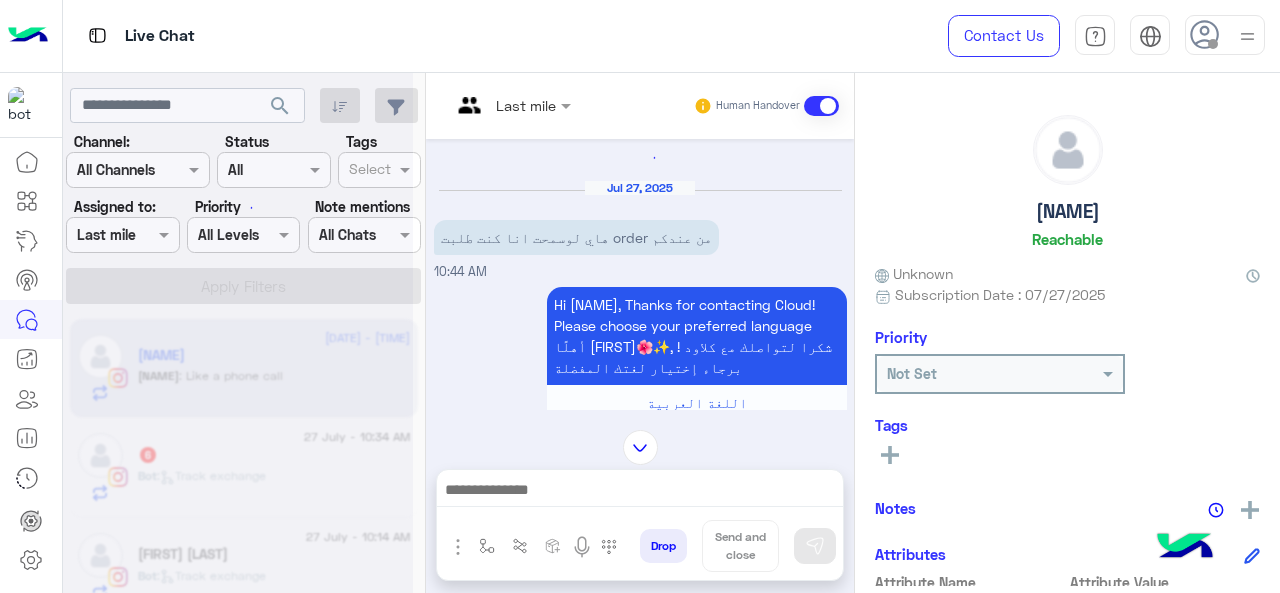 scroll, scrollTop: 0, scrollLeft: 0, axis: both 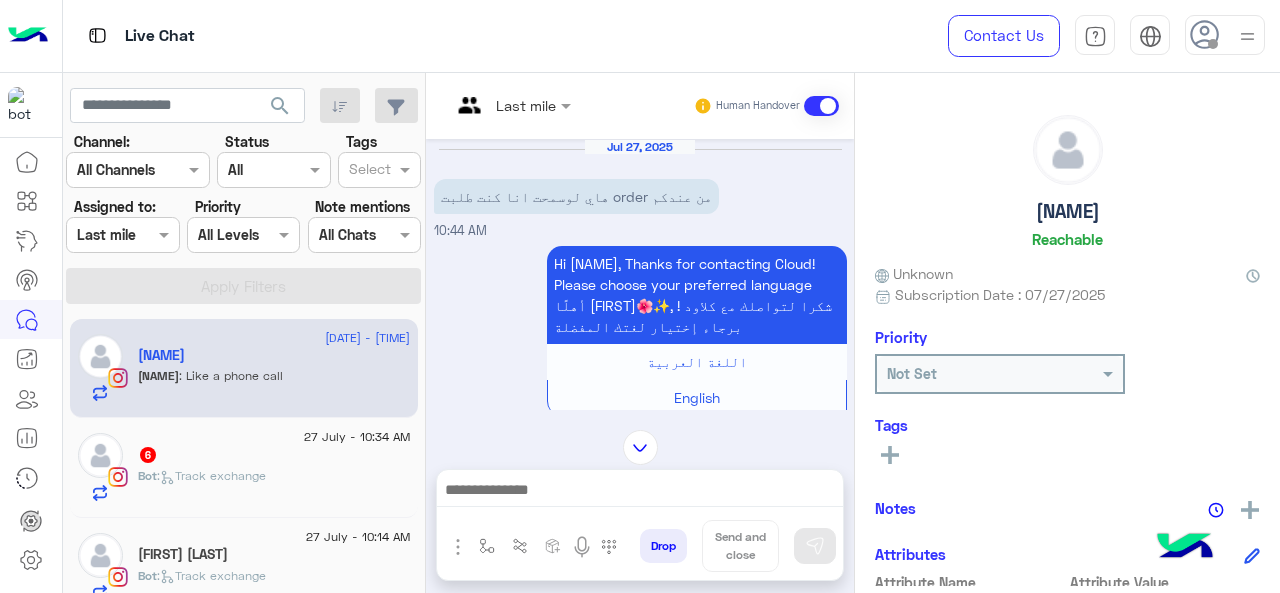 click at bounding box center [511, 104] 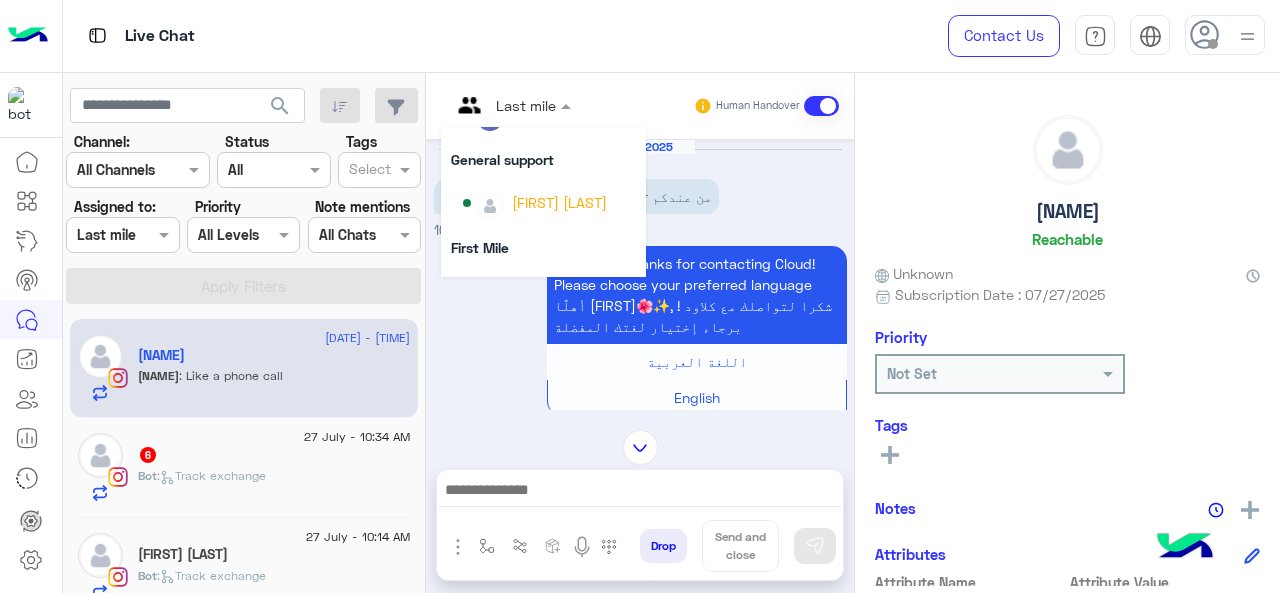 scroll 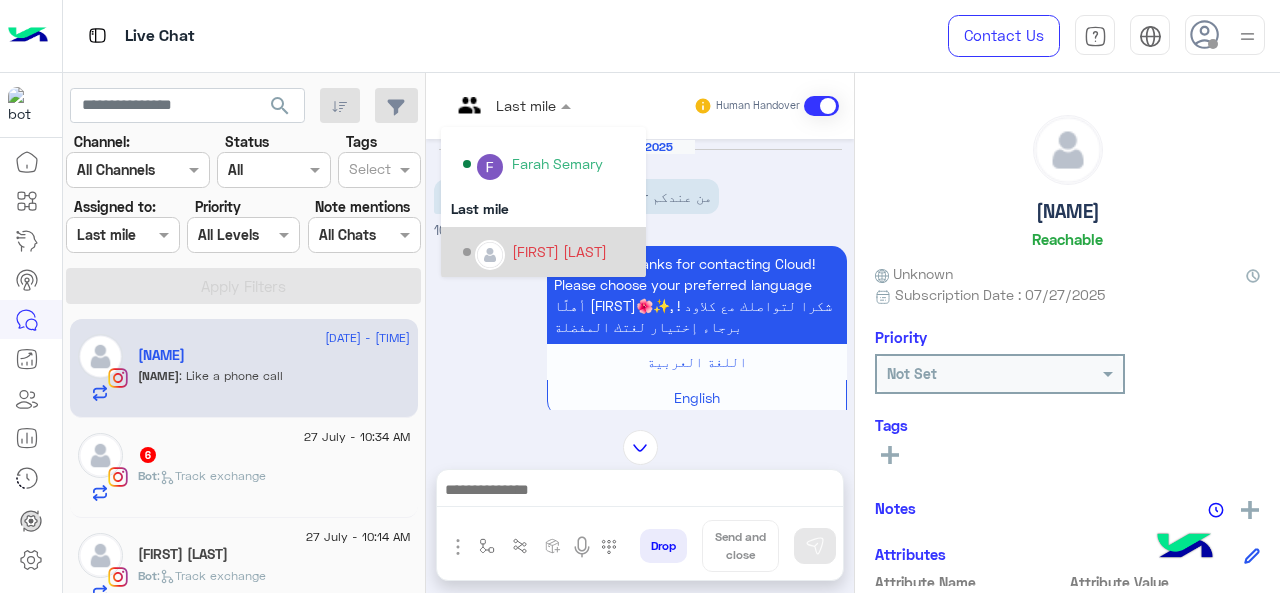 click on "[PERSON]" at bounding box center [559, 251] 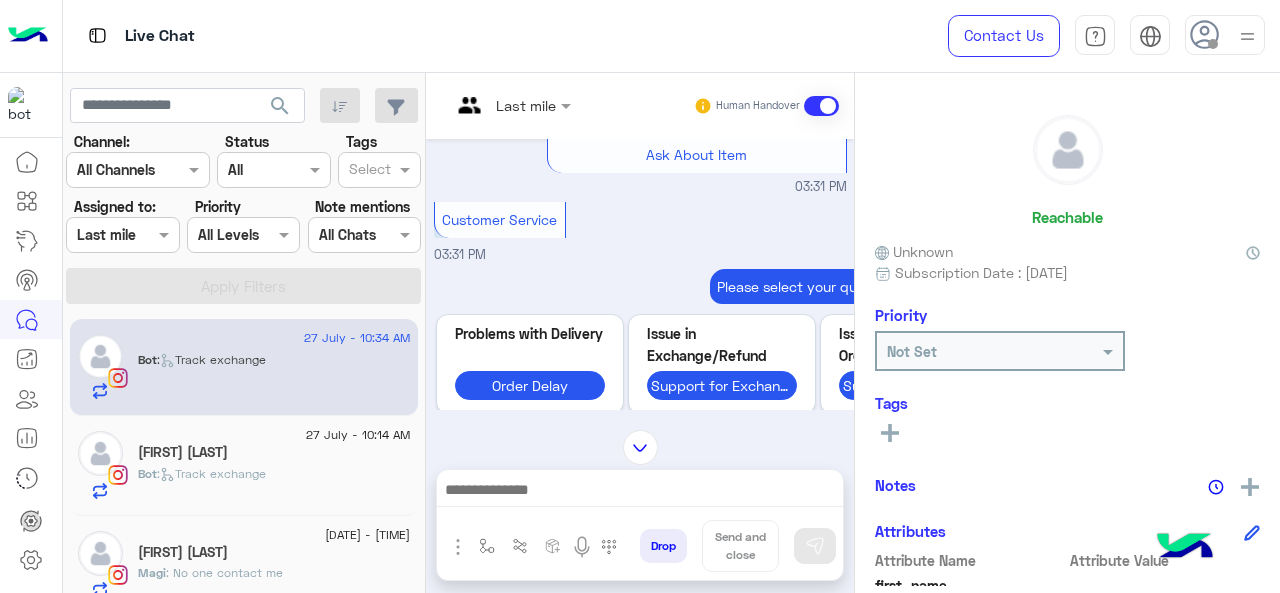 click at bounding box center (511, 104) 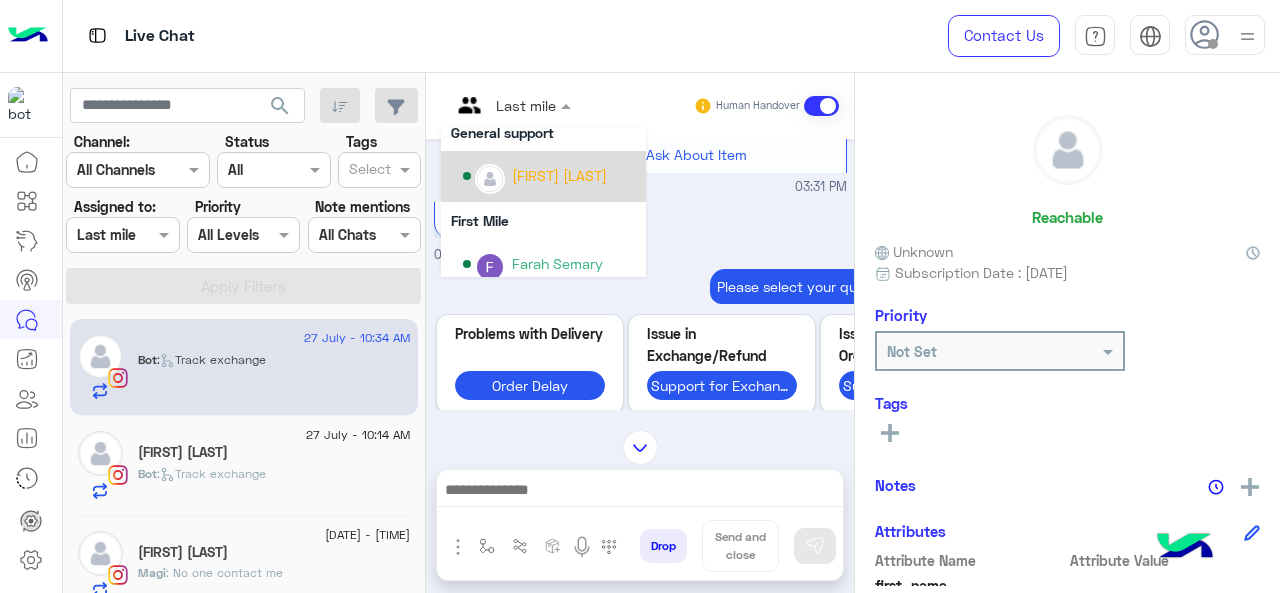 click on "[FIRST] [LAST]" at bounding box center [559, 175] 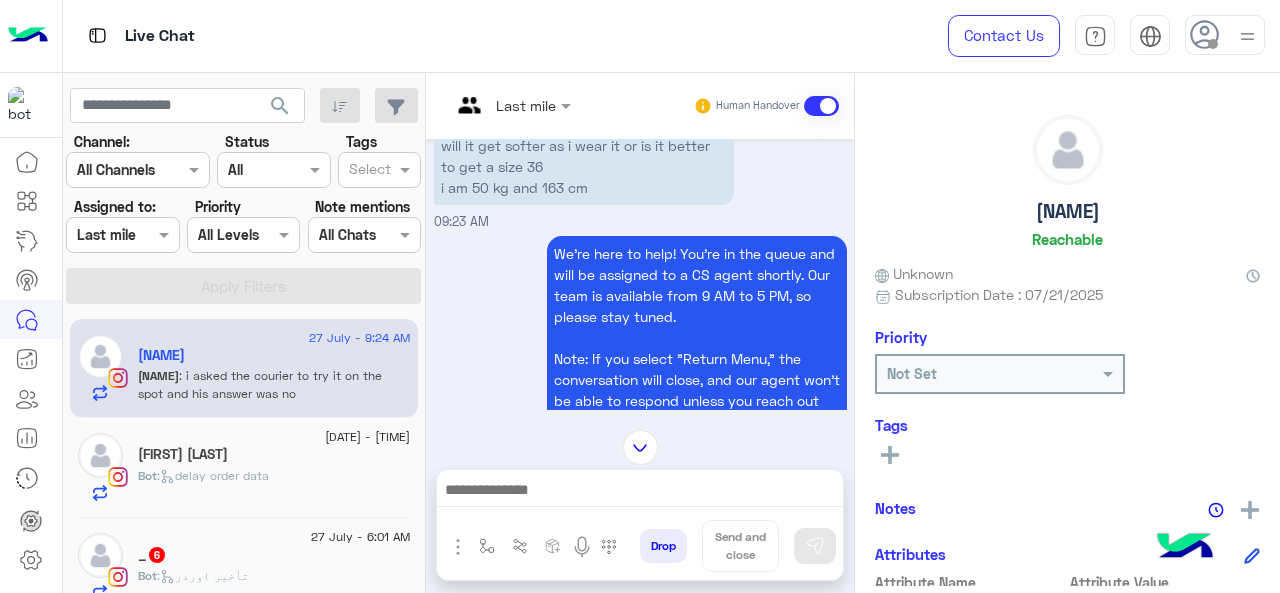 scroll, scrollTop: 626, scrollLeft: 0, axis: vertical 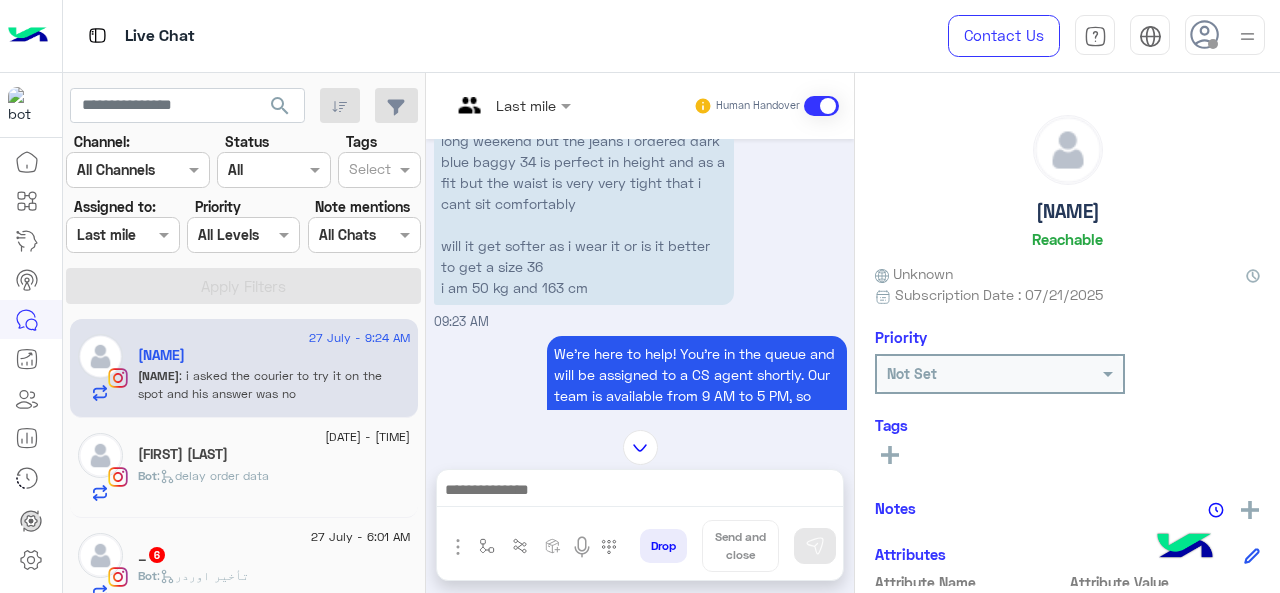 click at bounding box center [511, 104] 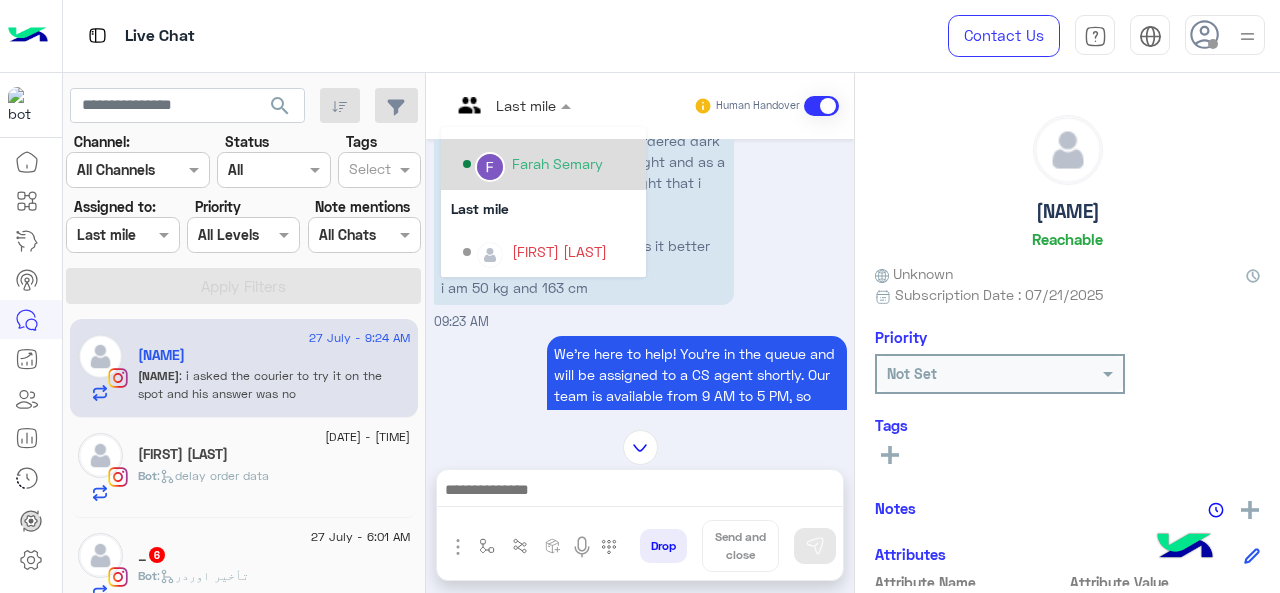 scroll, scrollTop: 254, scrollLeft: 0, axis: vertical 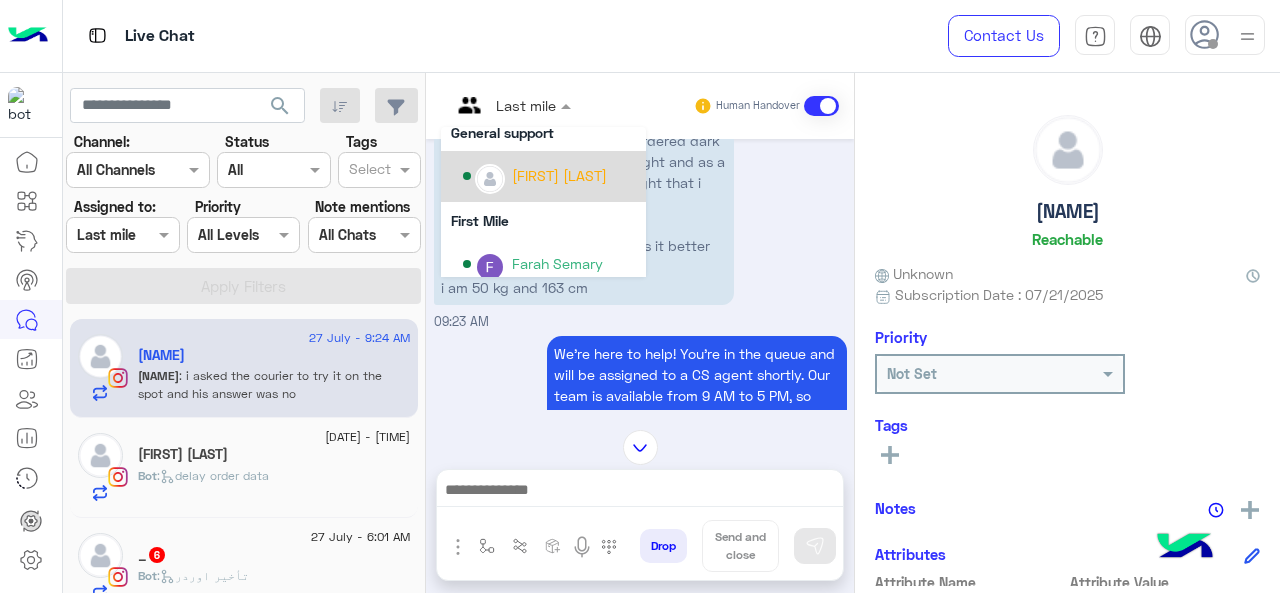 click on "[FIRST] [LAST]" at bounding box center [549, 176] 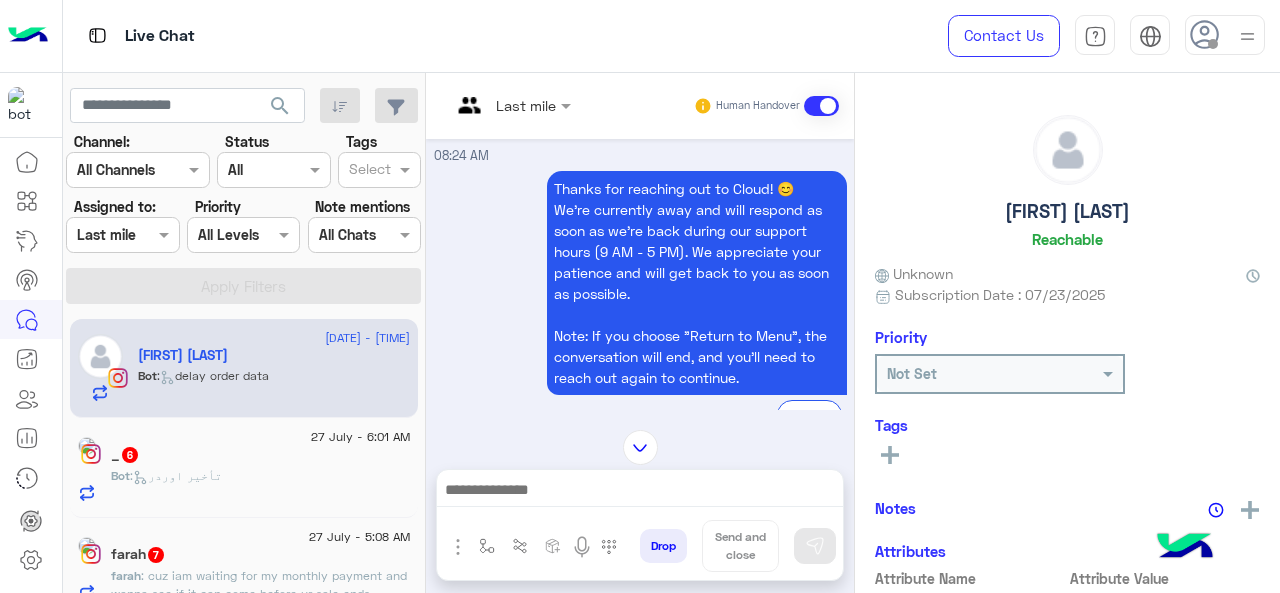 scroll, scrollTop: 690, scrollLeft: 0, axis: vertical 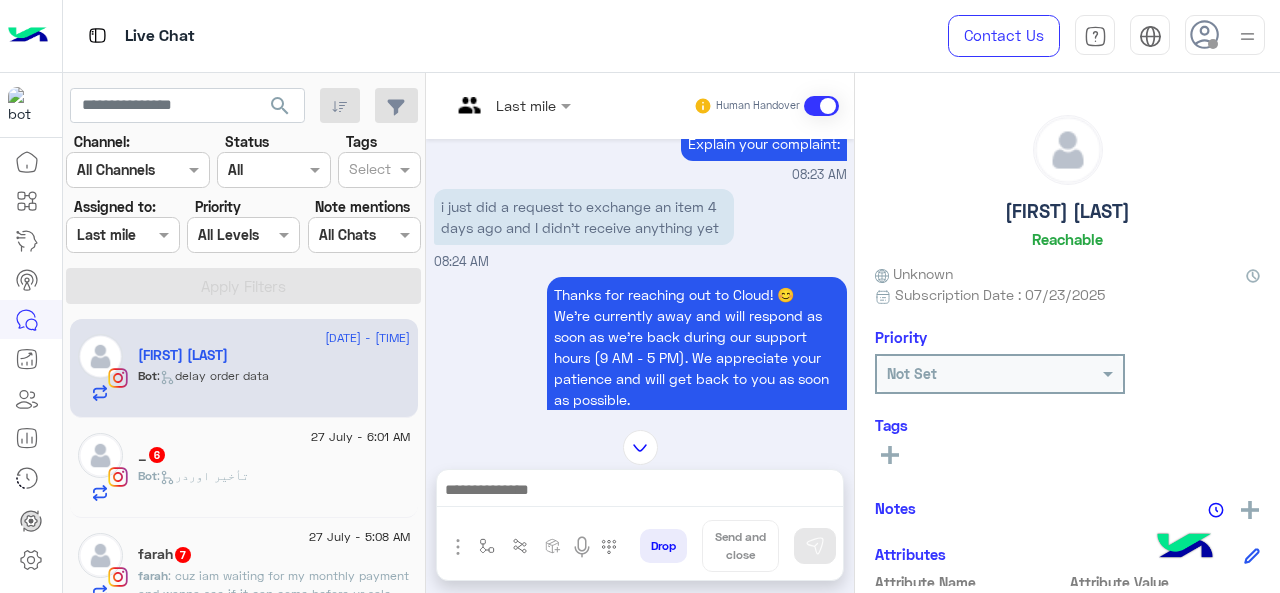 click at bounding box center [511, 104] 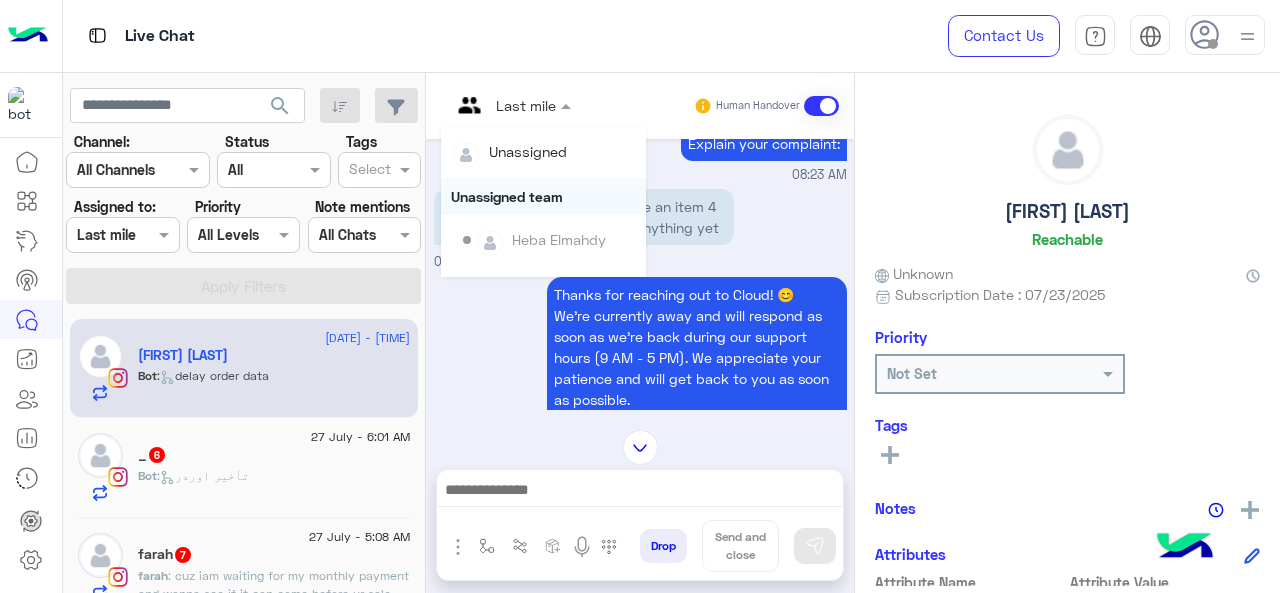 scroll, scrollTop: 354, scrollLeft: 0, axis: vertical 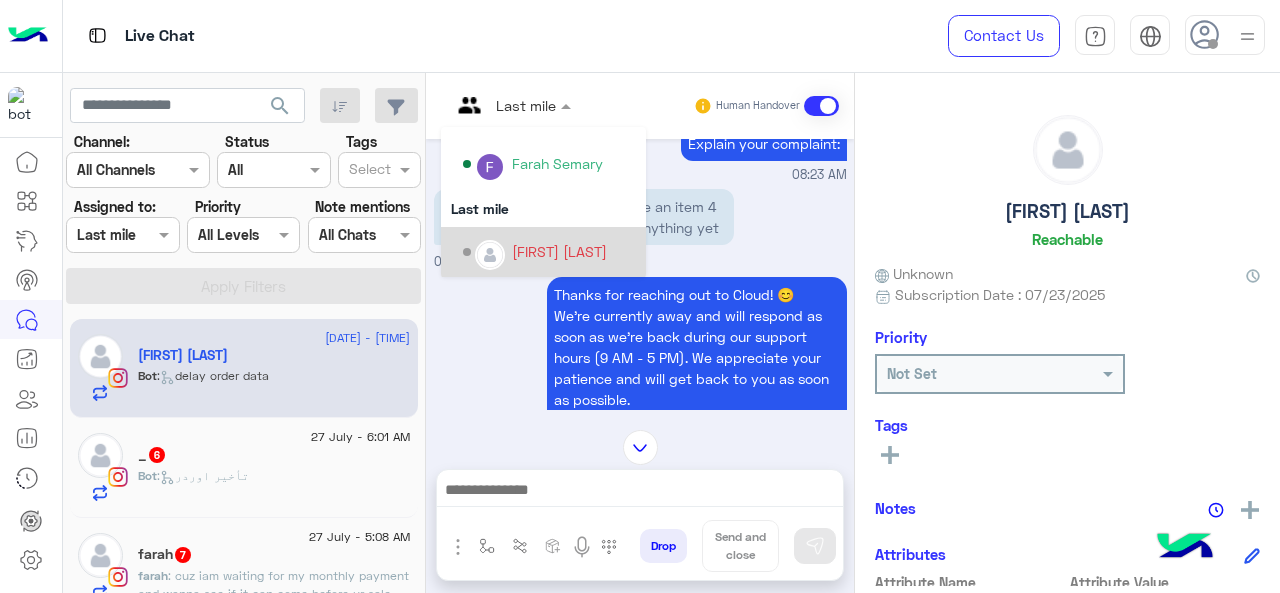 click on "[PERSON]" at bounding box center [559, 251] 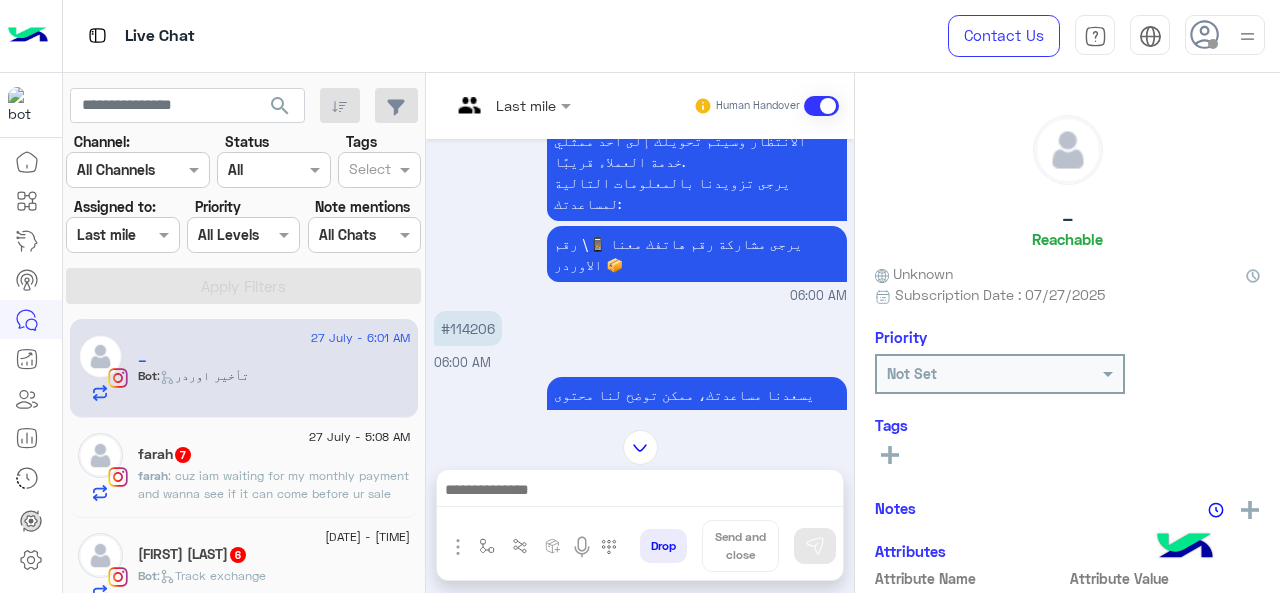 scroll, scrollTop: 422, scrollLeft: 0, axis: vertical 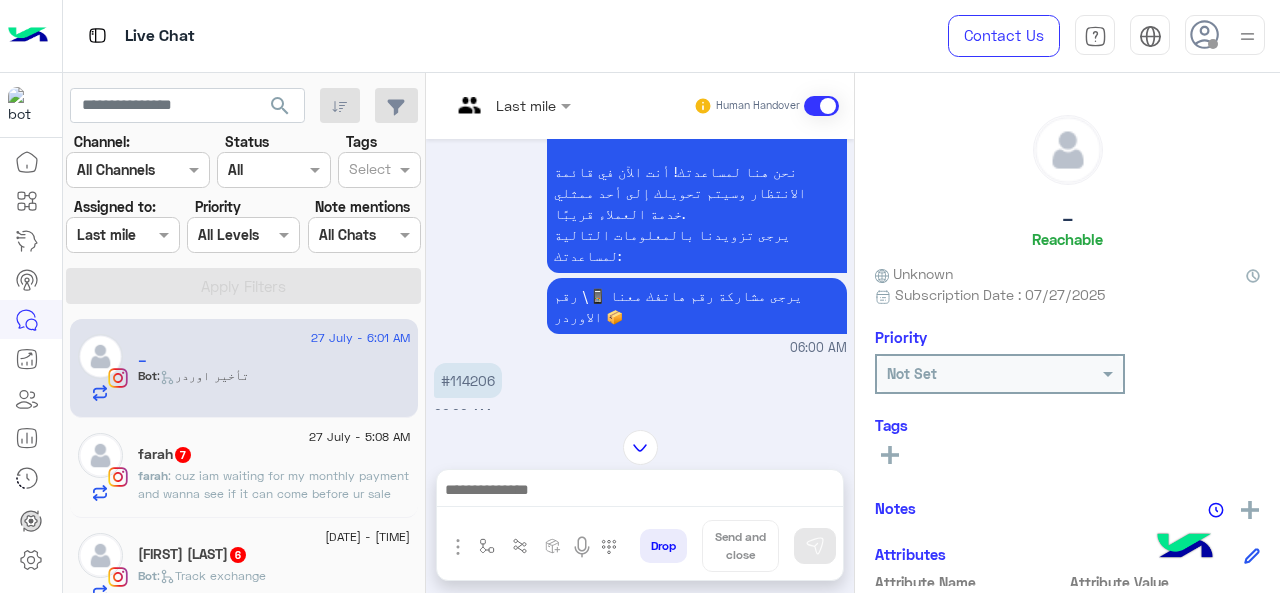 click at bounding box center (511, 104) 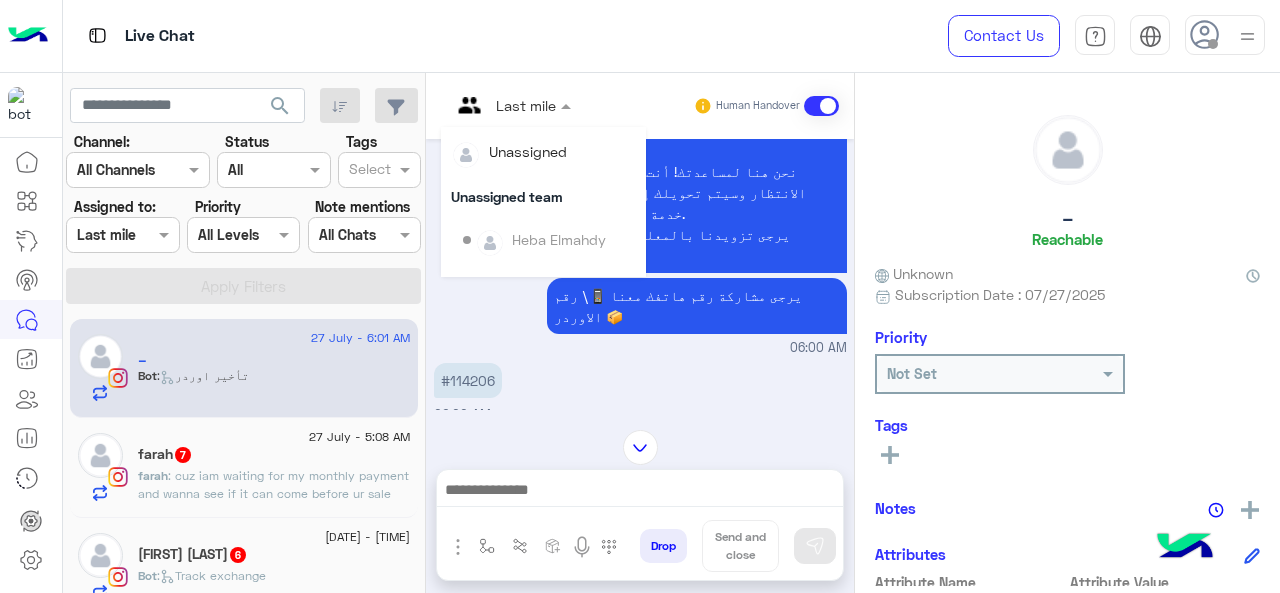 scroll, scrollTop: 354, scrollLeft: 0, axis: vertical 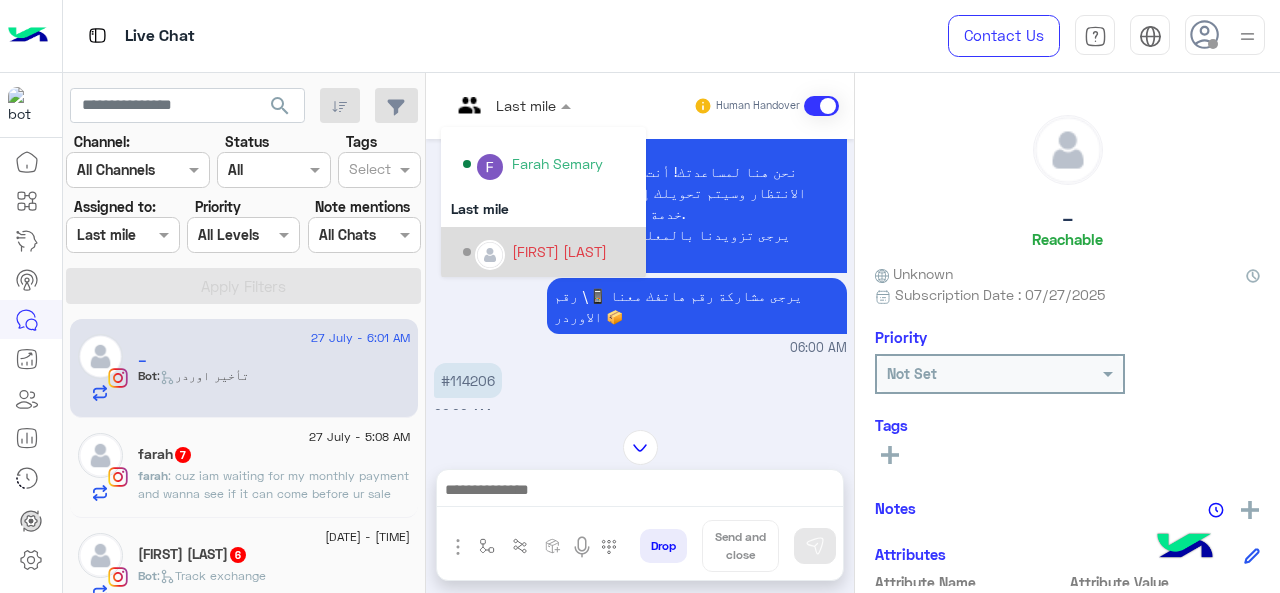 click on "[PERSON]" at bounding box center [559, 251] 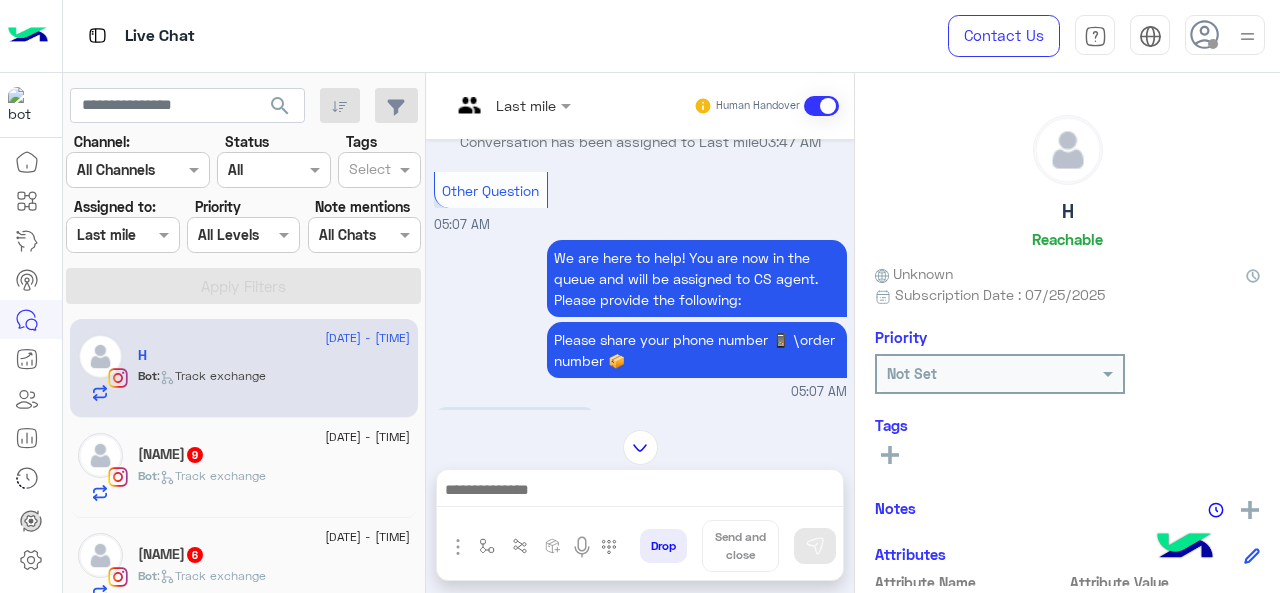scroll, scrollTop: 905, scrollLeft: 0, axis: vertical 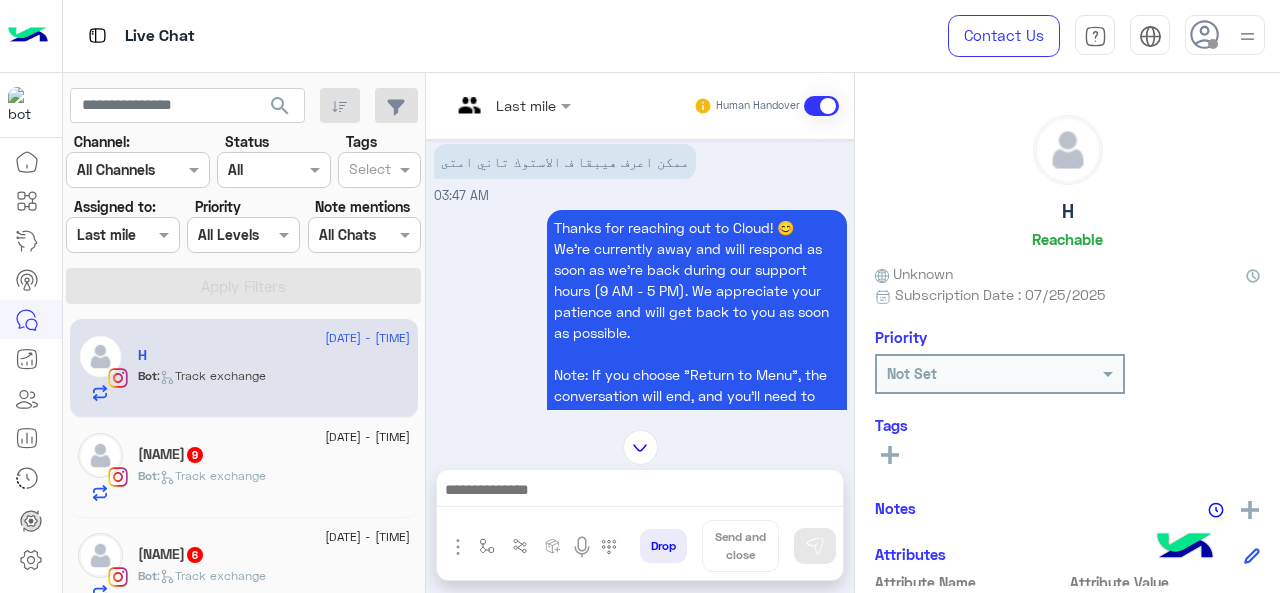 click at bounding box center [511, 104] 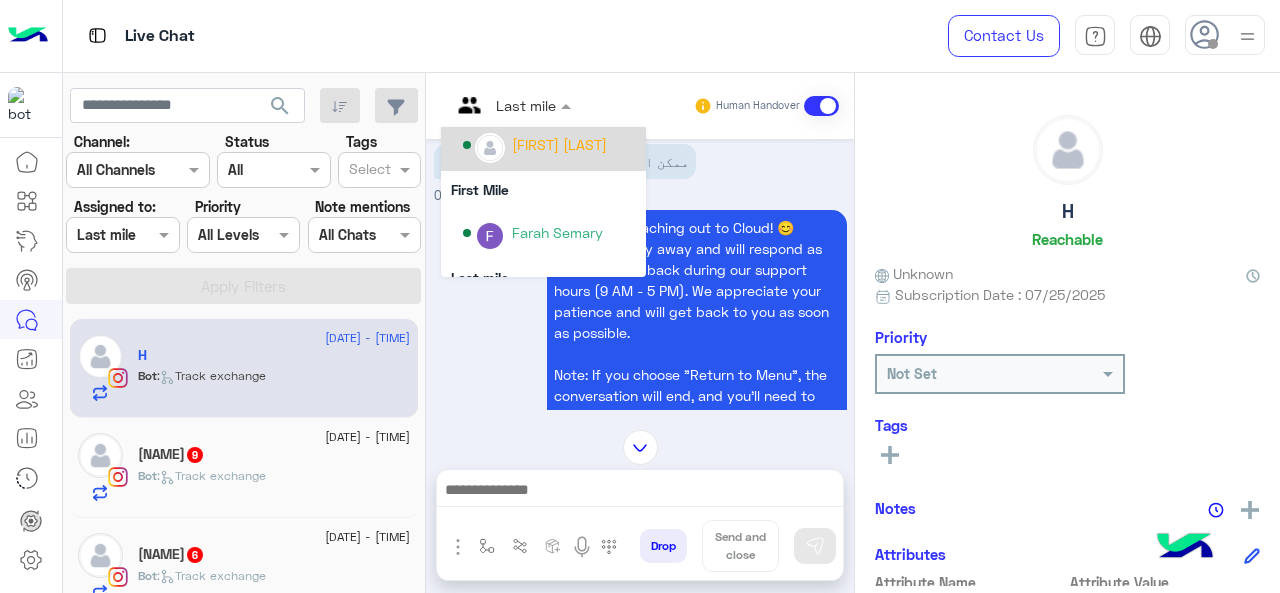 scroll, scrollTop: 254, scrollLeft: 0, axis: vertical 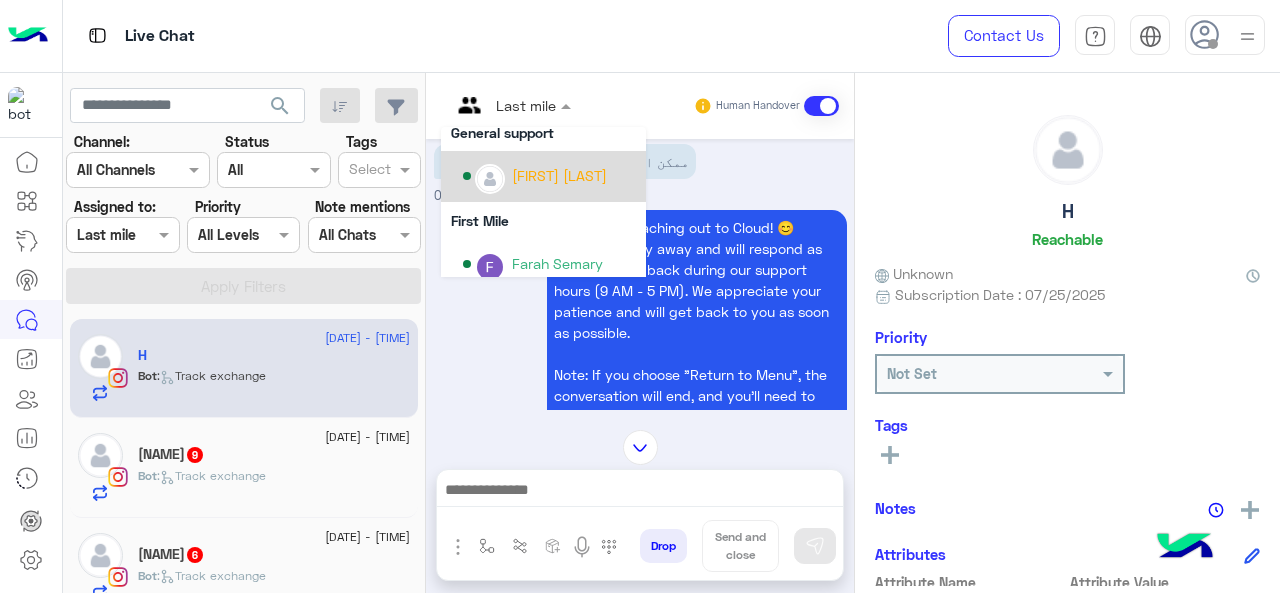 click on "[FIRST] [LAST]" at bounding box center (549, 176) 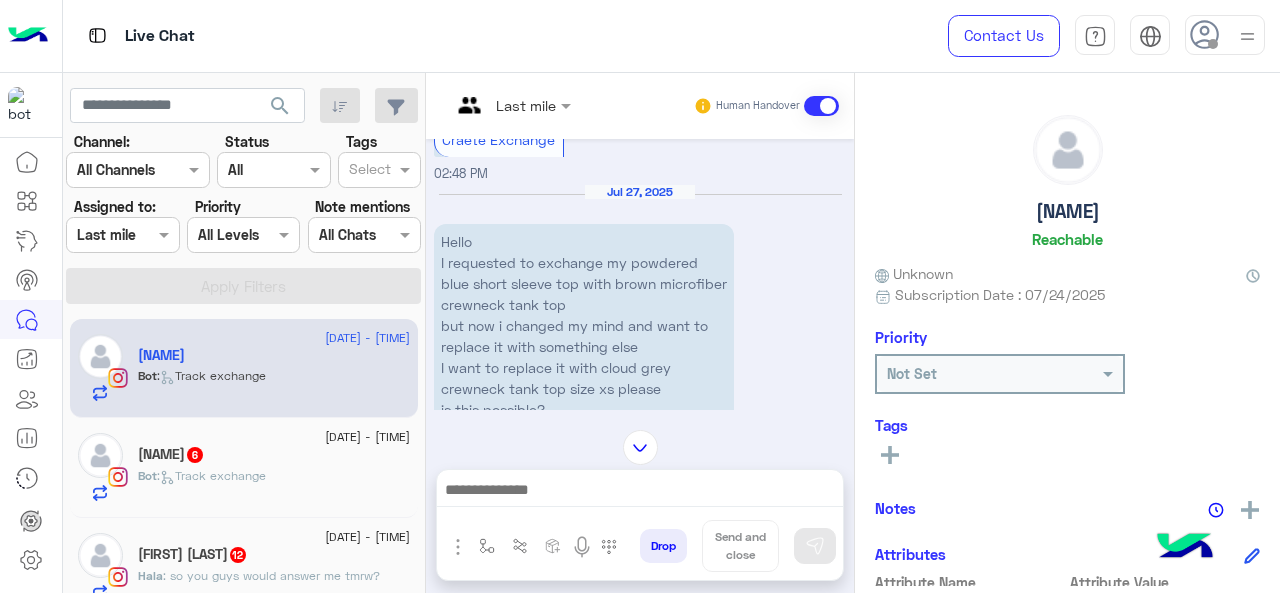 scroll, scrollTop: 1358, scrollLeft: 0, axis: vertical 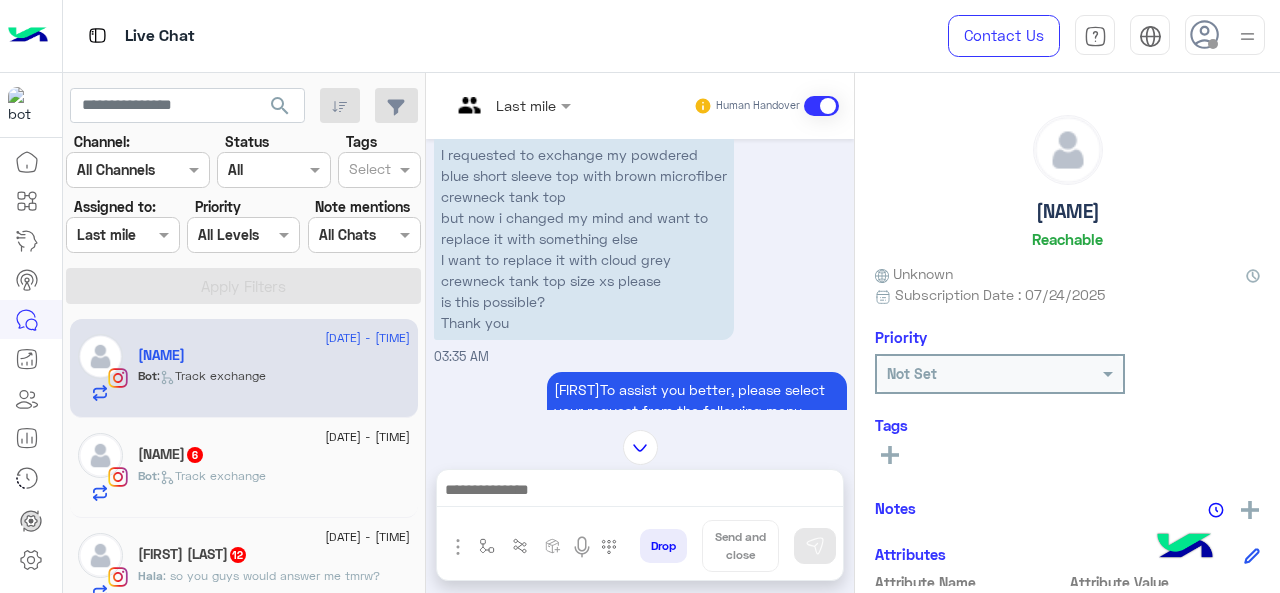 click 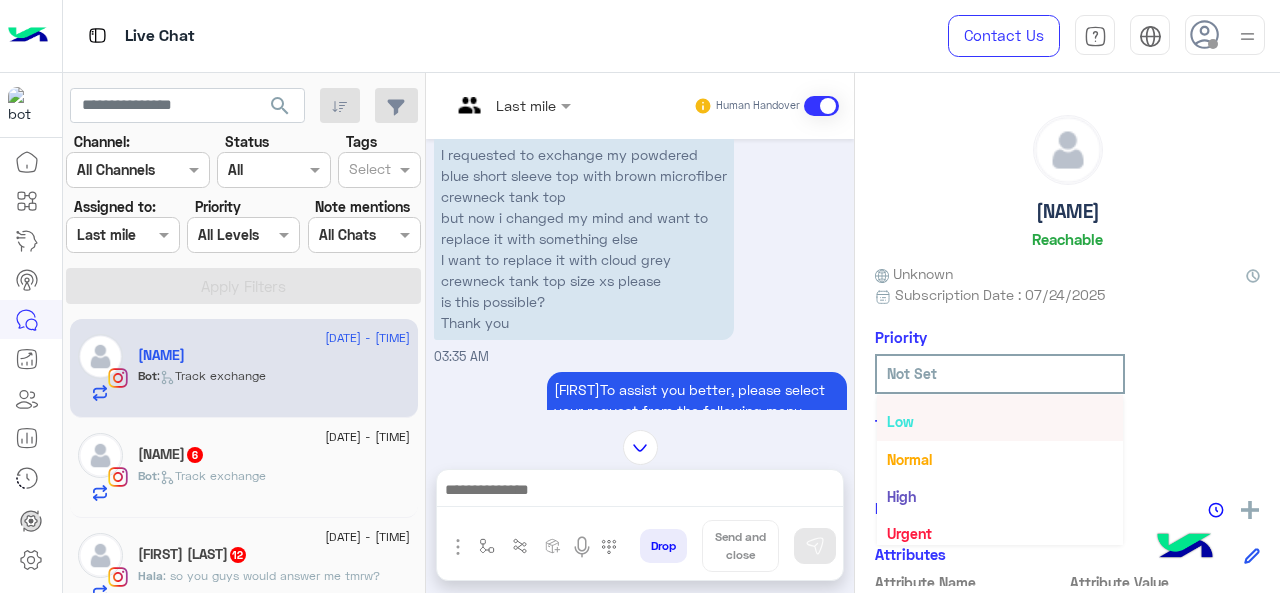 scroll, scrollTop: 36, scrollLeft: 0, axis: vertical 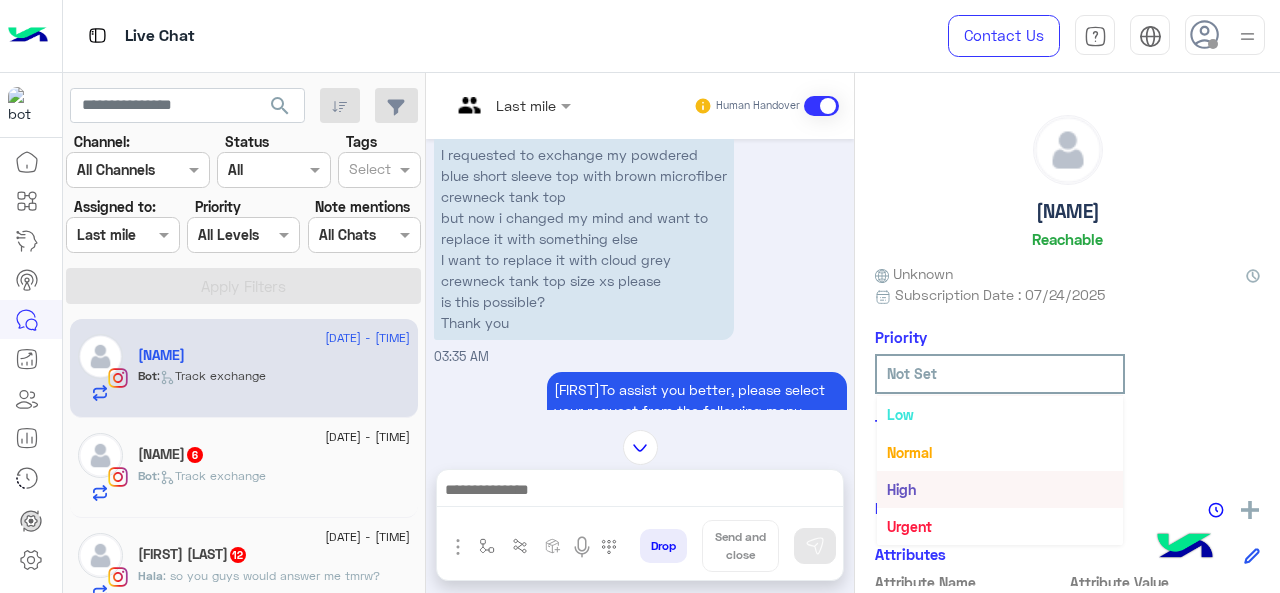 click on "Last mile Human Handover" at bounding box center [640, 106] 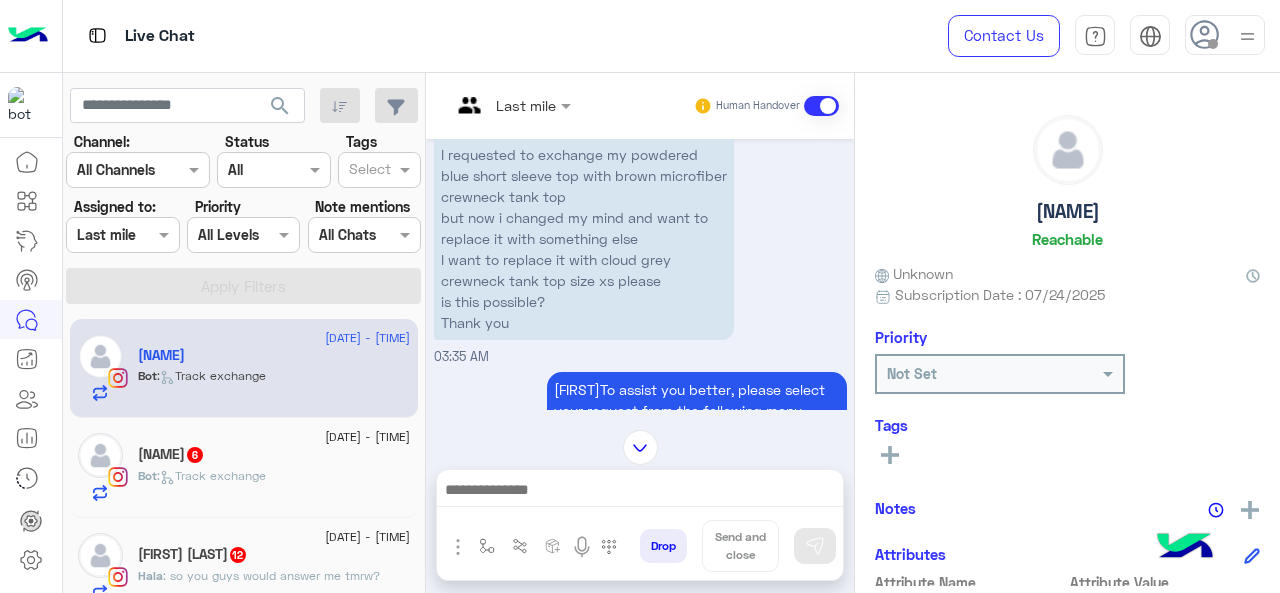 click on "Last mile Human Handover" at bounding box center (640, 106) 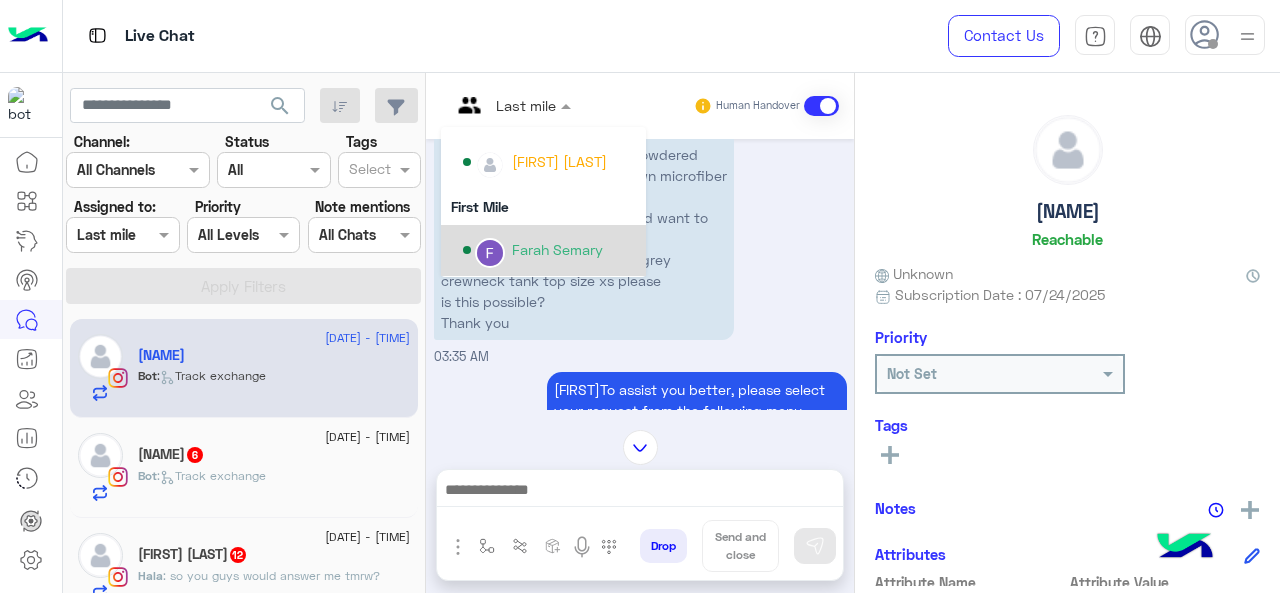 scroll, scrollTop: 354, scrollLeft: 0, axis: vertical 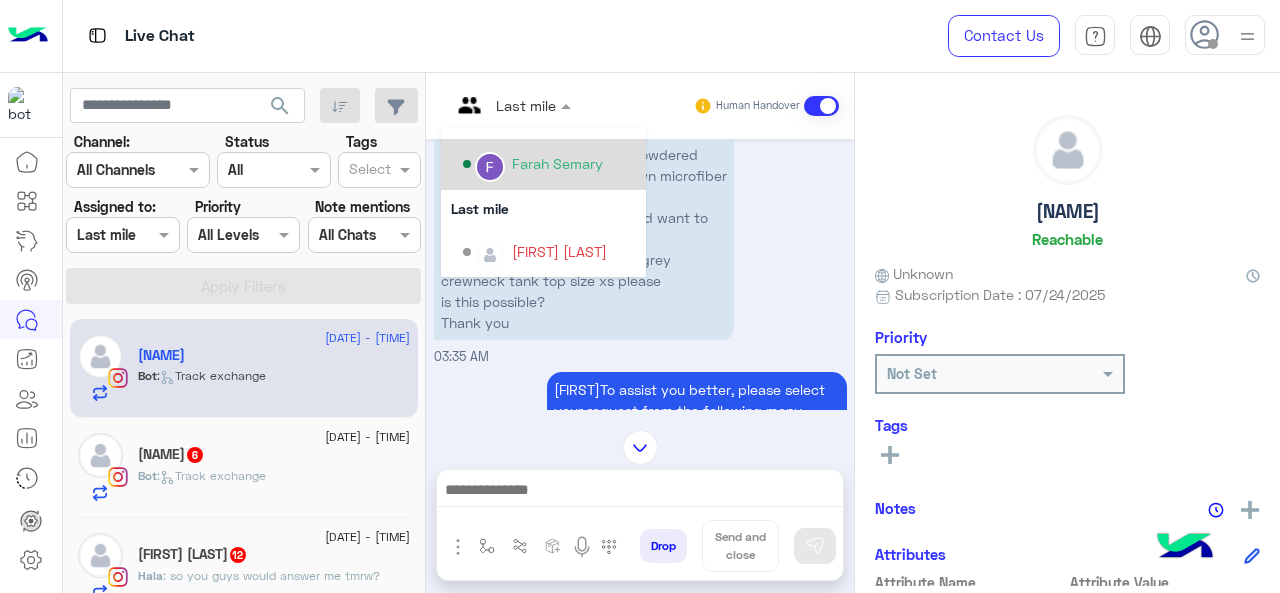 click on "Farah Semary" at bounding box center [549, 164] 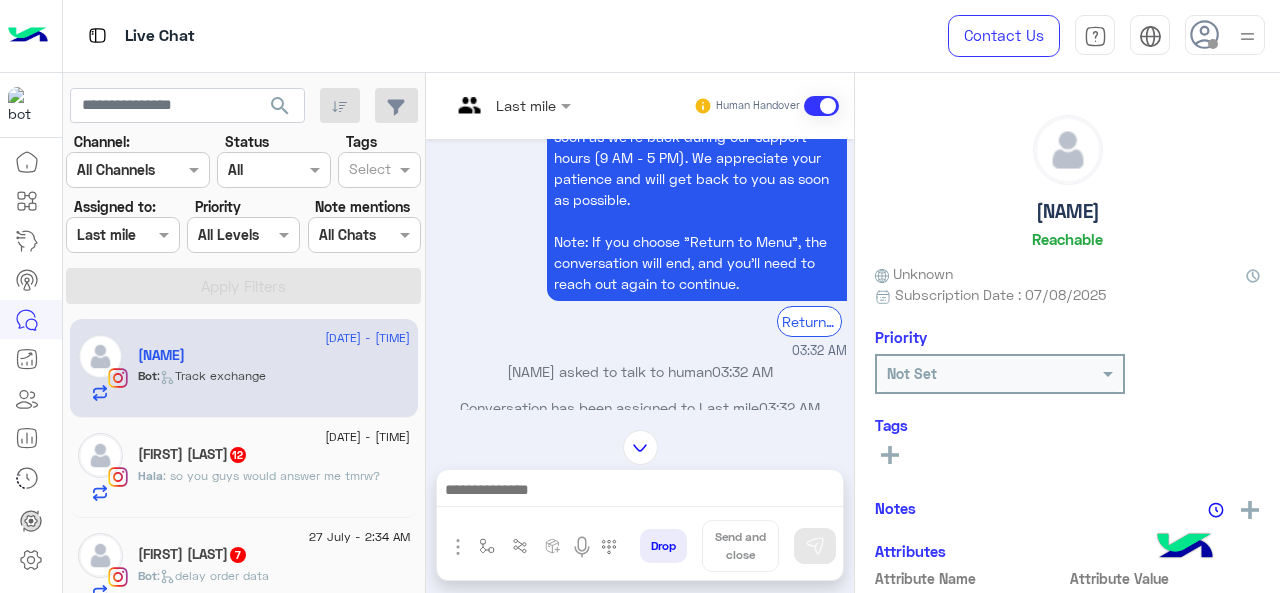 scroll, scrollTop: 527, scrollLeft: 0, axis: vertical 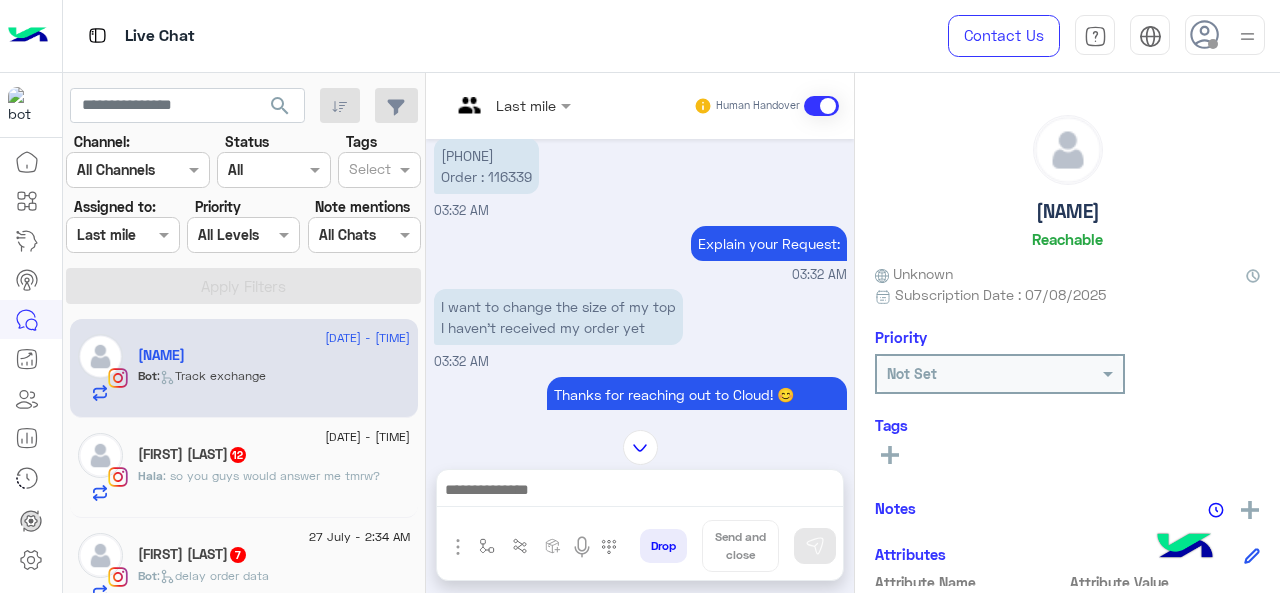 click at bounding box center (511, 104) 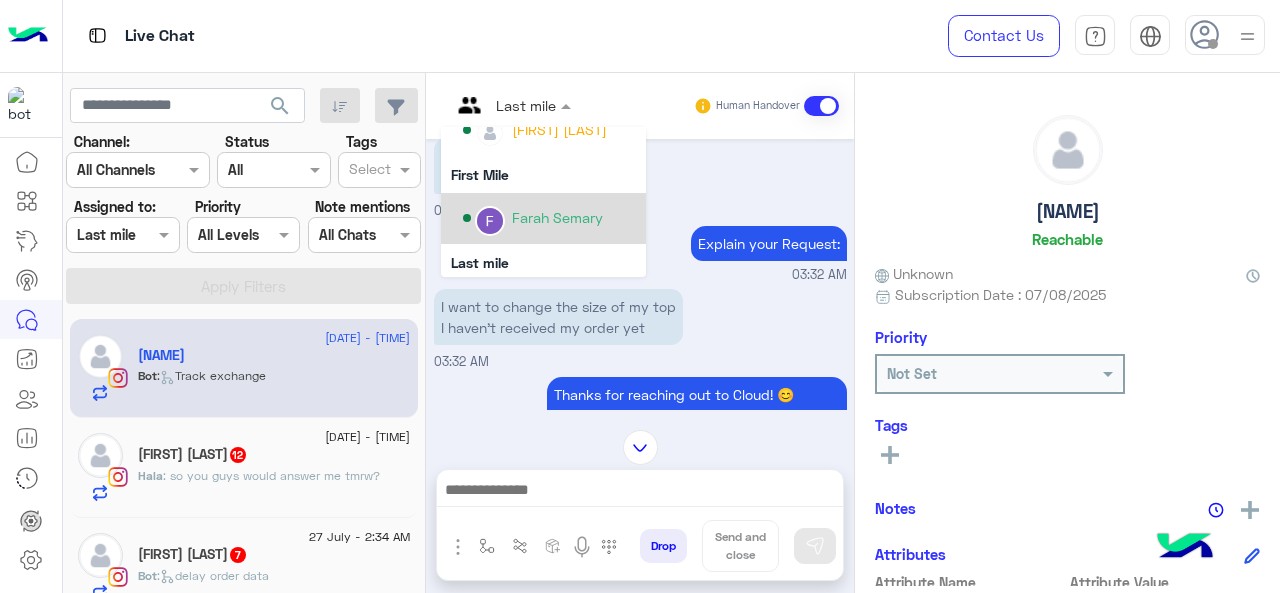 scroll, scrollTop: 200, scrollLeft: 0, axis: vertical 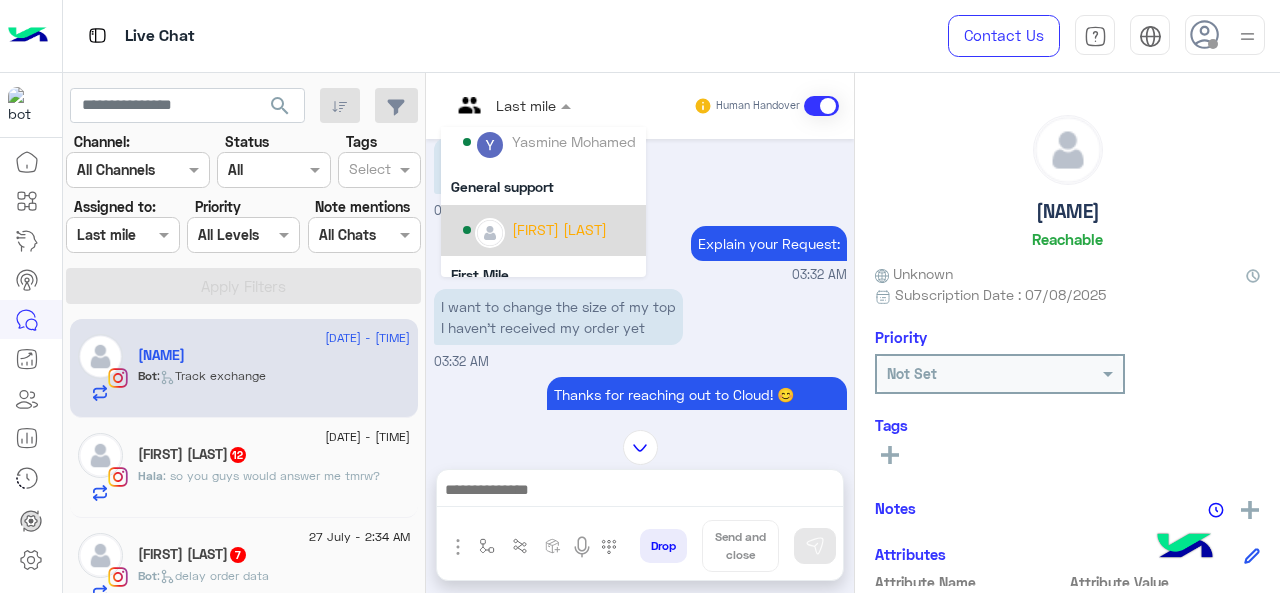 drag, startPoint x: 537, startPoint y: 224, endPoint x: 532, endPoint y: 233, distance: 10.29563 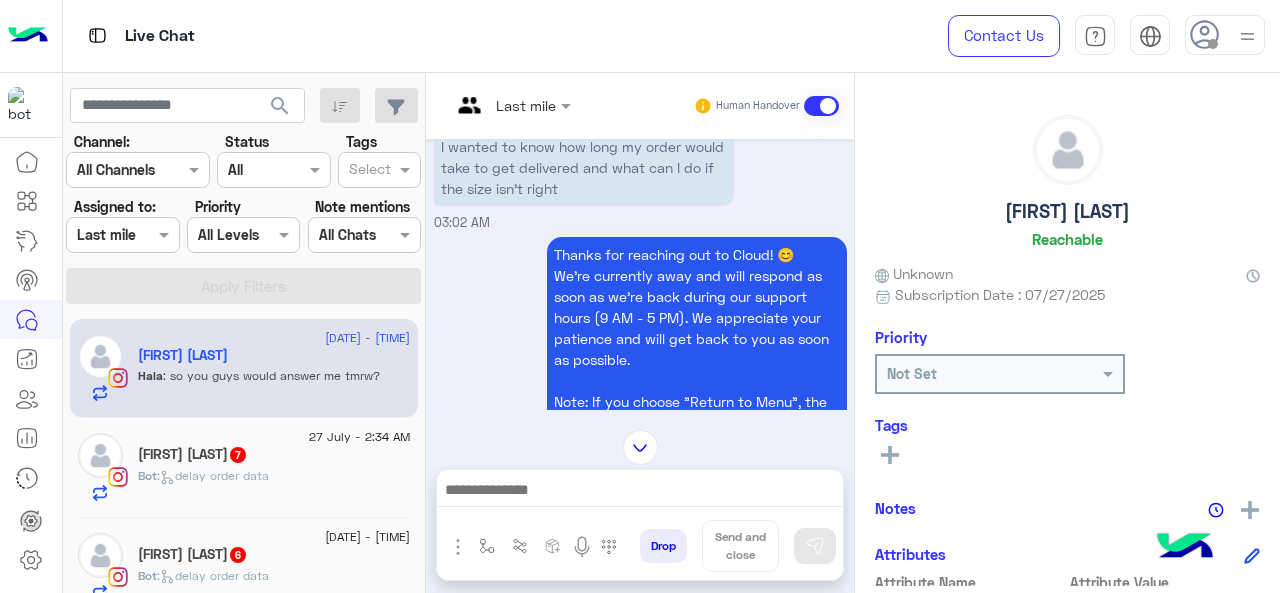 scroll, scrollTop: 561, scrollLeft: 0, axis: vertical 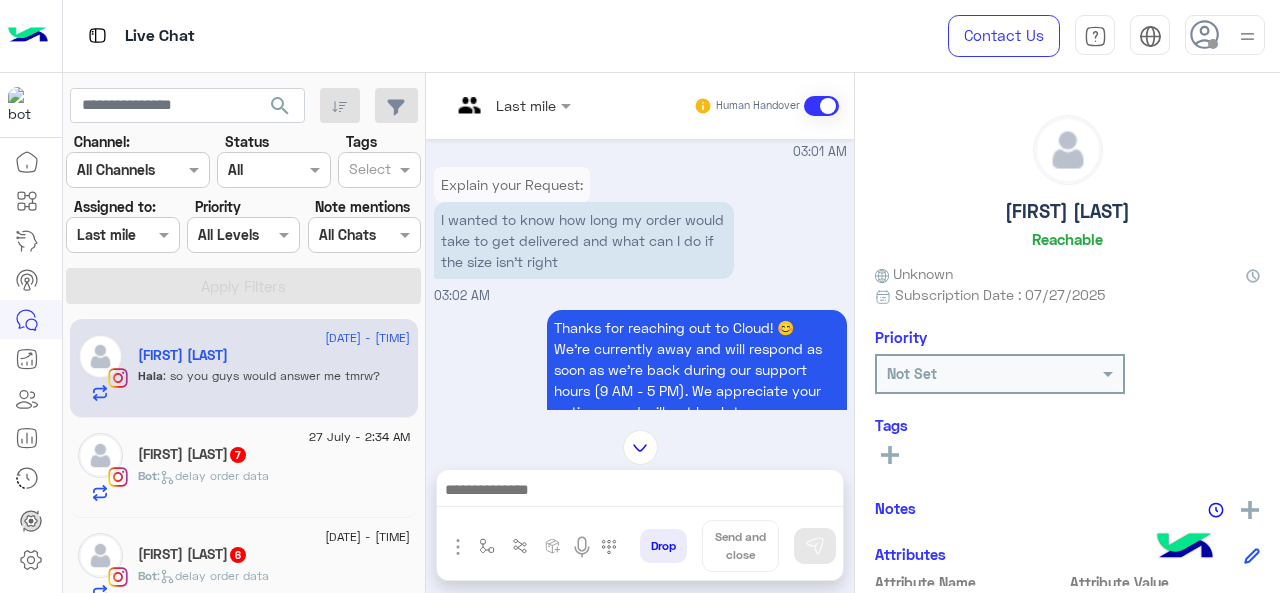 click at bounding box center (511, 104) 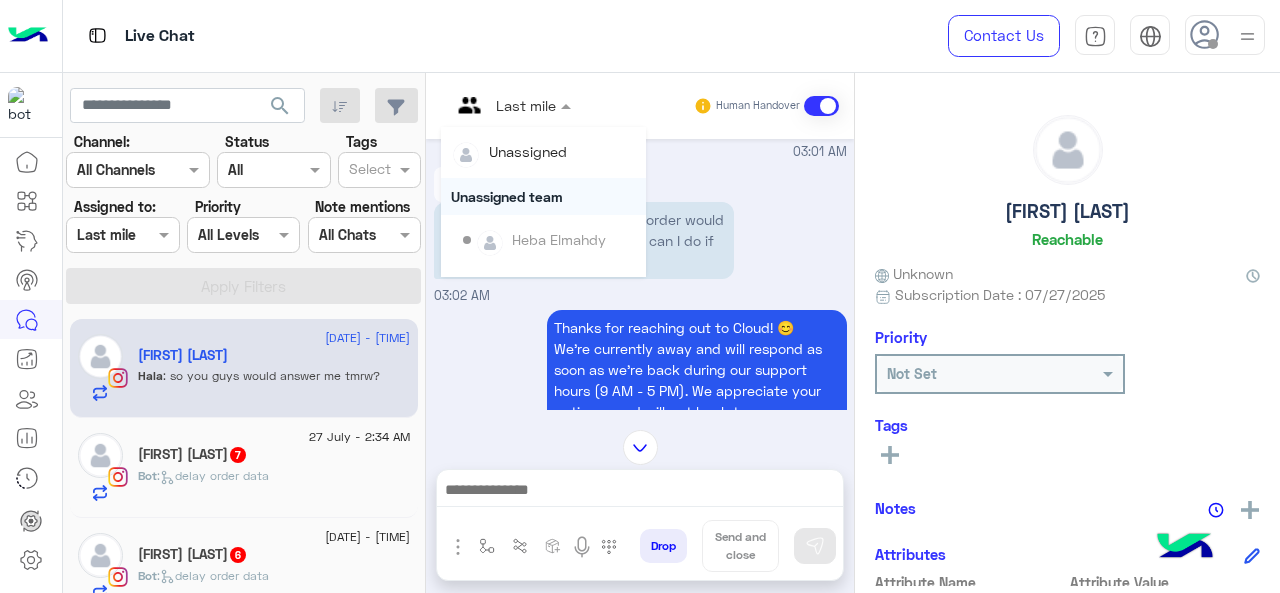 click on "Explain your Request: I wanted to know how long my order would take to get delivered and what can I do if the size isn’t right   03:02 AM" at bounding box center (640, 234) 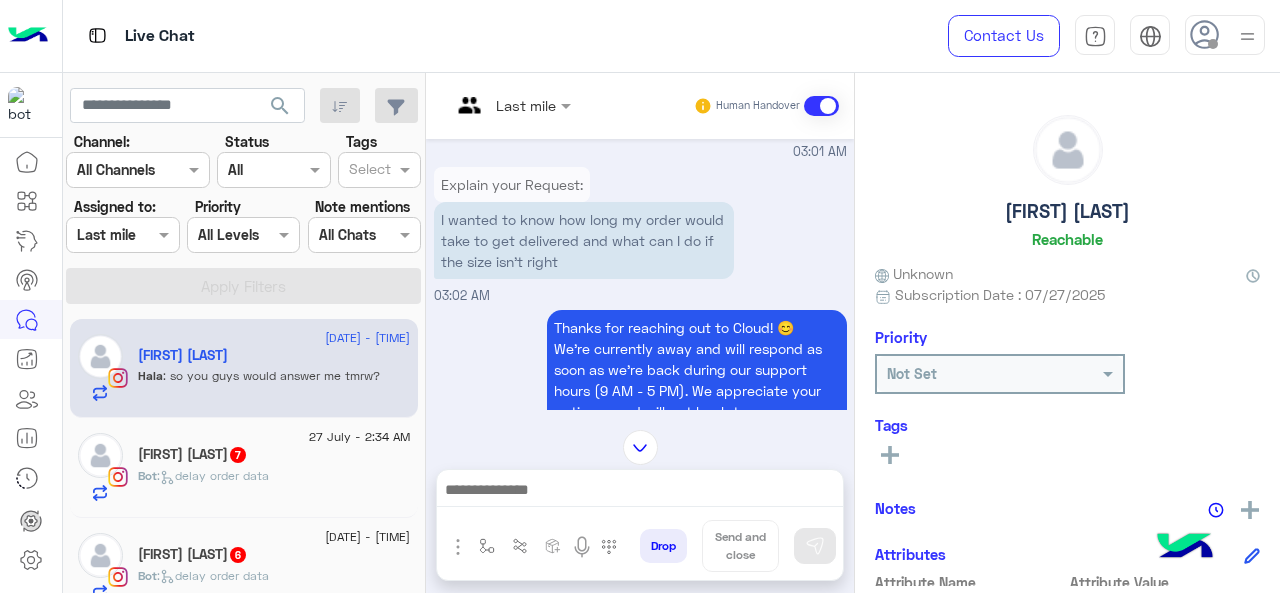 click at bounding box center [487, 105] 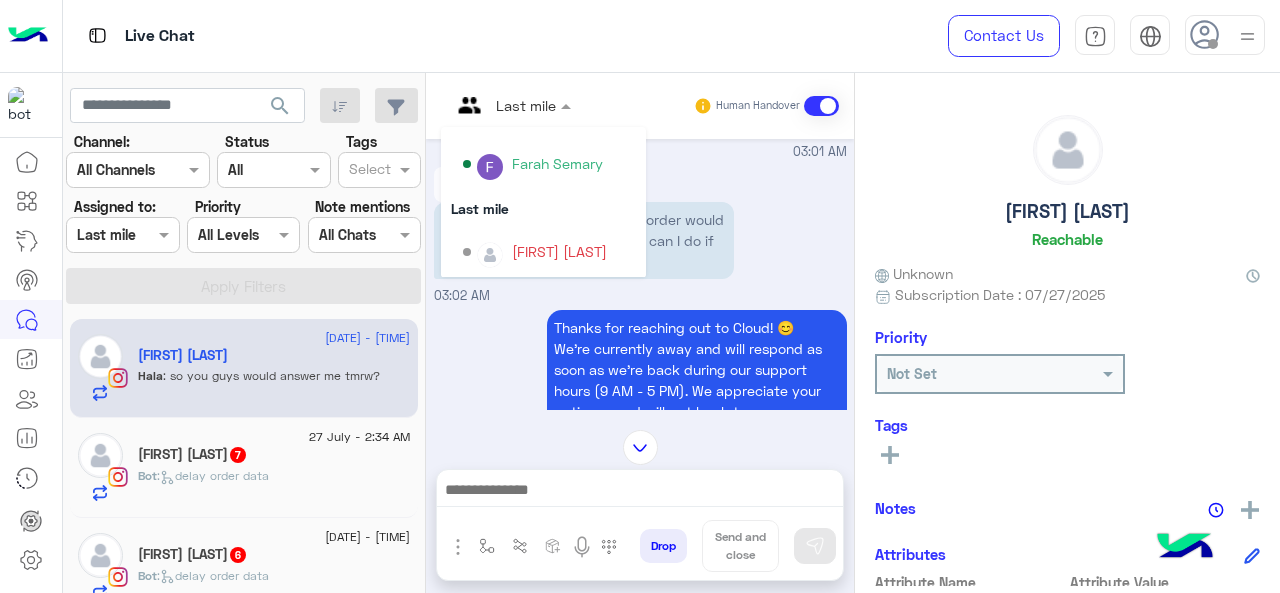scroll, scrollTop: 254, scrollLeft: 0, axis: vertical 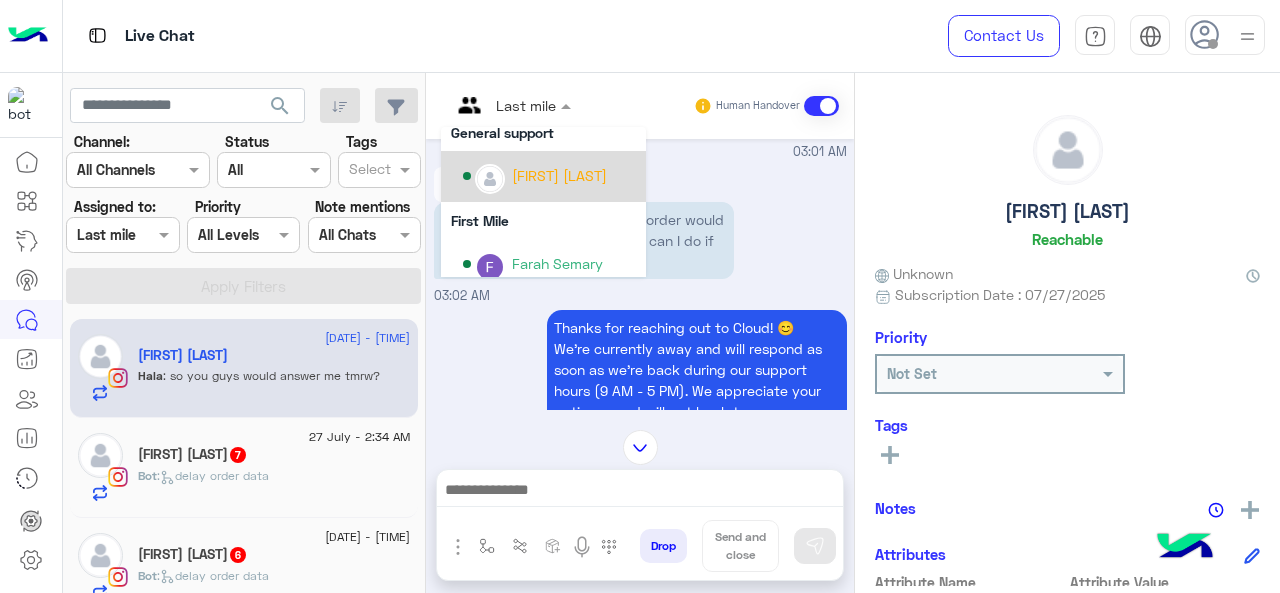 click on "[FIRST] [LAST]" at bounding box center (559, 175) 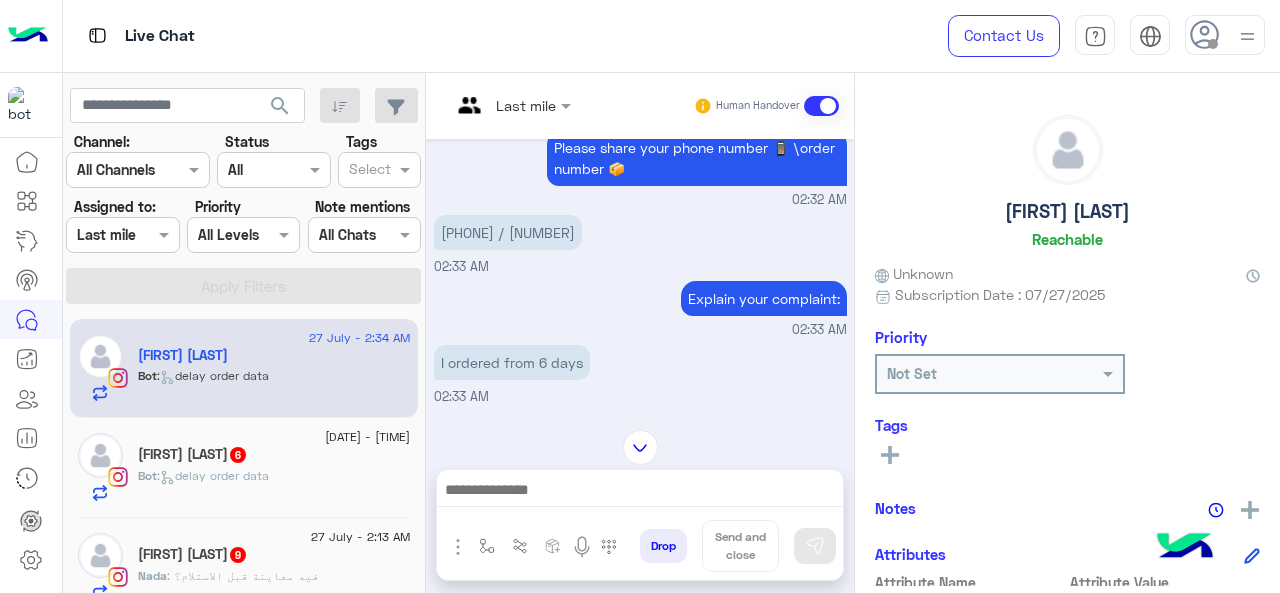 scroll, scrollTop: 564, scrollLeft: 0, axis: vertical 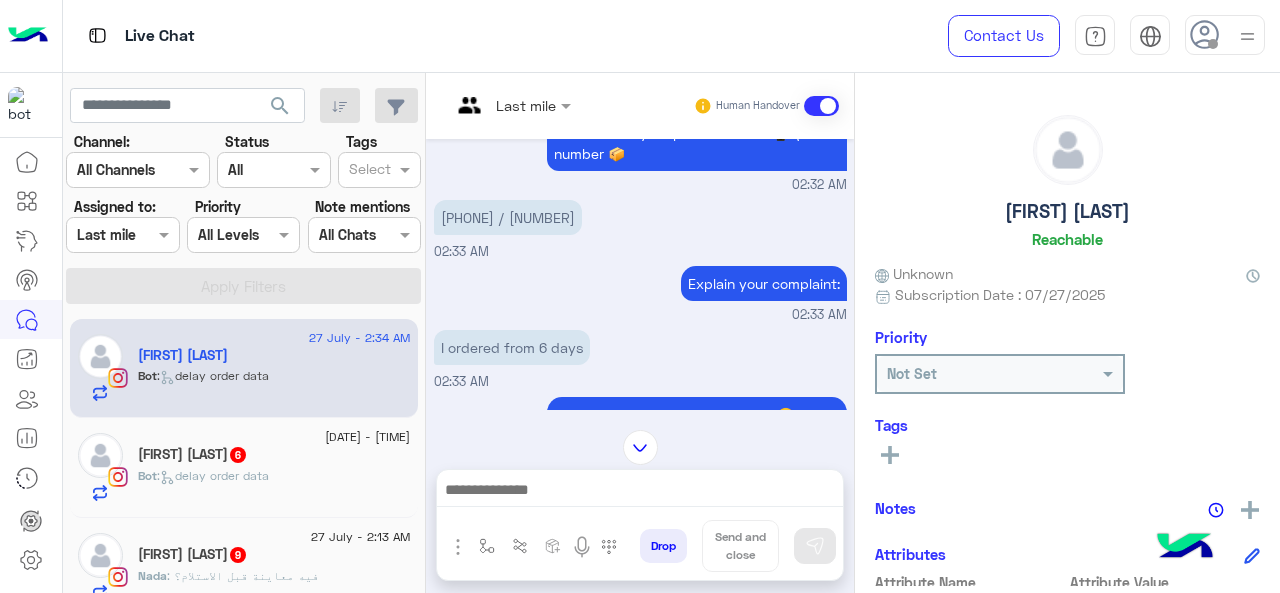 click on "Last mile" at bounding box center [503, 106] 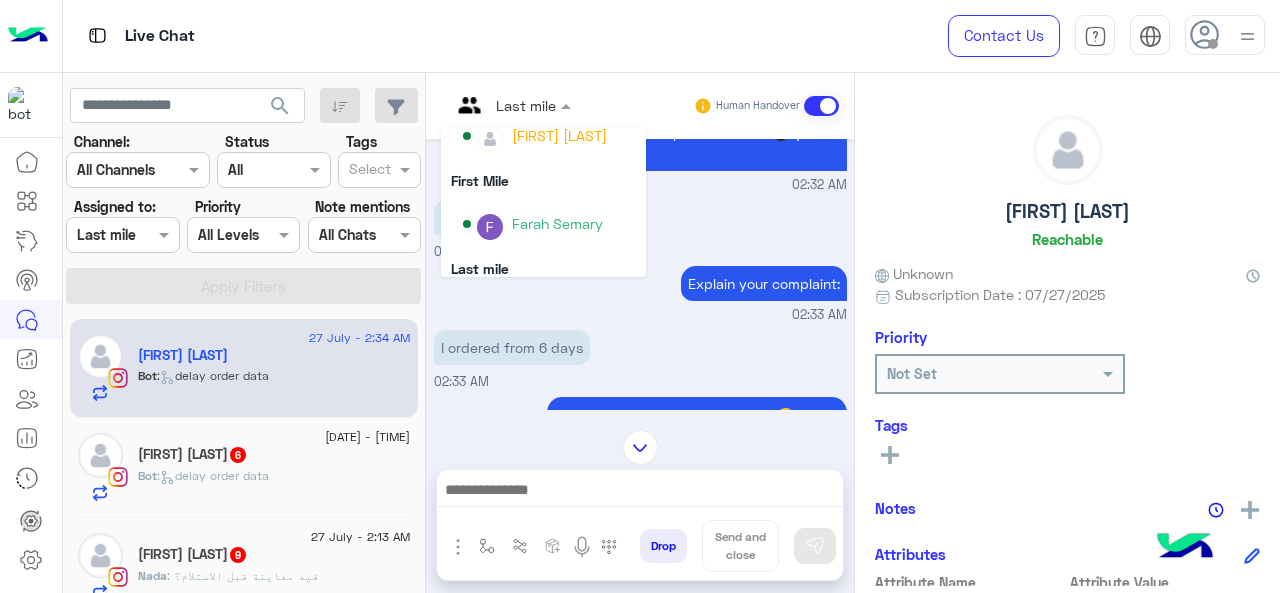 scroll, scrollTop: 354, scrollLeft: 0, axis: vertical 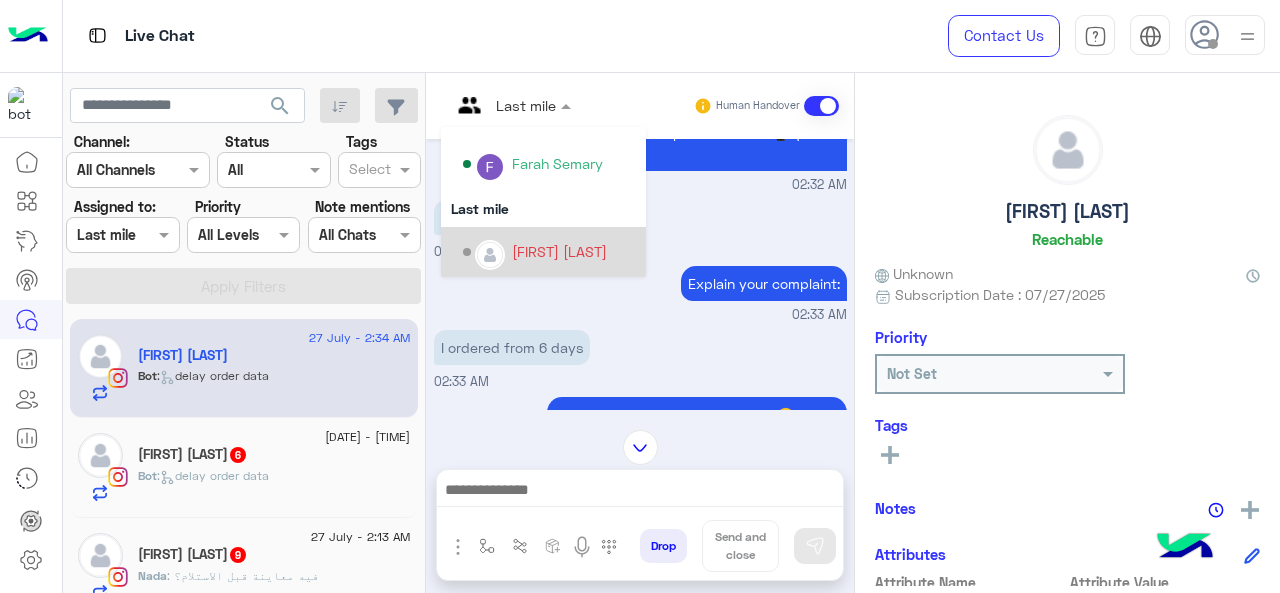 click on "[PERSON]" at bounding box center (559, 251) 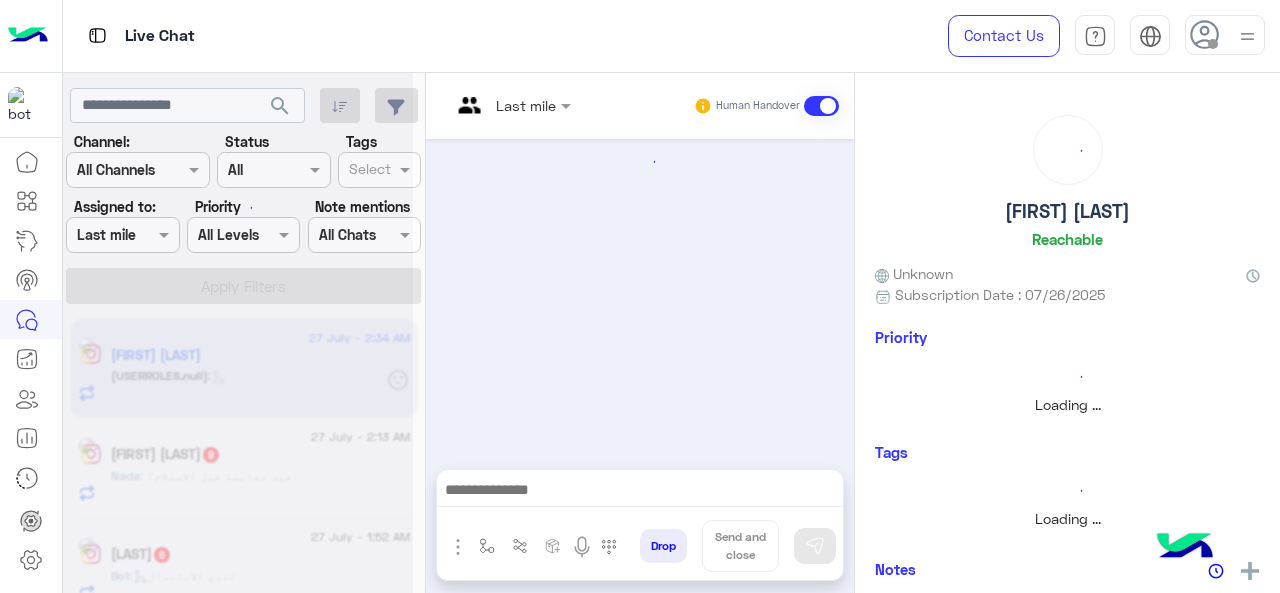 scroll, scrollTop: 0, scrollLeft: 0, axis: both 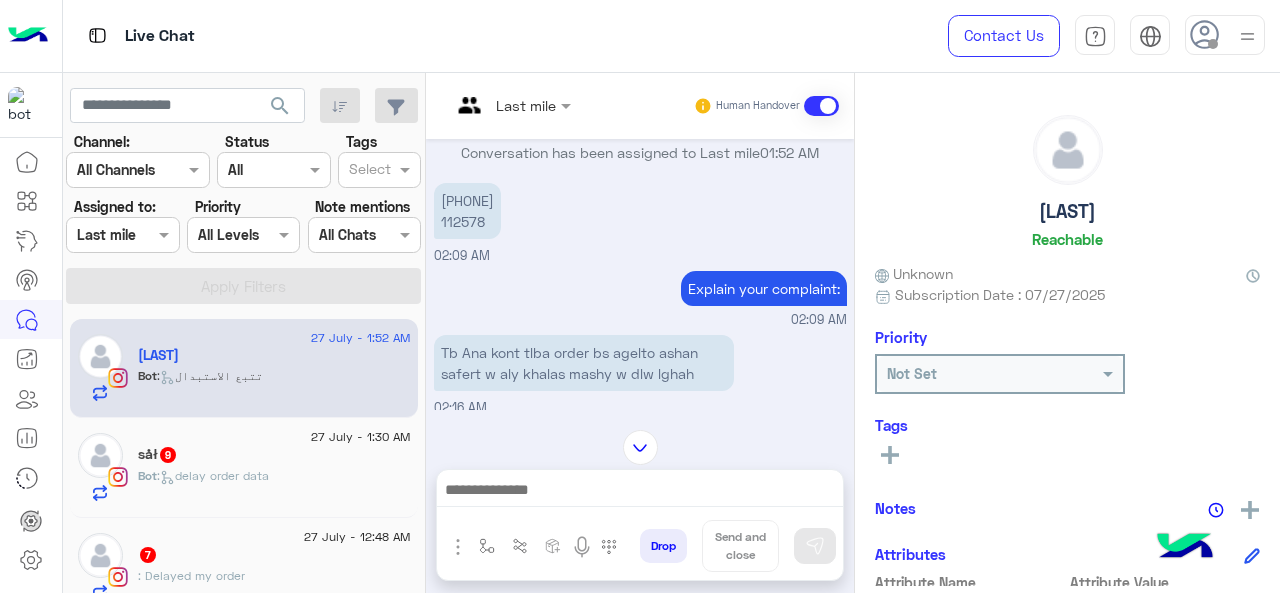 click at bounding box center (487, 105) 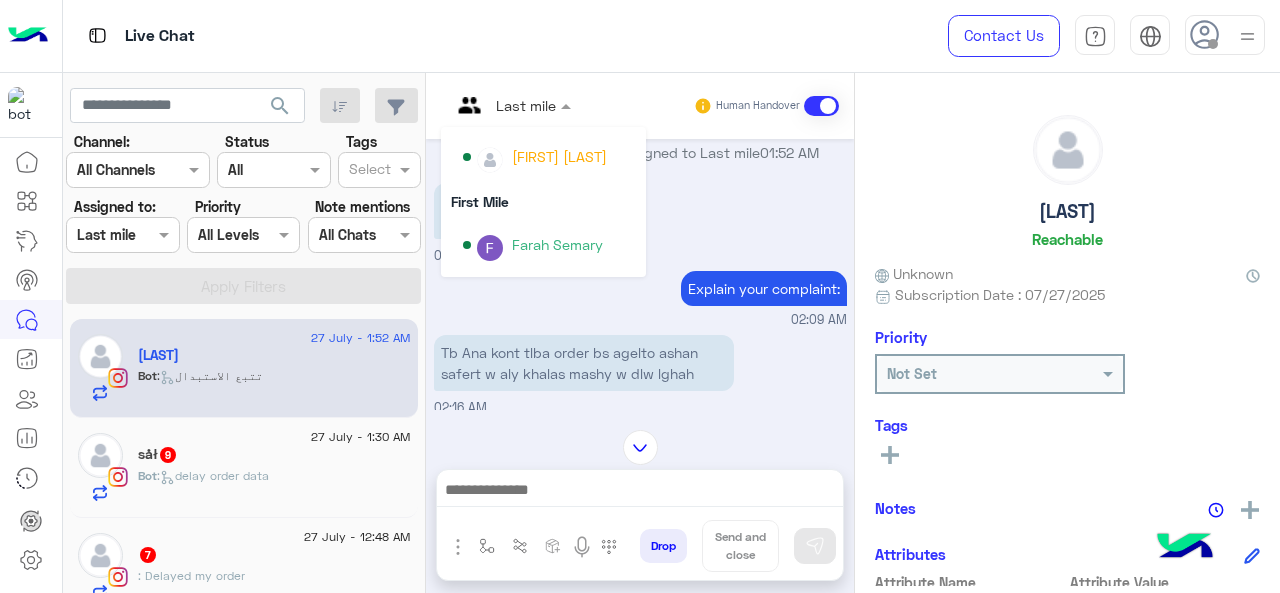 scroll, scrollTop: 354, scrollLeft: 0, axis: vertical 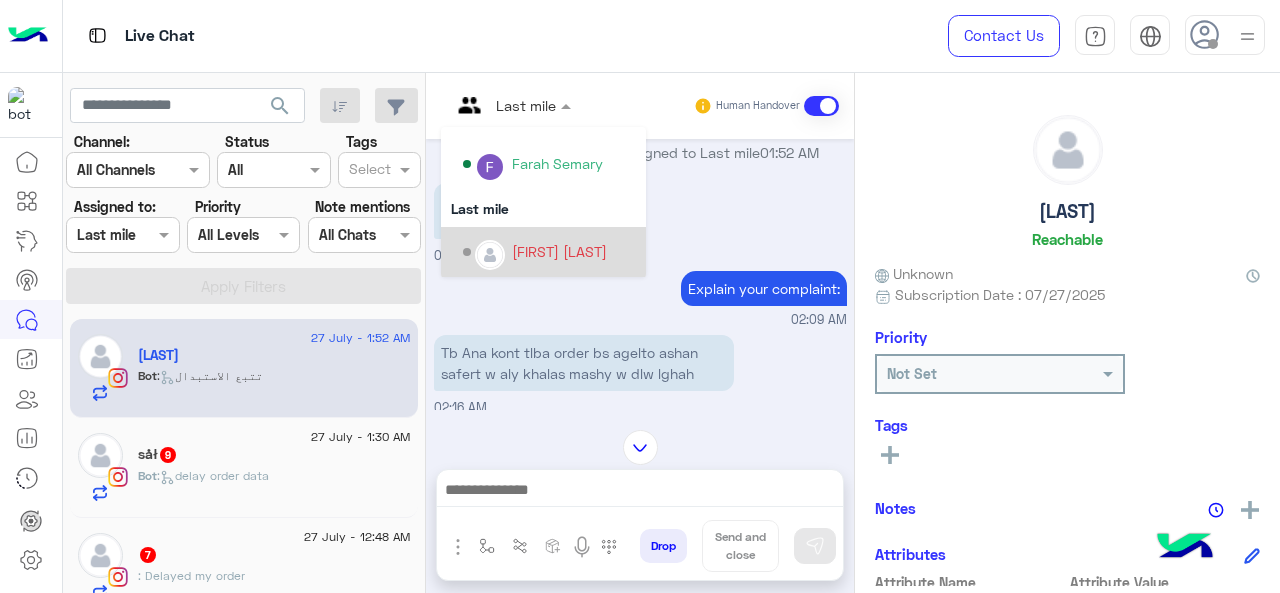 click on "[PERSON]" at bounding box center [549, 252] 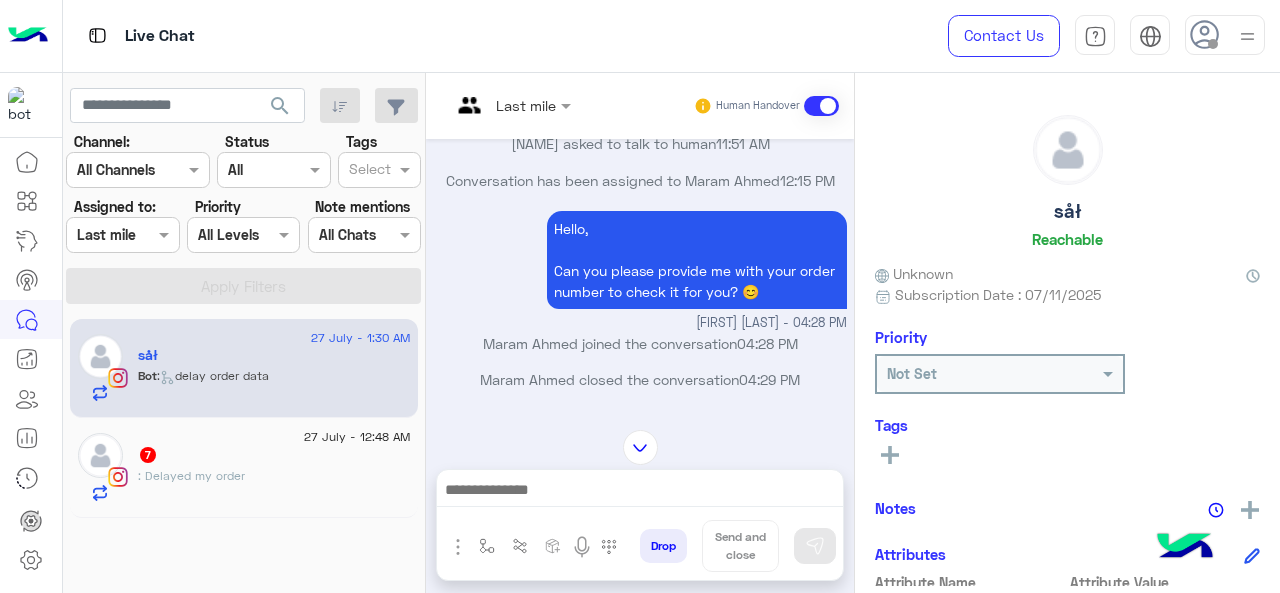 scroll, scrollTop: 332, scrollLeft: 0, axis: vertical 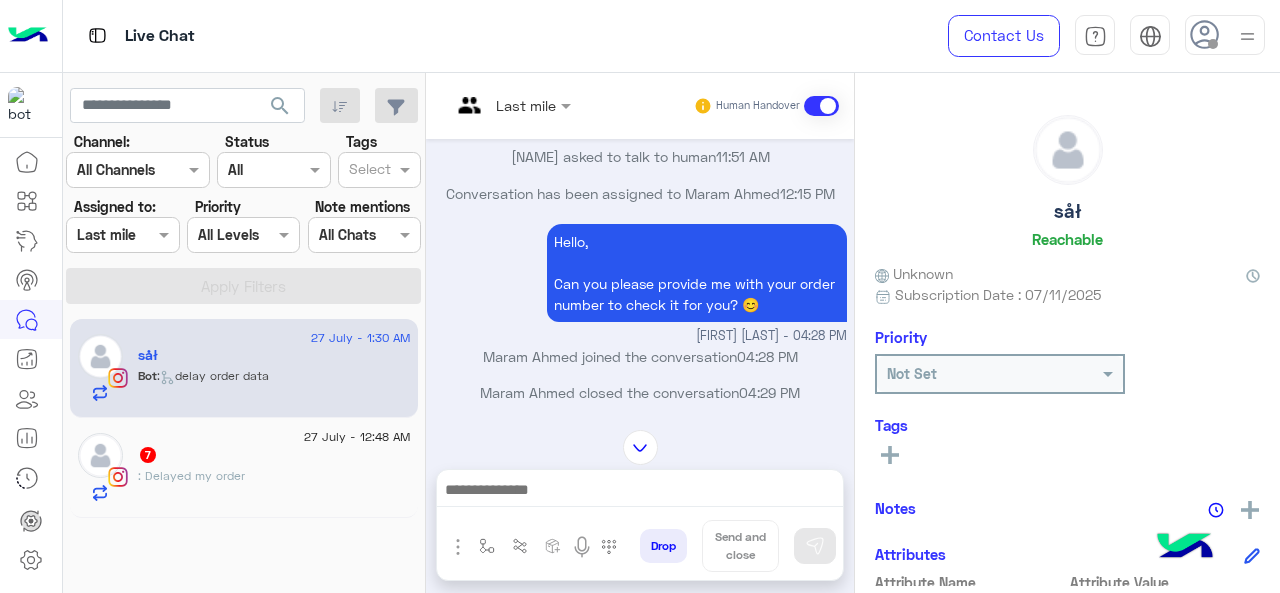 click on "Last mile" at bounding box center (503, 106) 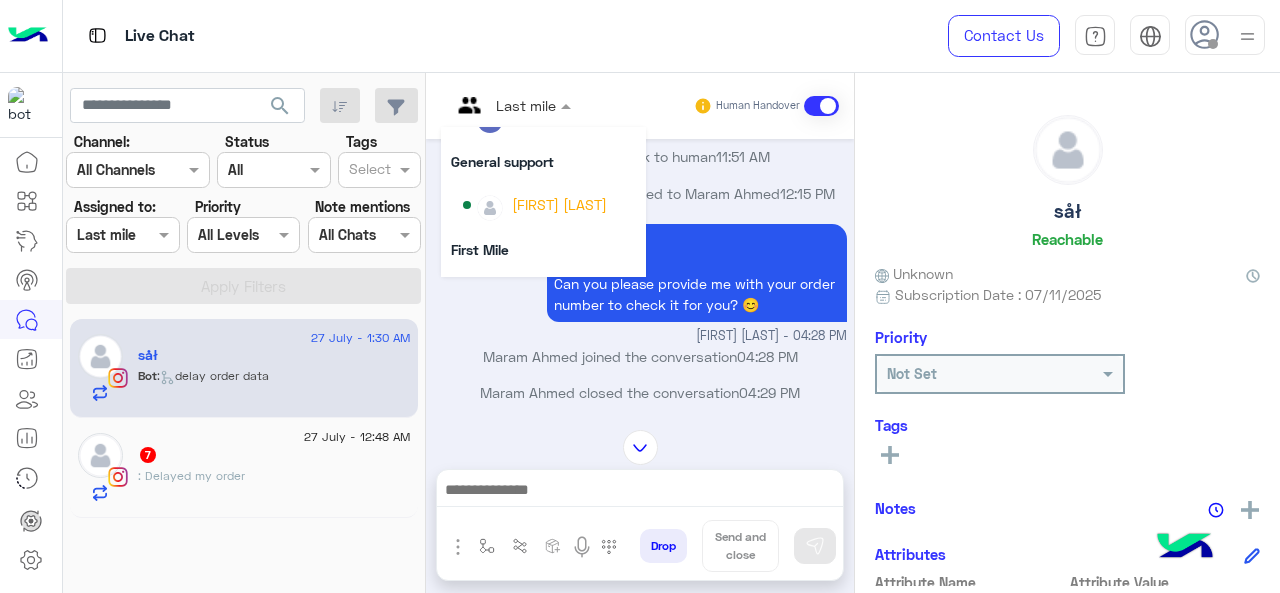 scroll, scrollTop: 354, scrollLeft: 0, axis: vertical 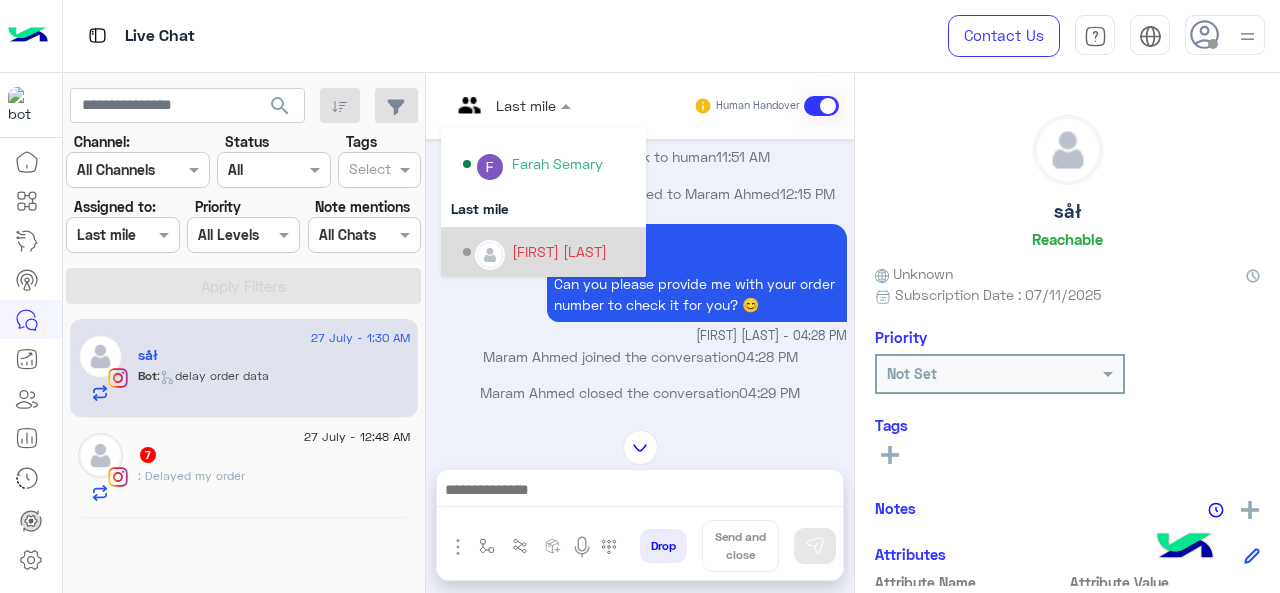 click on "[PERSON]" at bounding box center (559, 251) 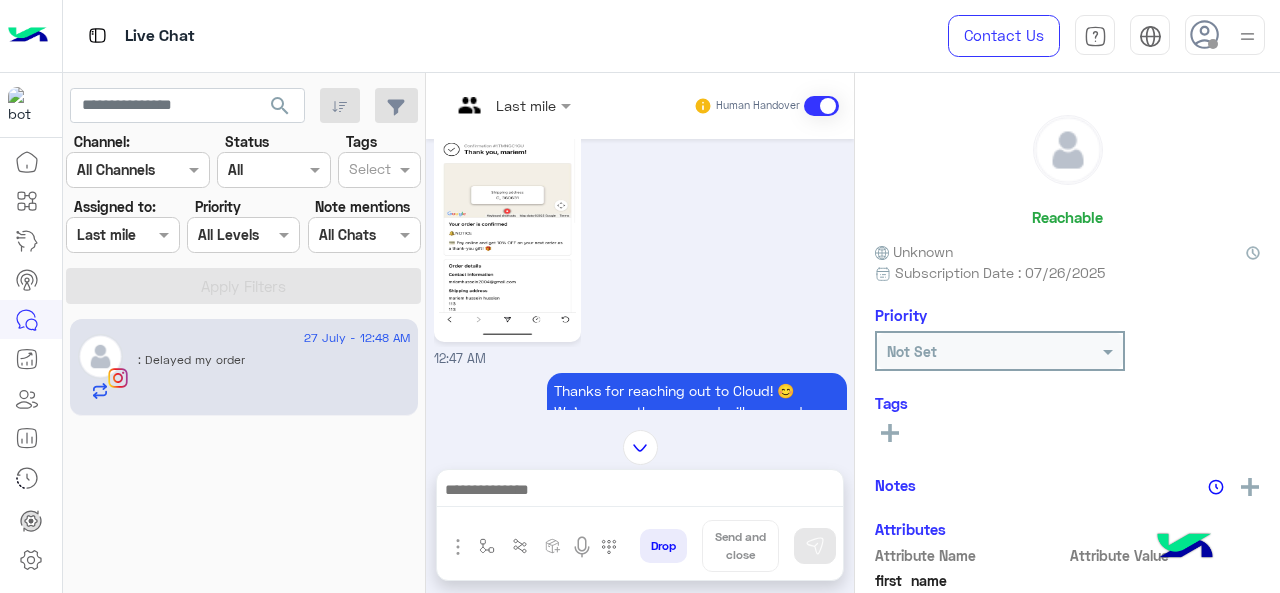 scroll, scrollTop: 840, scrollLeft: 0, axis: vertical 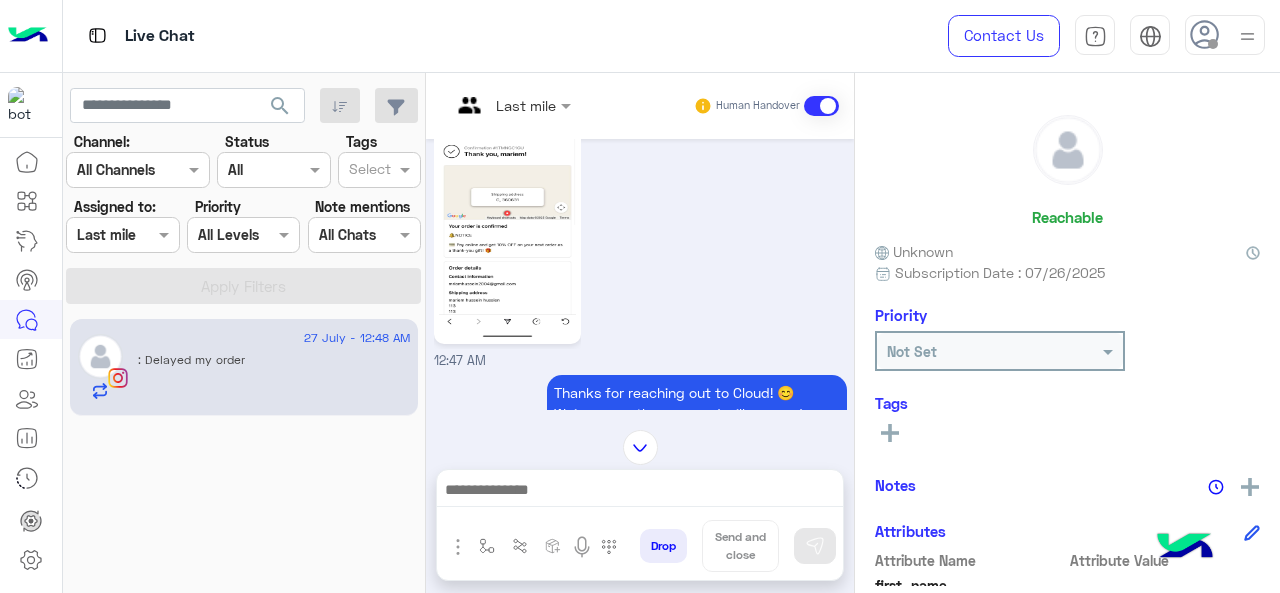 click at bounding box center [511, 104] 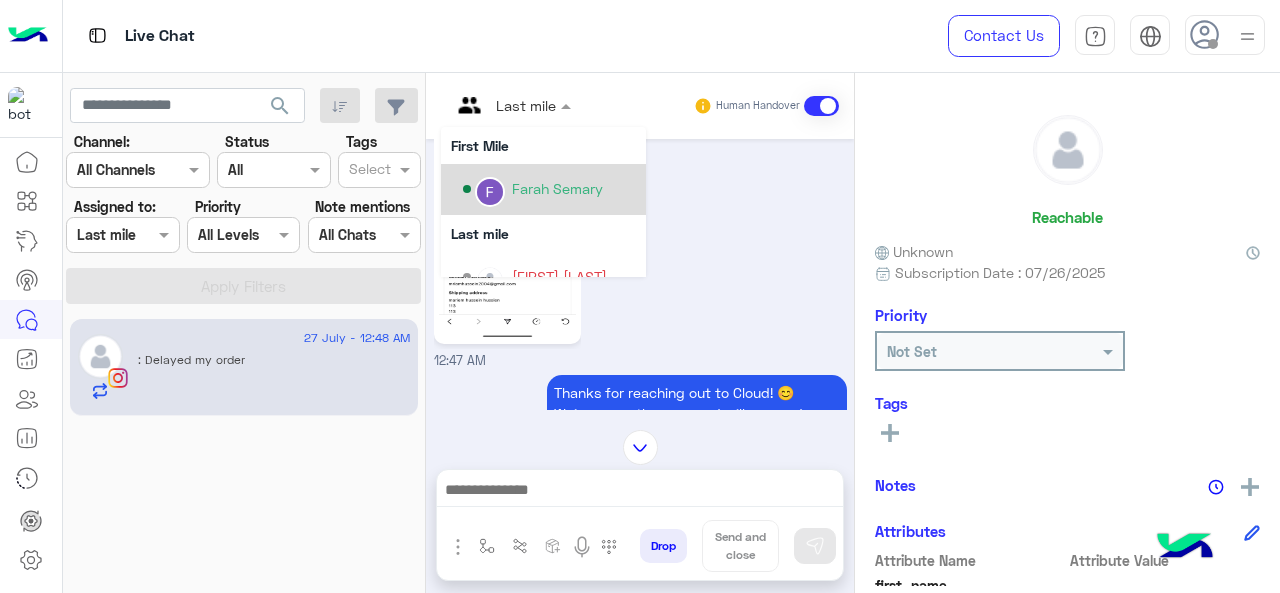 scroll, scrollTop: 354, scrollLeft: 0, axis: vertical 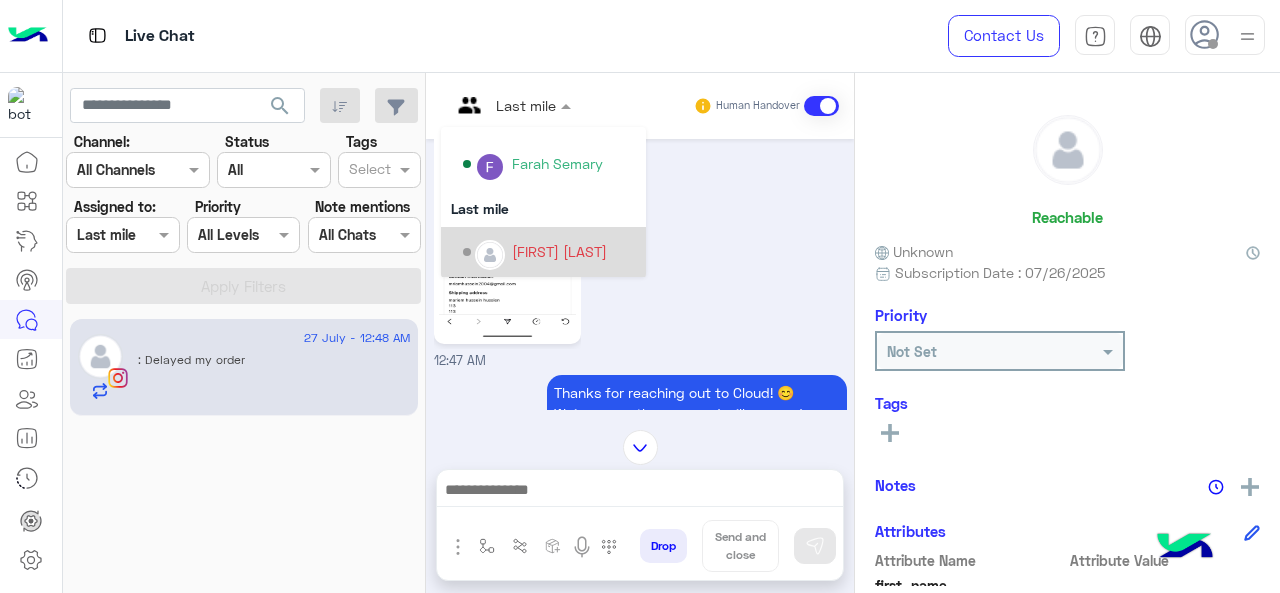 click on "[PERSON]" at bounding box center (559, 251) 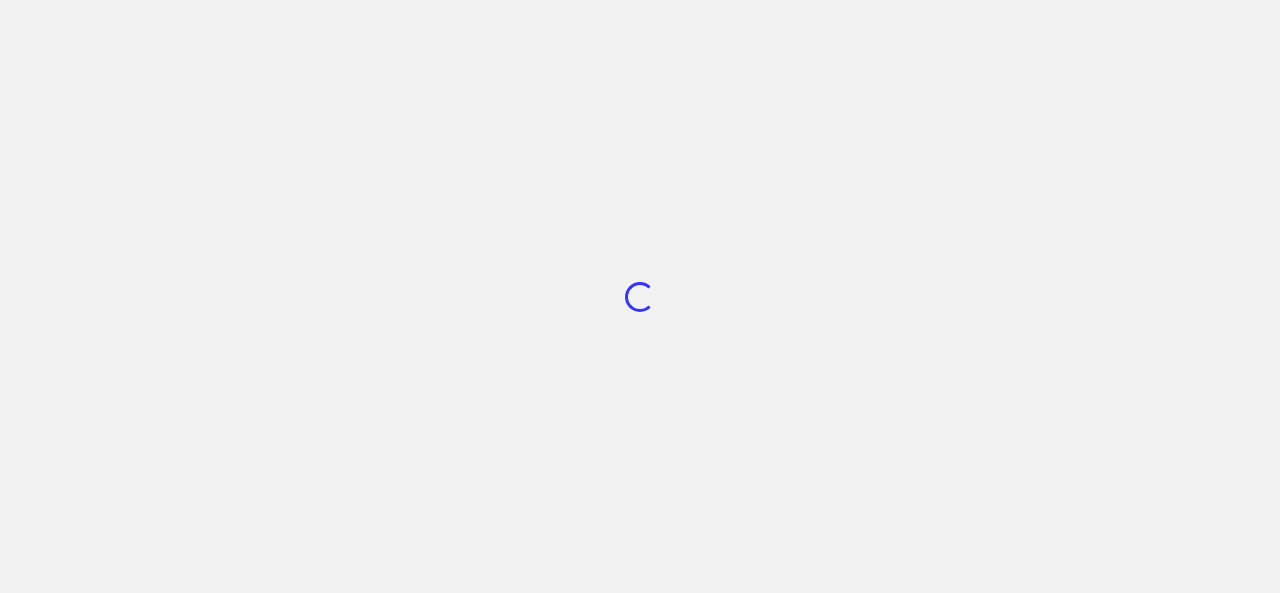 scroll, scrollTop: 0, scrollLeft: 0, axis: both 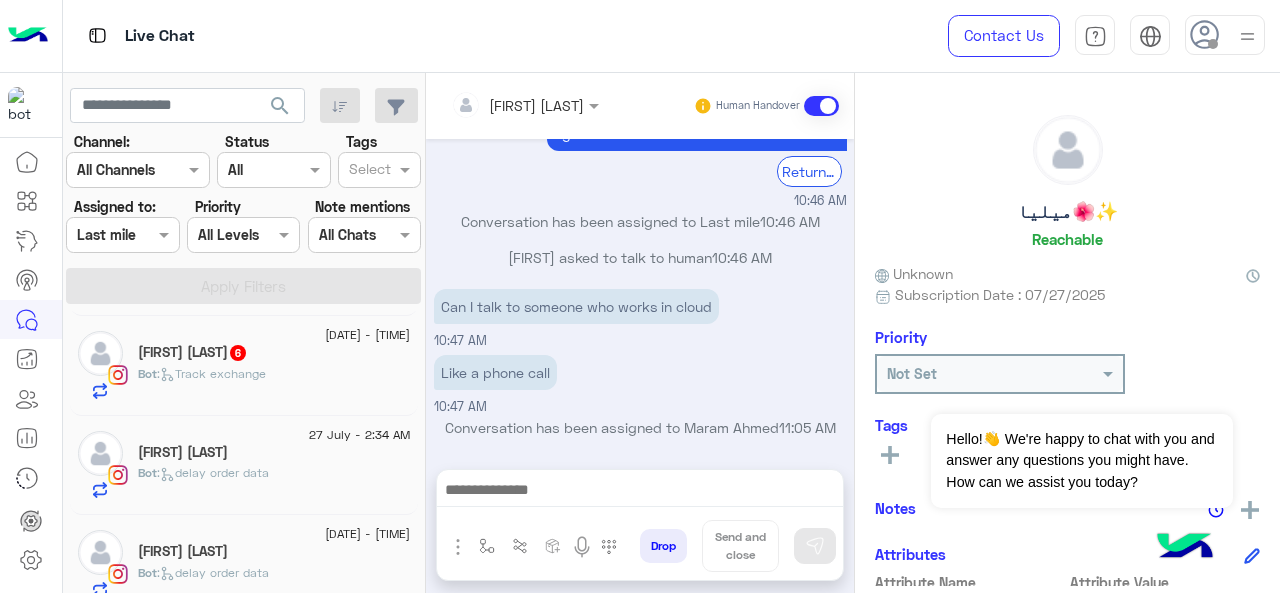 click on "Bot :   Track exchange" 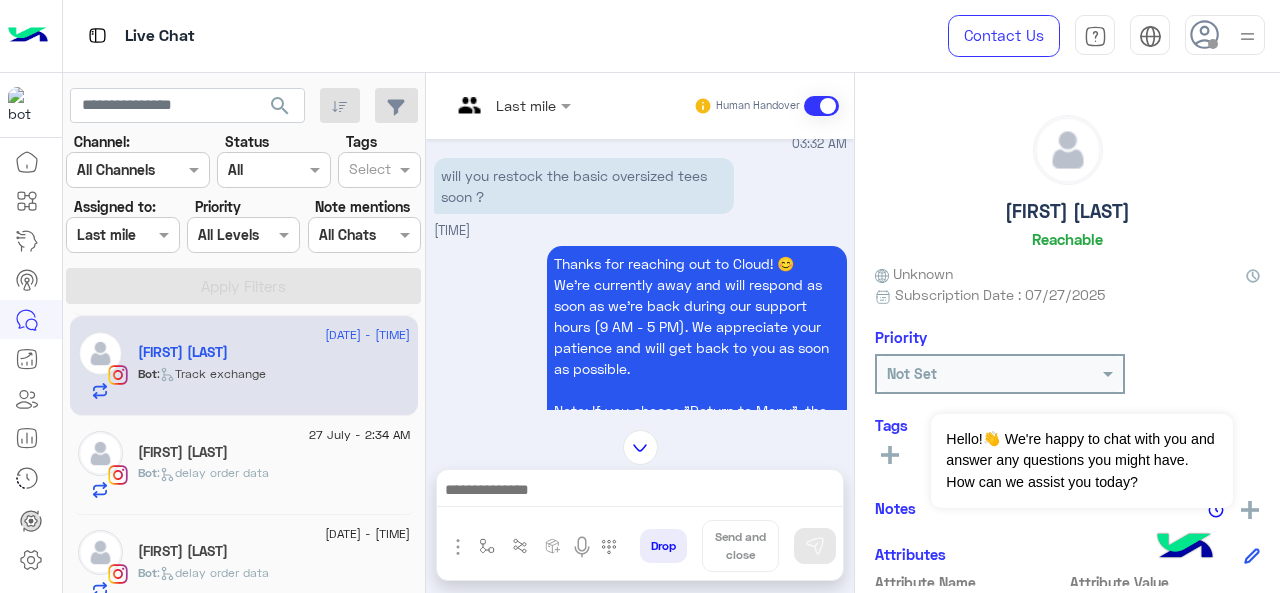 scroll, scrollTop: 606, scrollLeft: 0, axis: vertical 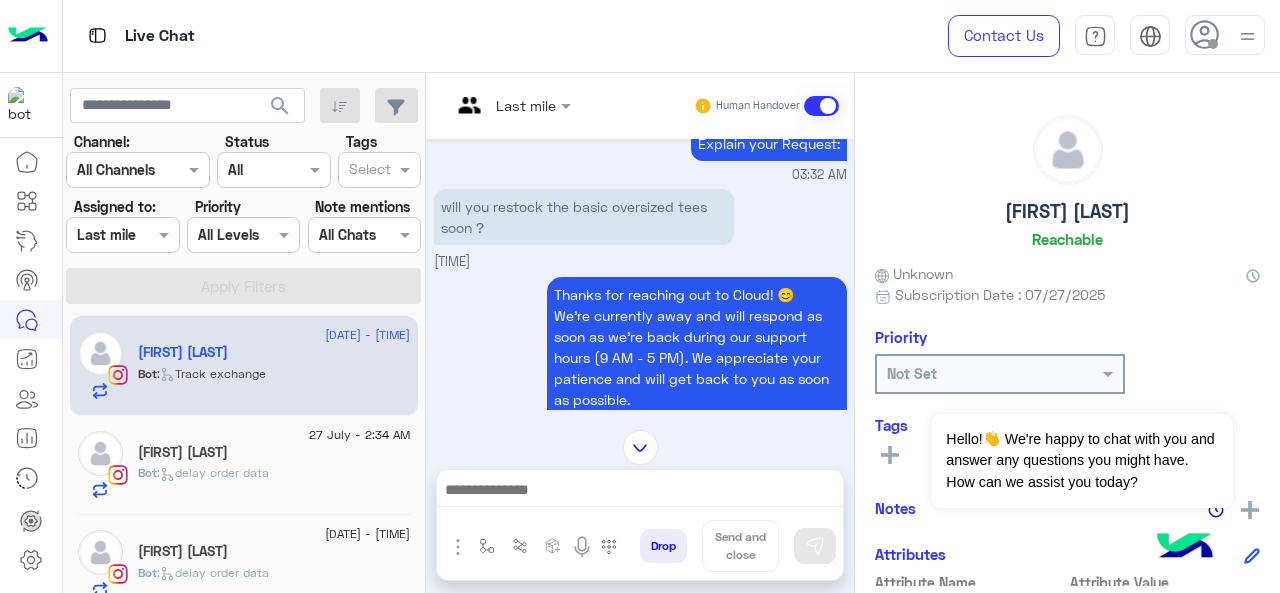 click at bounding box center (511, 104) 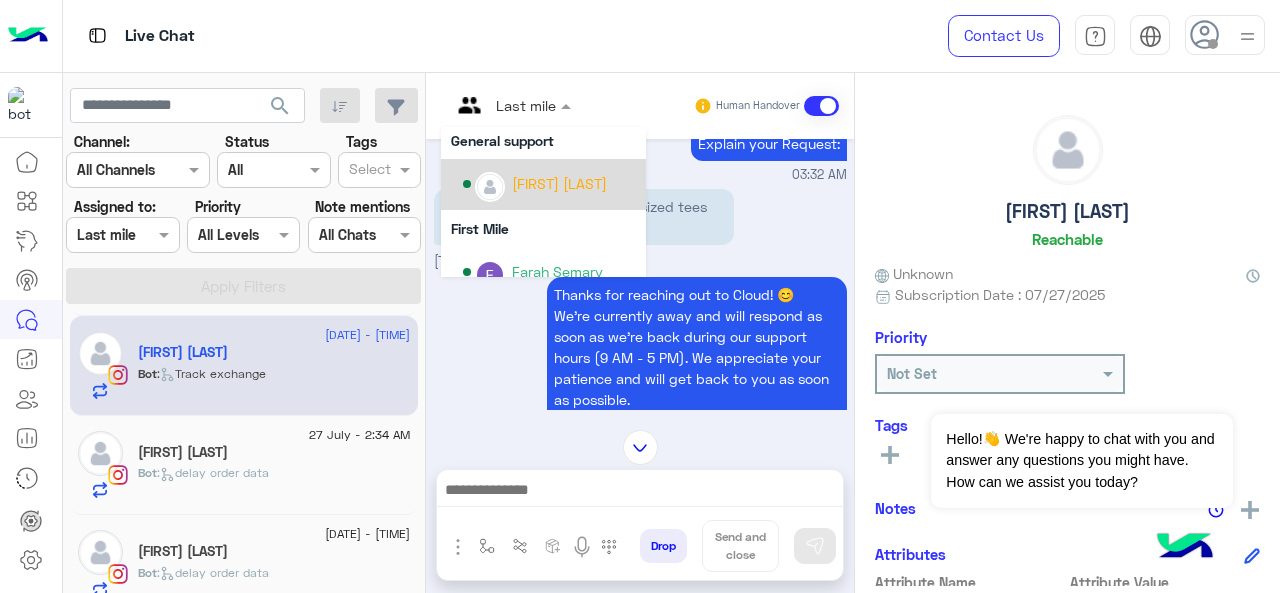 scroll, scrollTop: 204, scrollLeft: 0, axis: vertical 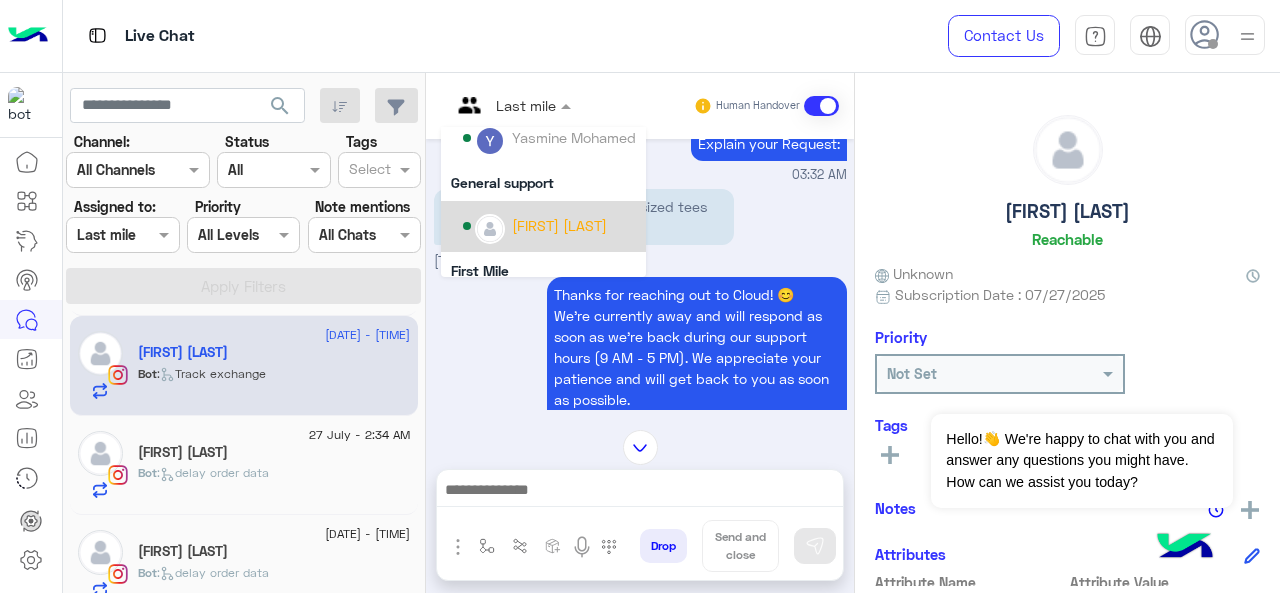 click on "[FIRST] [LAST]" at bounding box center [559, 225] 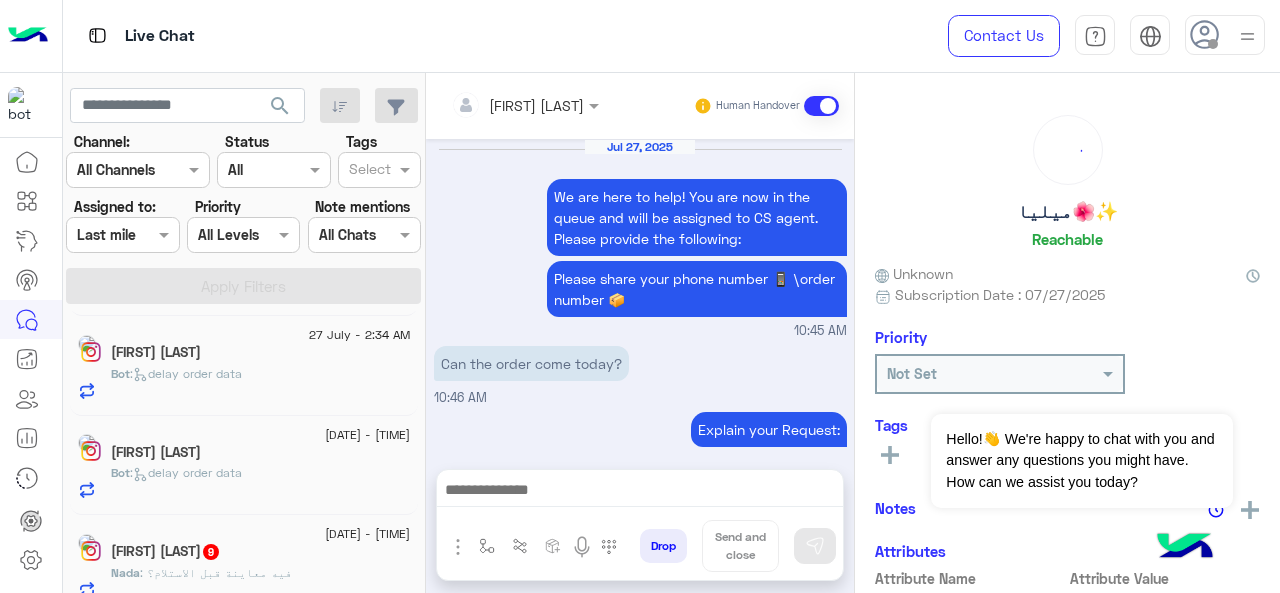 scroll, scrollTop: 616, scrollLeft: 0, axis: vertical 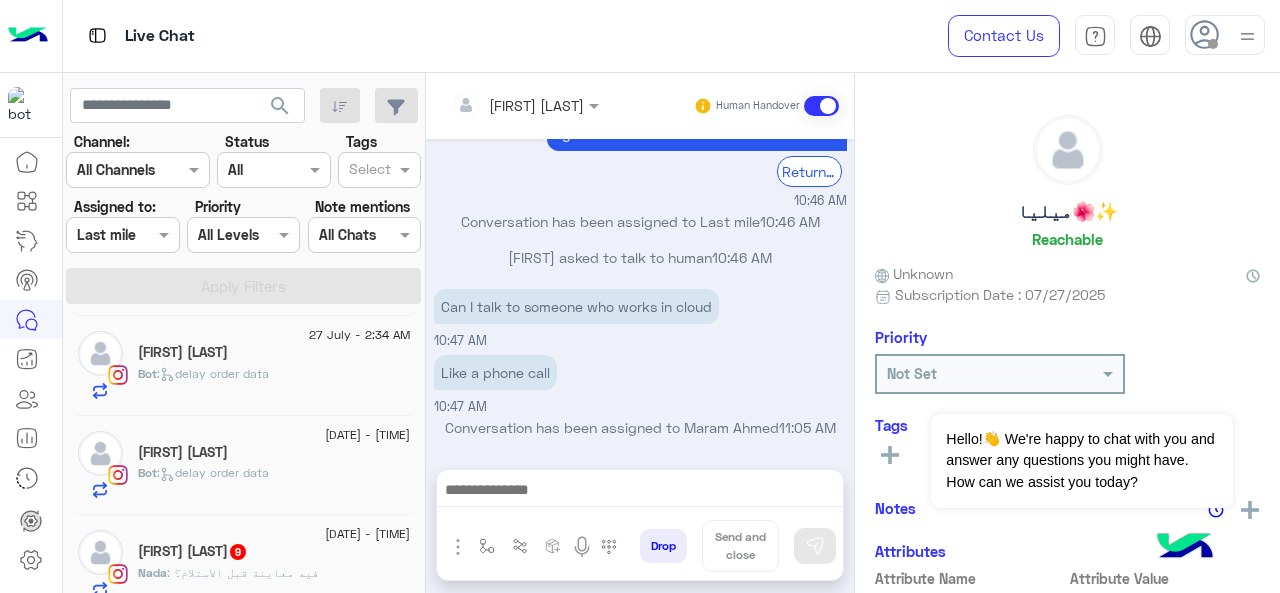 click on "[DATE] - [TIME]" 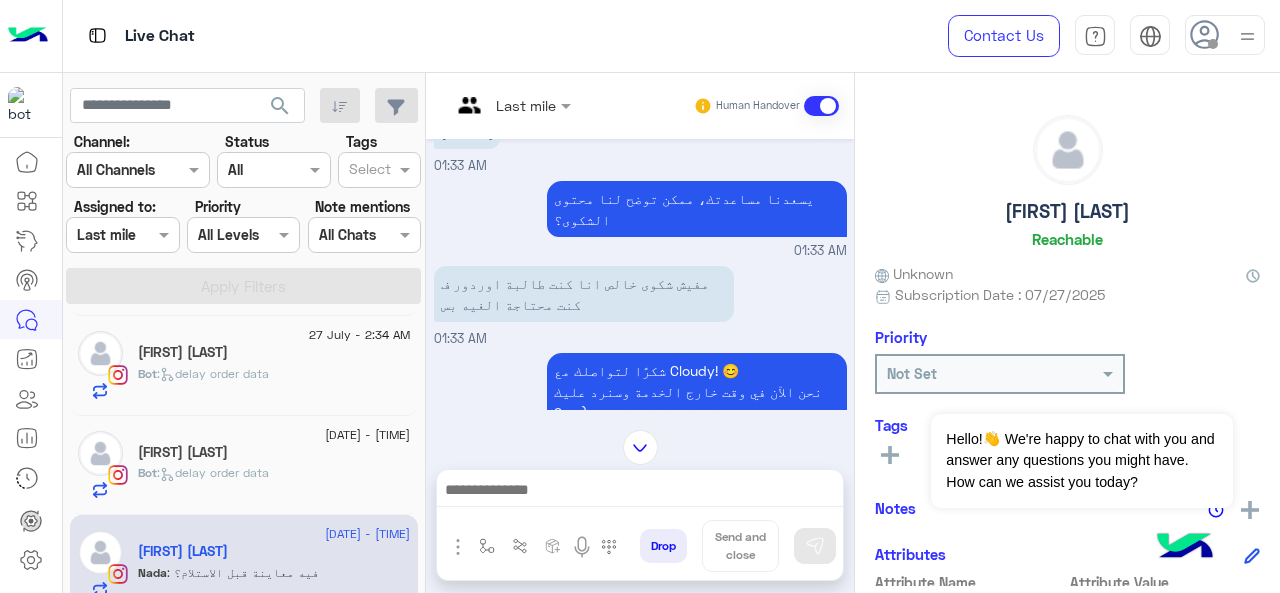 scroll, scrollTop: 221, scrollLeft: 0, axis: vertical 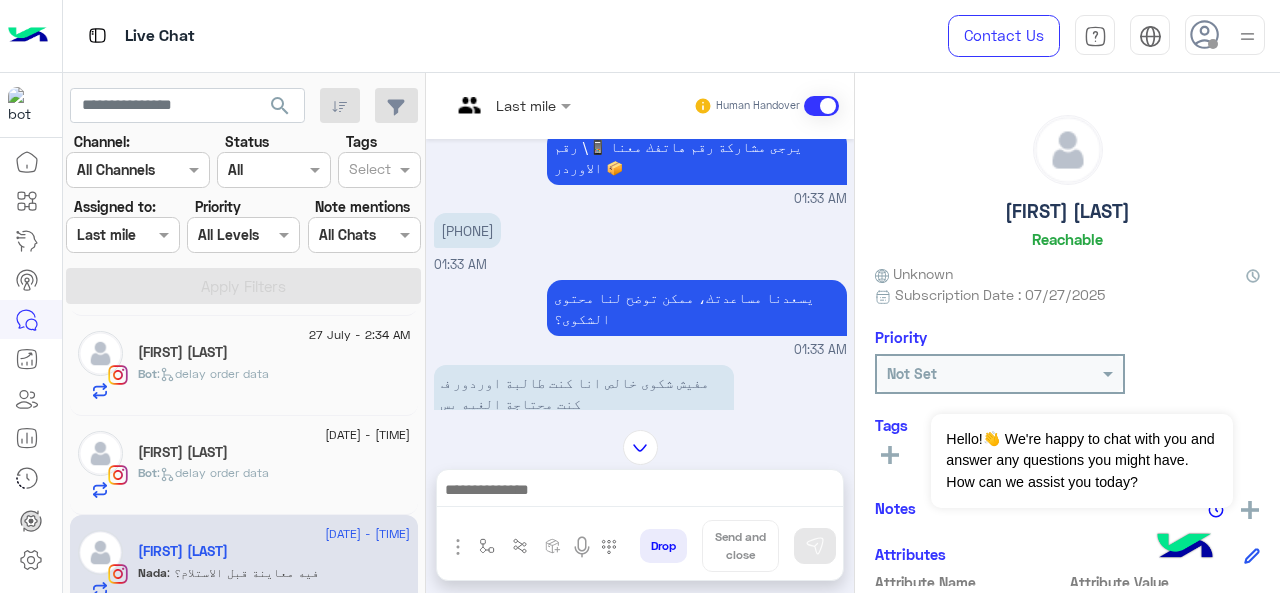 click at bounding box center [511, 104] 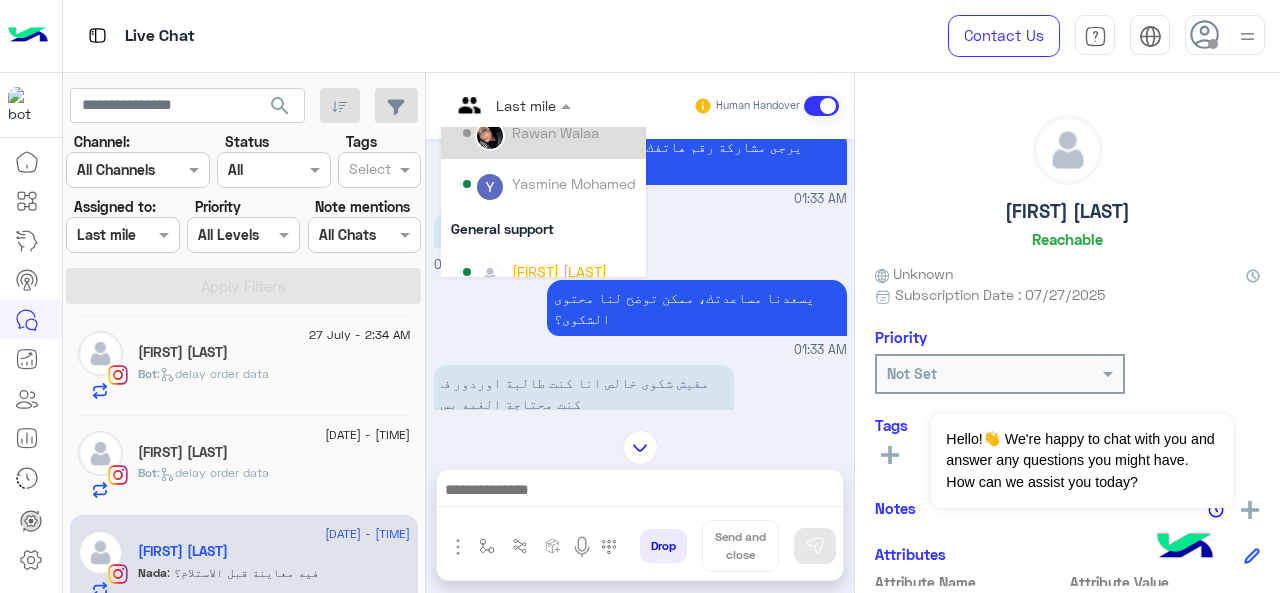scroll, scrollTop: 200, scrollLeft: 0, axis: vertical 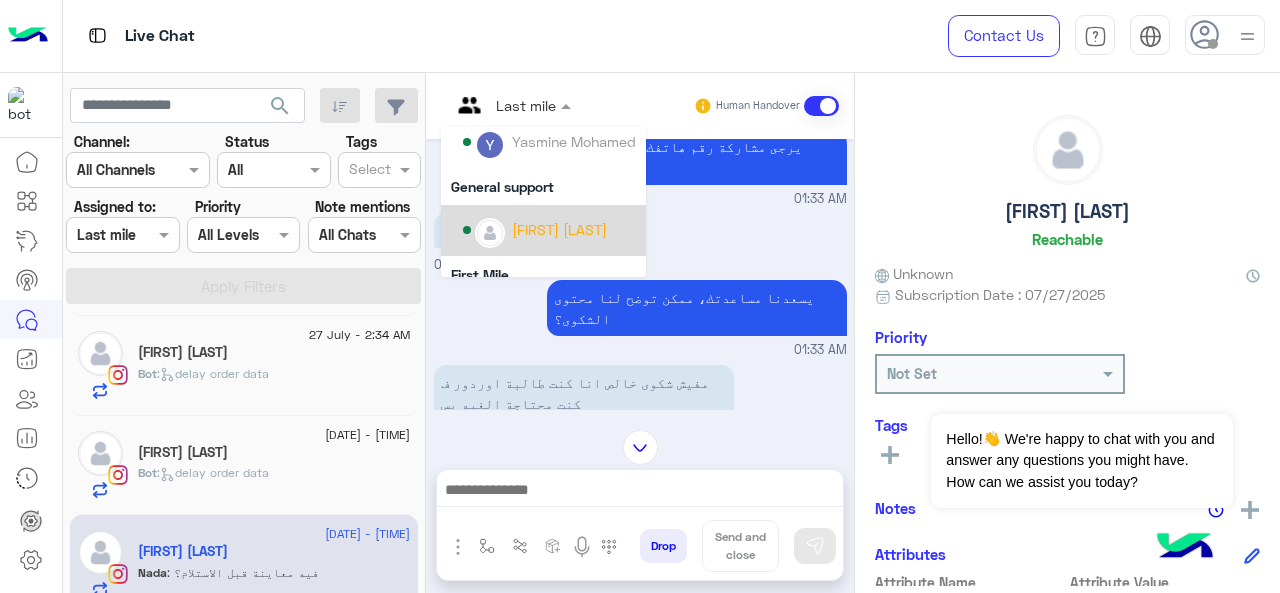 click on "[FIRST] [LAST]" at bounding box center [559, 229] 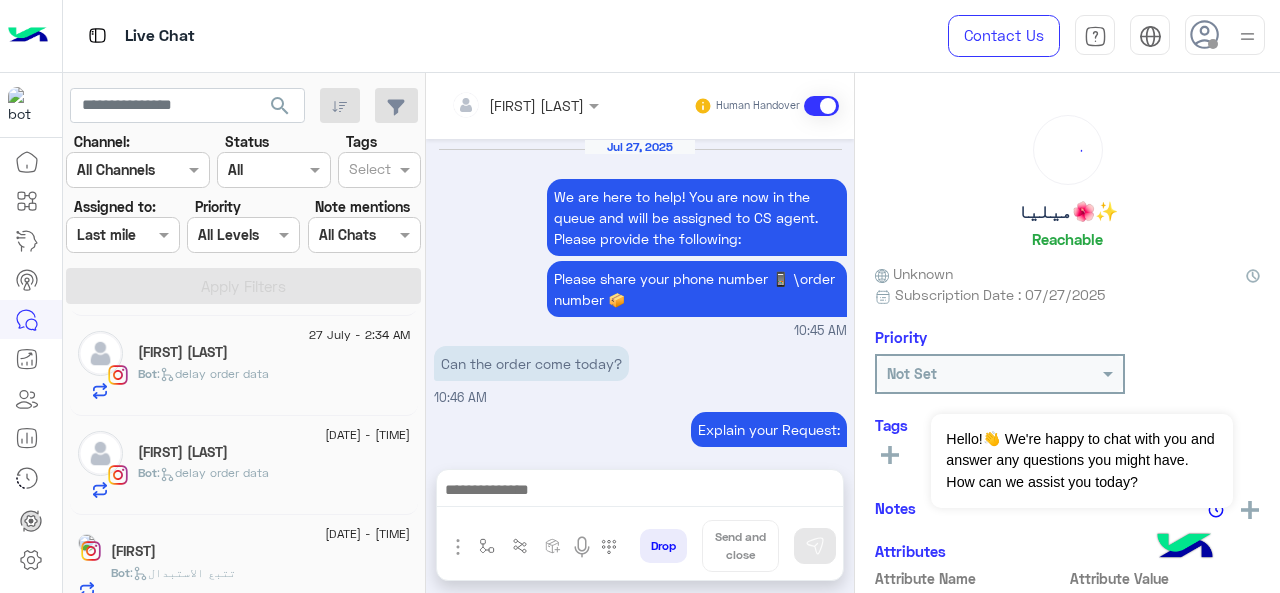 scroll, scrollTop: 616, scrollLeft: 0, axis: vertical 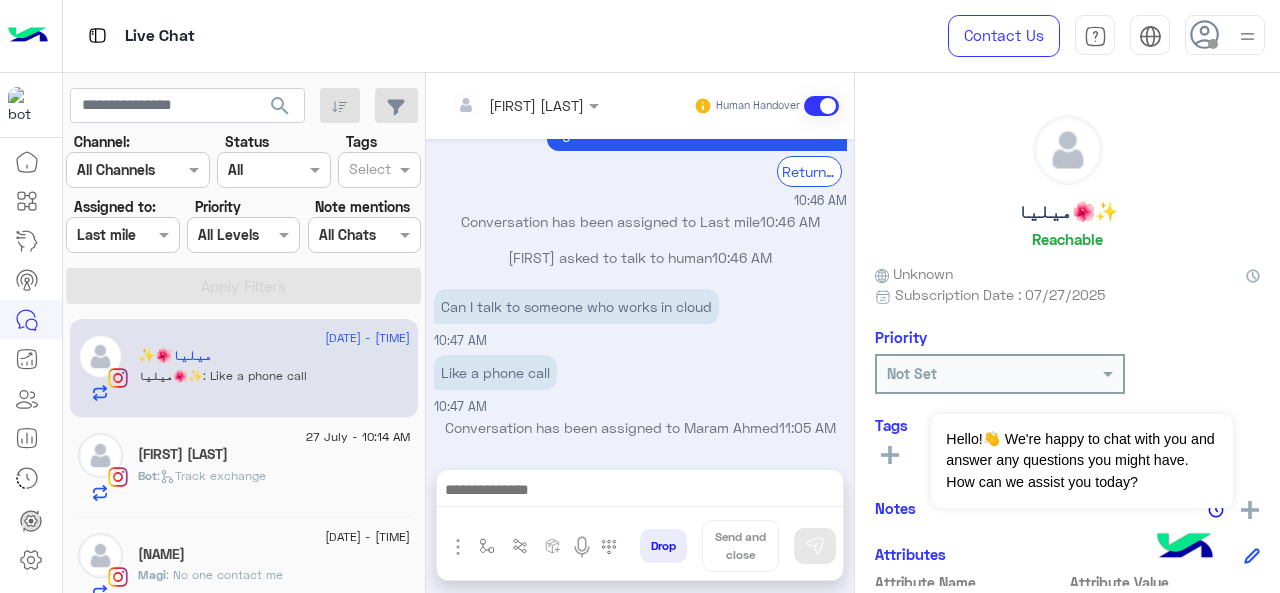 click on "[PERSON]" 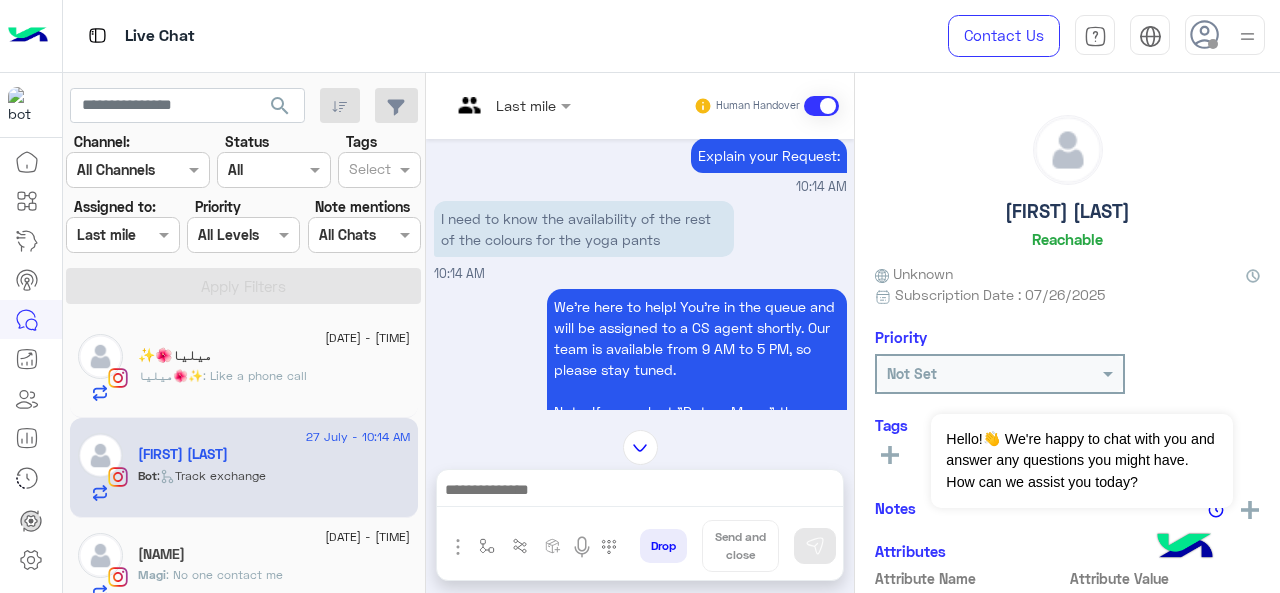 scroll, scrollTop: 520, scrollLeft: 0, axis: vertical 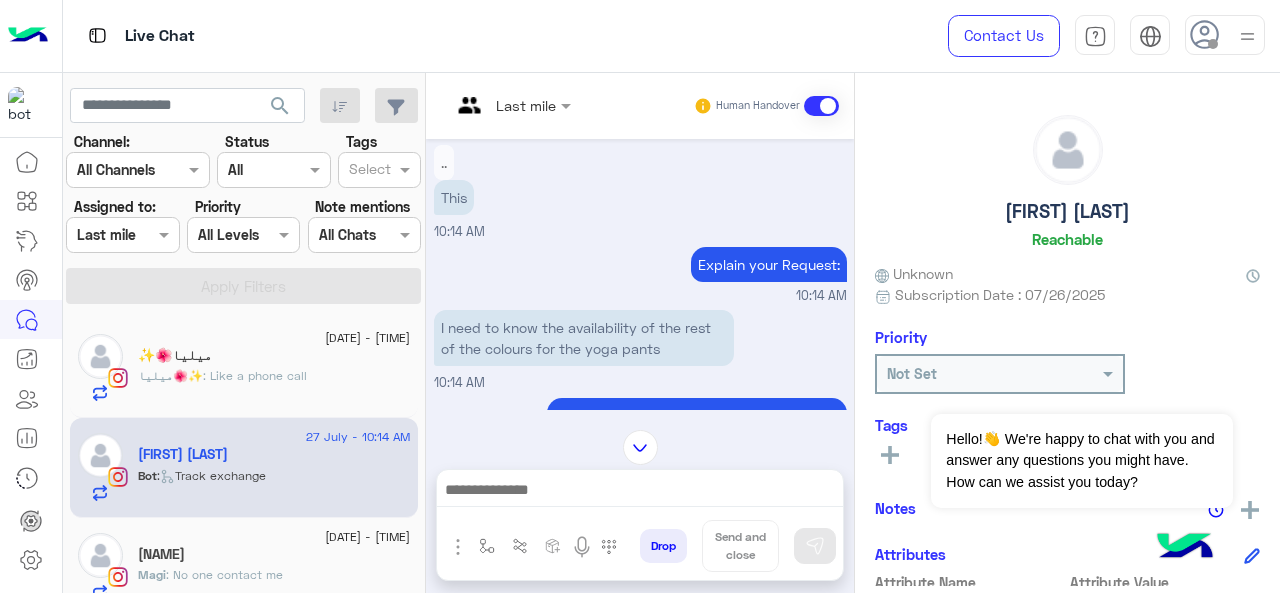 click at bounding box center [487, 105] 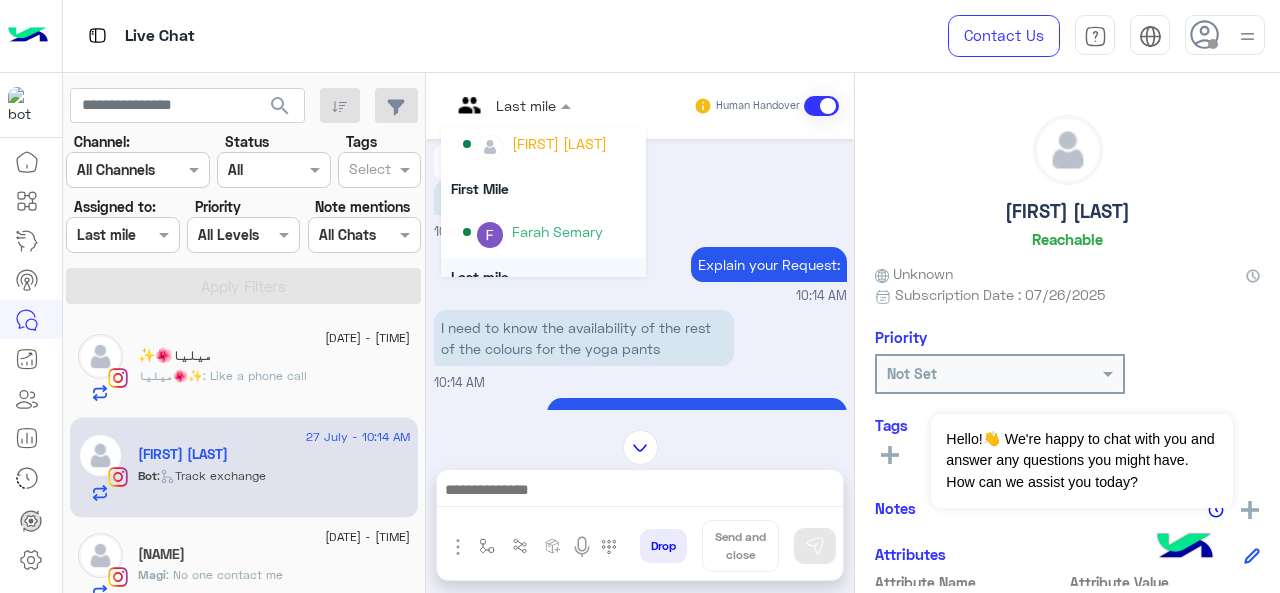 scroll, scrollTop: 254, scrollLeft: 0, axis: vertical 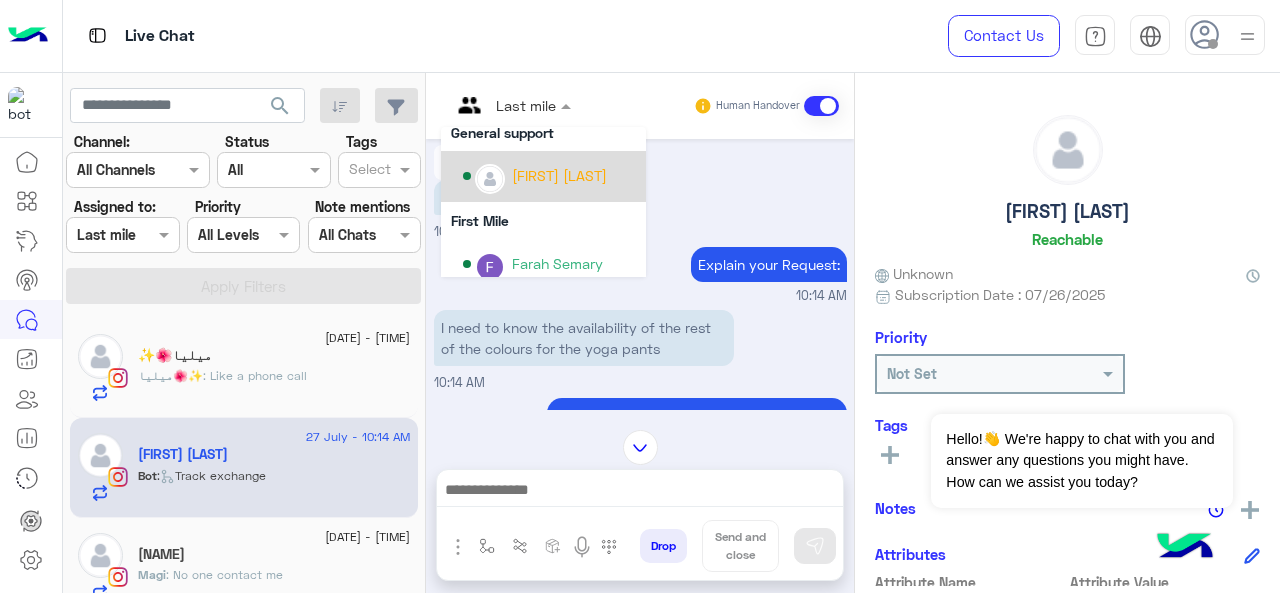 click on "[FIRST] [LAST]" at bounding box center (549, 176) 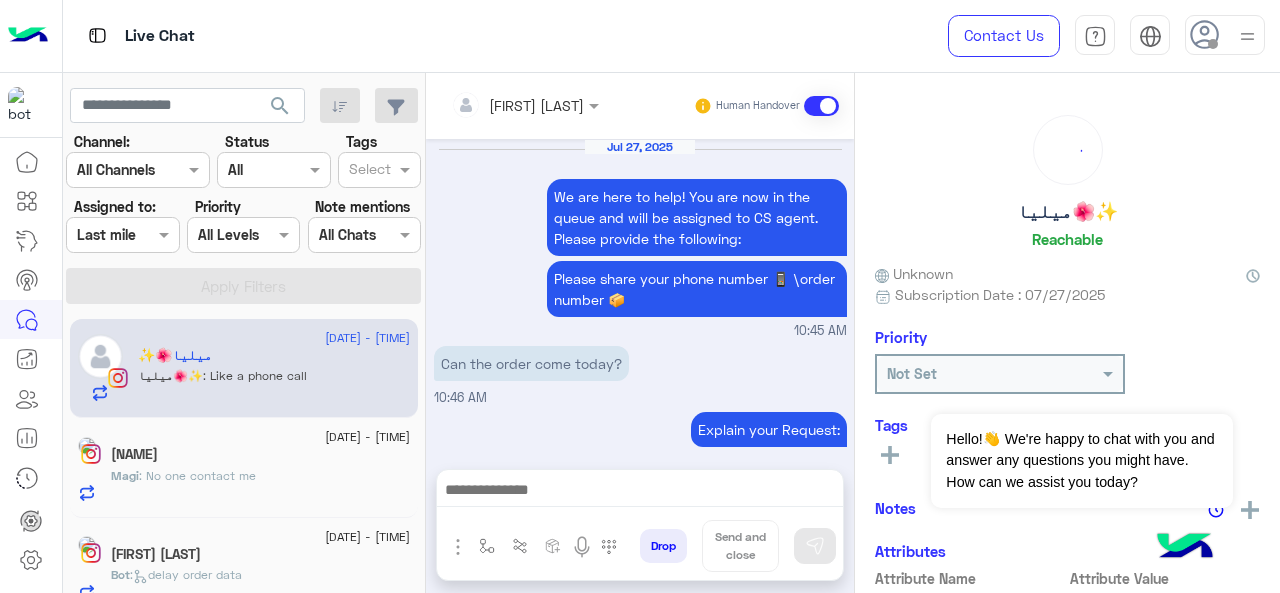 scroll, scrollTop: 616, scrollLeft: 0, axis: vertical 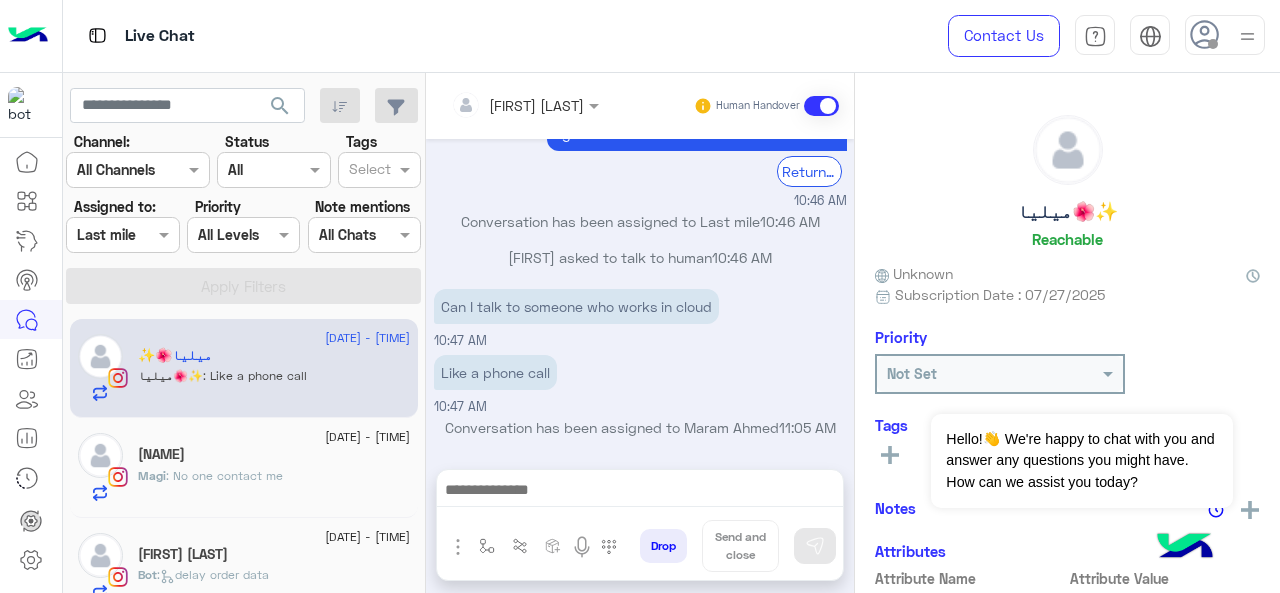 click on "[FIRST] [LAST]" 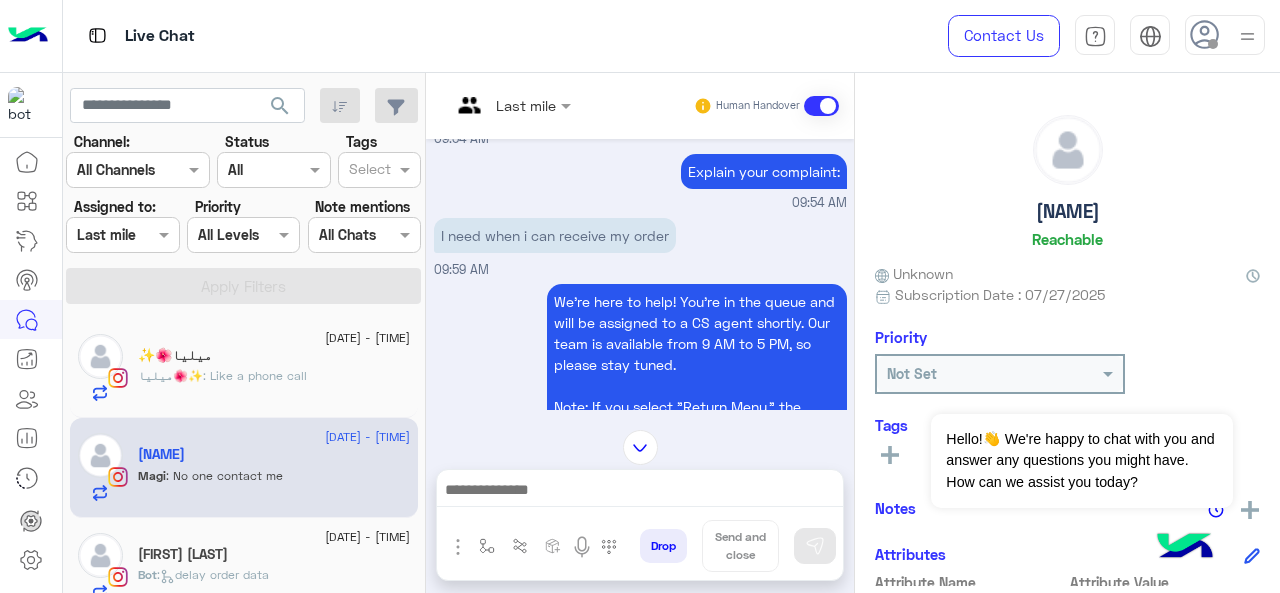 scroll, scrollTop: 310, scrollLeft: 0, axis: vertical 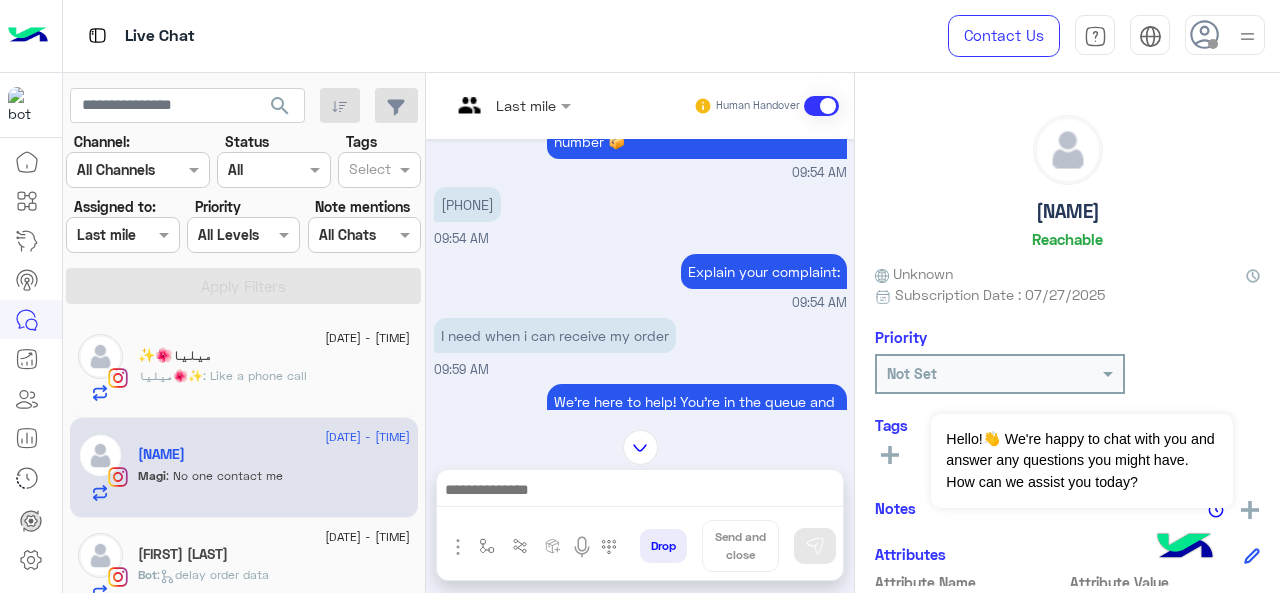 click at bounding box center (511, 104) 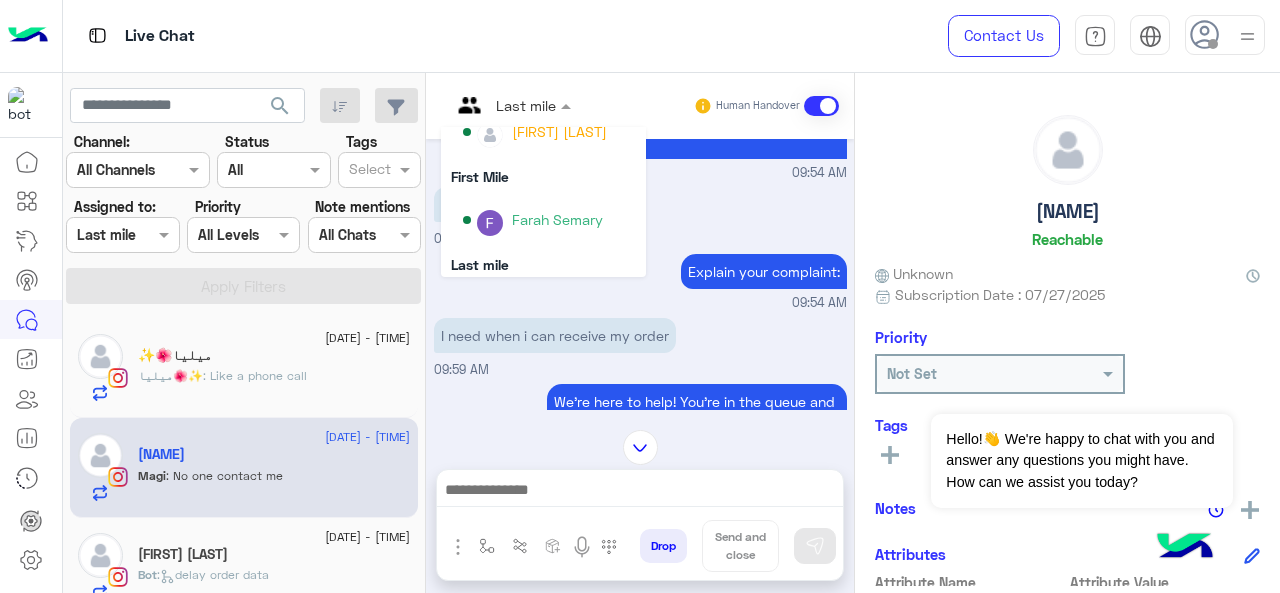 scroll, scrollTop: 354, scrollLeft: 0, axis: vertical 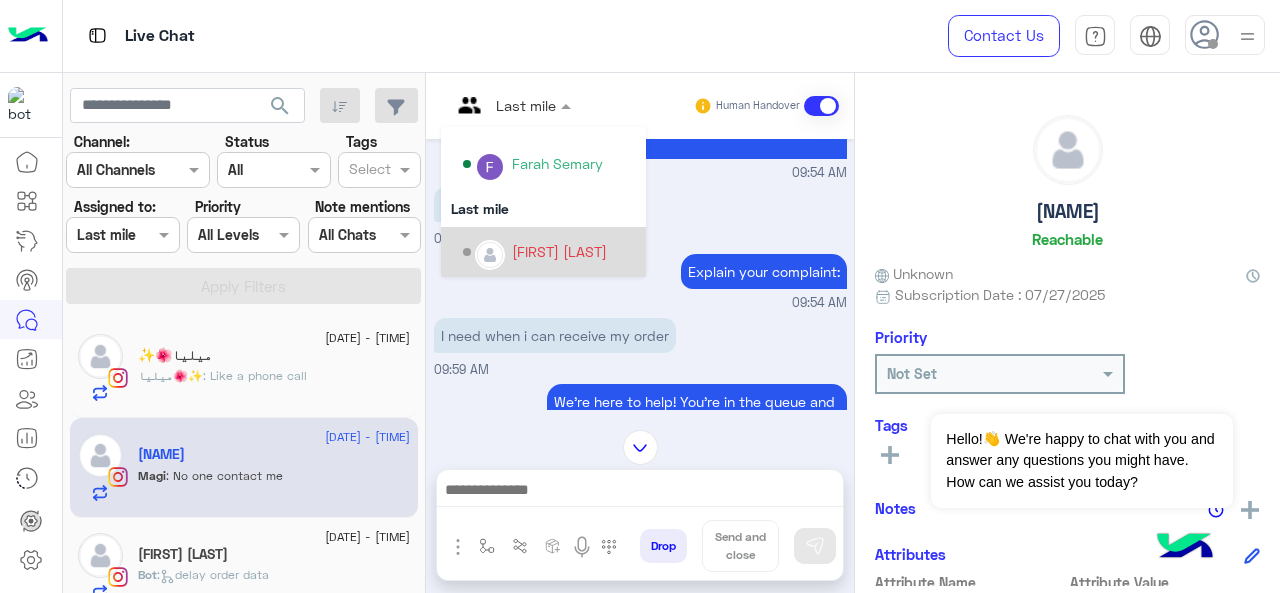 click on "[PERSON]" at bounding box center [559, 251] 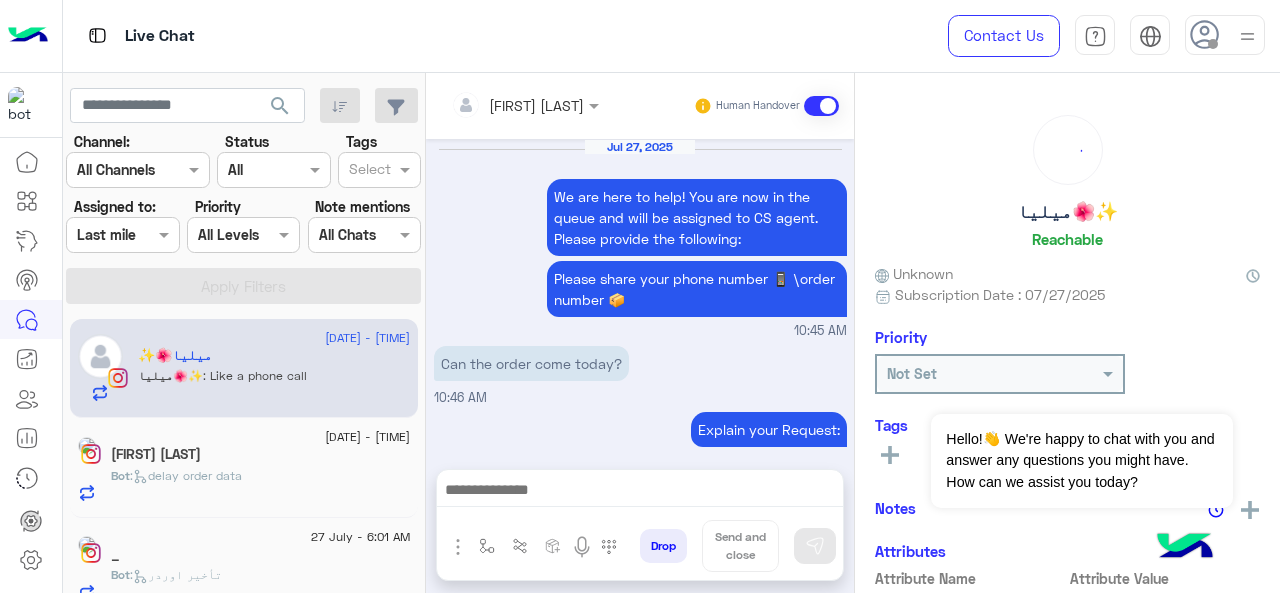 scroll, scrollTop: 616, scrollLeft: 0, axis: vertical 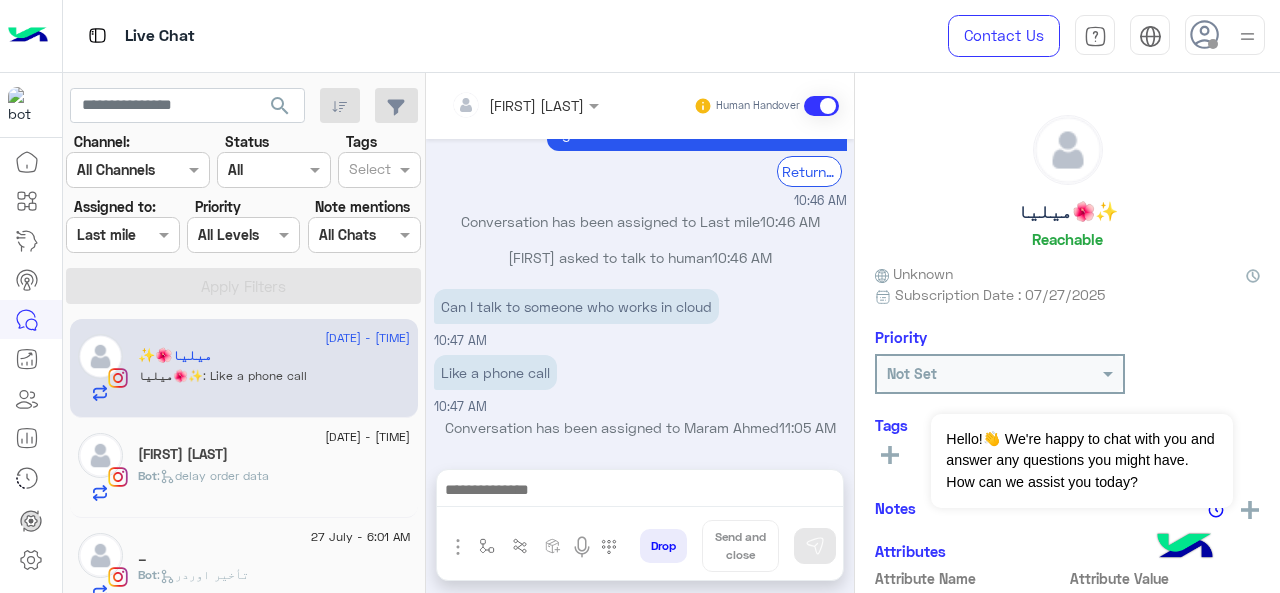 click on ":   delay order data" 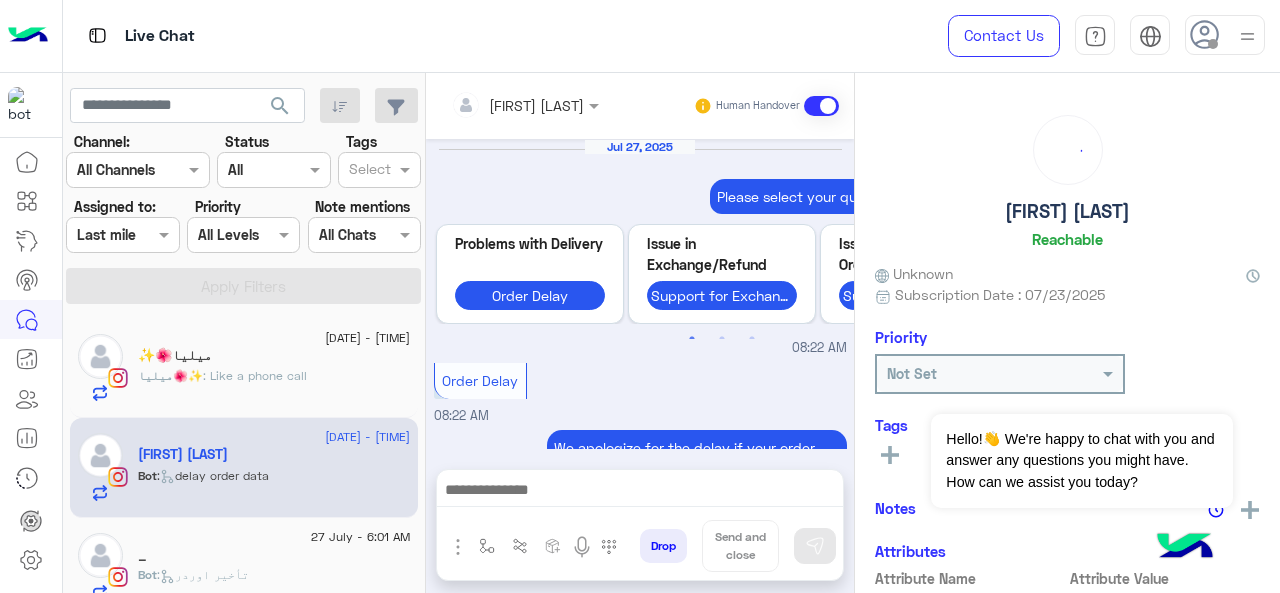 scroll, scrollTop: 859, scrollLeft: 0, axis: vertical 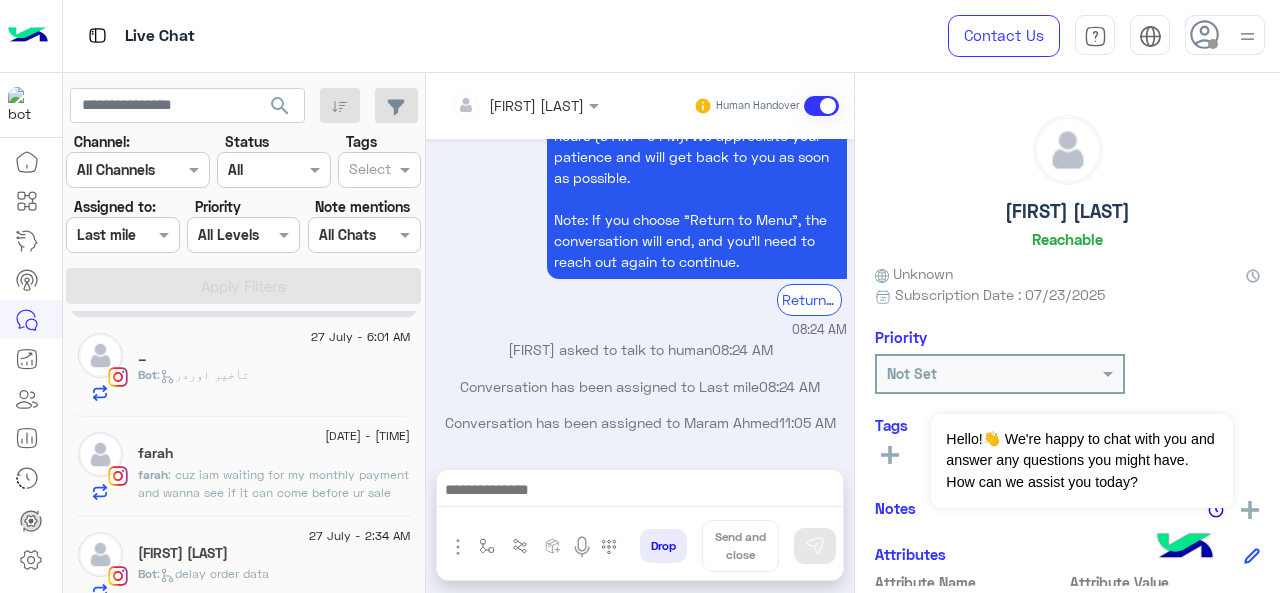 click on "Bot :   تأخير اوردر" 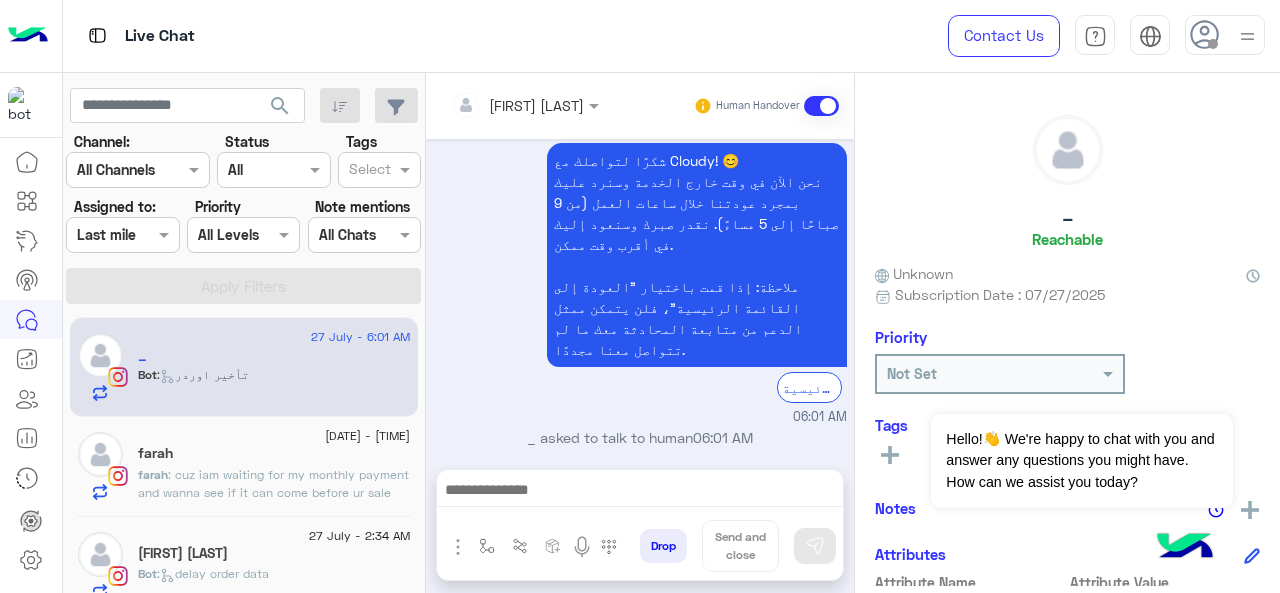 click on ": cuz iam waiting for my monthly payment and wanna see if it can come before ur sale ends" 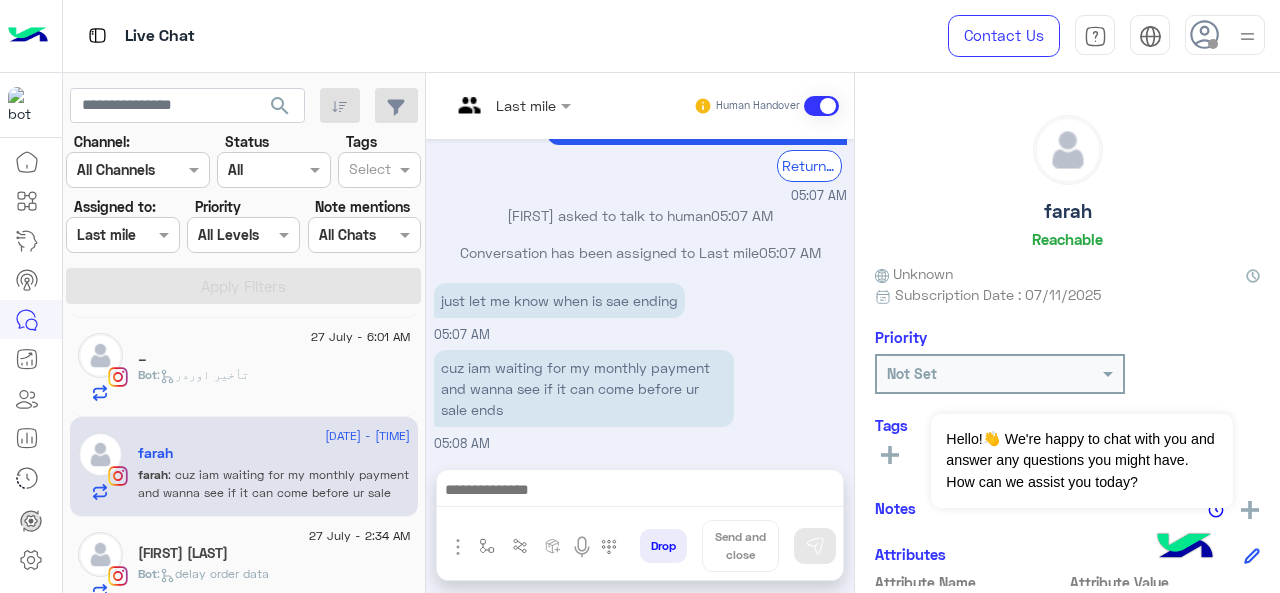 click at bounding box center [511, 104] 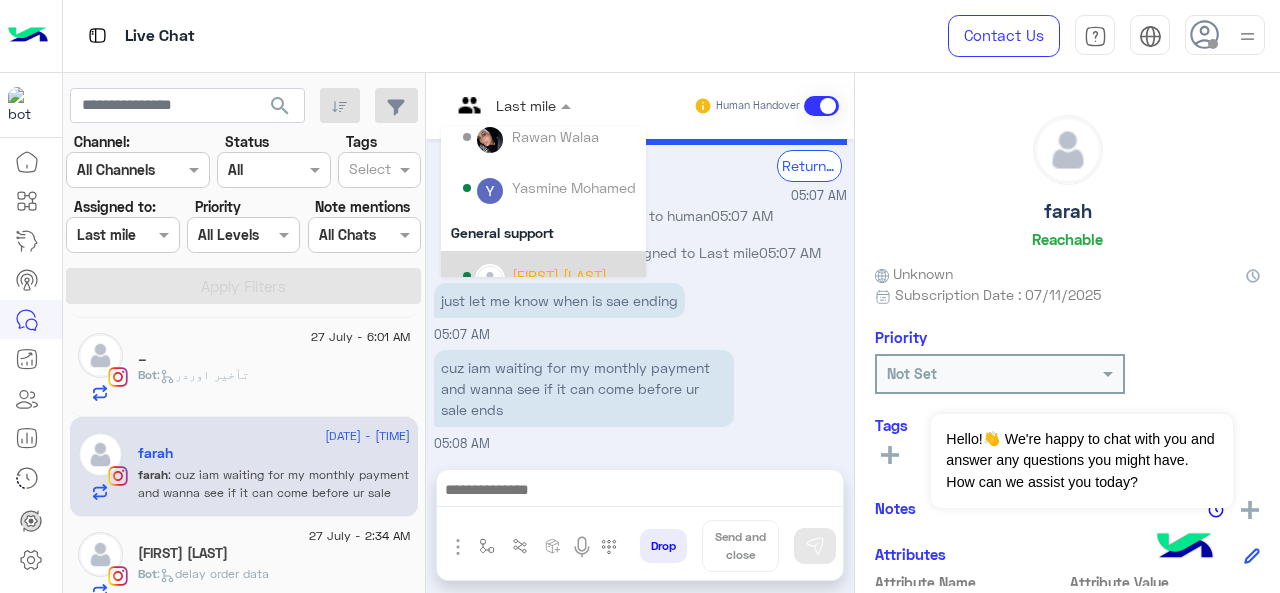 click on "[FIRST] [LAST]" at bounding box center [559, 275] 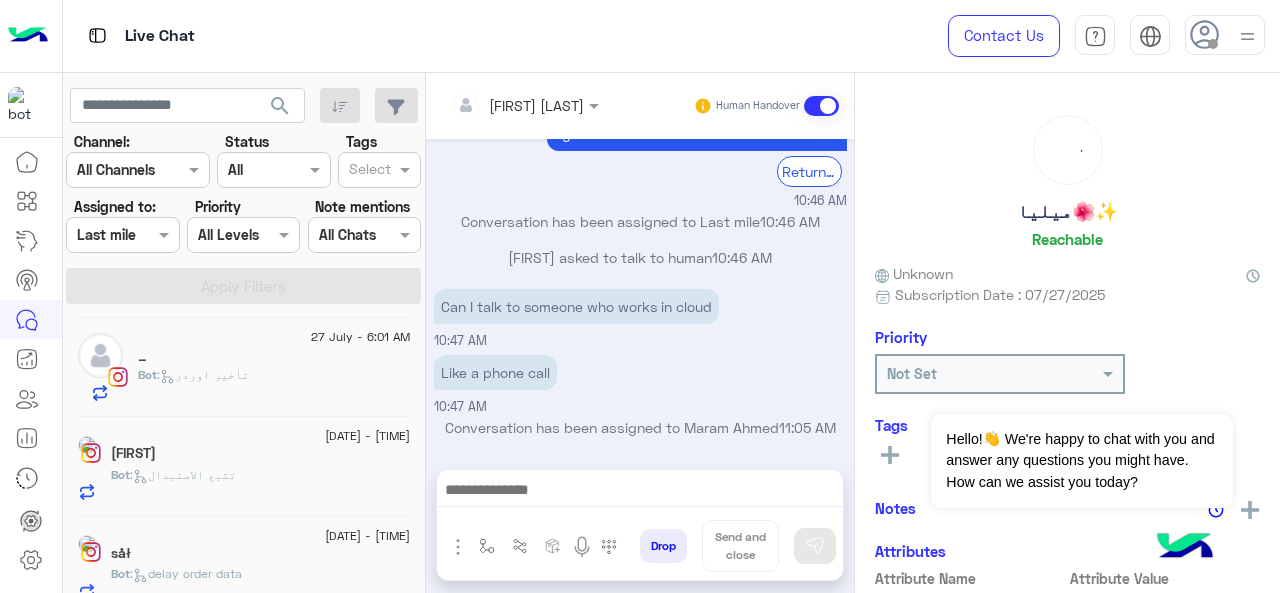 click on ":   تتبع الاستبدال" 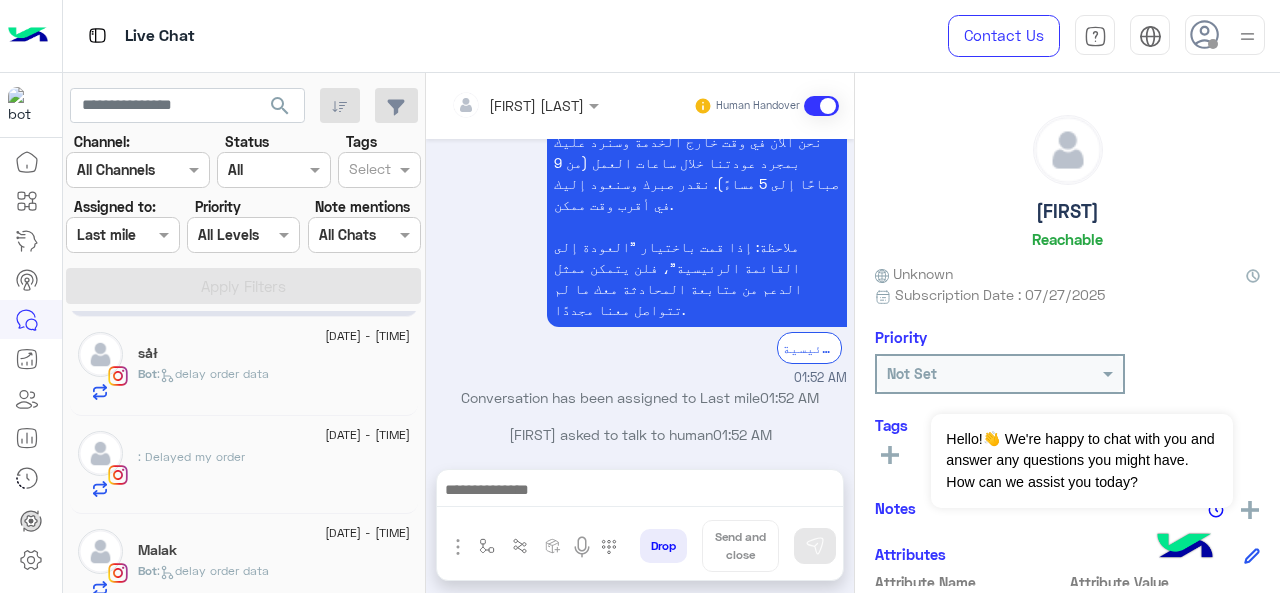 click on "såł" 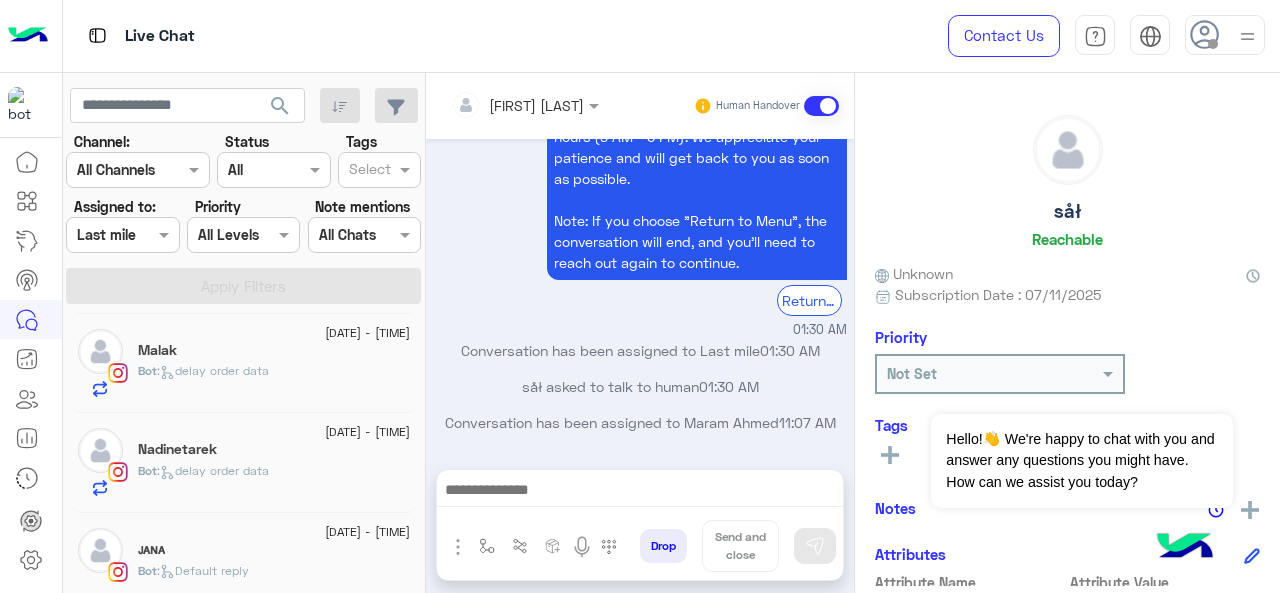 click on "Nadinetarek" 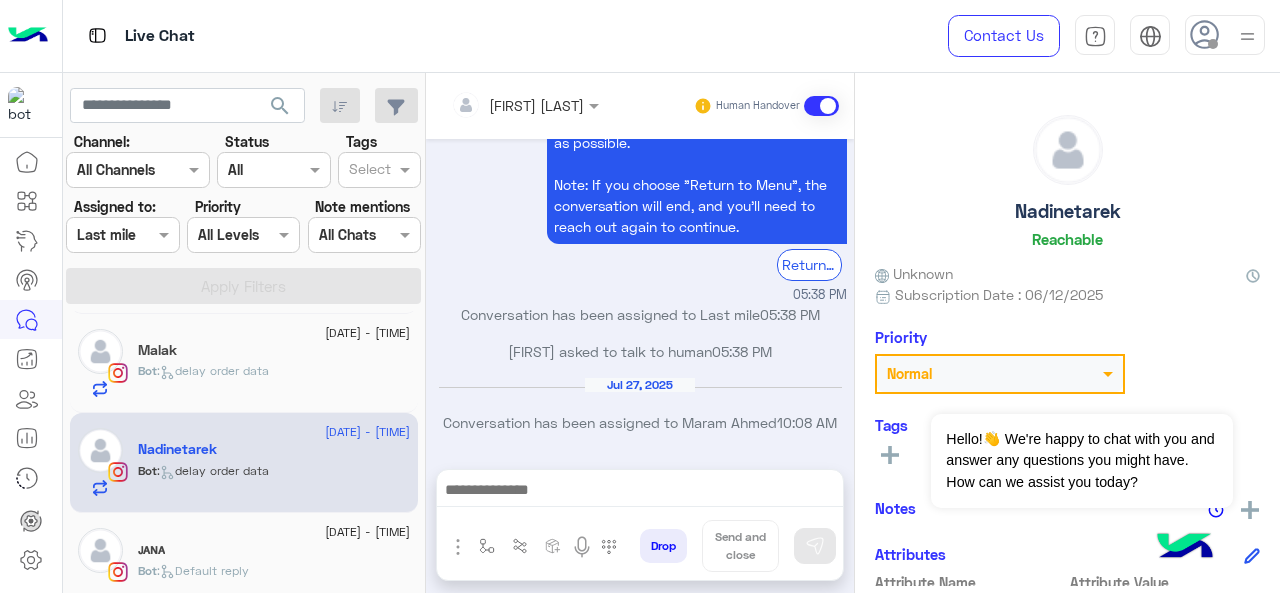 click at bounding box center [122, 234] 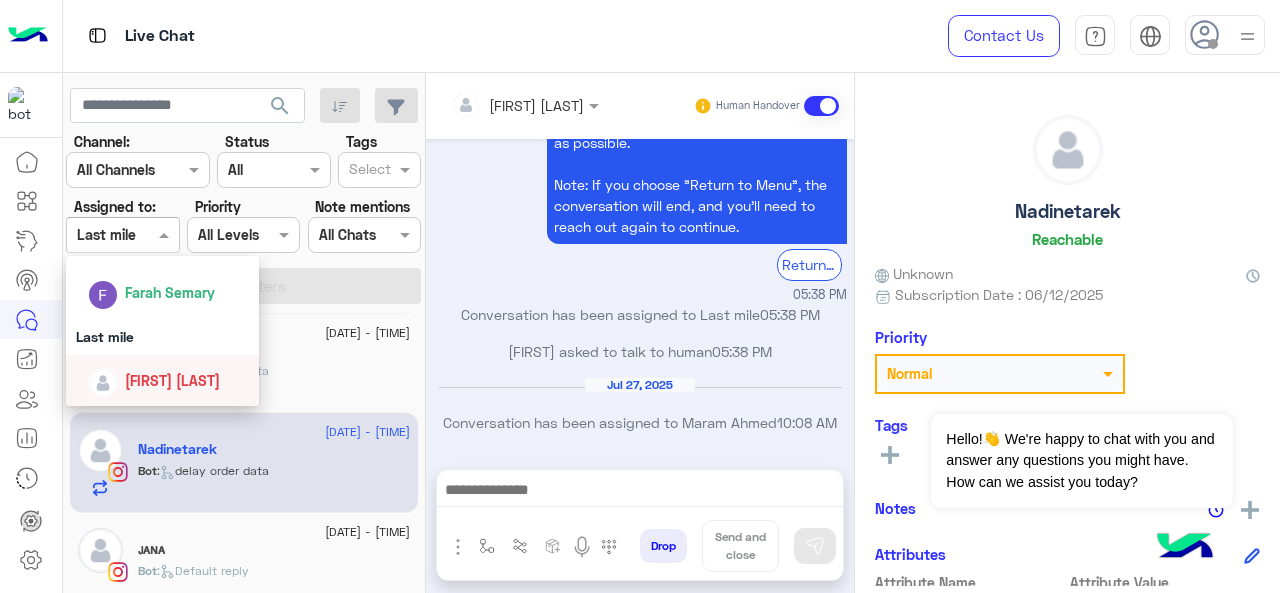 click on "[PERSON]" at bounding box center (172, 380) 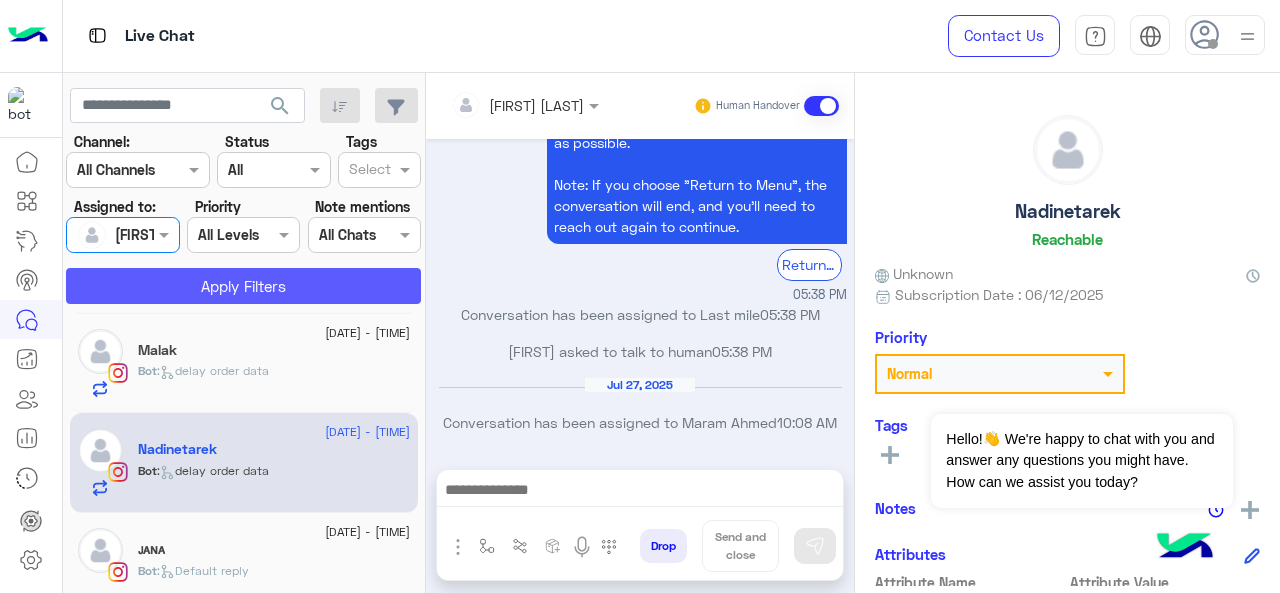 click on "Apply Filters" 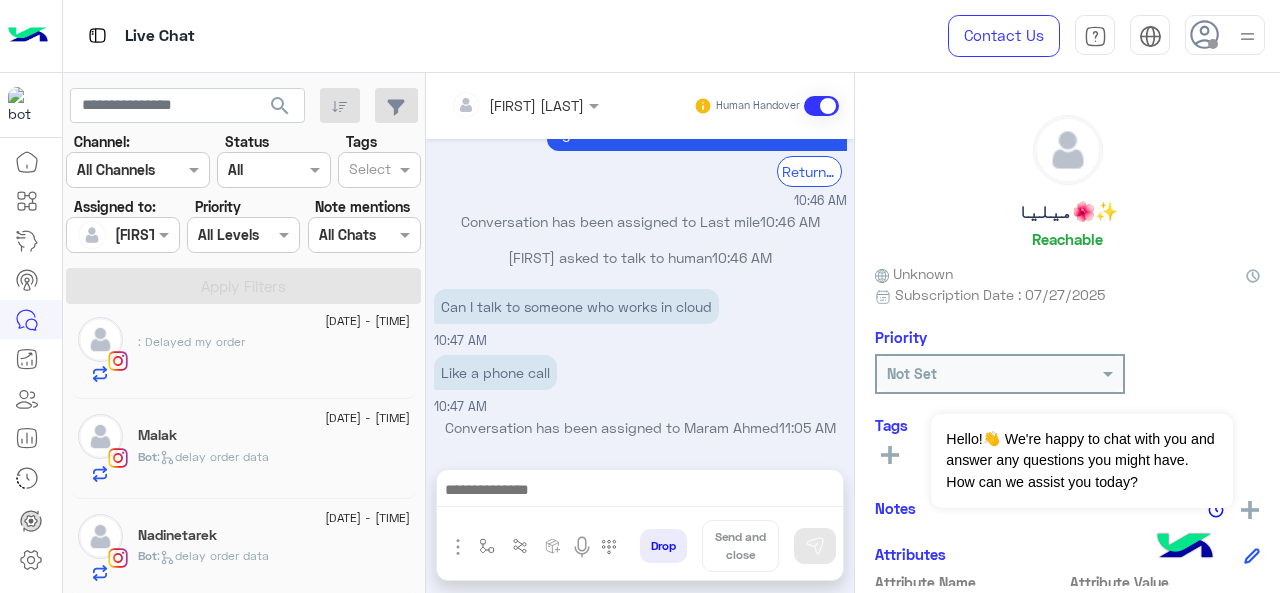 click on "Malak" 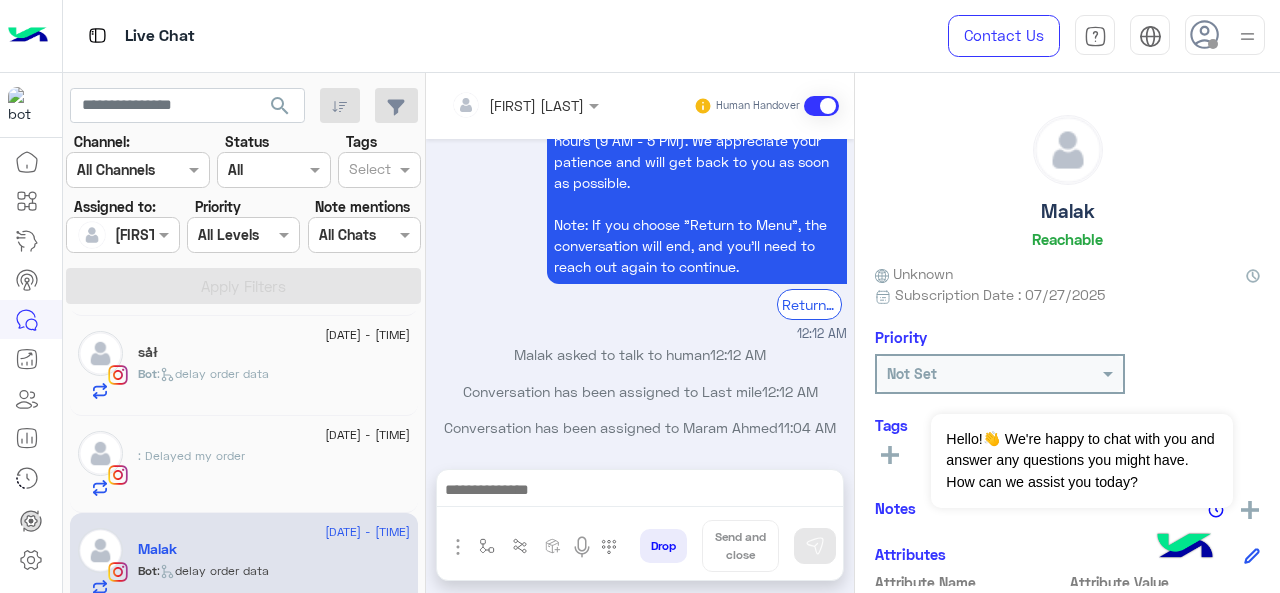 scroll, scrollTop: 714, scrollLeft: 0, axis: vertical 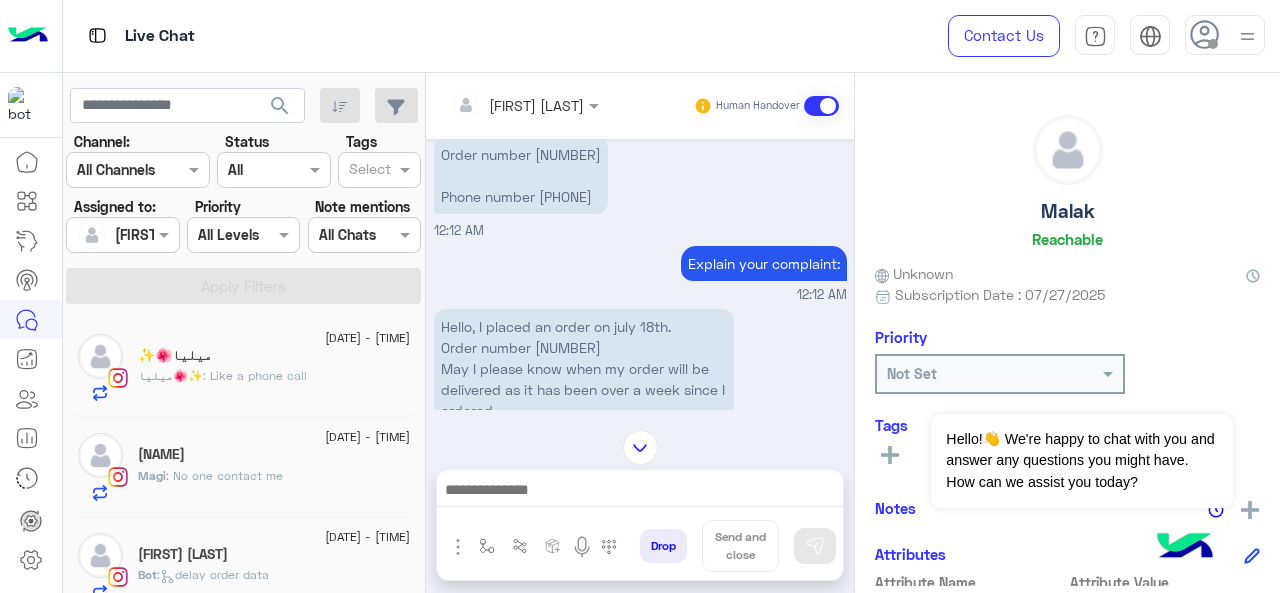 click on "Hello, I placed an order on july 18th. Order number 113351 May I please know when my order will be delivered as it has been over a week since I ordered." at bounding box center (584, 368) 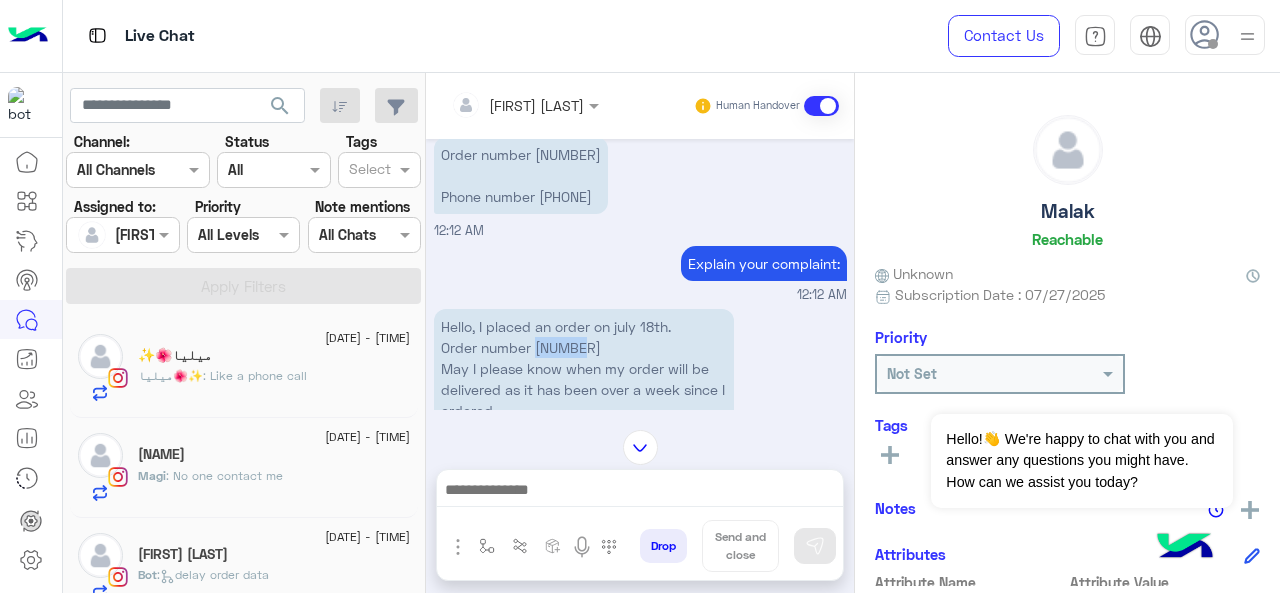 click on "Hello, I placed an order on july 18th. Order number 113351 May I please know when my order will be delivered as it has been over a week since I ordered." at bounding box center (584, 368) 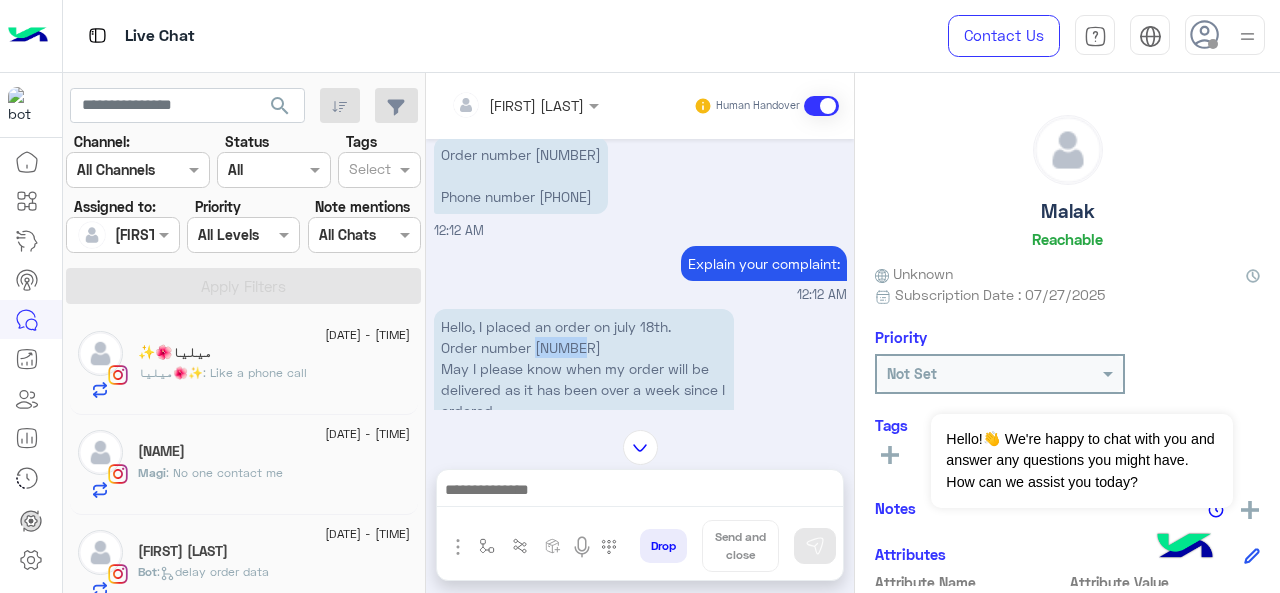 scroll, scrollTop: 0, scrollLeft: 0, axis: both 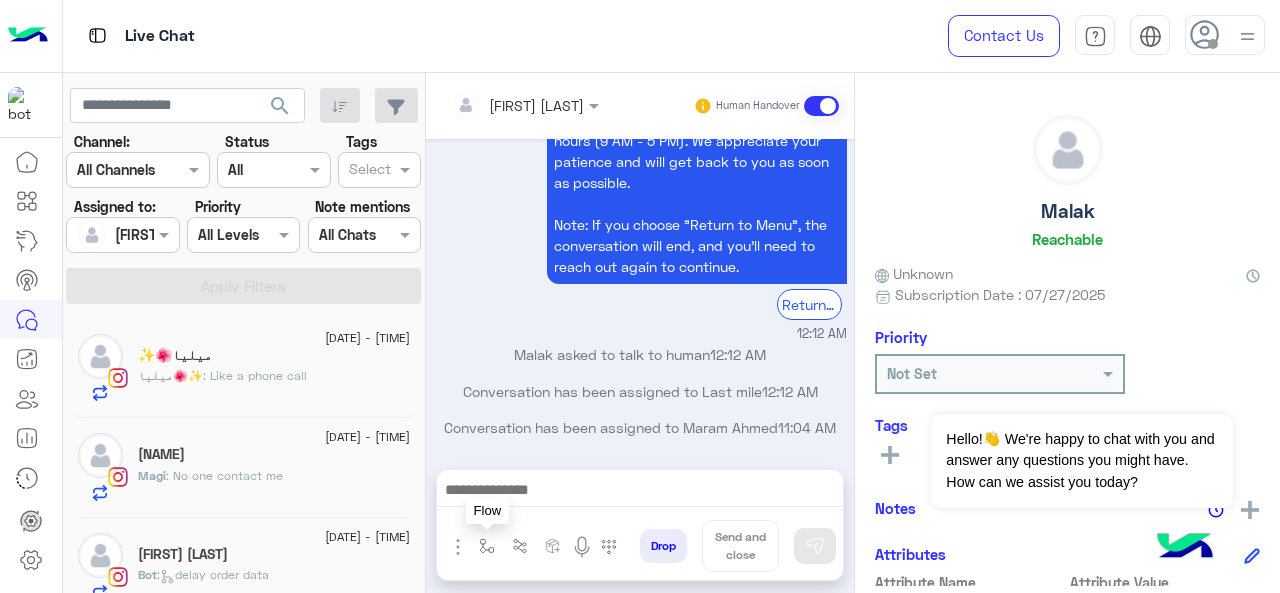 click at bounding box center [487, 546] 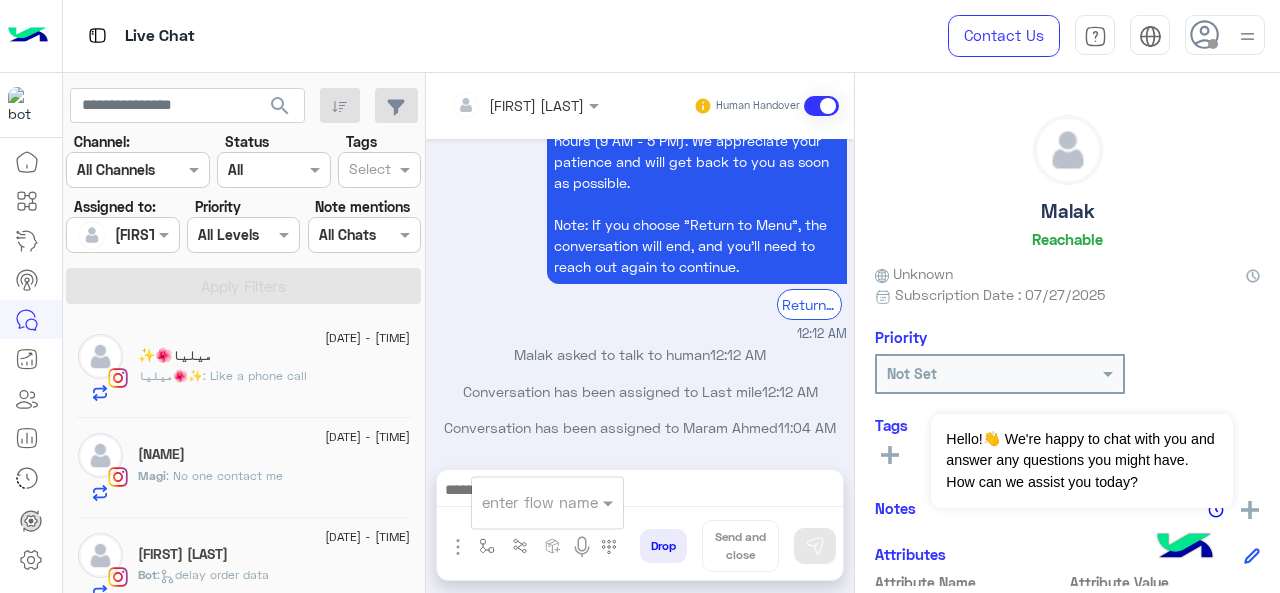 drag, startPoint x: 521, startPoint y: 513, endPoint x: 523, endPoint y: 500, distance: 13.152946 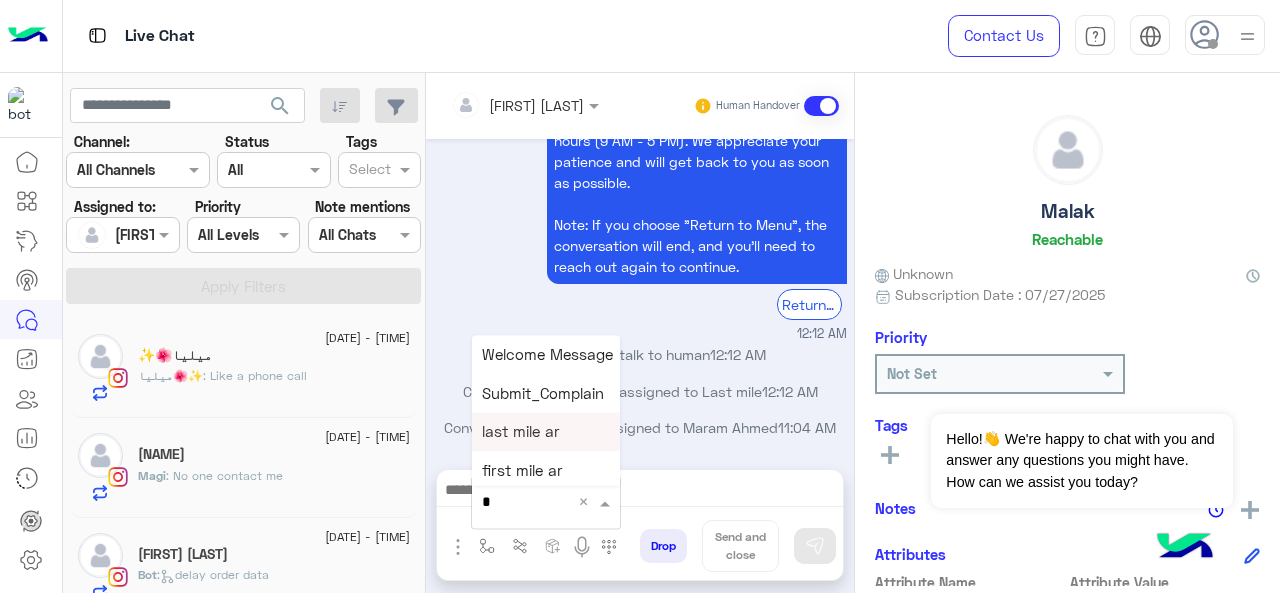 type on "*" 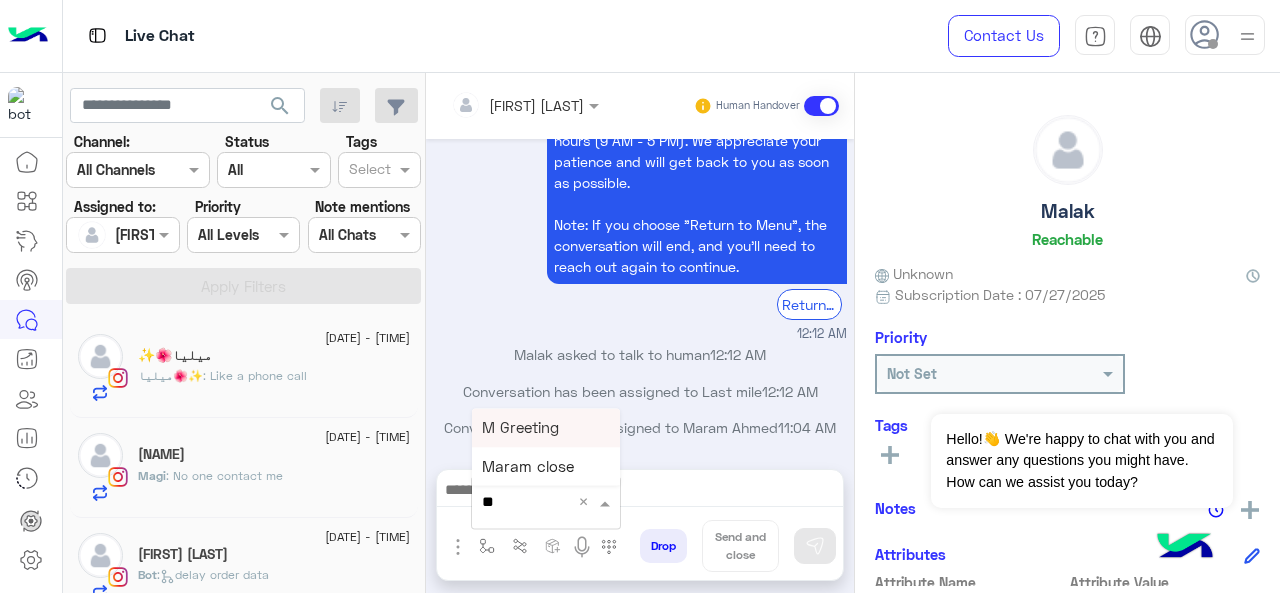 click on "M Greeting" at bounding box center [520, 427] 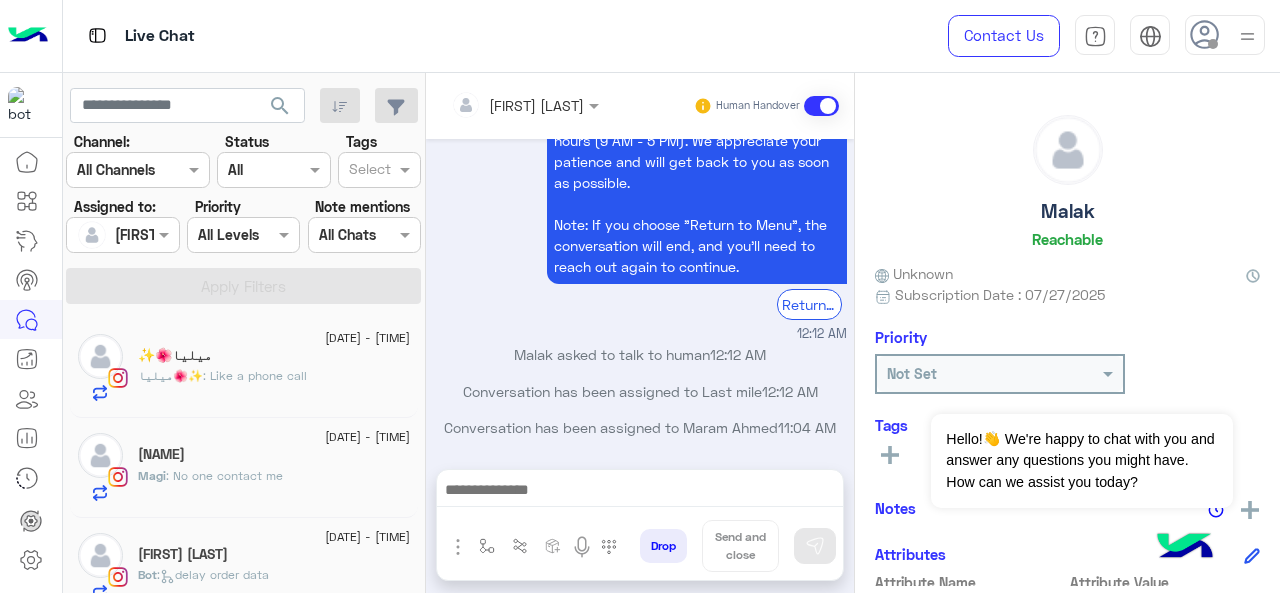 type on "**********" 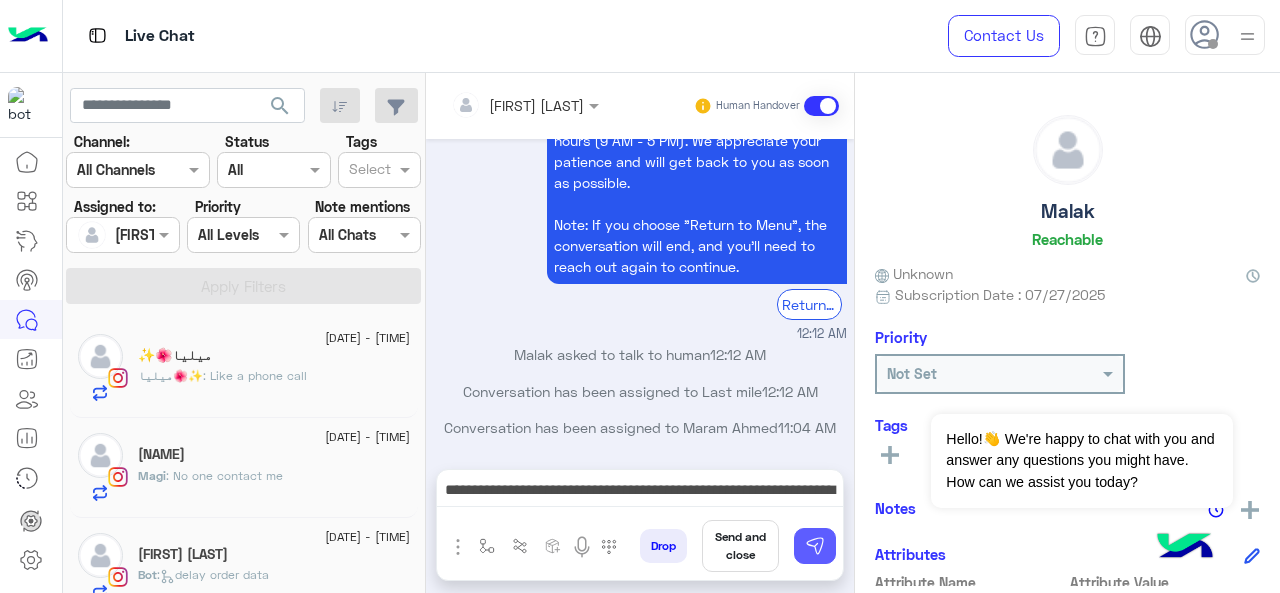 click at bounding box center [815, 546] 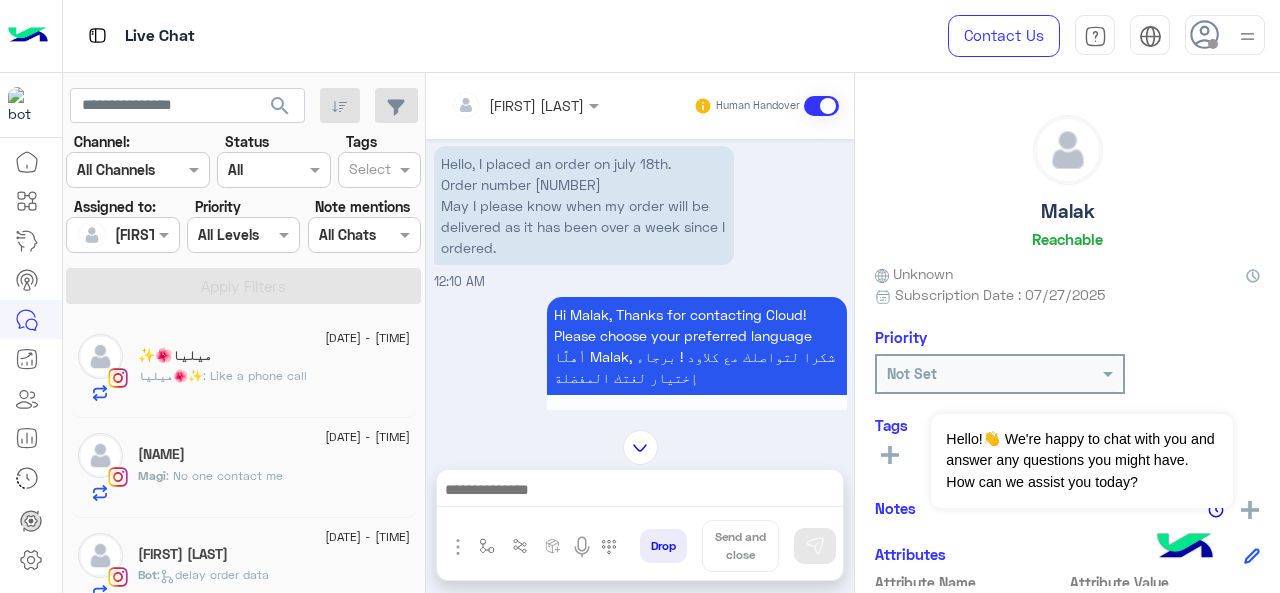 scroll, scrollTop: 0, scrollLeft: 0, axis: both 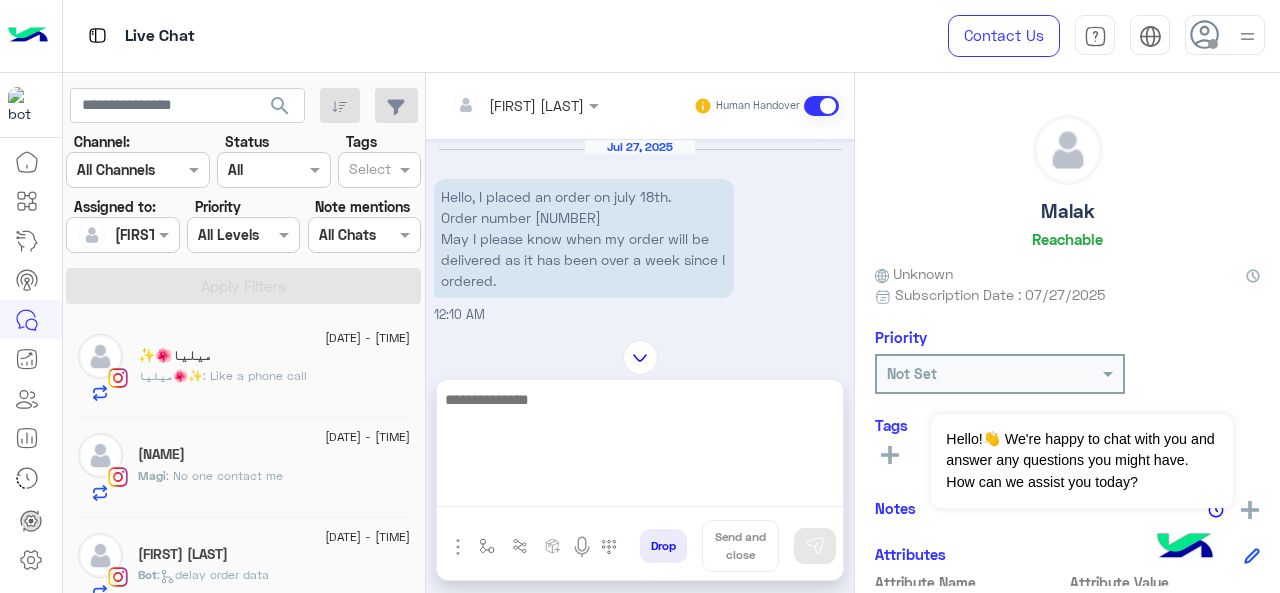 click at bounding box center (640, 447) 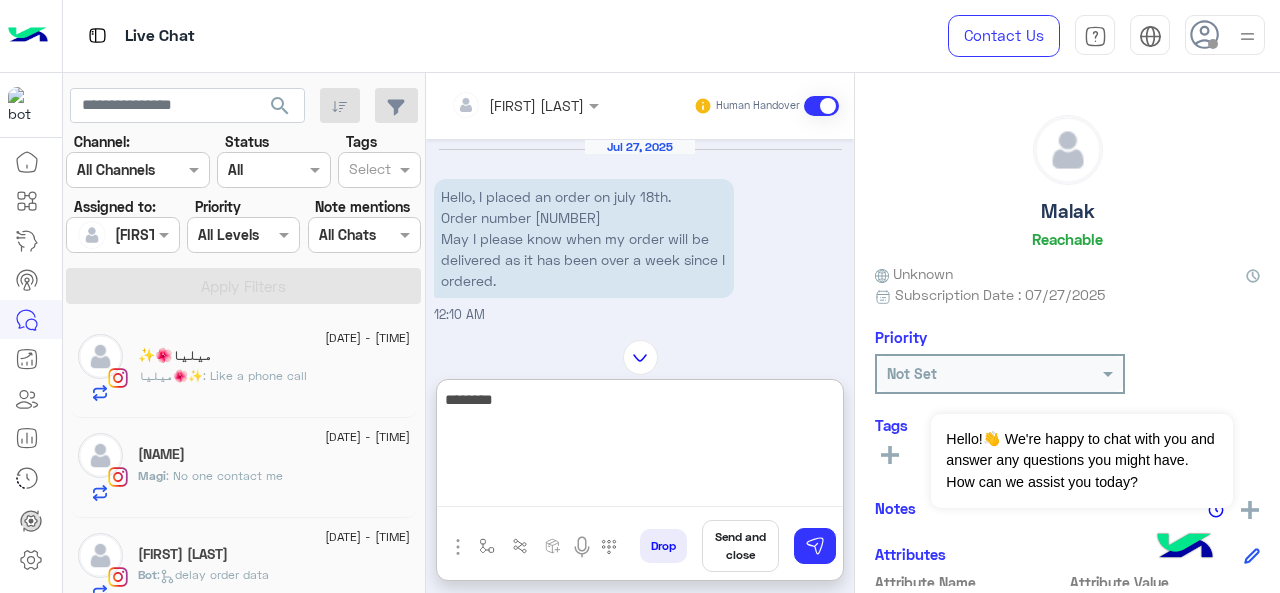 paste on "**********" 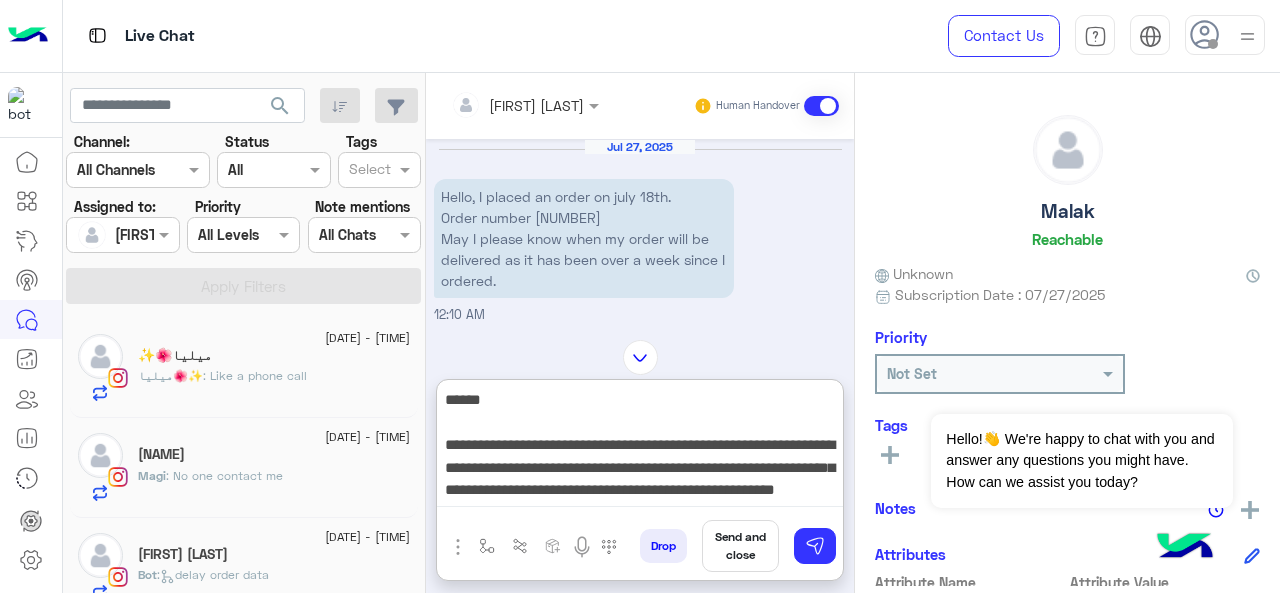 scroll, scrollTop: 15, scrollLeft: 0, axis: vertical 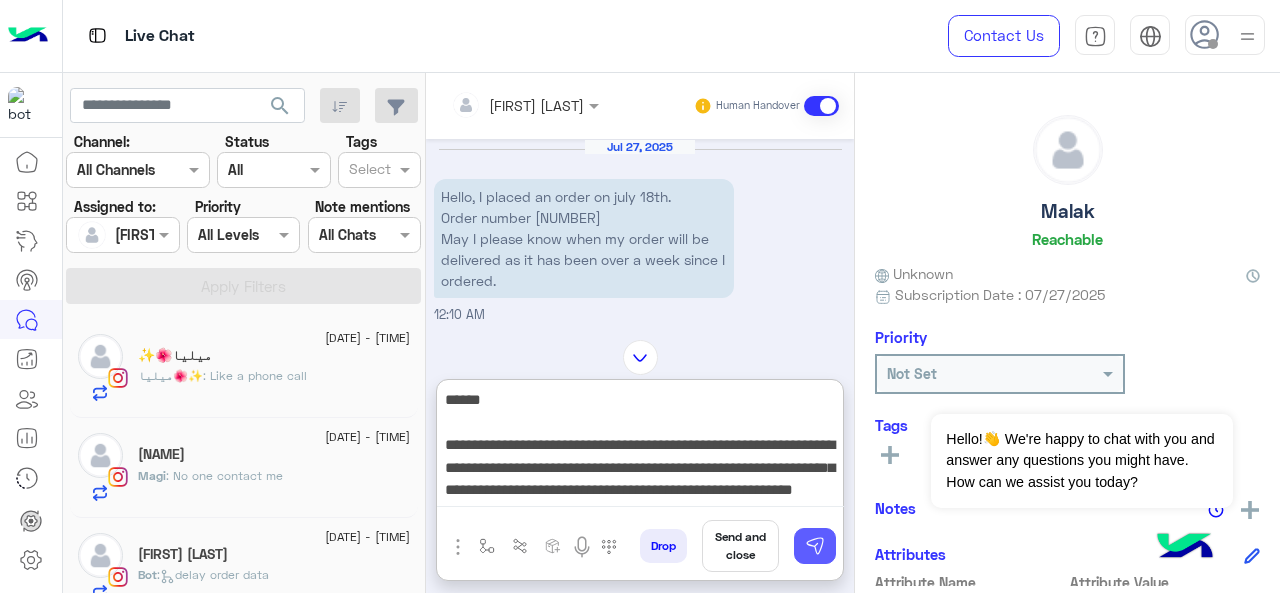type on "**********" 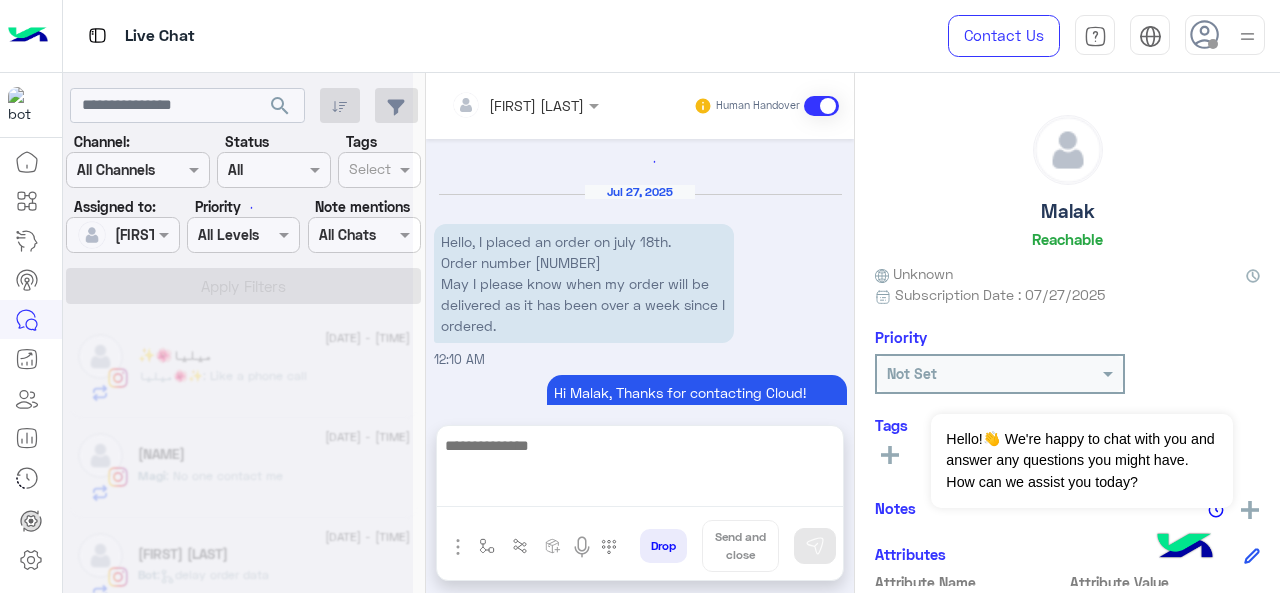 scroll, scrollTop: 0, scrollLeft: 0, axis: both 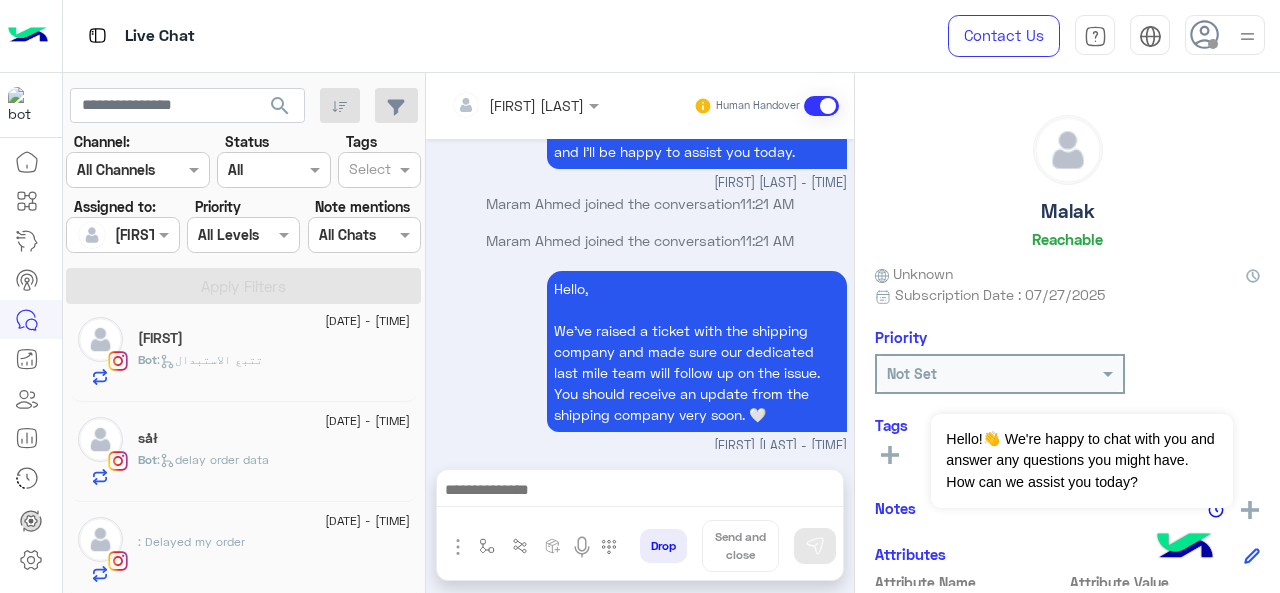 click on ": Delayed my order" 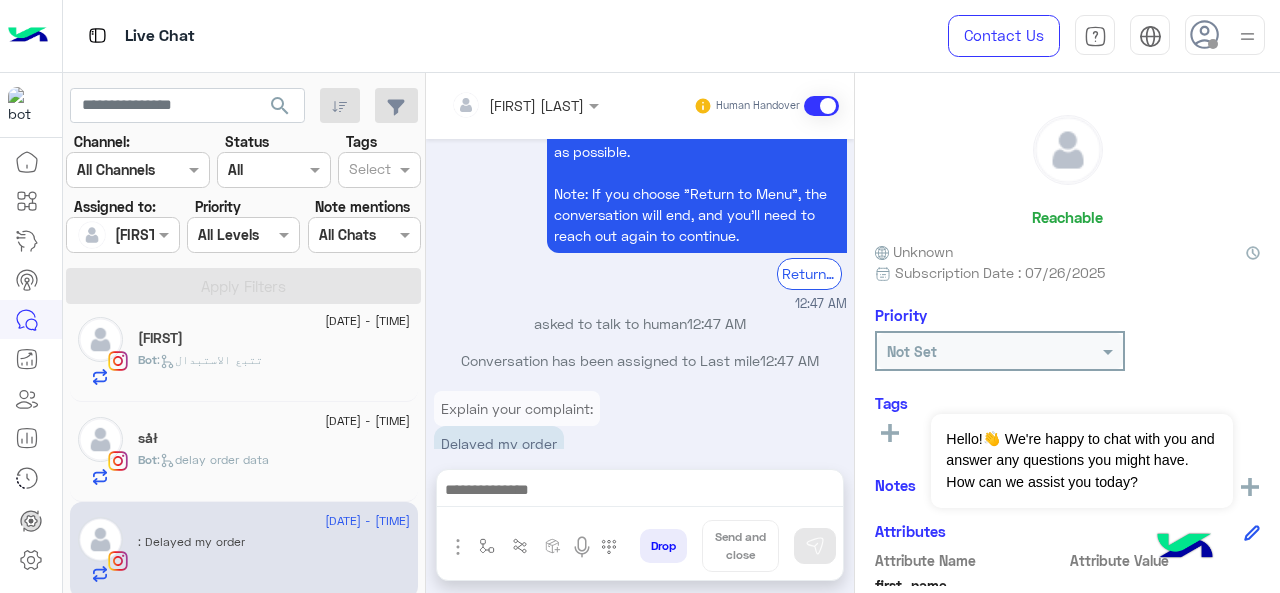 scroll, scrollTop: 973, scrollLeft: 0, axis: vertical 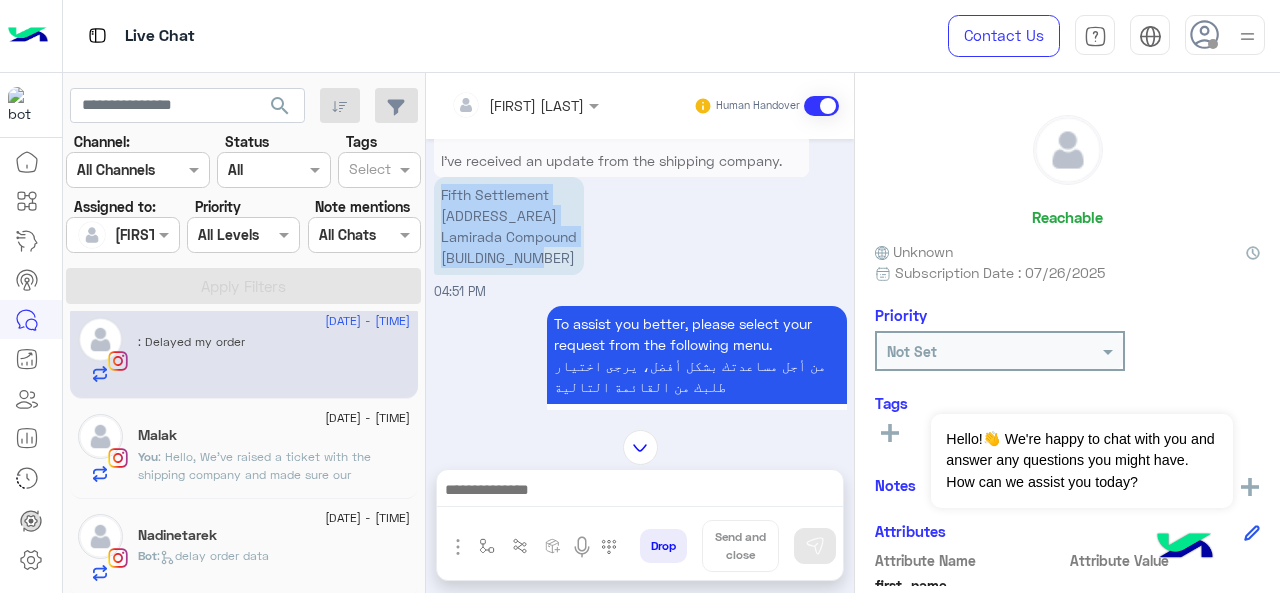 drag, startPoint x: 531, startPoint y: 257, endPoint x: 440, endPoint y: 185, distance: 116.03879 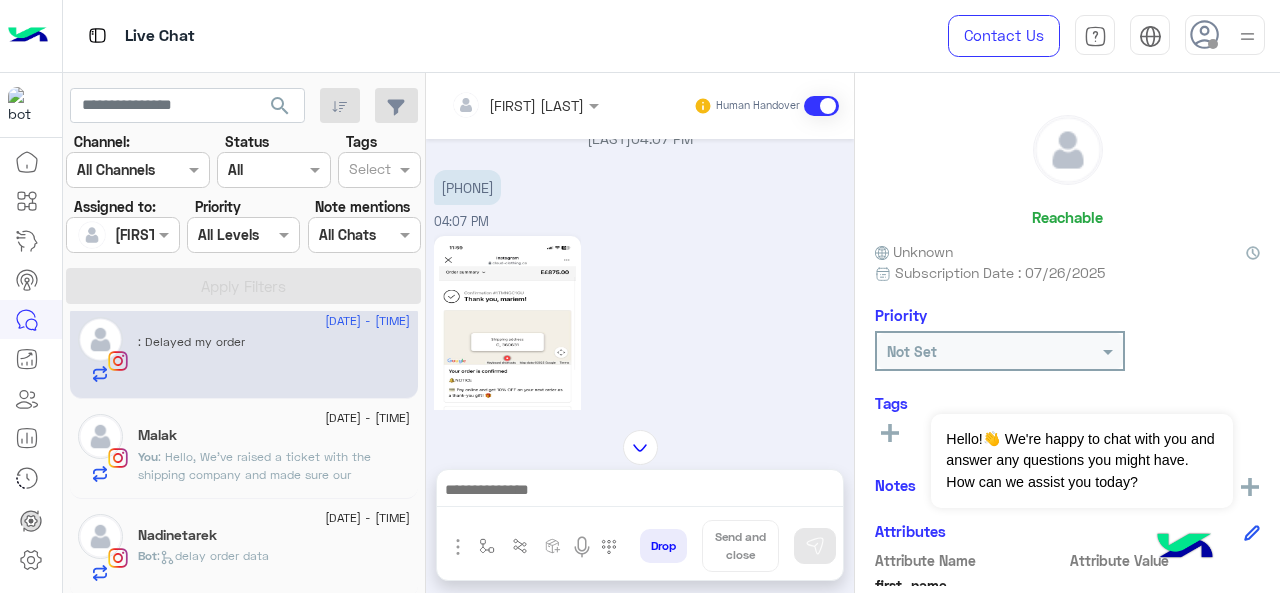 scroll, scrollTop: 1060, scrollLeft: 0, axis: vertical 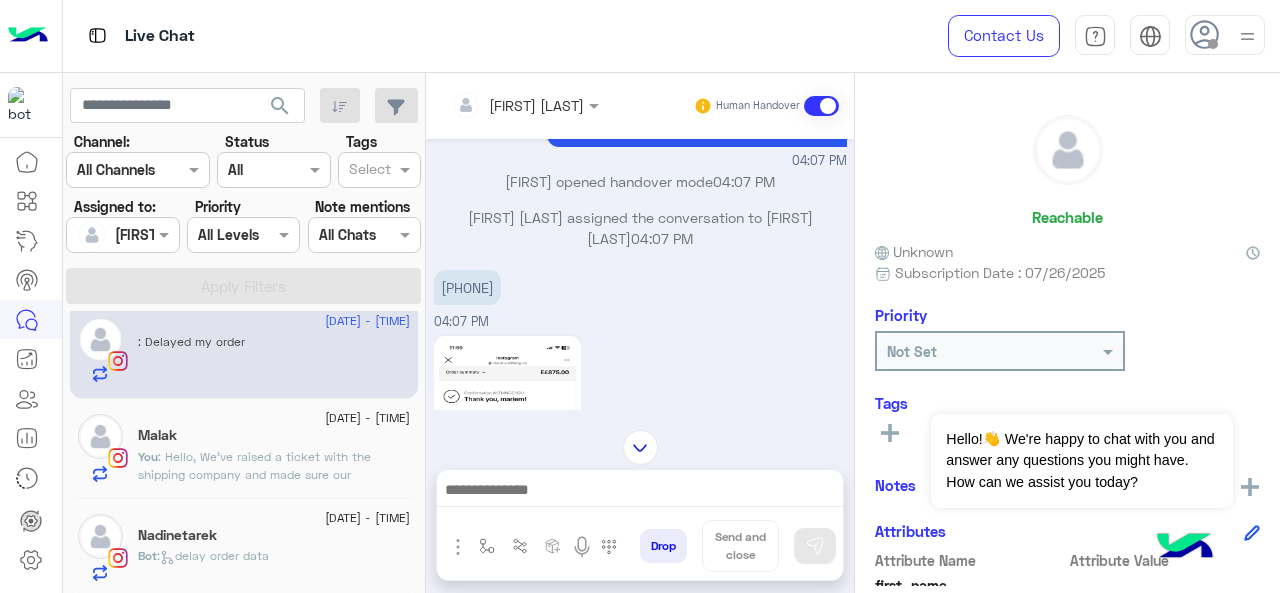 click on "01553342433" at bounding box center (467, 287) 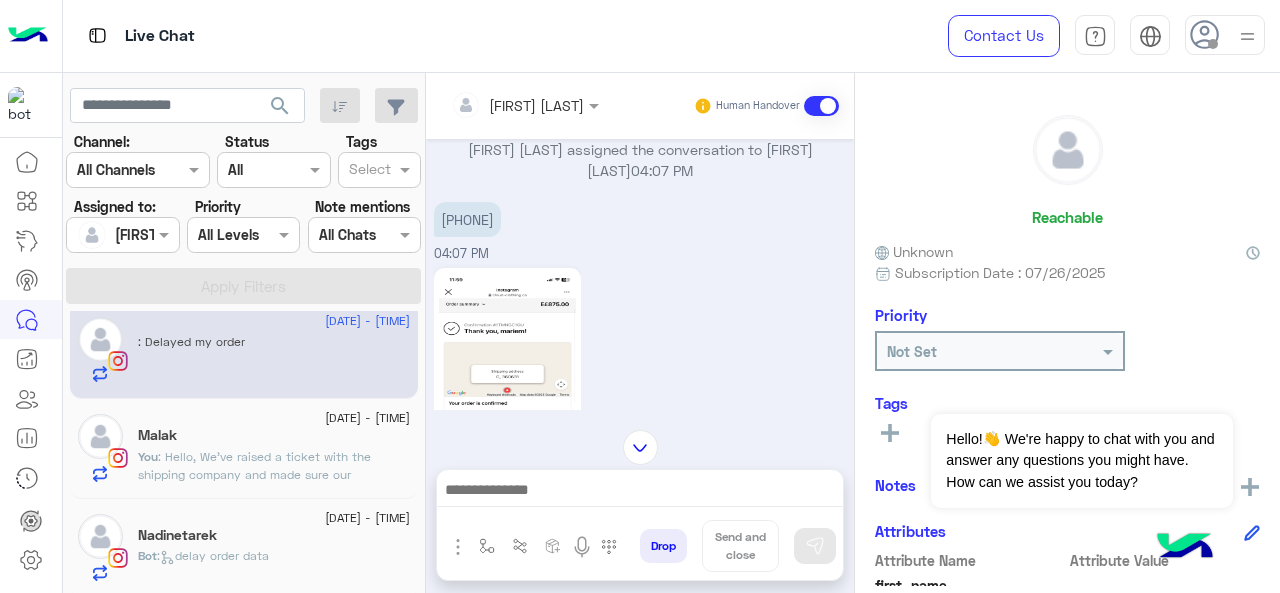 scroll, scrollTop: 1160, scrollLeft: 0, axis: vertical 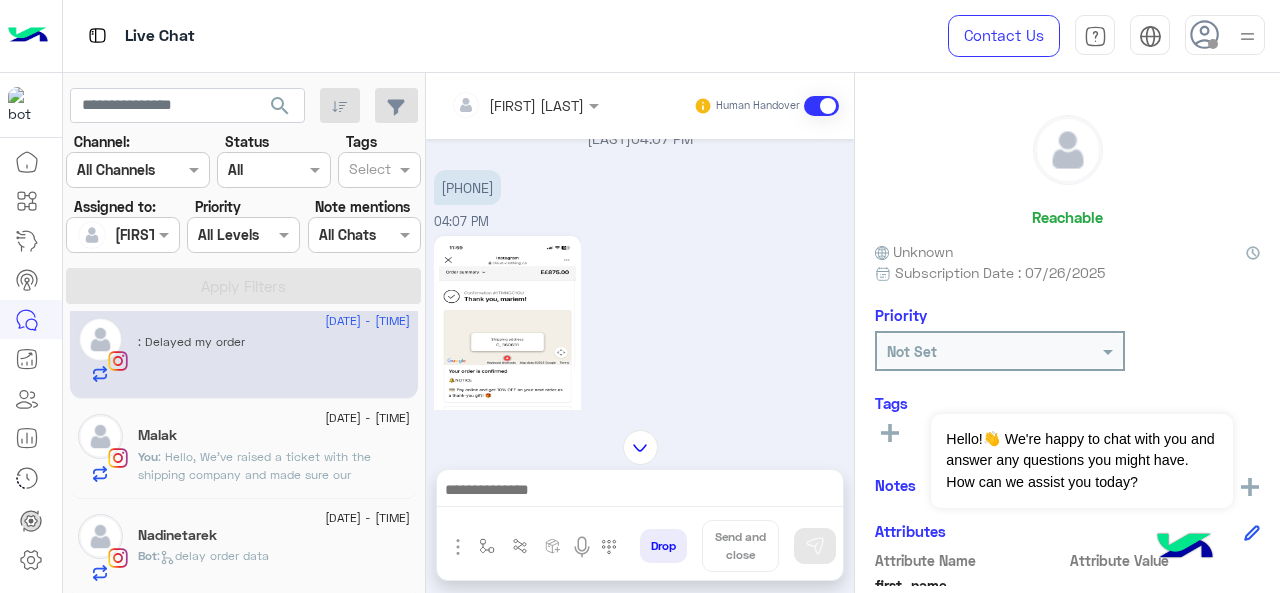 drag, startPoint x: 527, startPoint y: 205, endPoint x: 447, endPoint y: 202, distance: 80.05623 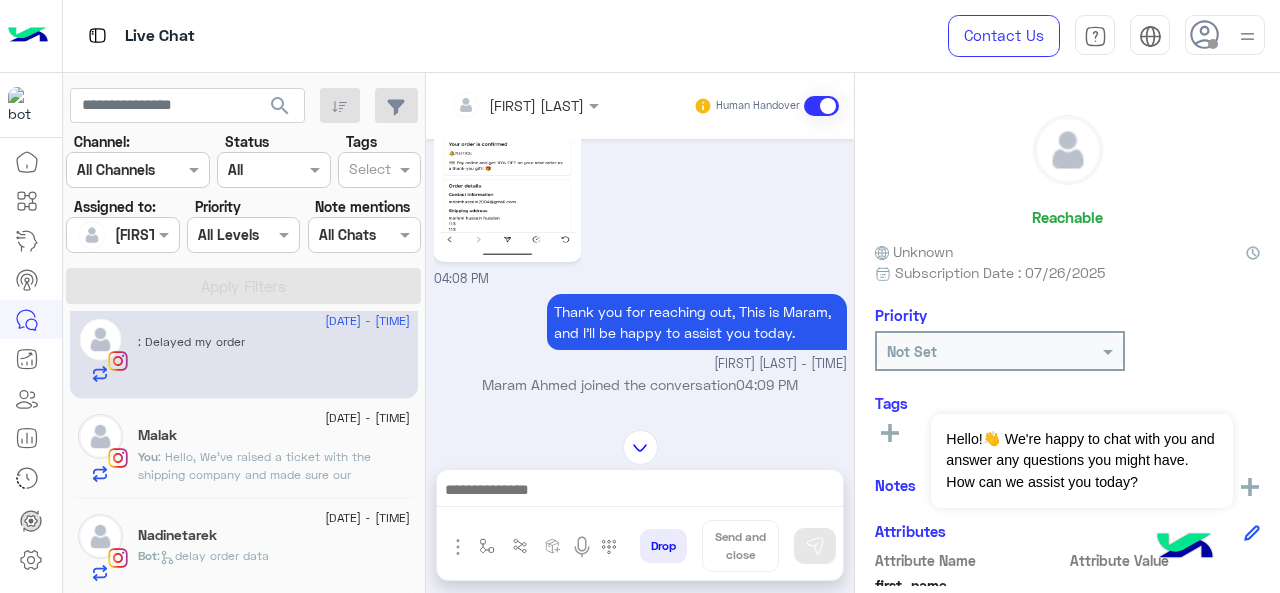 scroll, scrollTop: 1360, scrollLeft: 0, axis: vertical 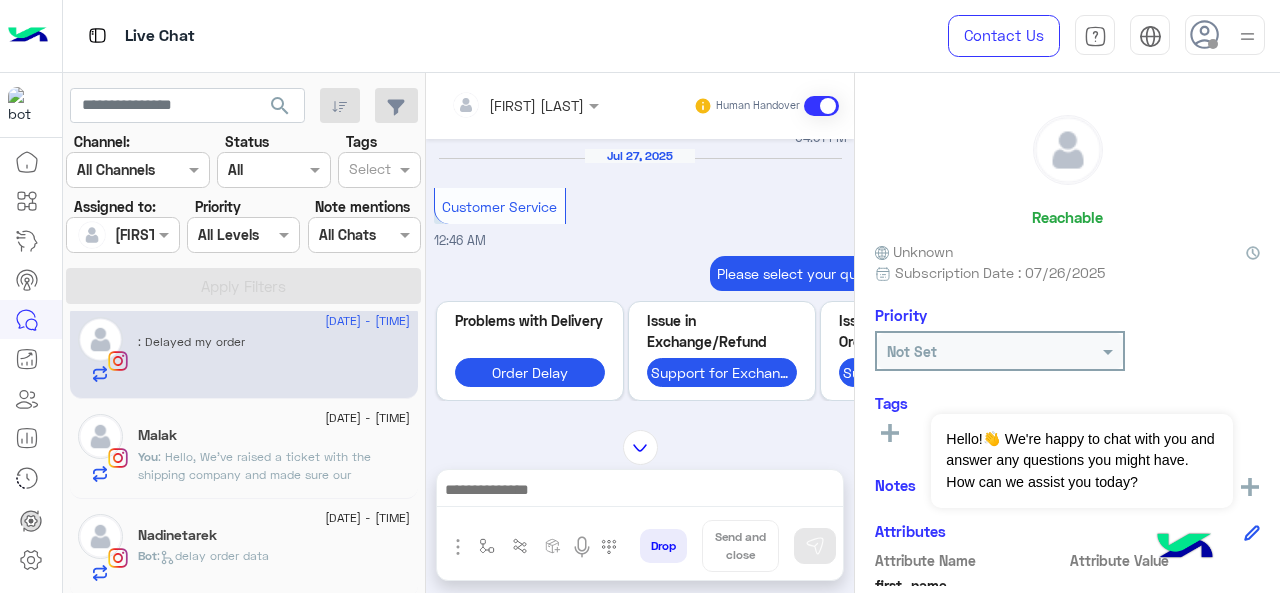 click at bounding box center [640, 492] 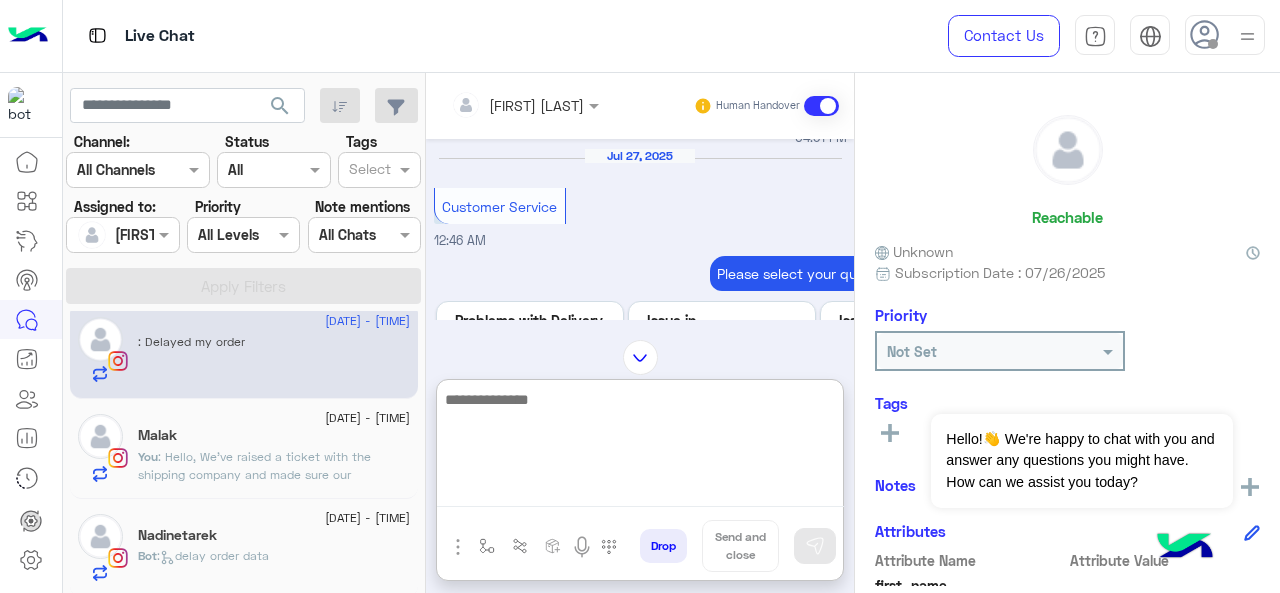 paste on "**********" 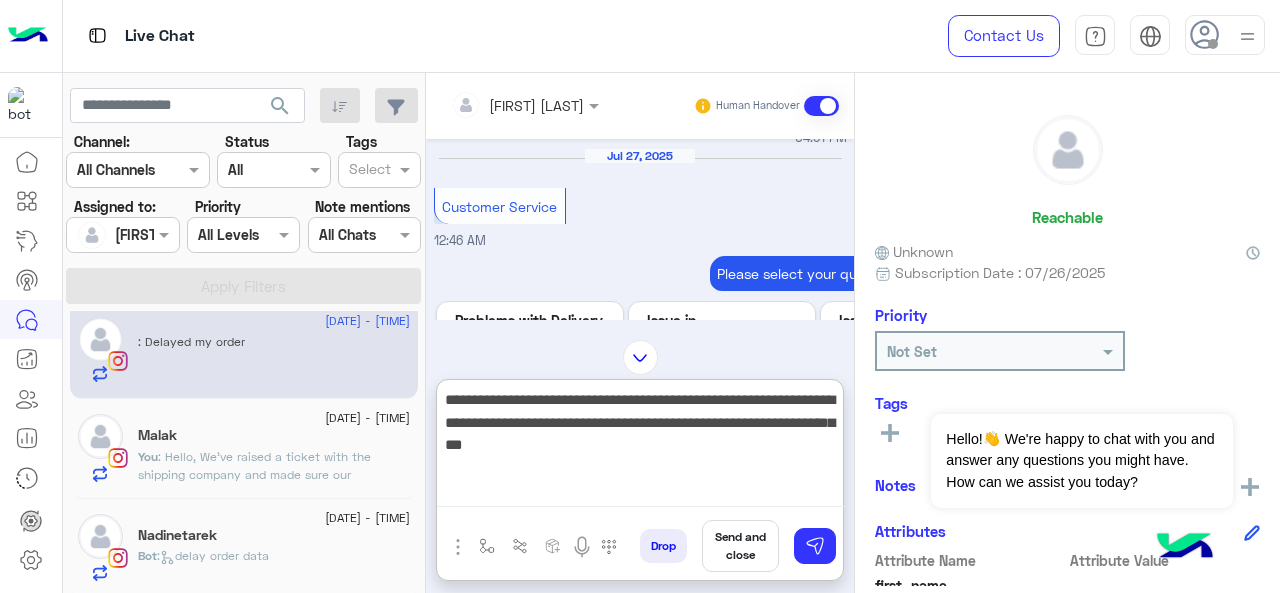 click on "**********" at bounding box center (640, 447) 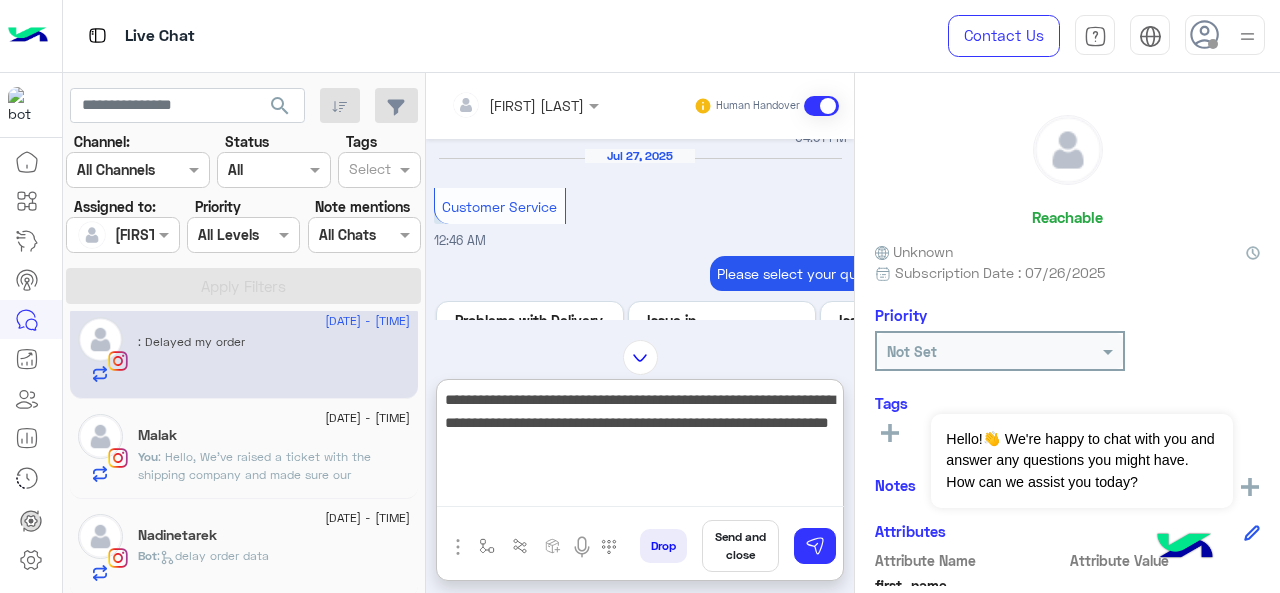 type 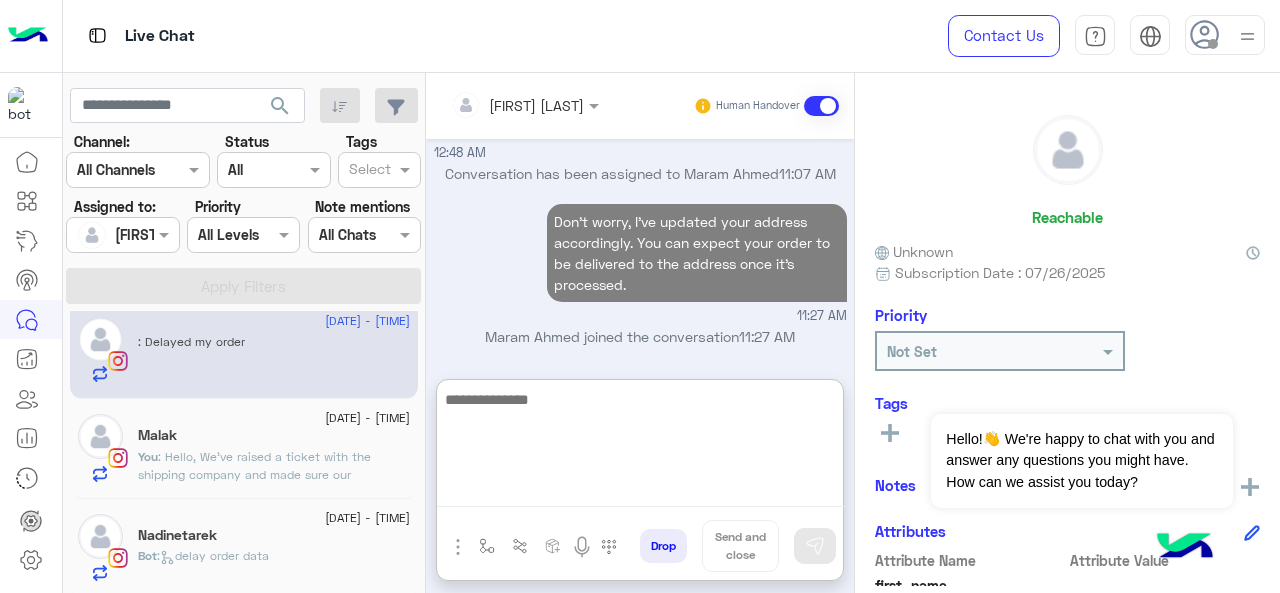 scroll, scrollTop: 4584, scrollLeft: 0, axis: vertical 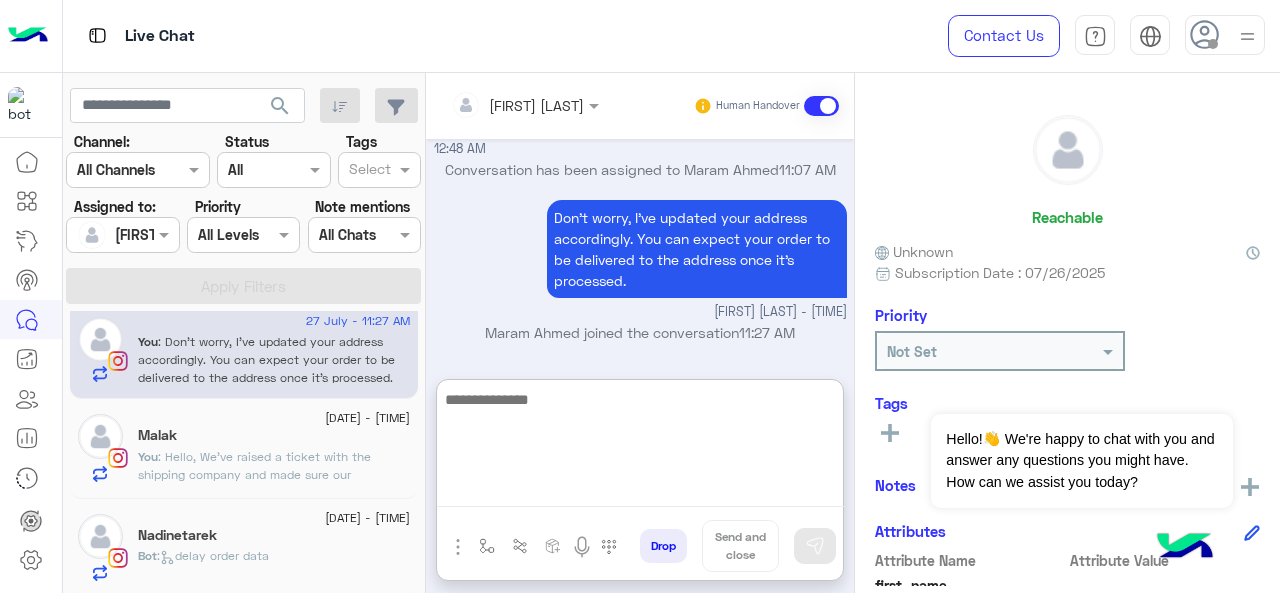 click on "You  : Hello,
We’ve raised a ticket with the shipping company and made sure our dedicated last mile team will follow up on the issue. You should receive an update from the shipping company very soon. 🤍" 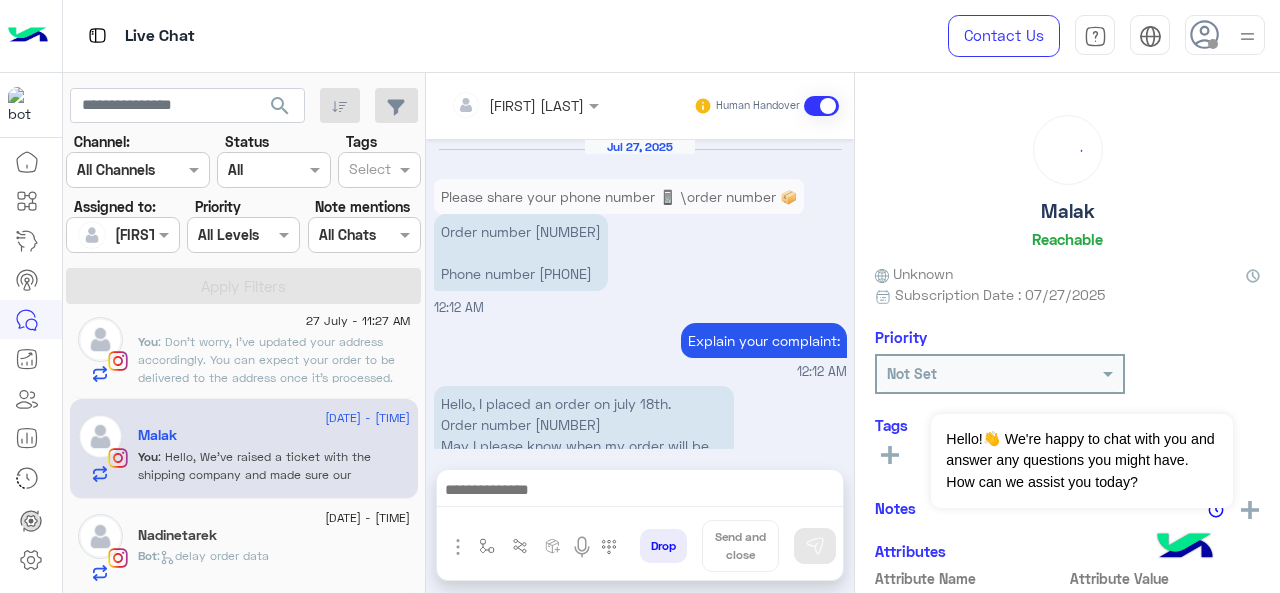 scroll, scrollTop: 788, scrollLeft: 0, axis: vertical 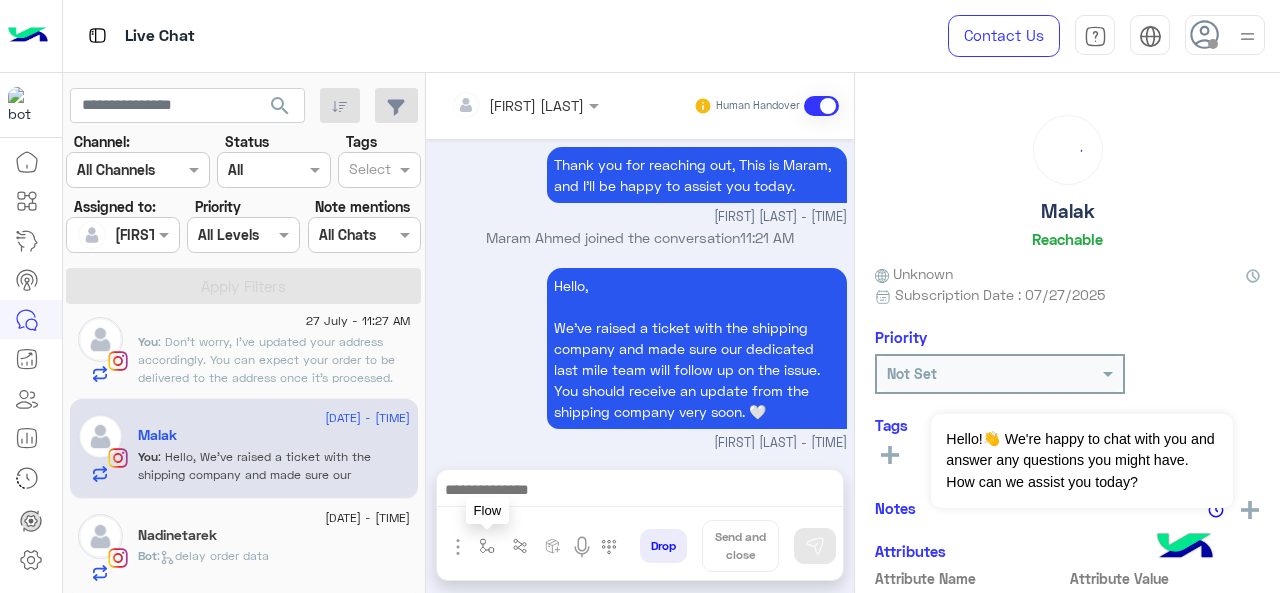 click at bounding box center (487, 546) 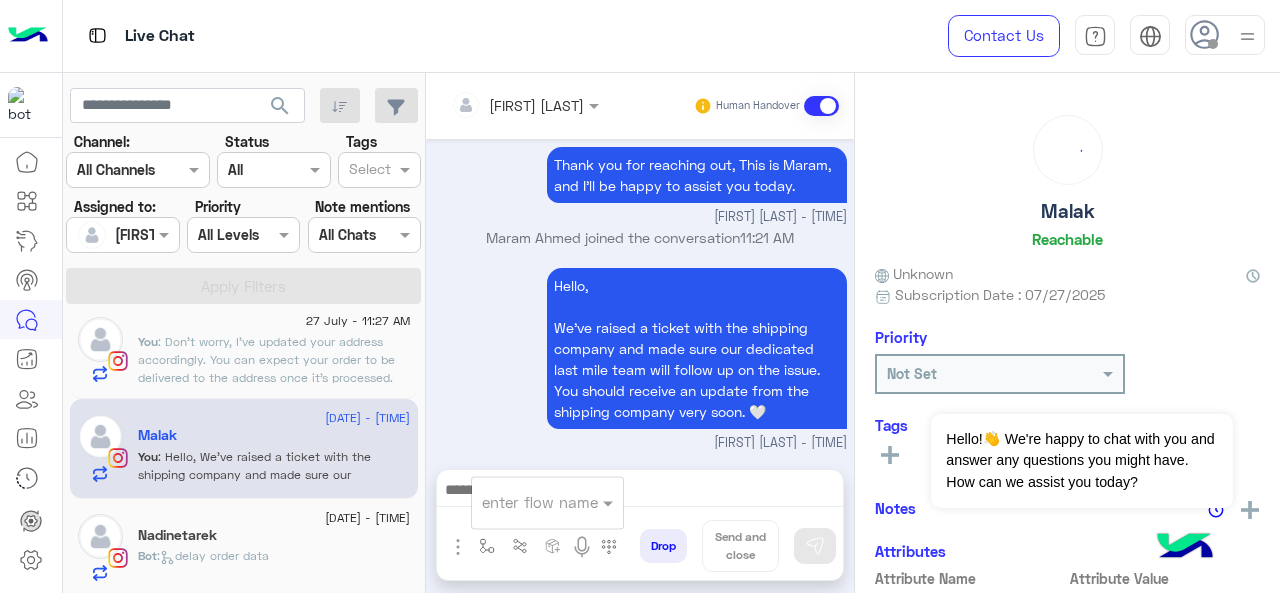 click on "enter flow name" at bounding box center (540, 502) 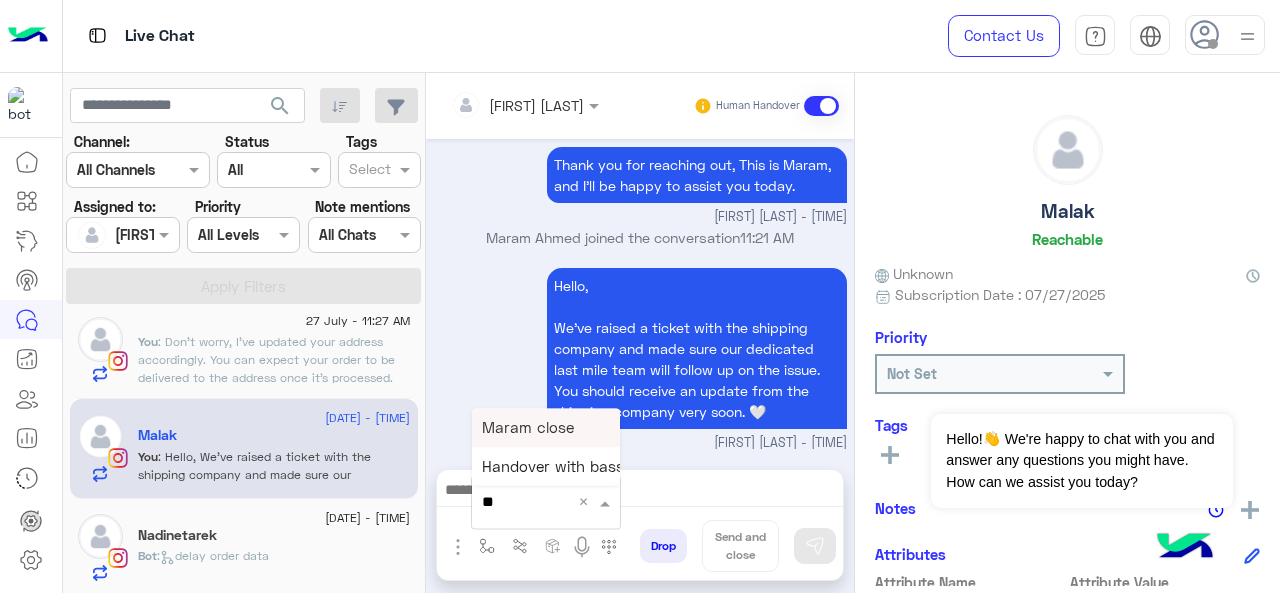 type on "***" 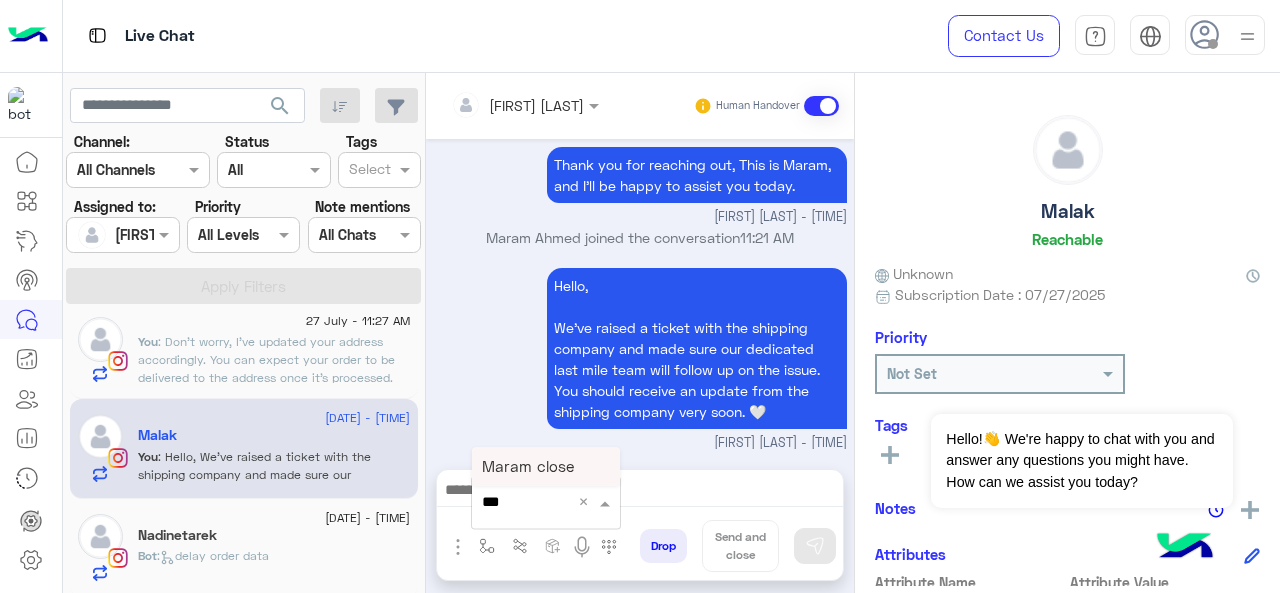 click on "Maram close" at bounding box center [528, 466] 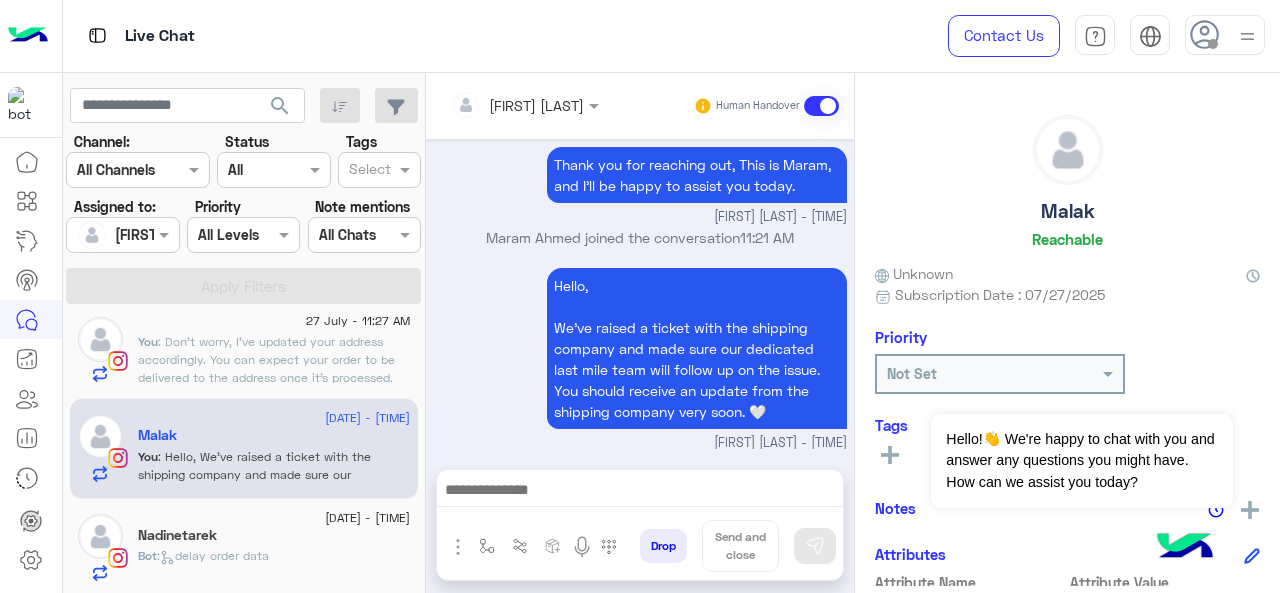 type on "**********" 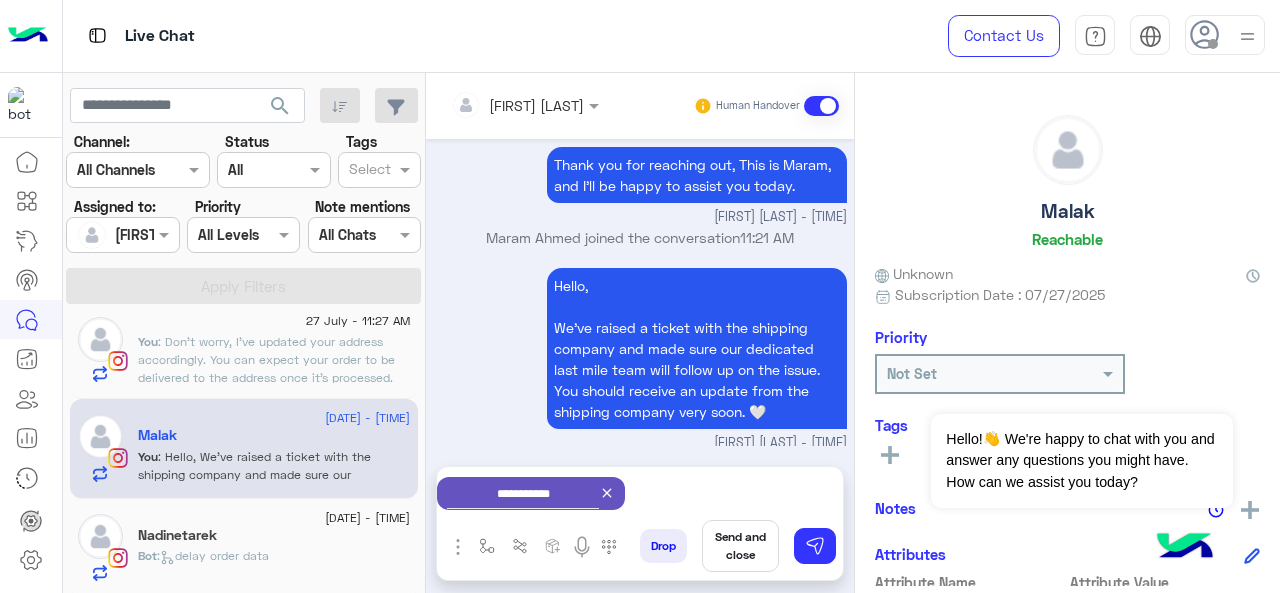 click on "Send and close" at bounding box center (740, 546) 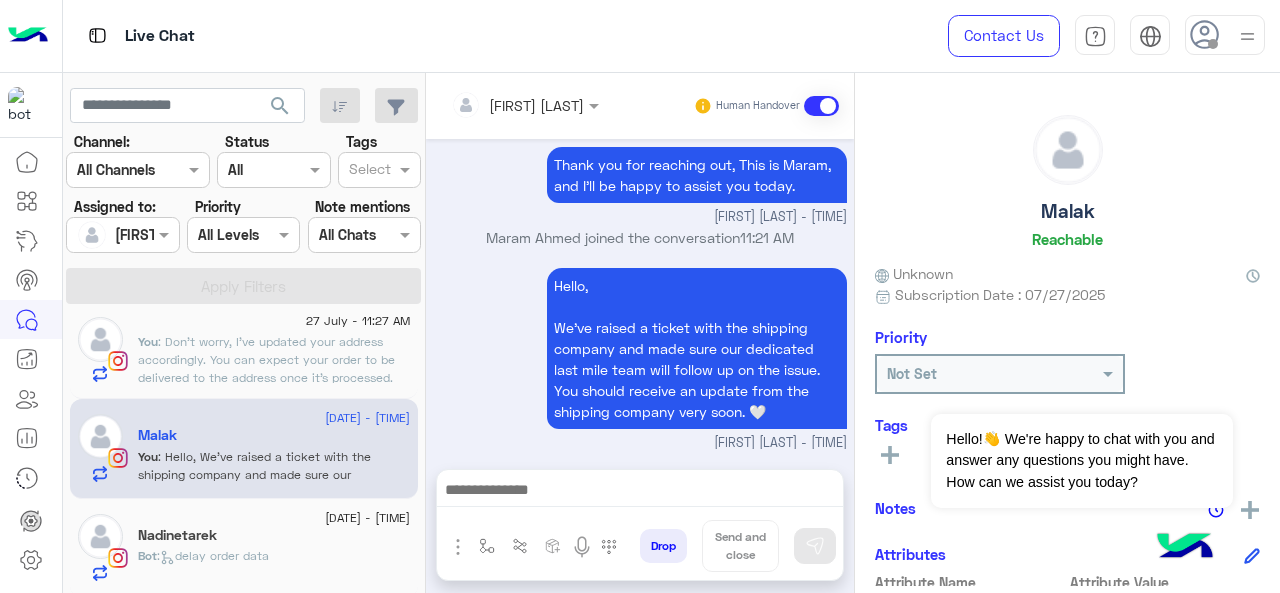 scroll, scrollTop: 810, scrollLeft: 0, axis: vertical 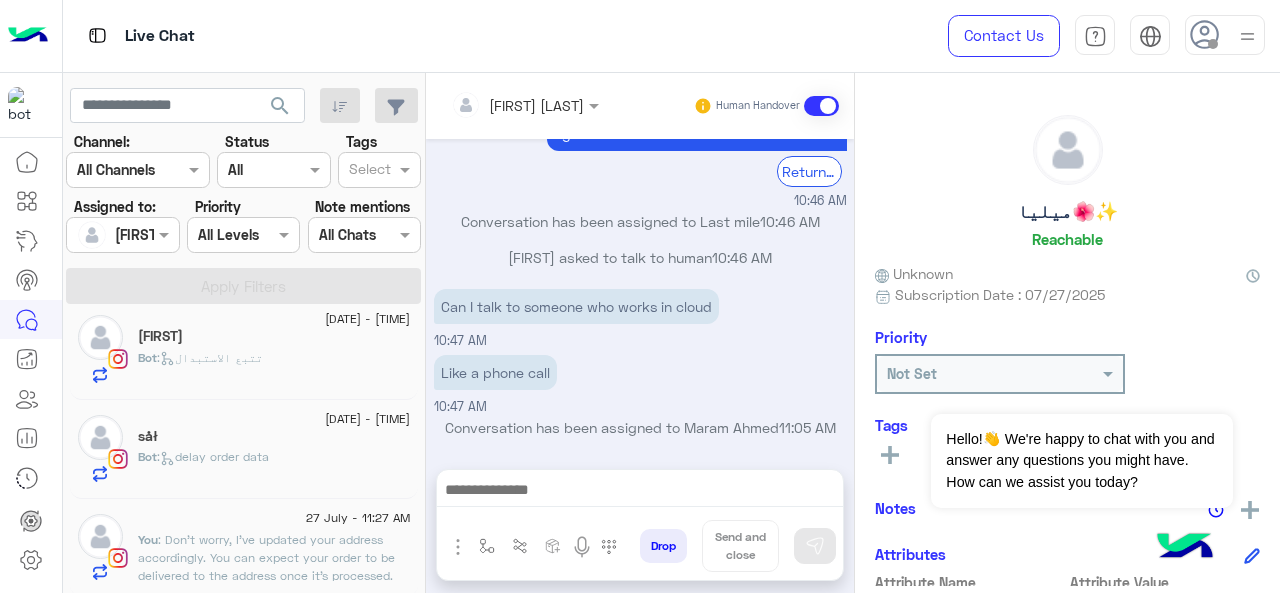 click on "You  : Don't worry, I've updated your address accordingly. You can expect your order to be delivered to the address once it's processed." 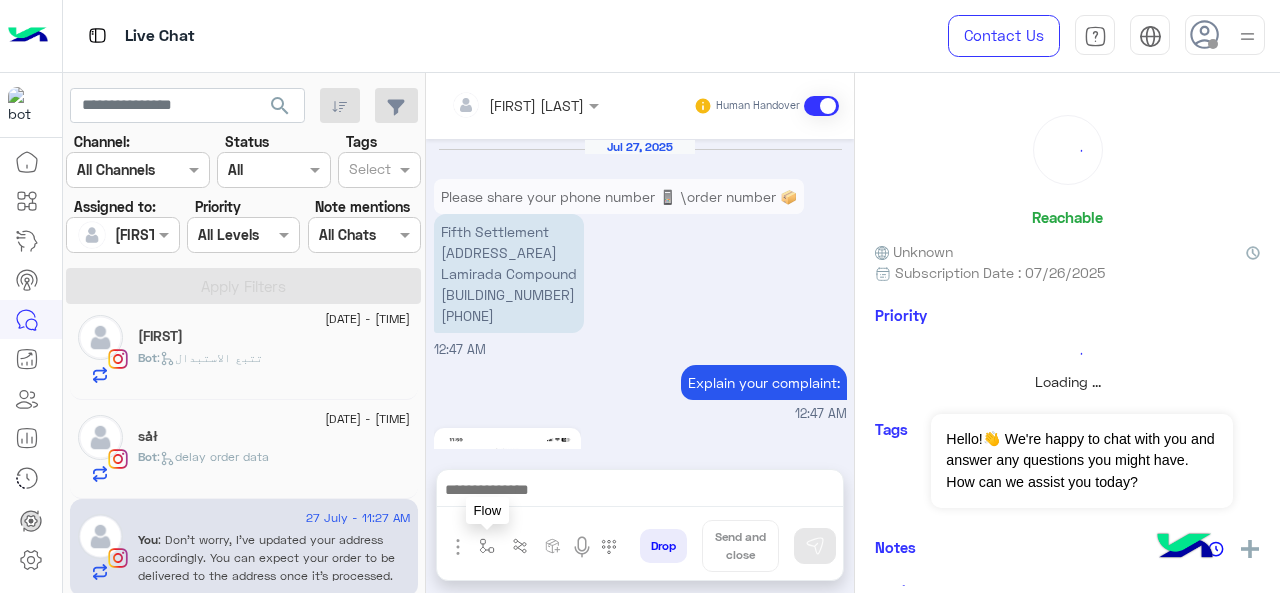 scroll, scrollTop: 918, scrollLeft: 0, axis: vertical 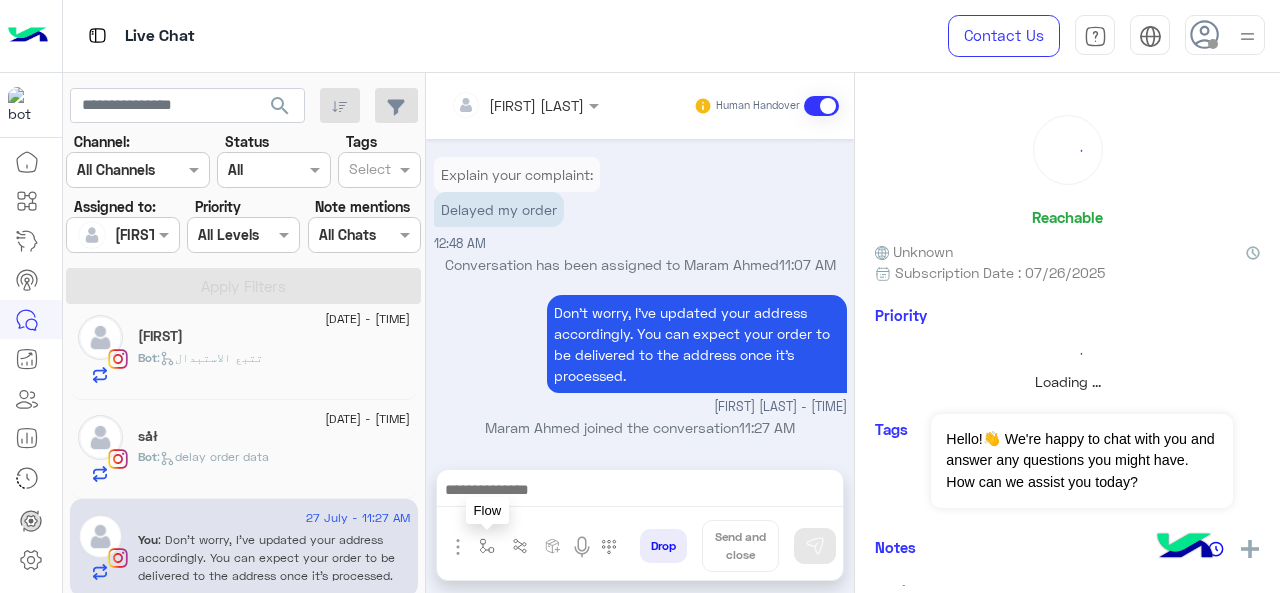 click at bounding box center (487, 546) 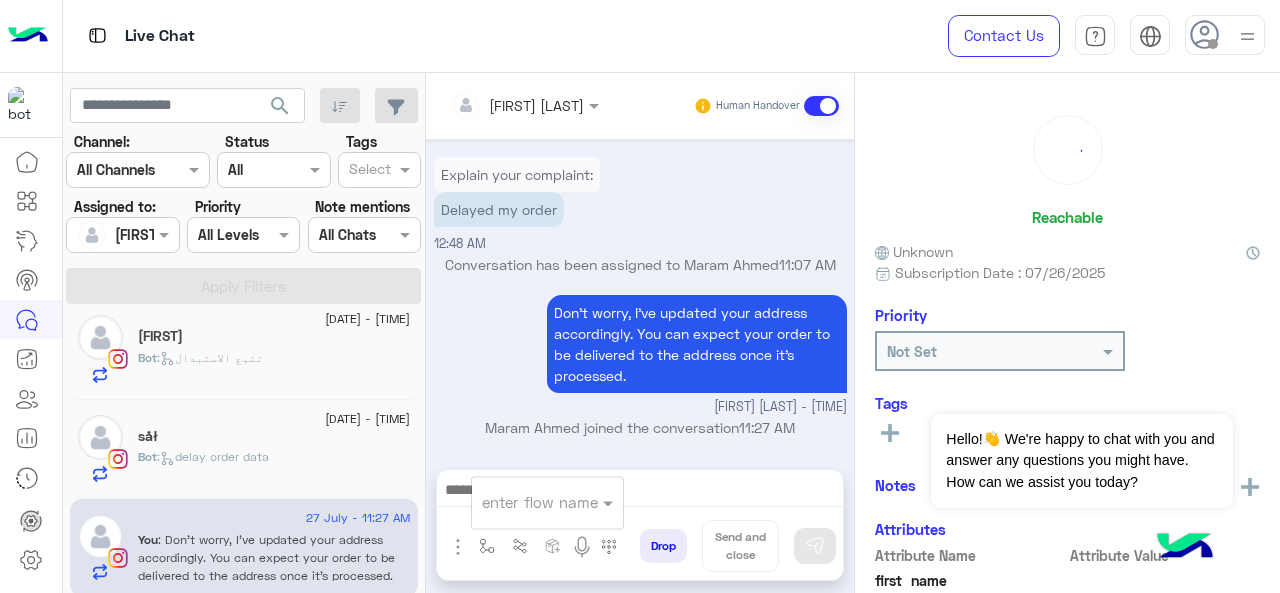 click at bounding box center [523, 502] 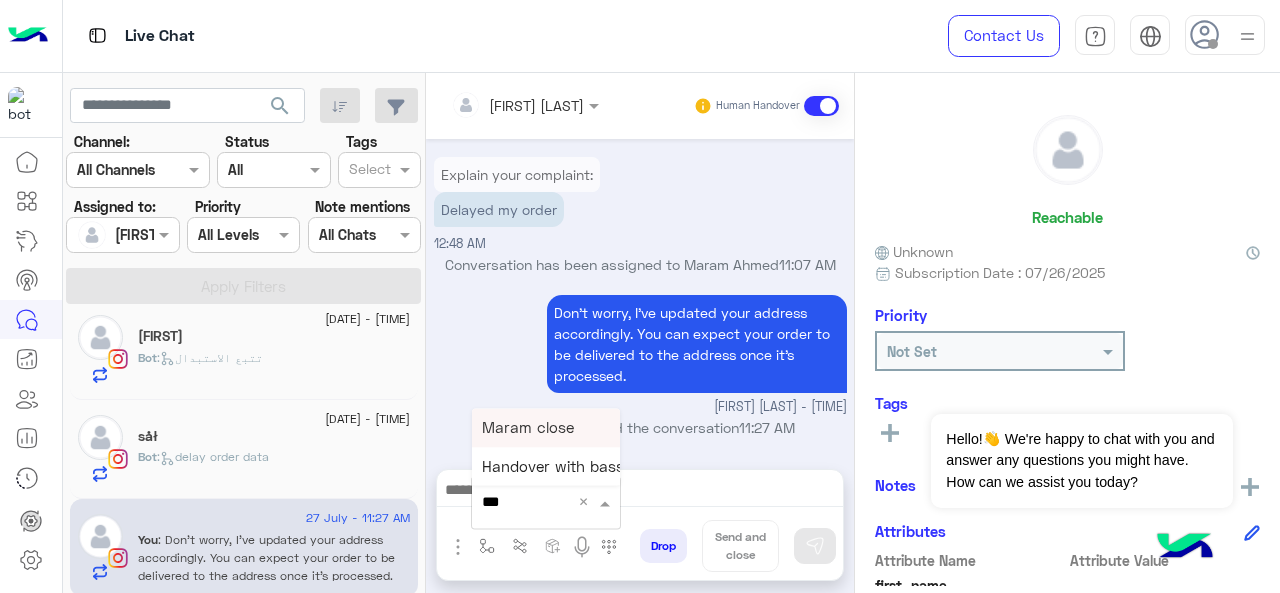 type on "****" 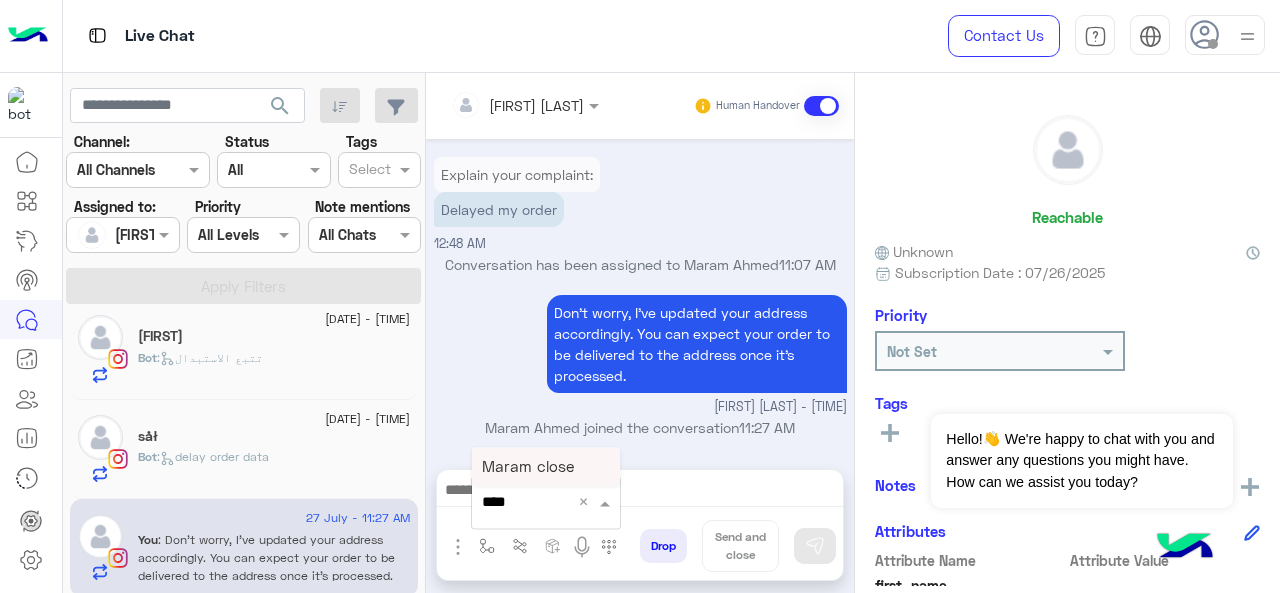 click on "Maram close" at bounding box center (528, 466) 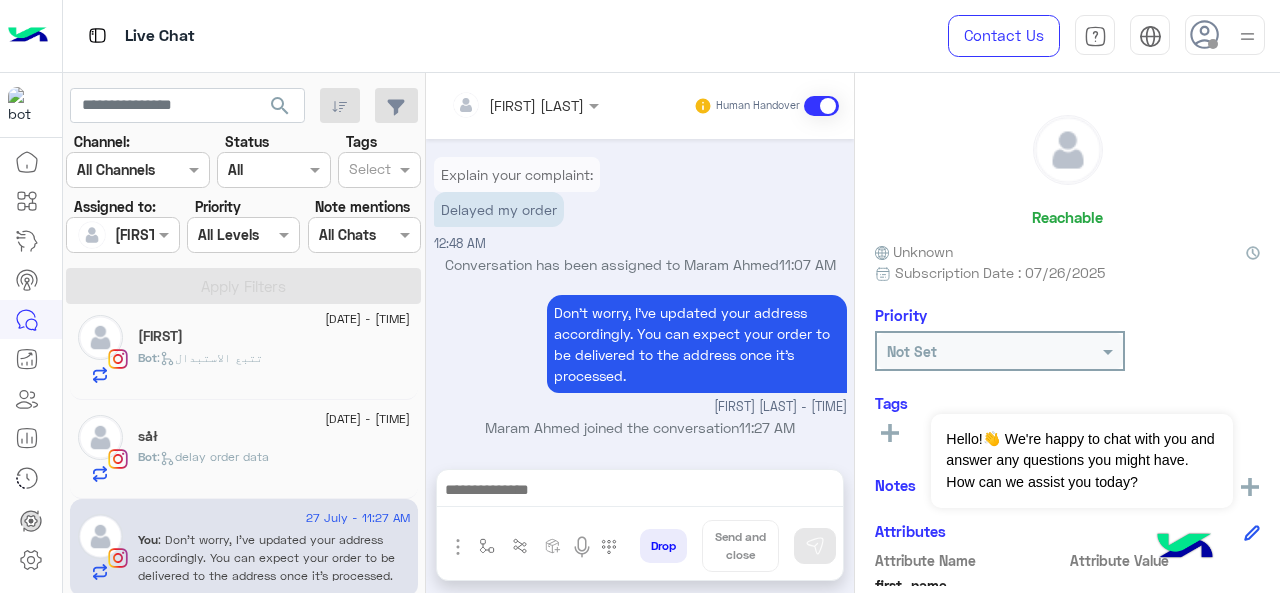 type on "**********" 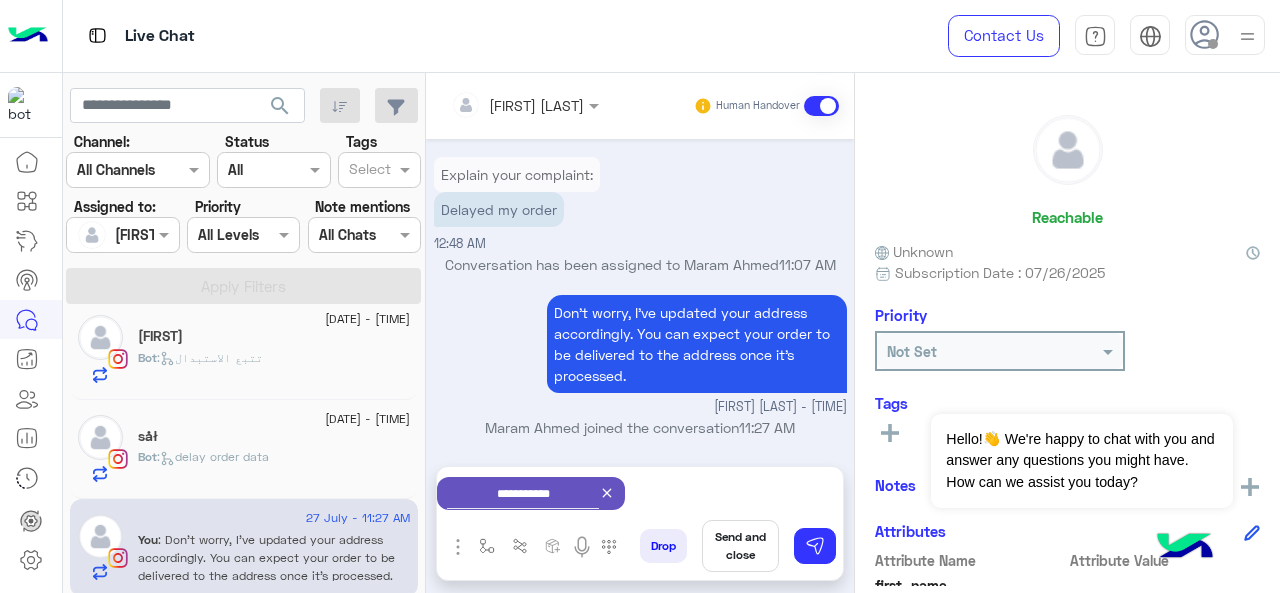 click on "Send and close" at bounding box center [740, 546] 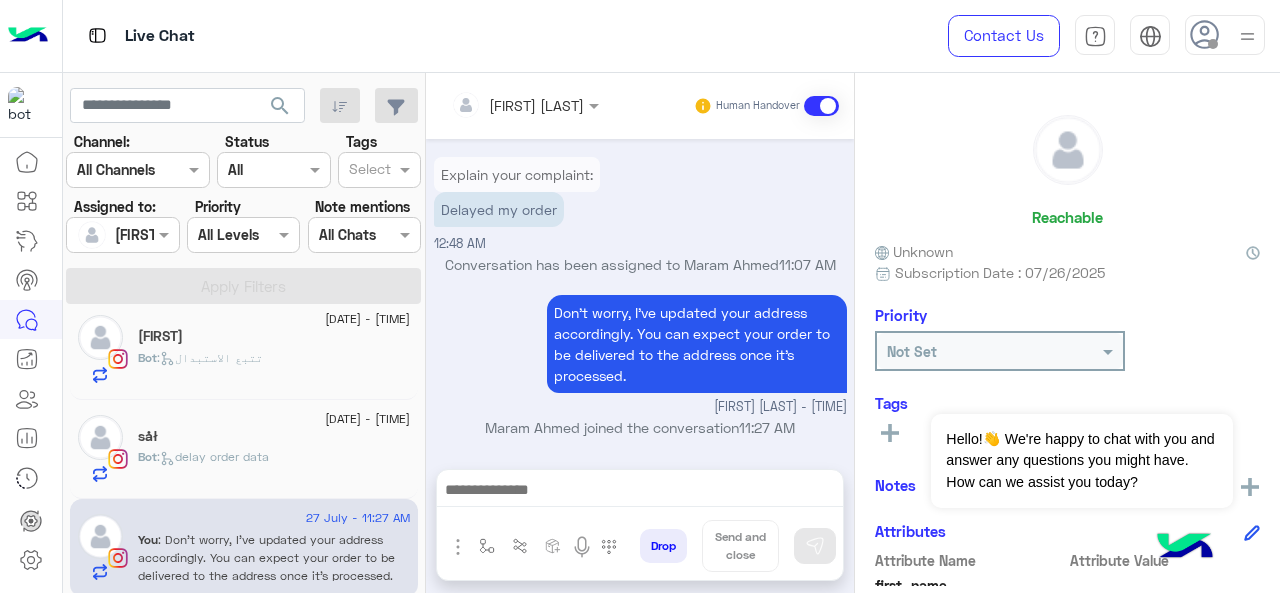 scroll, scrollTop: 939, scrollLeft: 0, axis: vertical 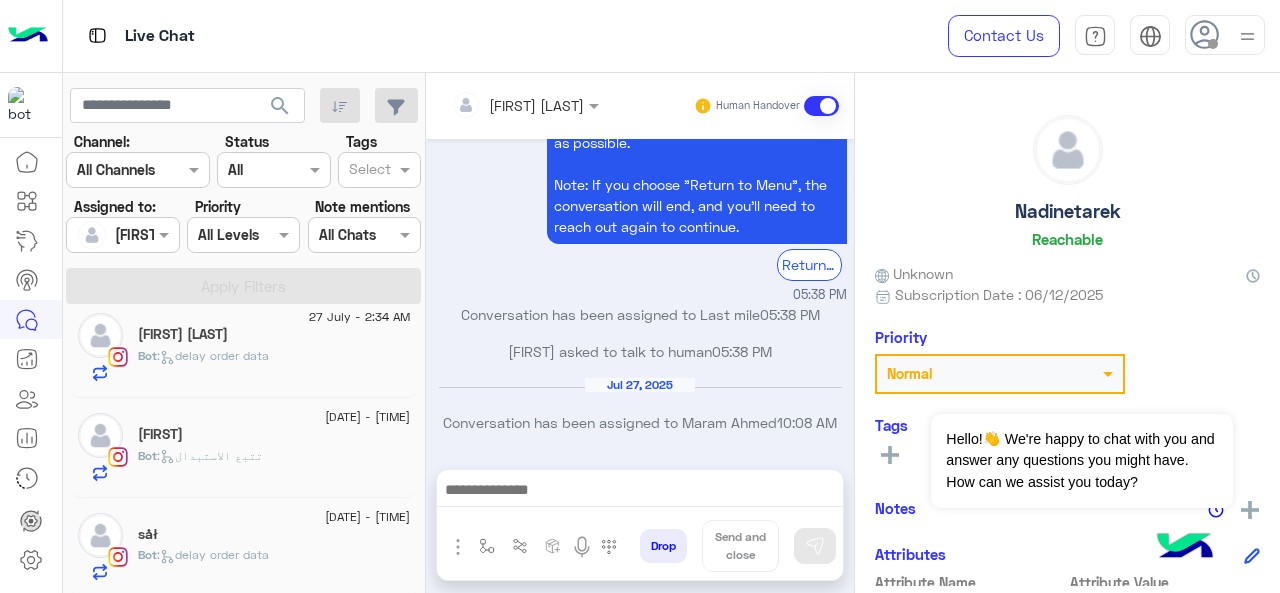 click on "Bot :   delay order data" 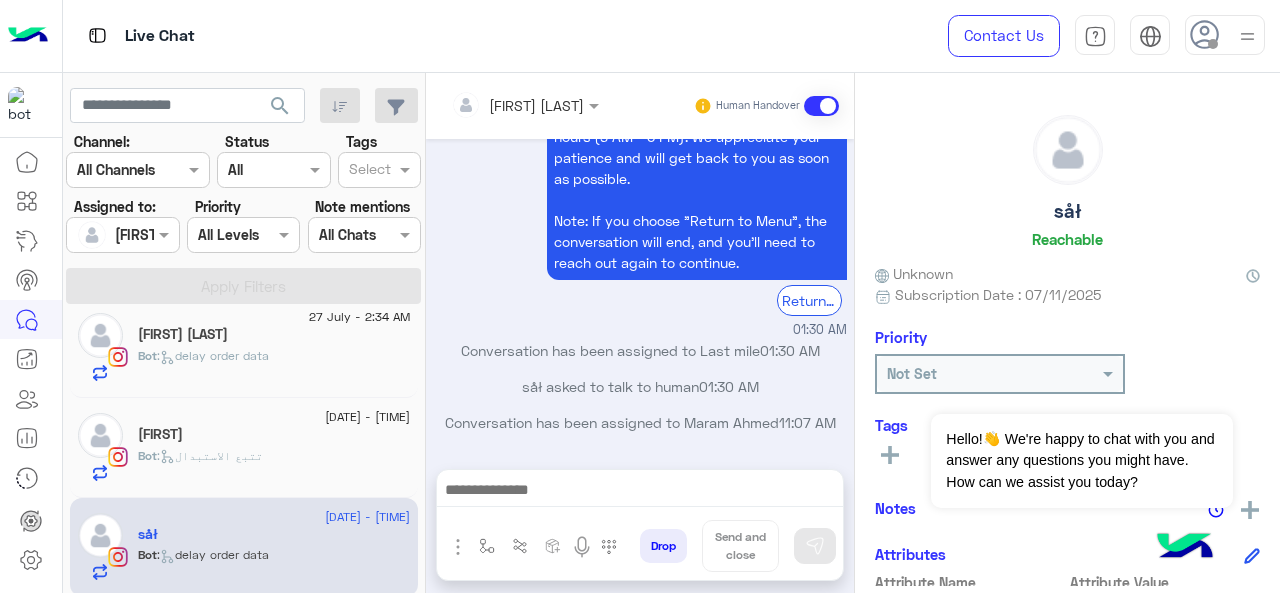scroll, scrollTop: 574, scrollLeft: 0, axis: vertical 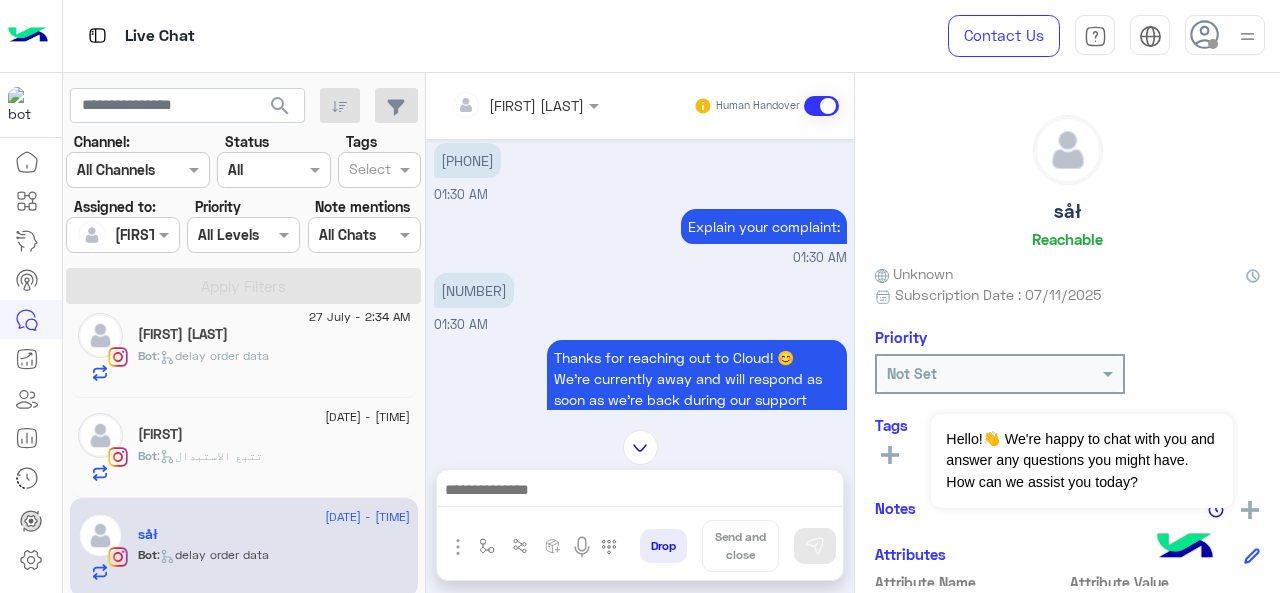 drag, startPoint x: 526, startPoint y: 309, endPoint x: 450, endPoint y: 312, distance: 76.05919 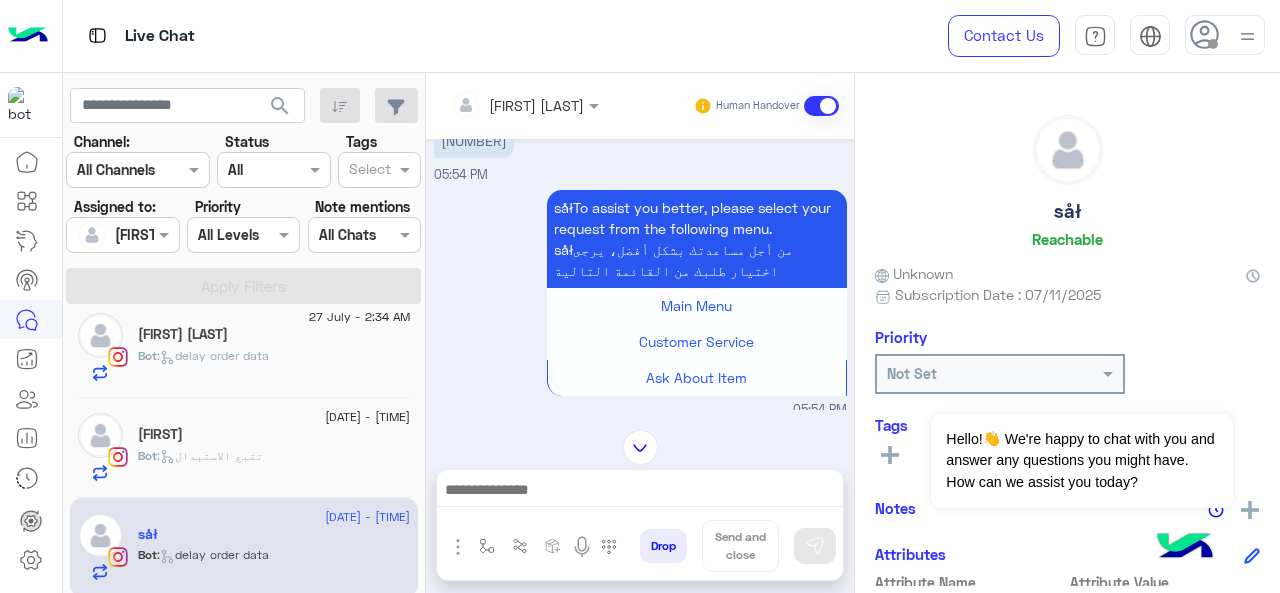 scroll, scrollTop: 2351, scrollLeft: 0, axis: vertical 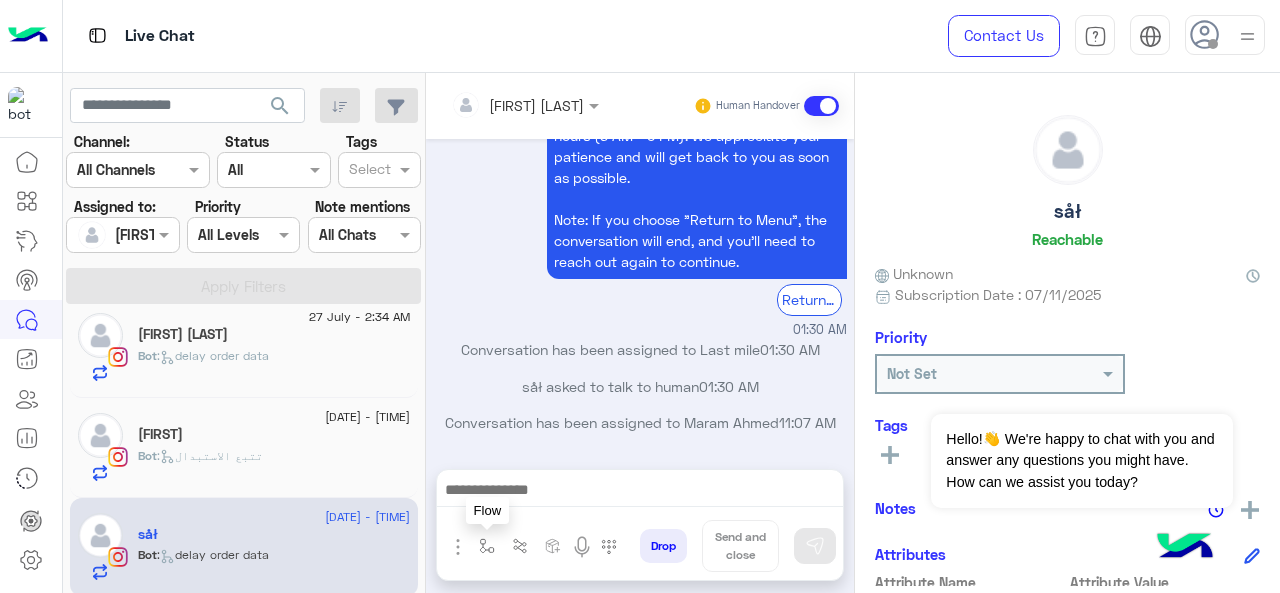 click at bounding box center (487, 546) 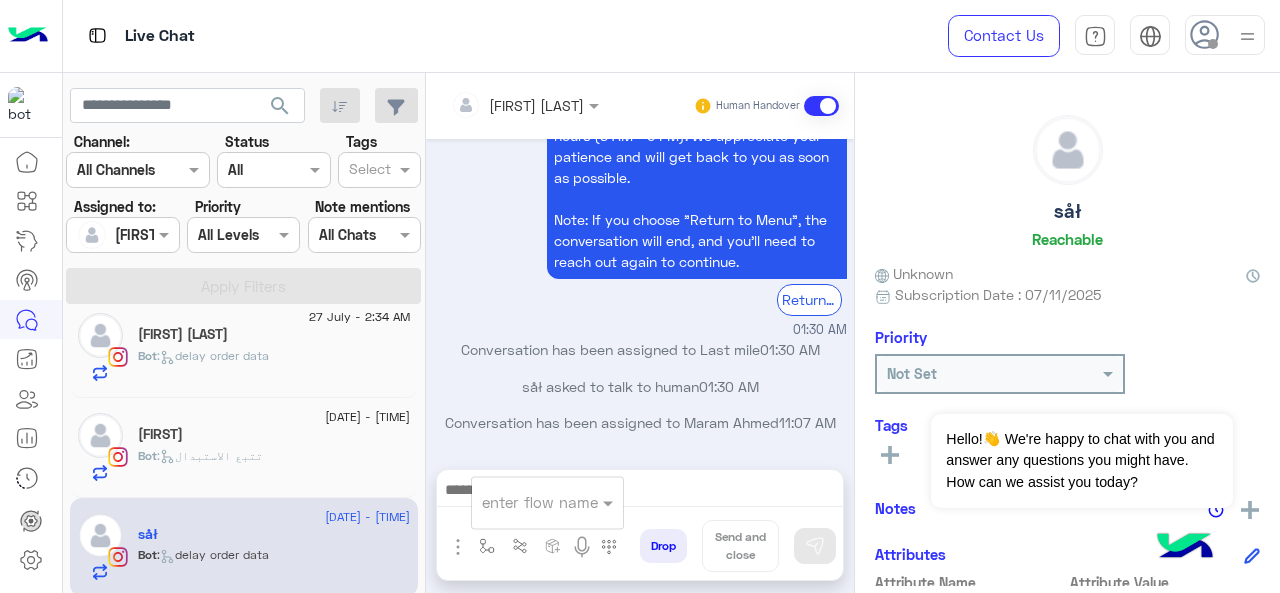 click at bounding box center [523, 502] 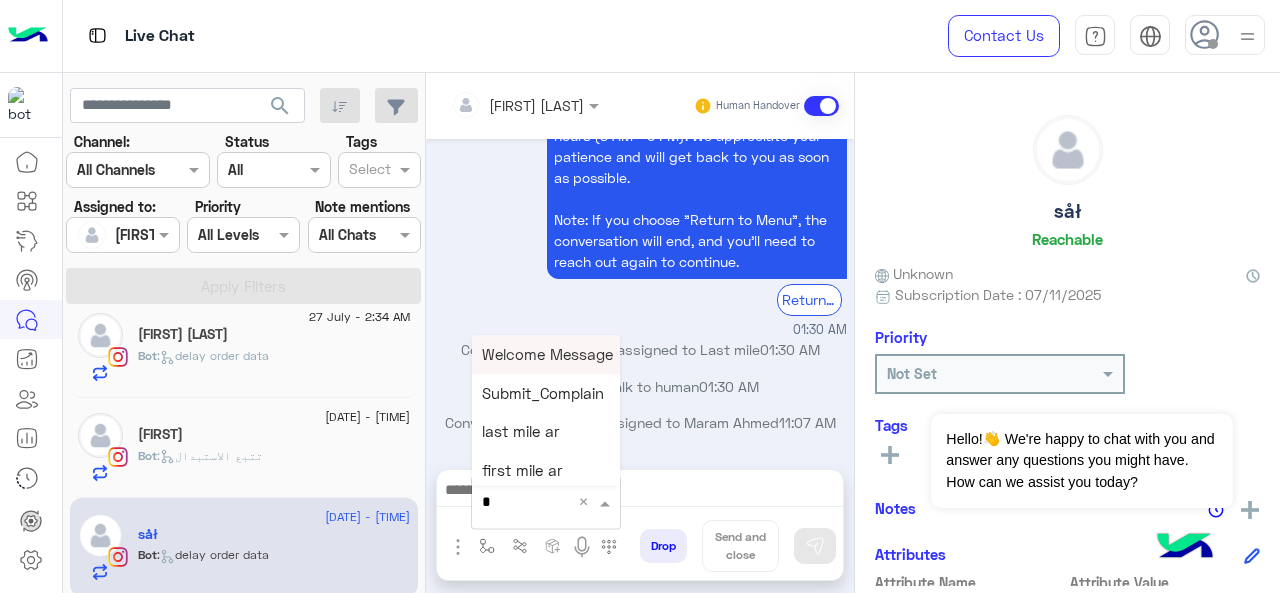 type on "*" 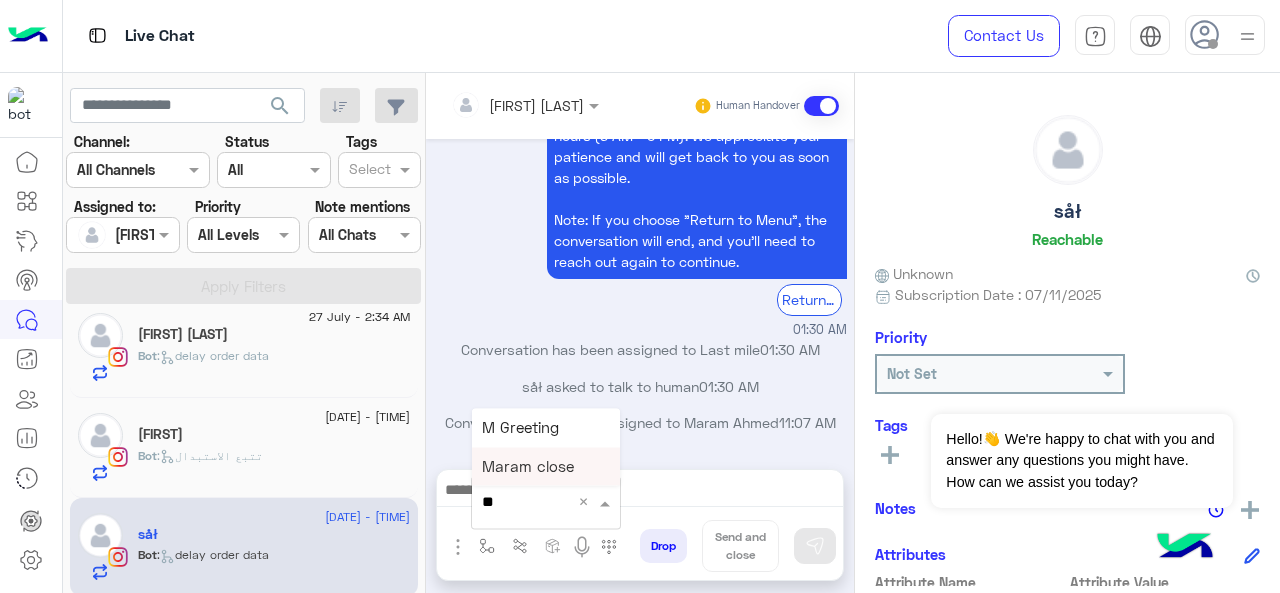 click on "M Greeting" at bounding box center (546, 427) 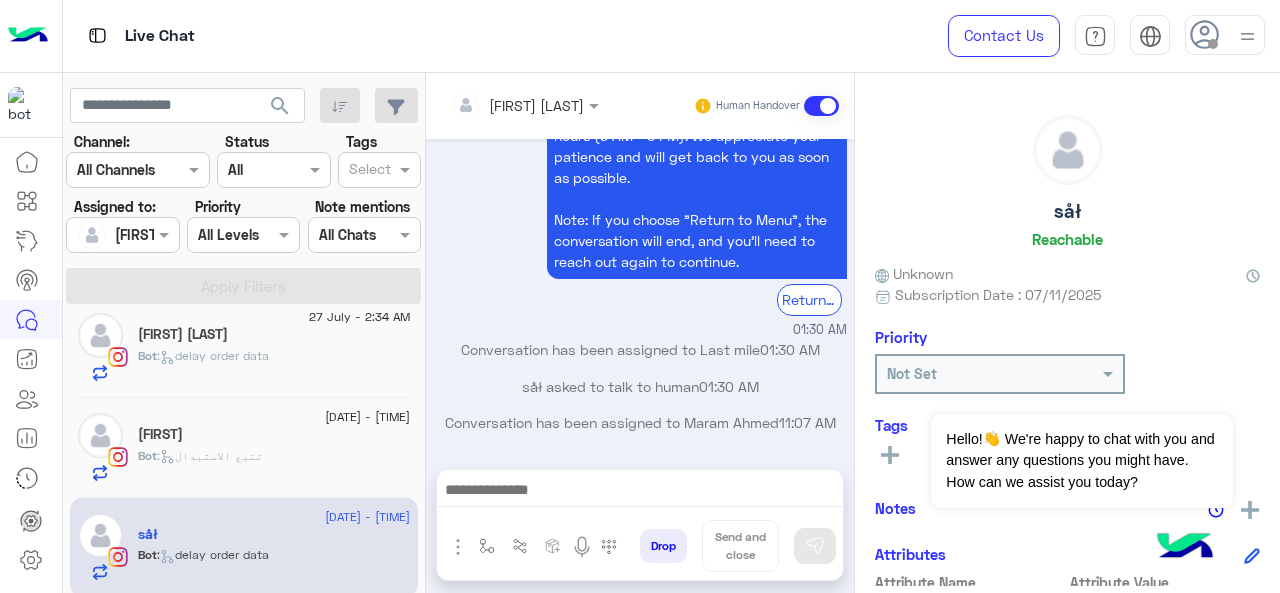 type on "**********" 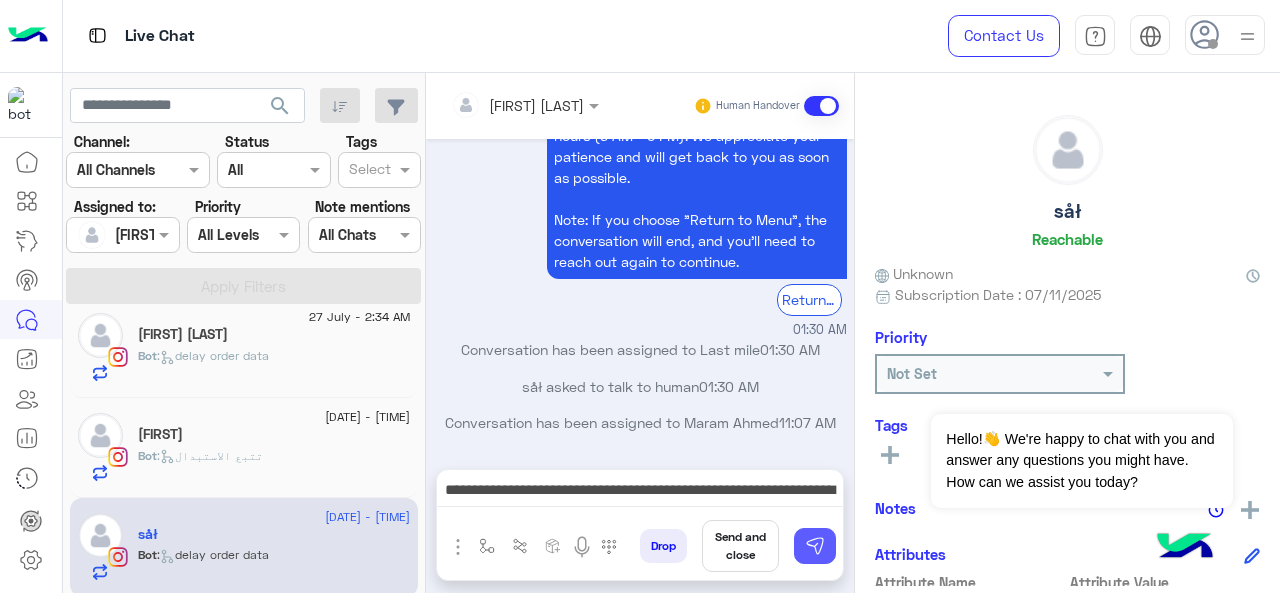 click at bounding box center (815, 546) 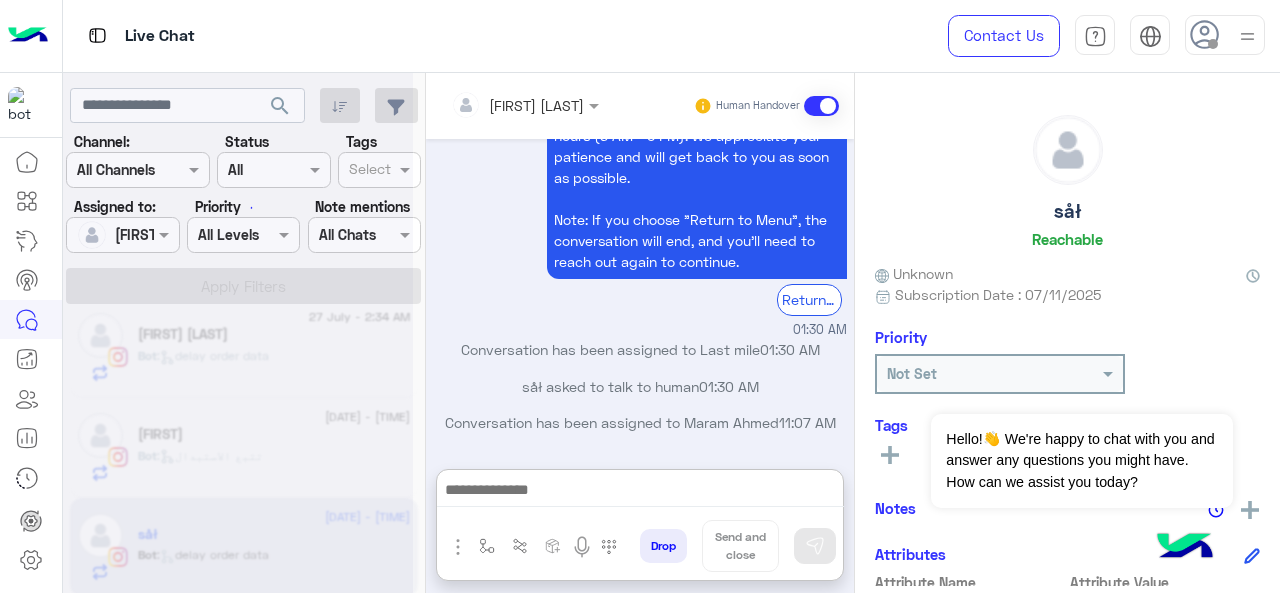 click at bounding box center [640, 492] 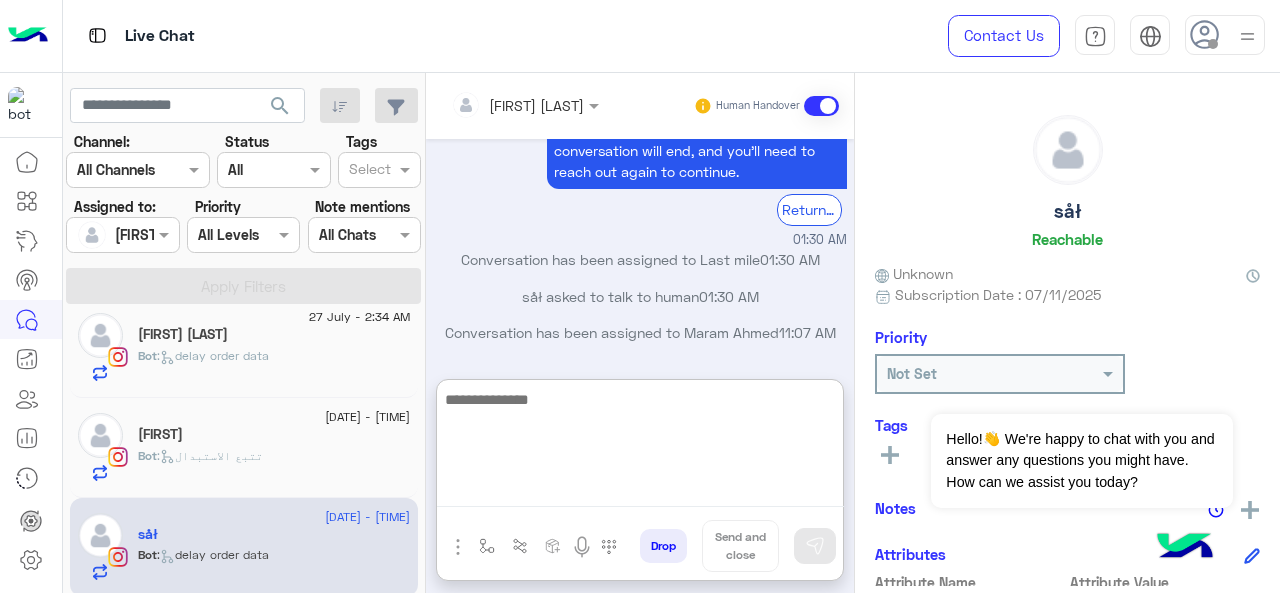 scroll, scrollTop: 5049, scrollLeft: 0, axis: vertical 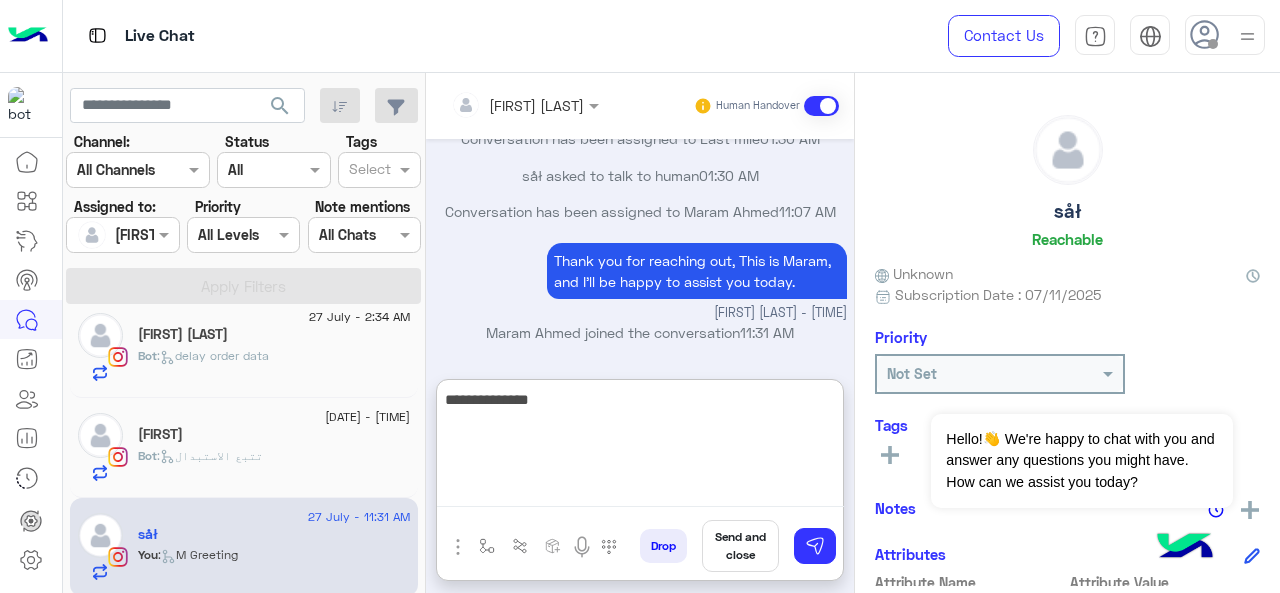 paste on "******" 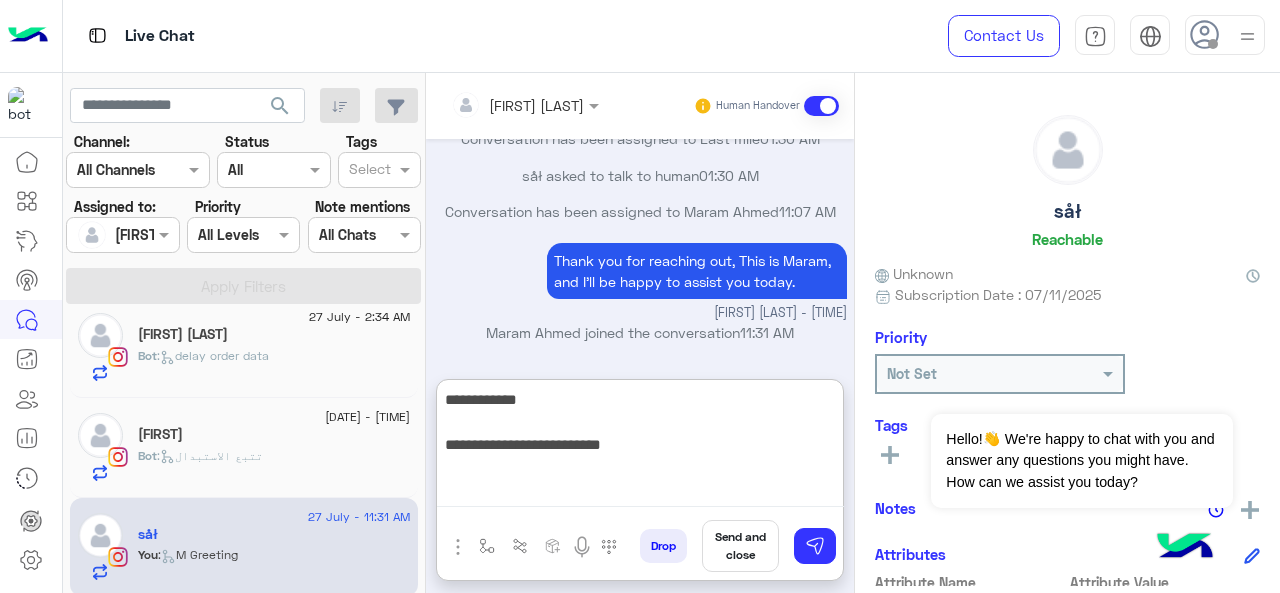 paste on "*******" 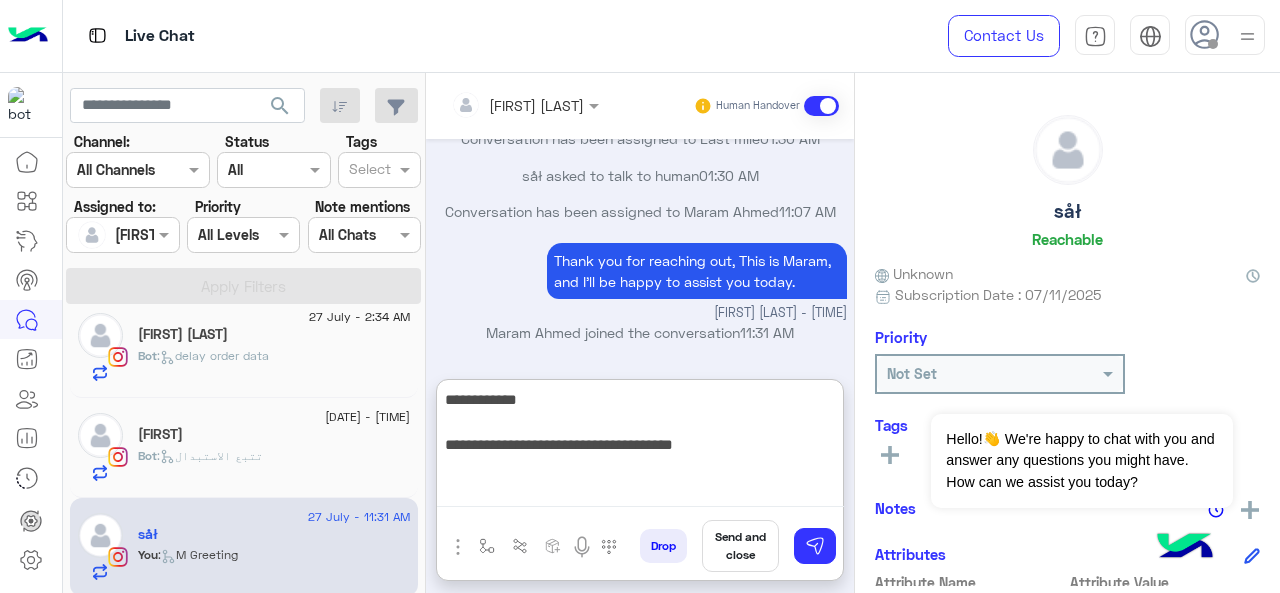paste on "**********" 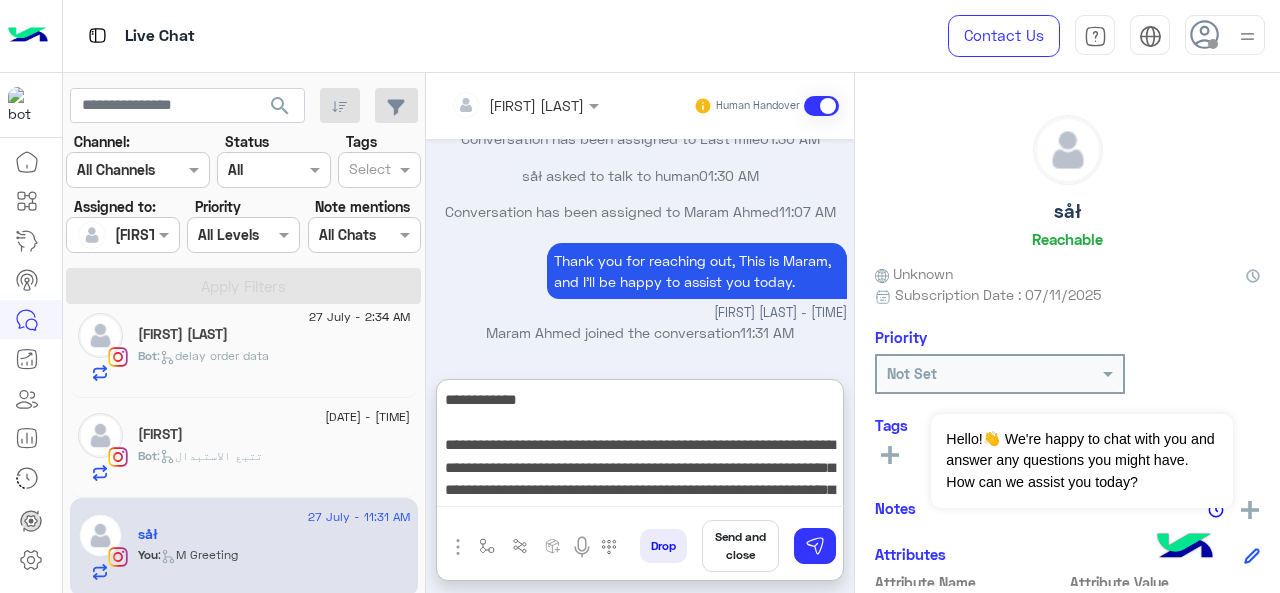 scroll, scrollTop: 60, scrollLeft: 0, axis: vertical 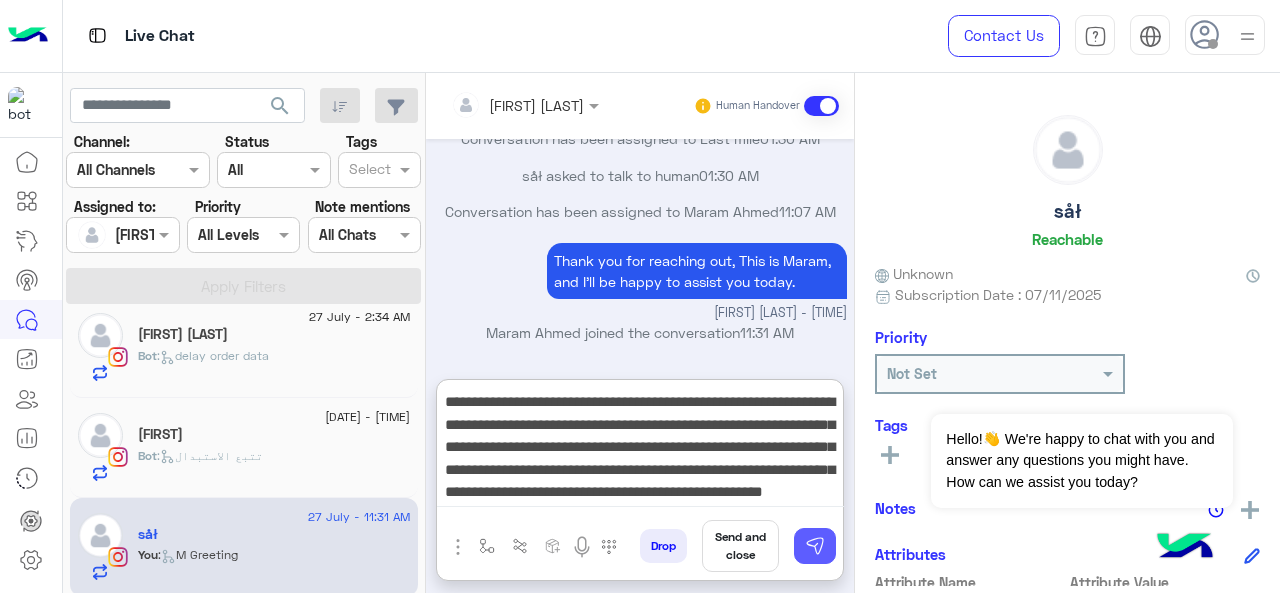type on "**********" 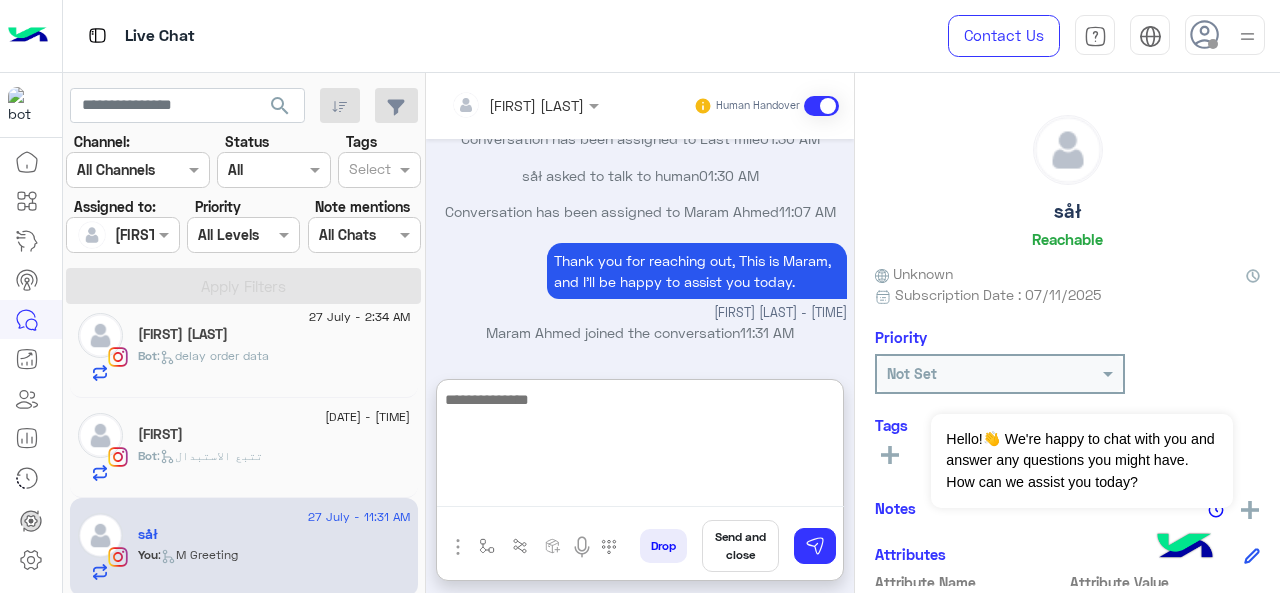 scroll, scrollTop: 5346, scrollLeft: 0, axis: vertical 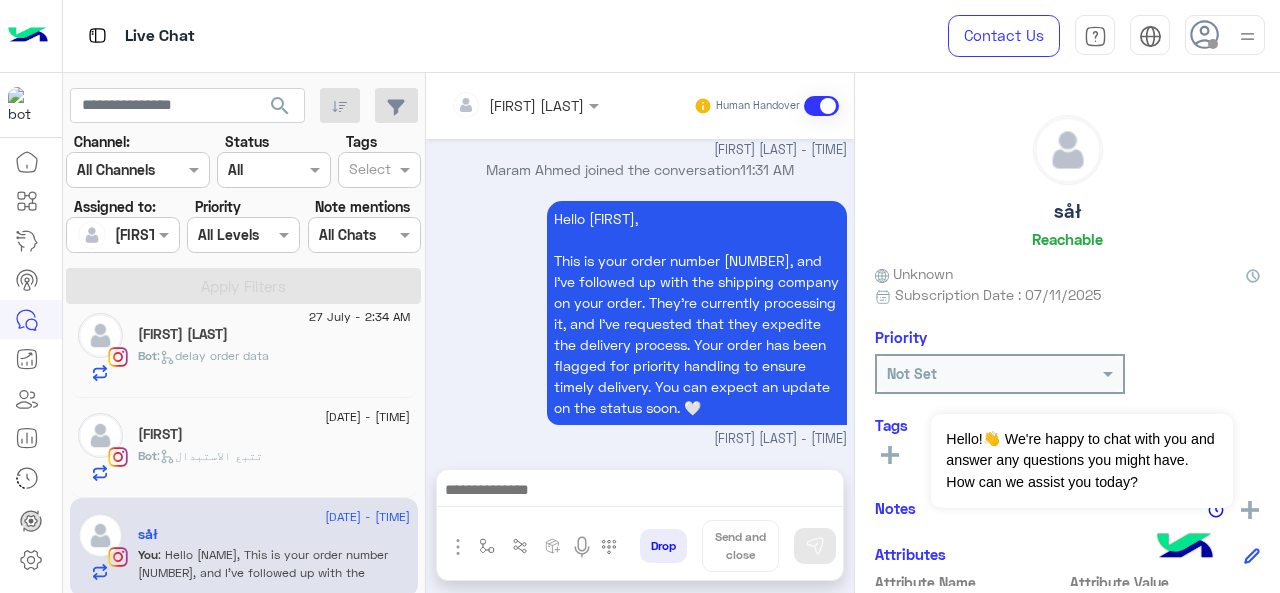 click on "[FIRST]" 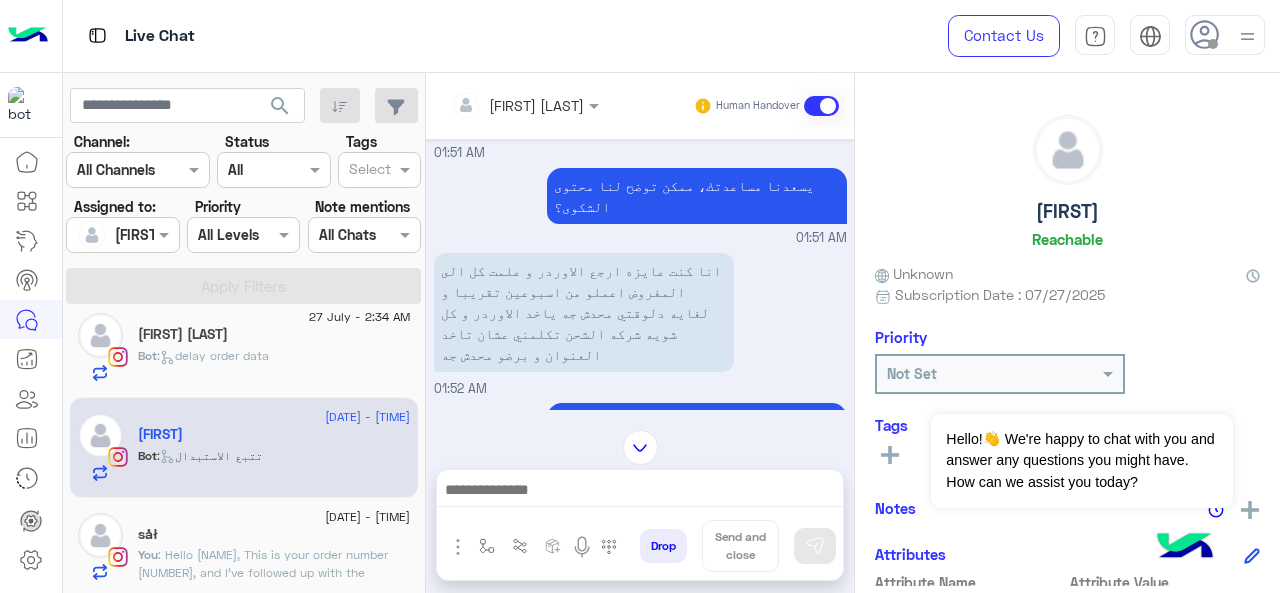 scroll, scrollTop: 317, scrollLeft: 0, axis: vertical 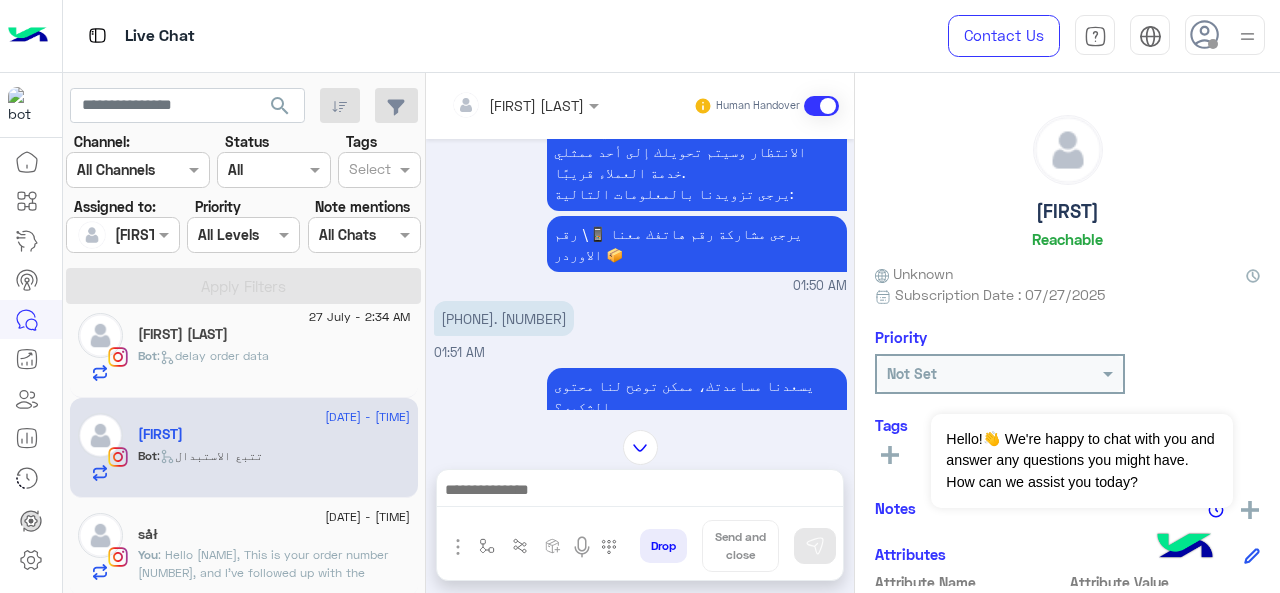 click on "01026885030.  110214" at bounding box center [504, 318] 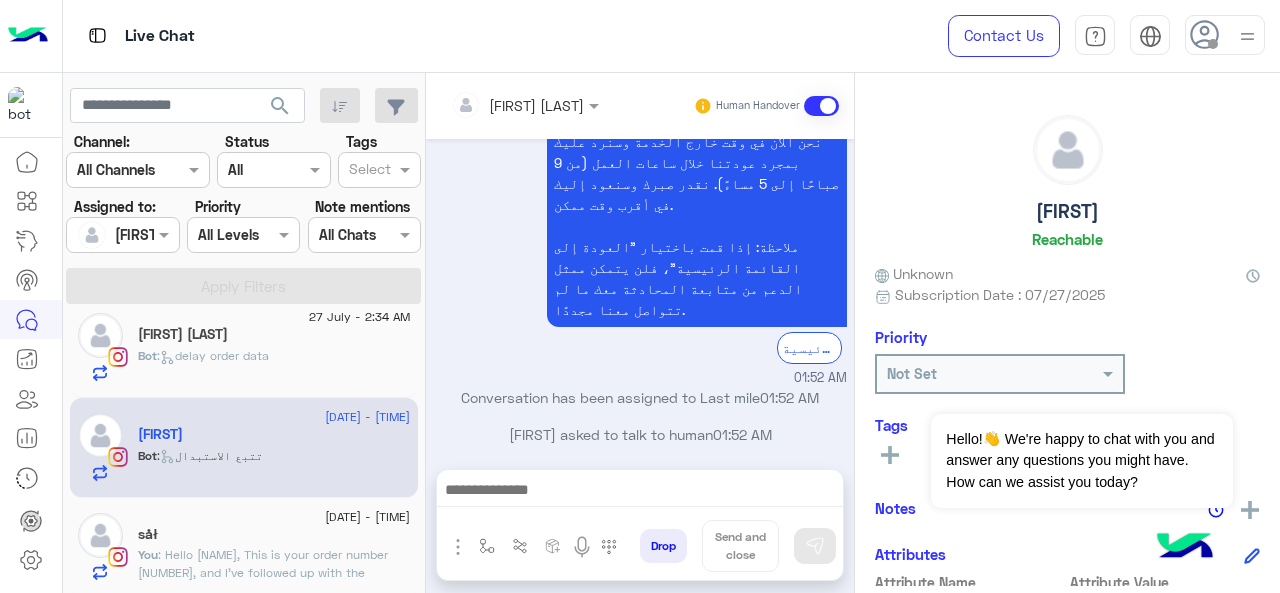 scroll, scrollTop: 518, scrollLeft: 0, axis: vertical 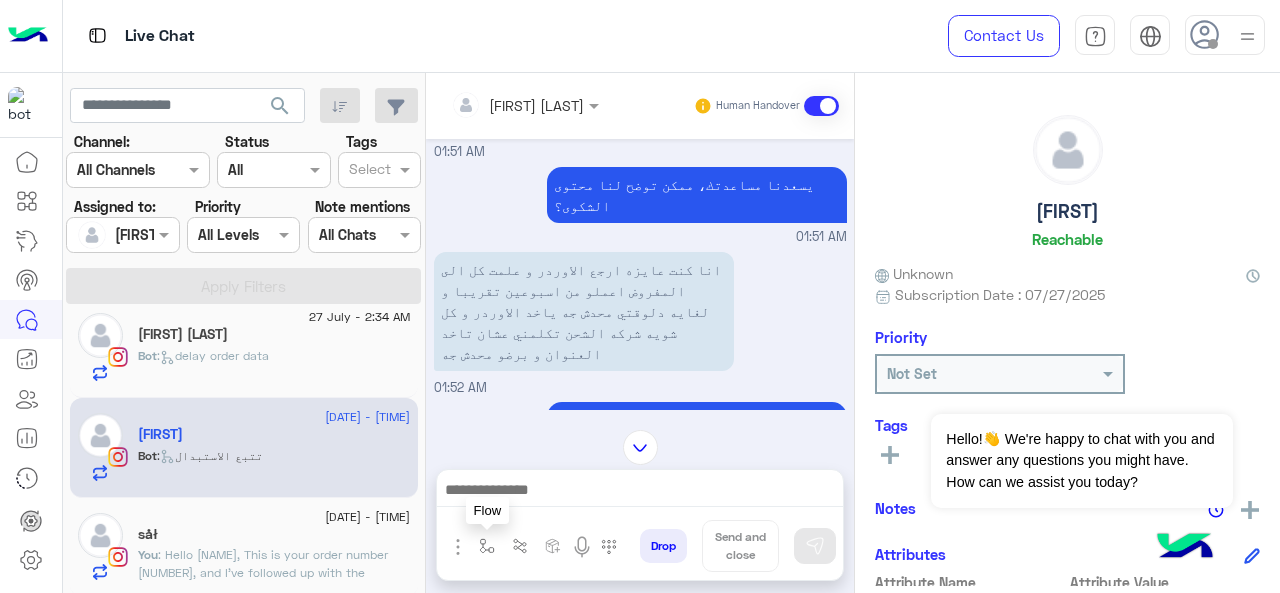 click at bounding box center (487, 546) 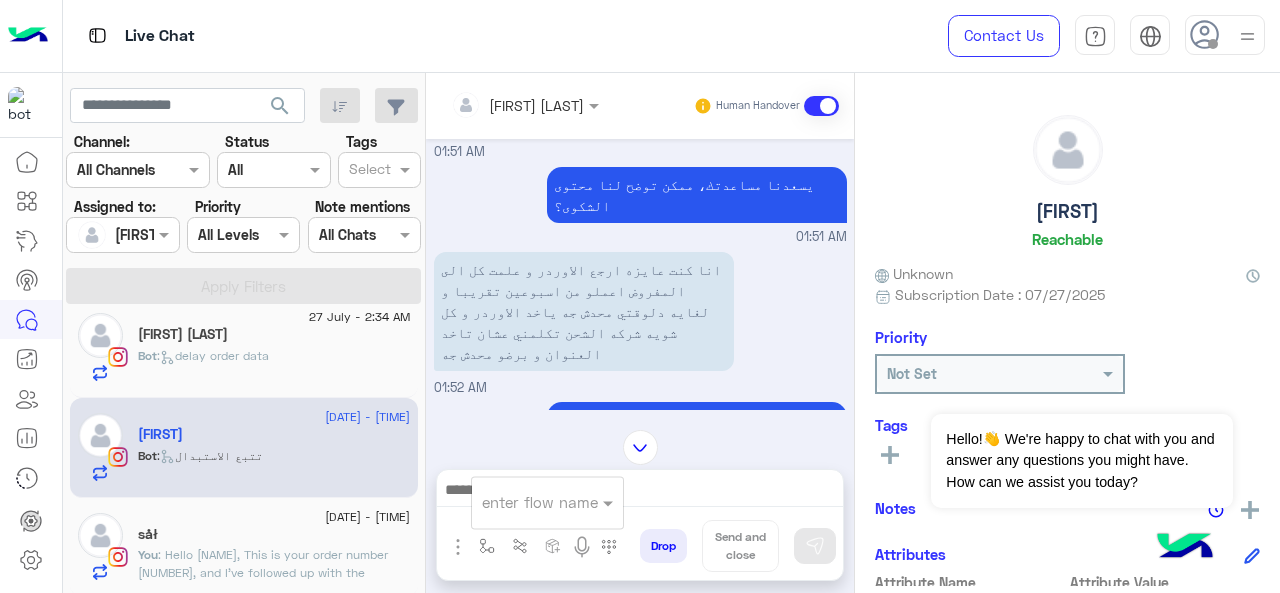 click at bounding box center (523, 502) 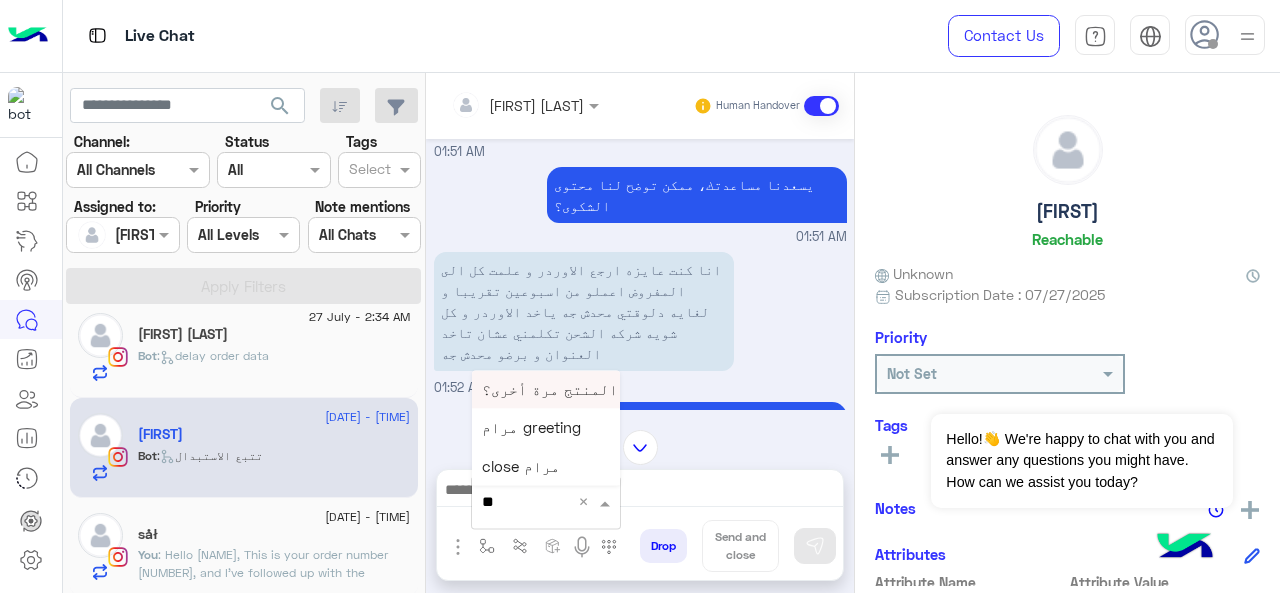 type on "***" 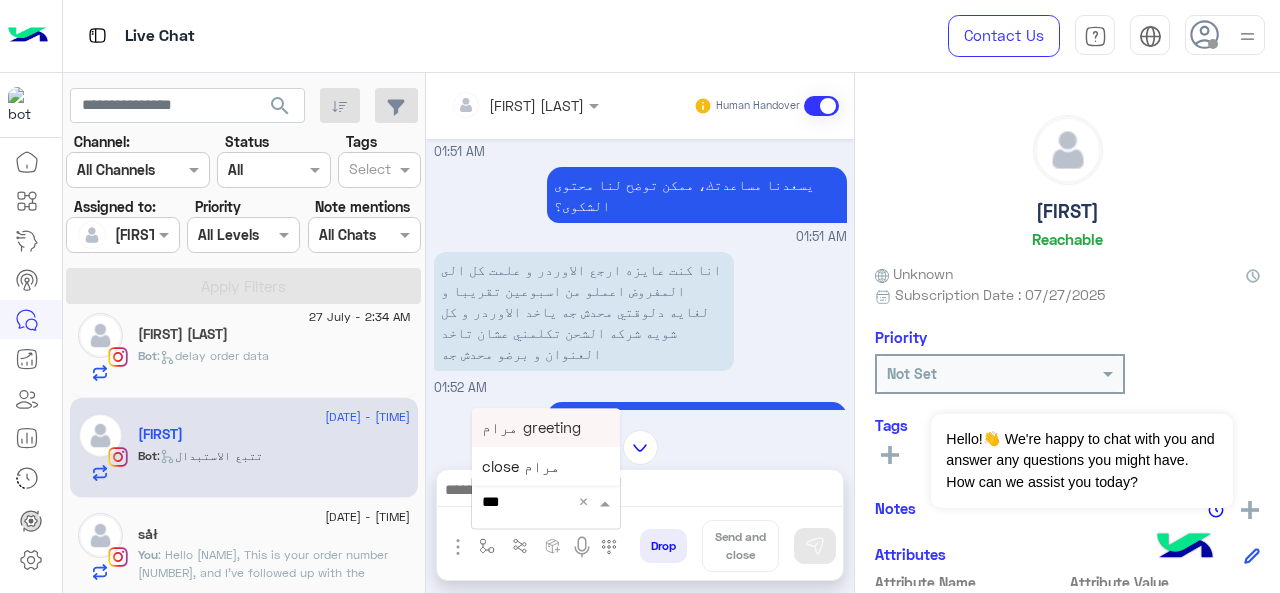 click on "مرام greeting" at bounding box center [531, 427] 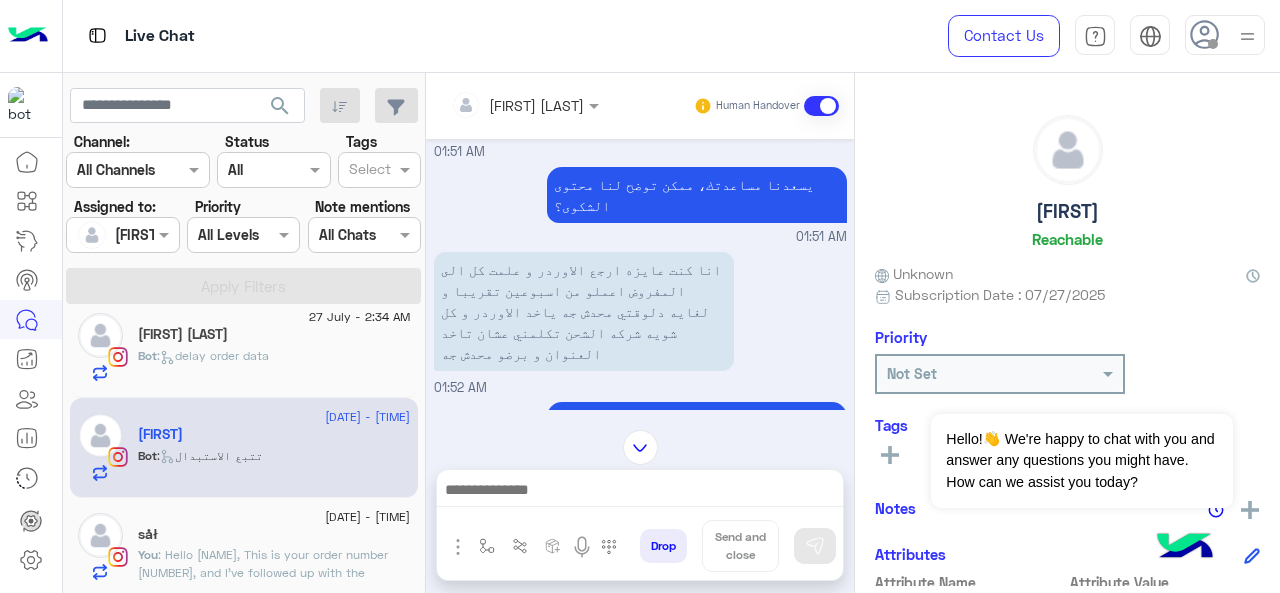 type on "**********" 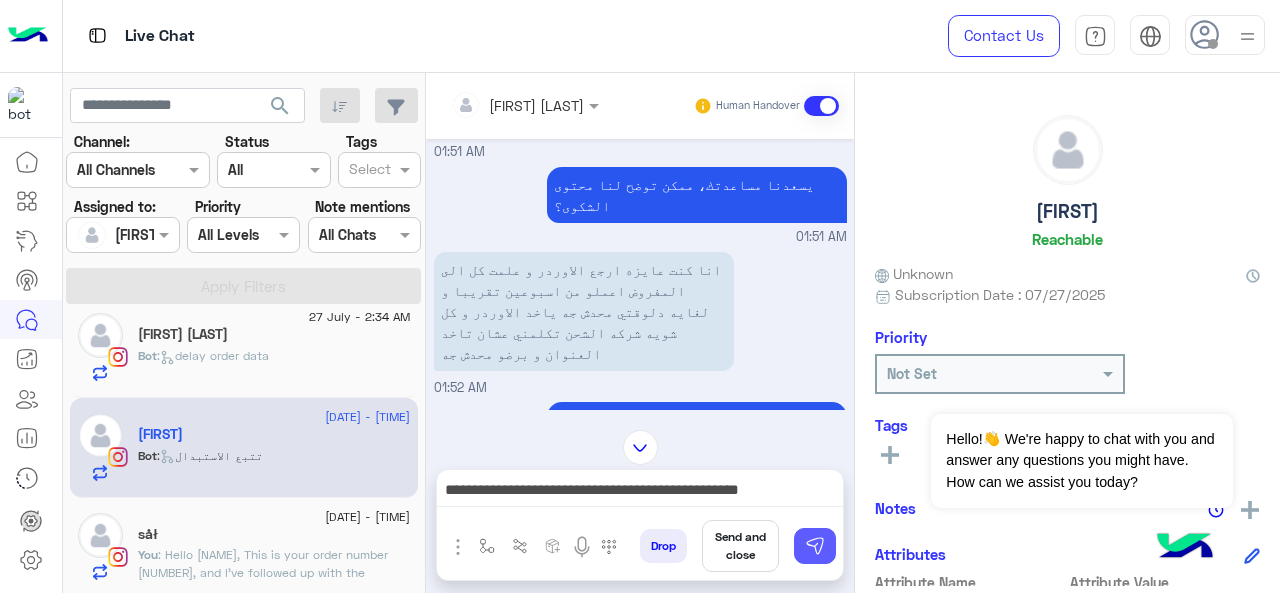 click at bounding box center [815, 546] 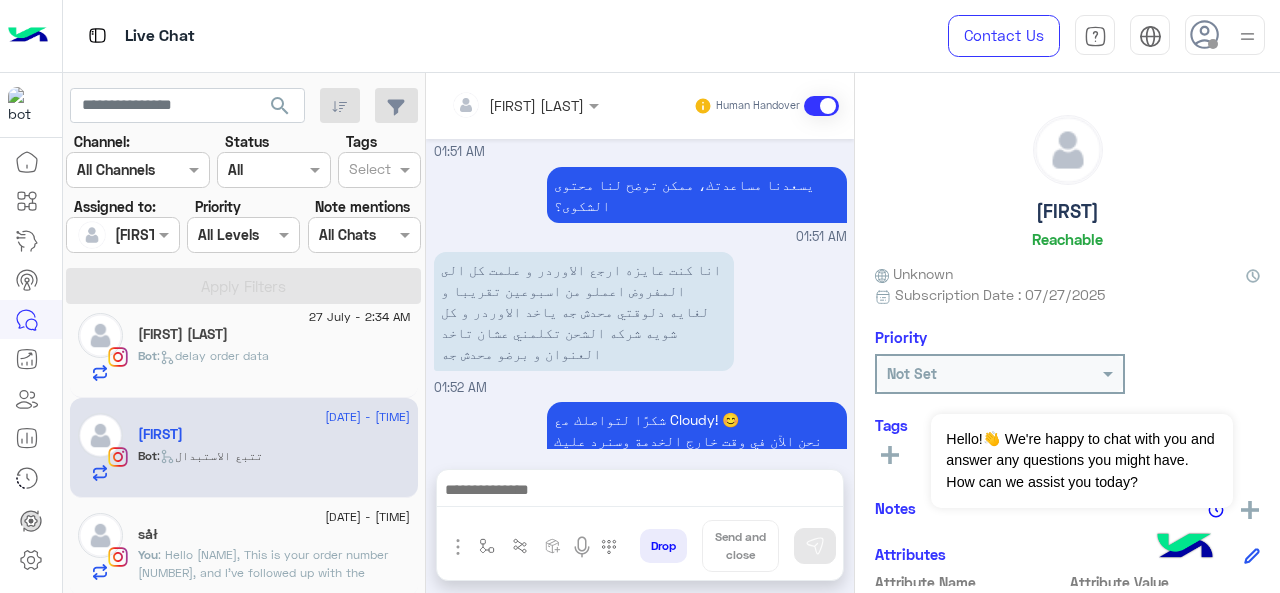 scroll, scrollTop: 817, scrollLeft: 0, axis: vertical 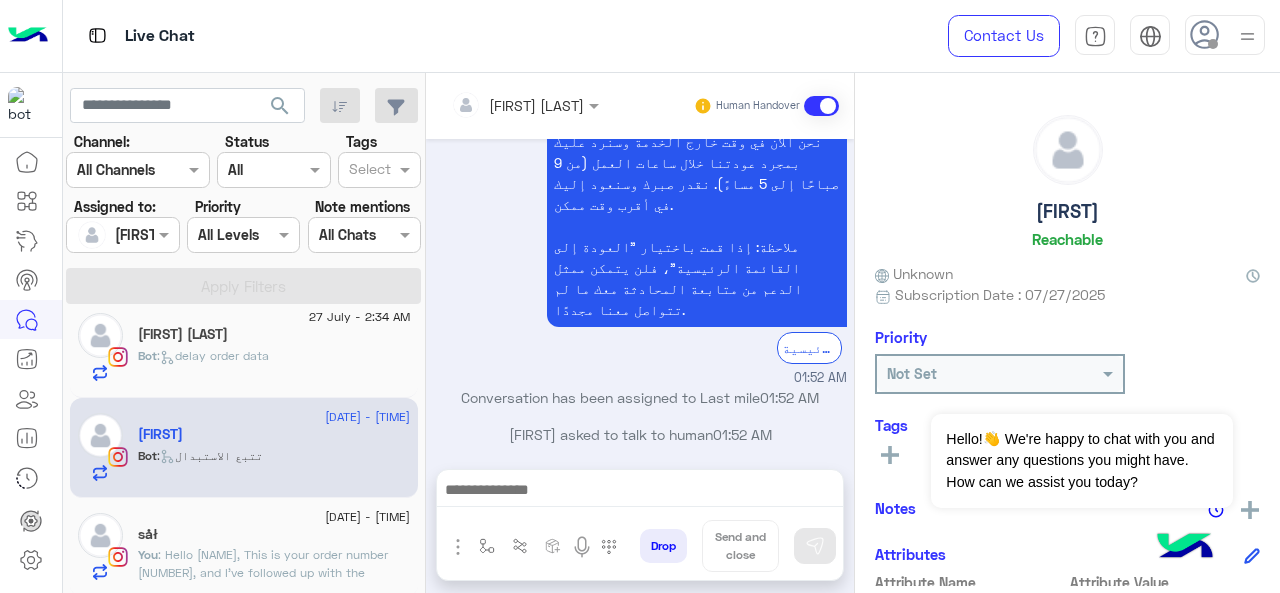 click at bounding box center (640, 492) 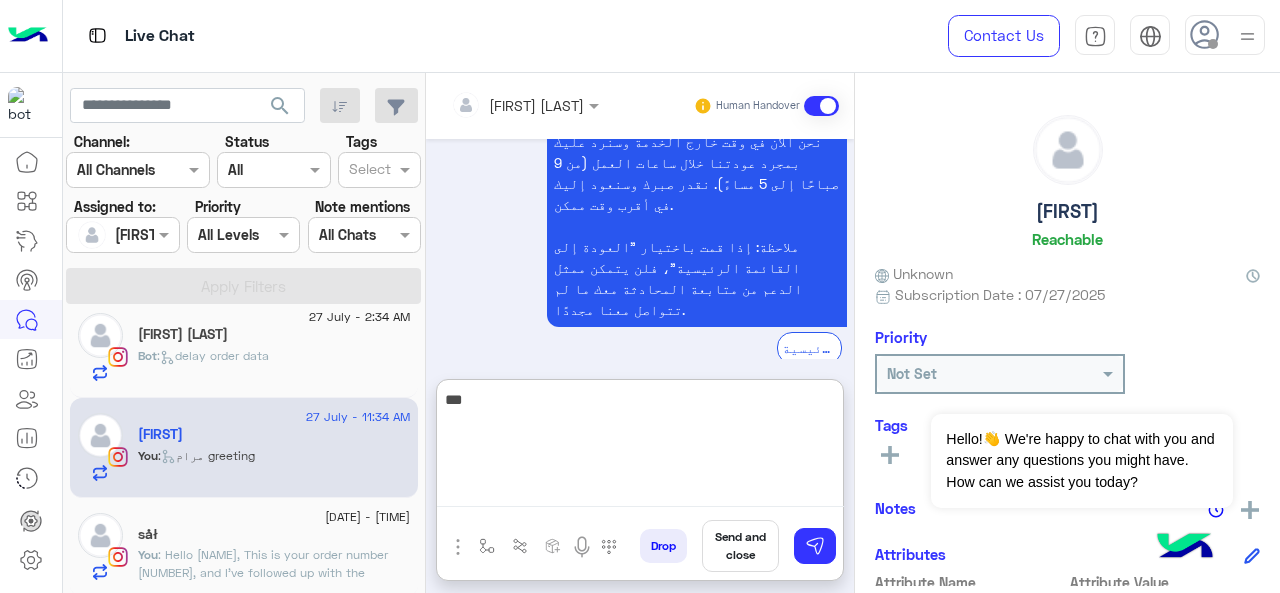 scroll, scrollTop: 1008, scrollLeft: 0, axis: vertical 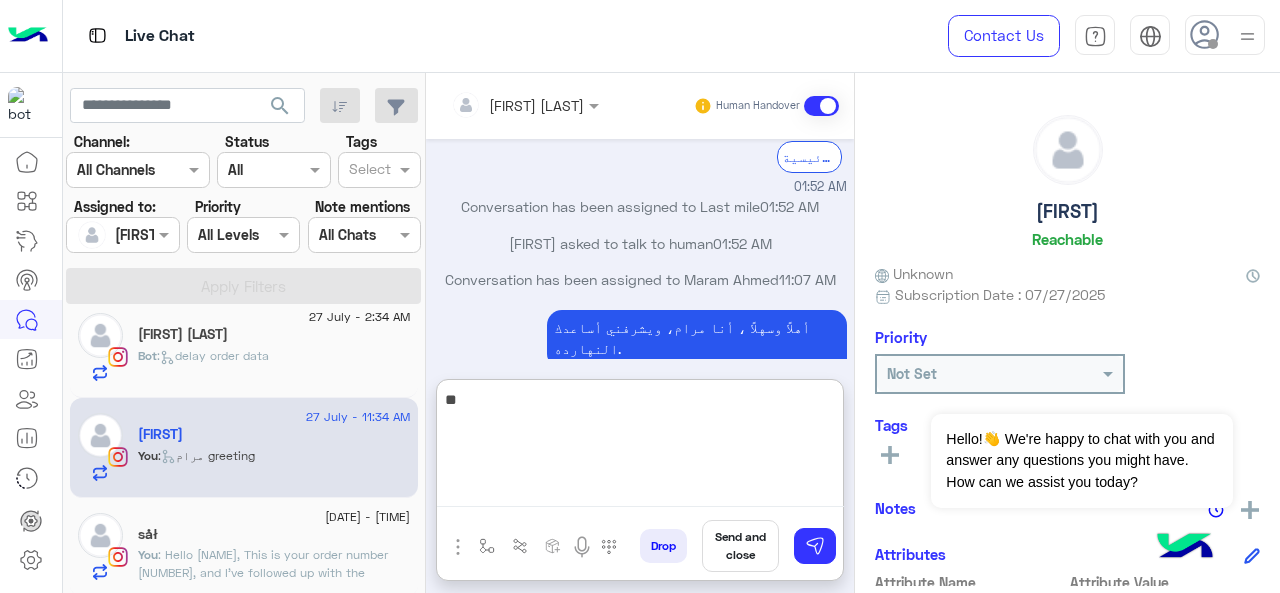 type on "*" 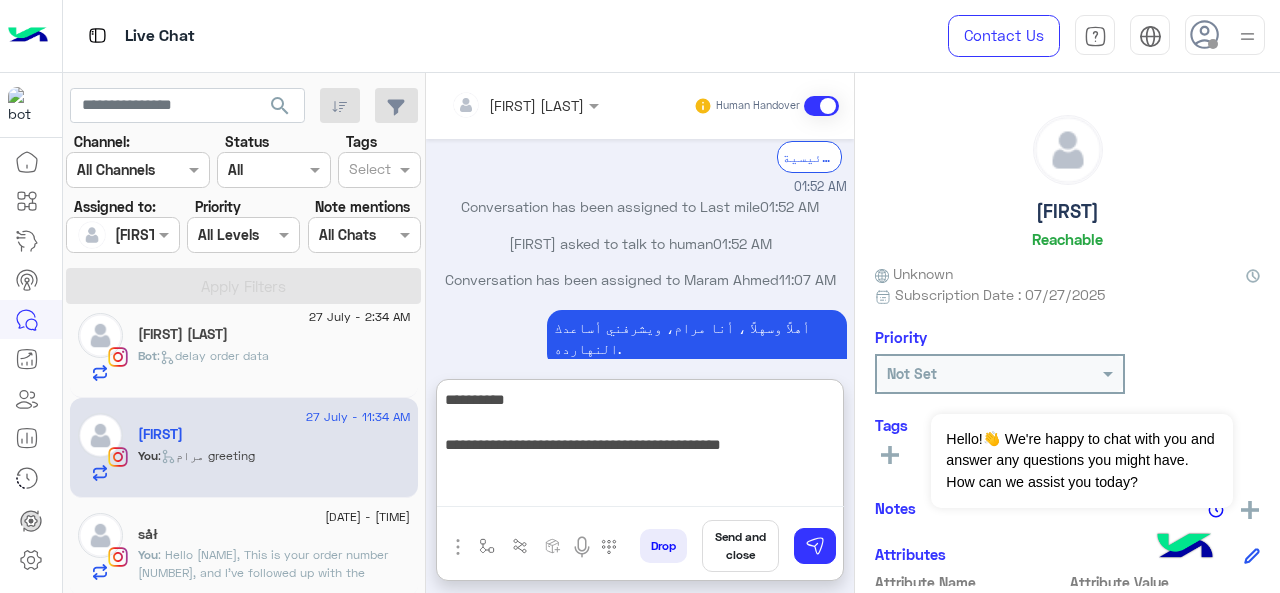 type on "**********" 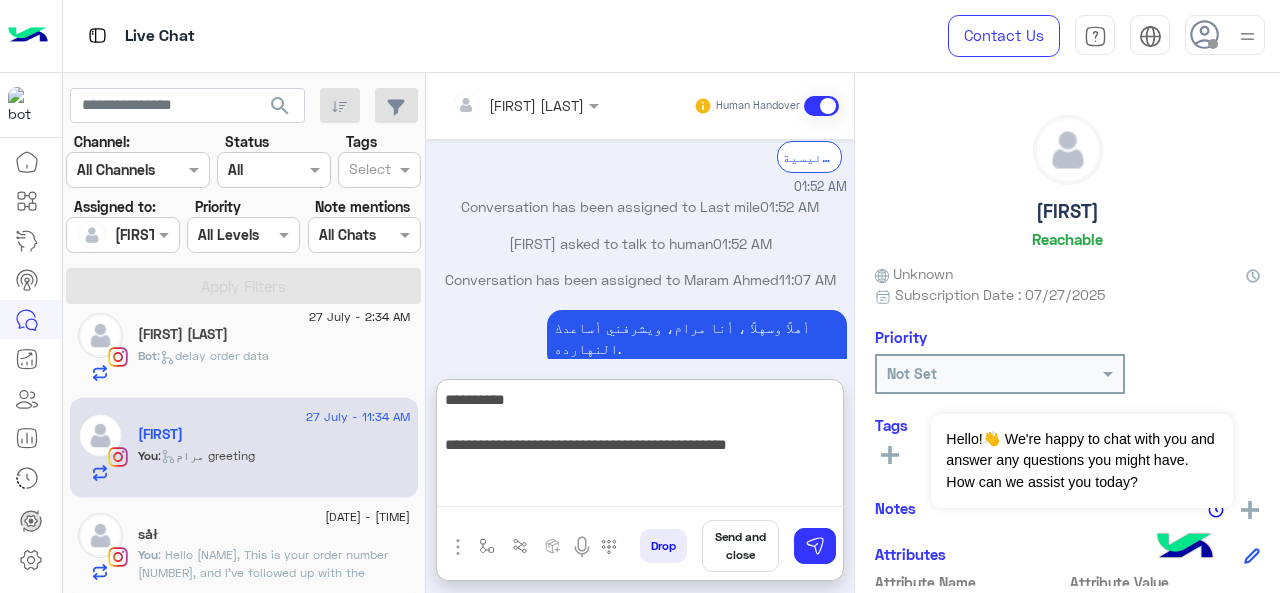 type 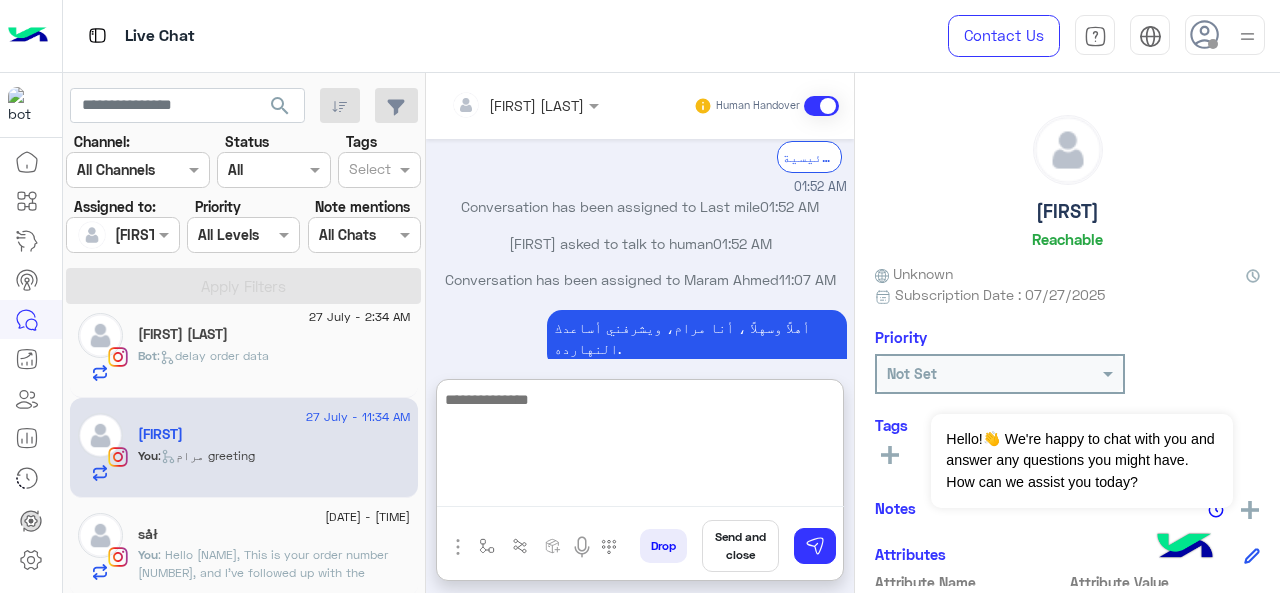 scroll, scrollTop: 1134, scrollLeft: 0, axis: vertical 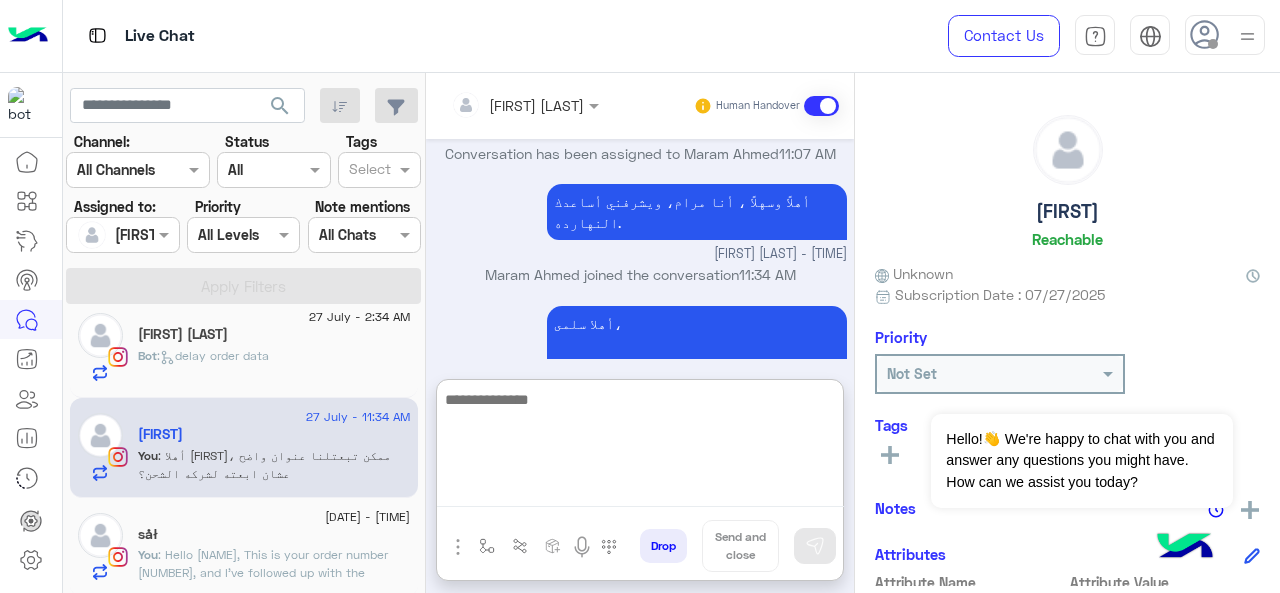click on ": Hello Salma,
This is your order number 114699, and I've followed up with the shipping company on your order. They're currently processing it, and I've requested that they expedite the delivery process. Your order has been flagged for priority handling to ensure timely delivery. You can expect an update on the status soon. 🤍" 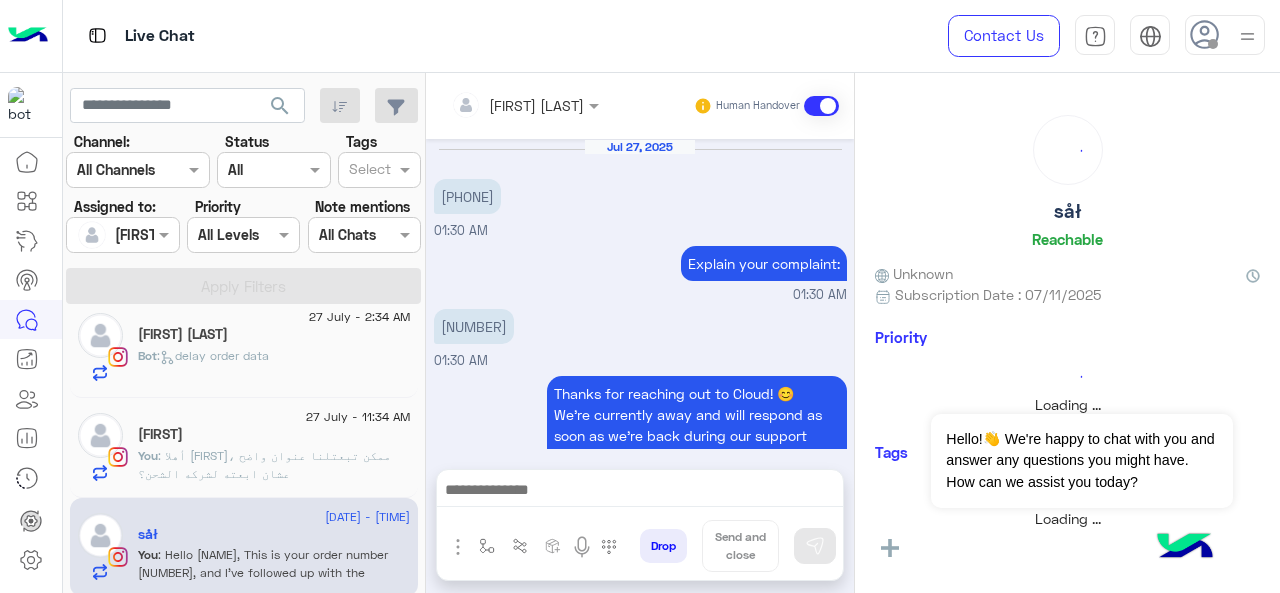 scroll, scrollTop: 690, scrollLeft: 0, axis: vertical 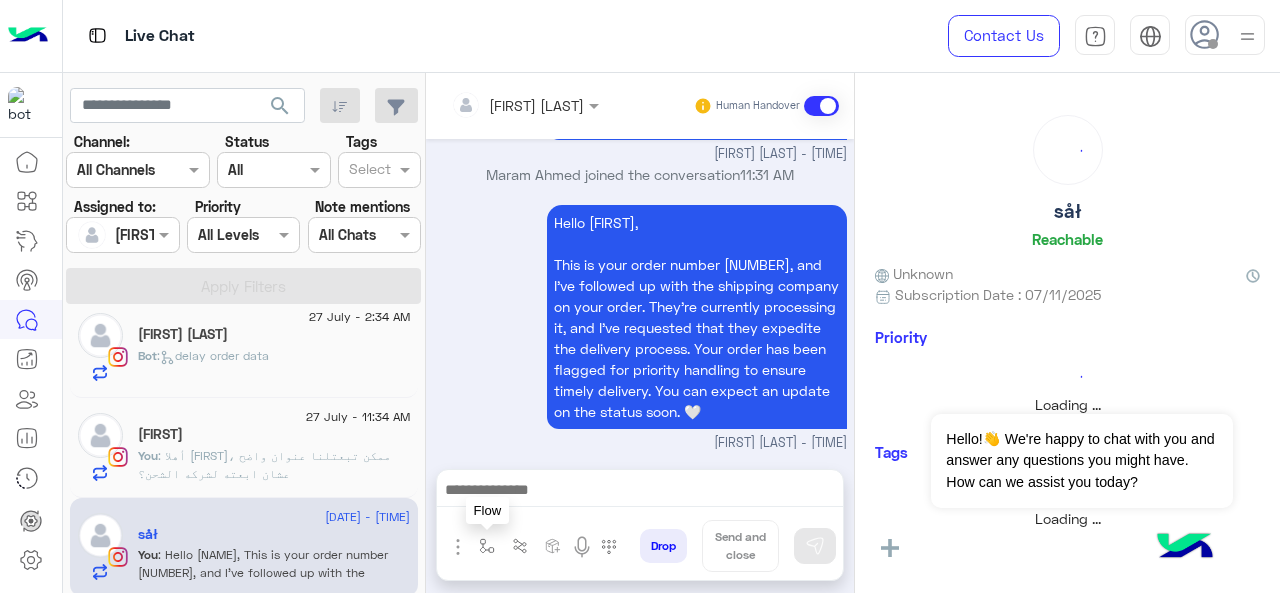 click at bounding box center (487, 546) 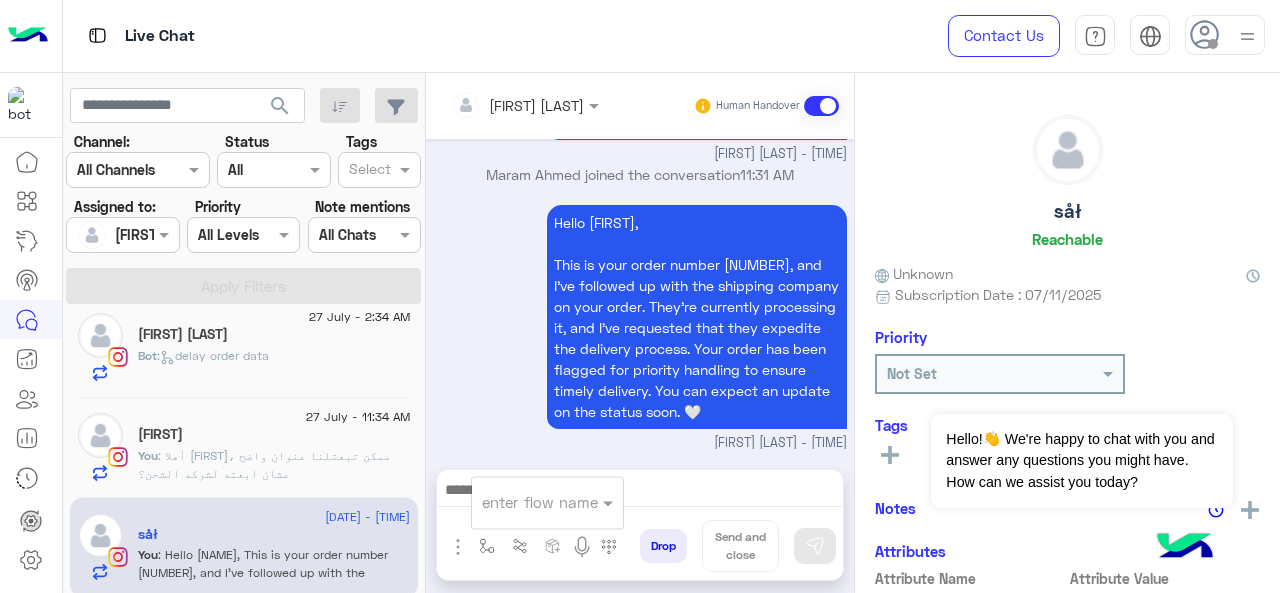 click at bounding box center (523, 502) 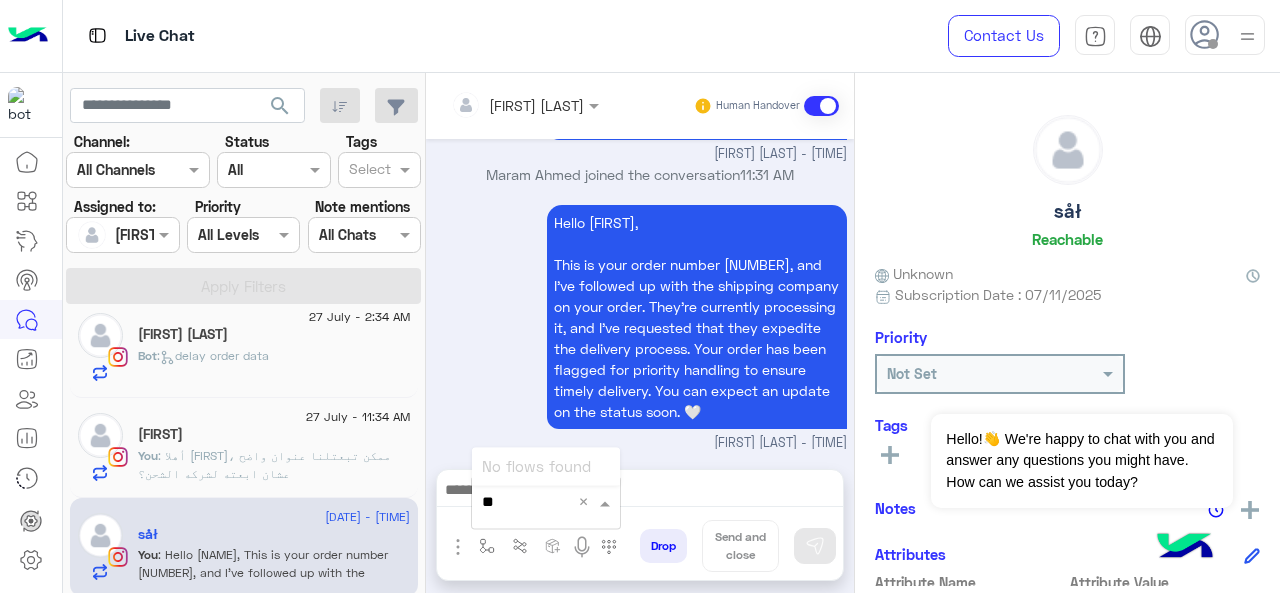 type on "*" 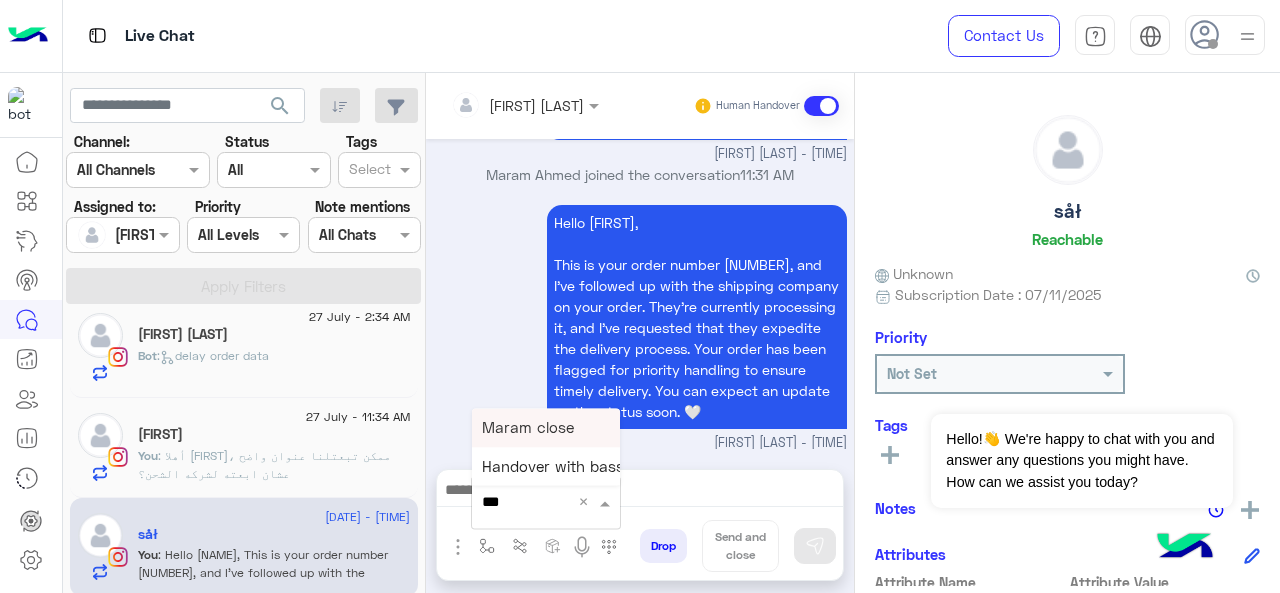 type on "****" 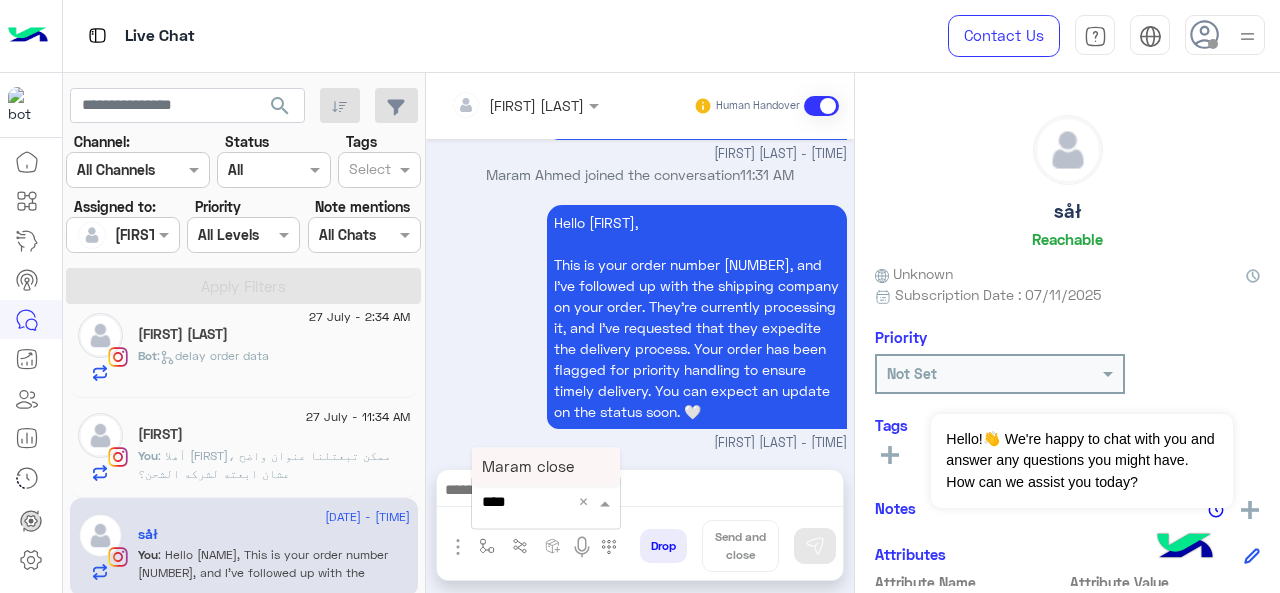 click on "Maram close" at bounding box center (528, 466) 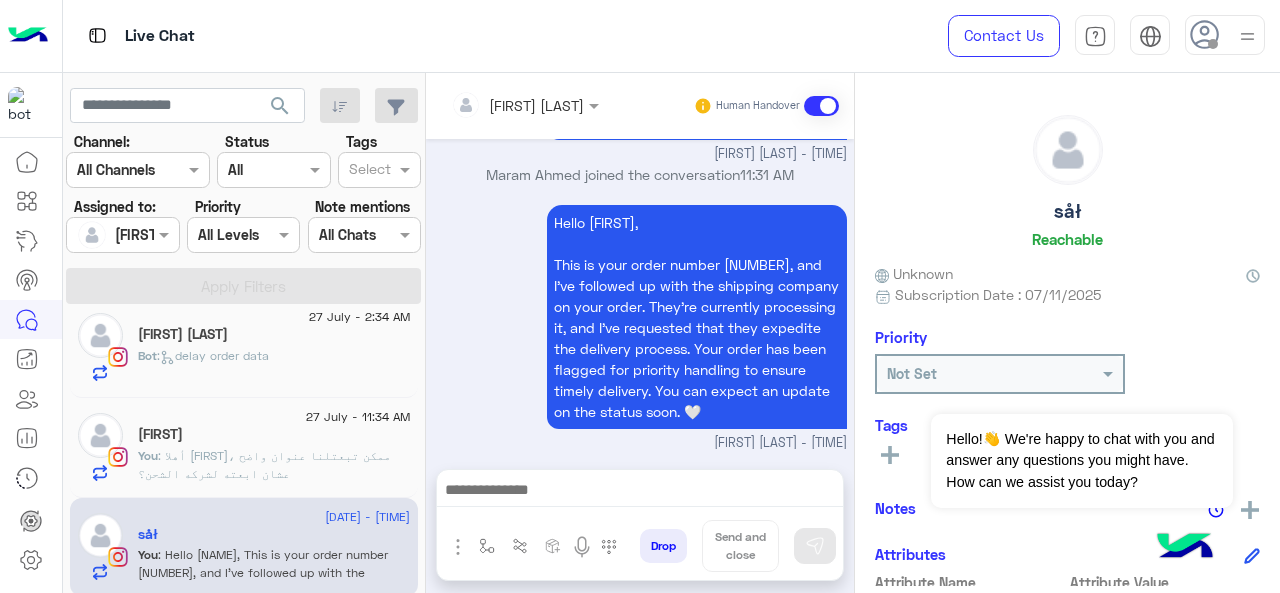 type on "**********" 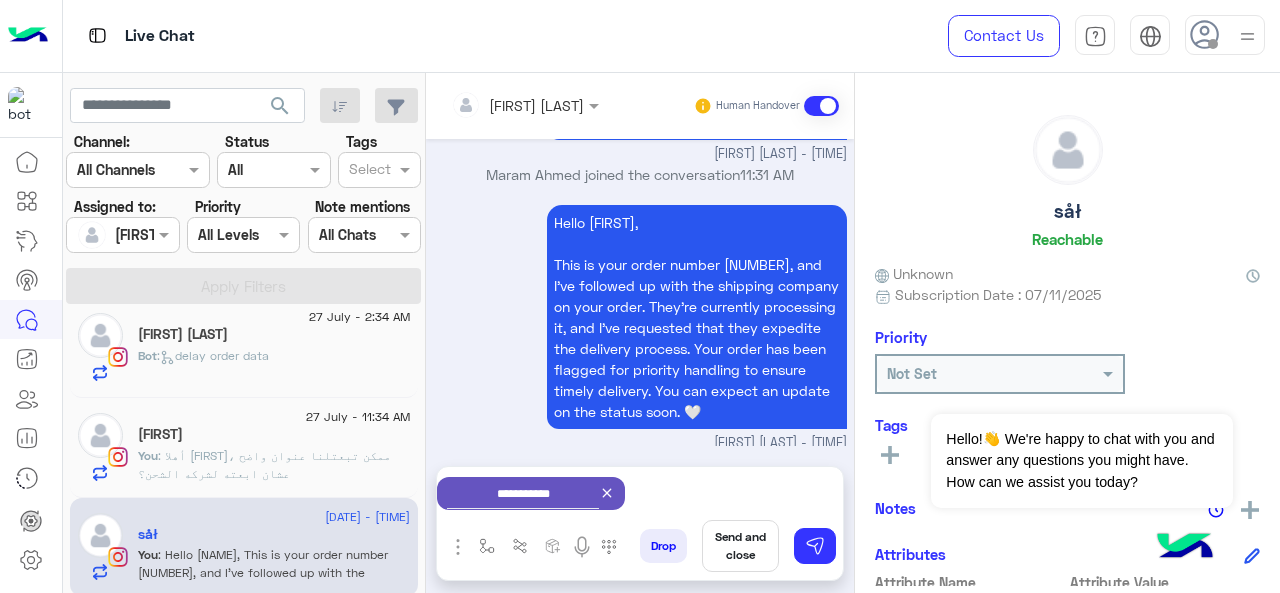 click on "Send and close" at bounding box center [740, 546] 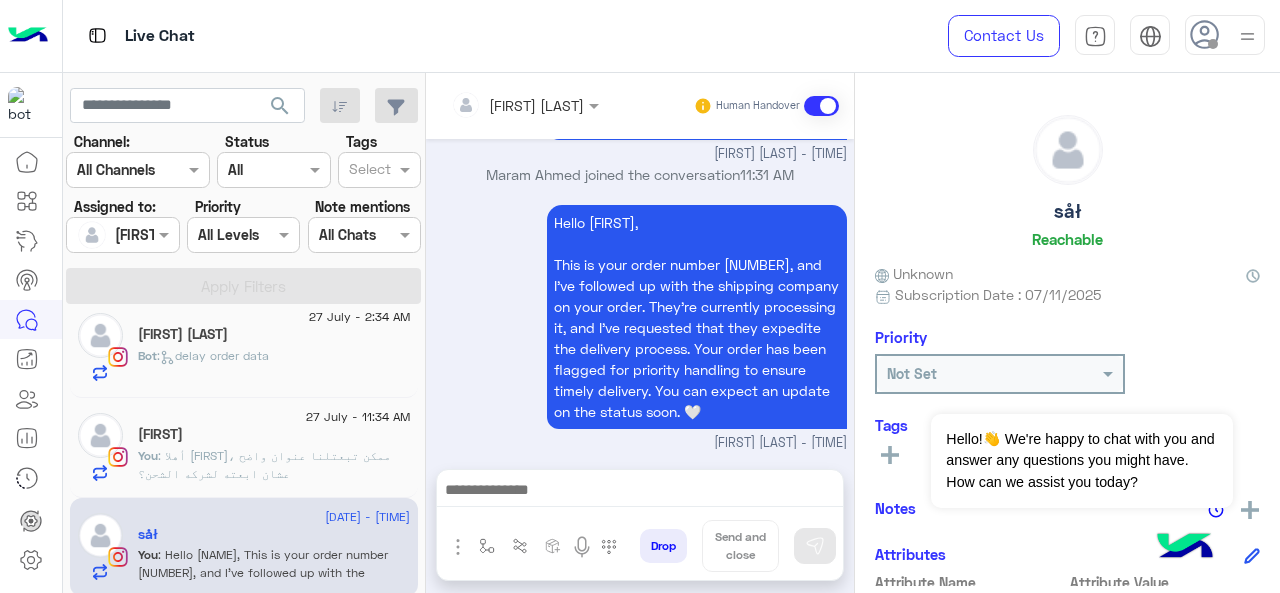 scroll, scrollTop: 712, scrollLeft: 0, axis: vertical 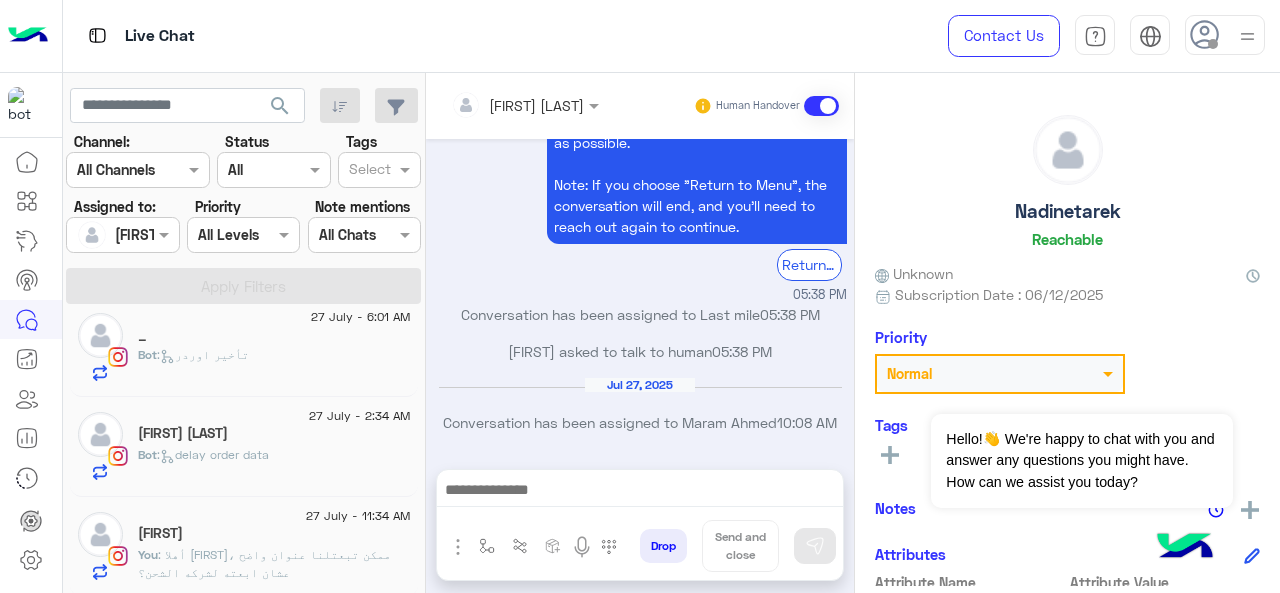 click on "27 July - 2:34 AM  Haya Eltanany  Bot :   delay order data" 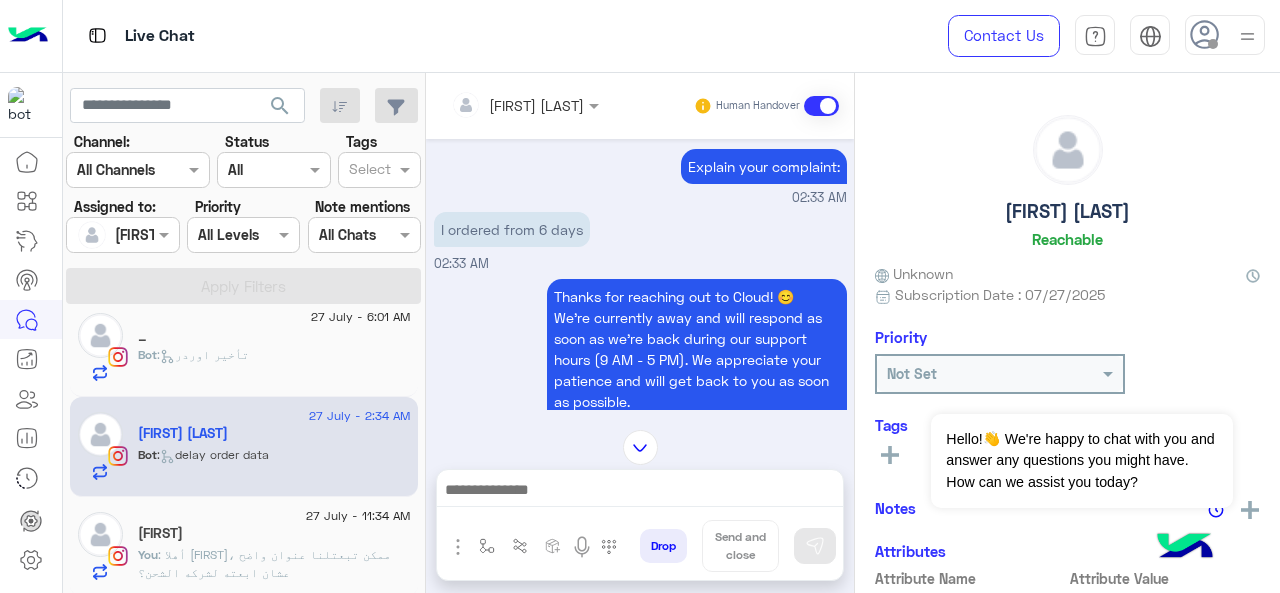 scroll, scrollTop: 534, scrollLeft: 0, axis: vertical 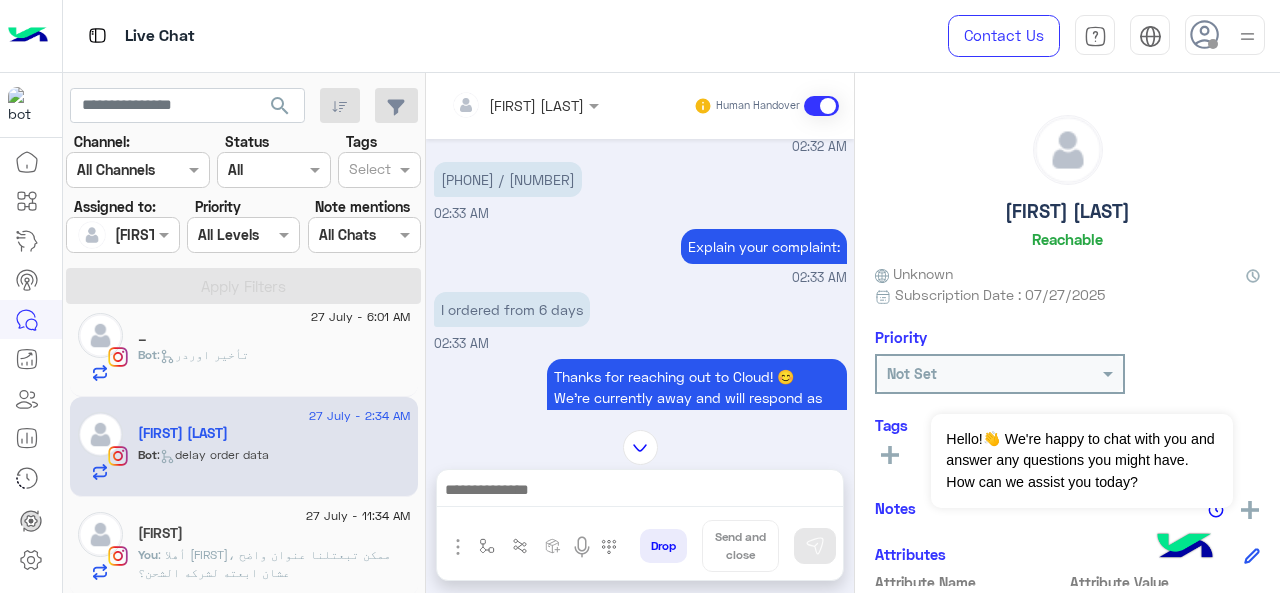 click on "01094438255 / 114434" at bounding box center (508, 179) 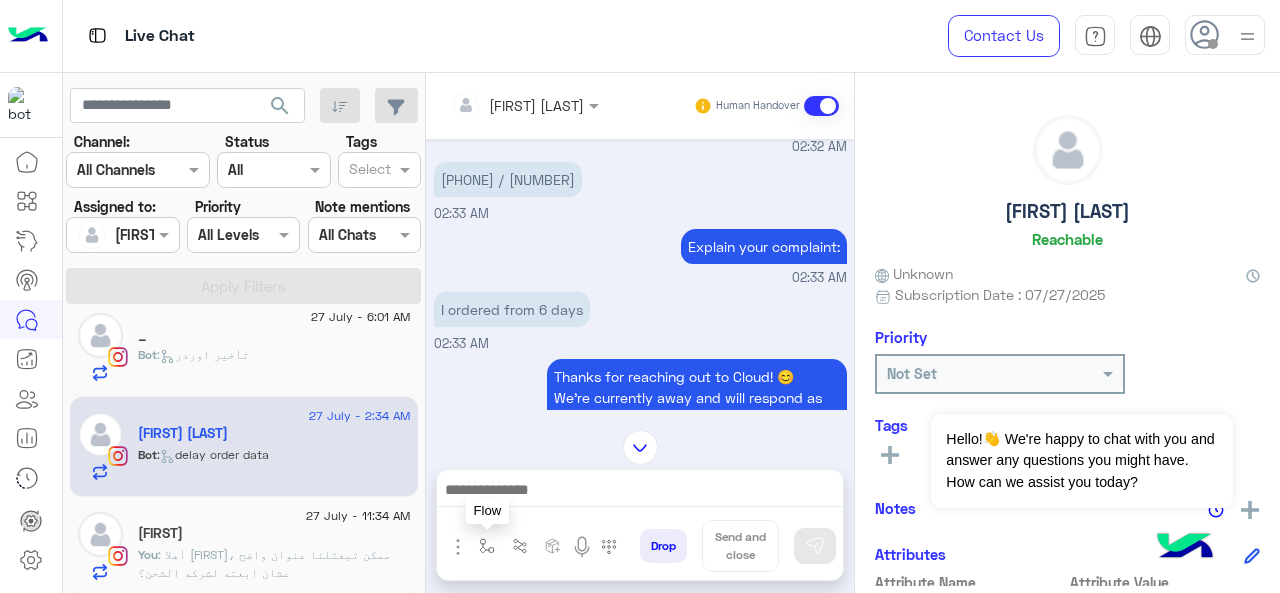 click at bounding box center (487, 546) 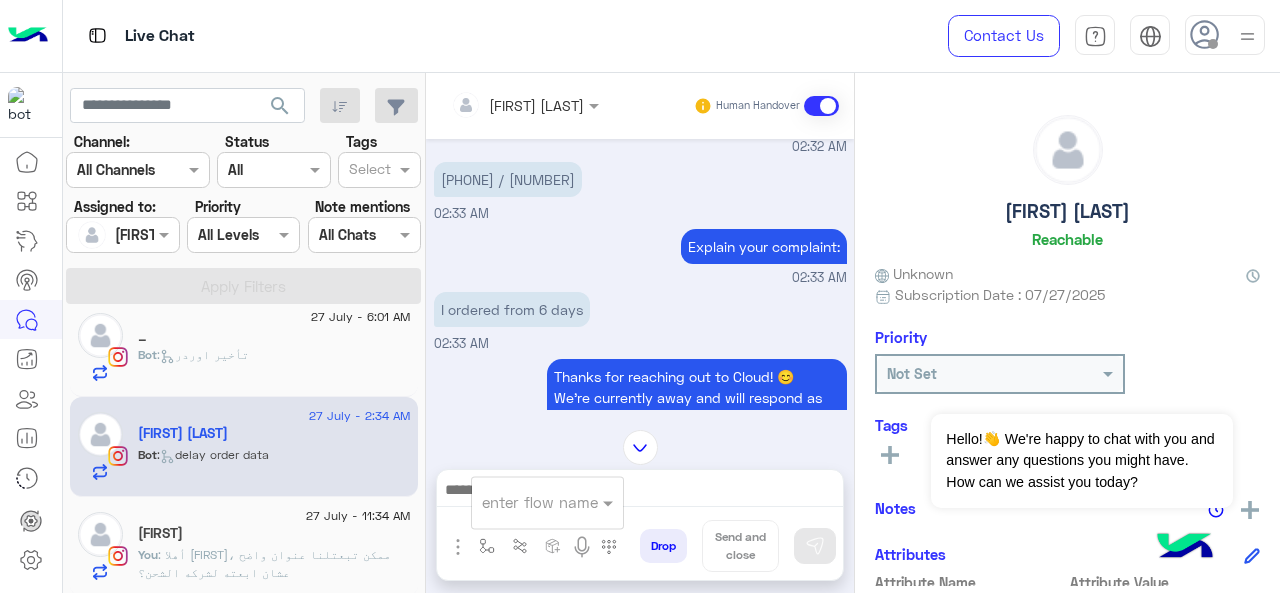 click at bounding box center [523, 502] 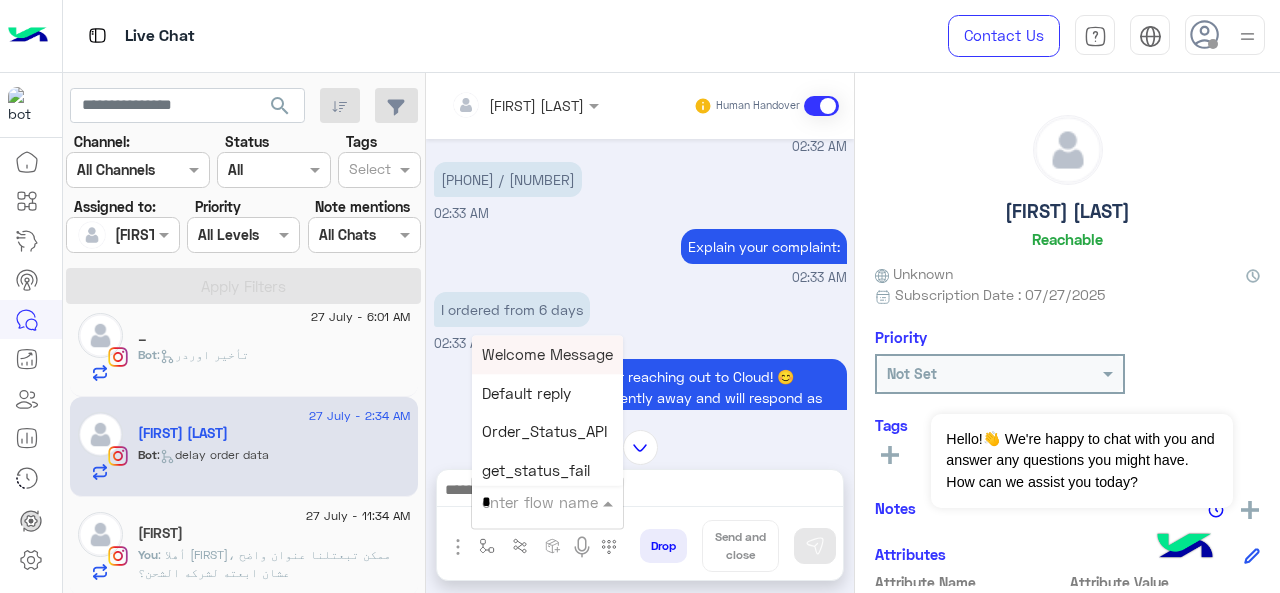 type on "*" 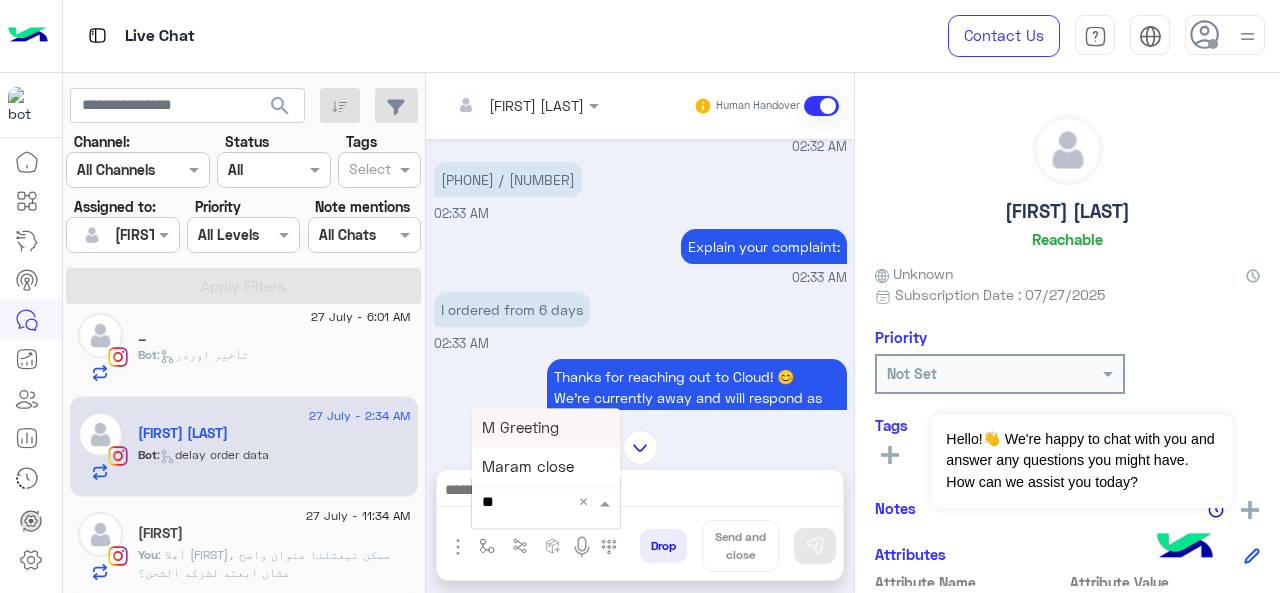 click on "M Greeting" at bounding box center [520, 427] 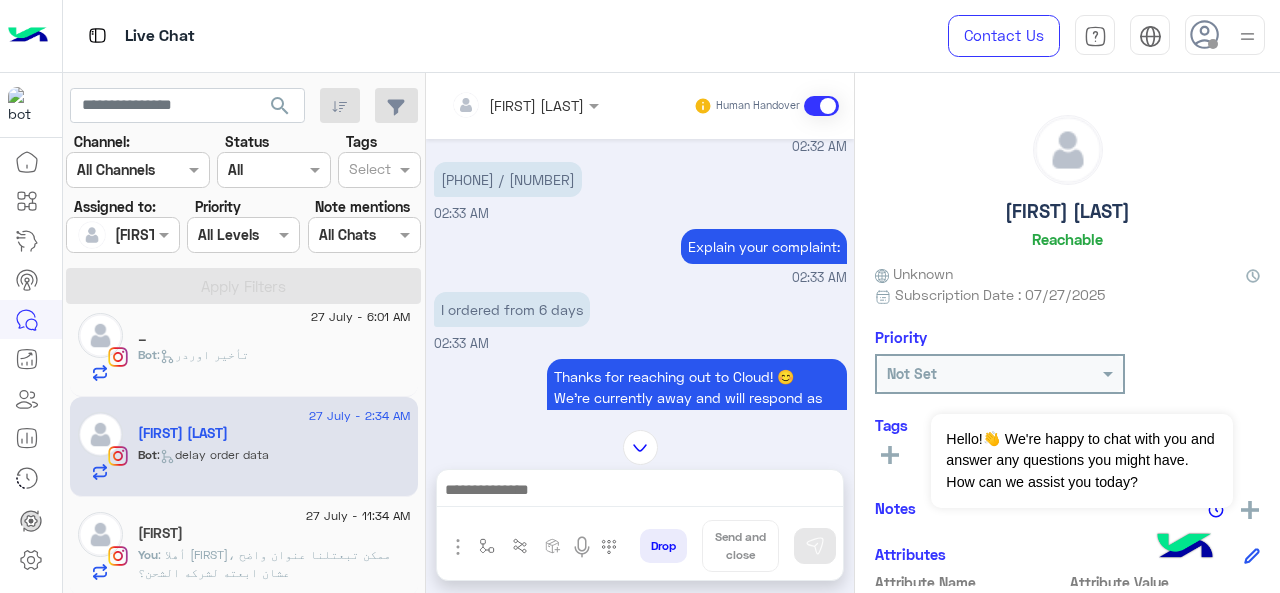 type on "**********" 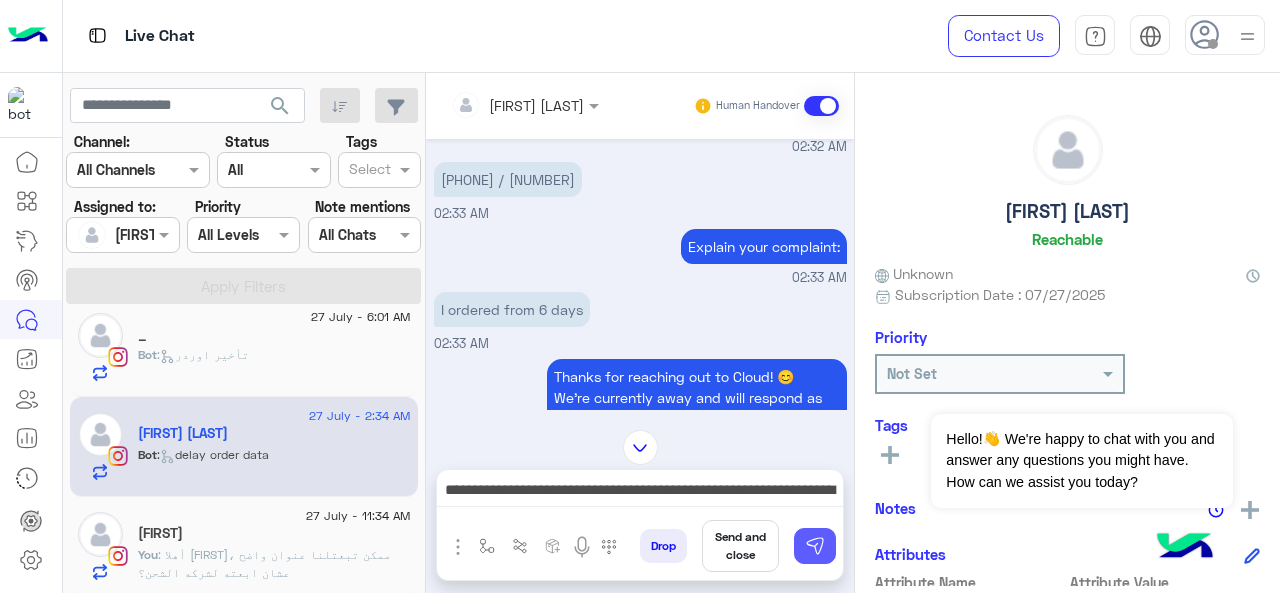 click at bounding box center [815, 546] 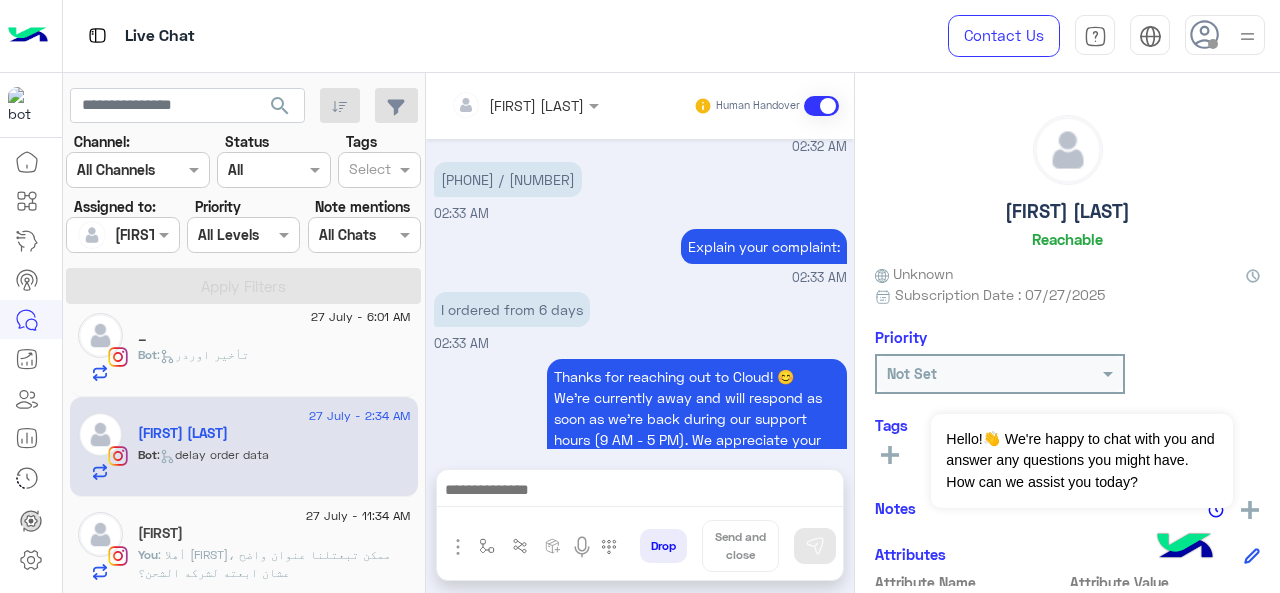 scroll, scrollTop: 834, scrollLeft: 0, axis: vertical 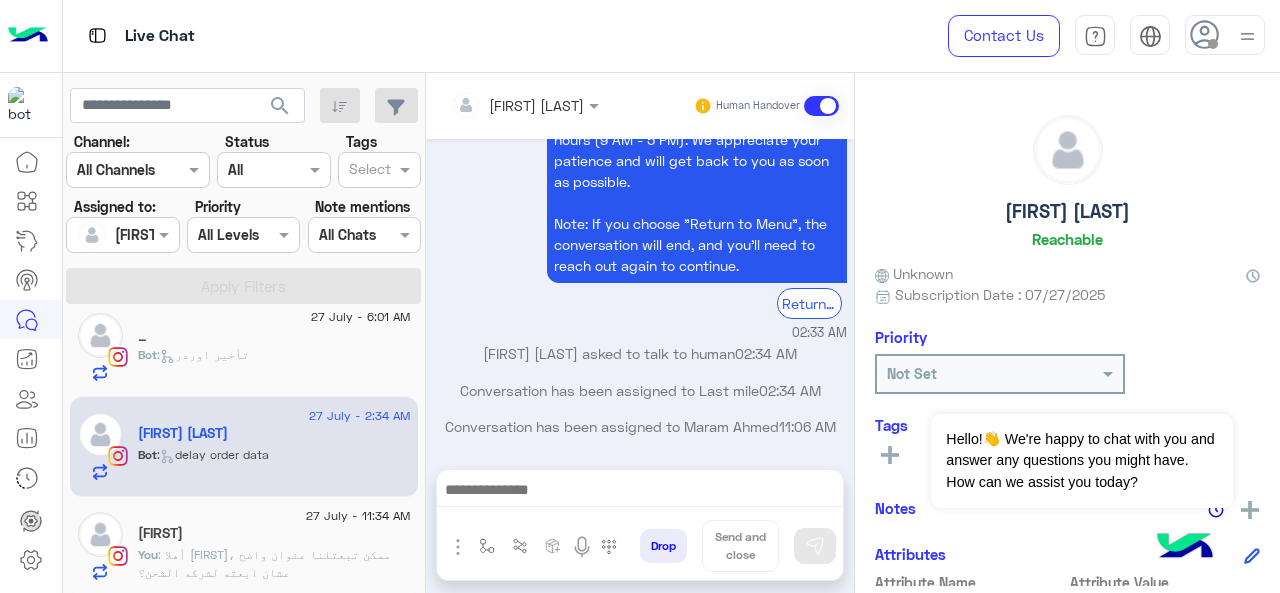 click at bounding box center [640, 492] 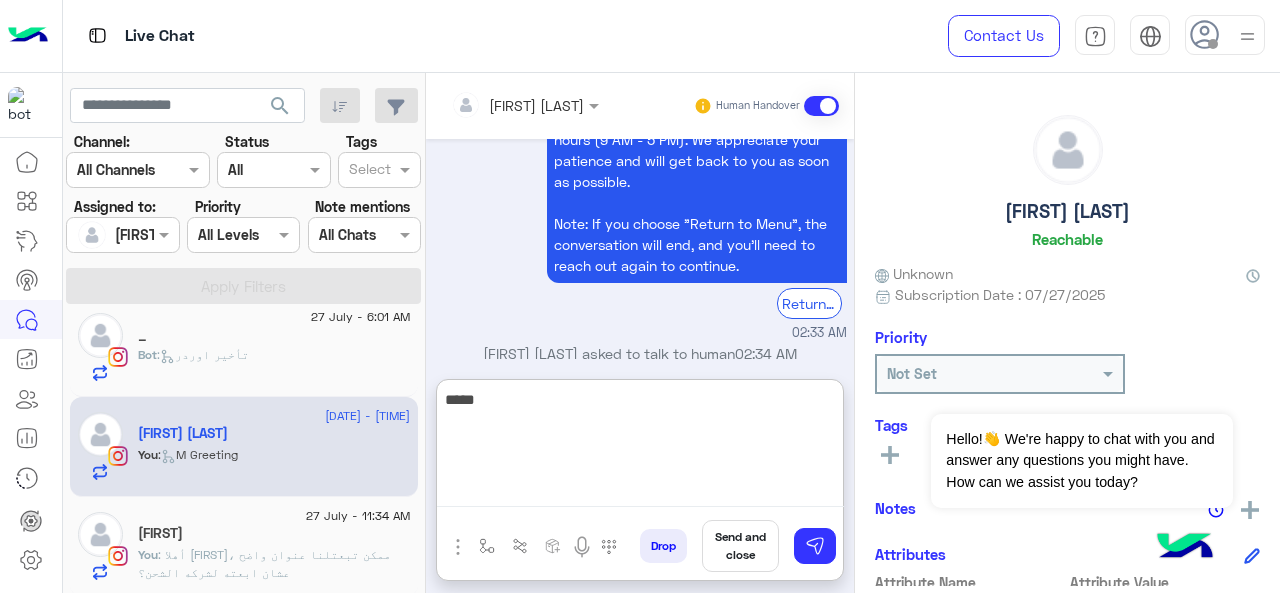scroll, scrollTop: 1044, scrollLeft: 0, axis: vertical 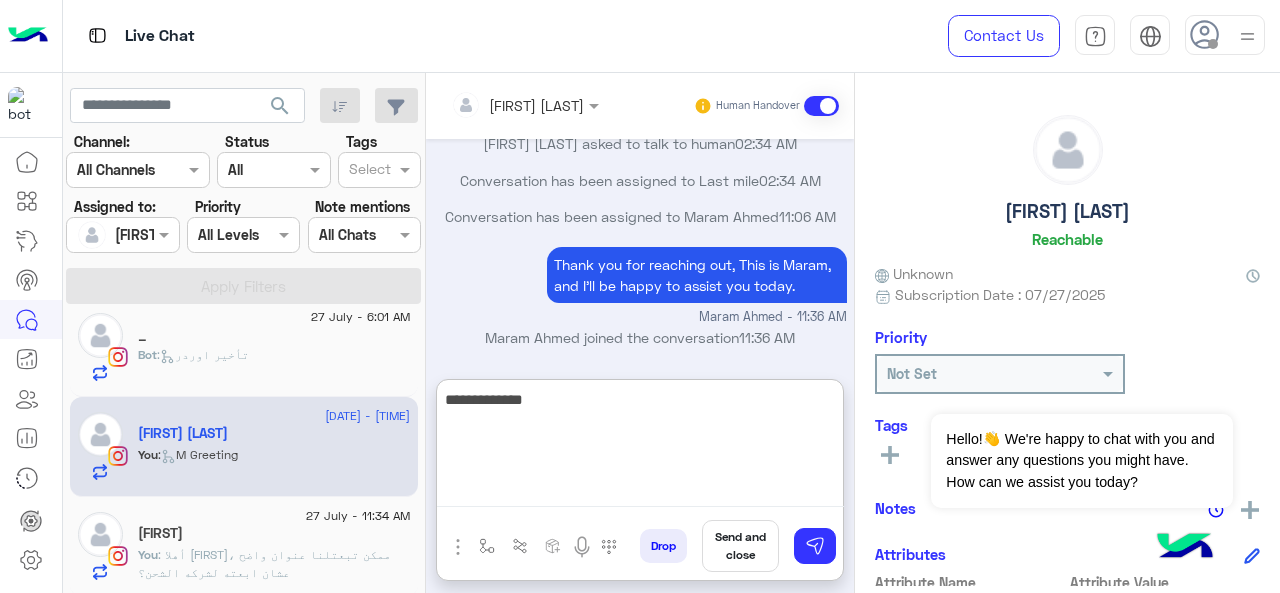 paste on "**********" 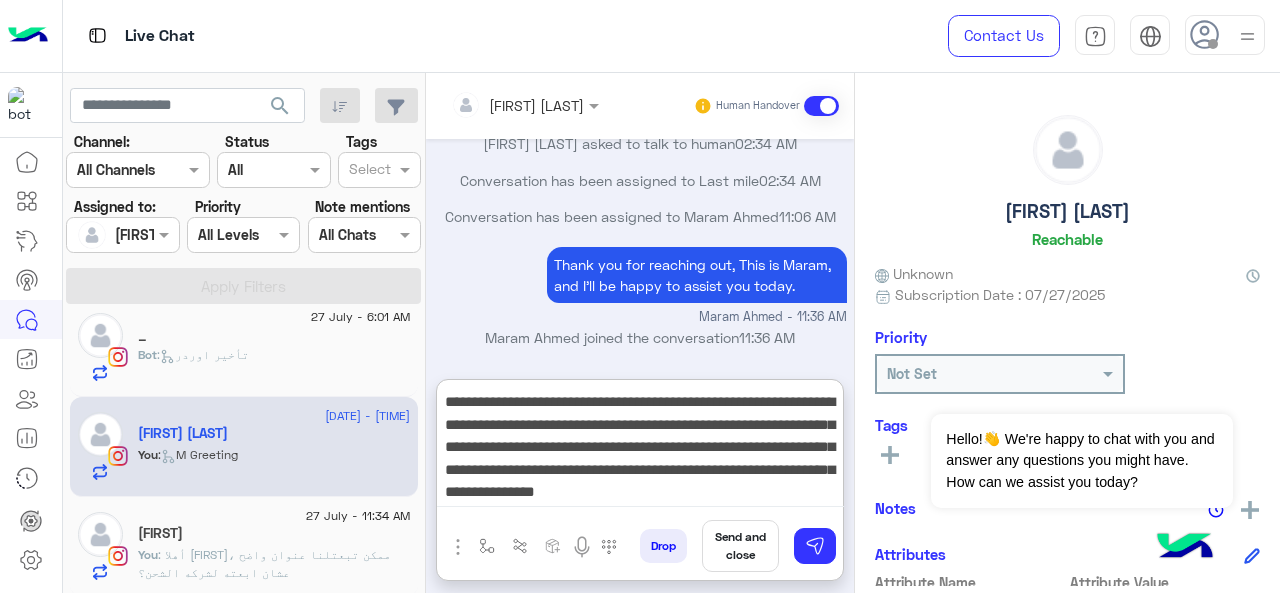 scroll, scrollTop: 64, scrollLeft: 0, axis: vertical 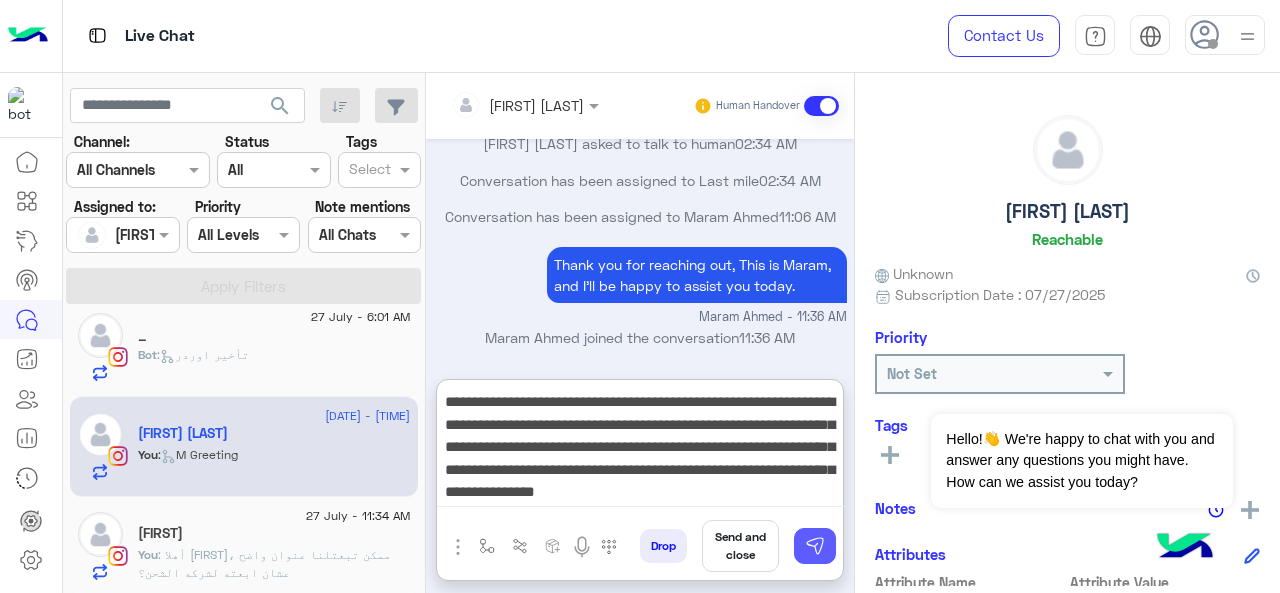 type on "**********" 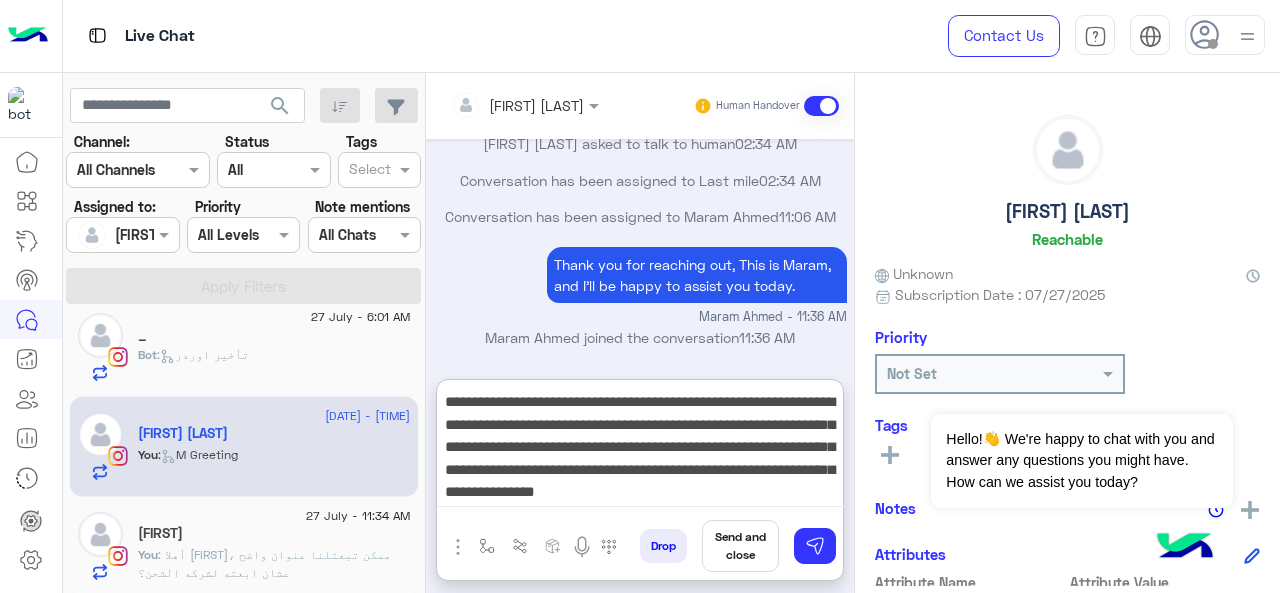 type 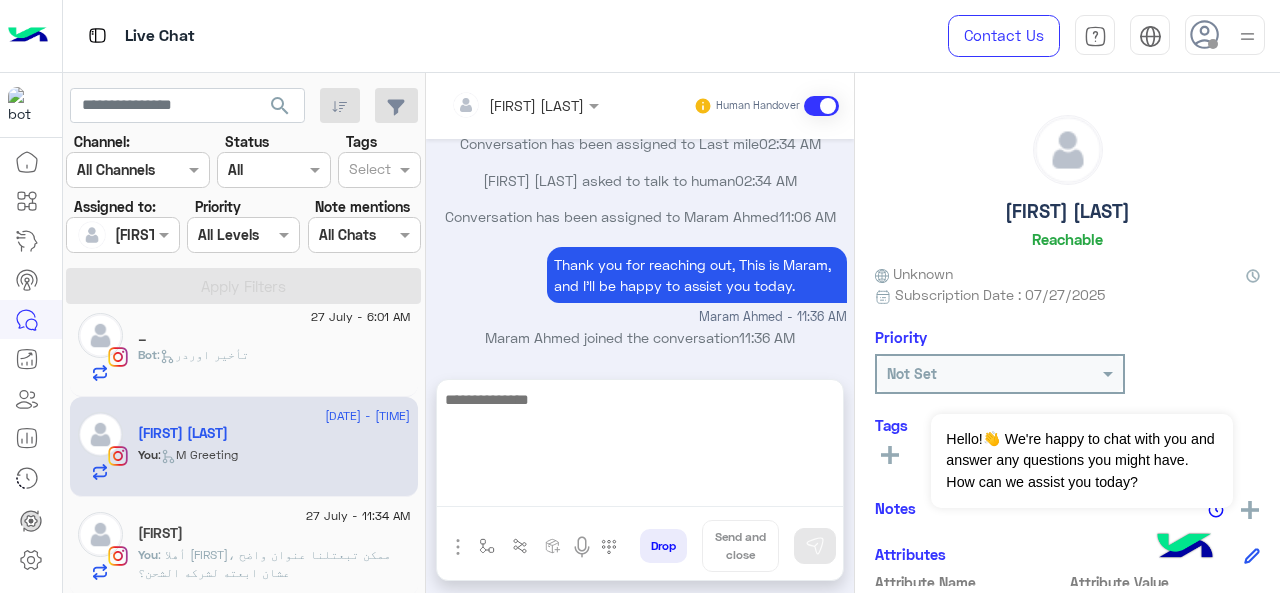 scroll, scrollTop: 0, scrollLeft: 0, axis: both 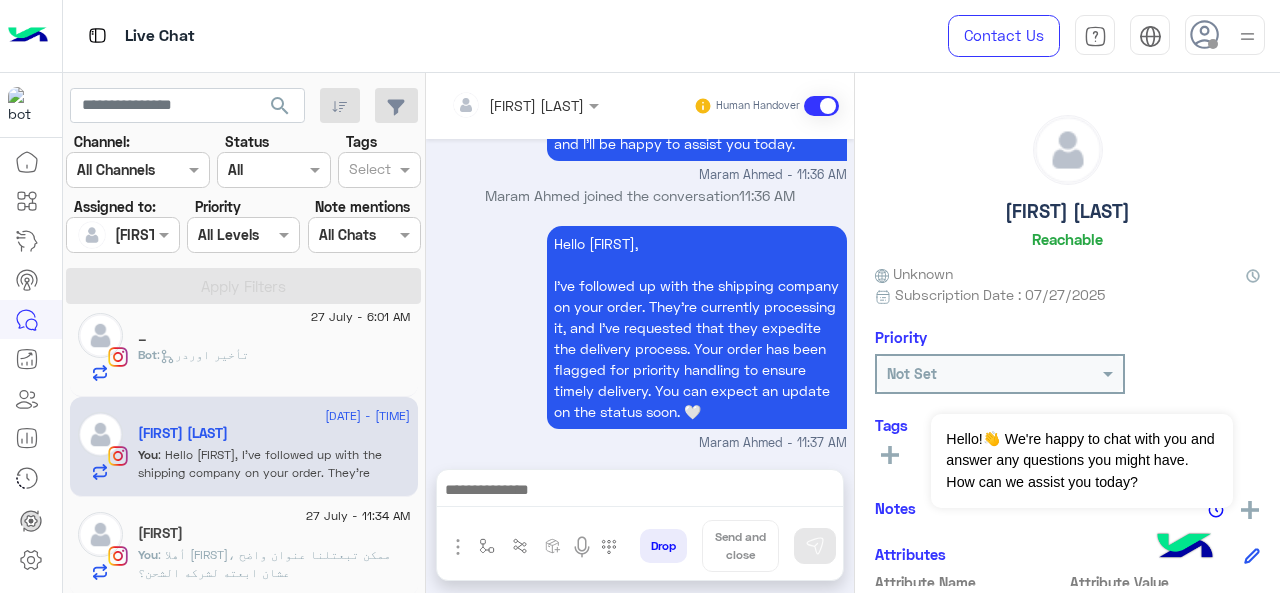 click on "Bot :   تأخير اوردر" 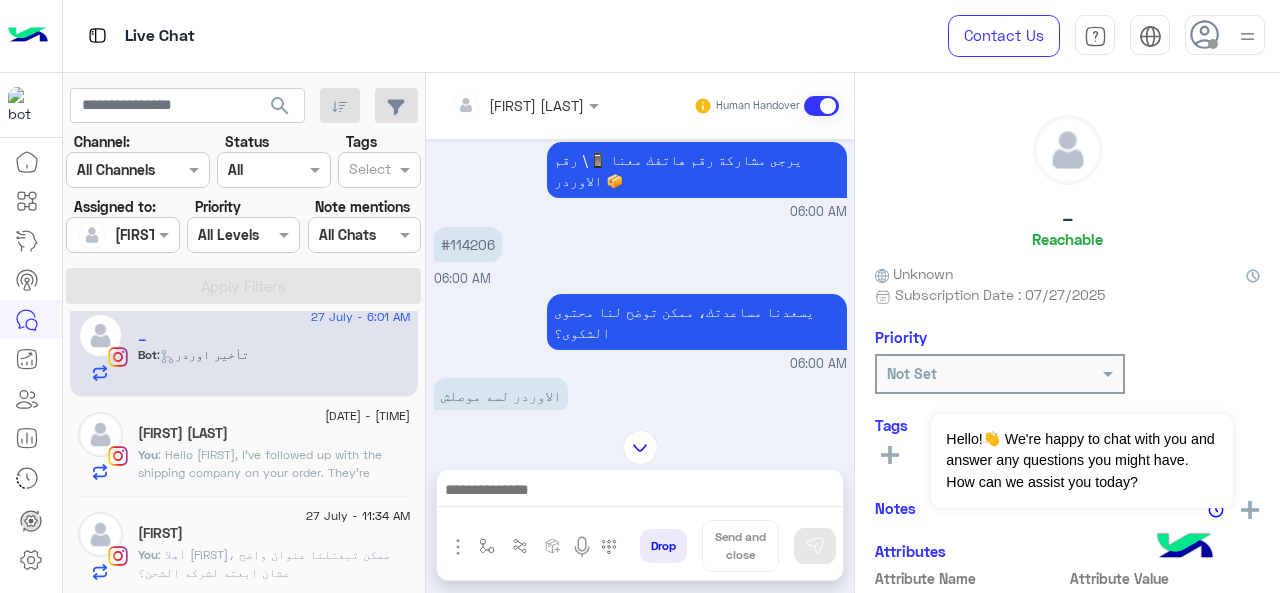 scroll, scrollTop: 392, scrollLeft: 0, axis: vertical 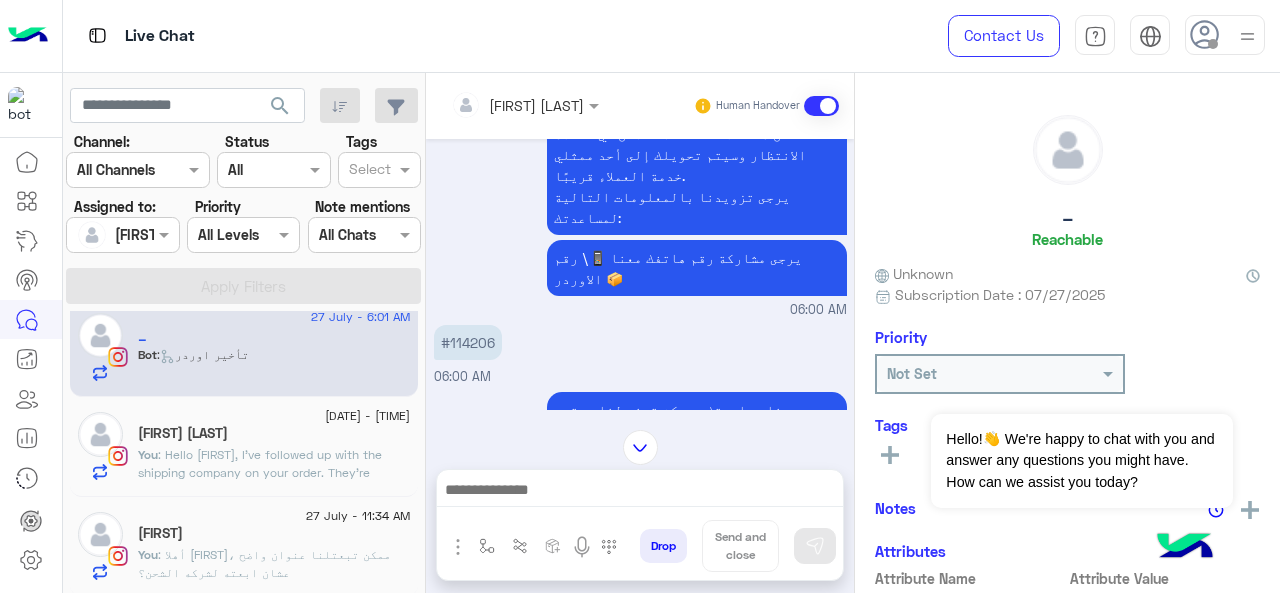 click on "#114206" at bounding box center [468, 342] 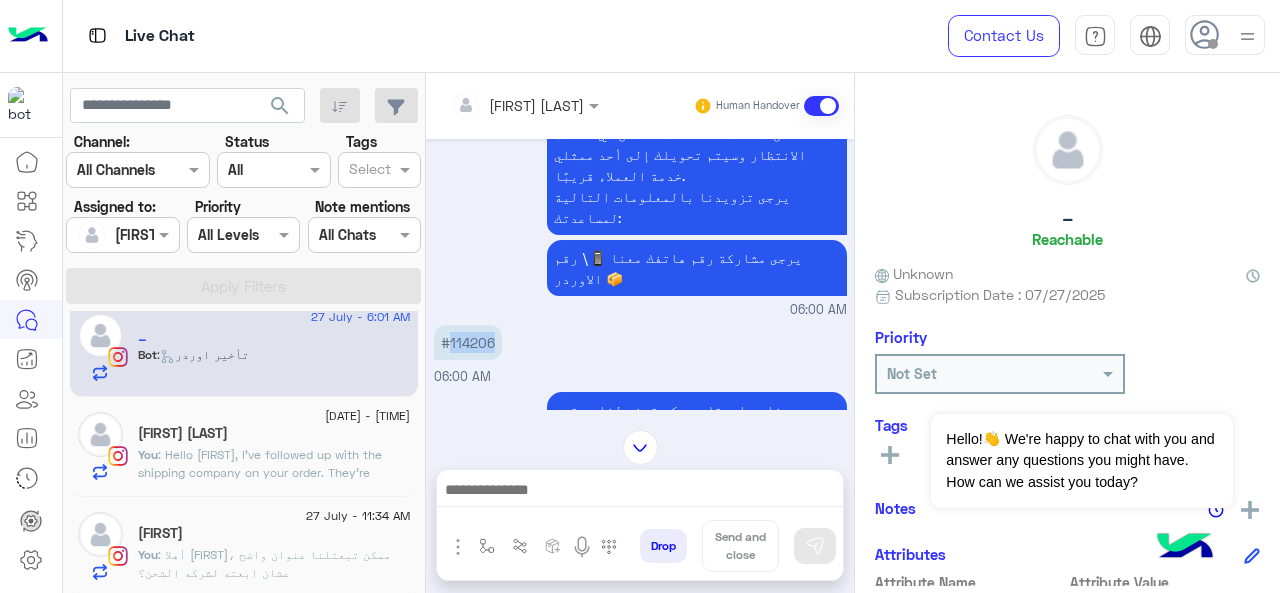 click on "#114206" at bounding box center [468, 342] 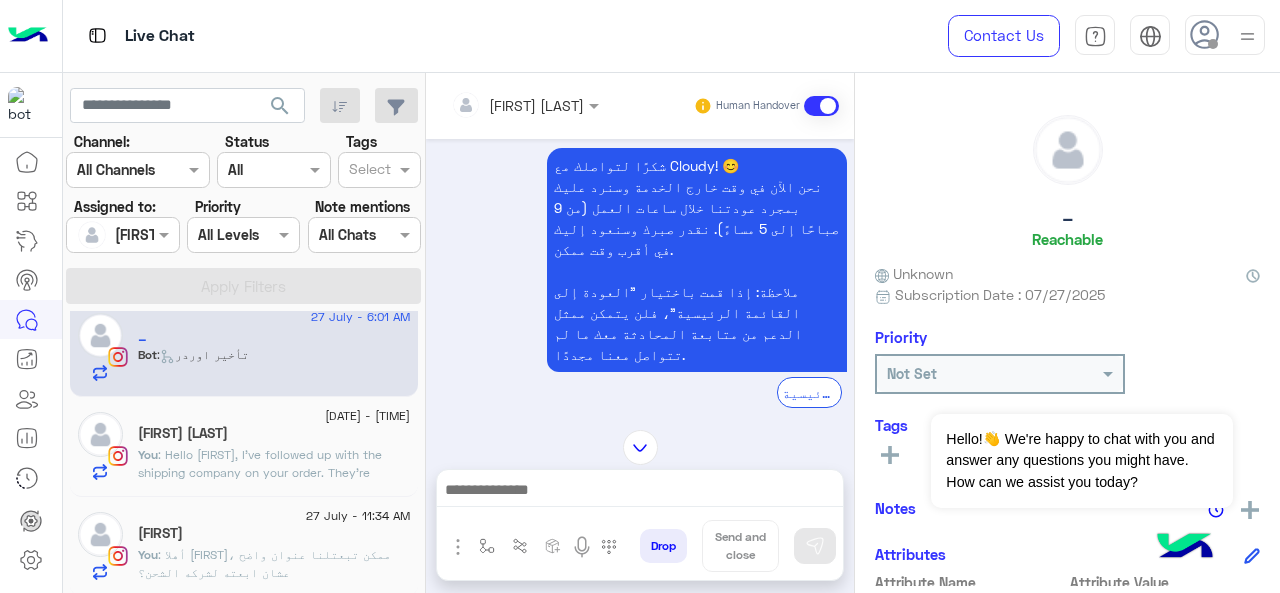 scroll, scrollTop: 792, scrollLeft: 0, axis: vertical 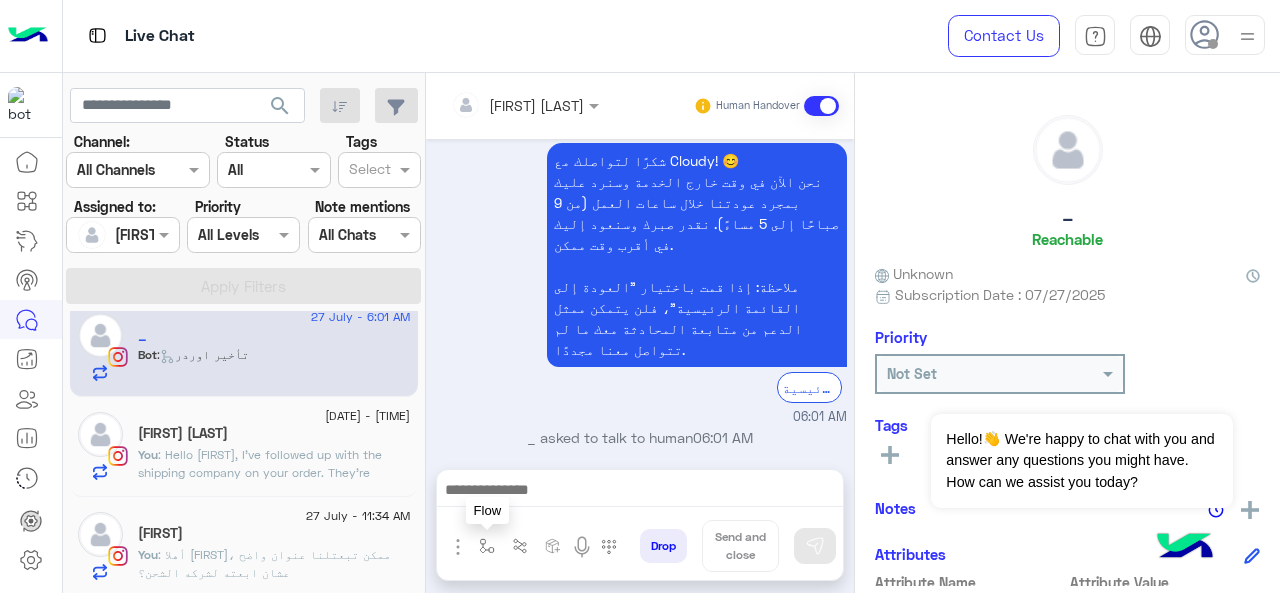 click at bounding box center [487, 546] 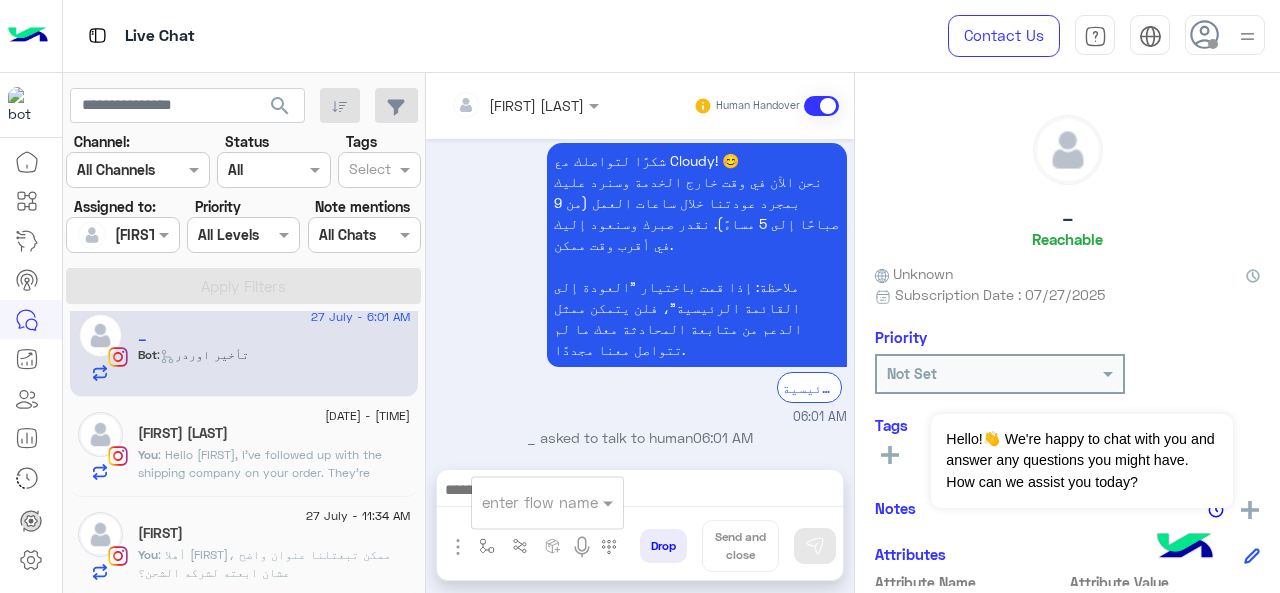 click at bounding box center (523, 502) 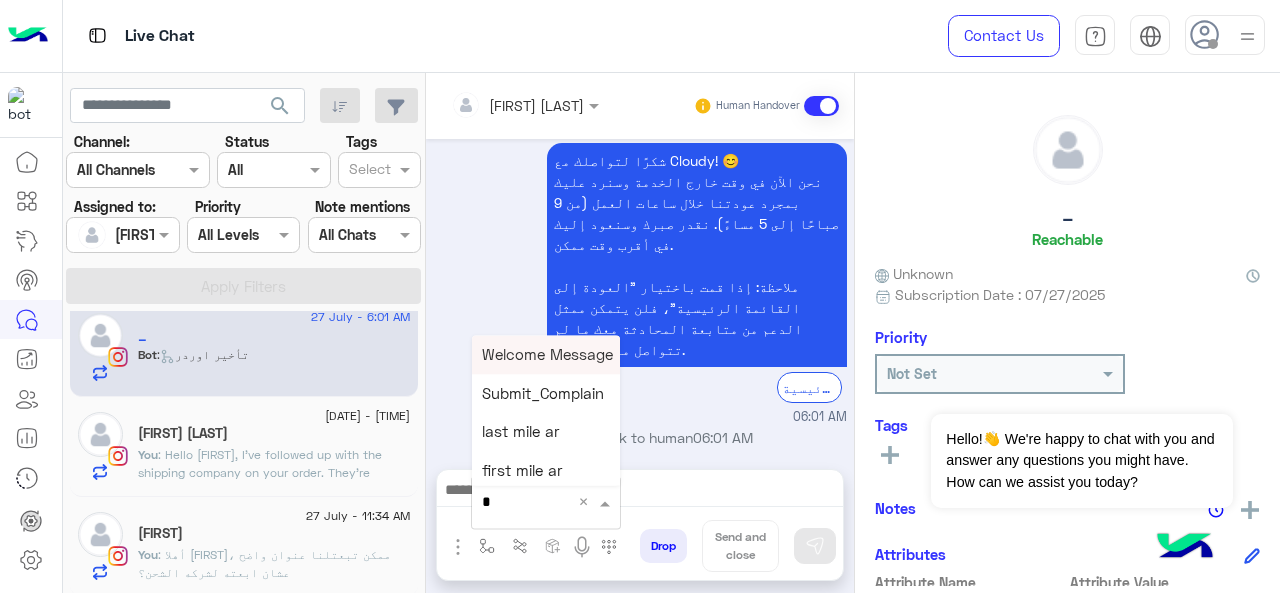 type on "*" 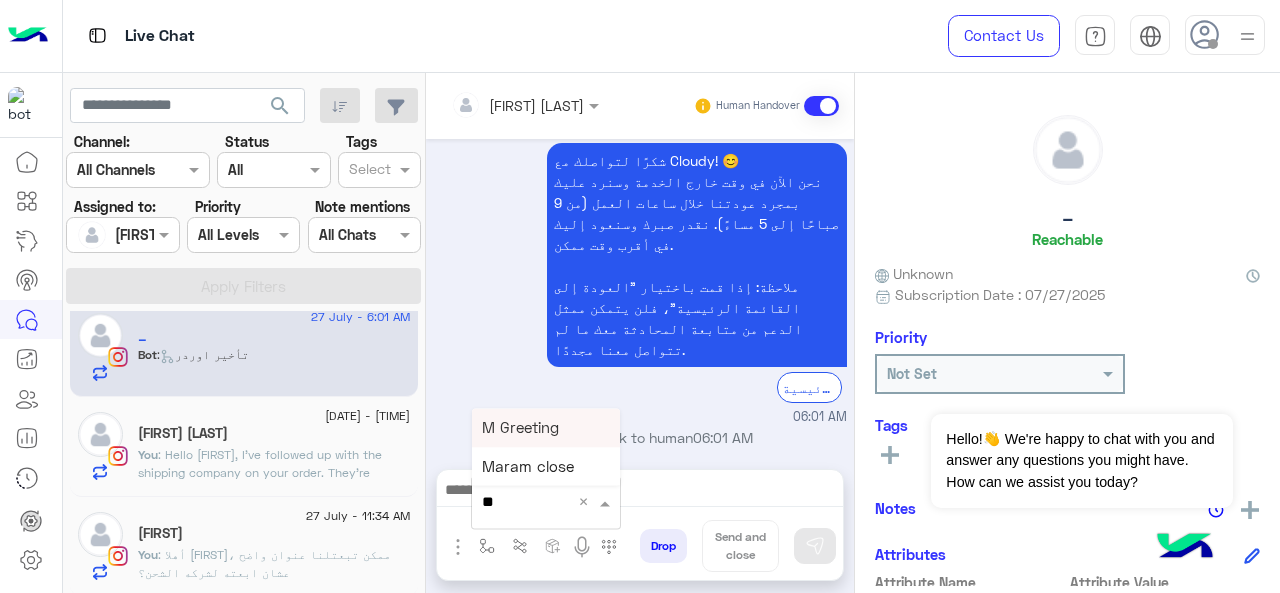 click on "*" at bounding box center (546, 501) 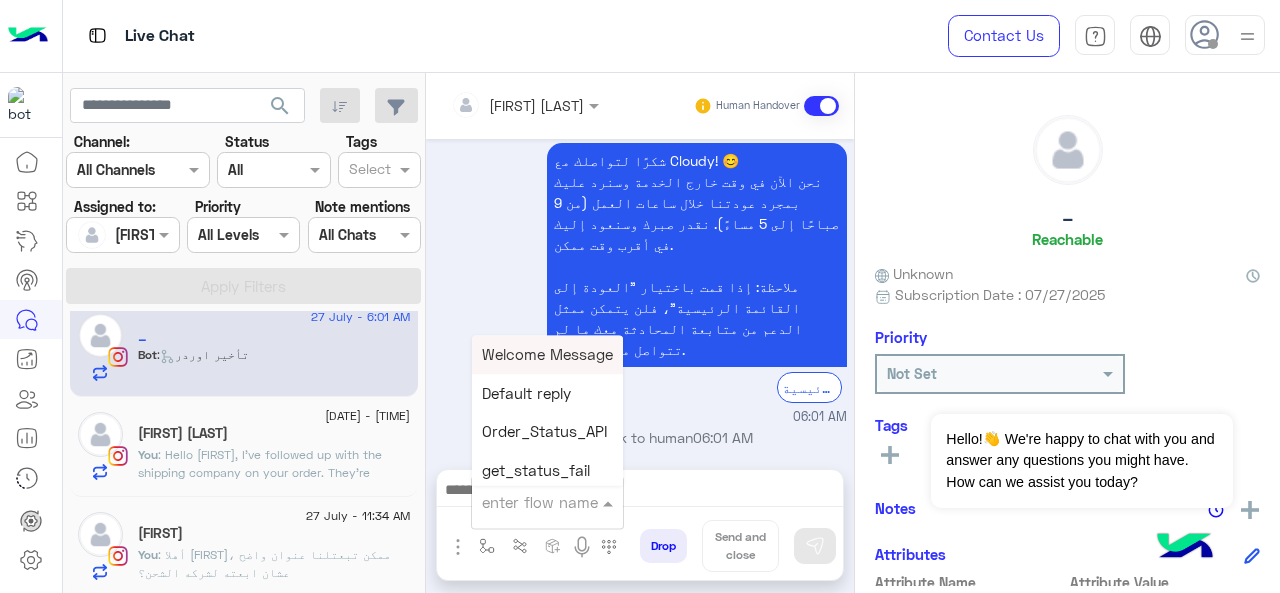 click on "06:01 AM" at bounding box center (640, 417) 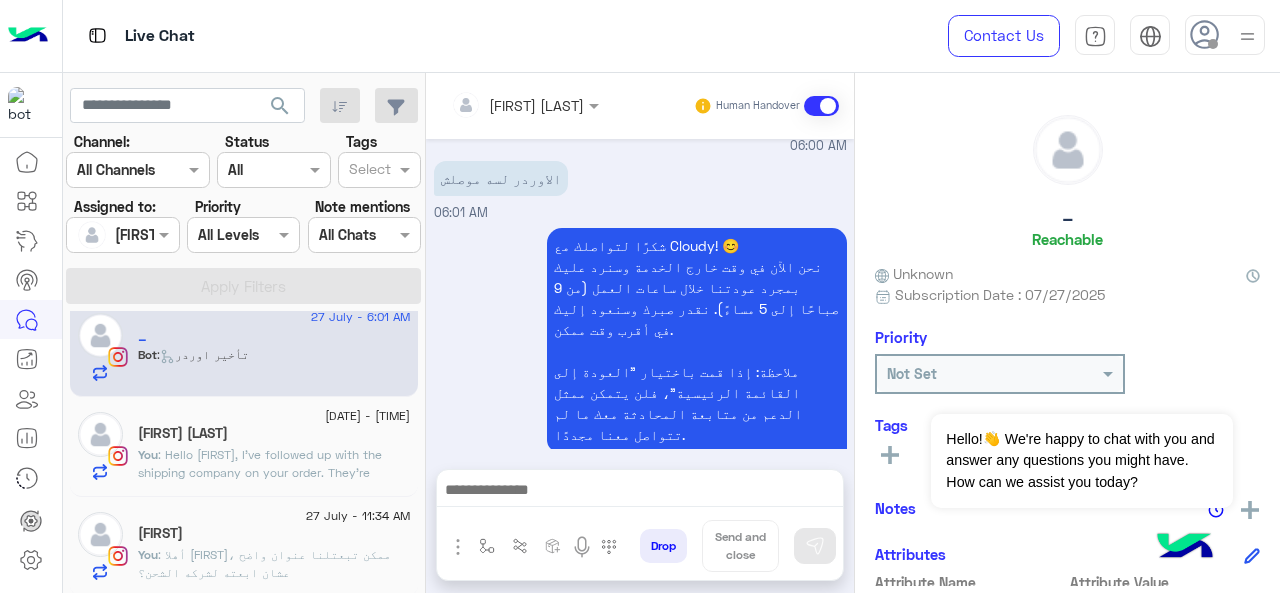 scroll, scrollTop: 1374, scrollLeft: 0, axis: vertical 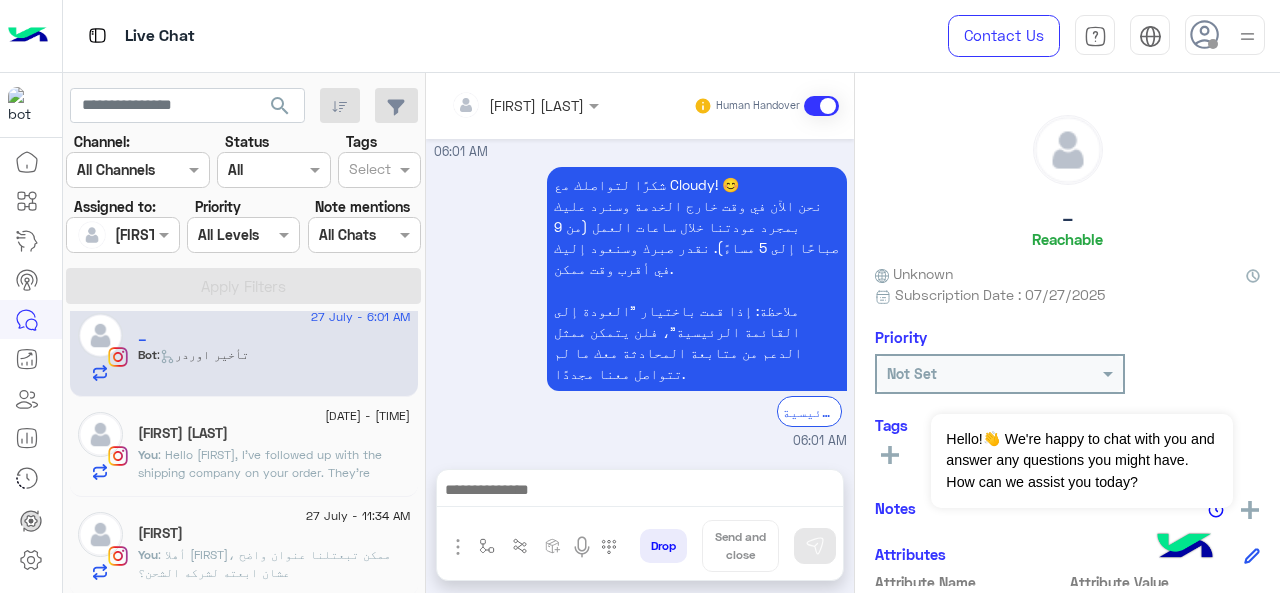 click on "[PERSON]" 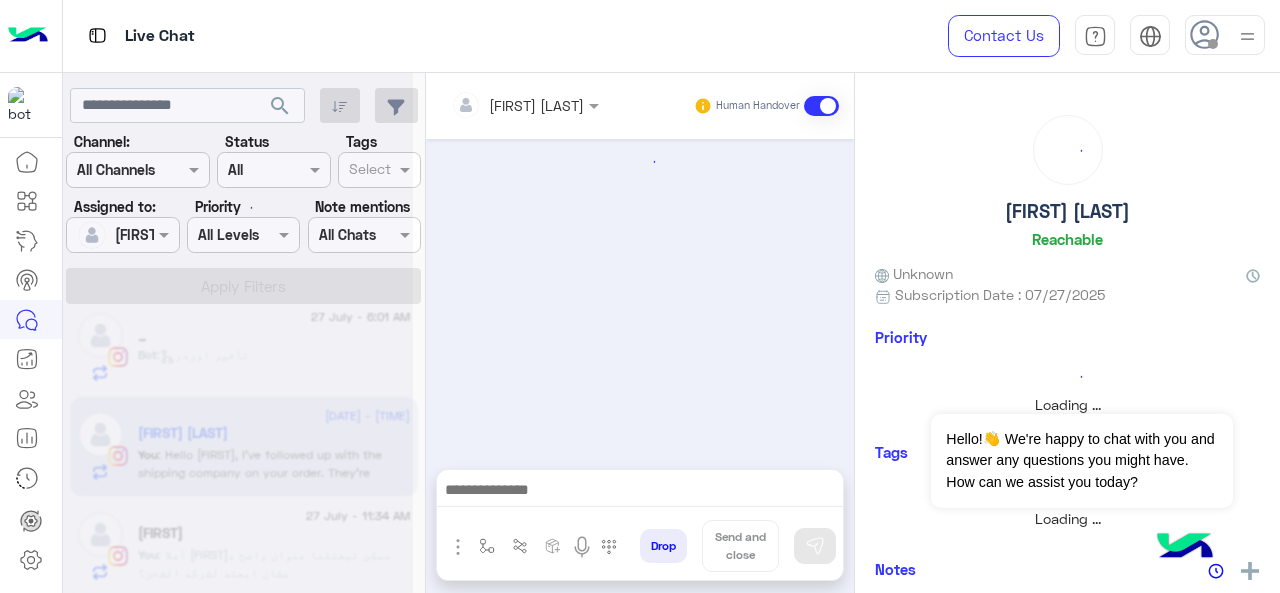 scroll, scrollTop: 0, scrollLeft: 0, axis: both 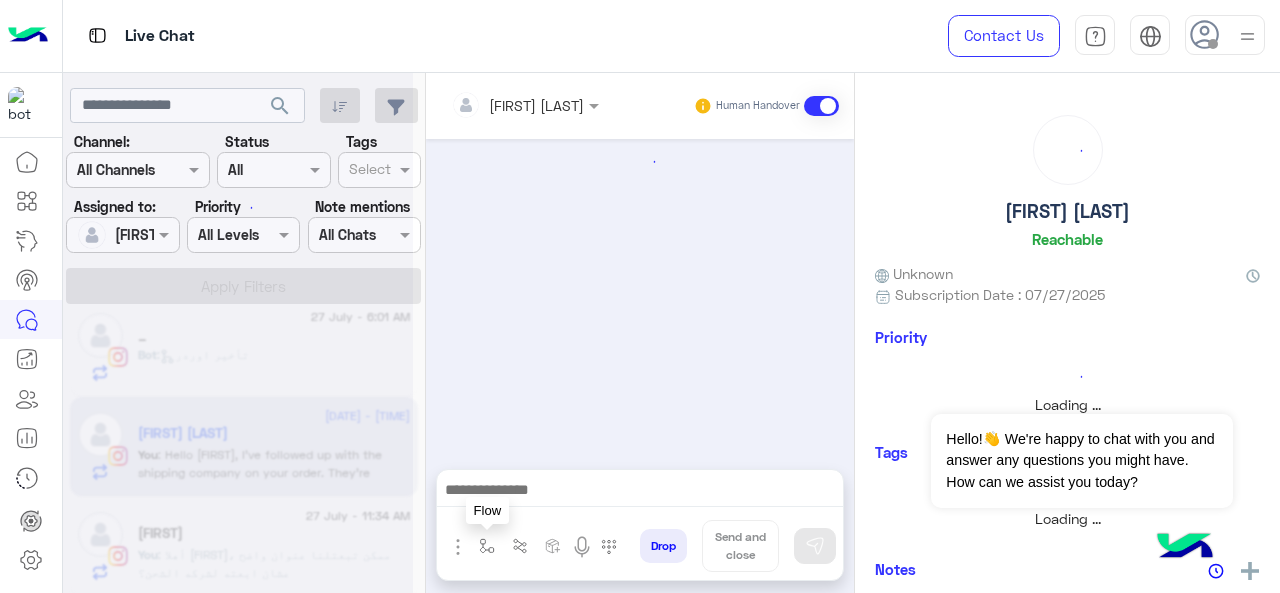 click at bounding box center (487, 546) 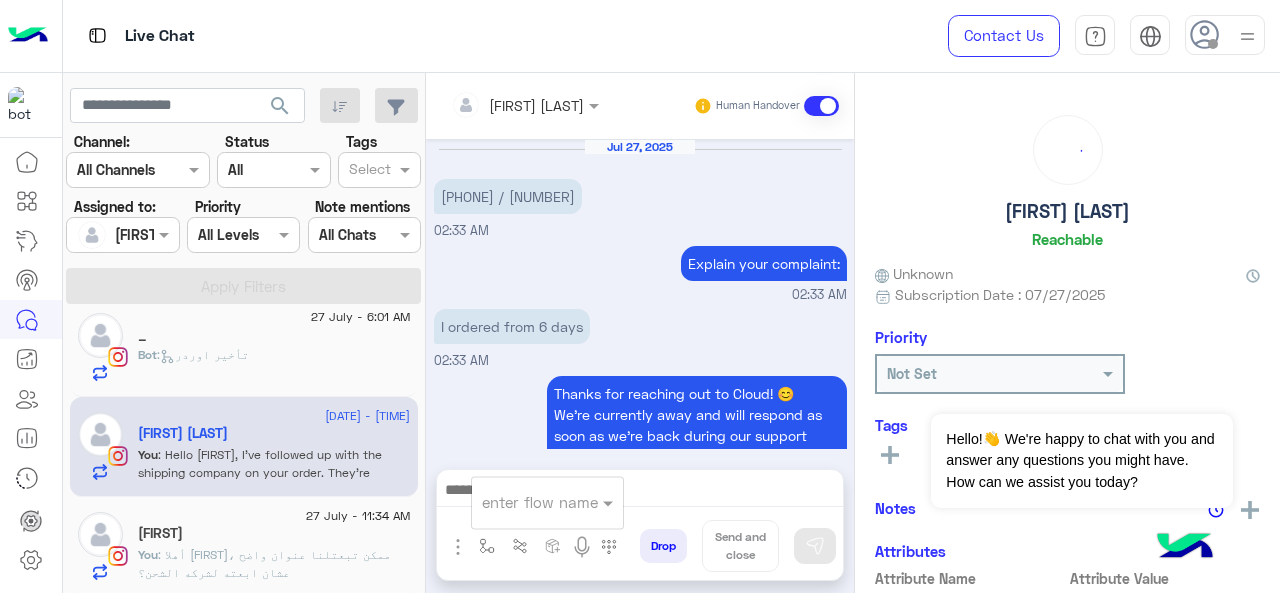 click on "enter flow name" at bounding box center [540, 502] 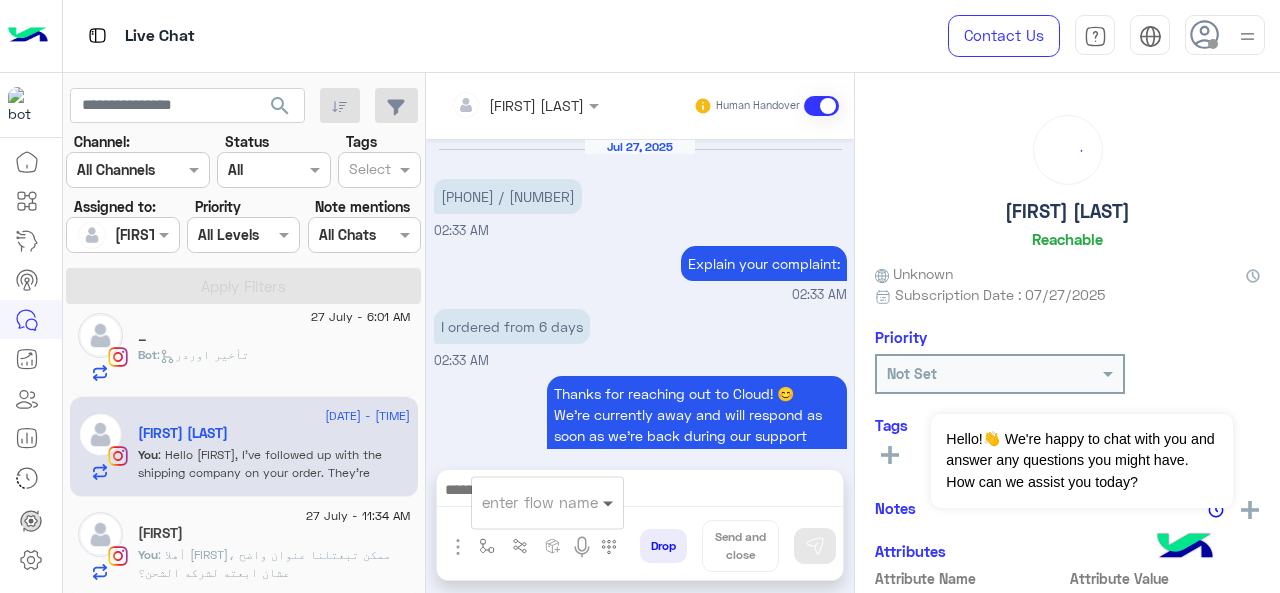 scroll, scrollTop: 670, scrollLeft: 0, axis: vertical 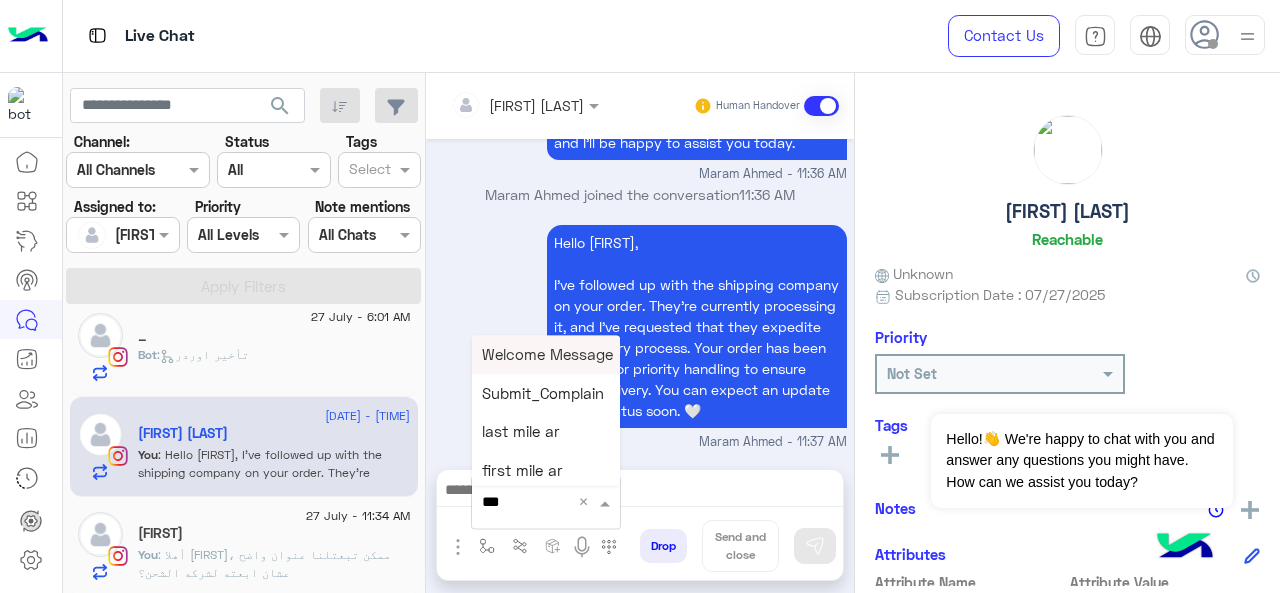 type on "****" 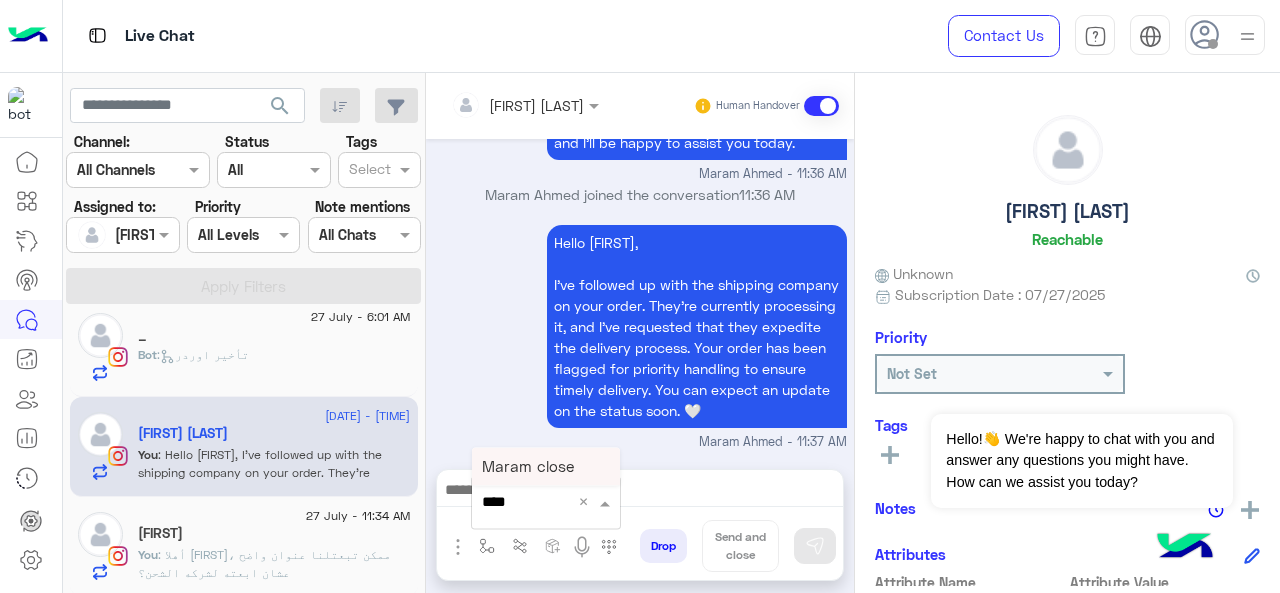 click on "Maram close" at bounding box center [546, 466] 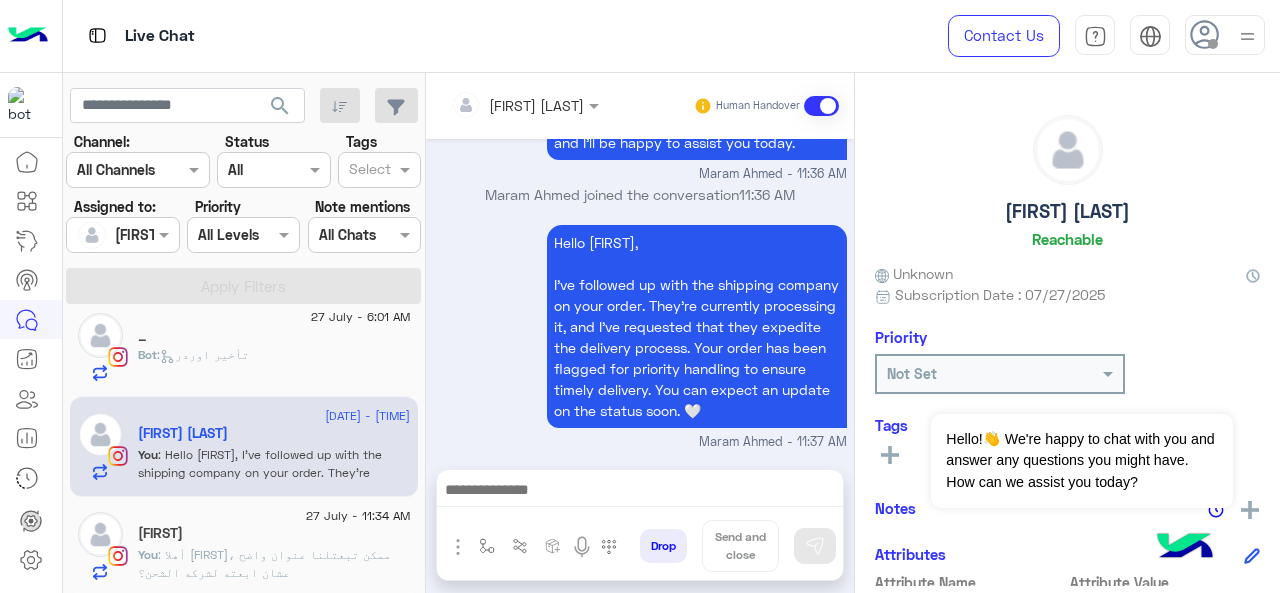type on "**********" 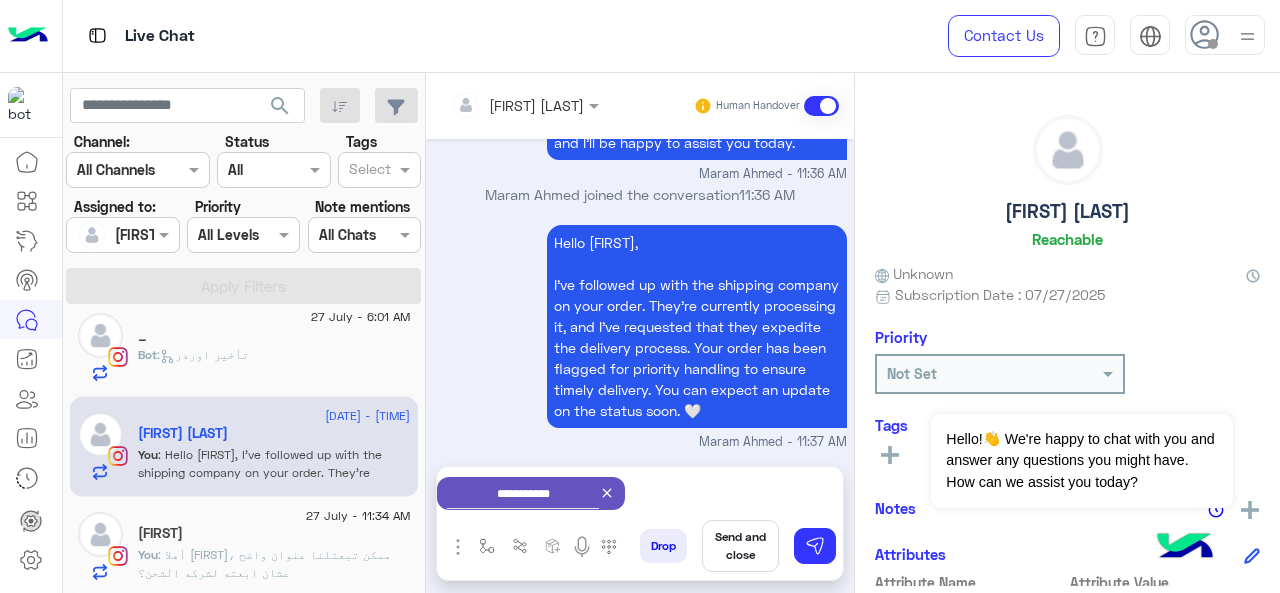 click on "Send and close" at bounding box center [740, 546] 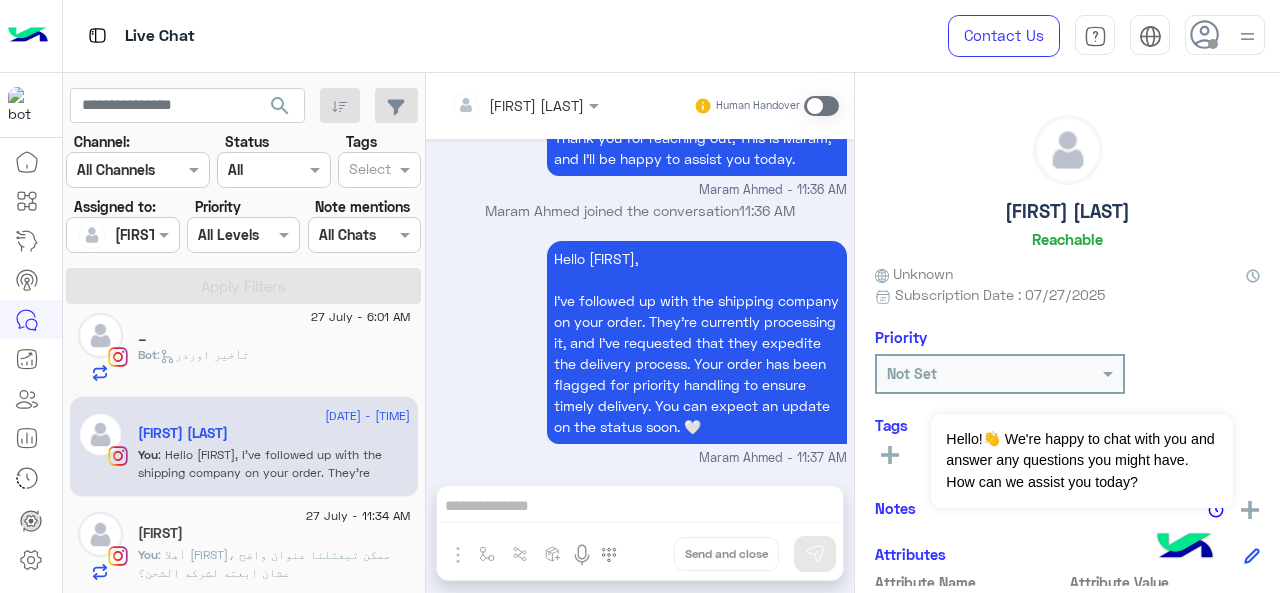 scroll, scrollTop: 690, scrollLeft: 0, axis: vertical 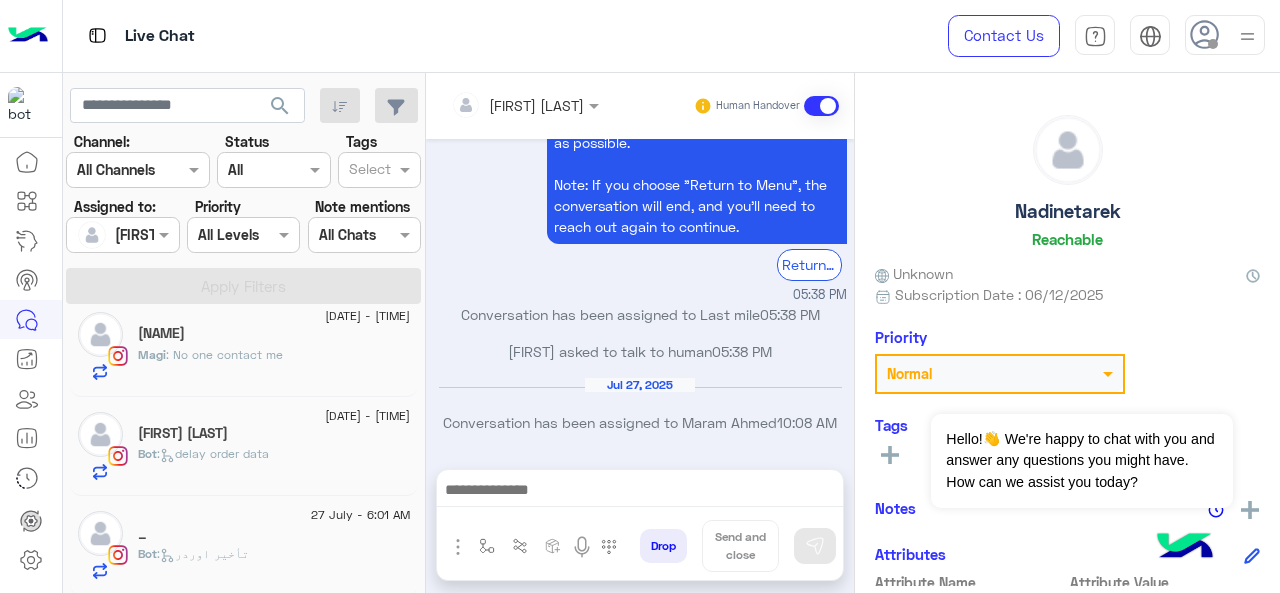 click on "_" 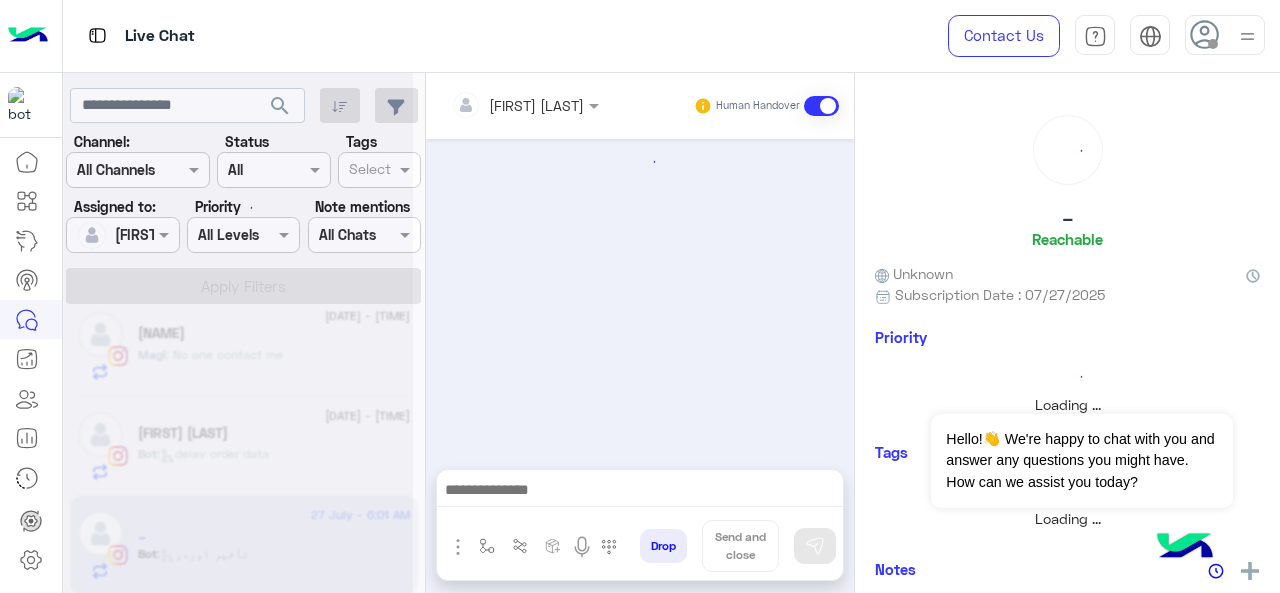 scroll, scrollTop: 792, scrollLeft: 0, axis: vertical 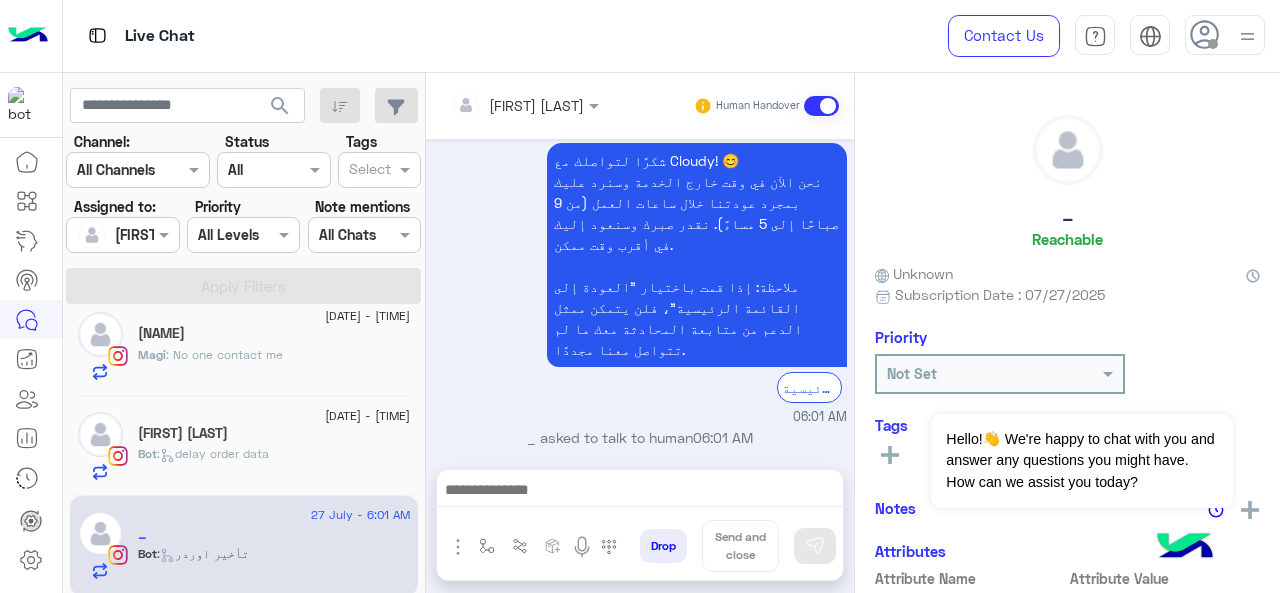 click on "27 July - 8:24 AM  Mai Elseewi  Bot :   delay order data" 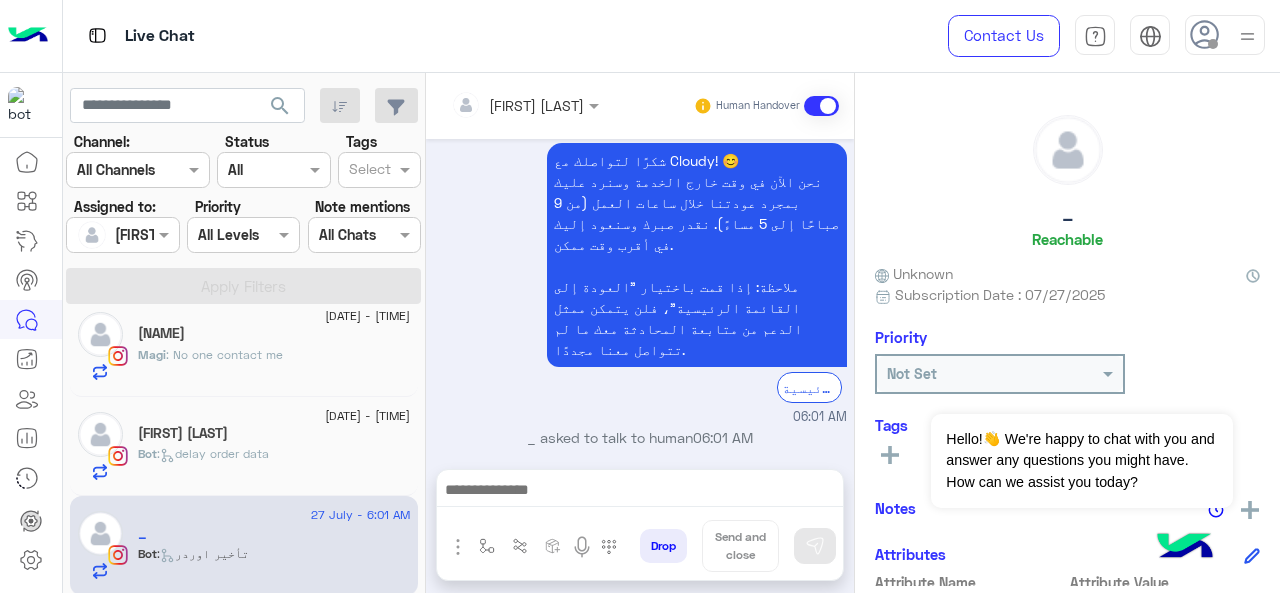 click on ":   delay order data" 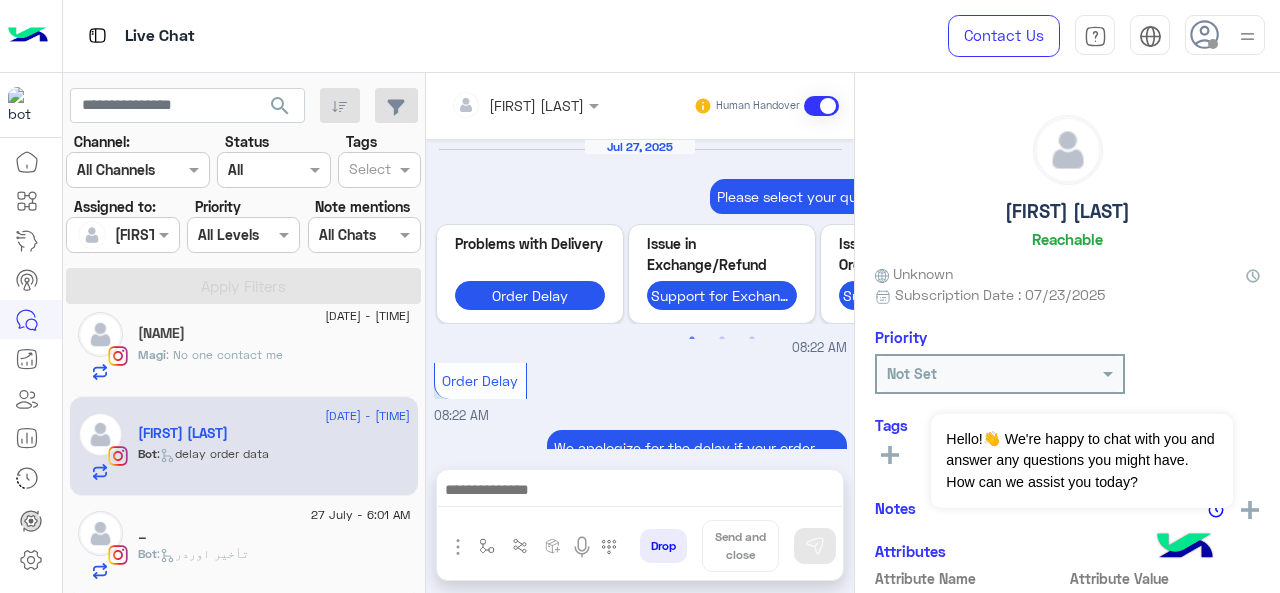 scroll, scrollTop: 859, scrollLeft: 0, axis: vertical 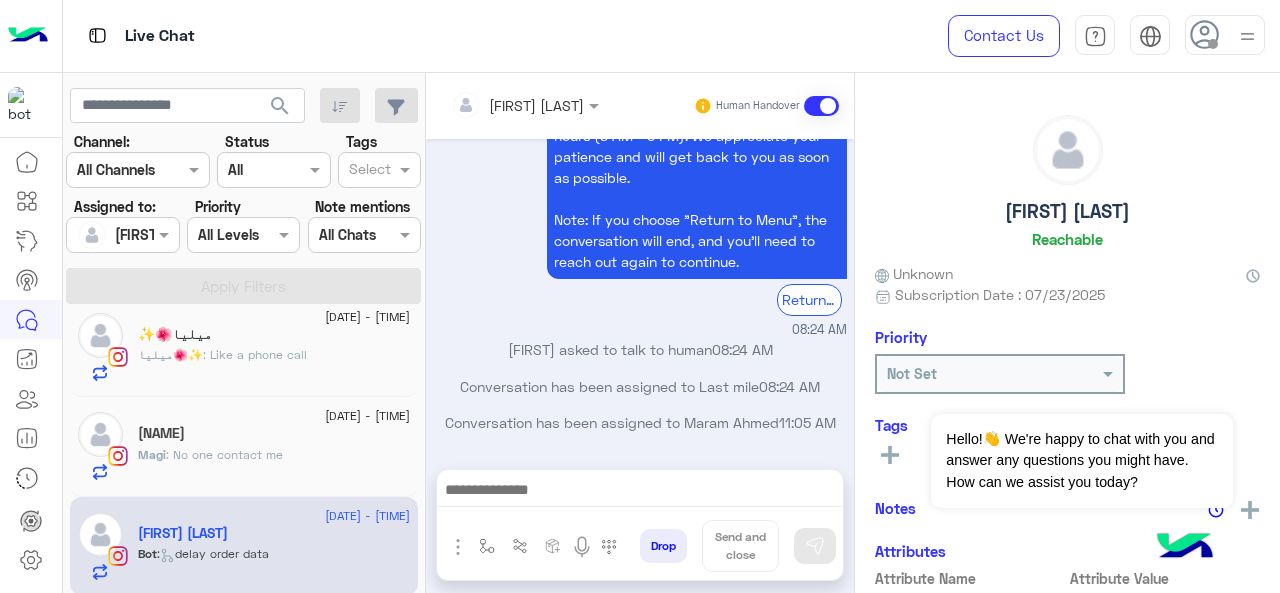 click on ": No one contact me" 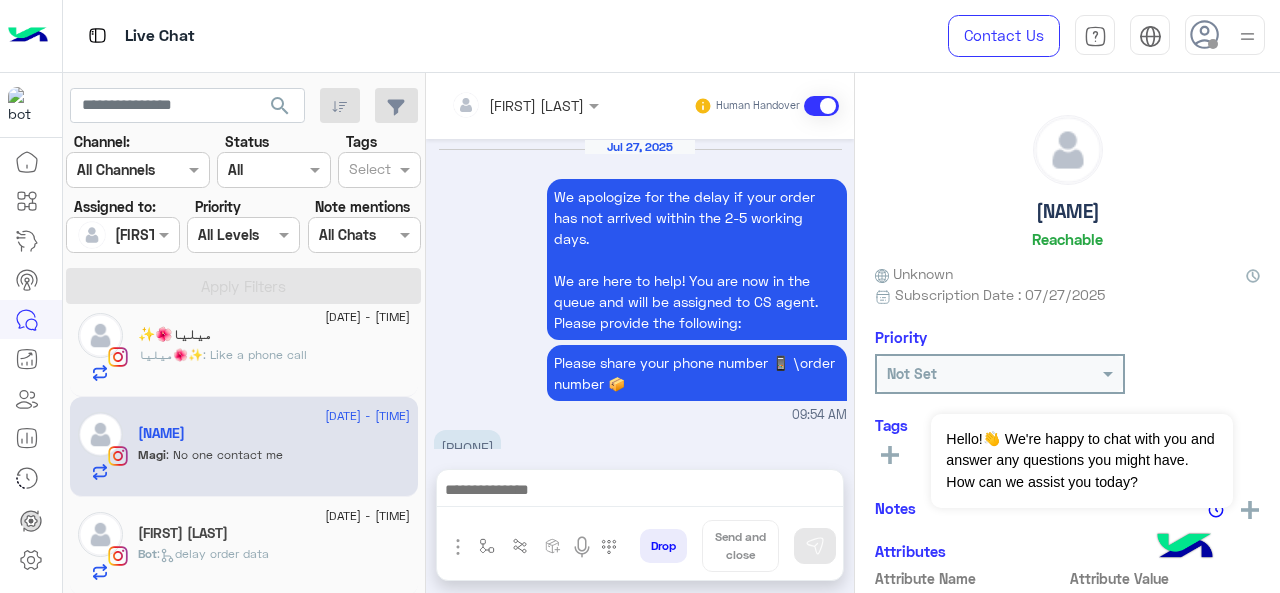 scroll, scrollTop: 679, scrollLeft: 0, axis: vertical 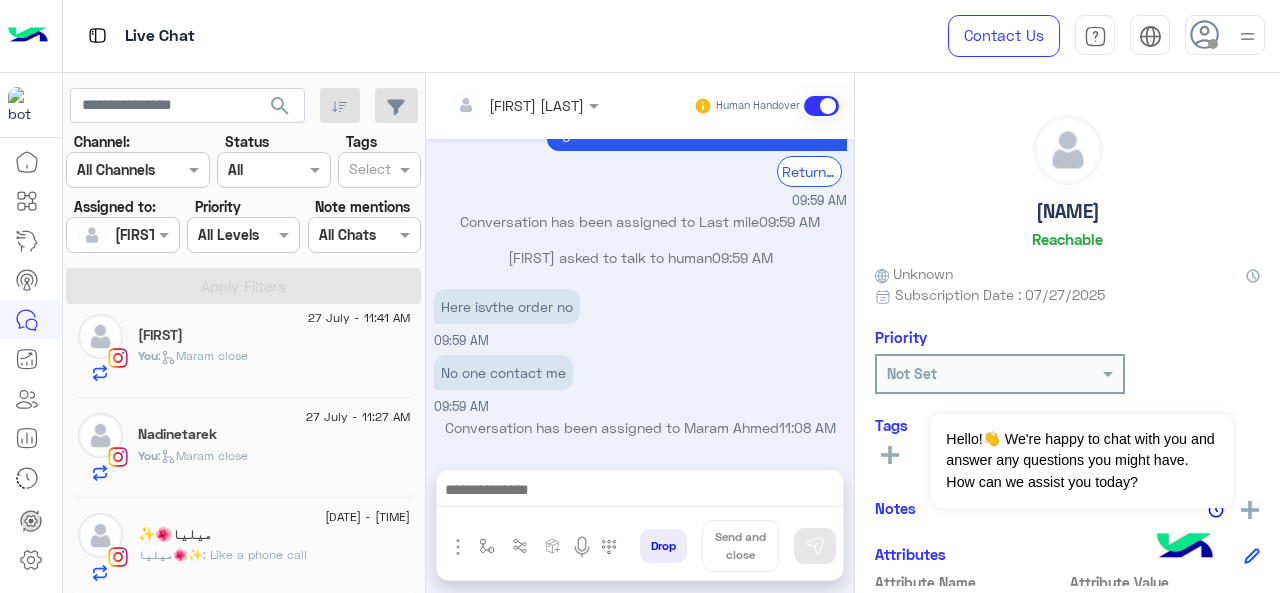 click on "27 July - 11:41 AM  salmaa    You  :   Maram close" 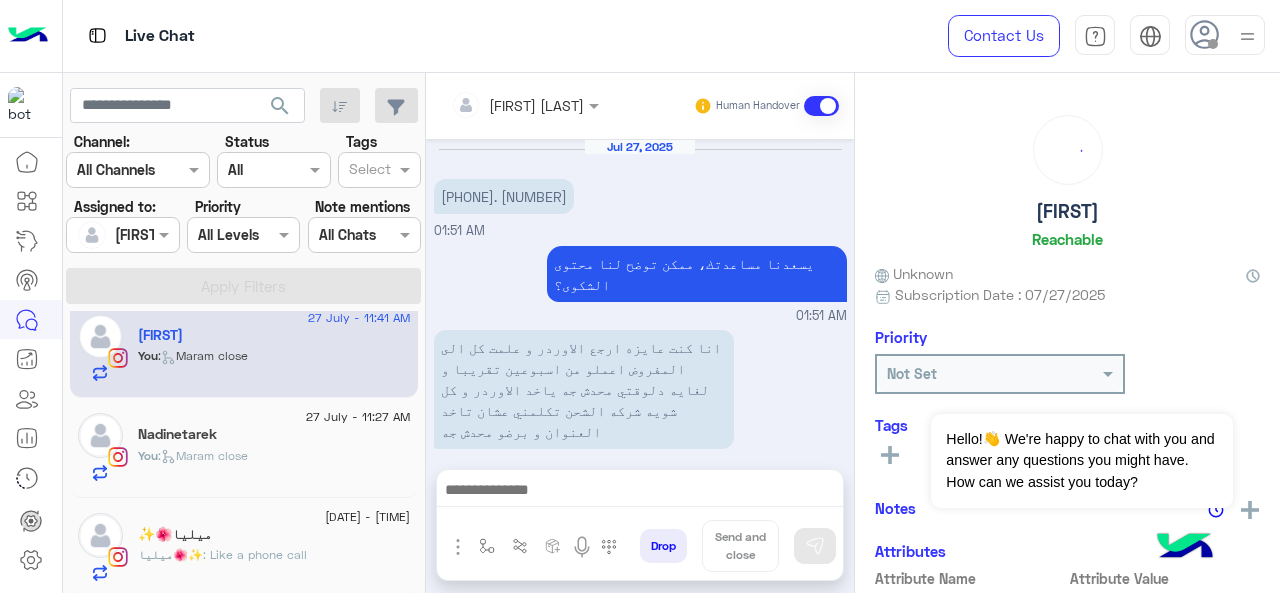 scroll, scrollTop: 628, scrollLeft: 0, axis: vertical 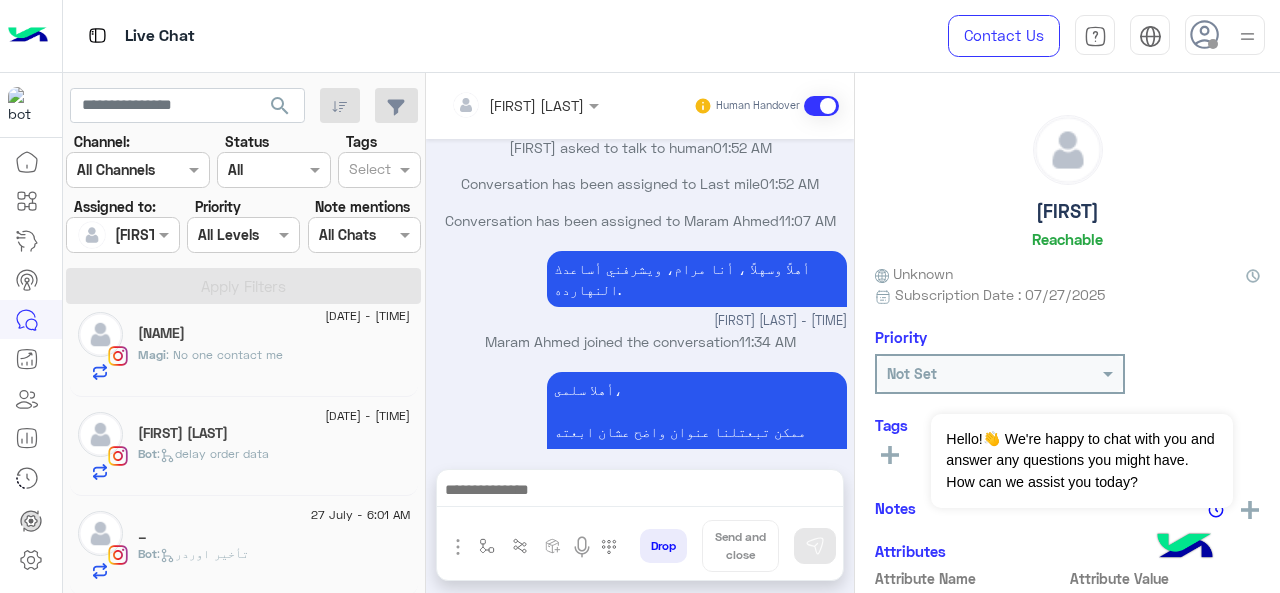 click on ":   تأخير اوردر" 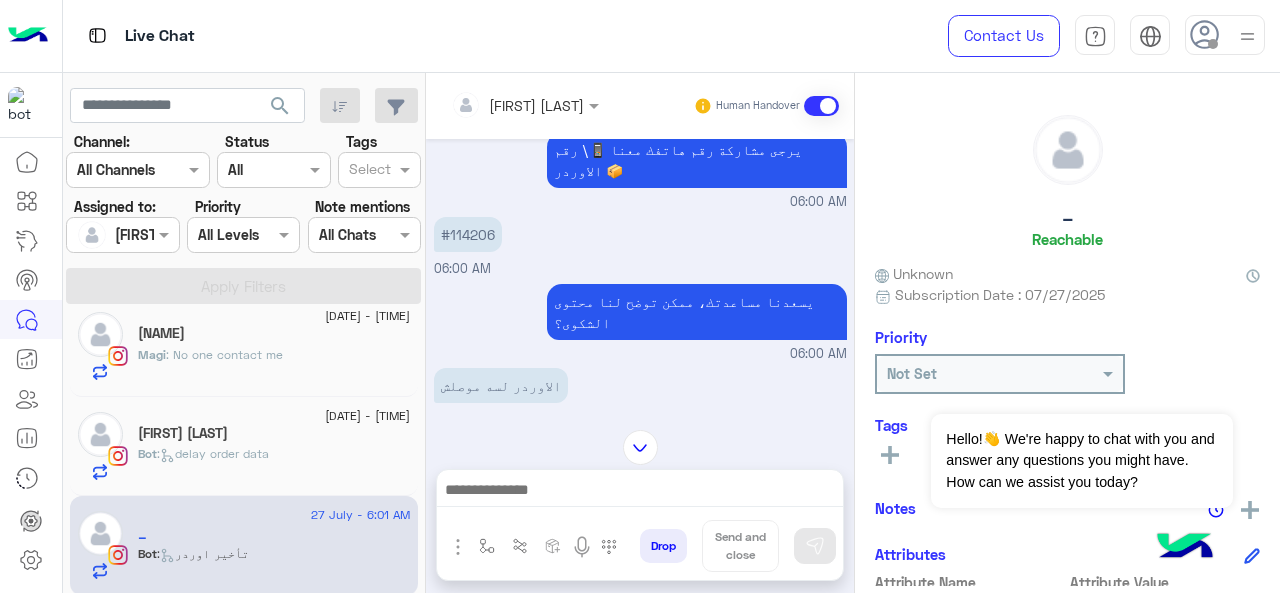 scroll, scrollTop: 392, scrollLeft: 0, axis: vertical 